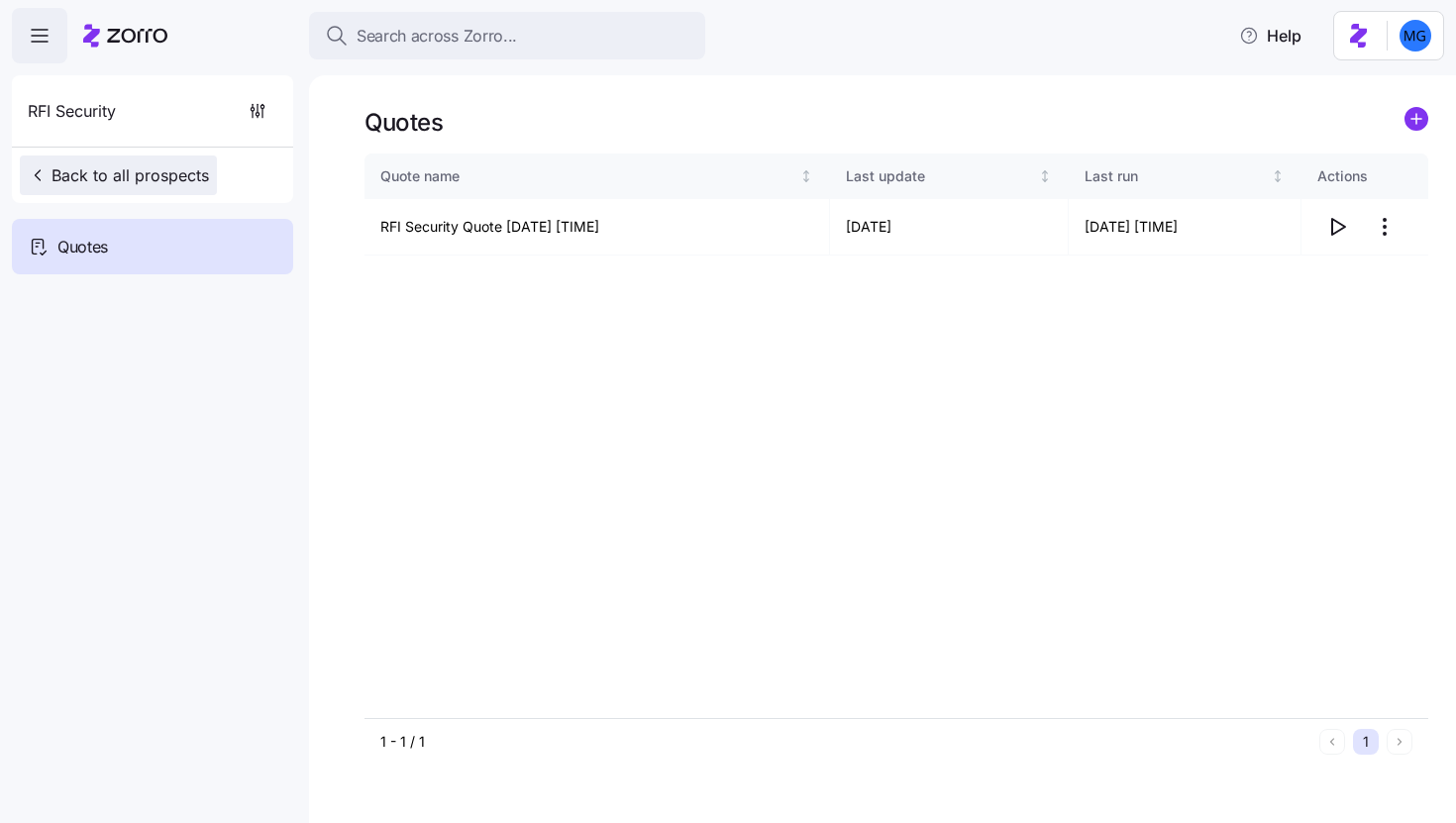scroll, scrollTop: 0, scrollLeft: 0, axis: both 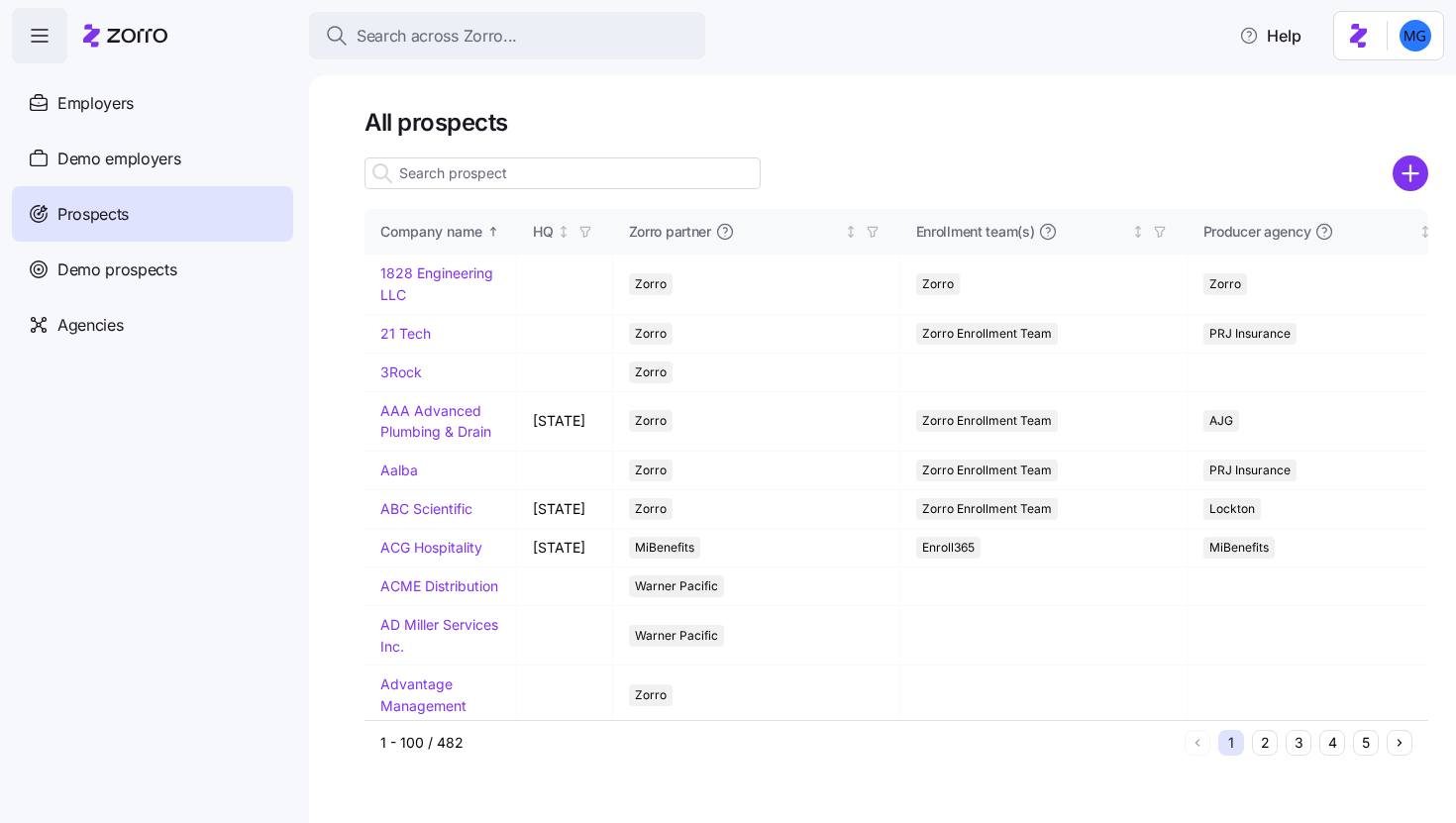 click on "All prospects Company name HQ Zorro partner Enrollment team(s) Producer agency Producer agent Added on Coverage start Estimated Employees Estimated participation (%) 1828 Engineering LLC Zorro Zorro Zorro [DATE] [DATE] 7 7% 21 Tech Zorro Zorro Enrollment Team PRJ Insurance [DATE] [DATE] 3Rock Zorro [DATE] [DATE] AAA Advanced Plumbing & Drain Ohio Zorro Zorro Enrollment Team AJG [DATE] [DATE] Aalba Zorro Zorro Enrollment Team PRJ Insurance [DATE] [DATE] ABC Scientific California Zorro Zorro Enrollment Team Lockton [DATE] [DATE] ACG Hospitality Florida MiBenefits Enroll365 MiBenefits [DATE] [DATE] ACME Distribution Warner Pacific [DATE] [DATE] AD Miller Services Inc.  Warner Pacific [DATE] [DATE] Advantage Management Zorro [DATE] [DATE] Advantage Media Group Zorro [DATE] [DATE] Advantage Medical MiBenefits Enroll365 MiBenefits [DATE] [DATE] Agilix Solutions  MiBenefits Zorro MiBenefits [DATE] [DATE]" at bounding box center (883, 449) 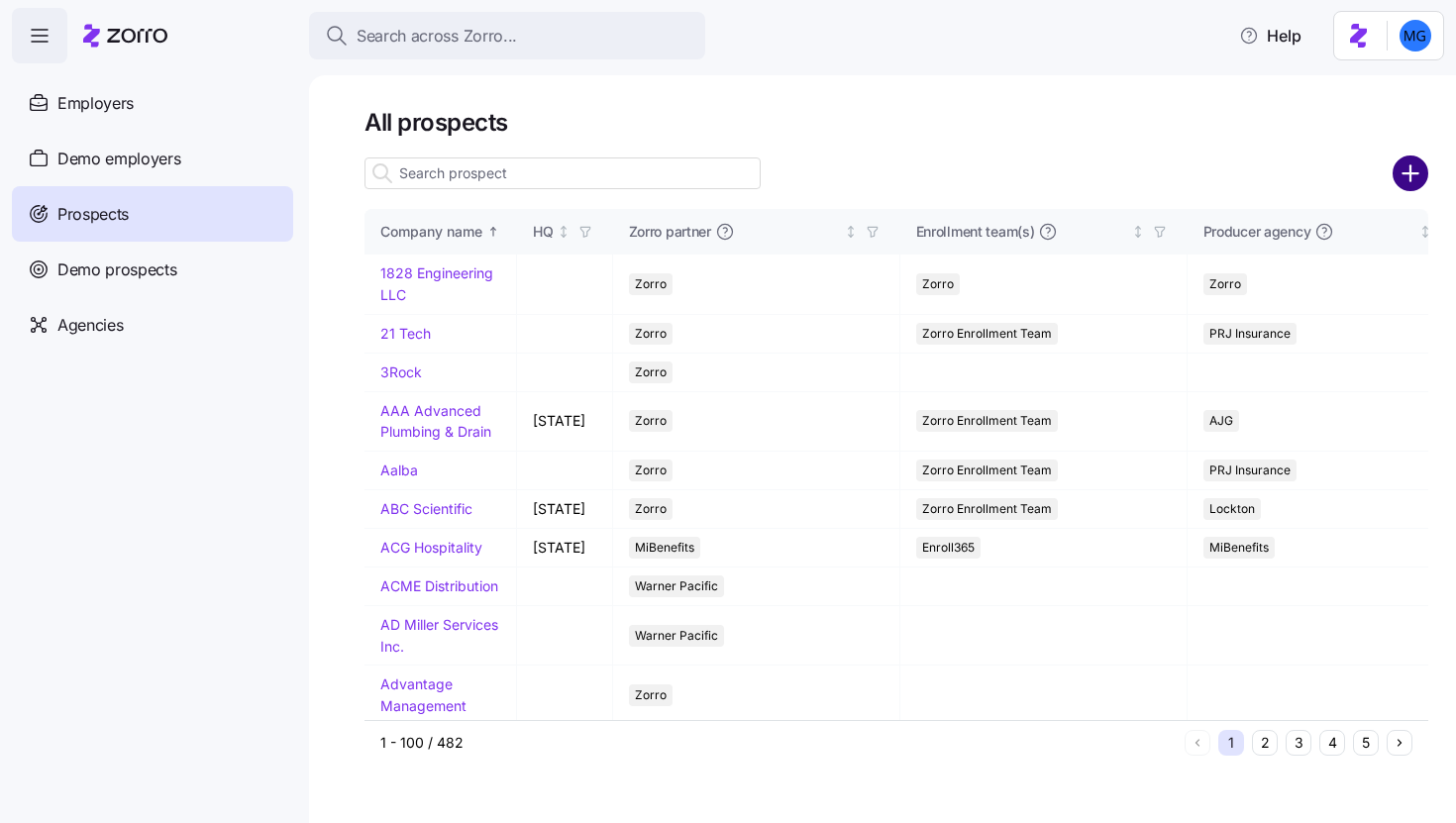 click 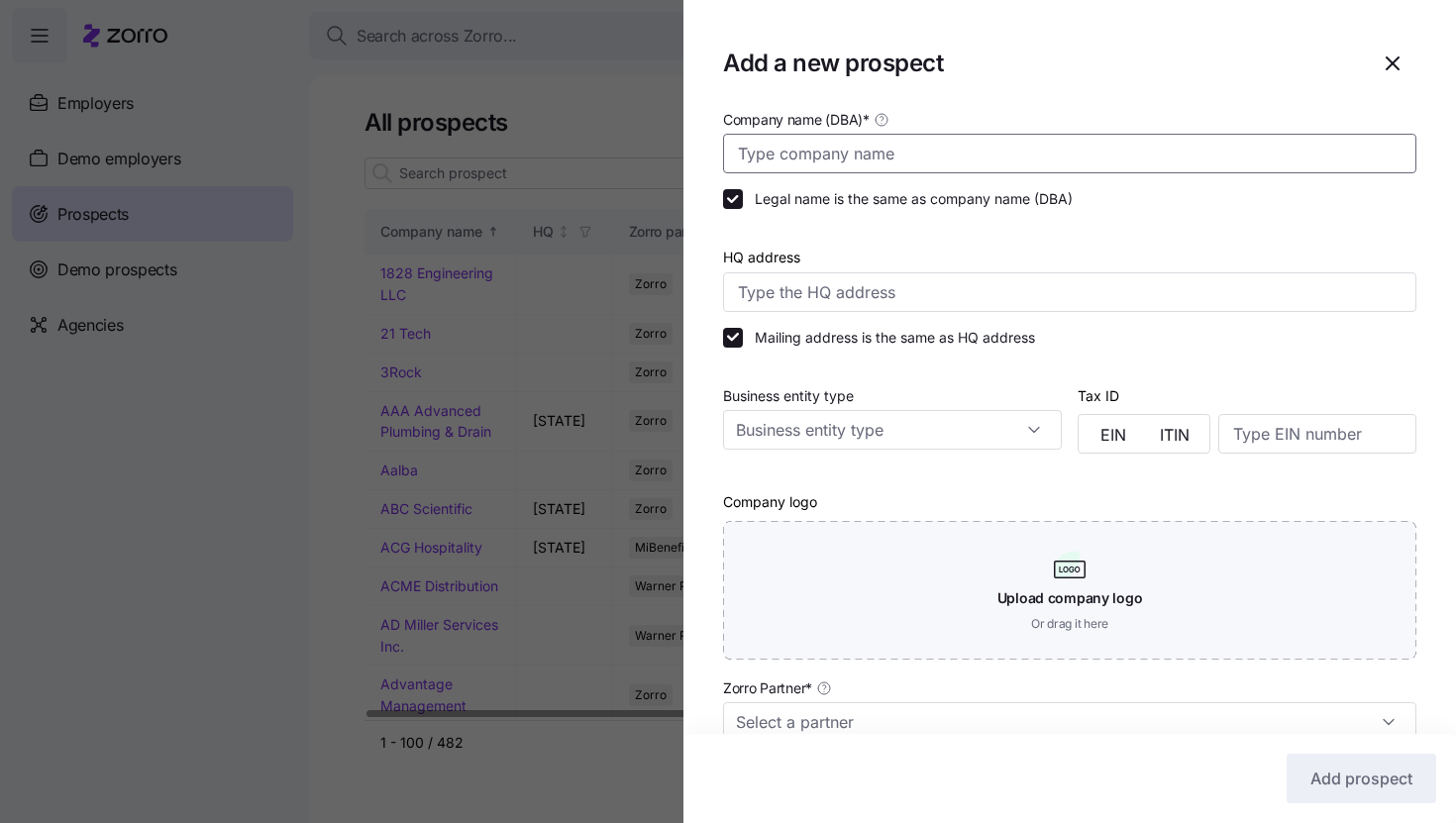 click on "Company name (DBA)  *" at bounding box center [1070, 154] 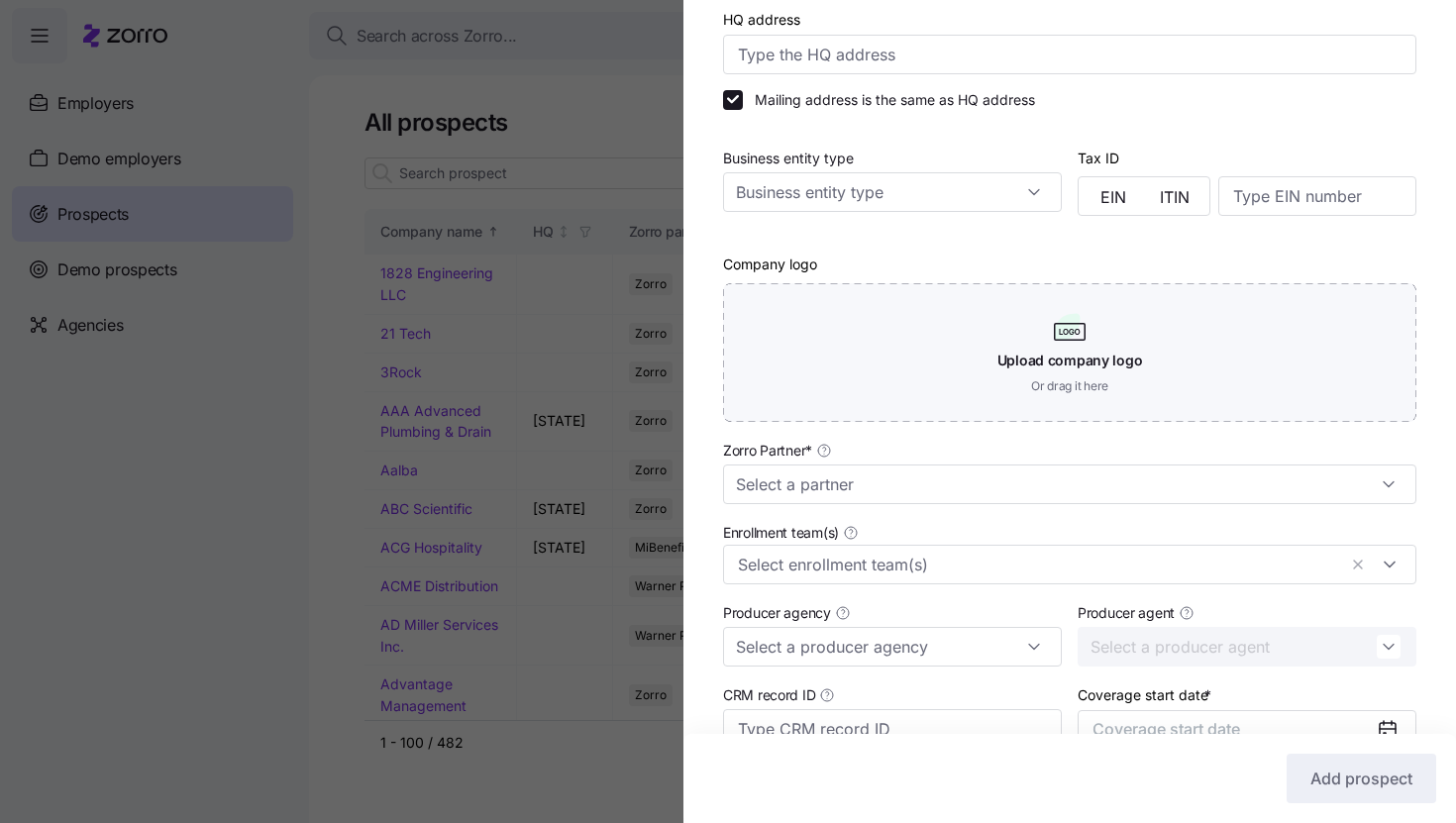 scroll, scrollTop: 426, scrollLeft: 0, axis: vertical 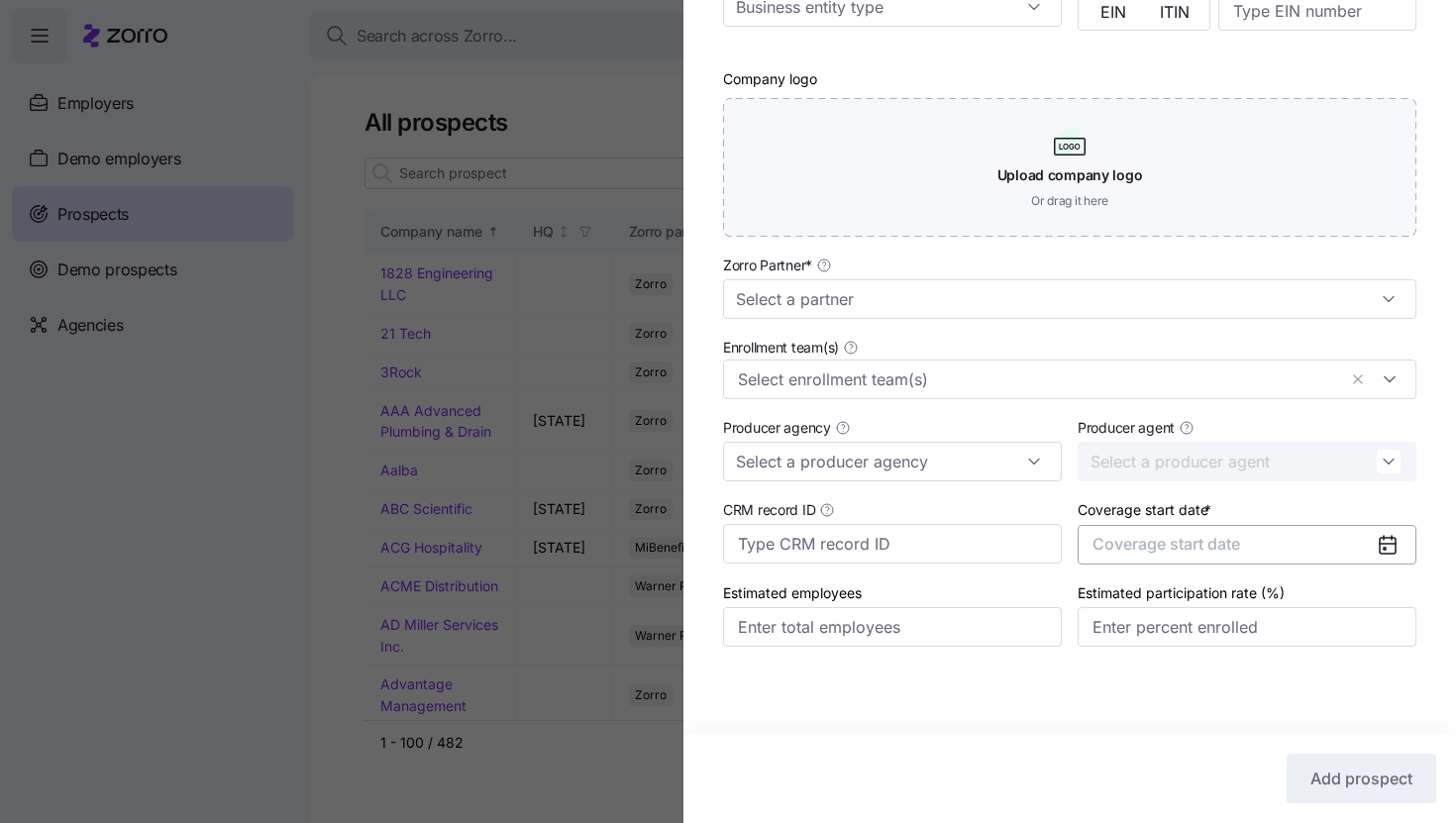 type on "Tumalo Creek Transportation" 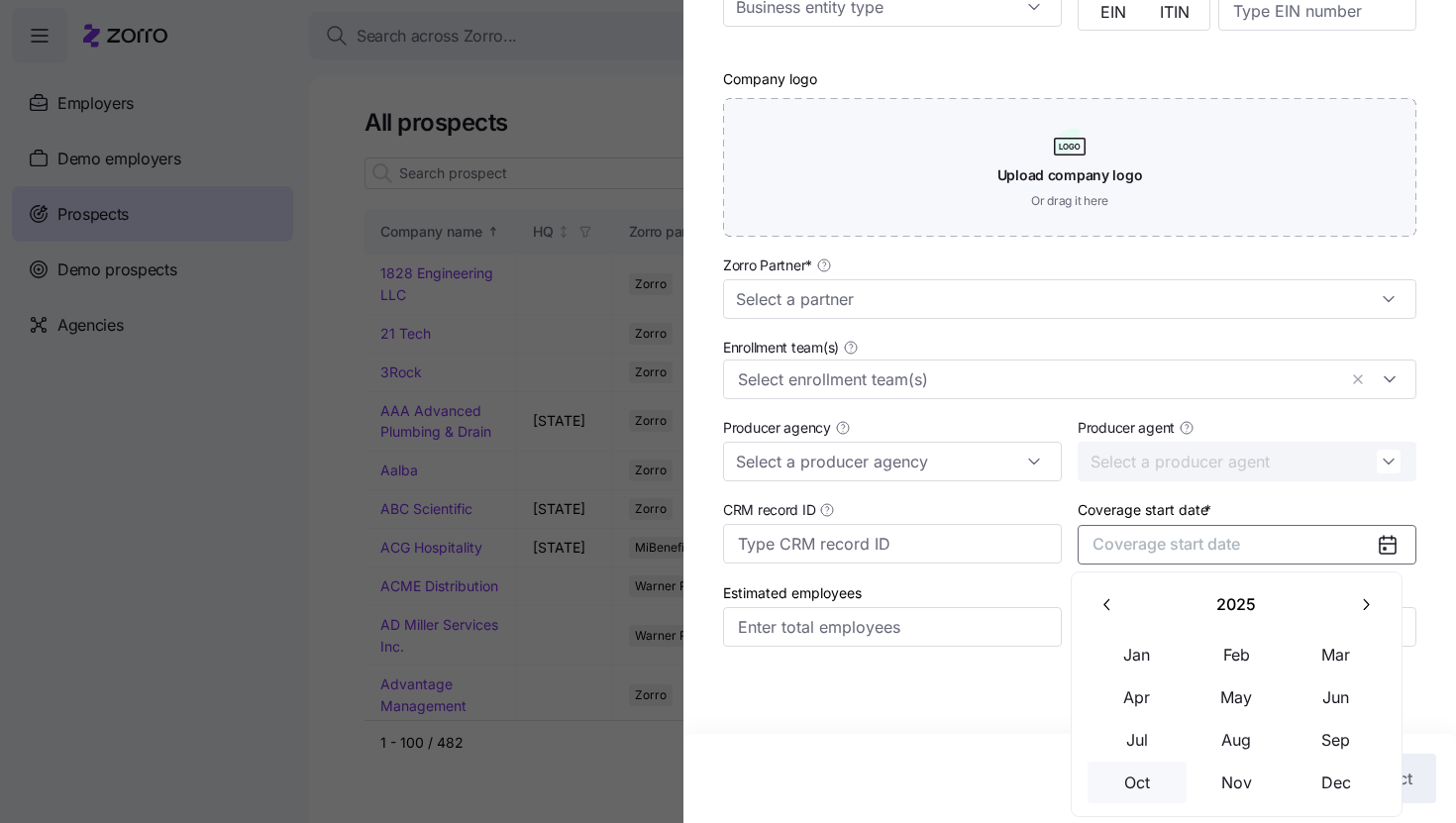click on "Oct" at bounding box center (1137, 782) 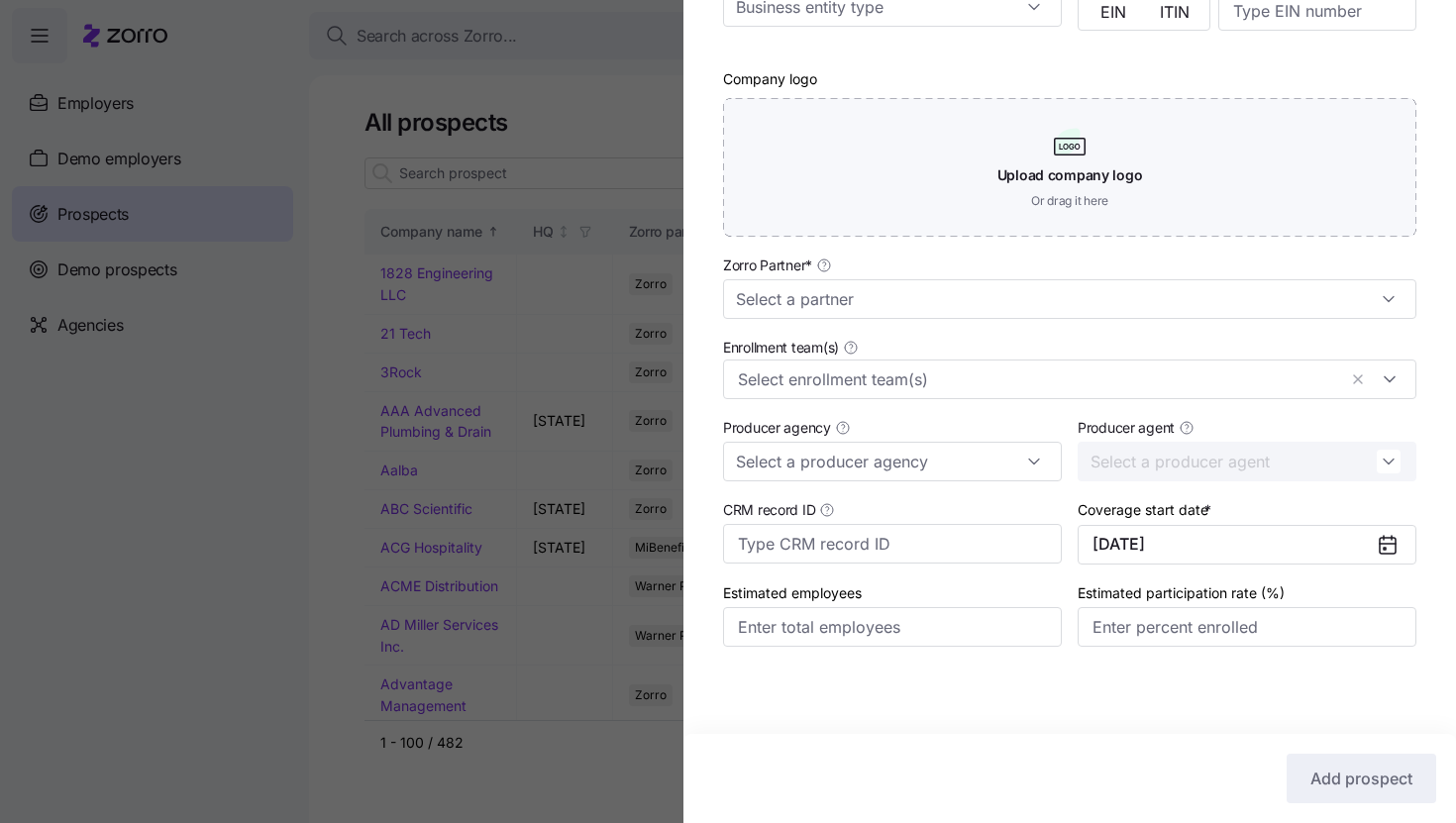 click on "Company name (DBA)  * [COMPANY] Legal name is the same as company name (DBA) HQ address Mailing address is the same as HQ address Business entity type Tax ID EIN ITIN   Company logo Upload company logo Or drag it here Zorro Partner  * Enrollment team(s)   Producer agency Producer agent CRM record ID Coverage start date  * [DATE] Estimated employees Estimated participation rate (%) Add prospect" at bounding box center [1070, 254] 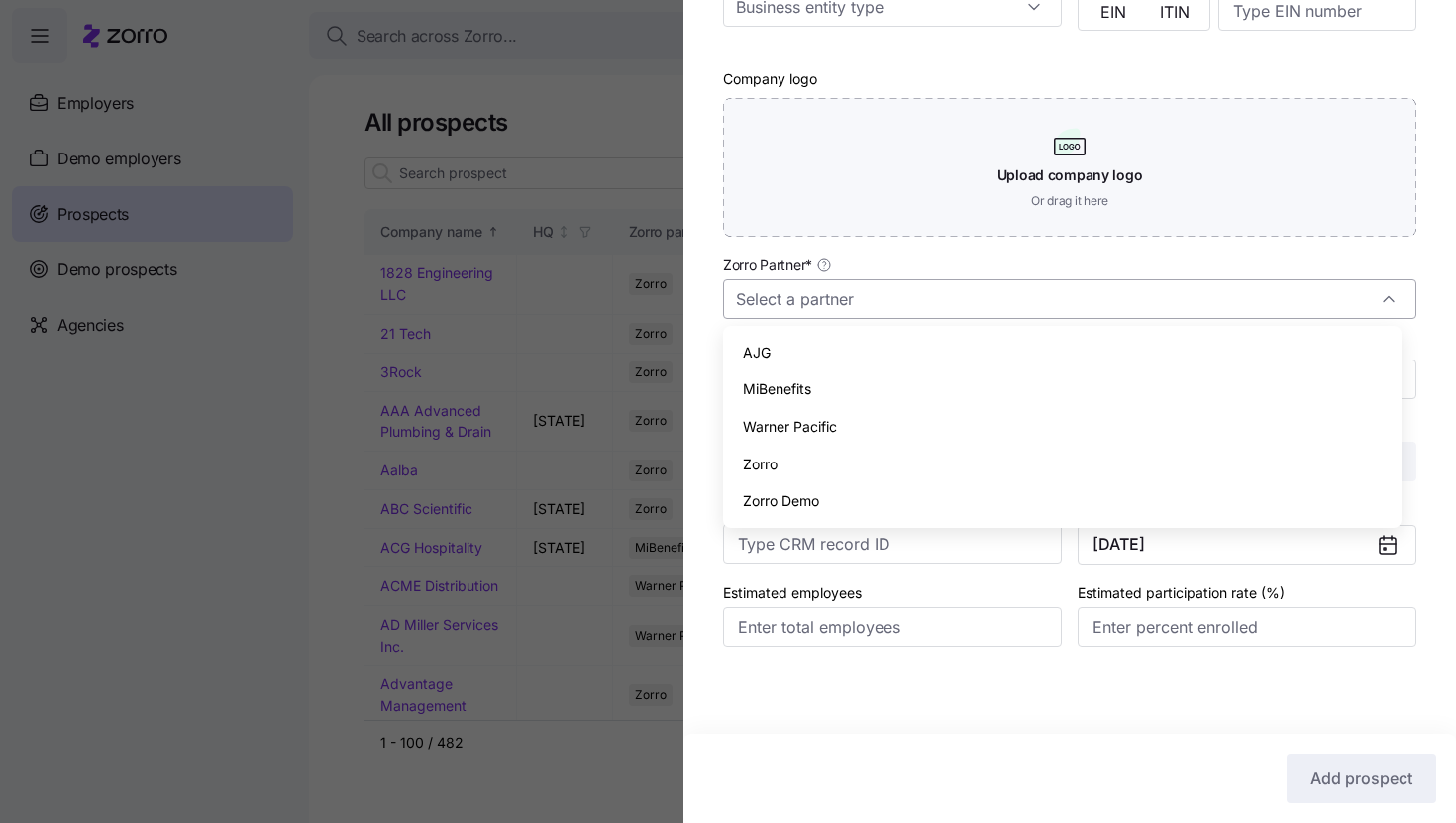 click on "Zorro Partner  *" at bounding box center [1070, 299] 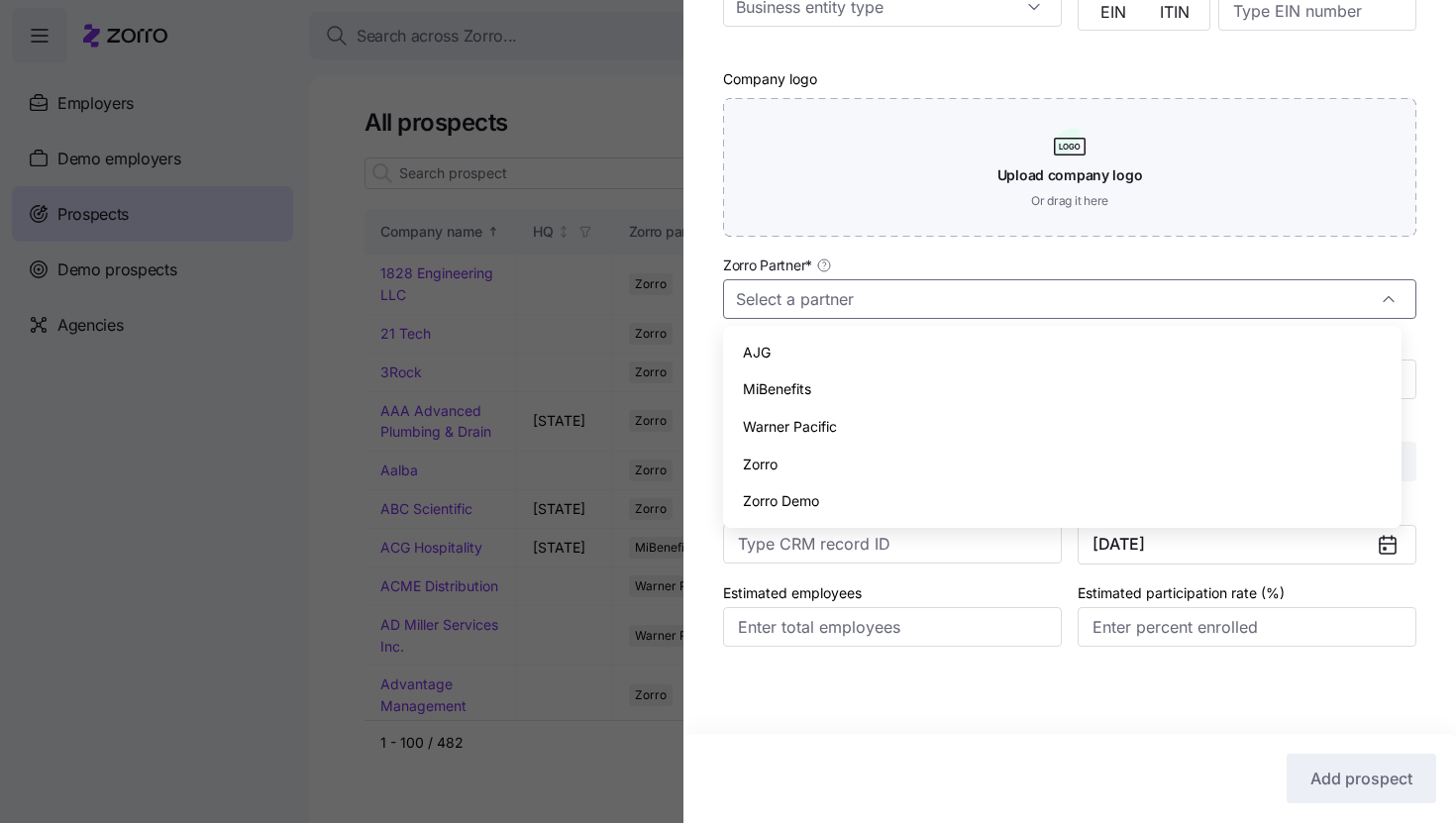 click on "Zorro" at bounding box center (1062, 464) 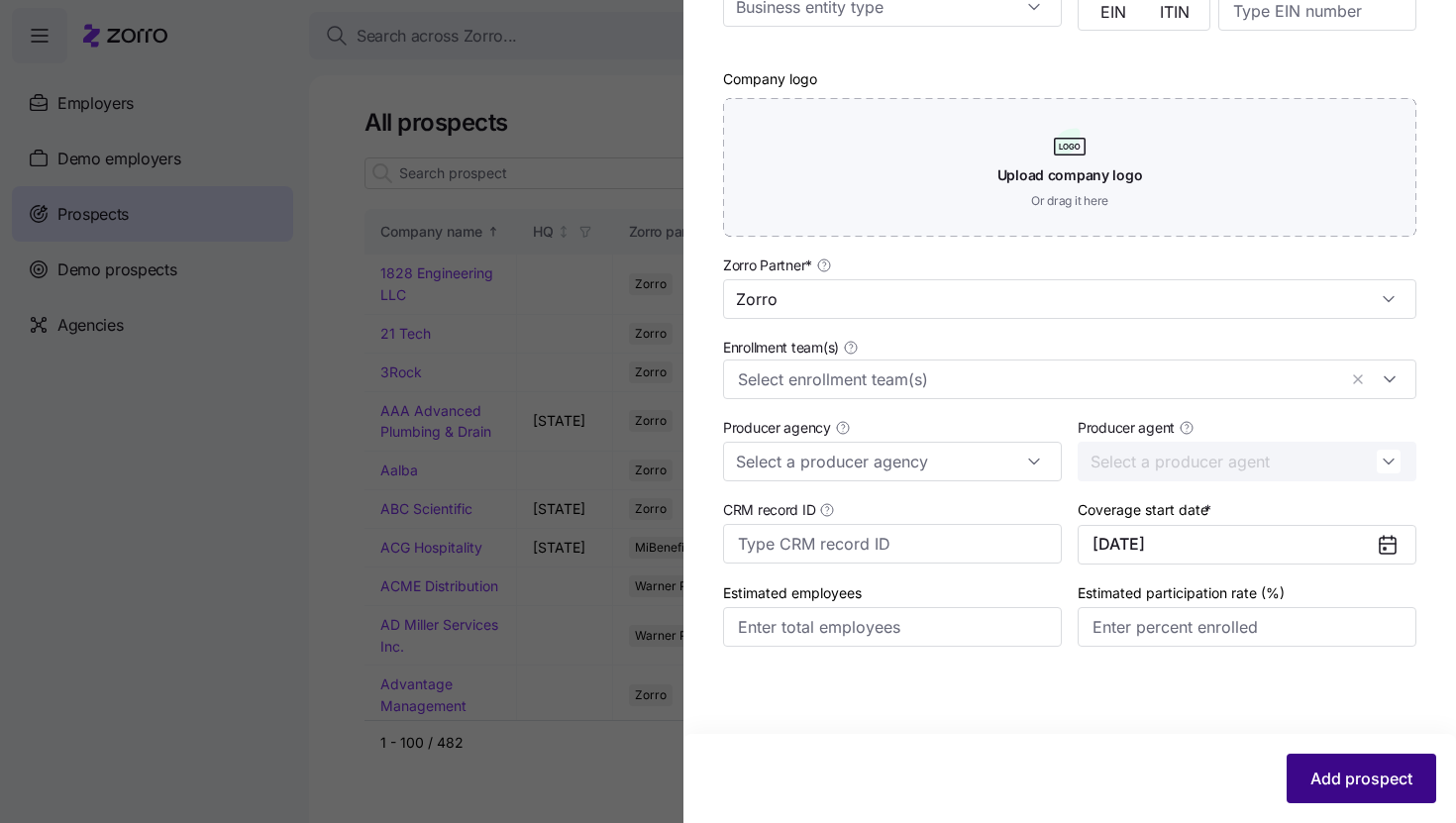 click on "Add prospect" at bounding box center [1361, 778] 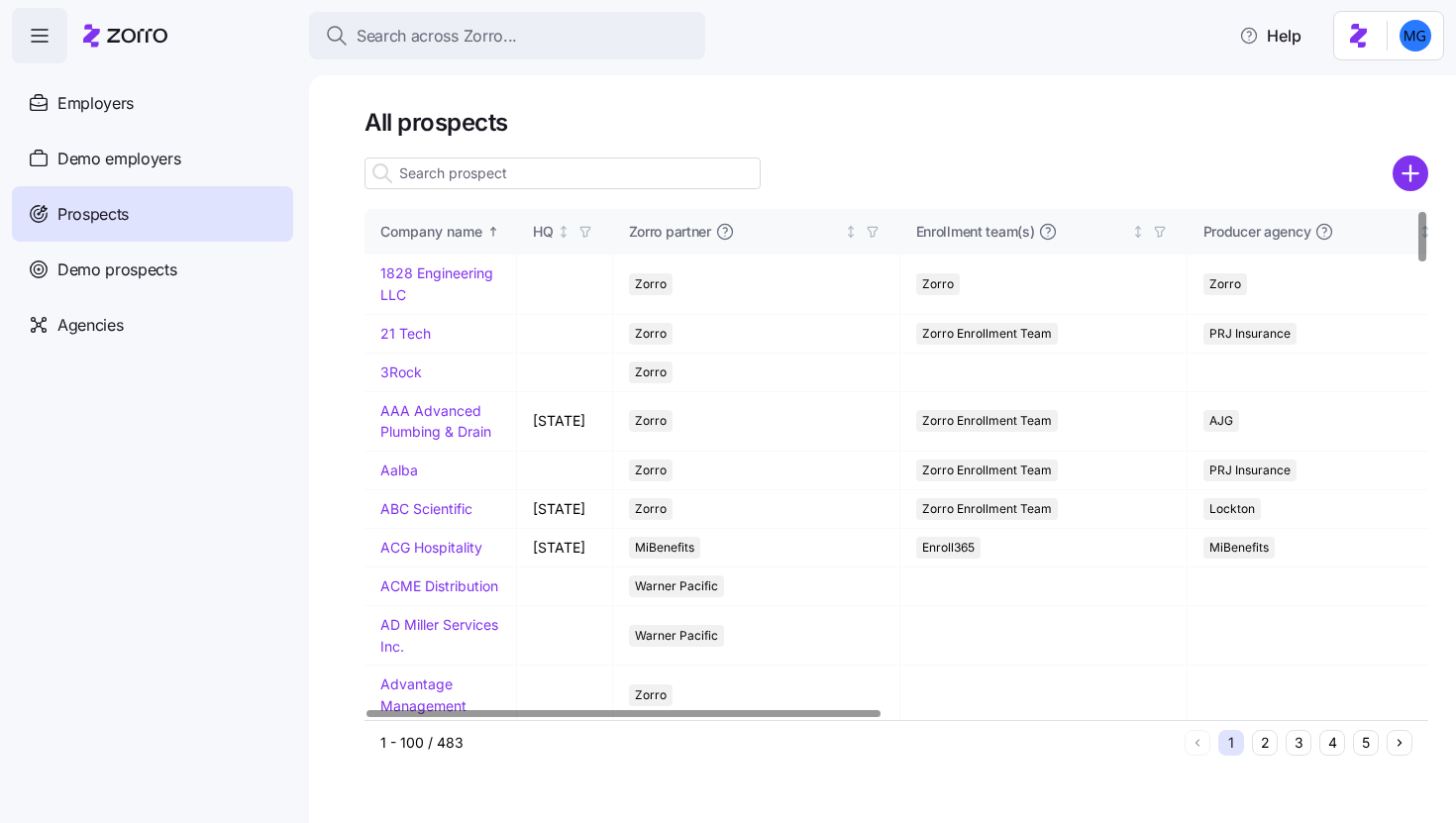 drag, startPoint x: 1406, startPoint y: 172, endPoint x: 1163, endPoint y: 174, distance: 243.00823 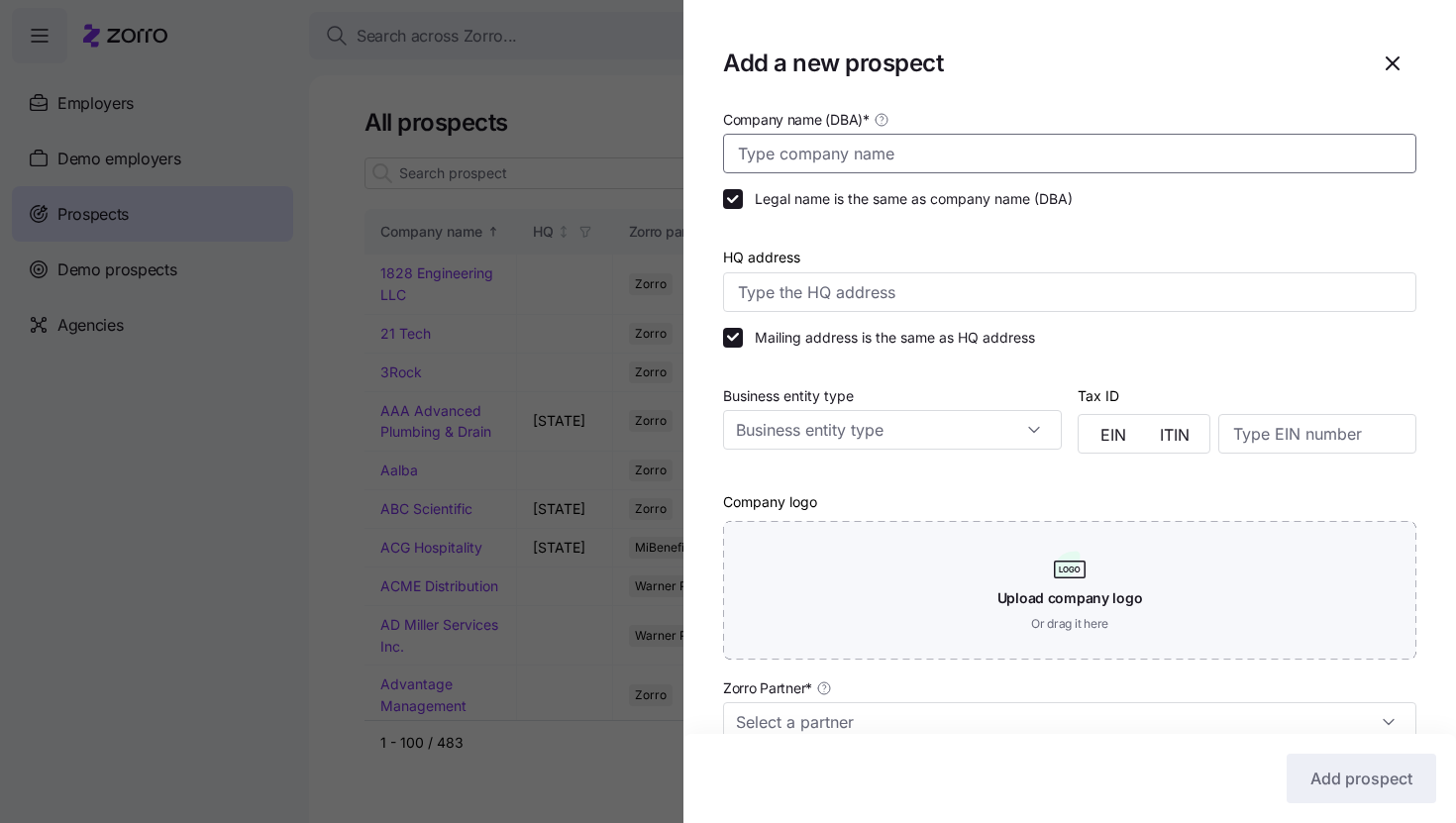 click on "Company name (DBA)  *" at bounding box center [1070, 154] 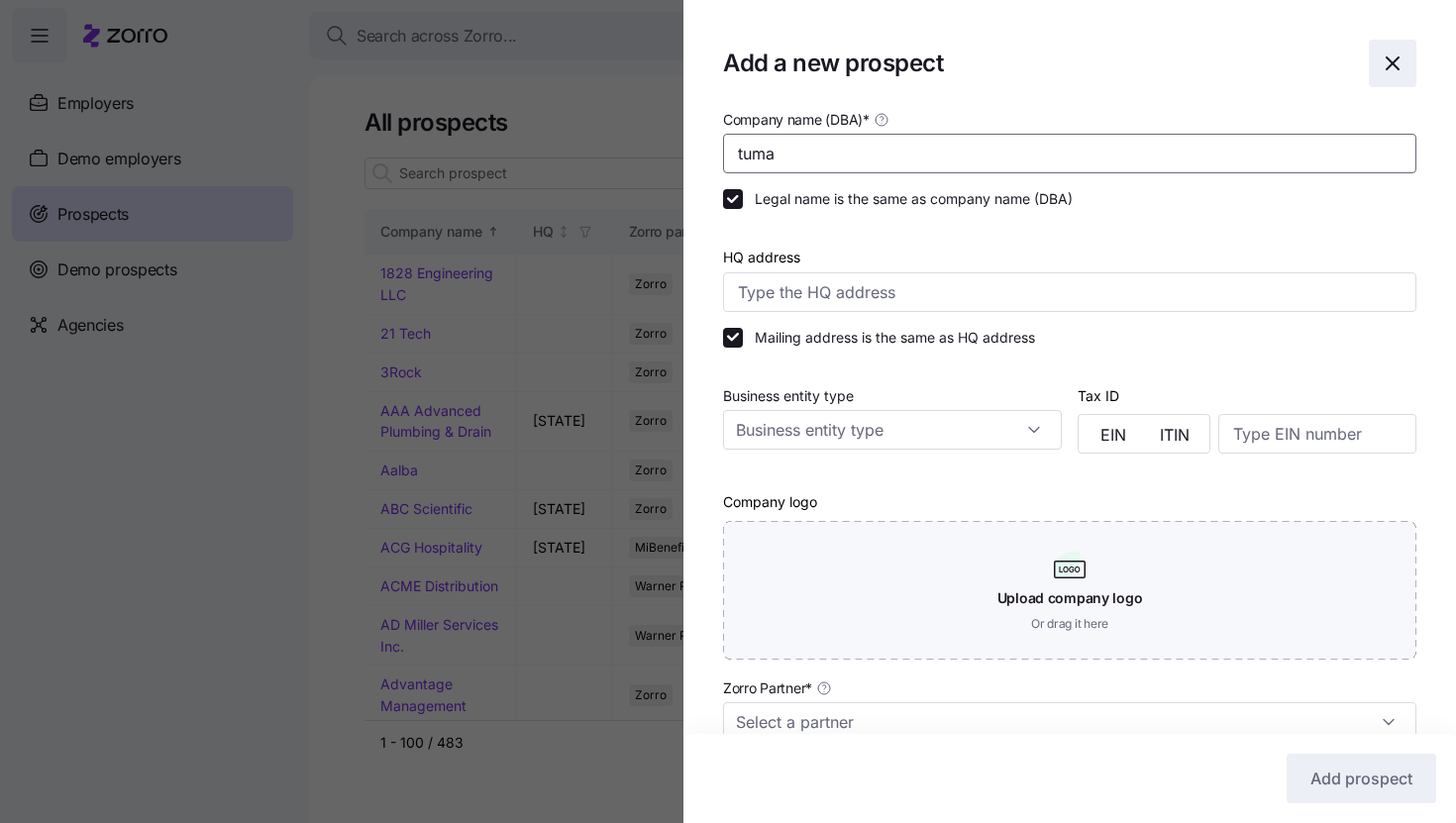 type on "tuma" 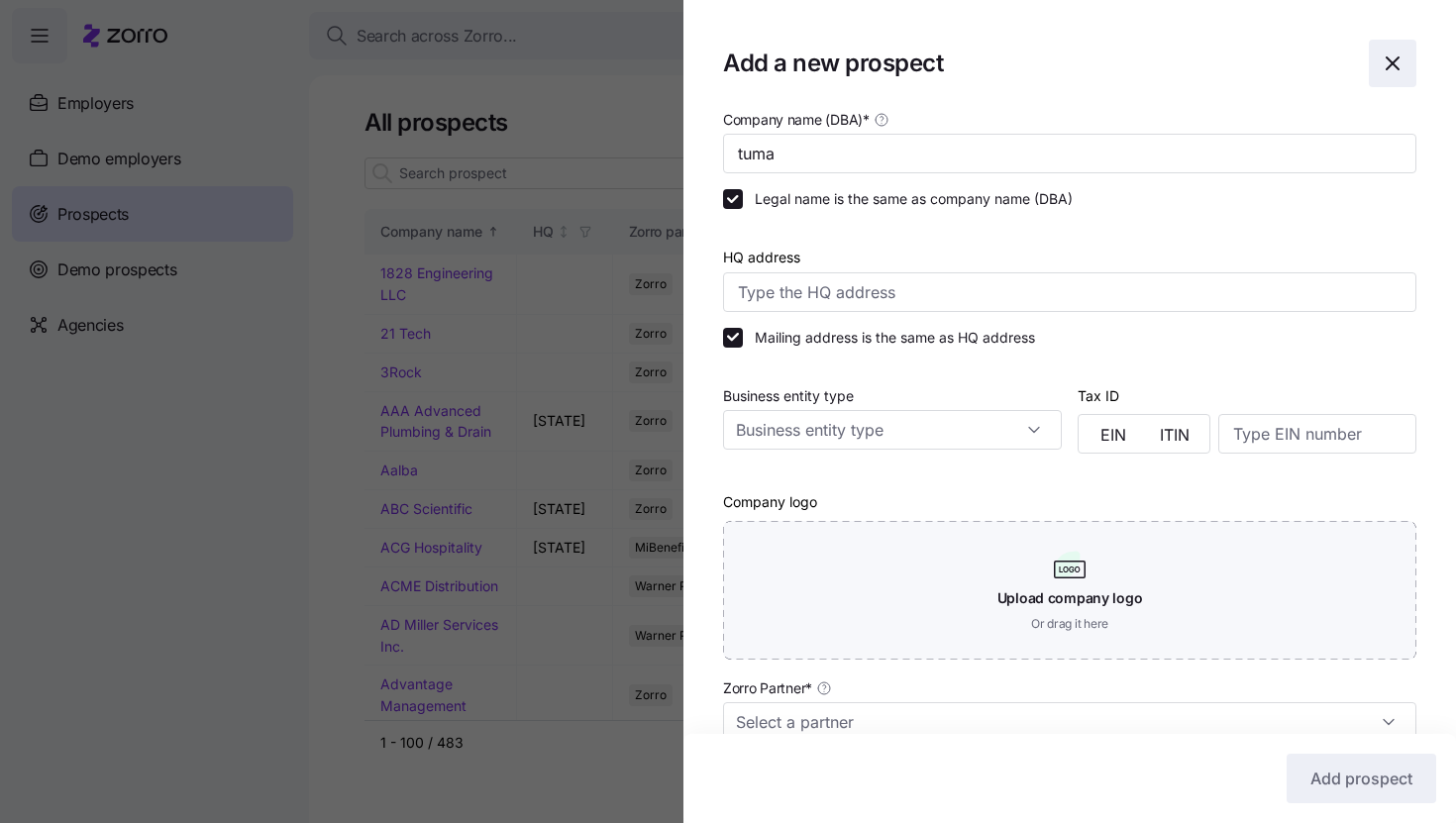 click 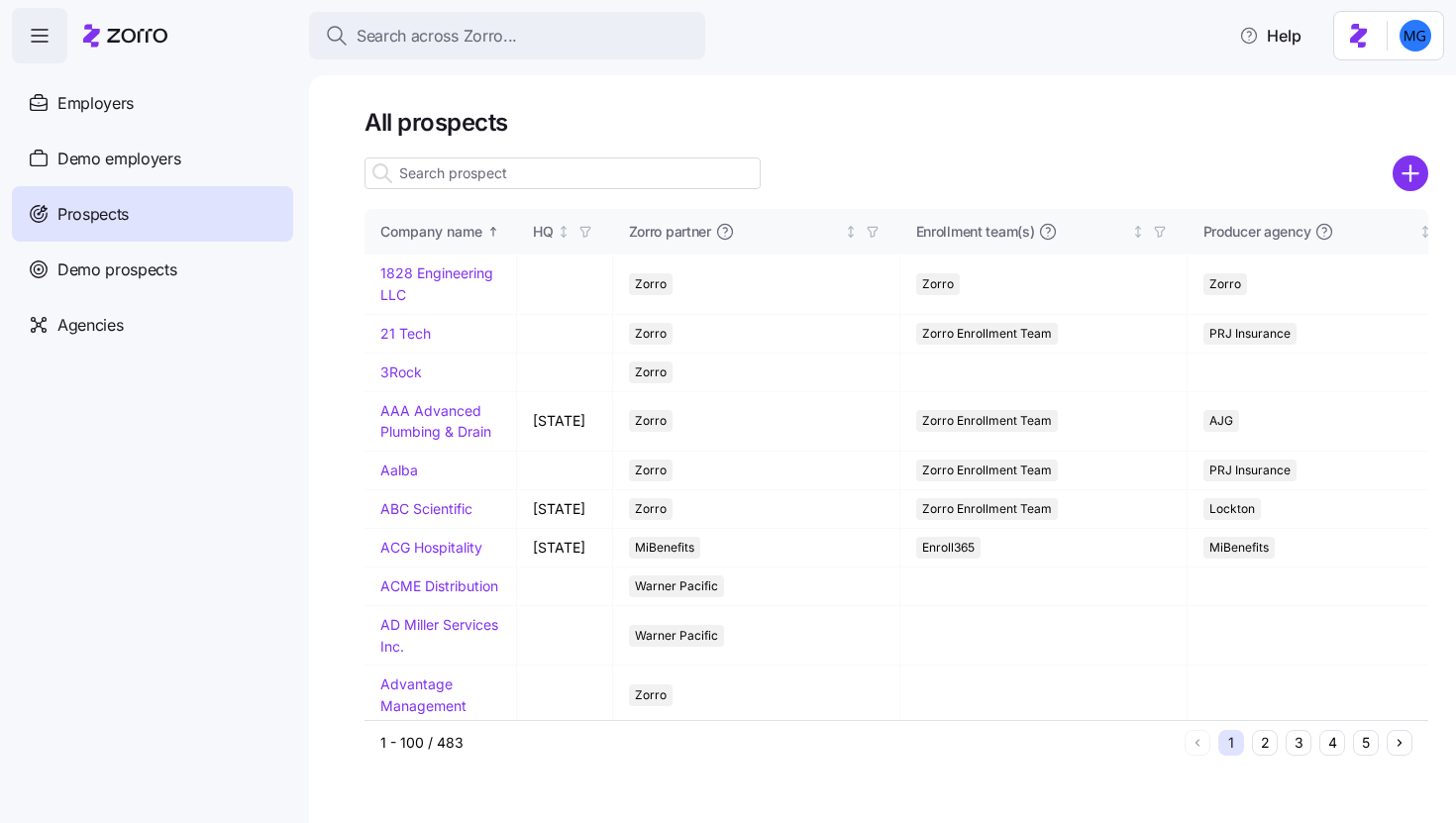 click at bounding box center (563, 173) 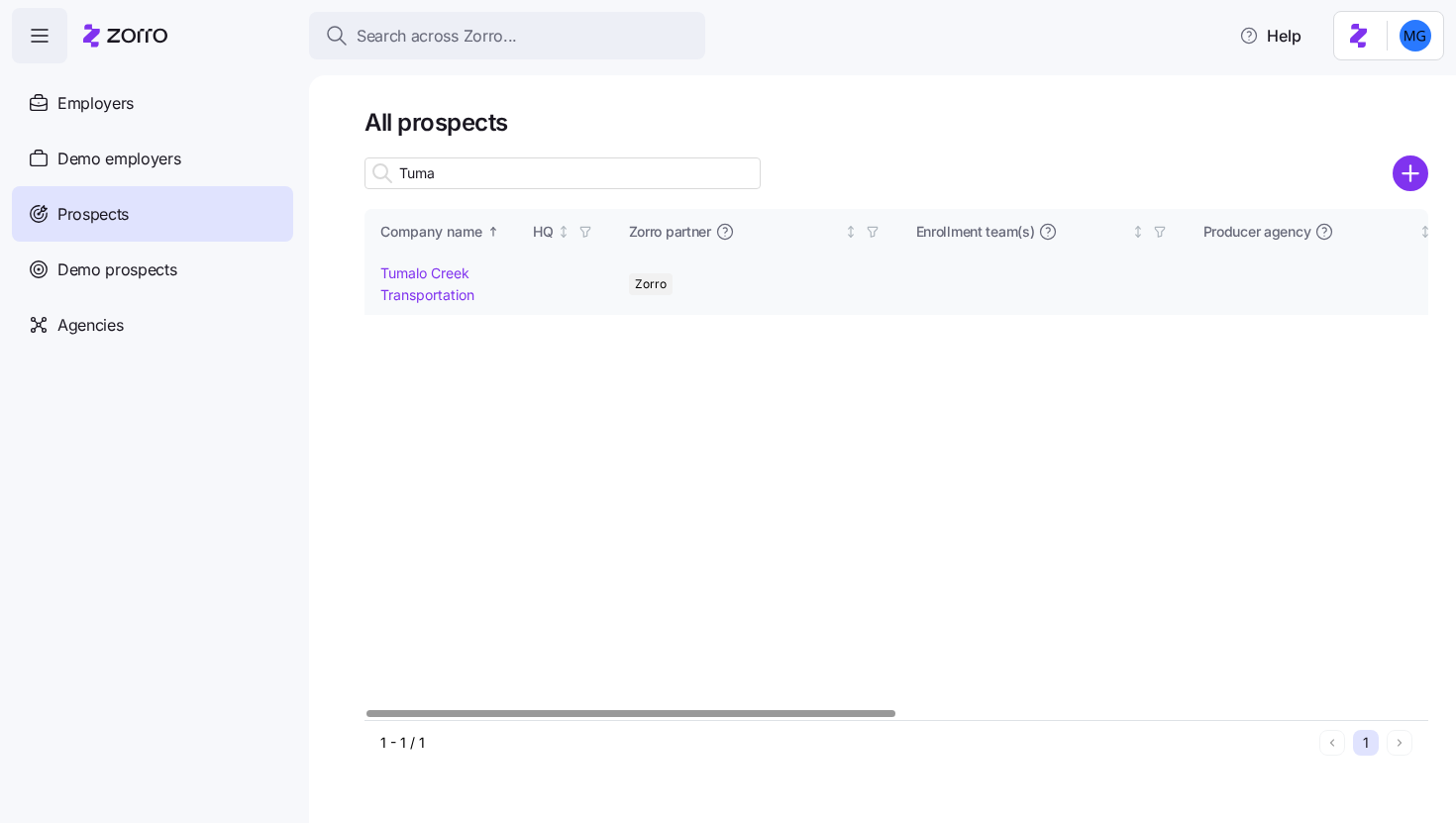 type on "Tuma" 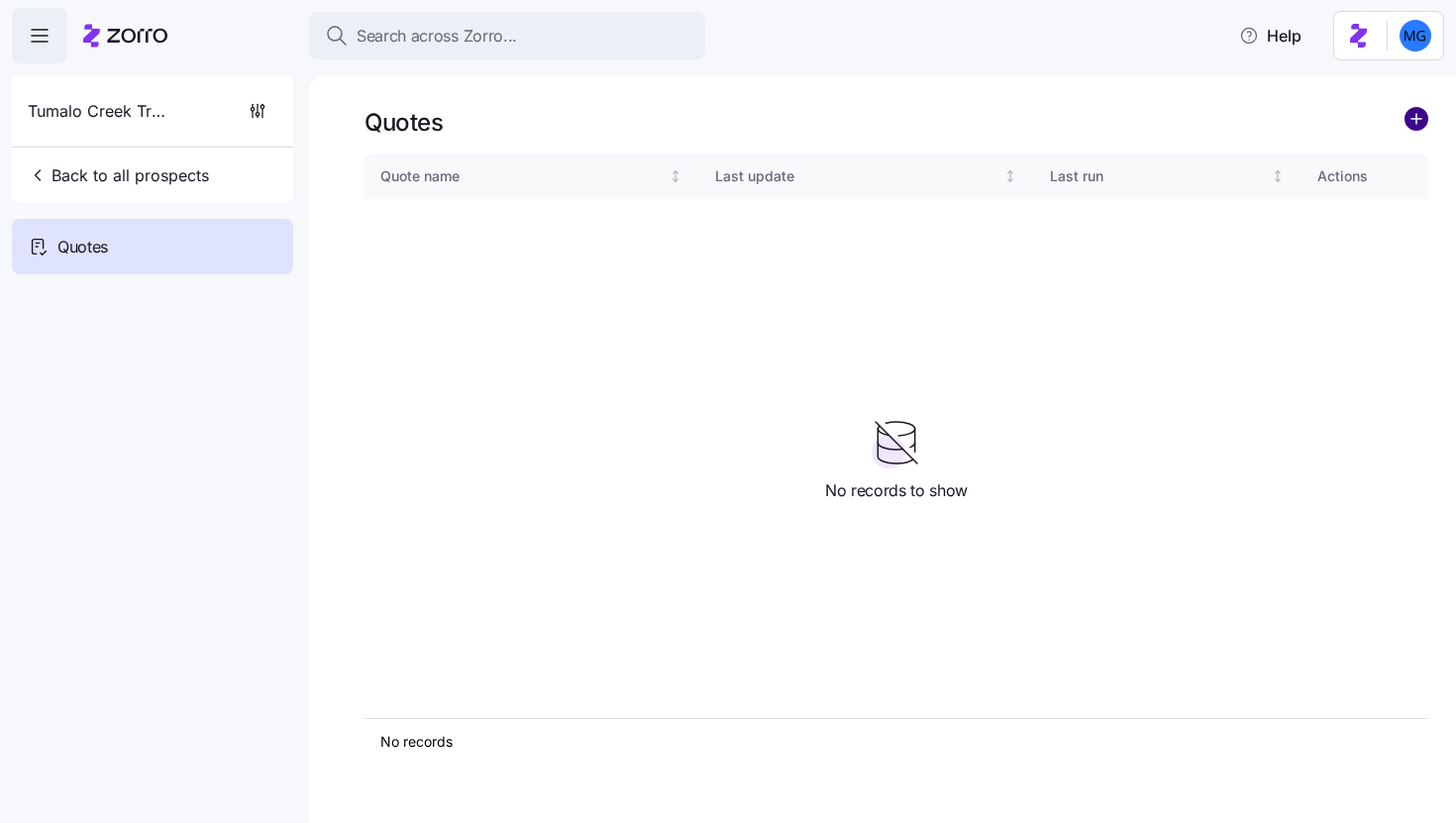 click 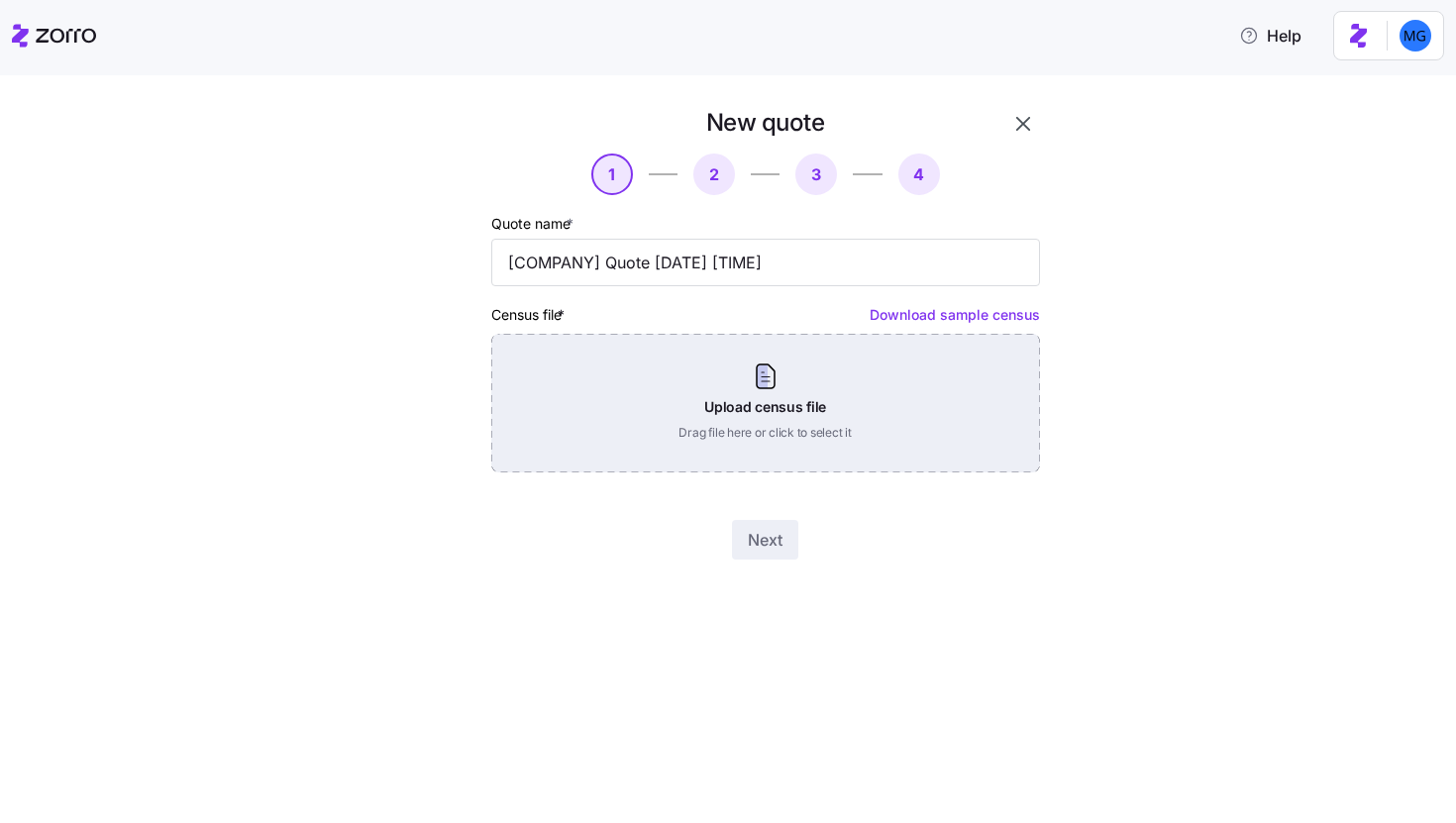 click on "Upload census file Drag file here or click to select it" at bounding box center (766, 403) 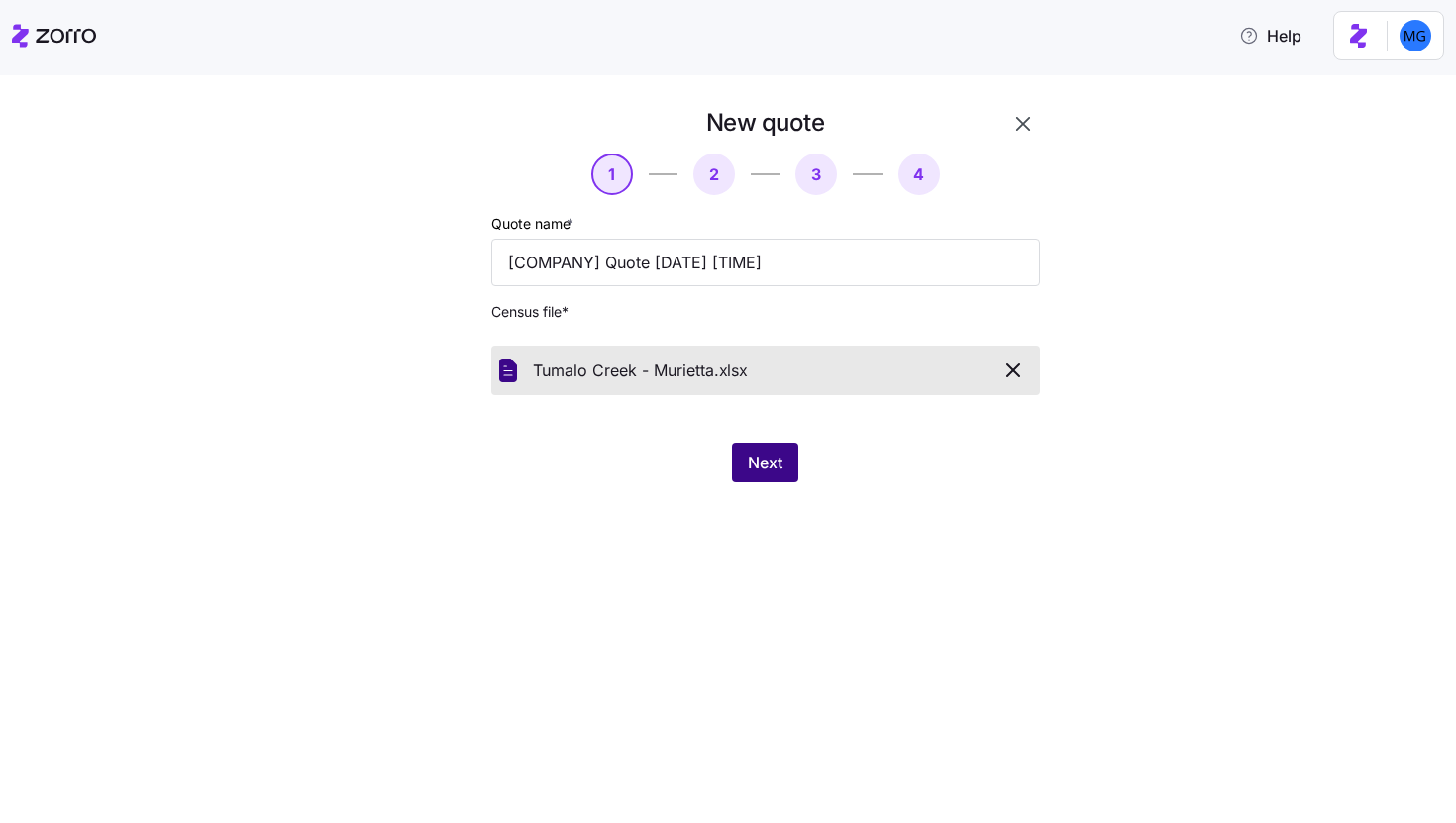 click on "Next" at bounding box center [765, 463] 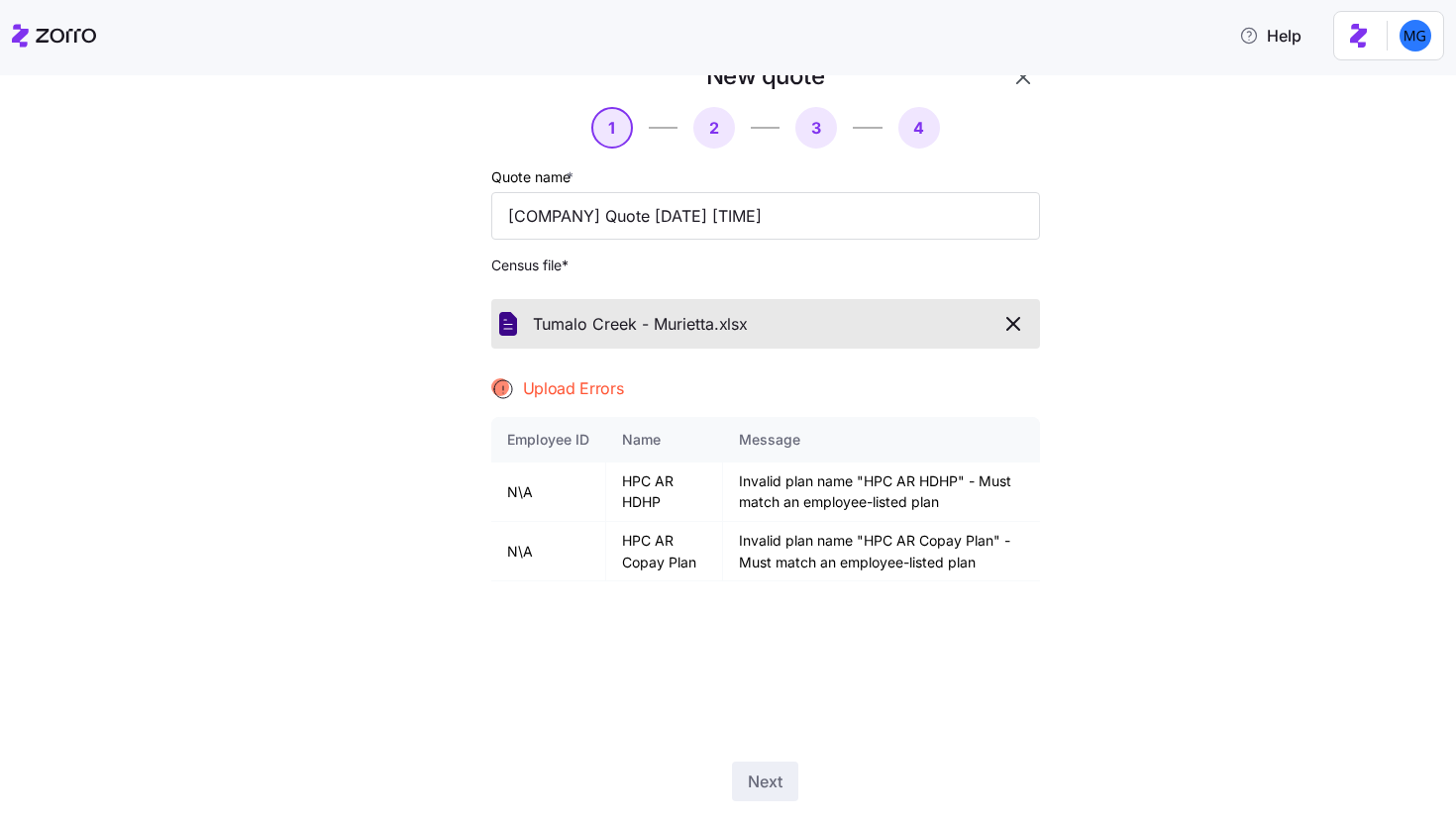 scroll, scrollTop: 96, scrollLeft: 0, axis: vertical 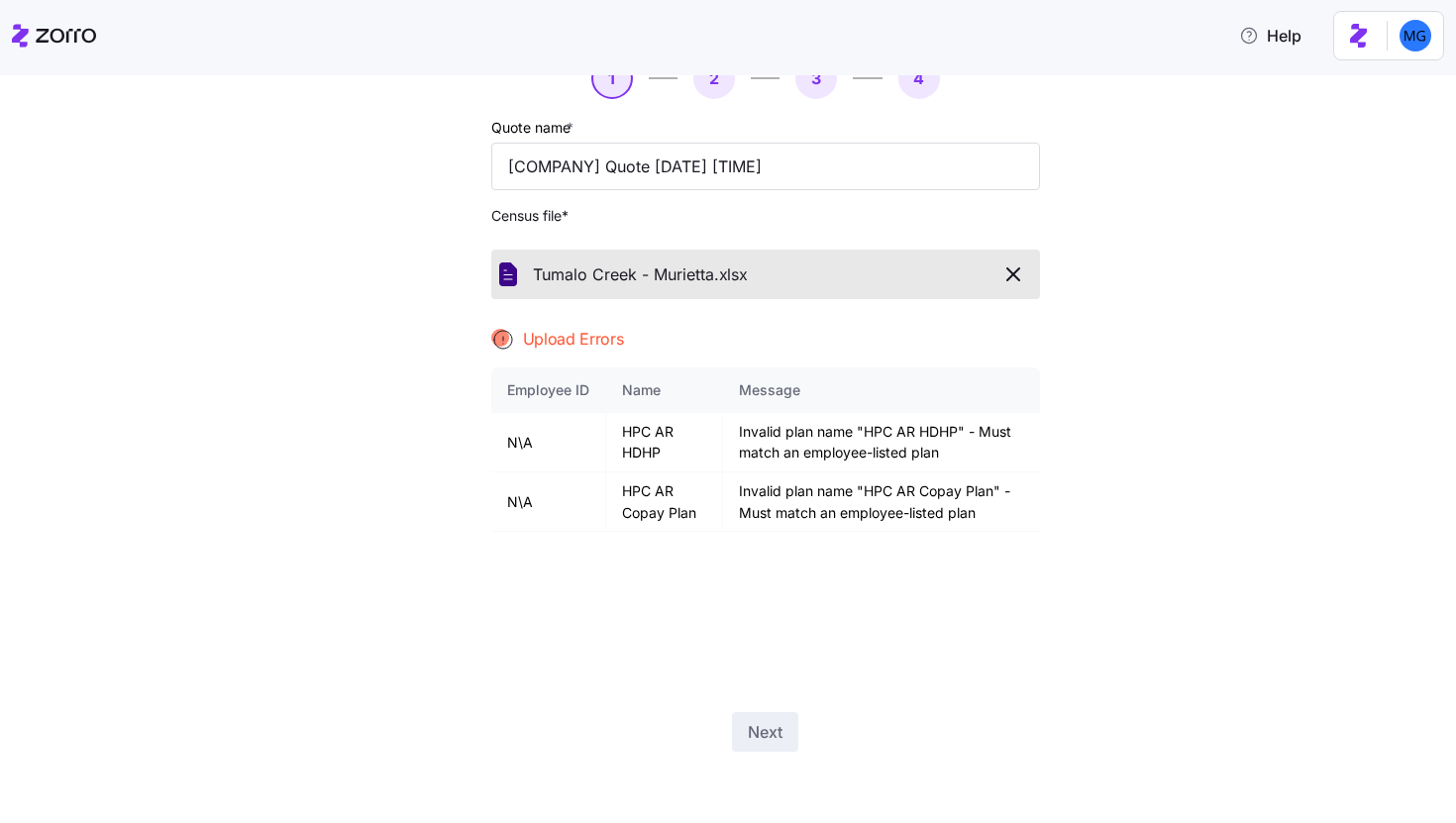 click 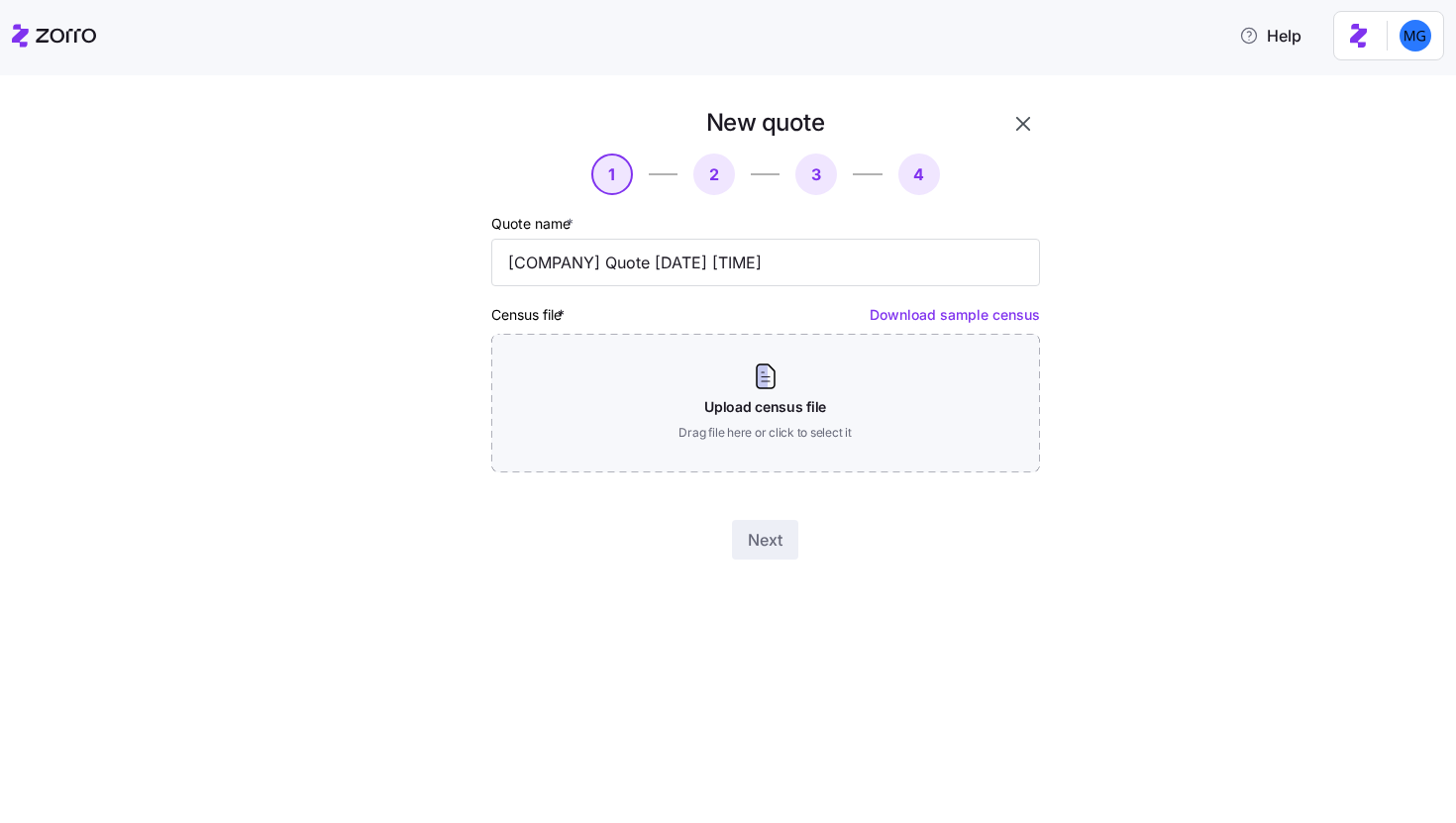 click 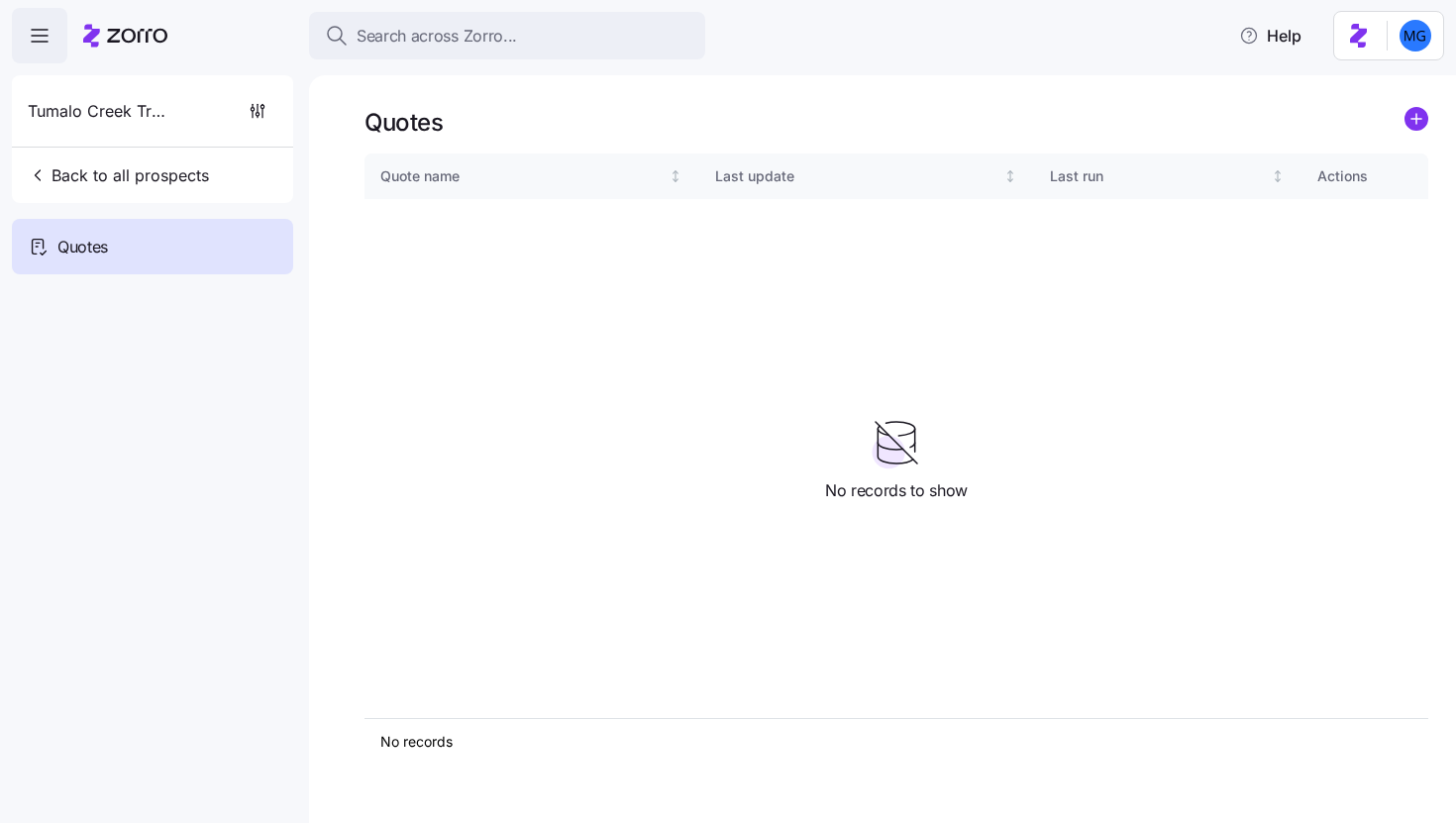 click 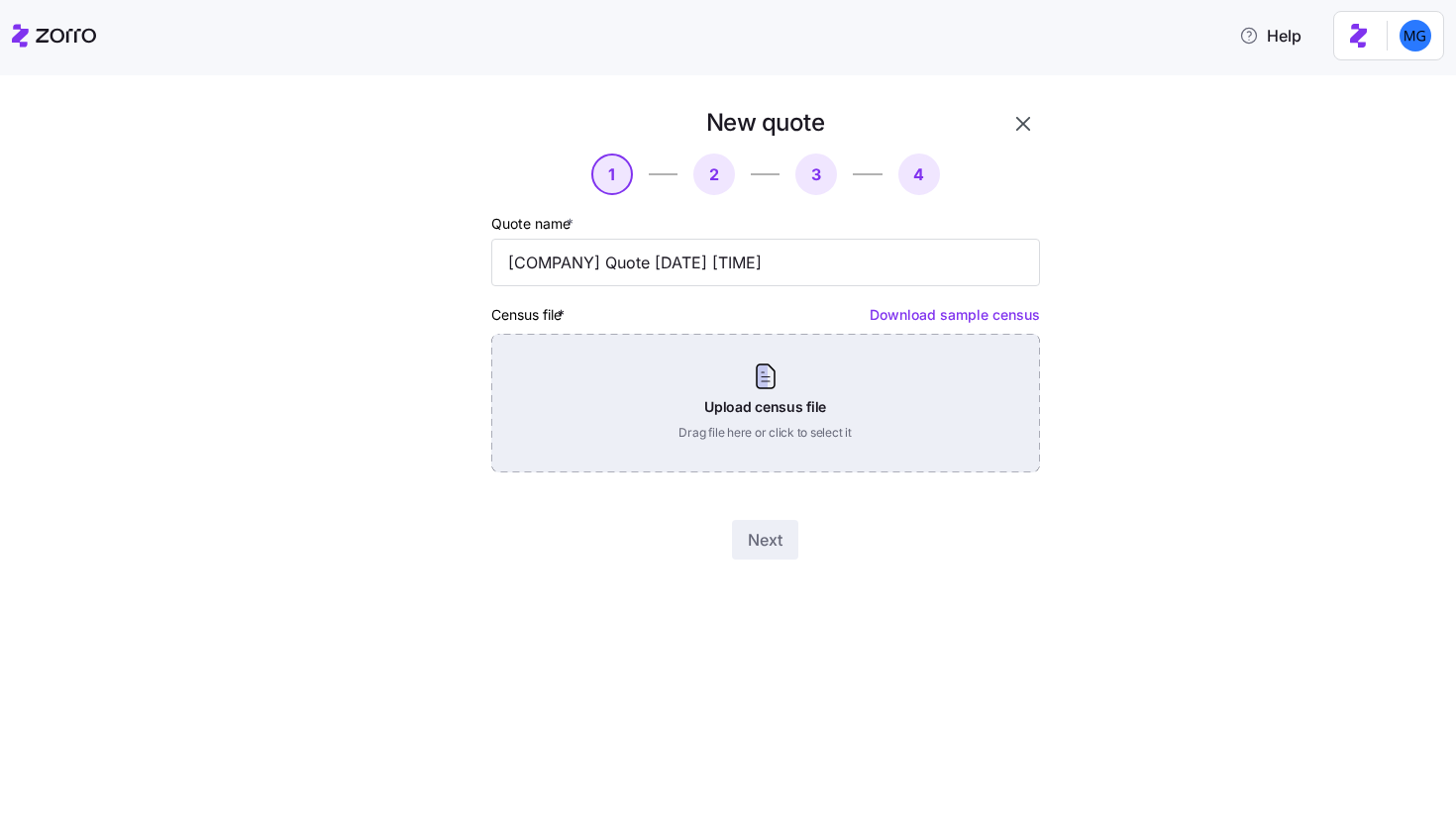 click on "Upload census file Drag file here or click to select it" at bounding box center [766, 403] 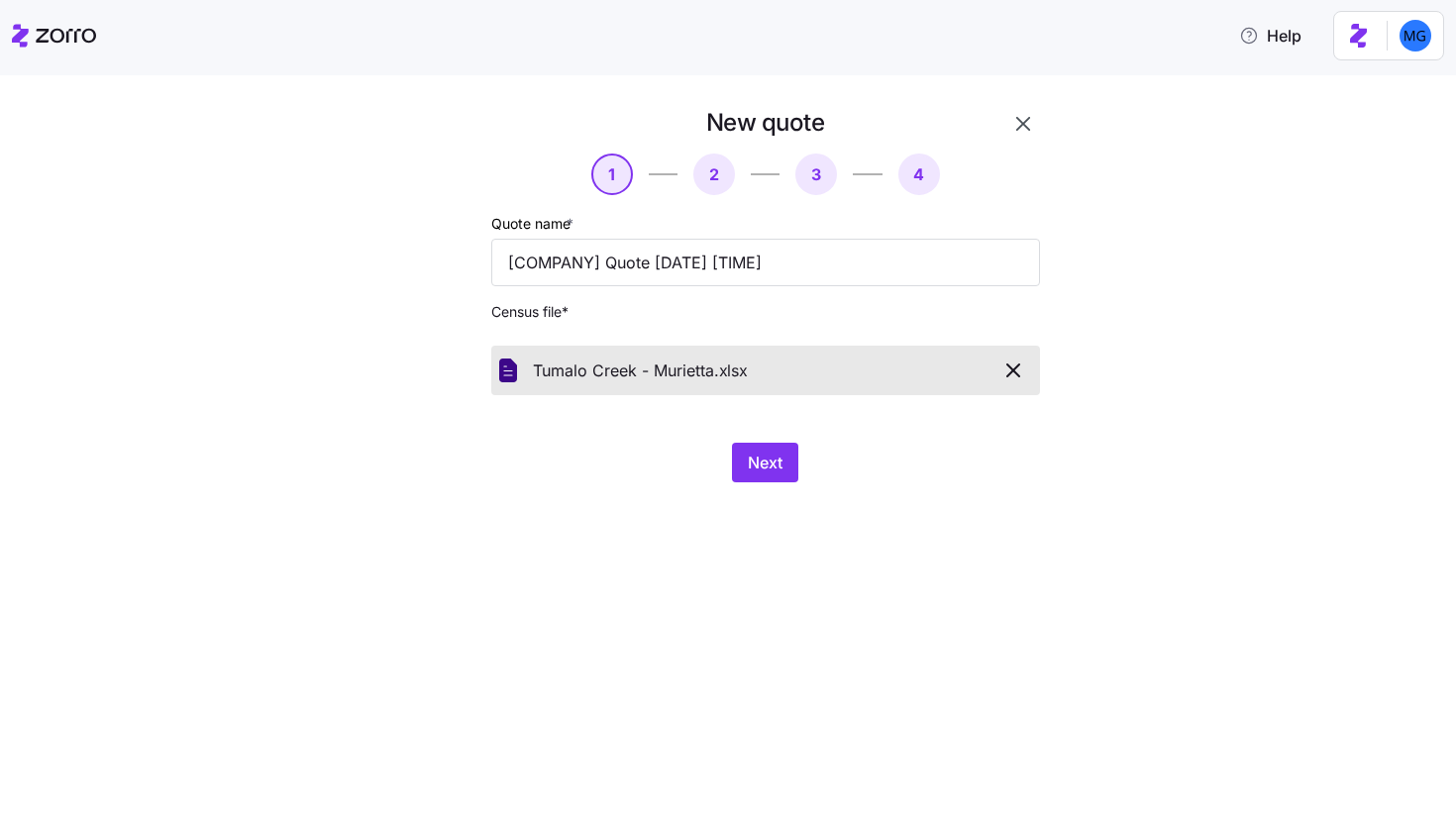 click on "Next" at bounding box center [766, 463] 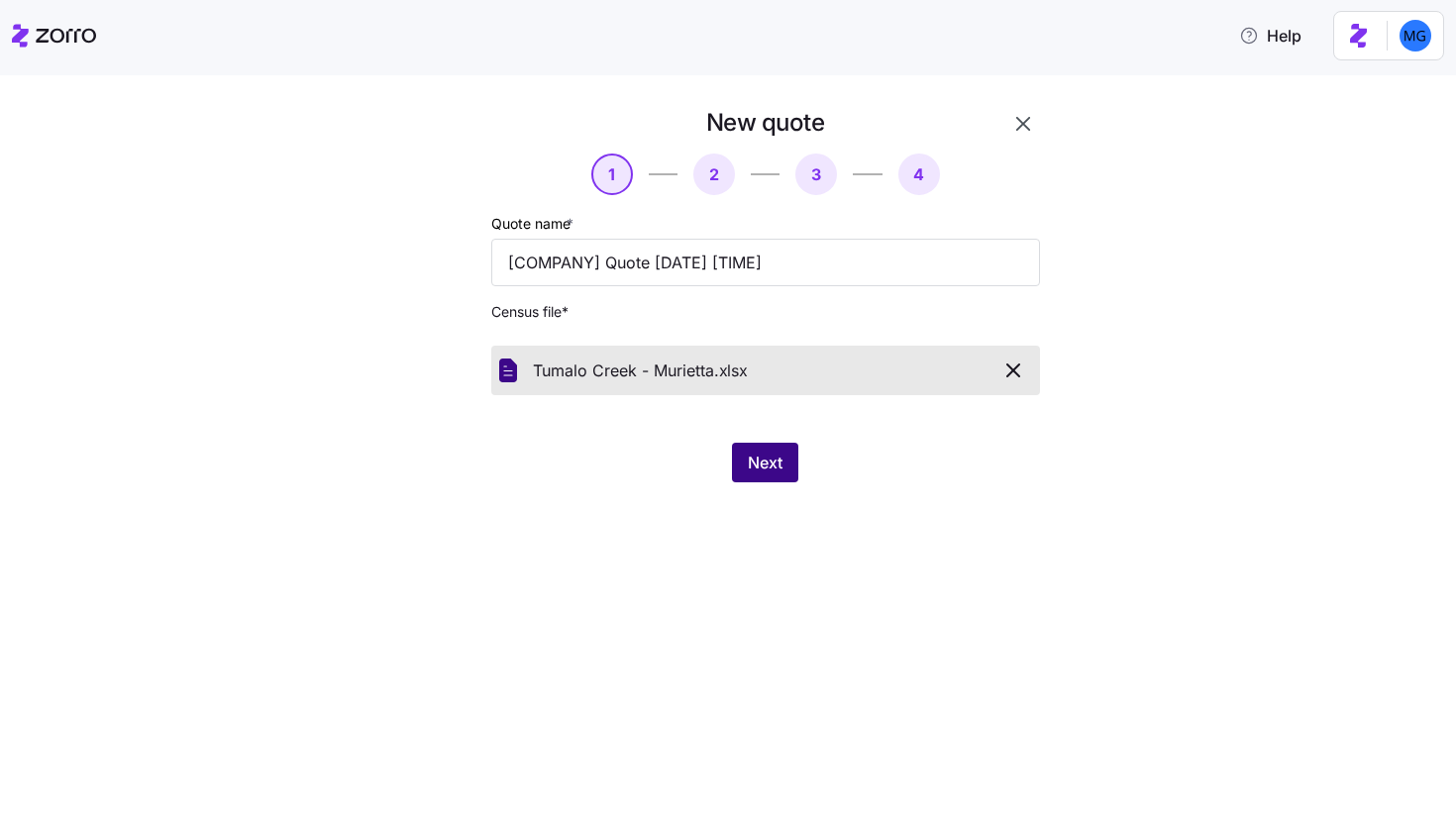 click on "Next" at bounding box center (765, 463) 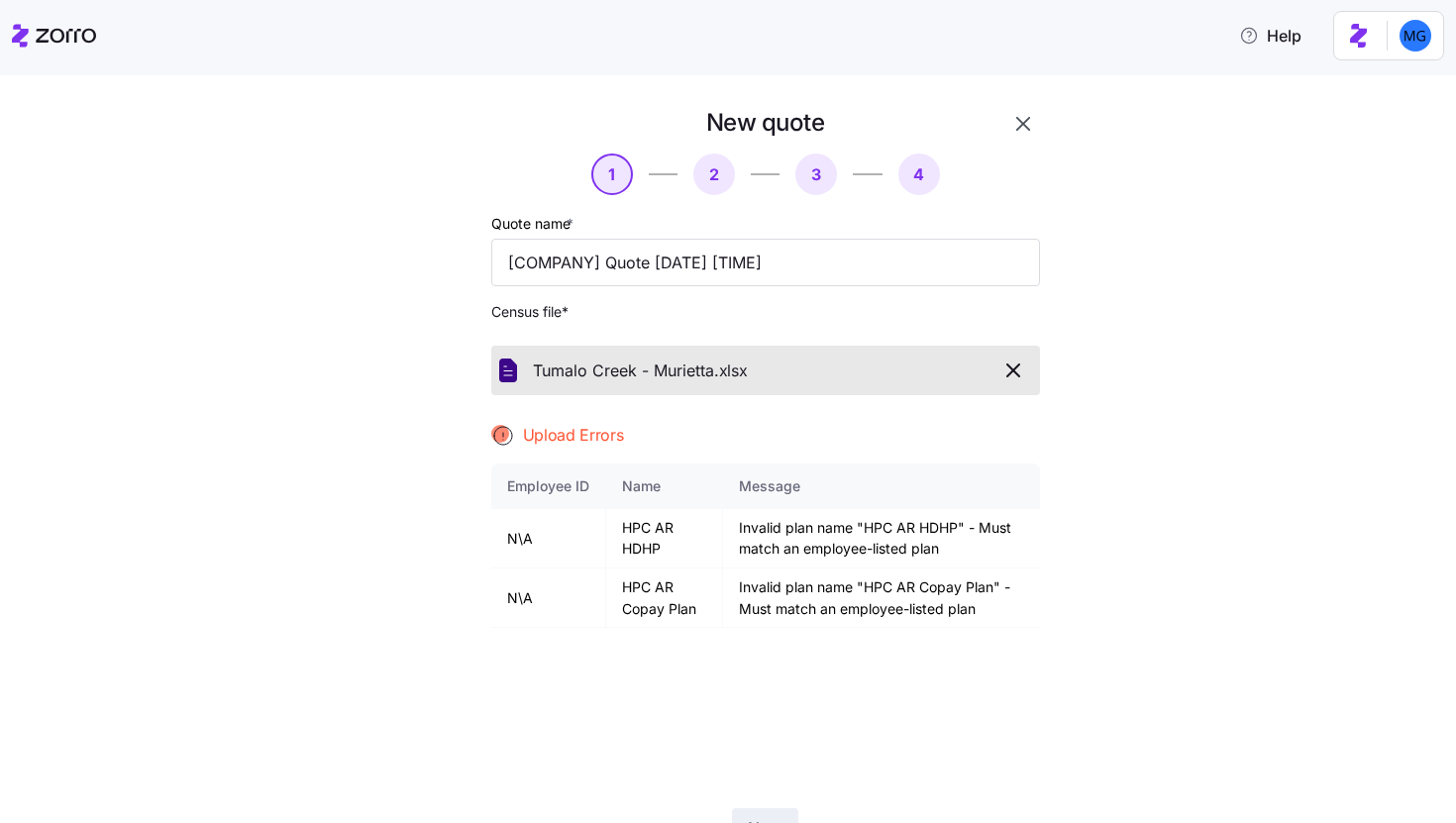 click 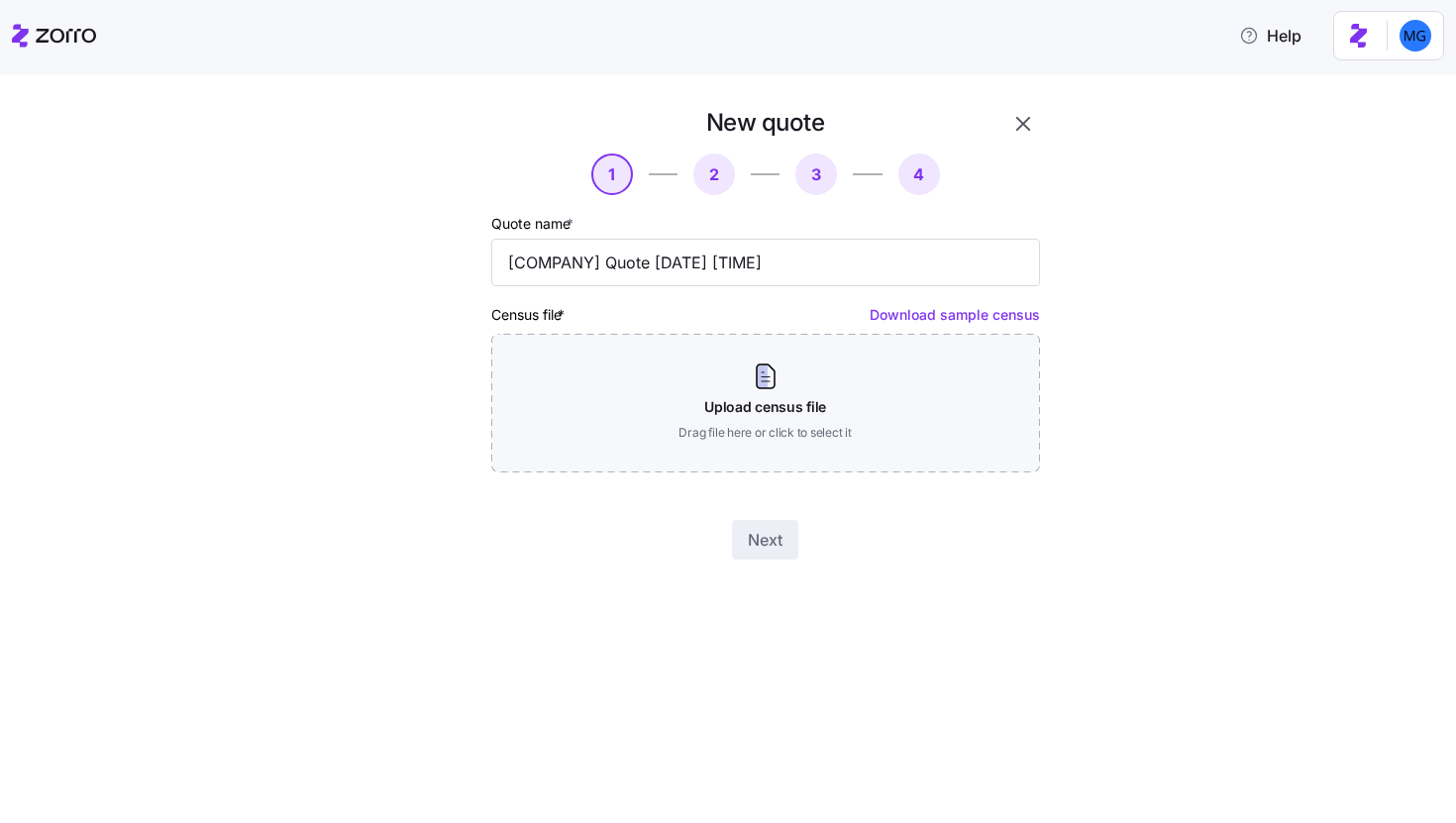 click 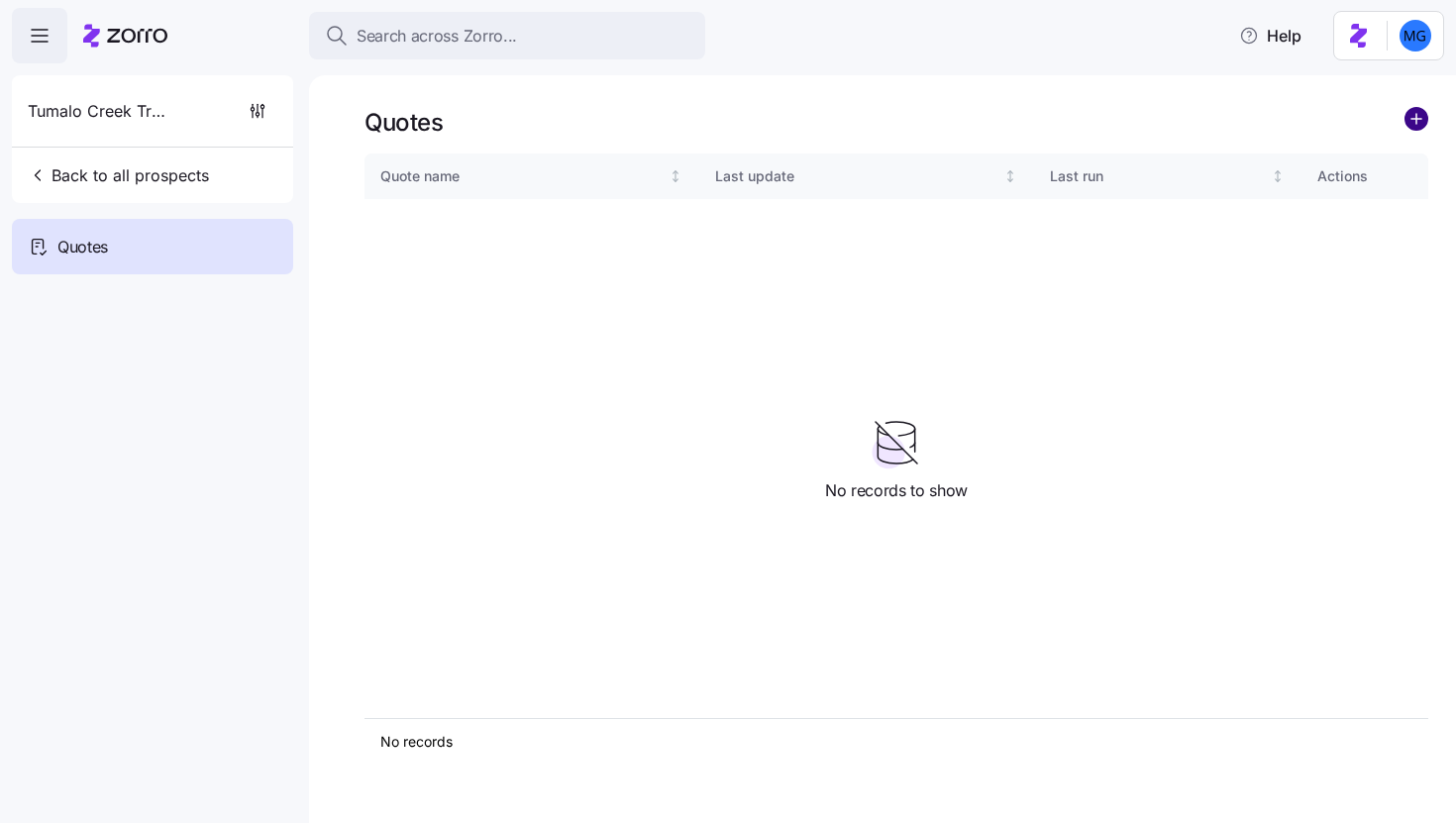 click 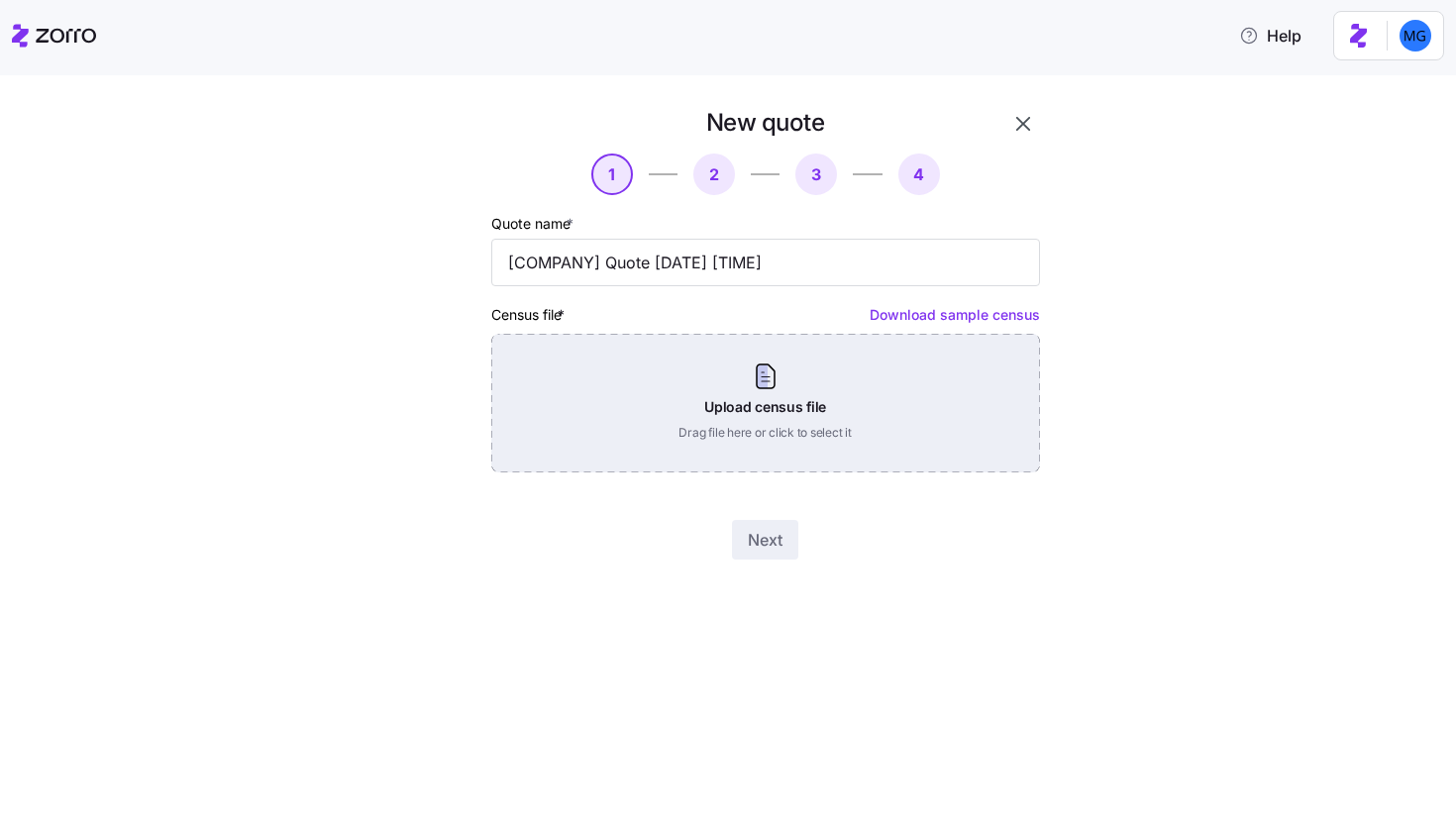 click on "Upload census file Drag file here or click to select it" at bounding box center [766, 403] 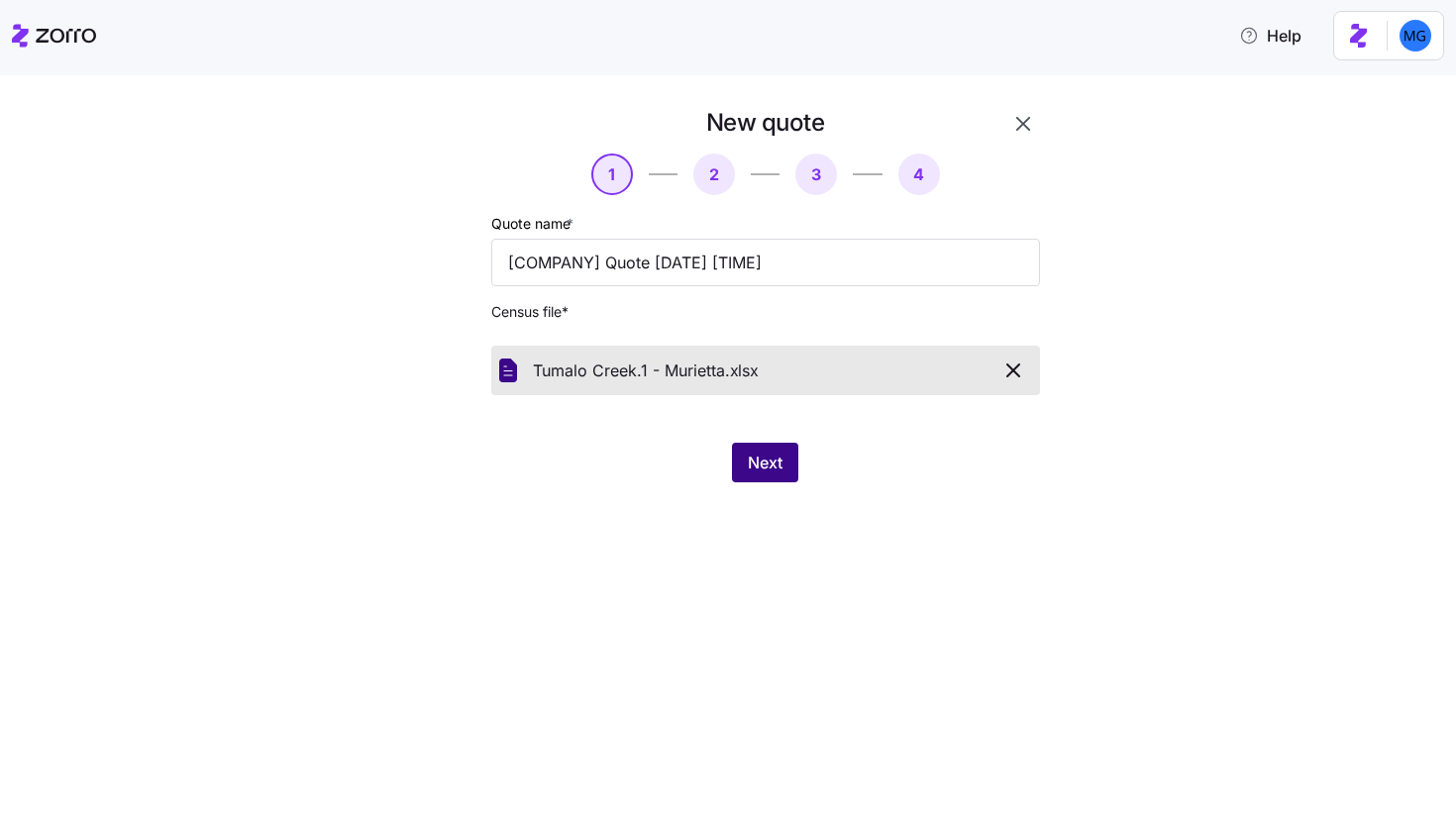 click on "Next" at bounding box center (765, 463) 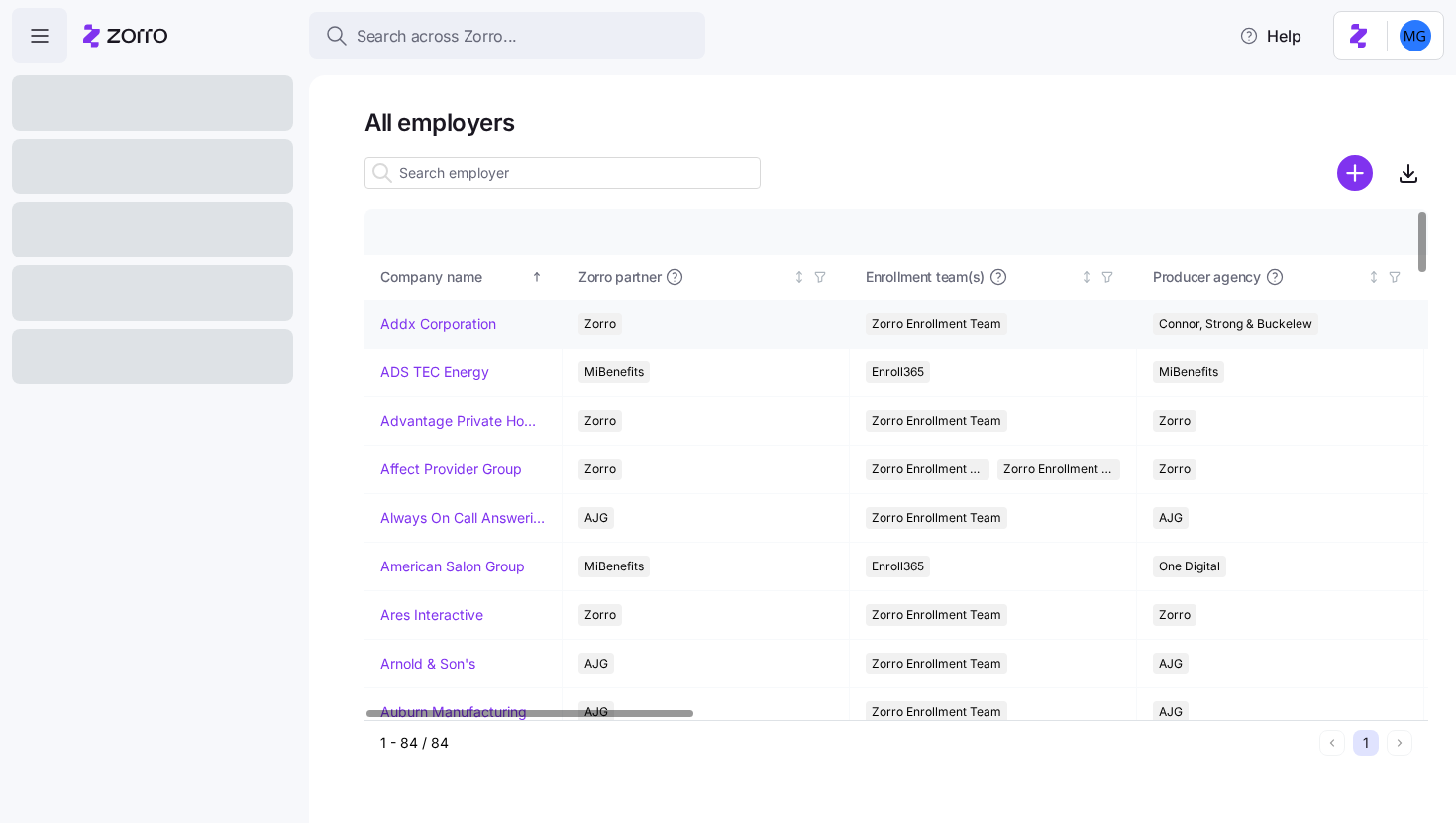 scroll, scrollTop: 0, scrollLeft: 0, axis: both 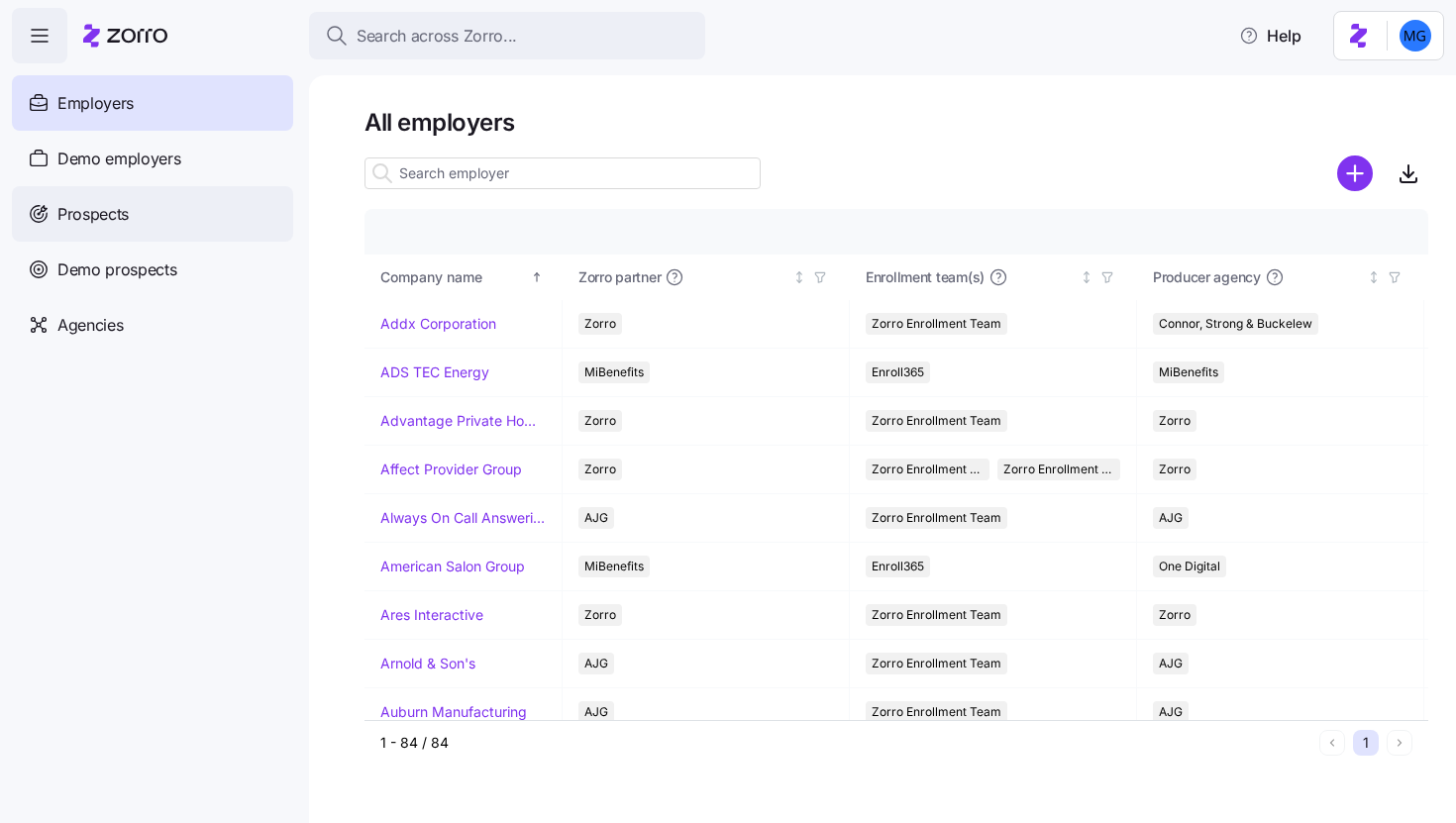click on "Prospects" at bounding box center [153, 214] 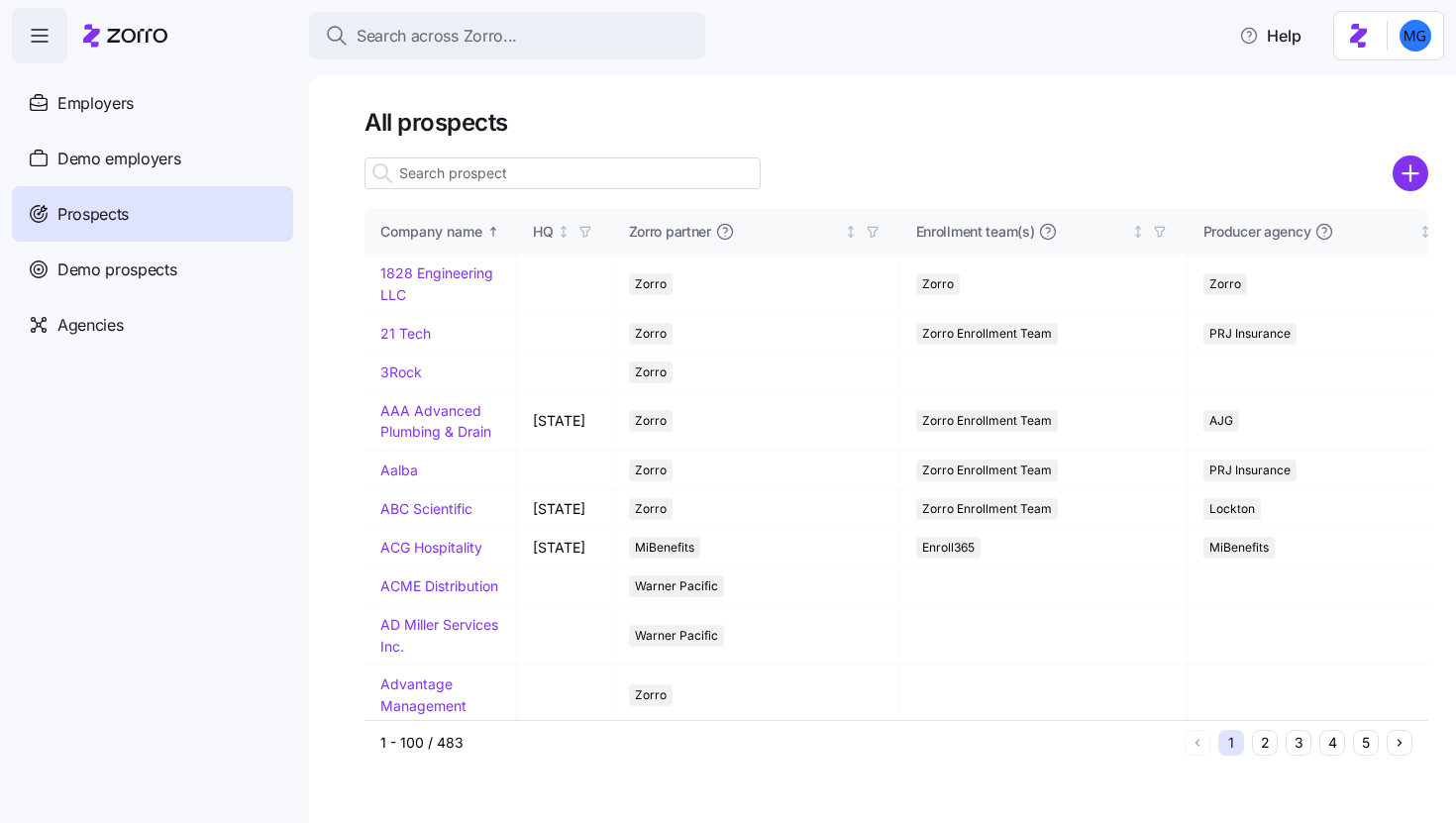 click at bounding box center [563, 173] 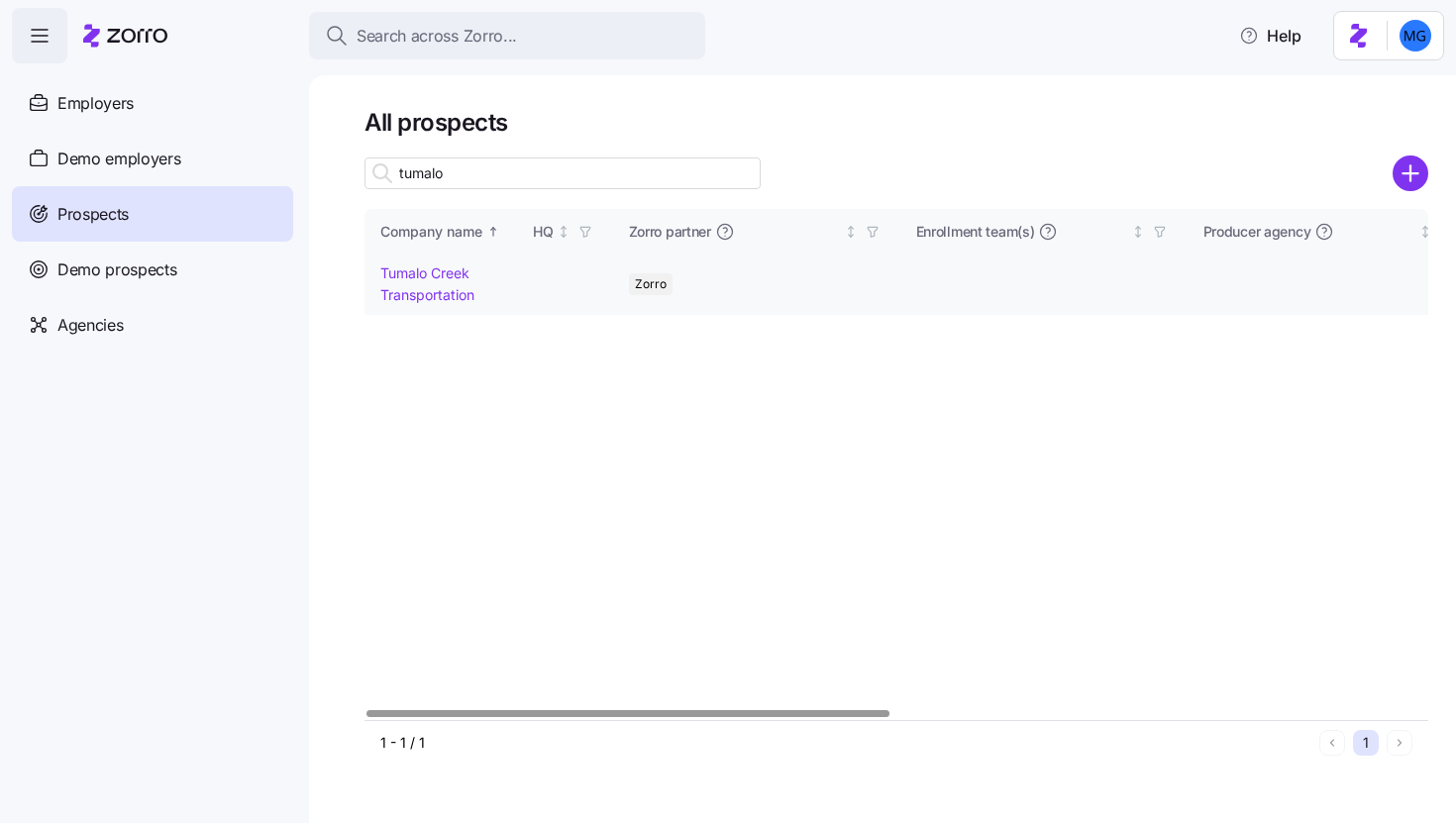 type on "tumalo" 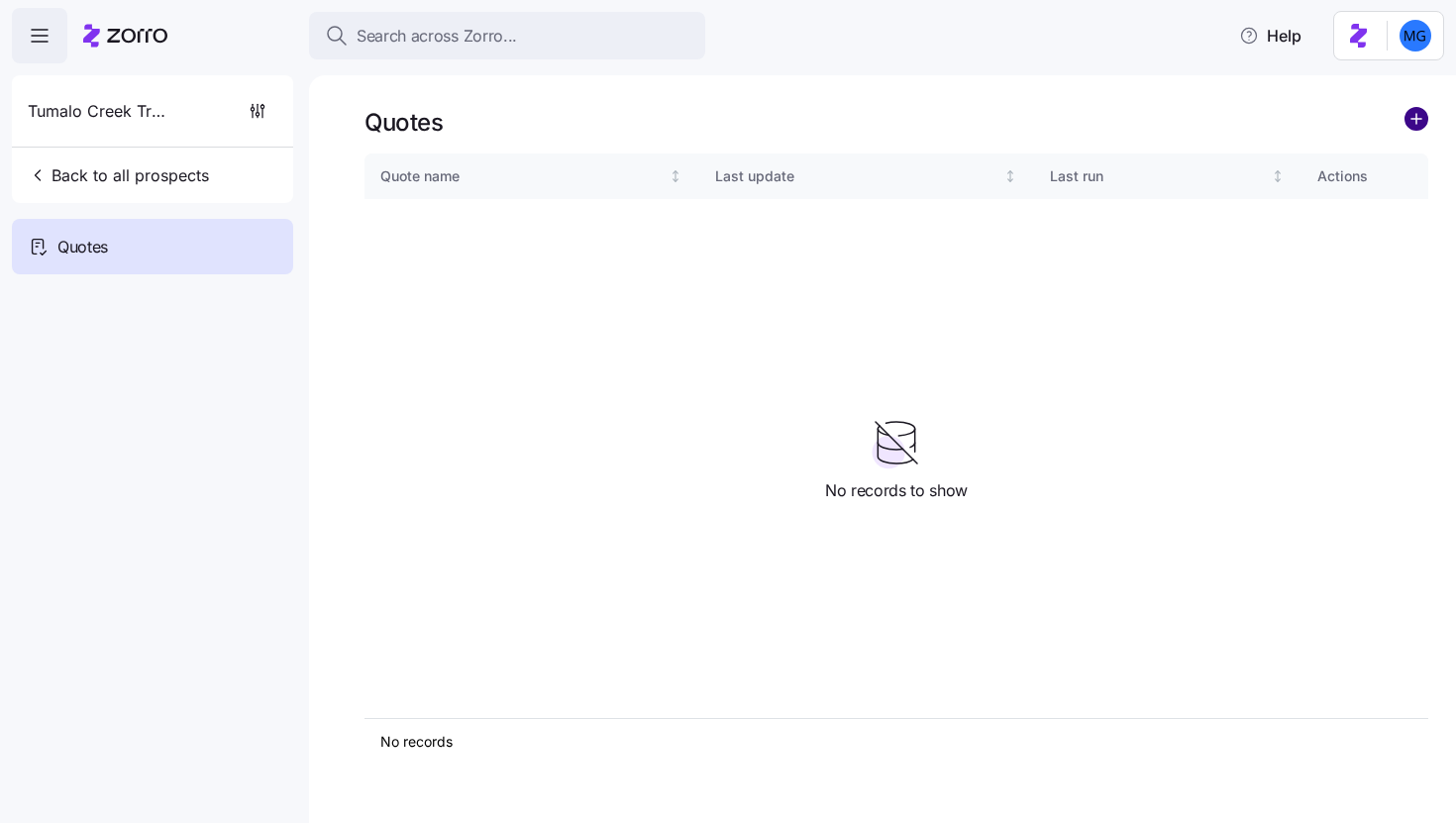 click 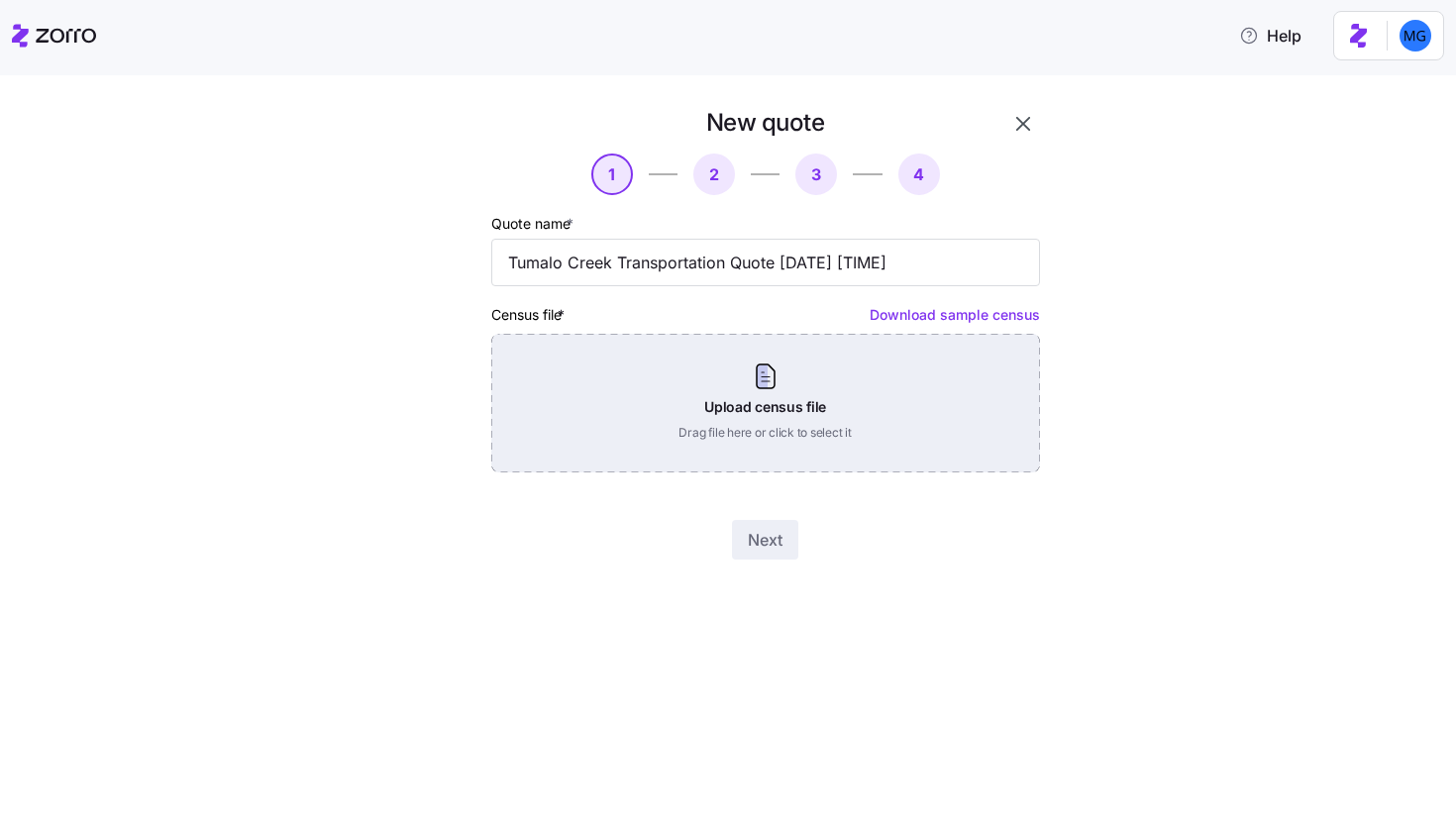 click on "Upload census file Drag file here or click to select it" at bounding box center [766, 403] 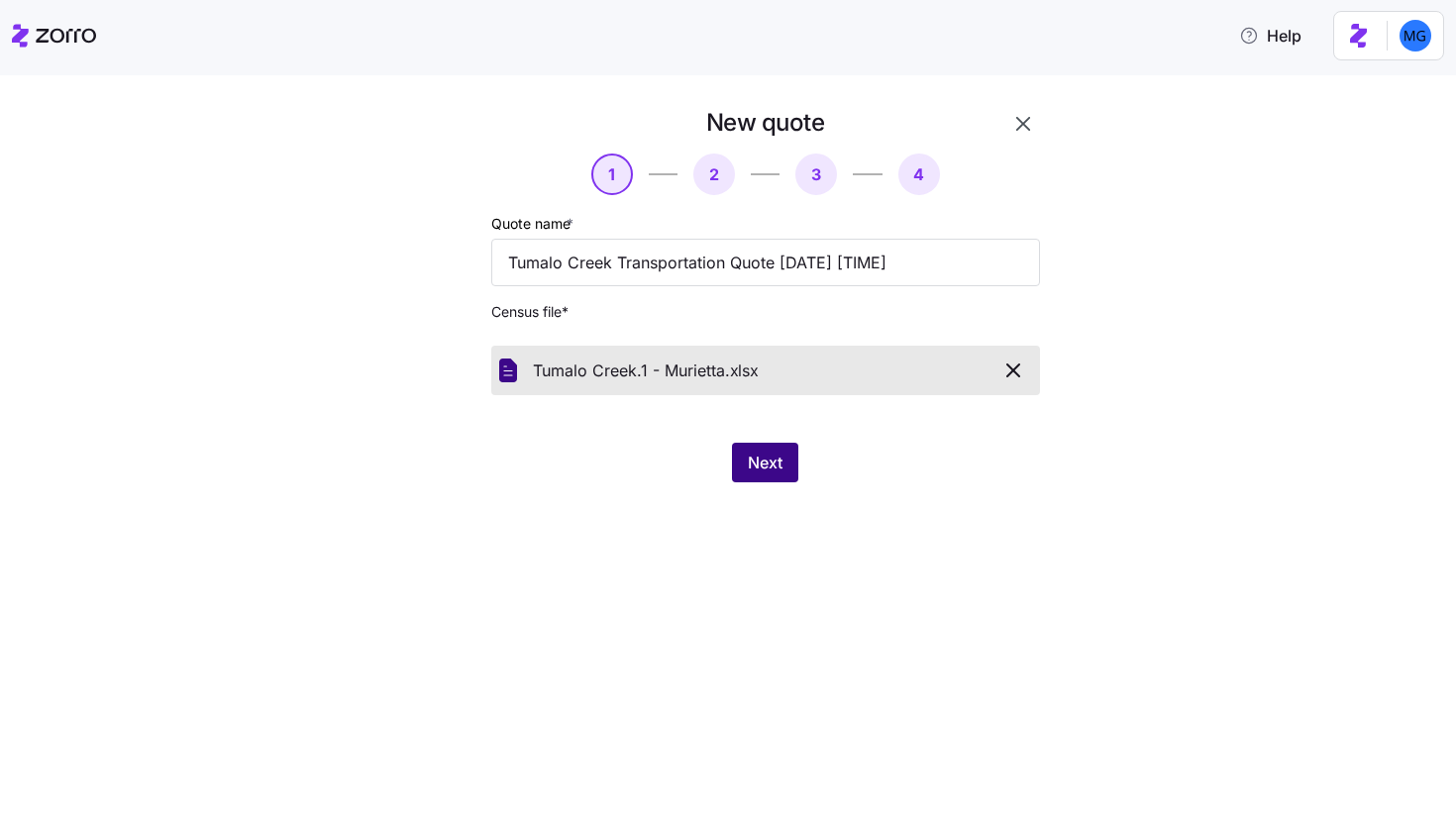 click on "Next" at bounding box center (765, 463) 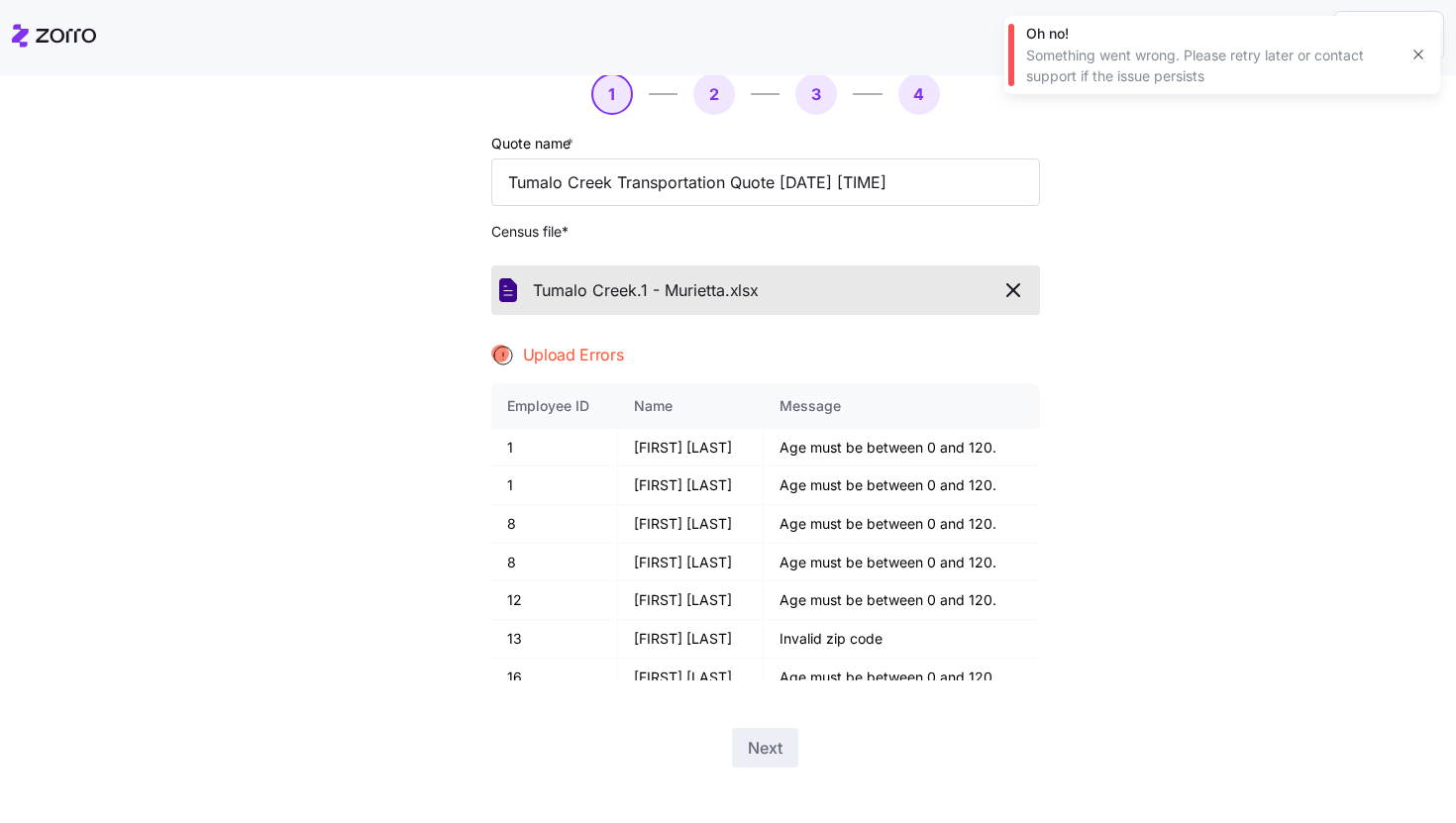 scroll, scrollTop: 96, scrollLeft: 0, axis: vertical 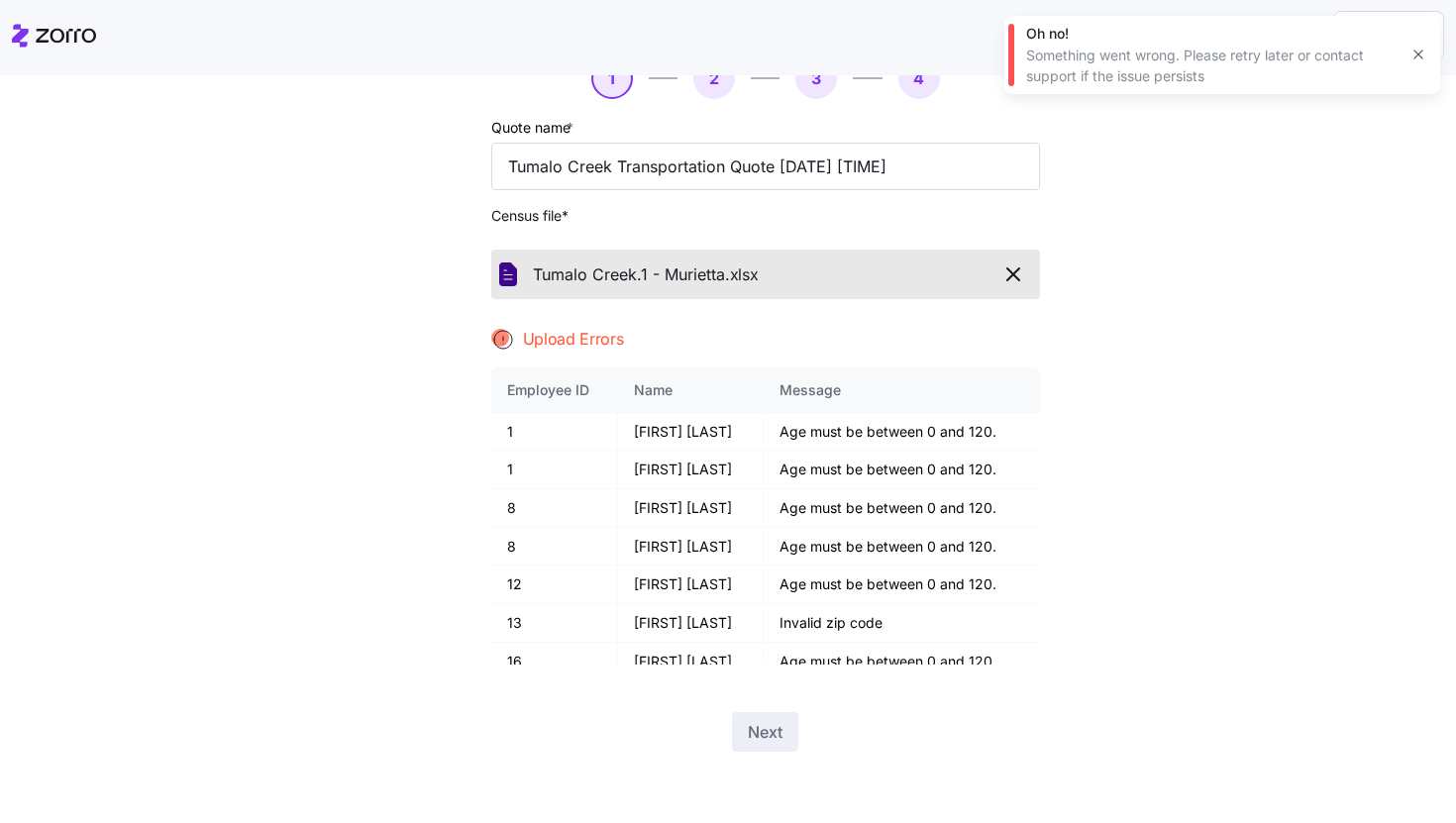 click 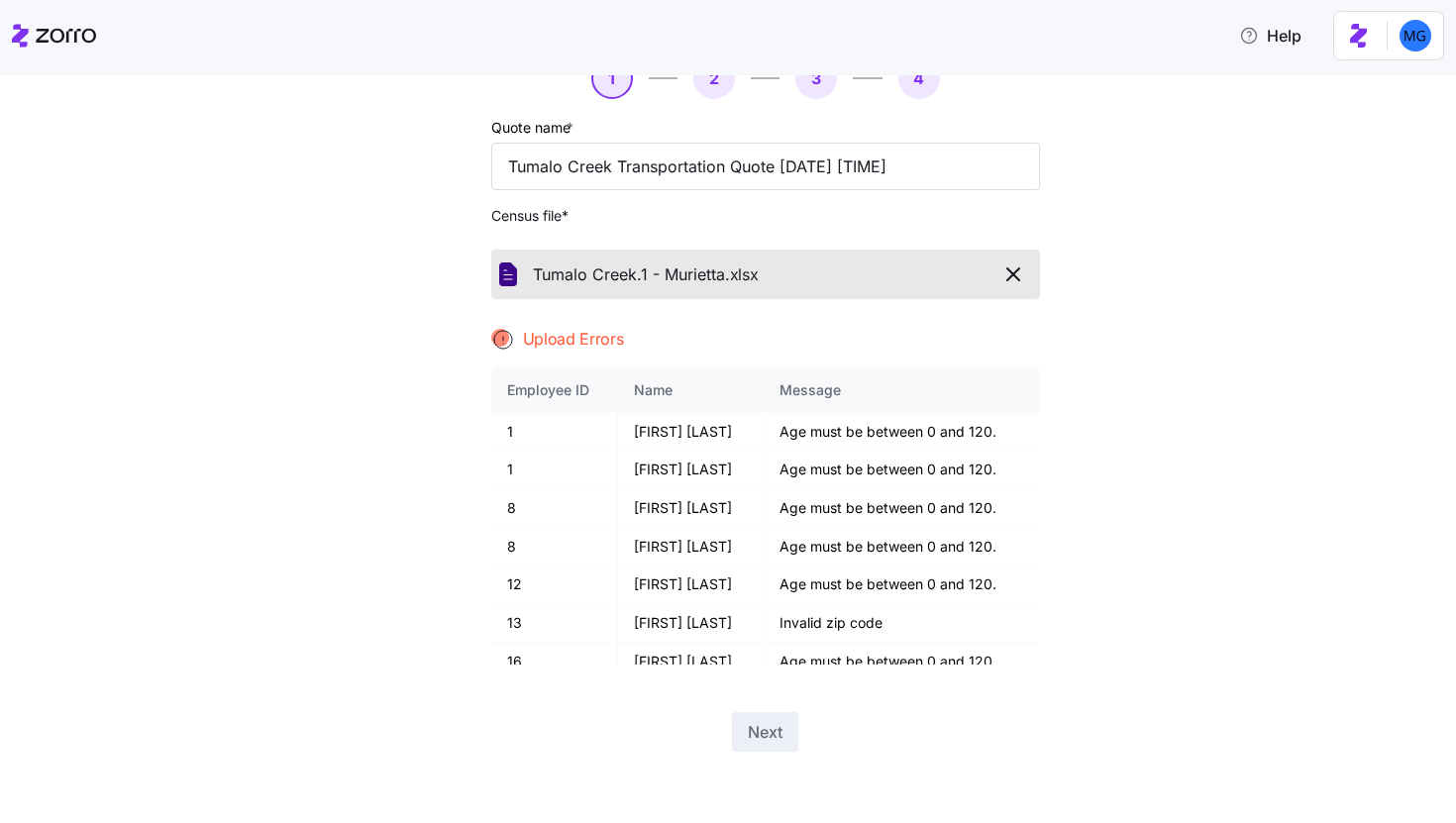 click 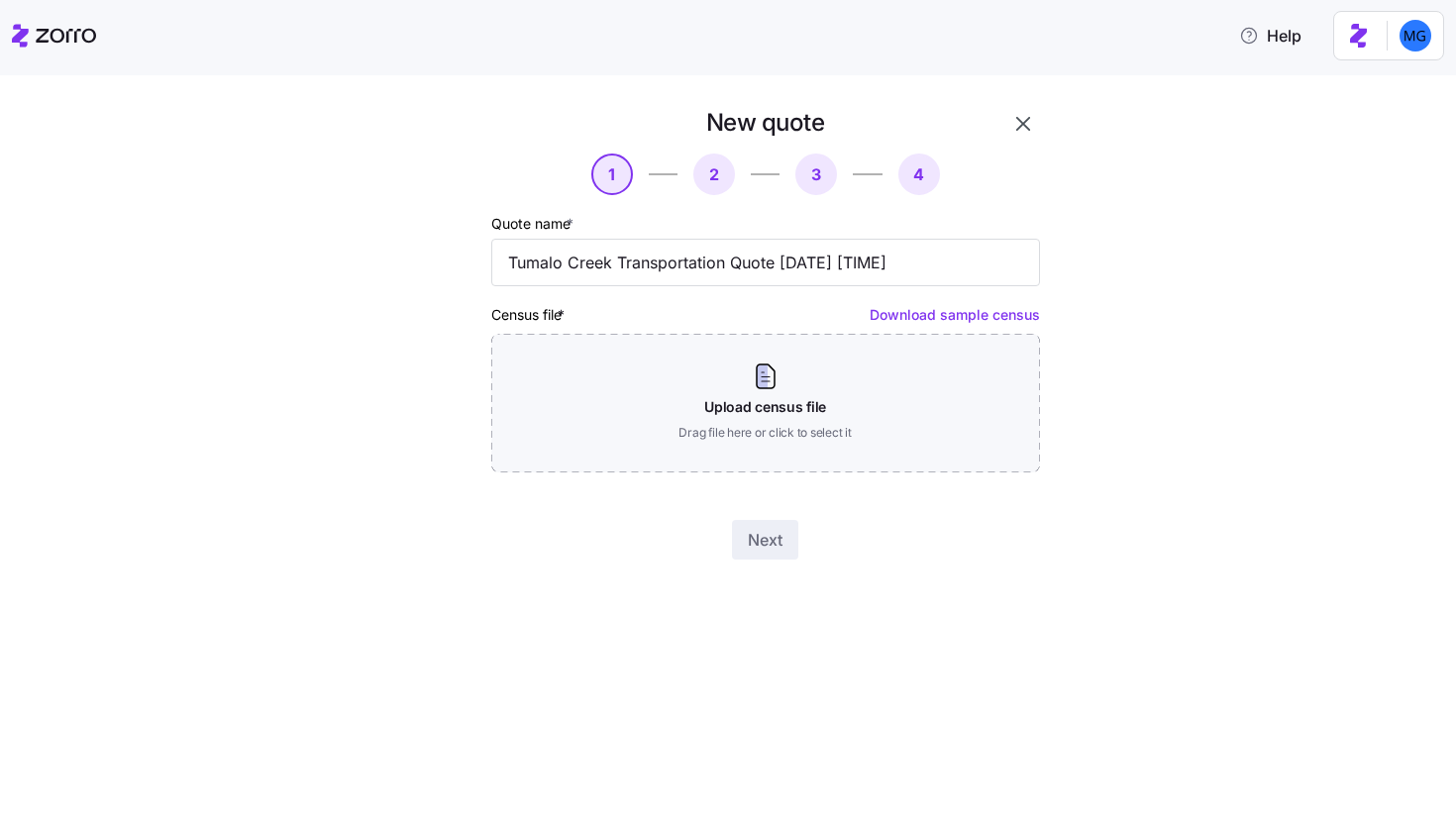scroll, scrollTop: 0, scrollLeft: 0, axis: both 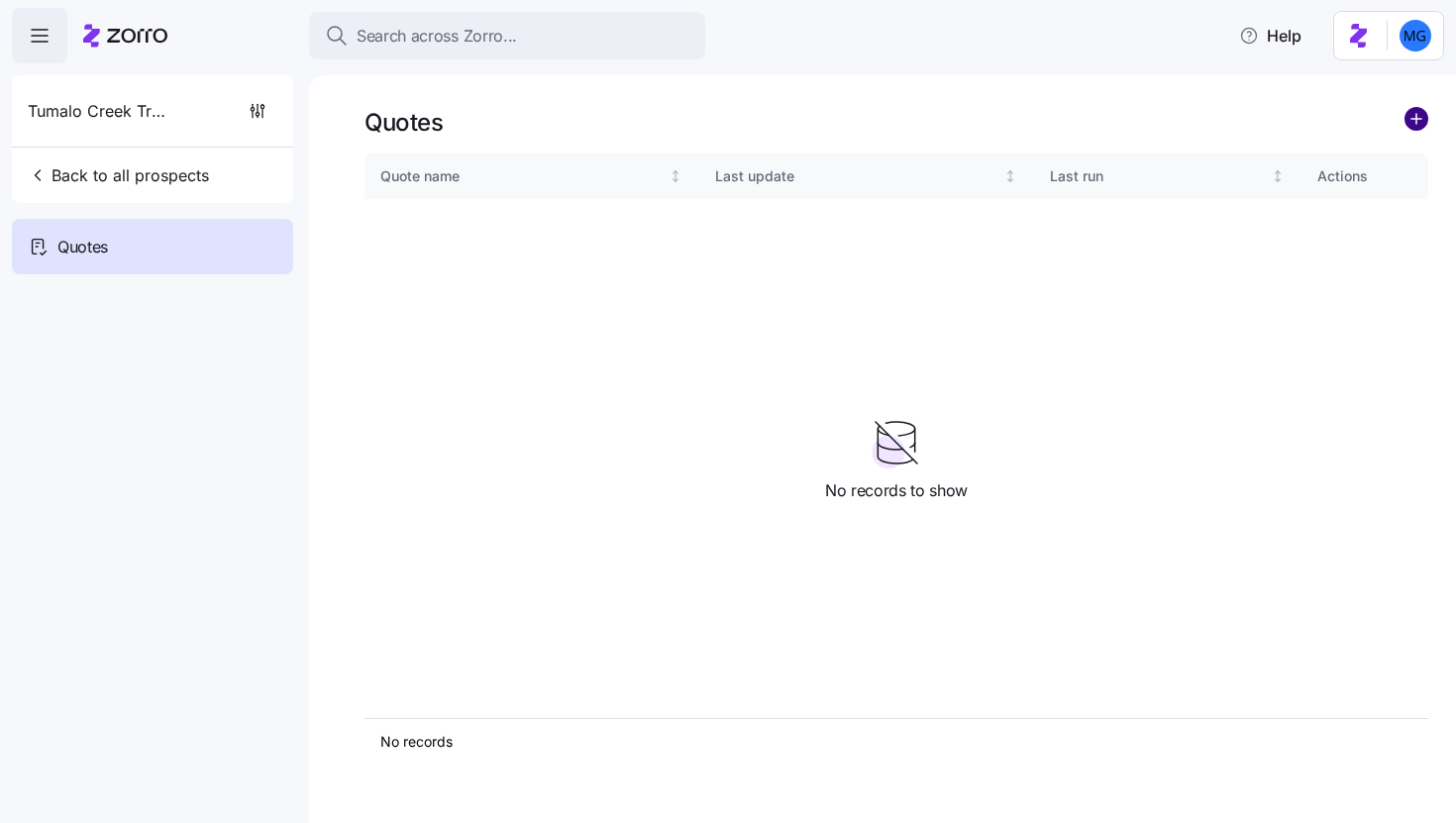 click 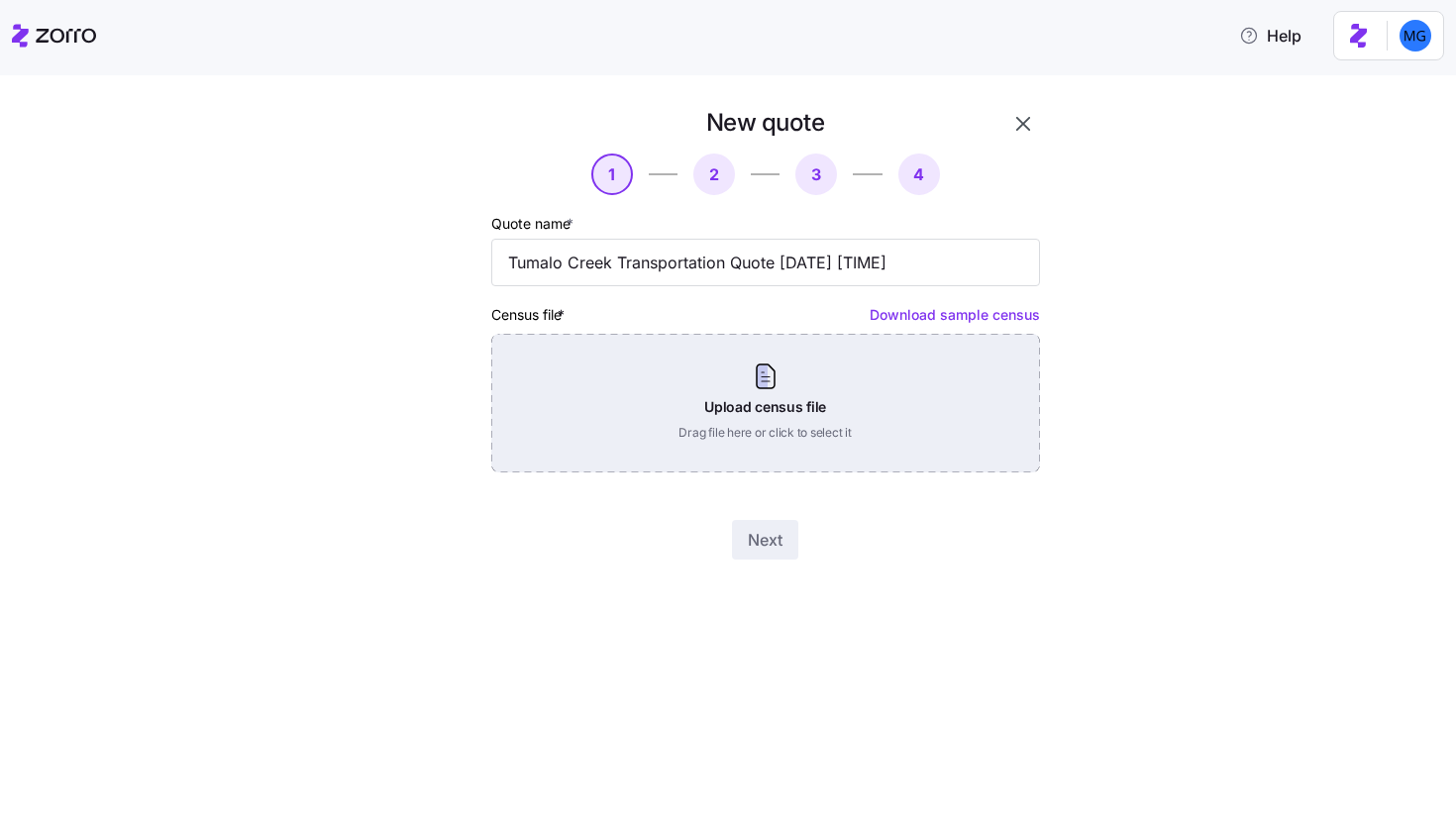 click on "Upload census file Drag file here or click to select it" at bounding box center [766, 403] 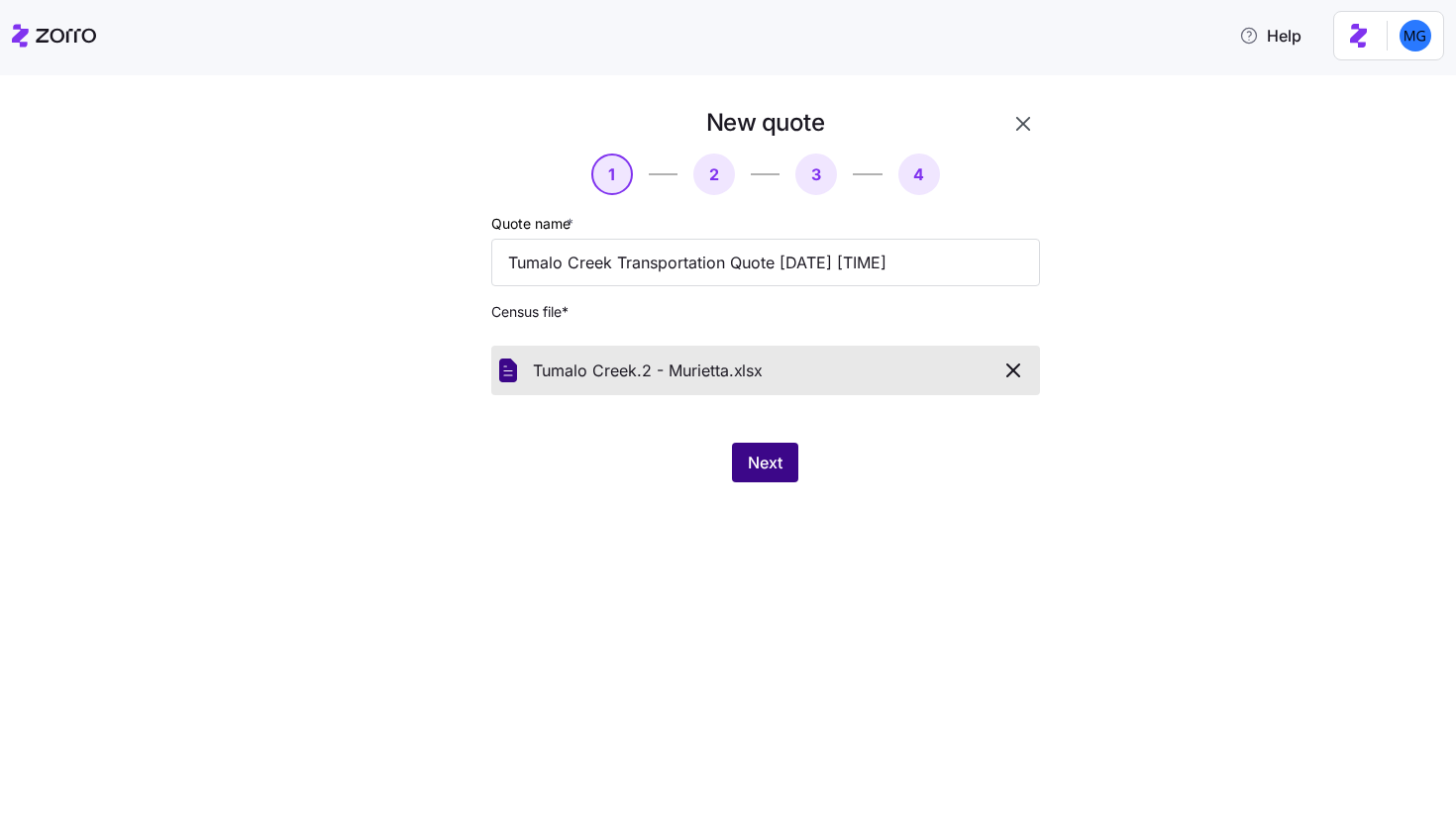 click on "Next" at bounding box center [765, 463] 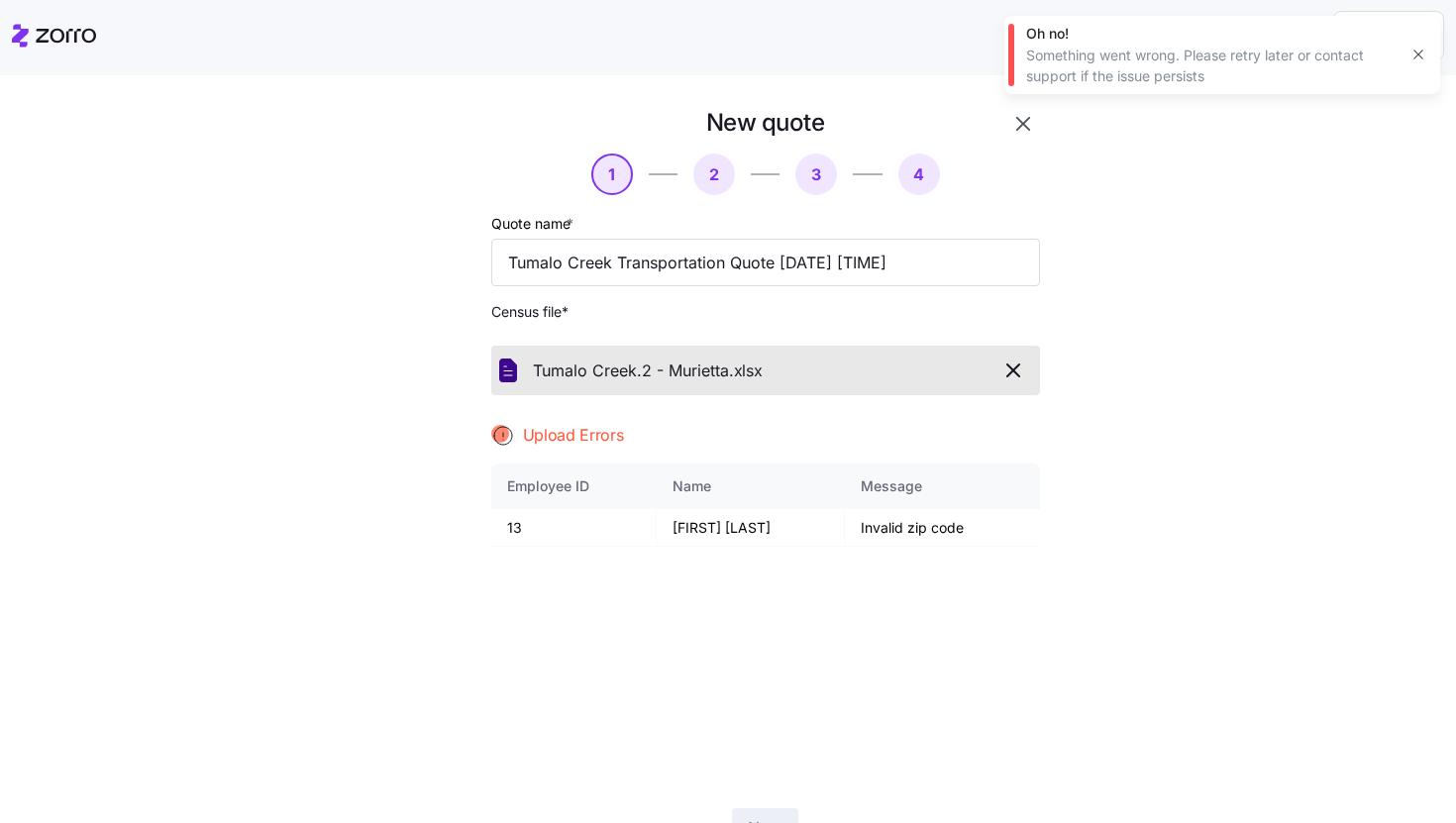 click at bounding box center (1418, 54) 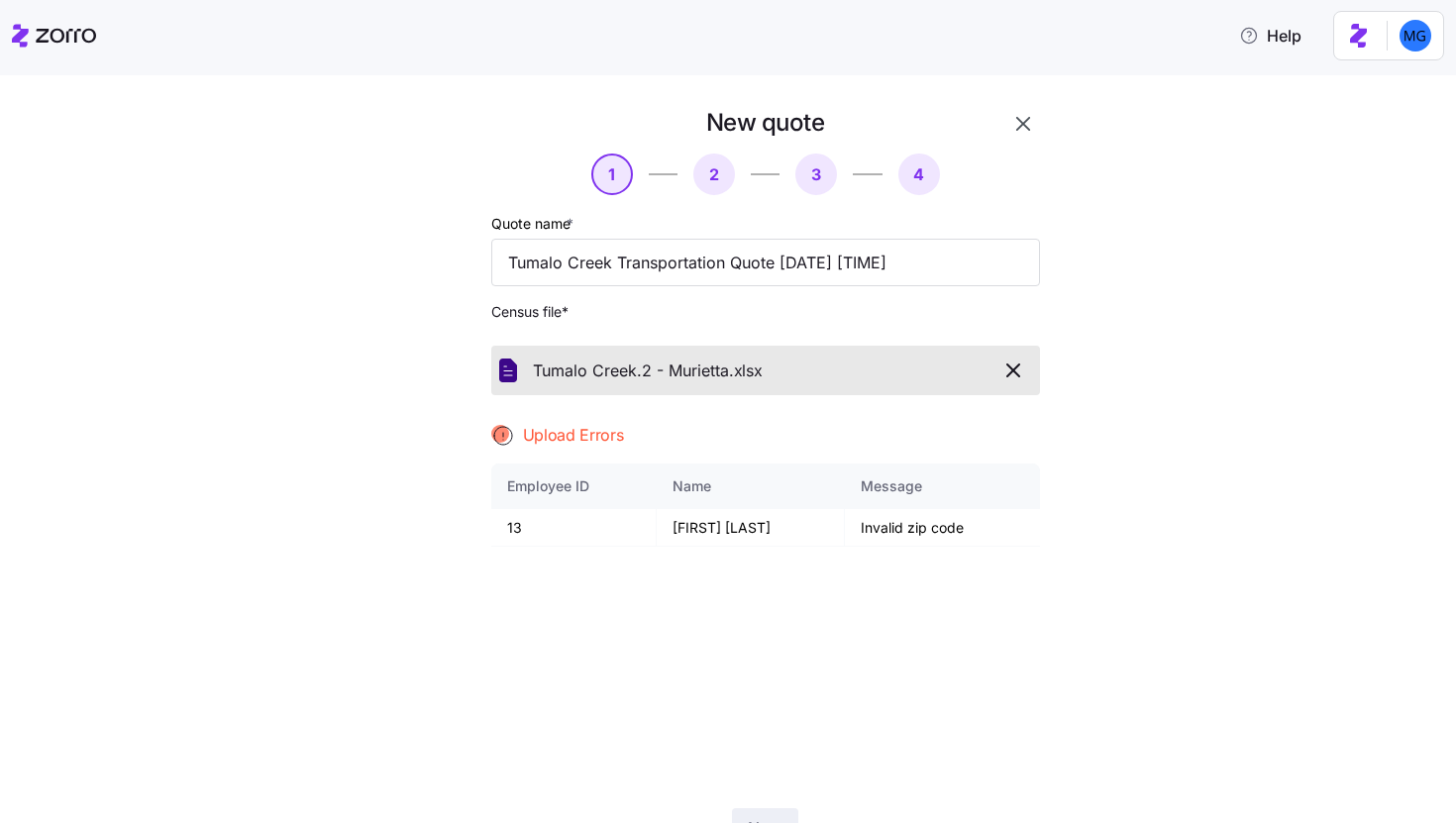 click at bounding box center (1013, 370) 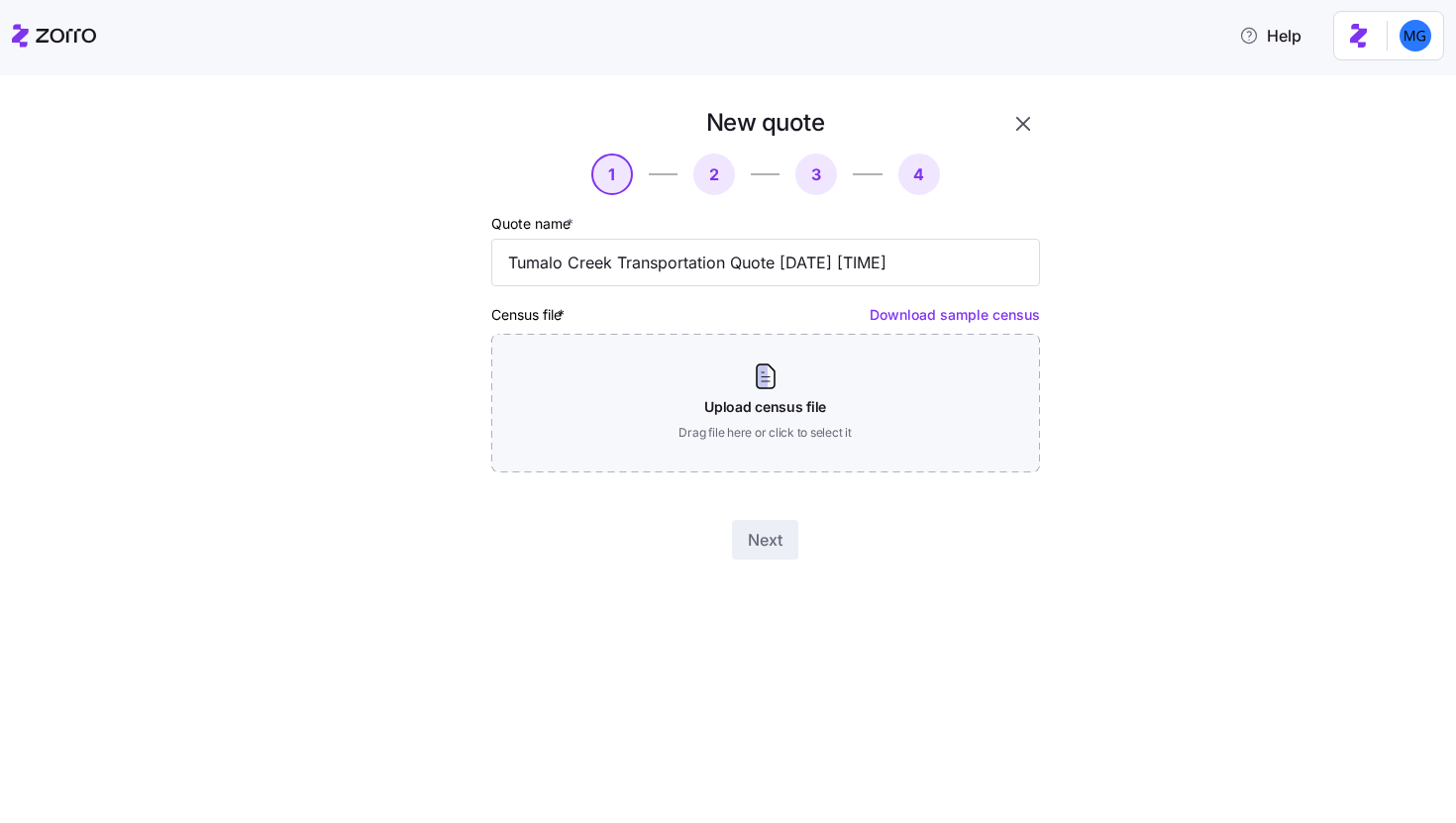 click at bounding box center (1023, 124) 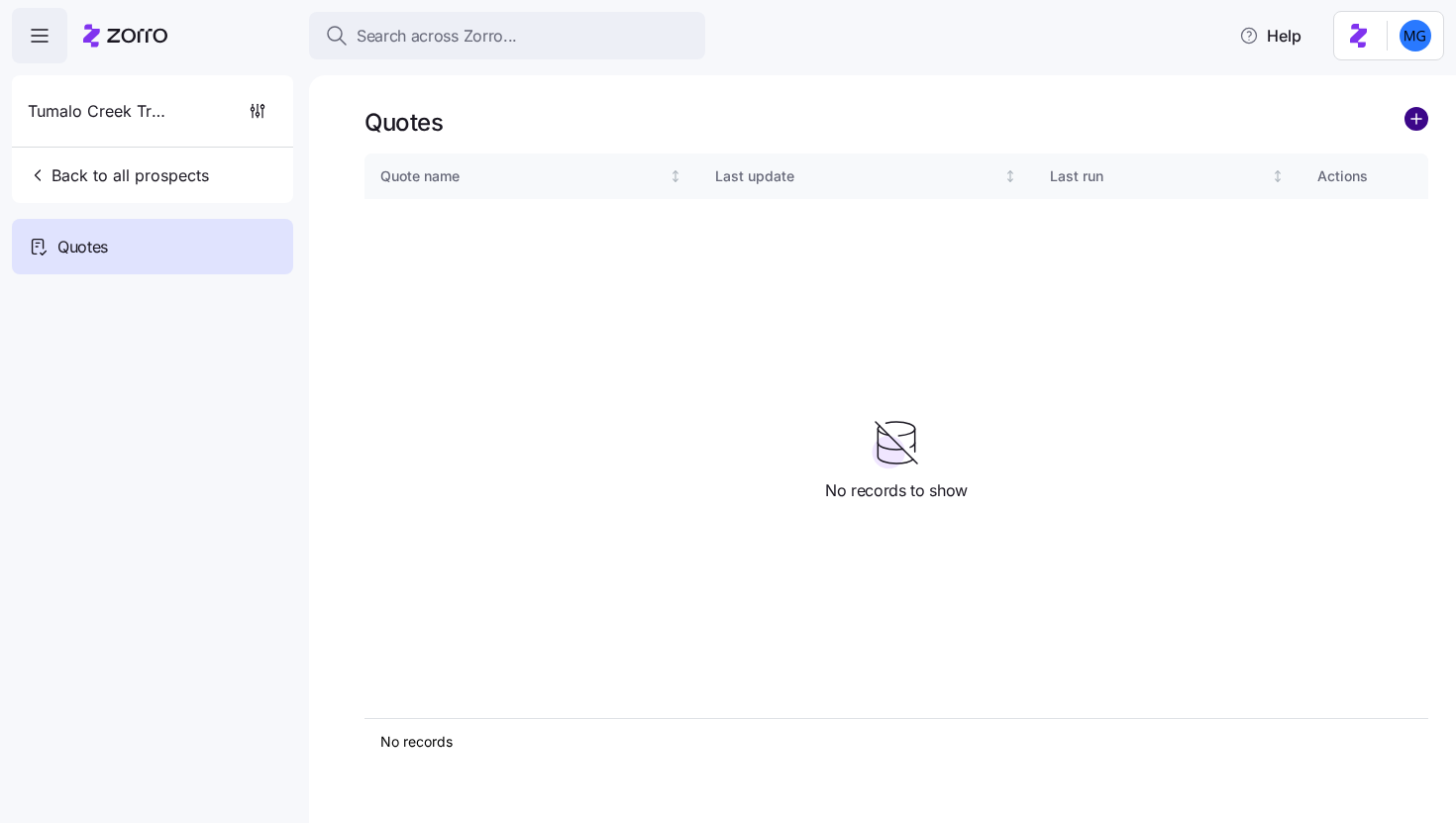 click 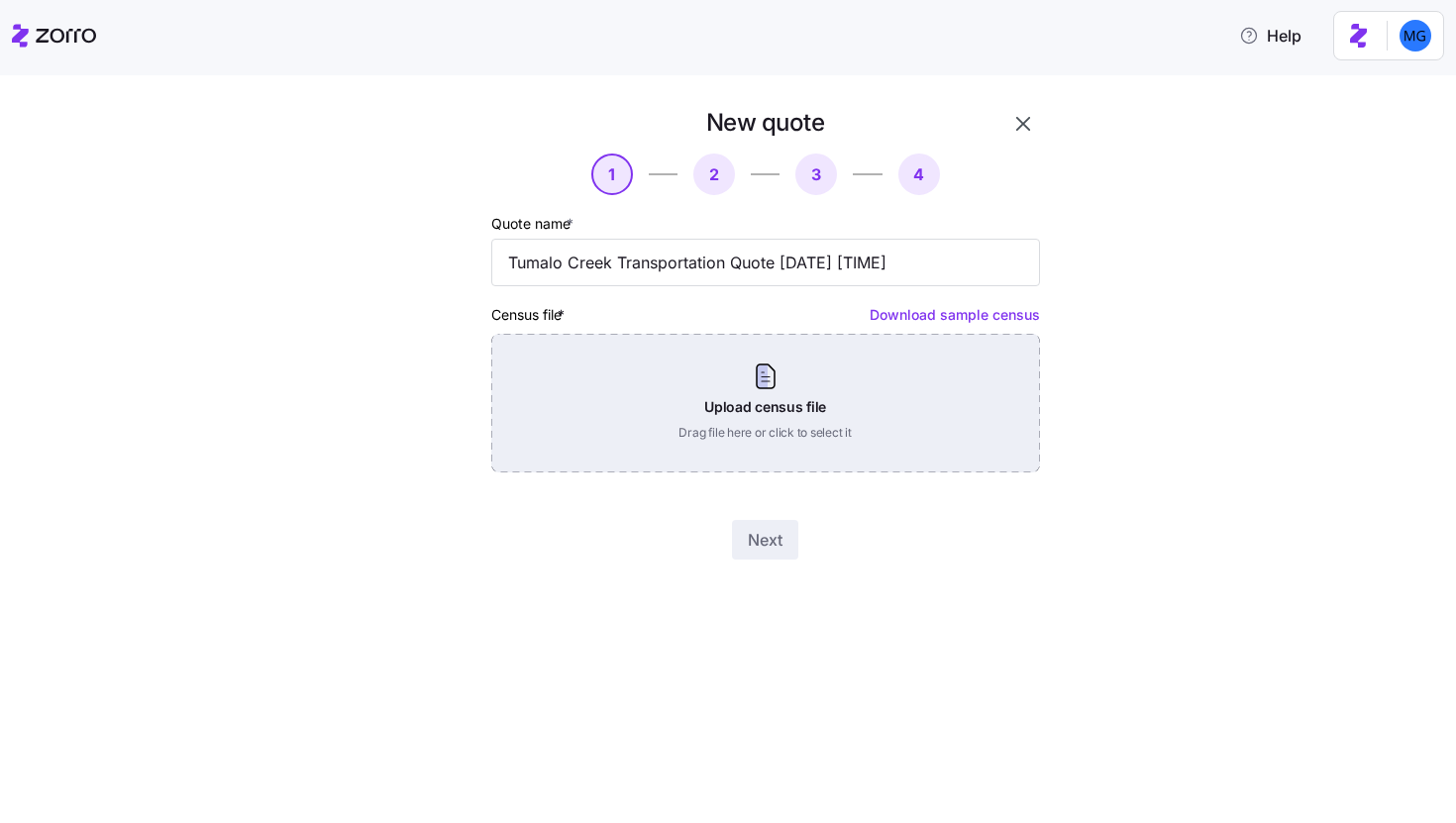 click on "Upload census file Drag file here or click to select it" at bounding box center (766, 403) 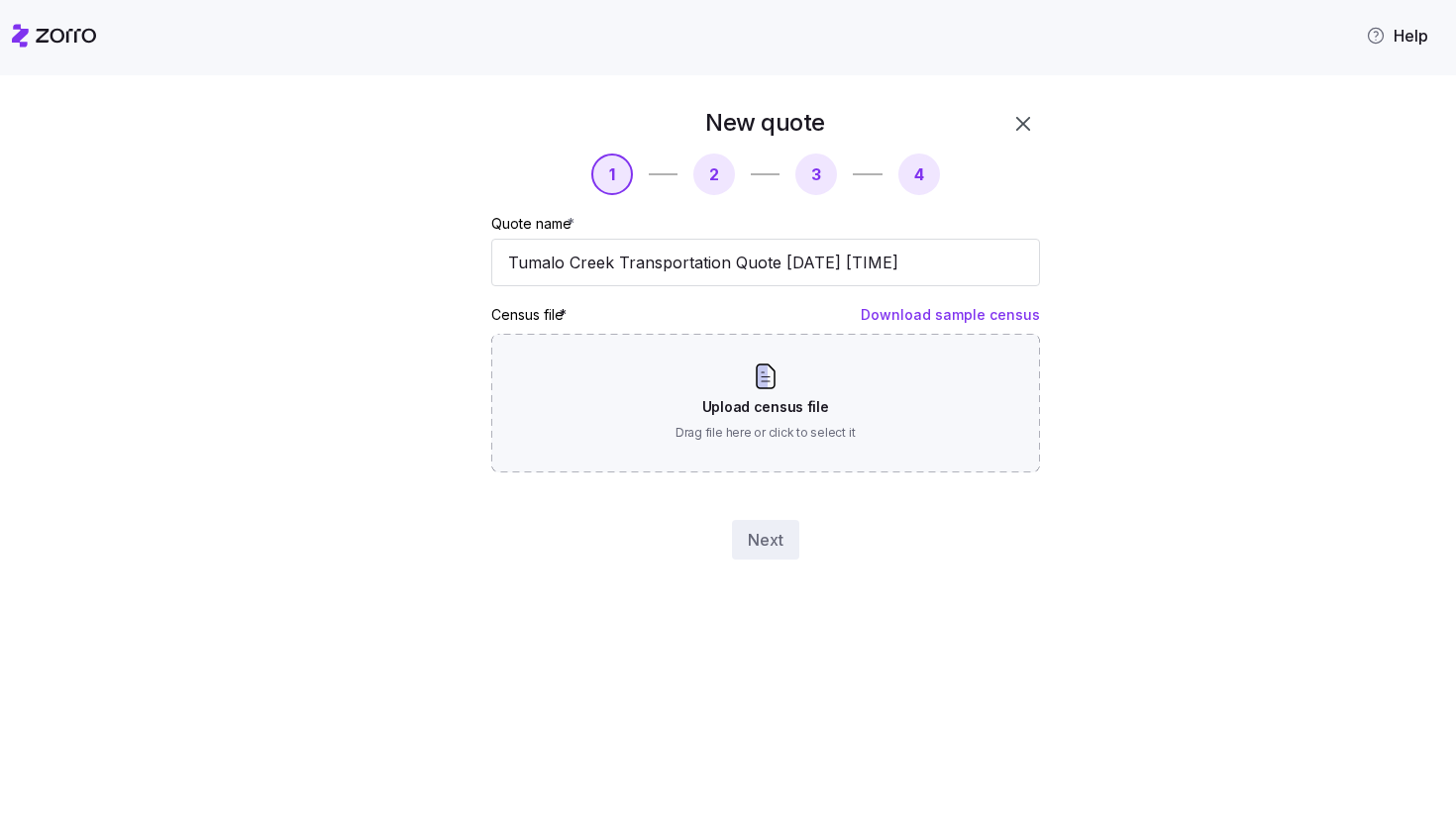 scroll, scrollTop: 0, scrollLeft: 0, axis: both 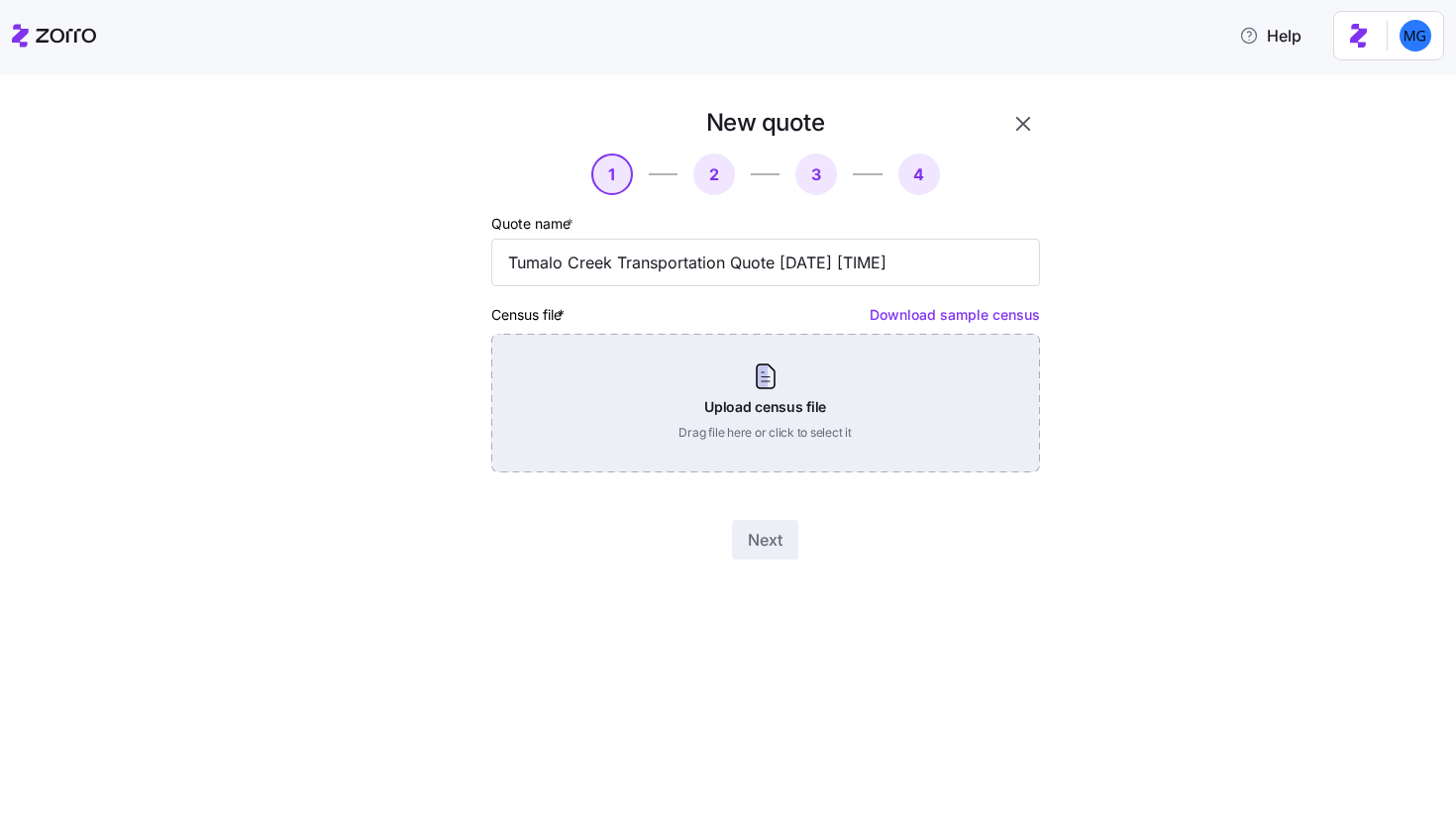 click on "Upload census file Drag file here or click to select it" at bounding box center (766, 403) 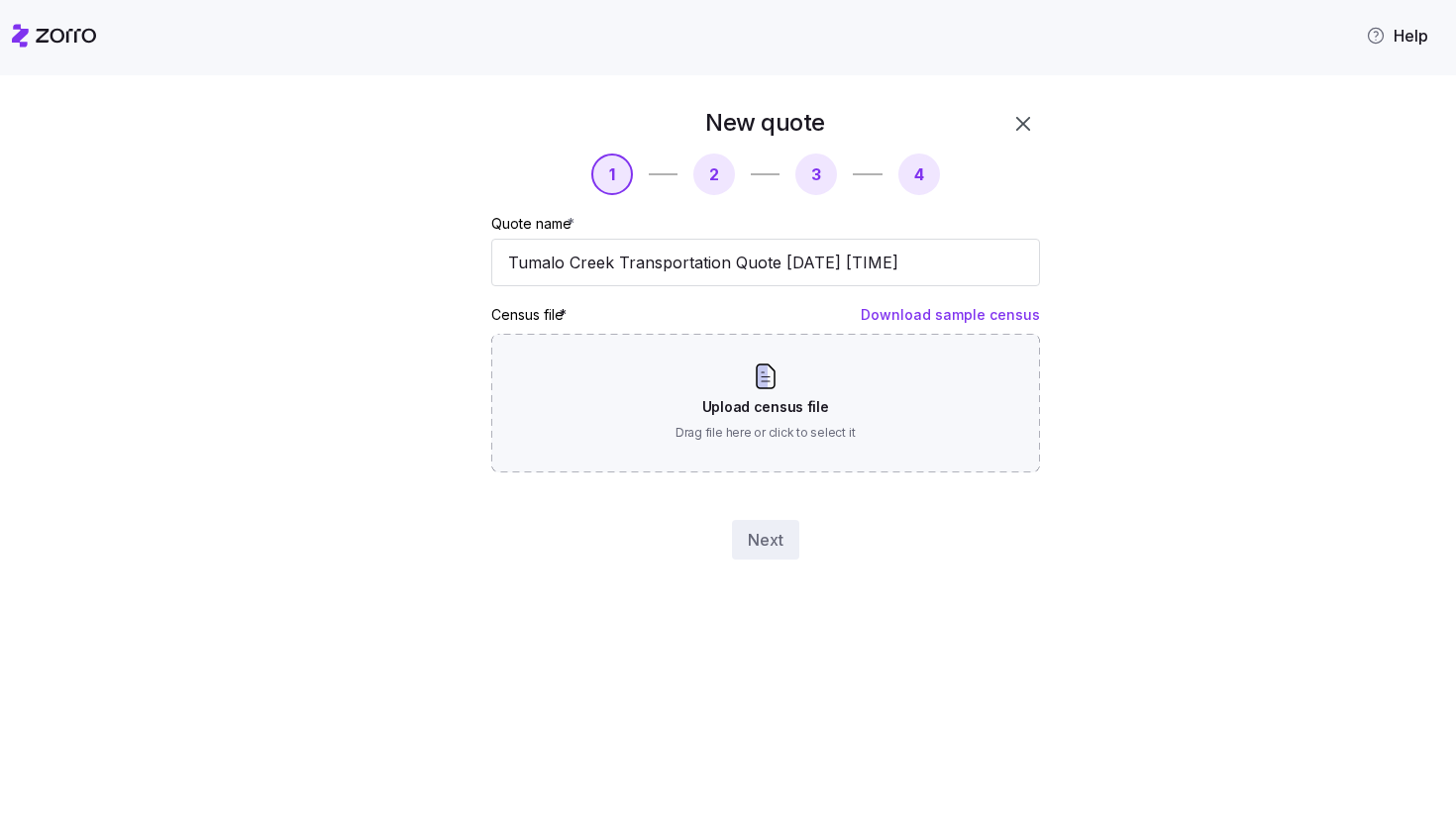 scroll, scrollTop: 0, scrollLeft: 0, axis: both 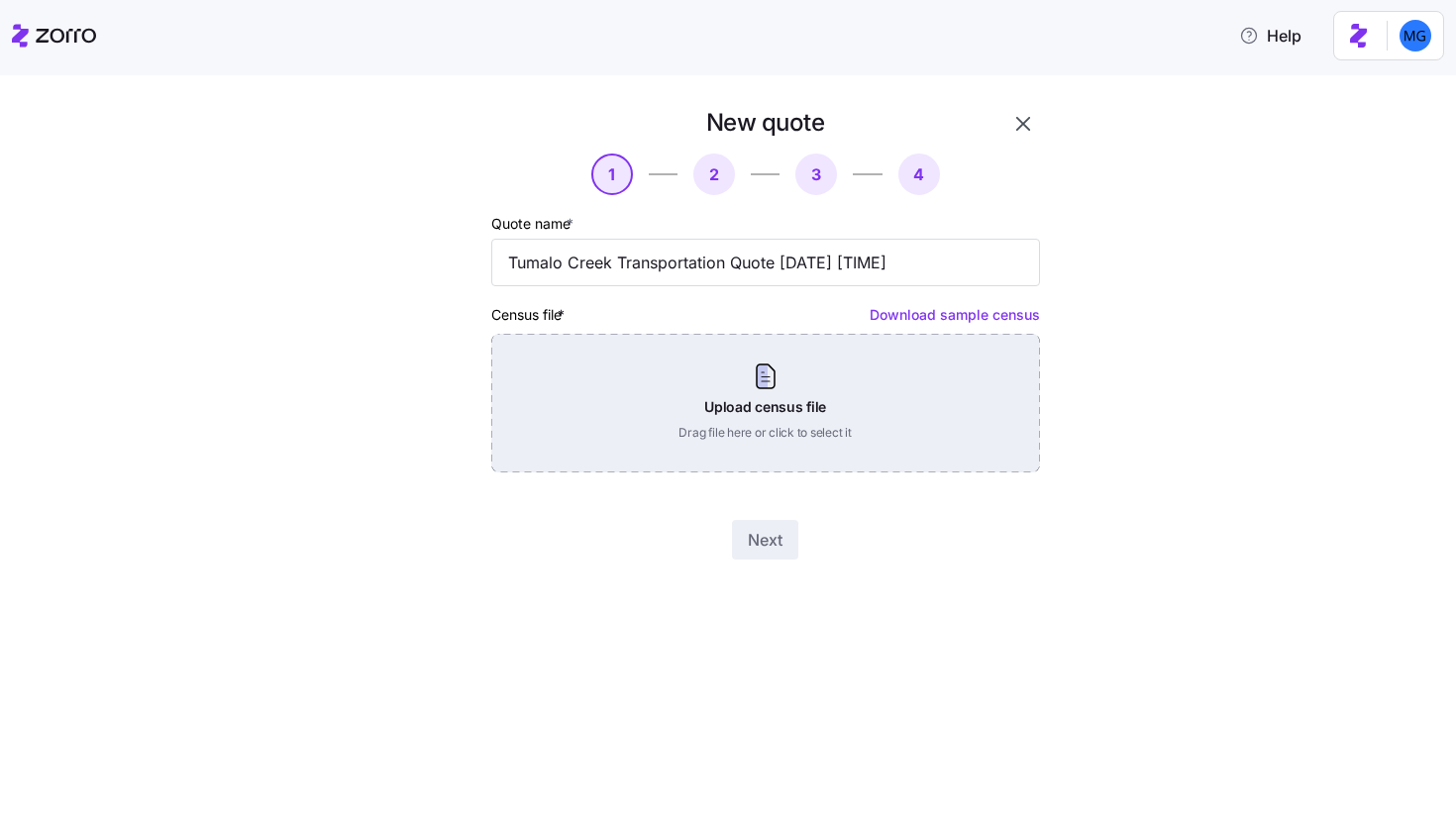 click on "Upload census file Drag file here or click to select it" at bounding box center (766, 403) 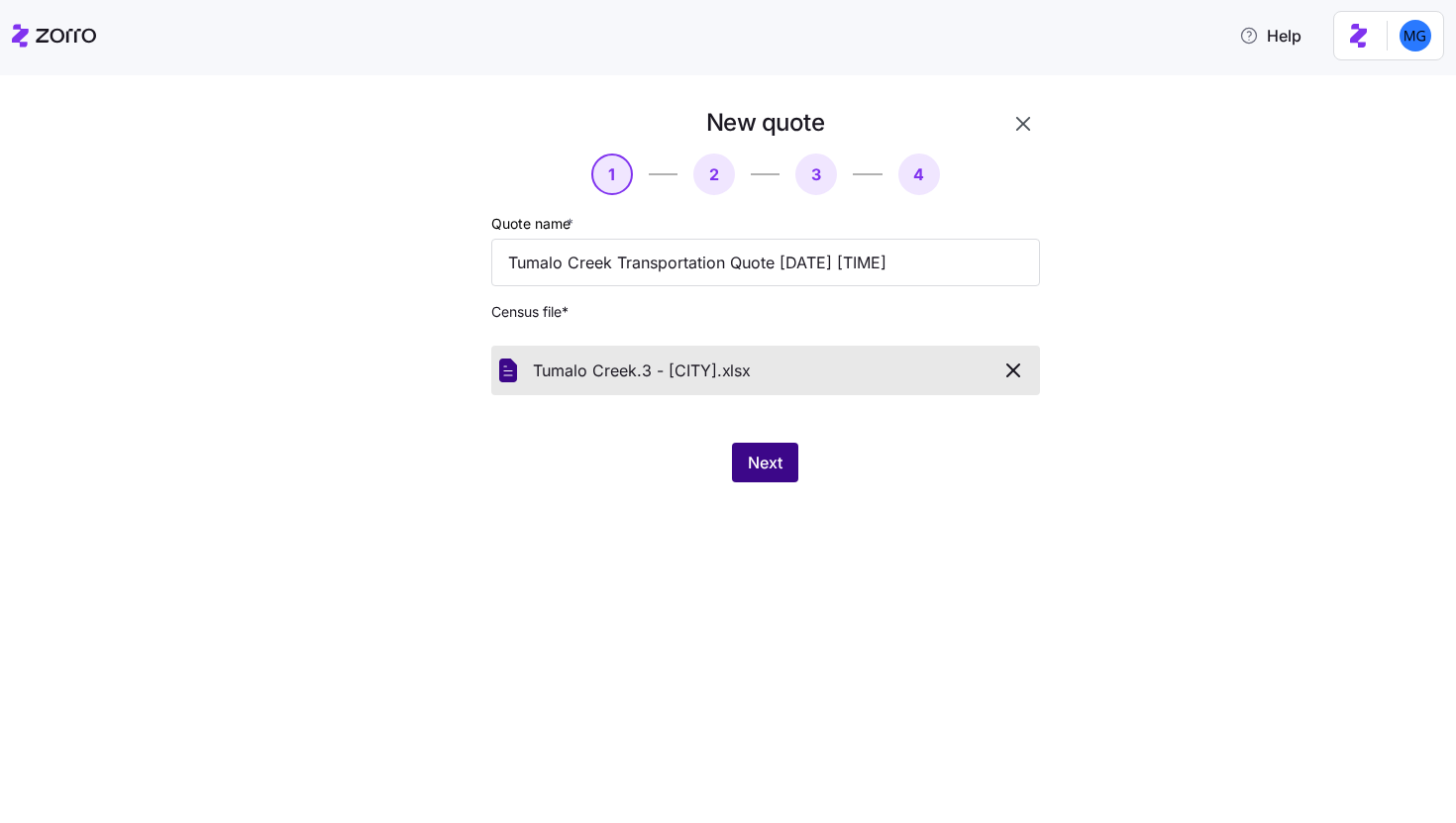 click on "Next" at bounding box center (765, 463) 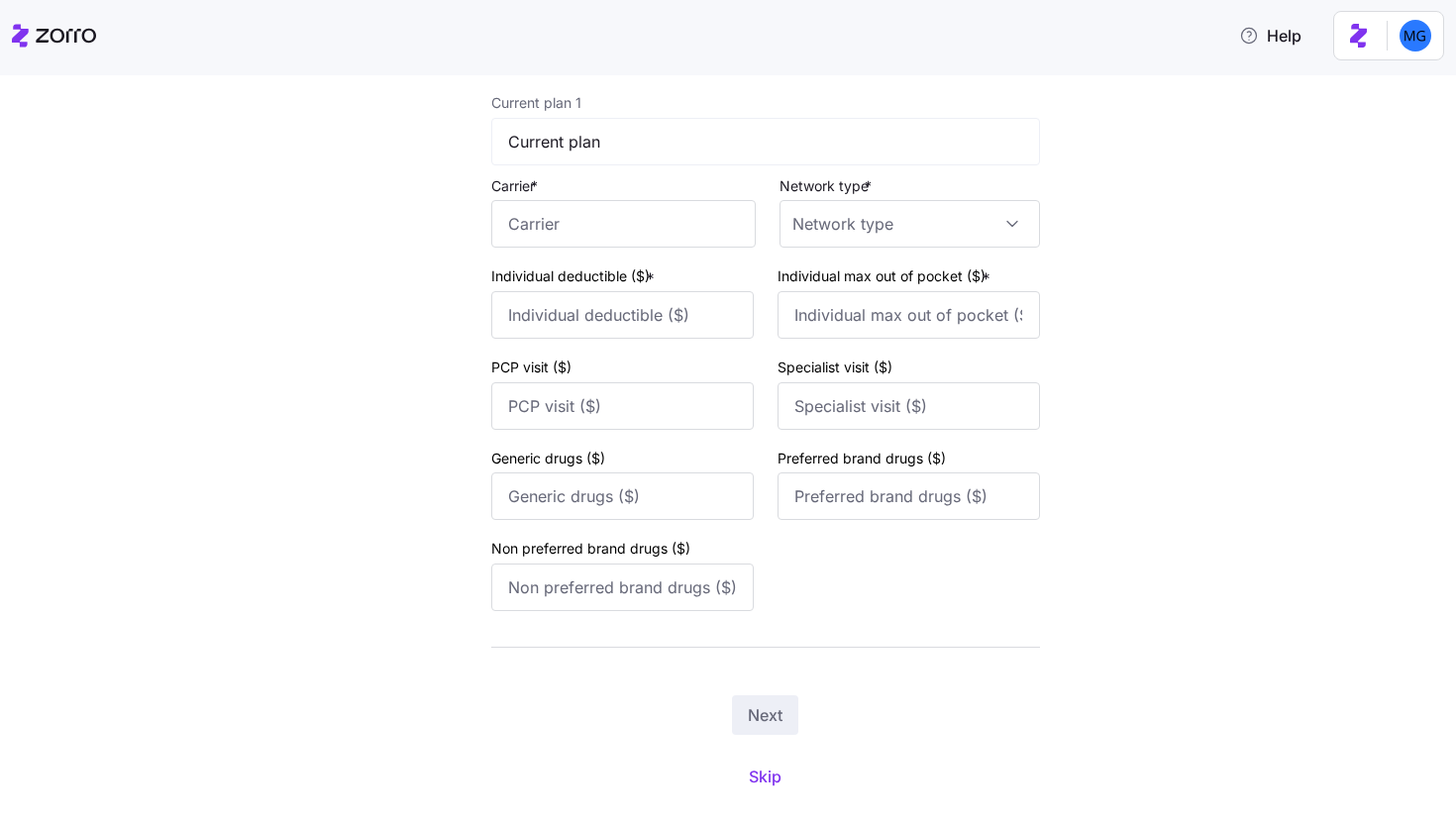 scroll, scrollTop: 207, scrollLeft: 0, axis: vertical 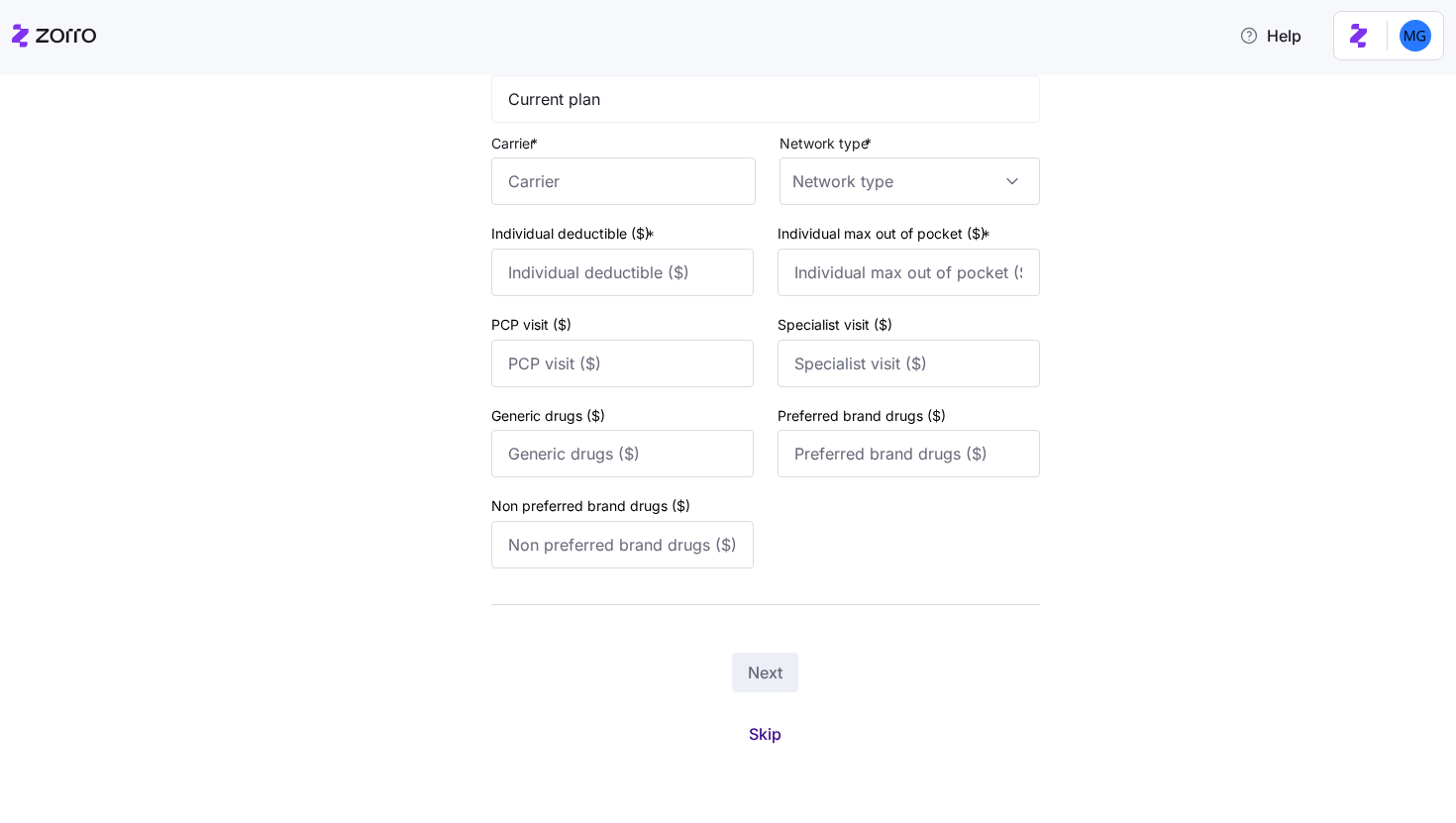 click on "Skip" at bounding box center [765, 734] 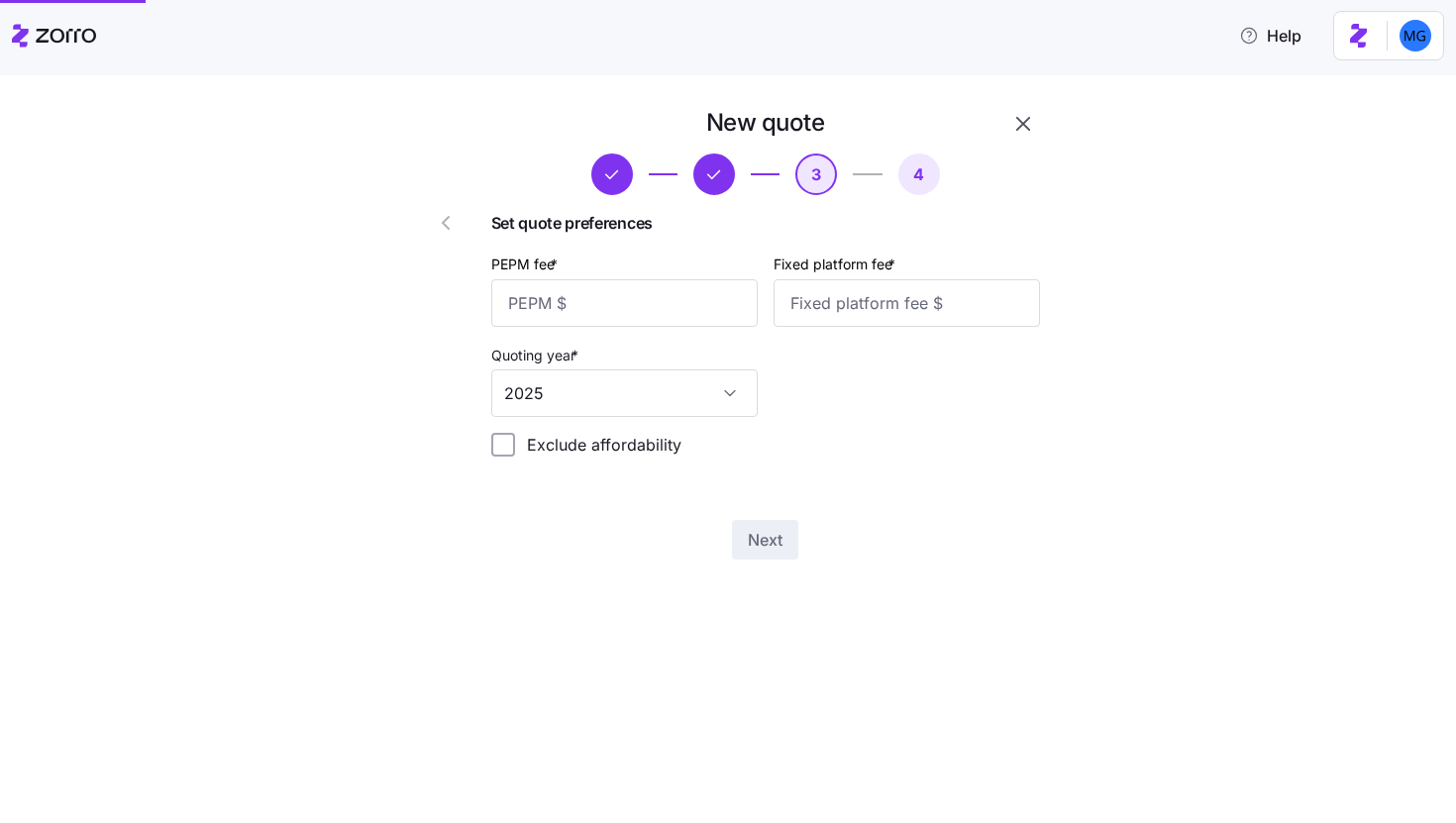 scroll, scrollTop: 0, scrollLeft: 0, axis: both 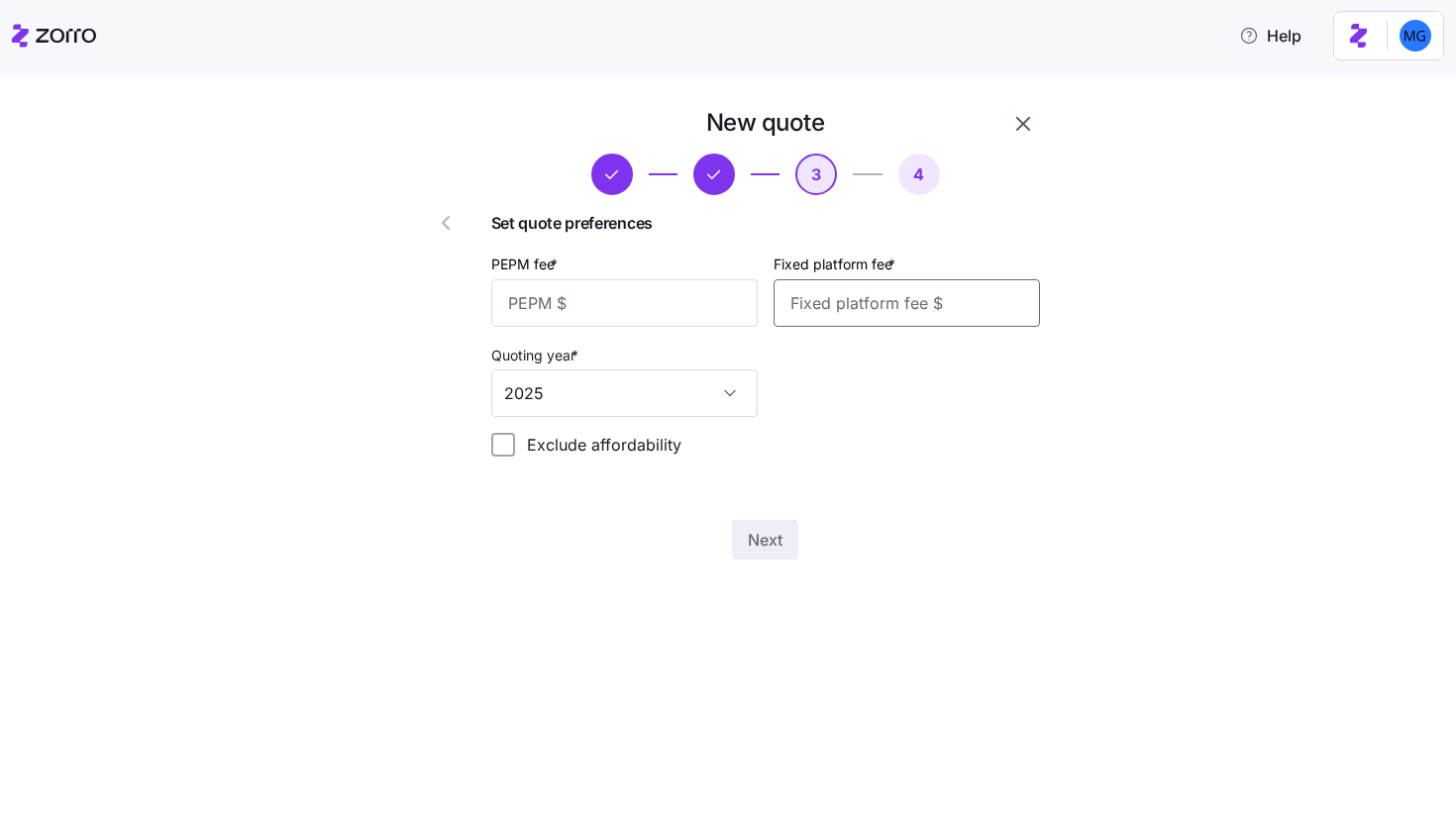 click on "Fixed platform fee  *" at bounding box center (906, 303) 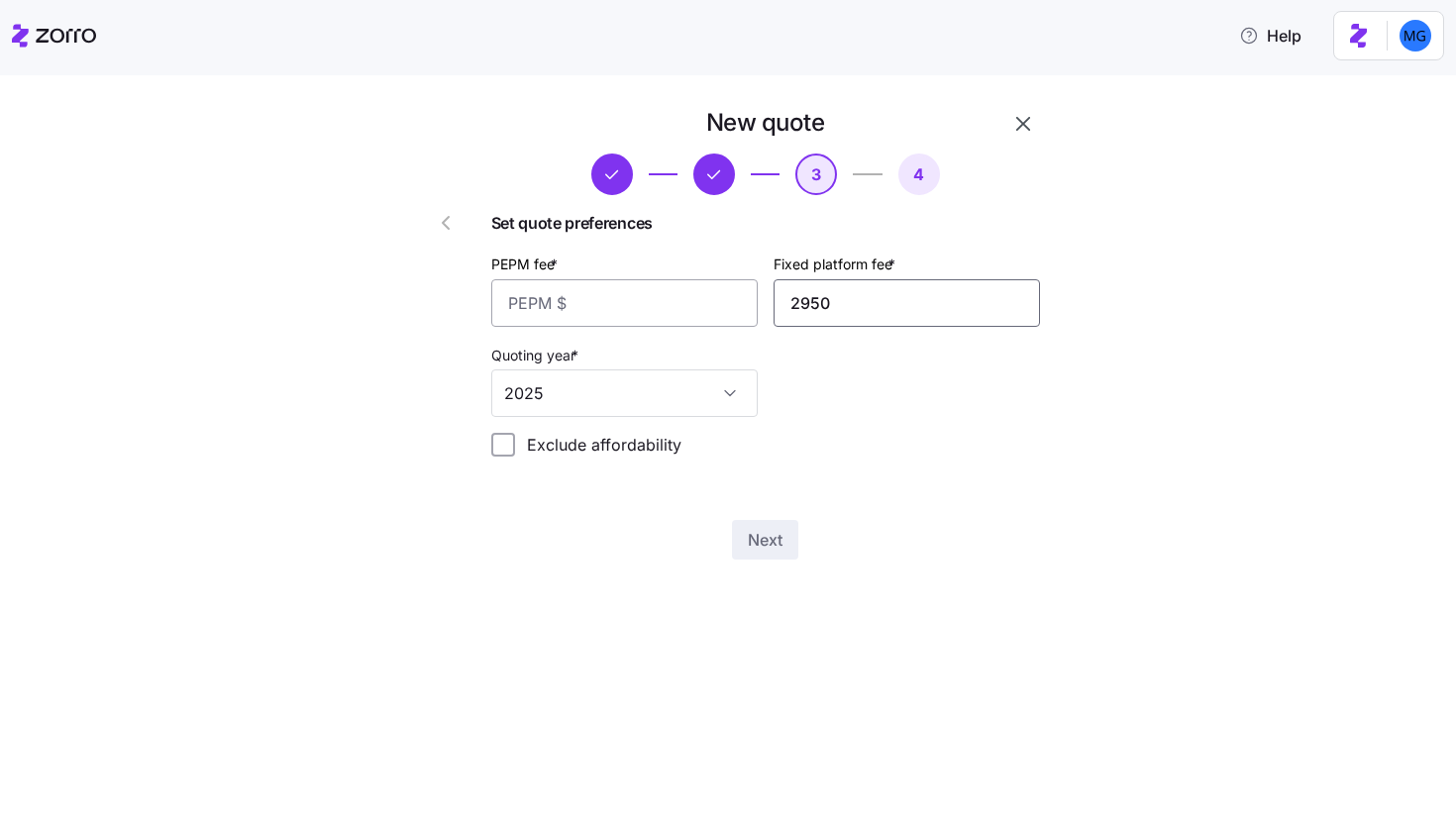 type on "2950" 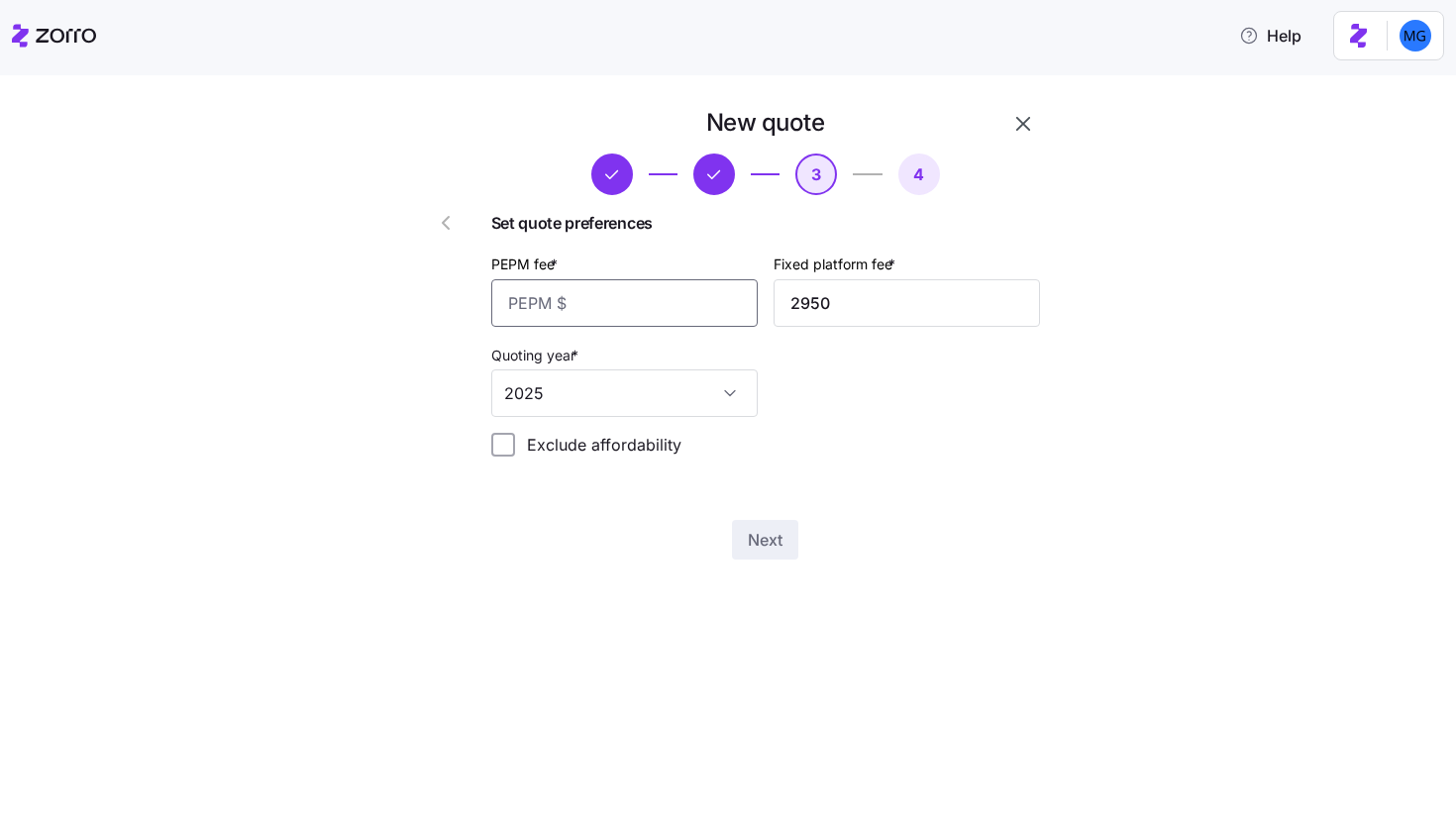 click on "PEPM fee  *" at bounding box center (624, 303) 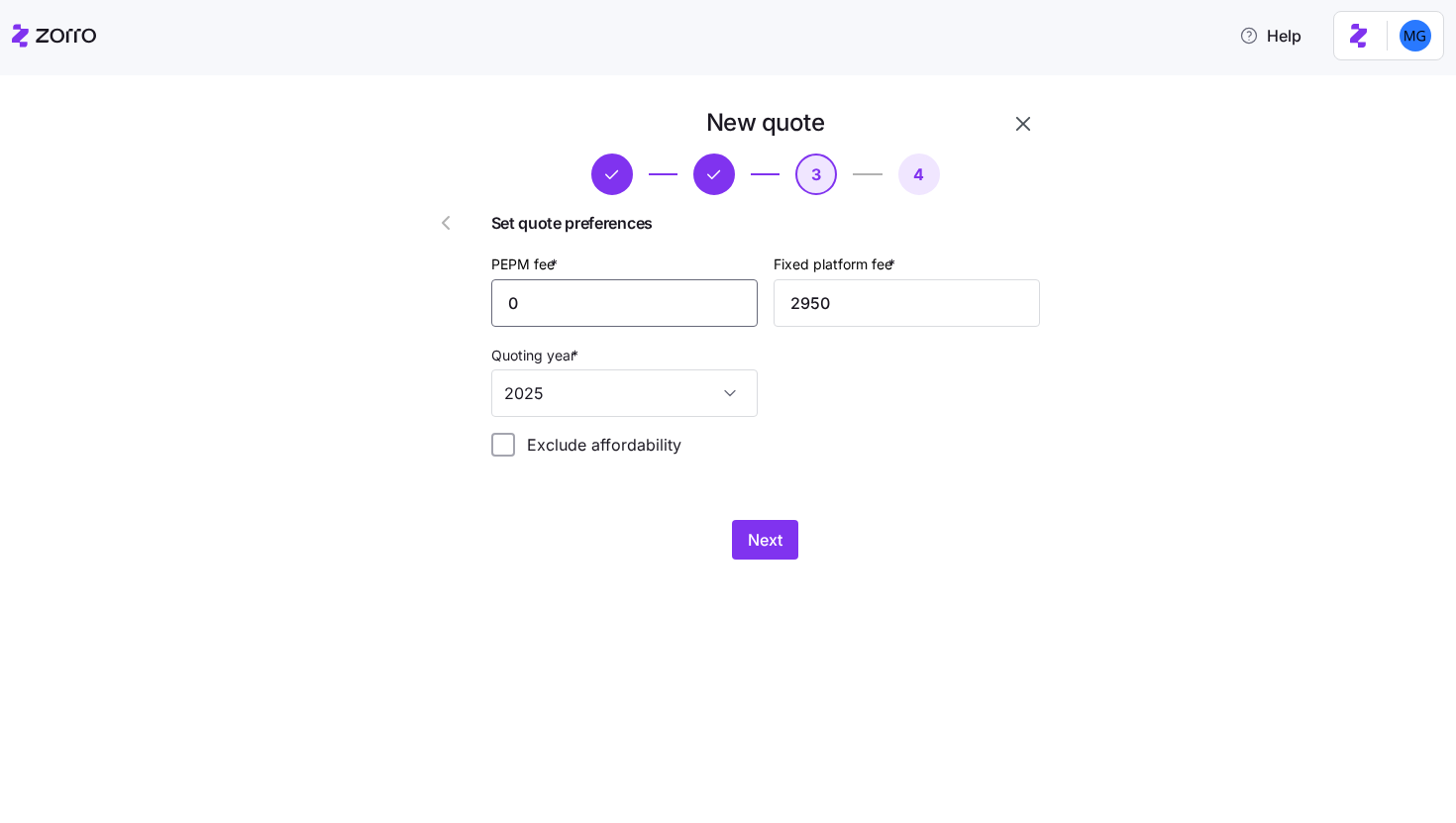 type on "0" 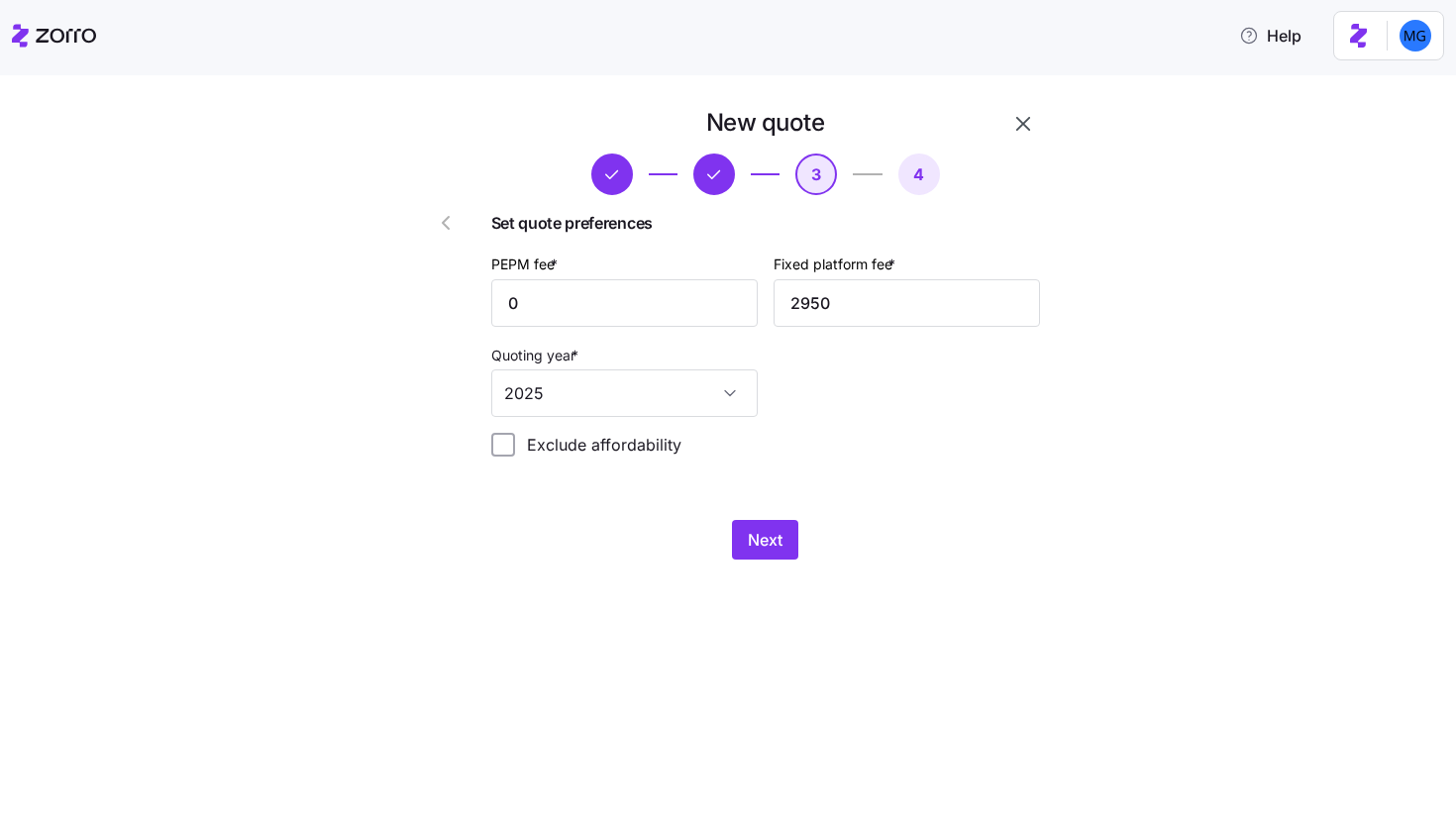 click on "Set quote preferences PEPM fee  * 0 Fixed platform fee  * 2950 Quoting year  * 2025 Exclude affordability" at bounding box center [766, 342] 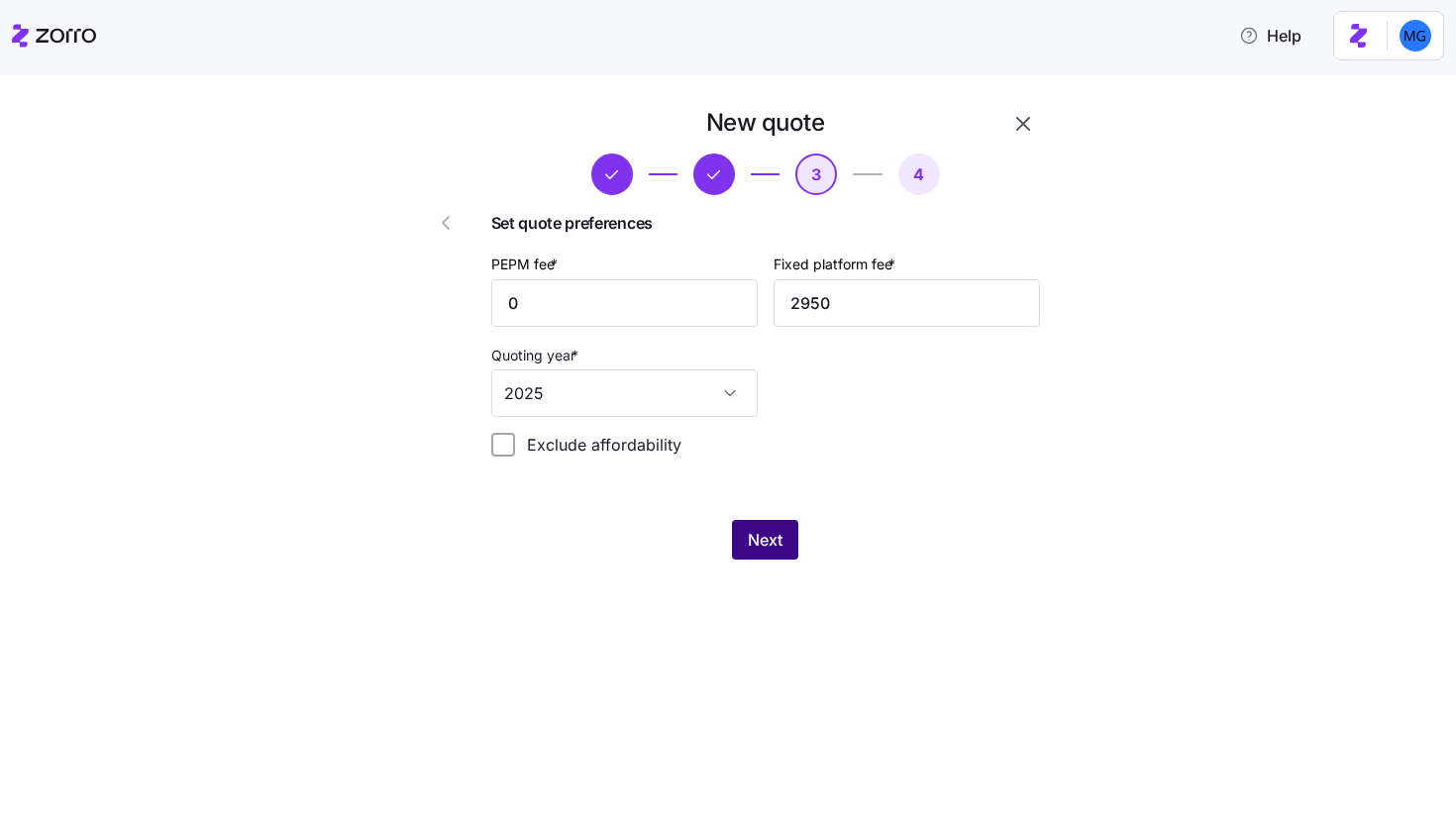 click on "Next" at bounding box center [765, 540] 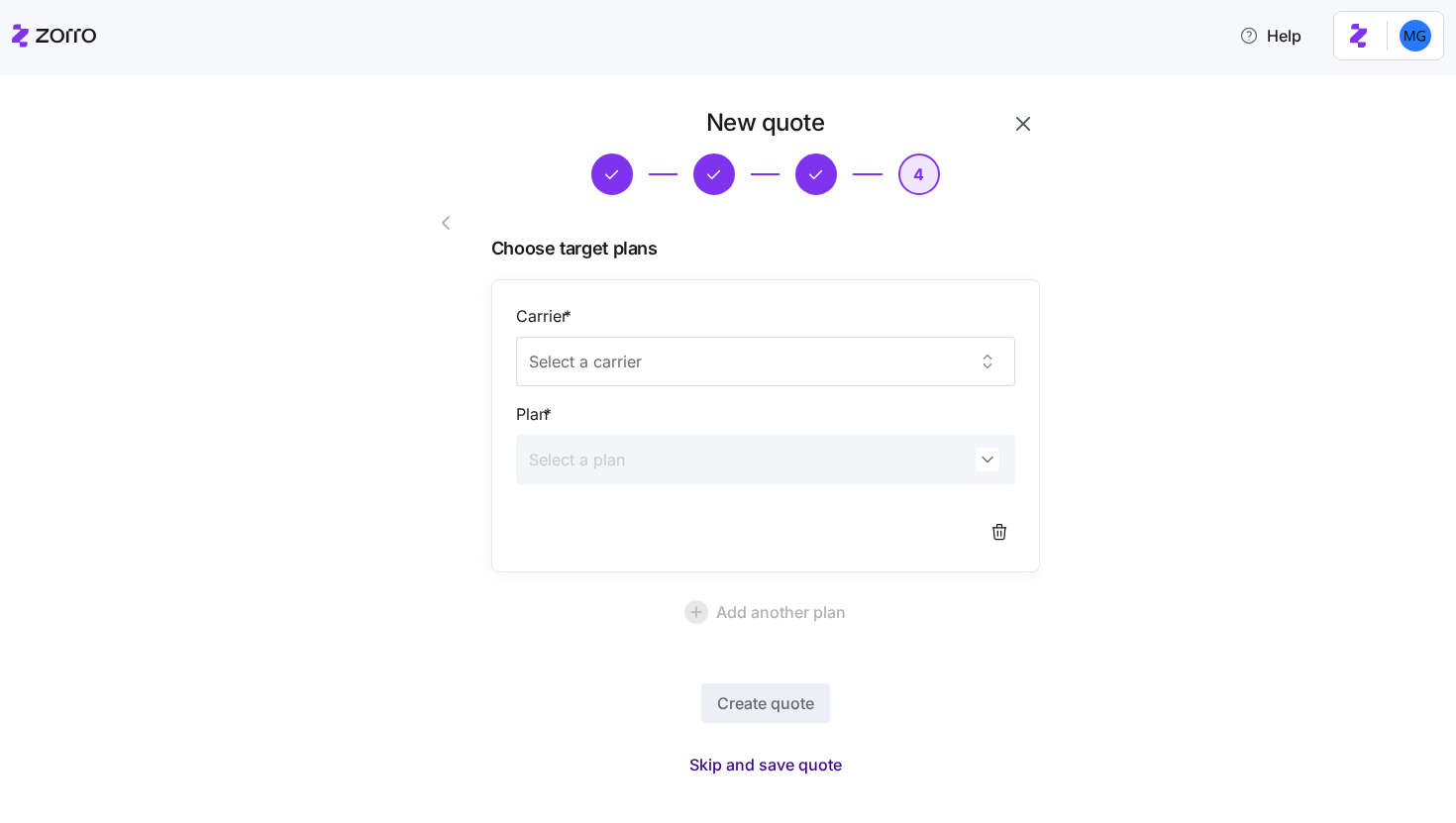 click on "Skip and save quote" at bounding box center [766, 765] 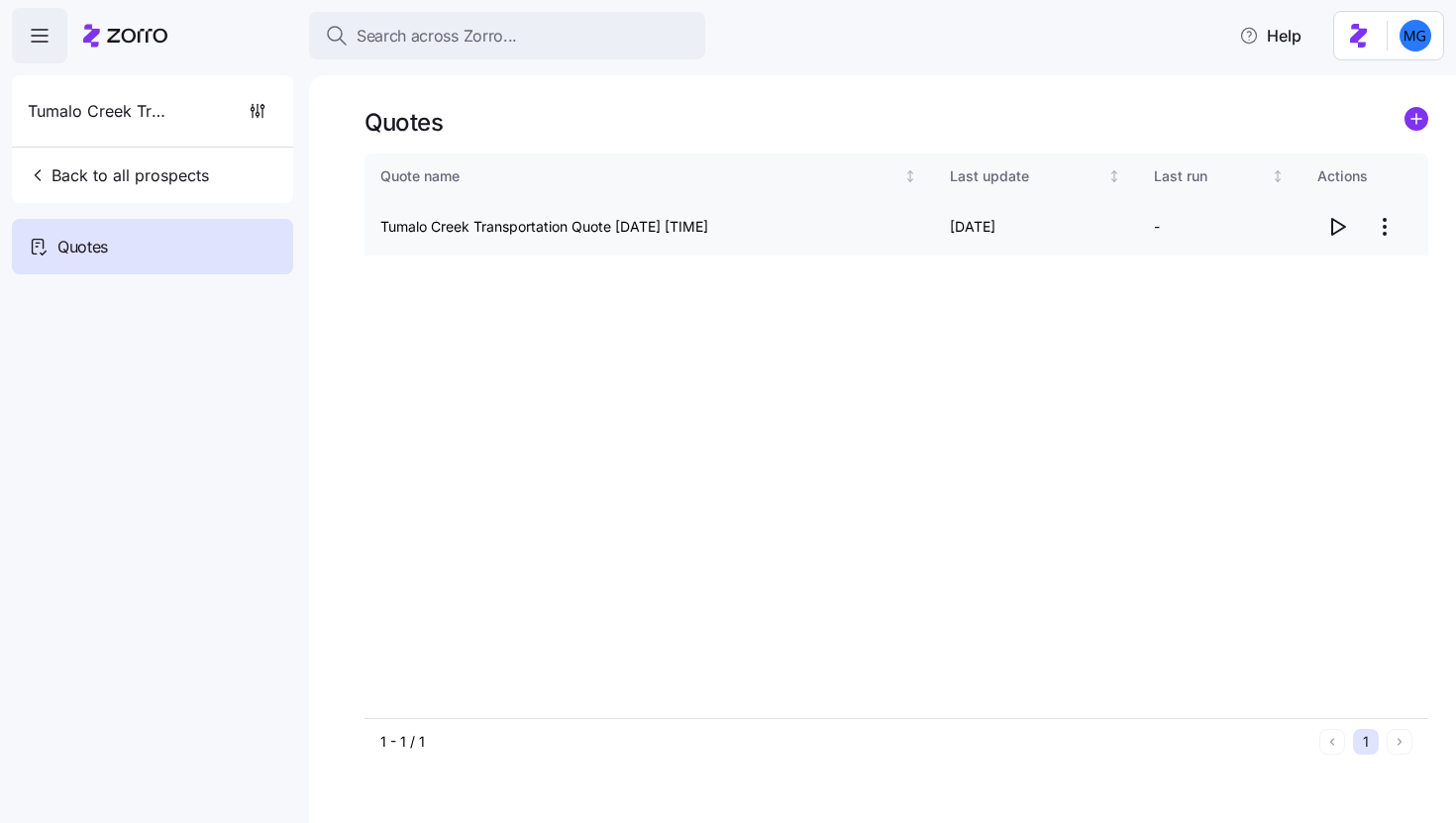 click 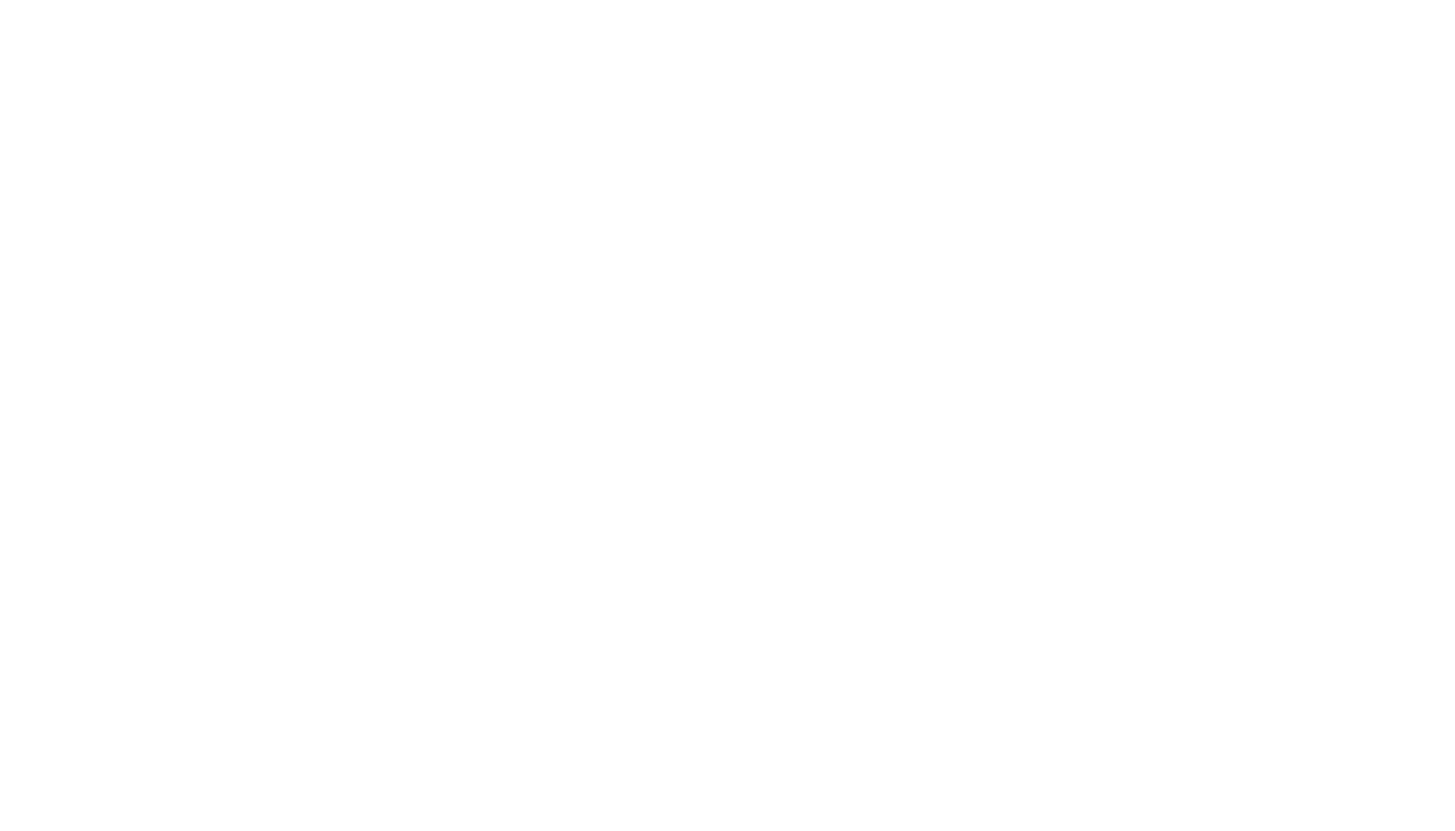 scroll, scrollTop: 0, scrollLeft: 0, axis: both 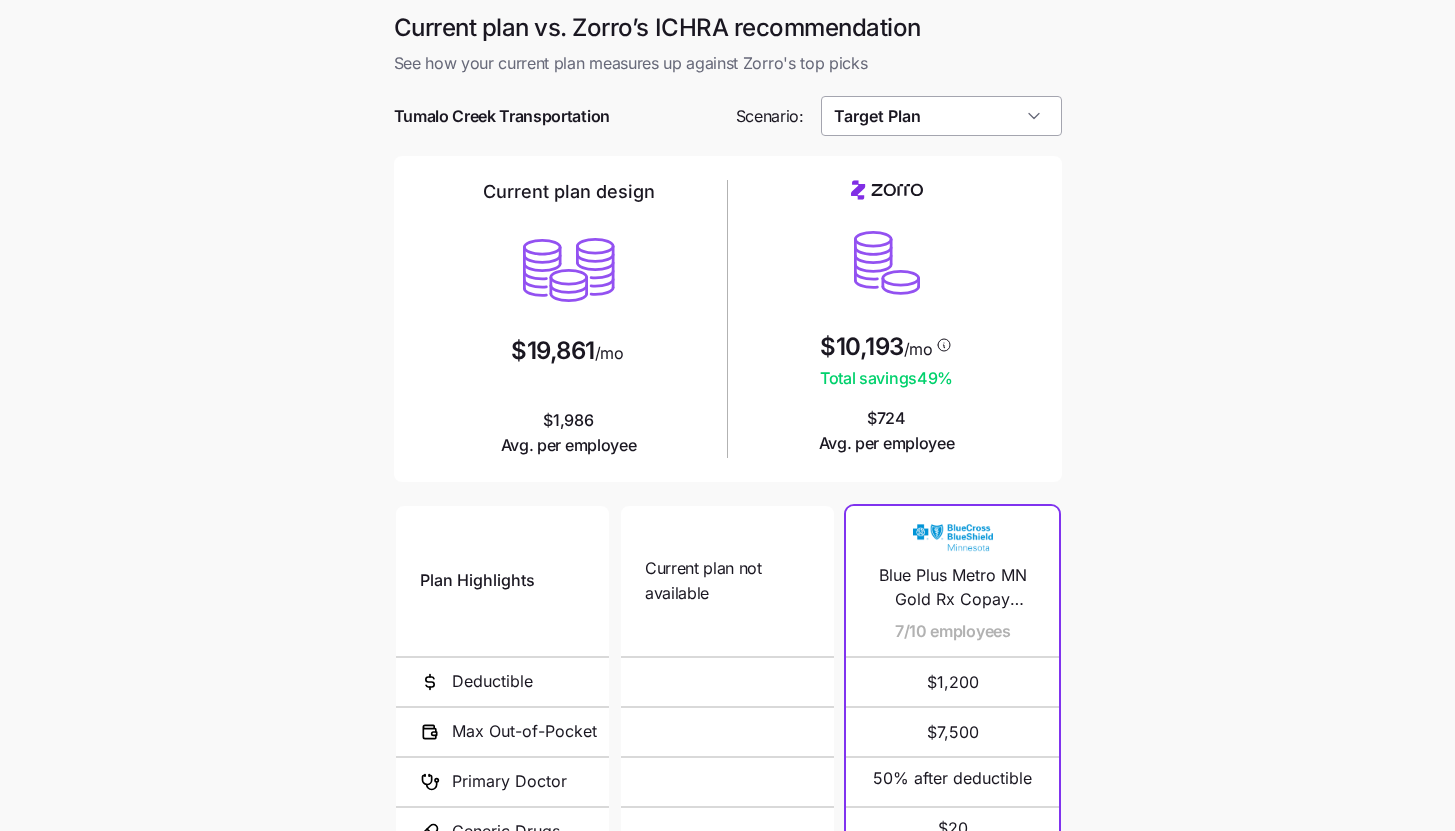 click on "Target Plan" at bounding box center [941, 116] 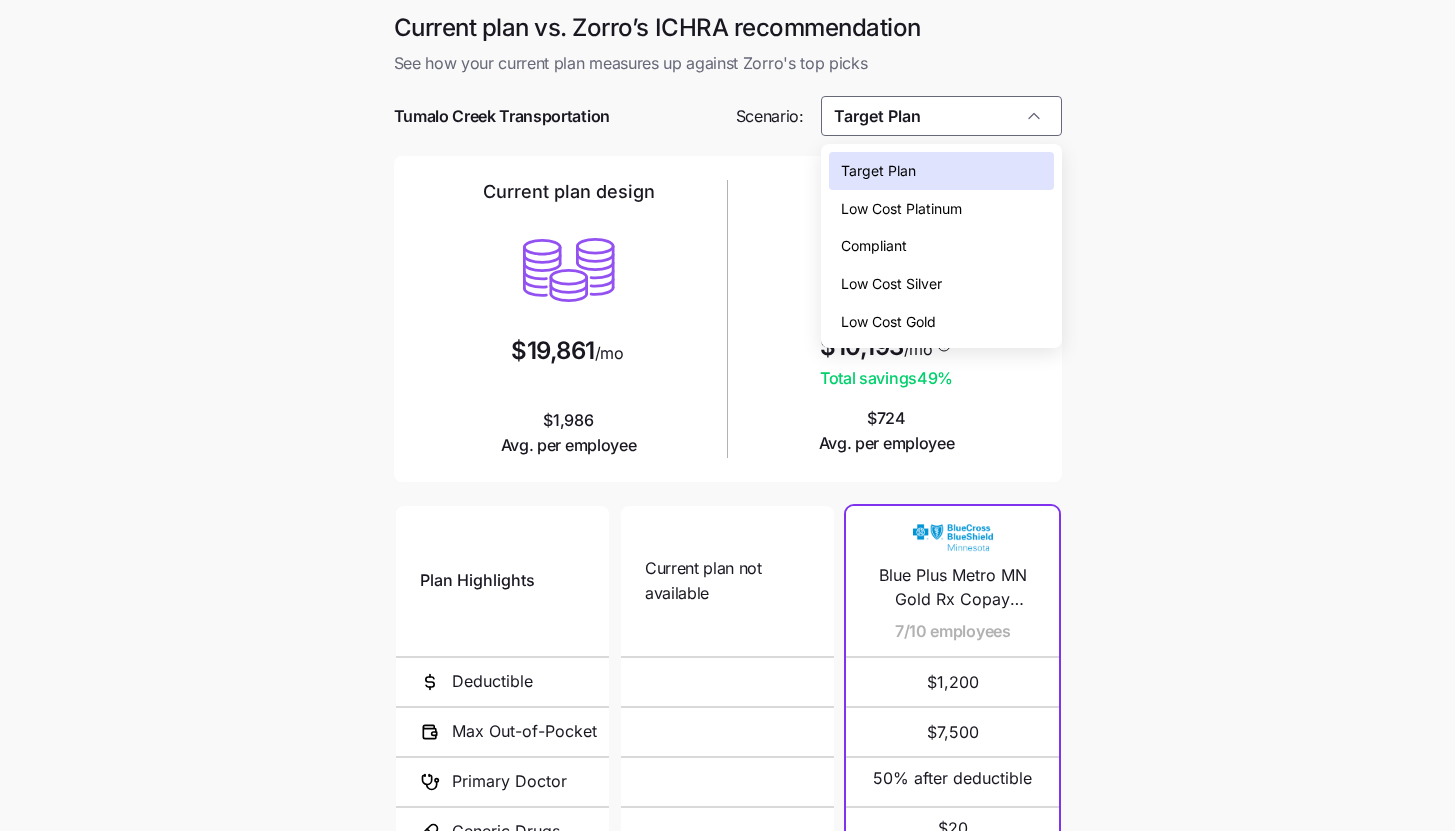 click on "Low Cost Silver" at bounding box center (941, 284) 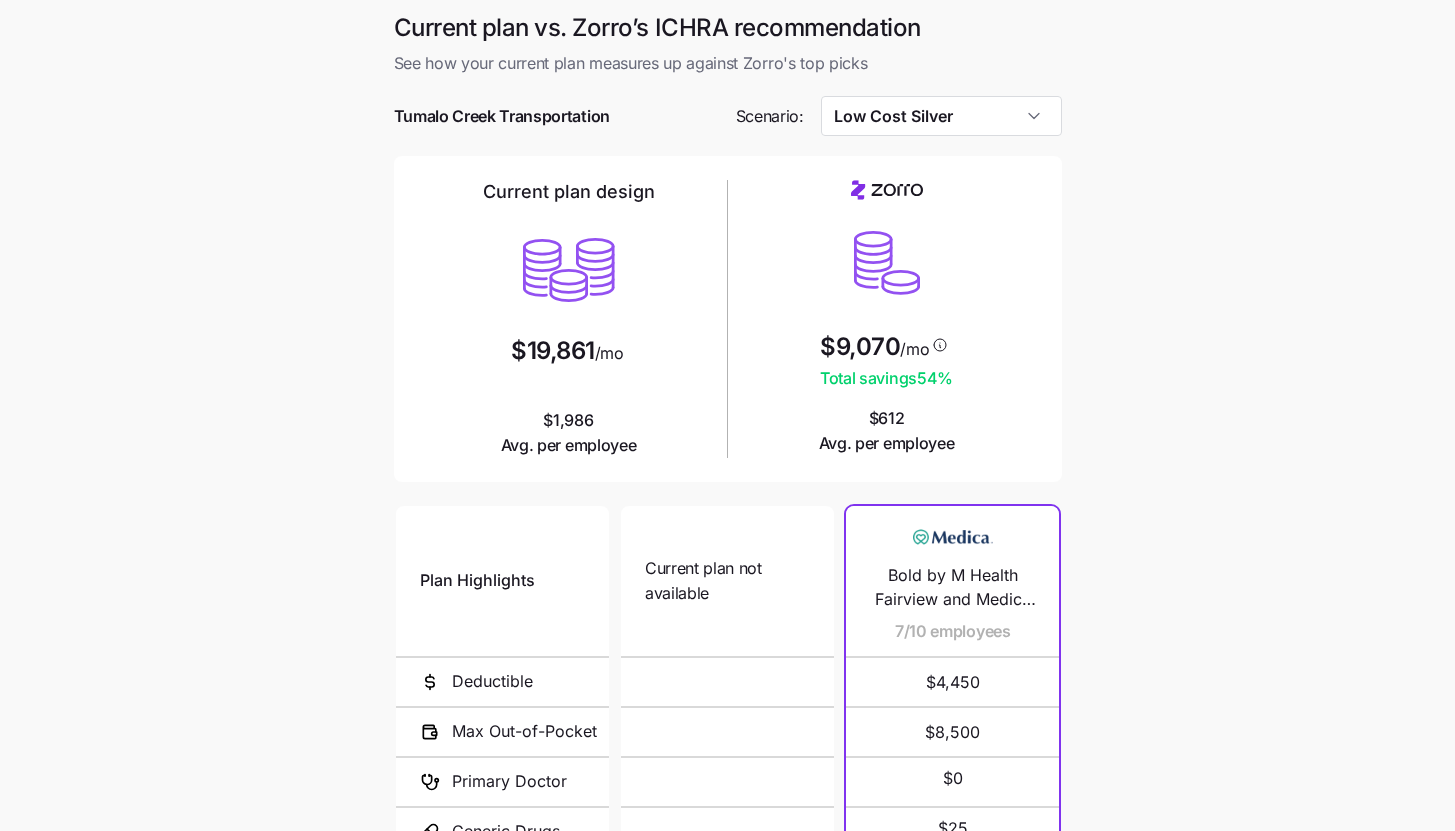 click on "Current plan vs. Zorro’s ICHRA recommendation See how your current plan measures up against Zorro's top picks Tumalo Creek Transportation Scenario: Low Cost Silver Current plan design [PRICE] /mo [PRICE] Avg. per employee [PRICE] /mo Total savings  54 % [PRICE] Avg. per employee Plan Highlights Deductible Max Out-of-Pocket Primary Doctor Generic Drugs Specialist Visit Current plan not available N/A N/A Bold by M Health Fairview and Medica Silver $0 Copay PCP Visits 7/10 employees [PRICE] [PRICE] [PRICE] [PRICE] [PRICE] Anthem Silver Priority/Lean 4700 ($0 Virtual PCP + $0 Select Drugs + Incentives) 1/10 employees [PRICE] [PRICE] [PRICE] [PRICE] not covered Atlas $3,500 HSA Silver 1/10 employees [PRICE] [PRICE] 50% after deductible 50% after deductible 50% after deductible Engage by Medica Silver $0 Copay PCP Visits 1/10 employees [PRICE] [PRICE] [PRICE] [PRICE] [PRICE] Next" at bounding box center (727, 546) 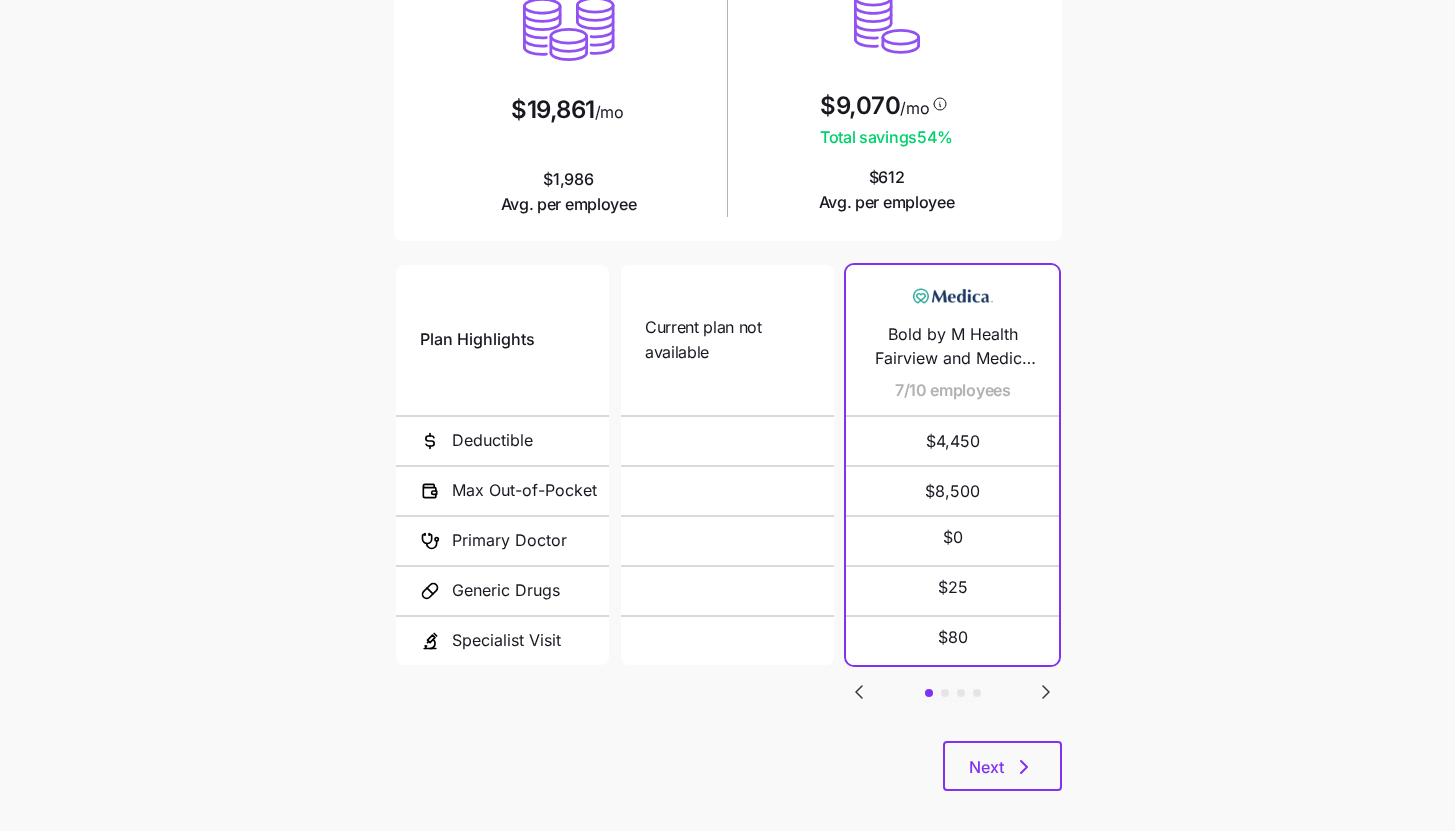 scroll, scrollTop: 260, scrollLeft: 0, axis: vertical 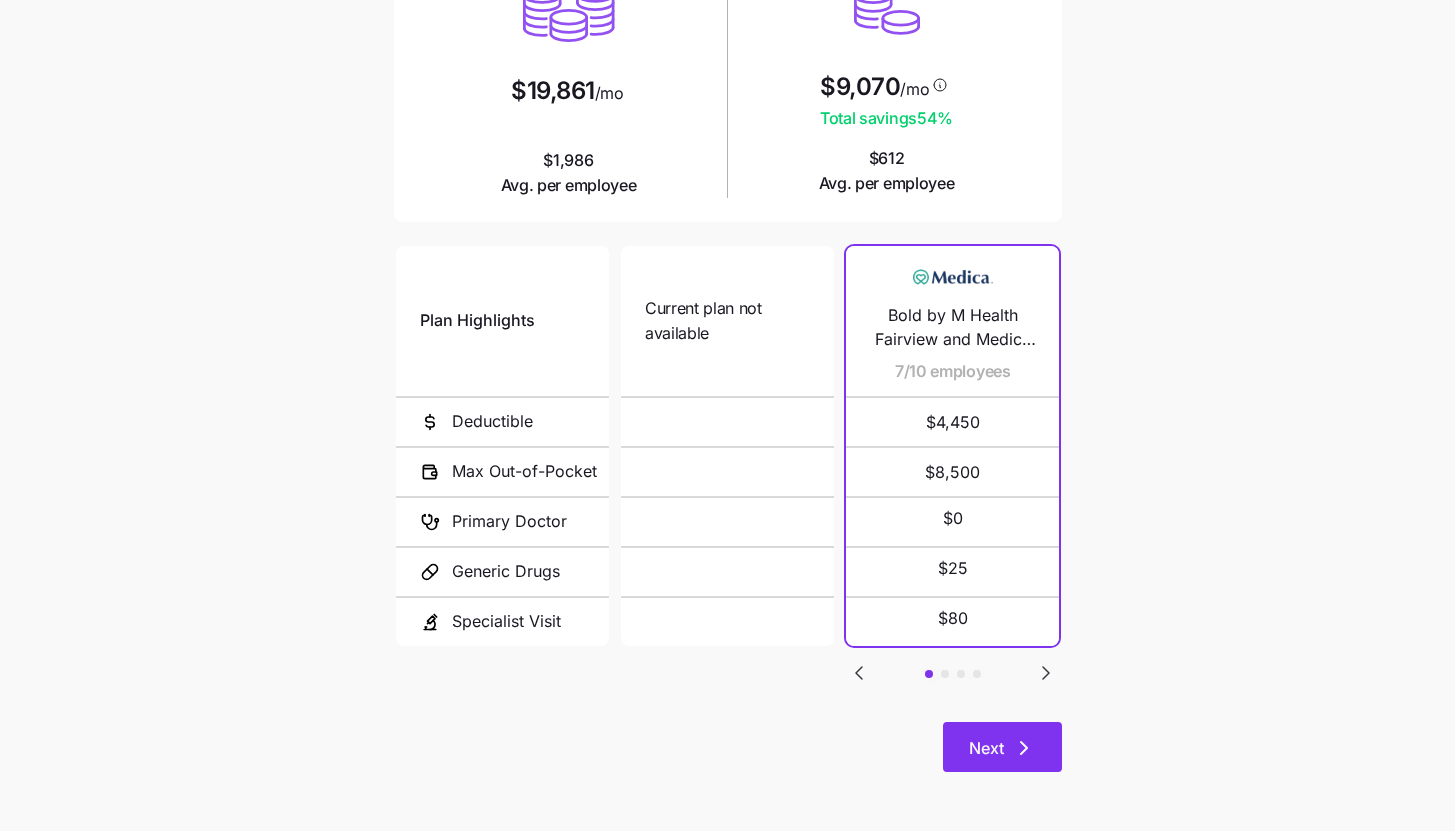 click on "Next" at bounding box center (1002, 747) 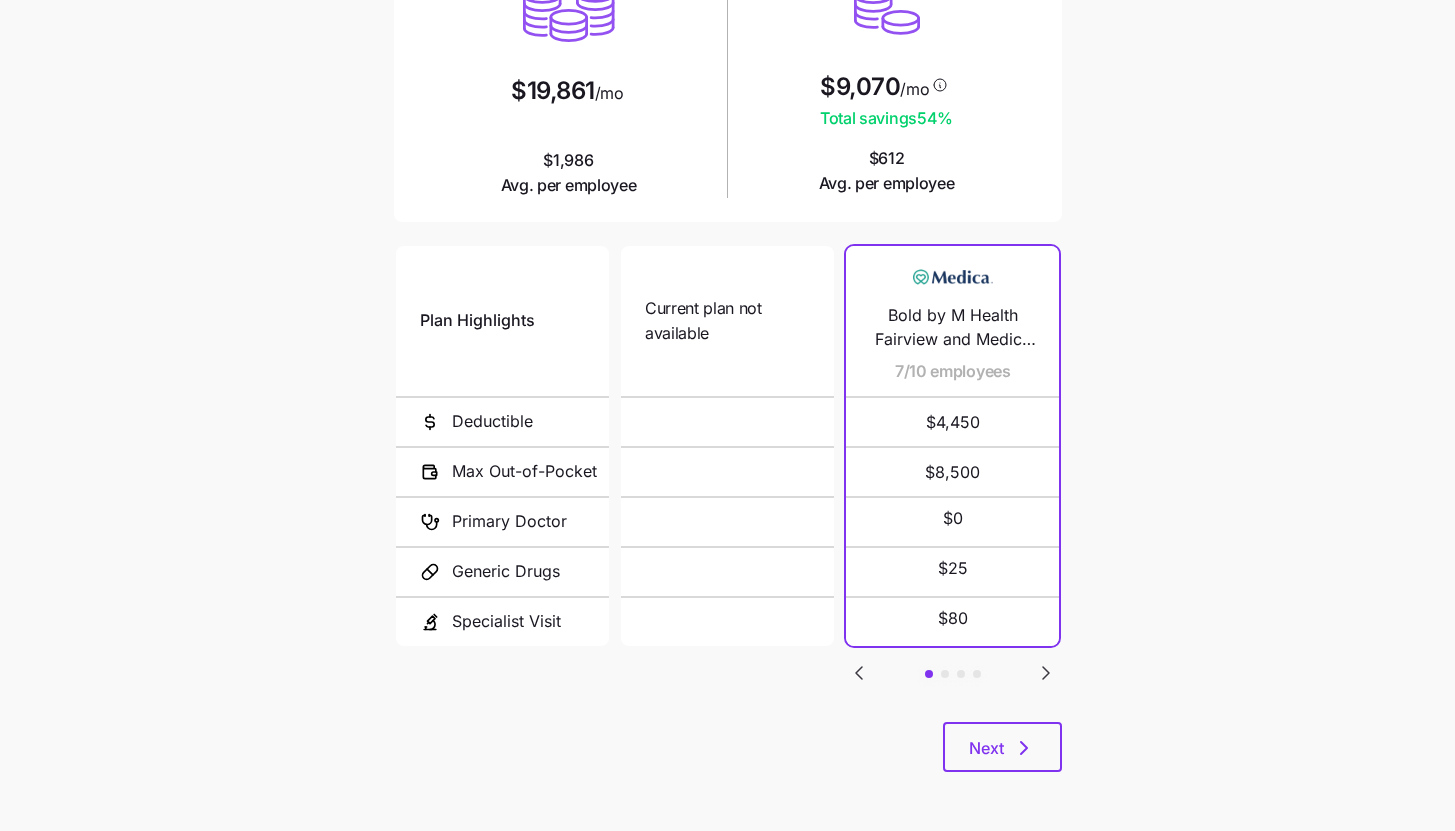 scroll, scrollTop: 0, scrollLeft: 0, axis: both 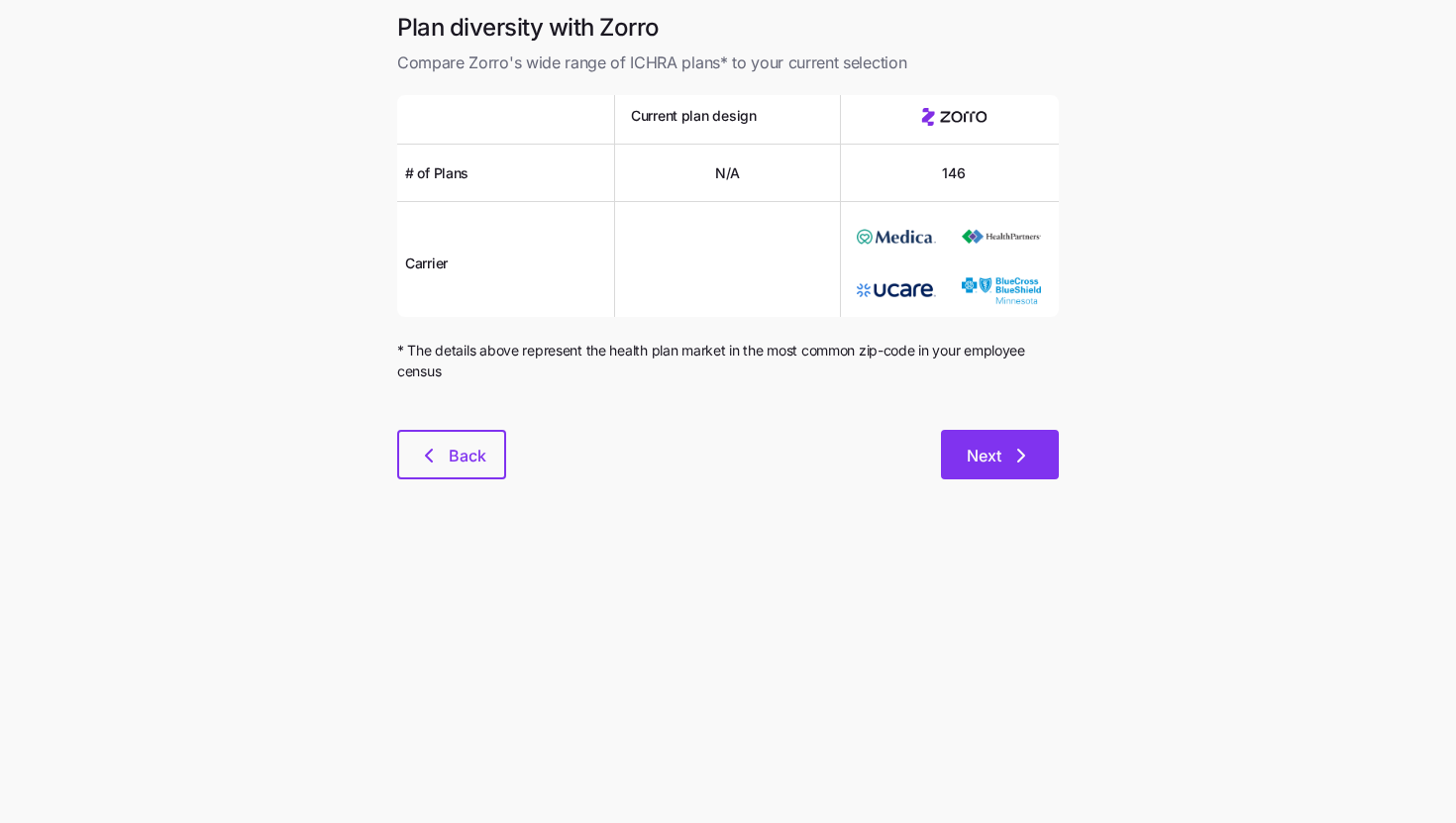 click on "Next" at bounding box center (999, 455) 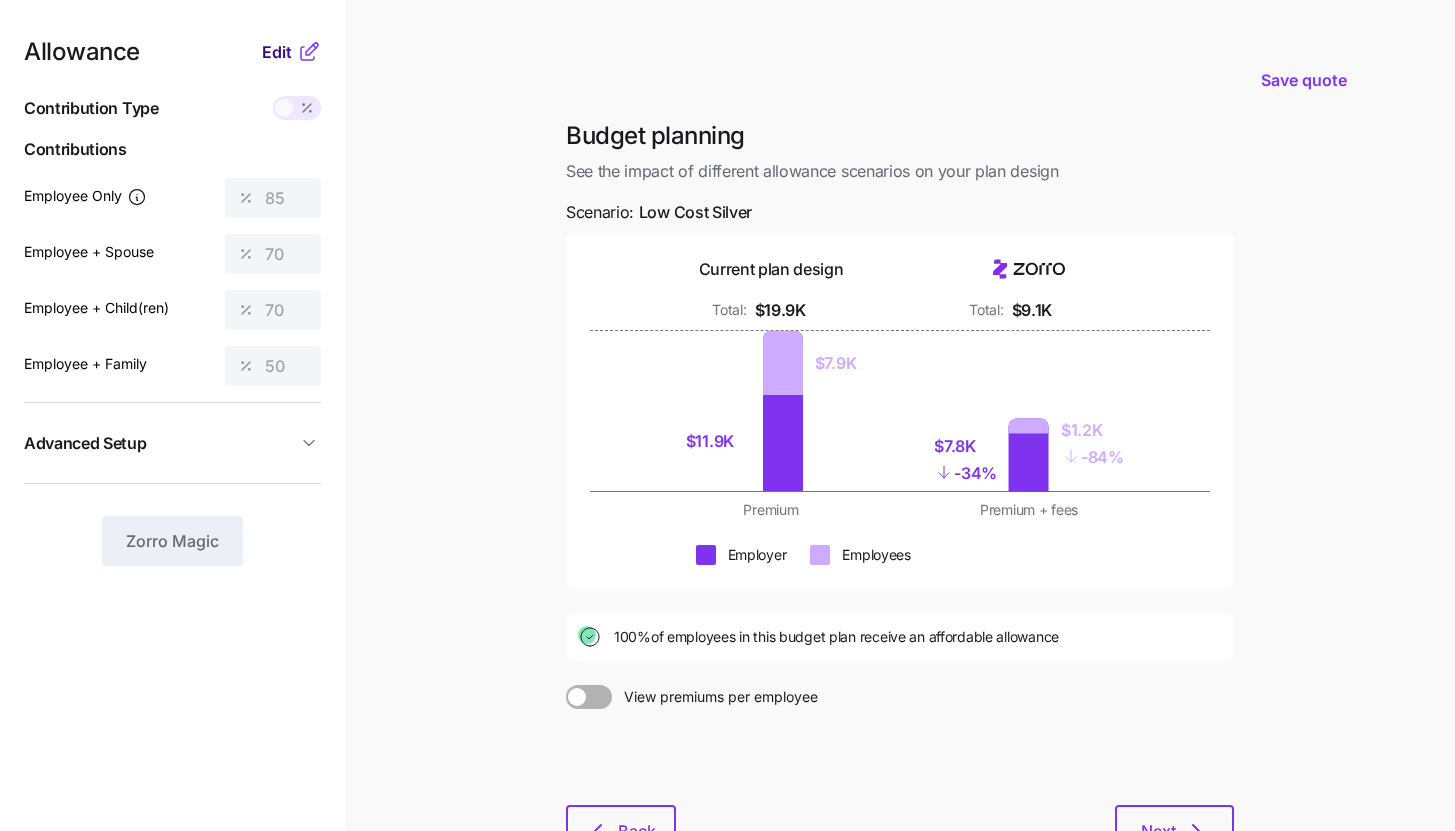 click on "Edit" at bounding box center (277, 52) 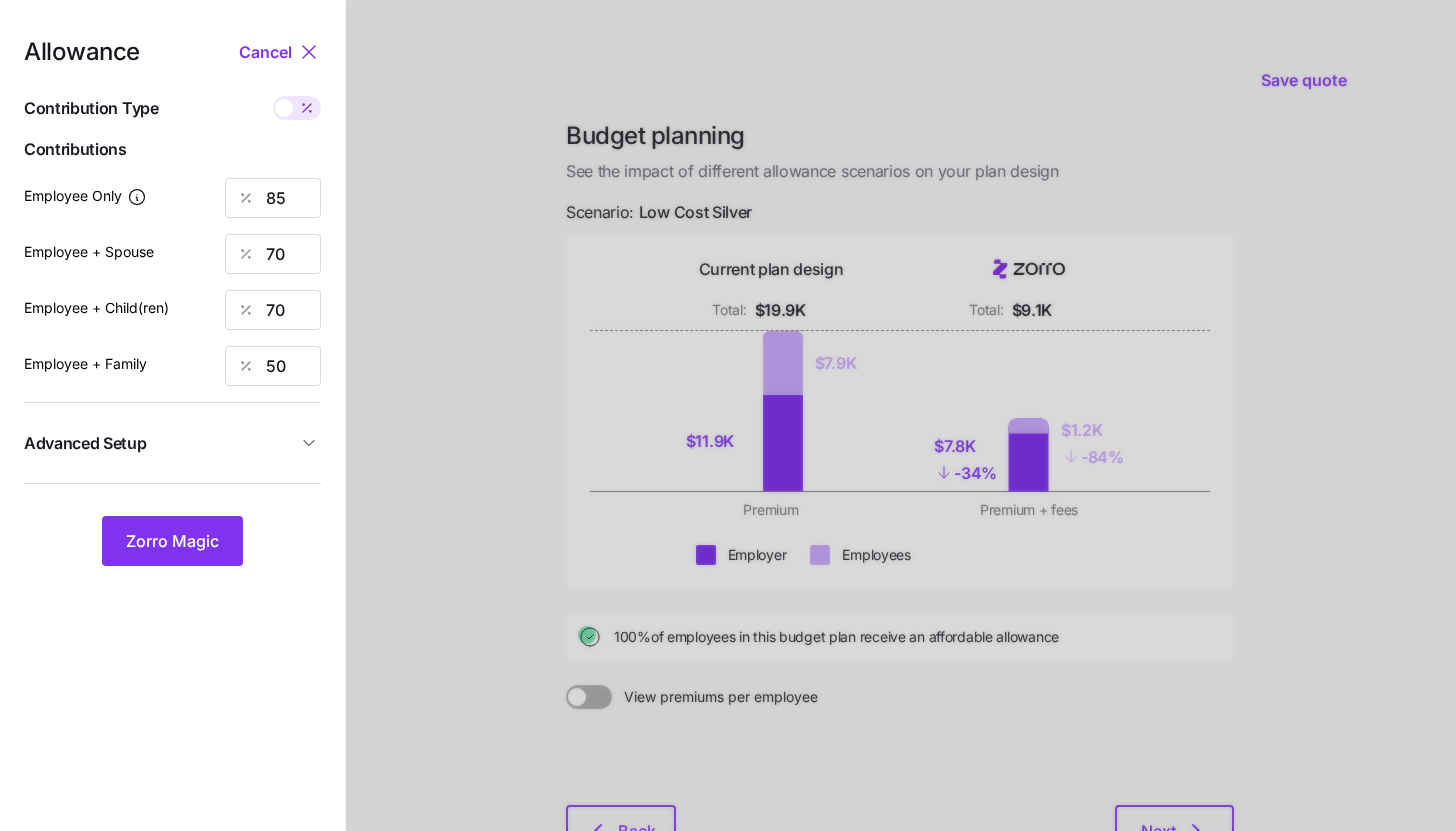 click on "Advanced Setup" at bounding box center (160, 443) 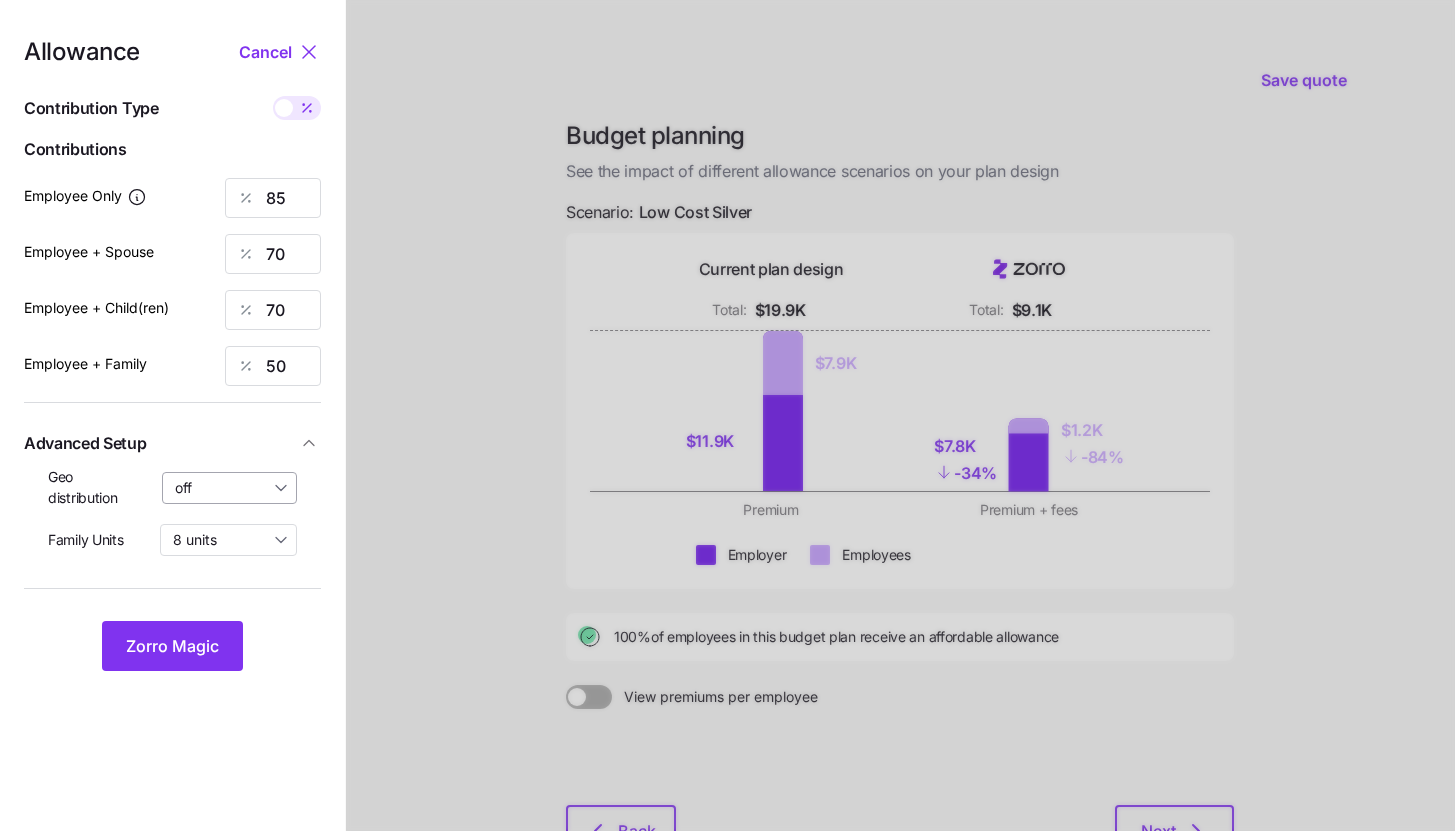 click on "off" at bounding box center [230, 488] 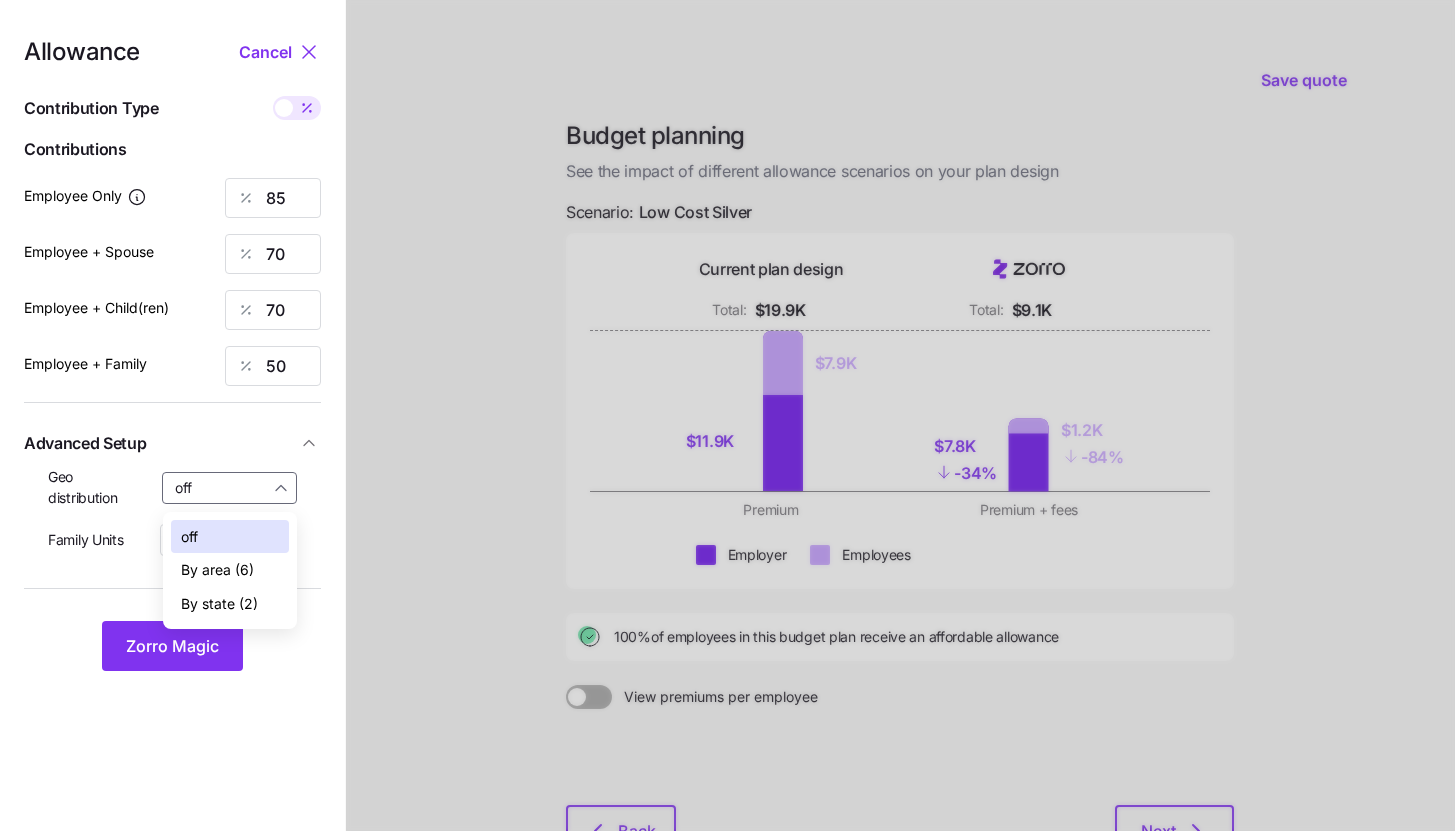 click on "By state (2)" at bounding box center [219, 604] 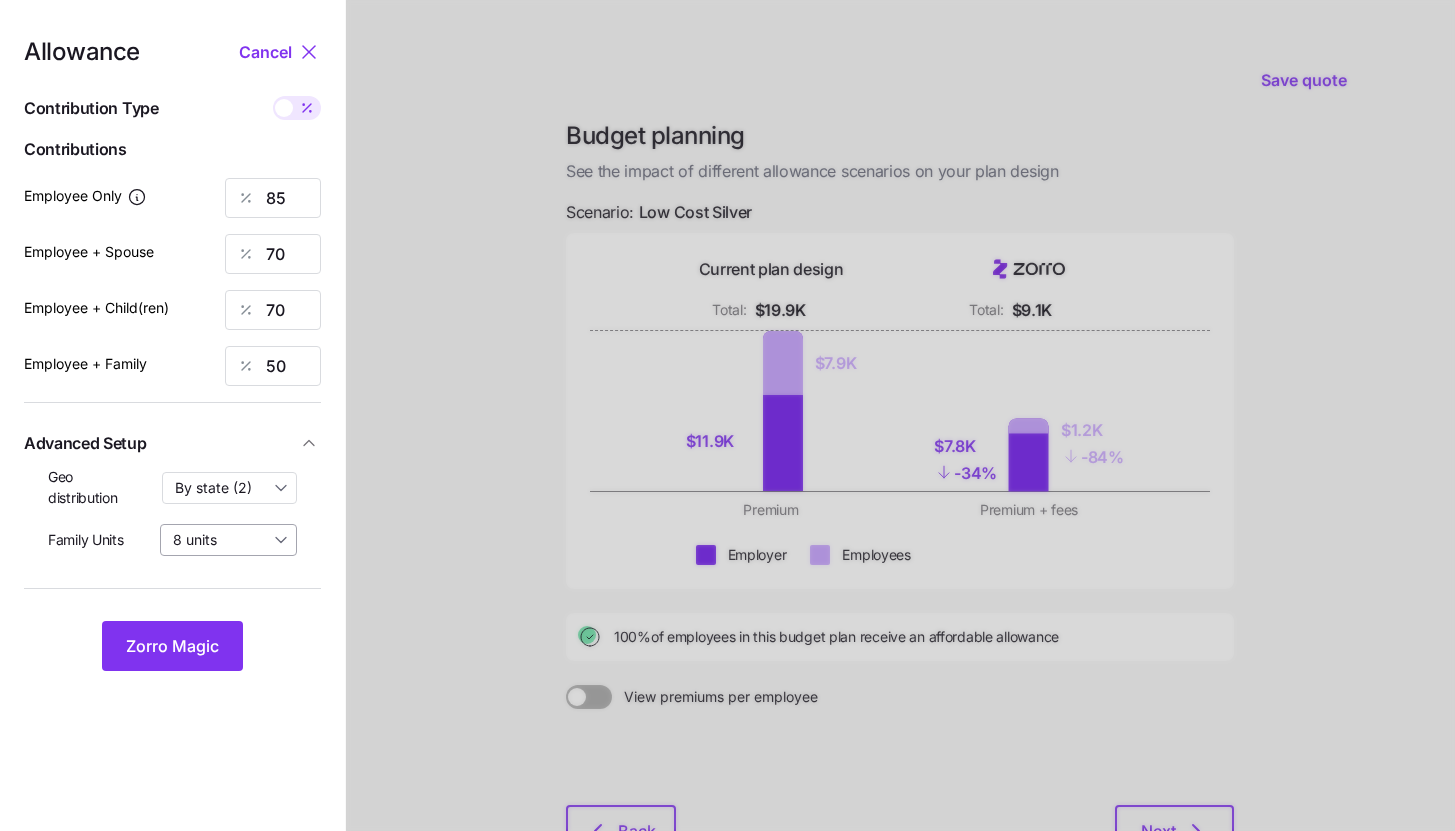 click on "8 units" at bounding box center (228, 540) 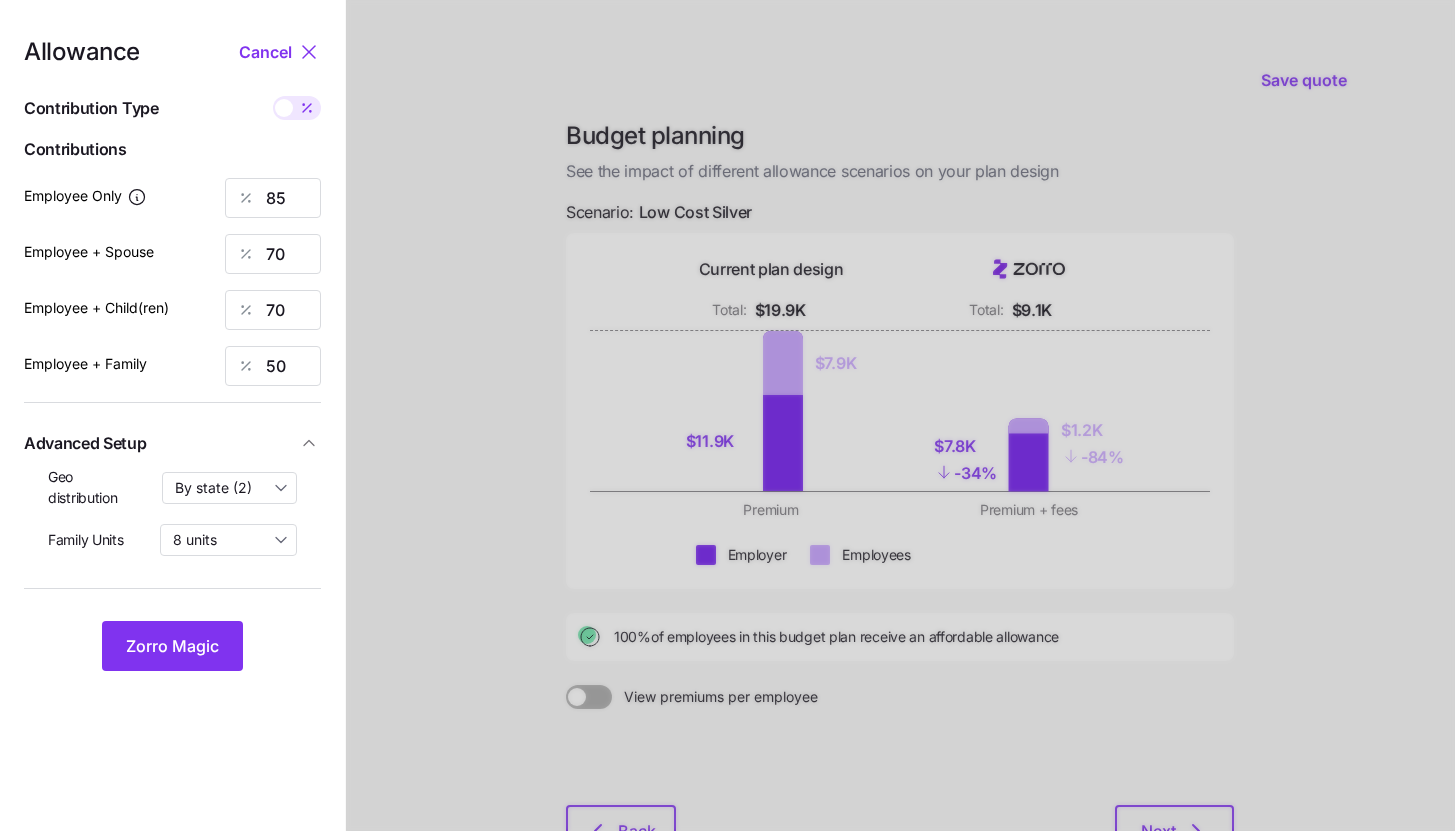 click on "Zorro Magic" at bounding box center (172, 646) 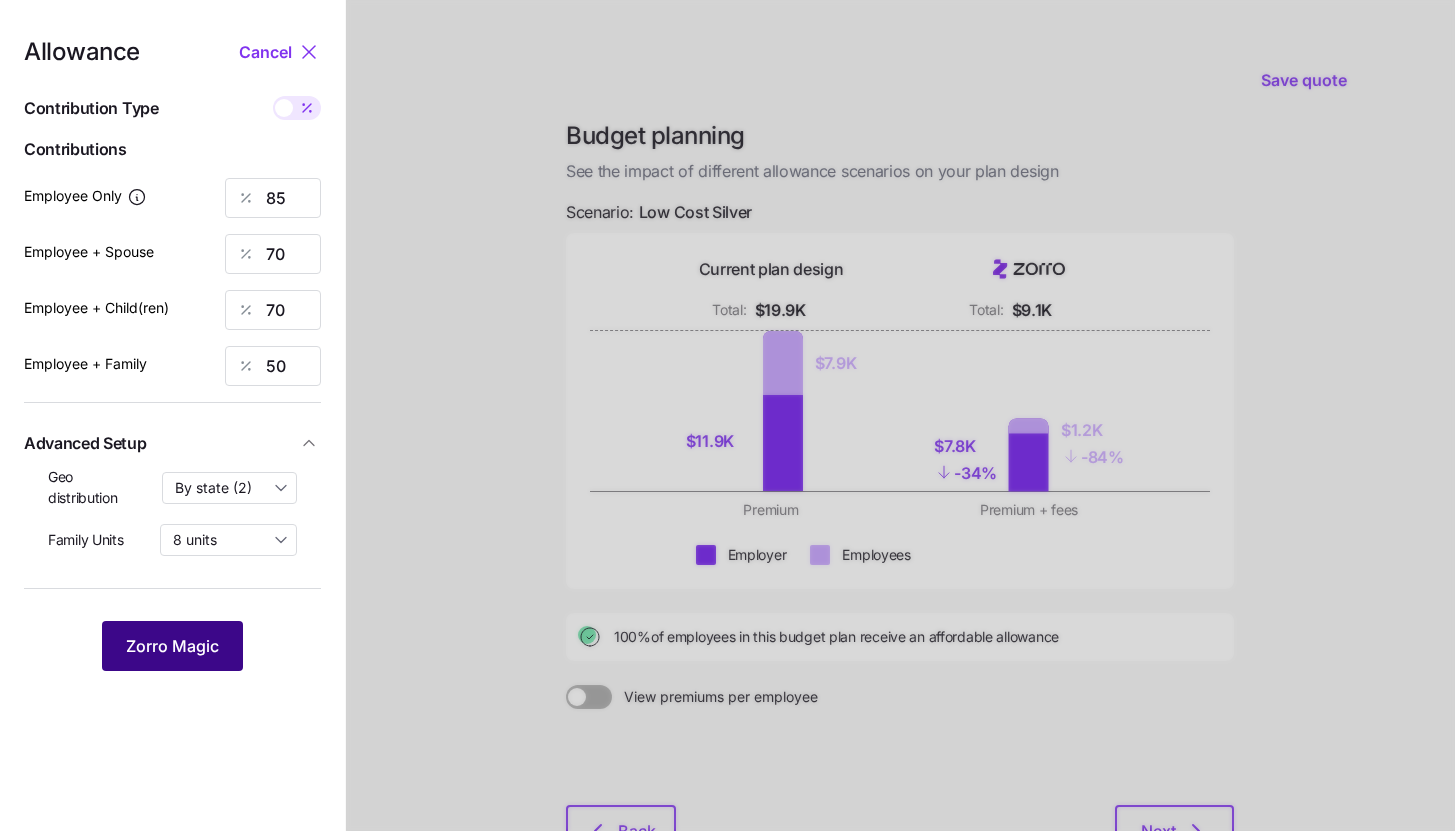 click on "Zorro Magic" at bounding box center [172, 646] 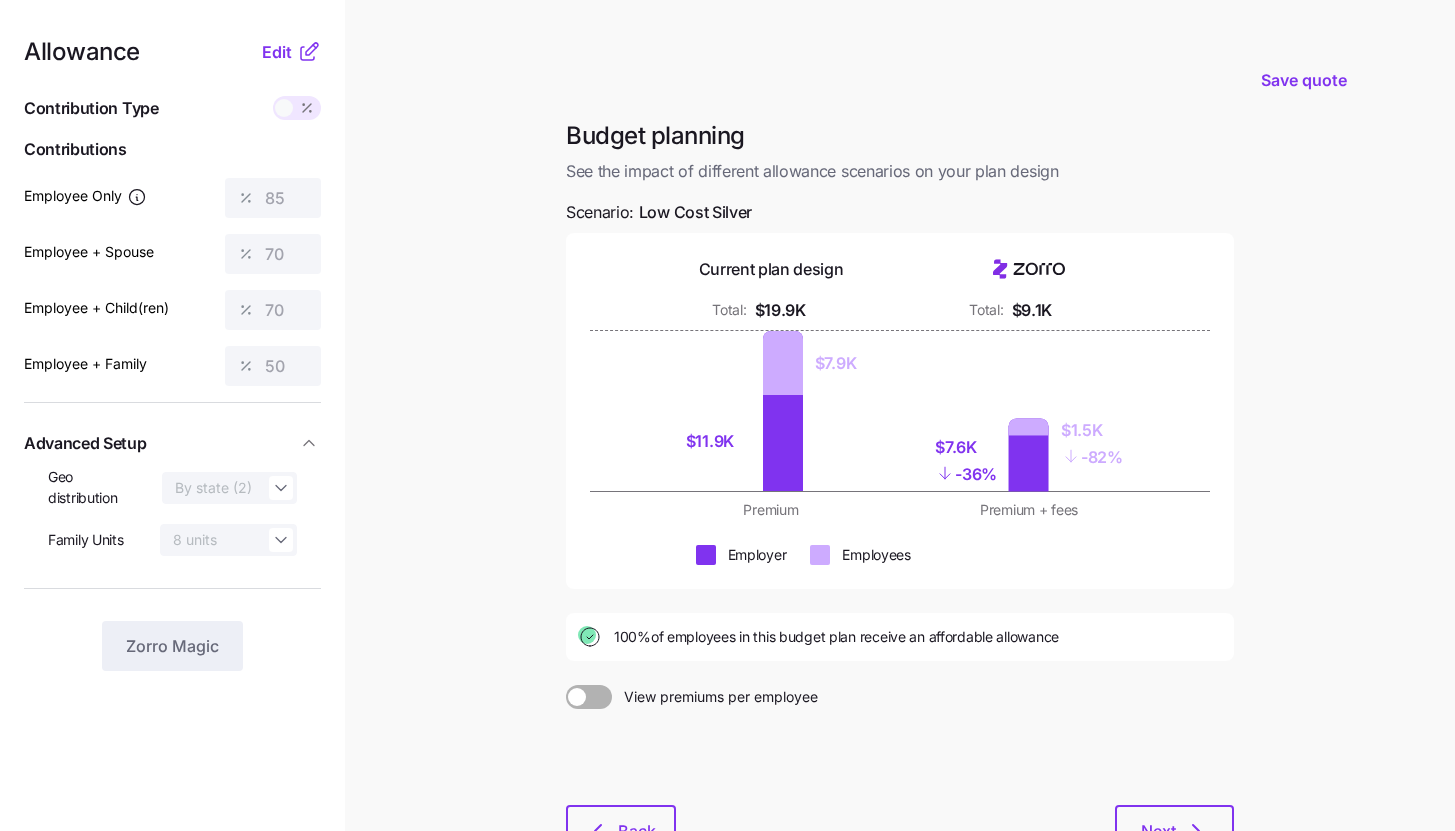 click 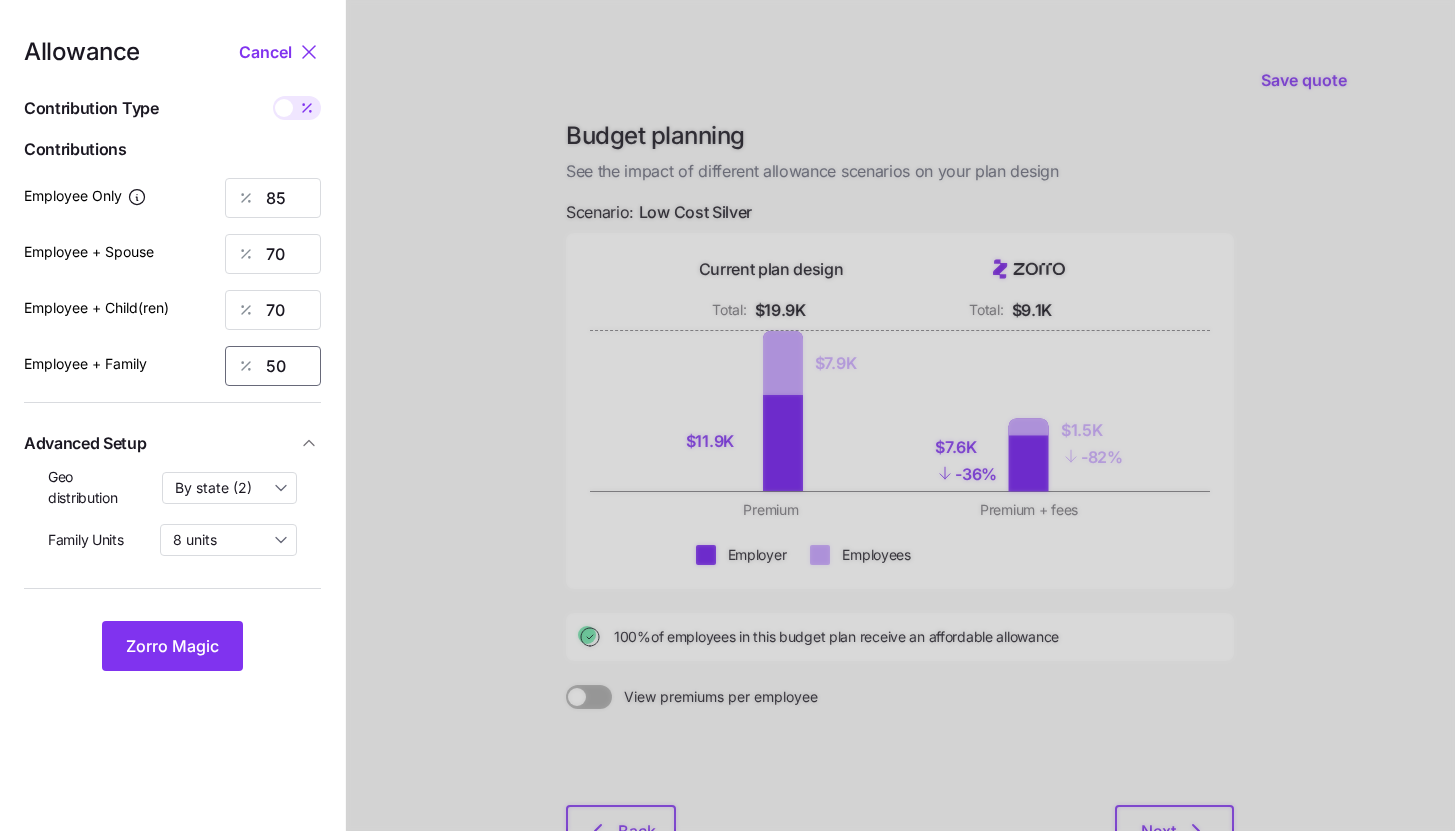 click on "50" at bounding box center (273, 366) 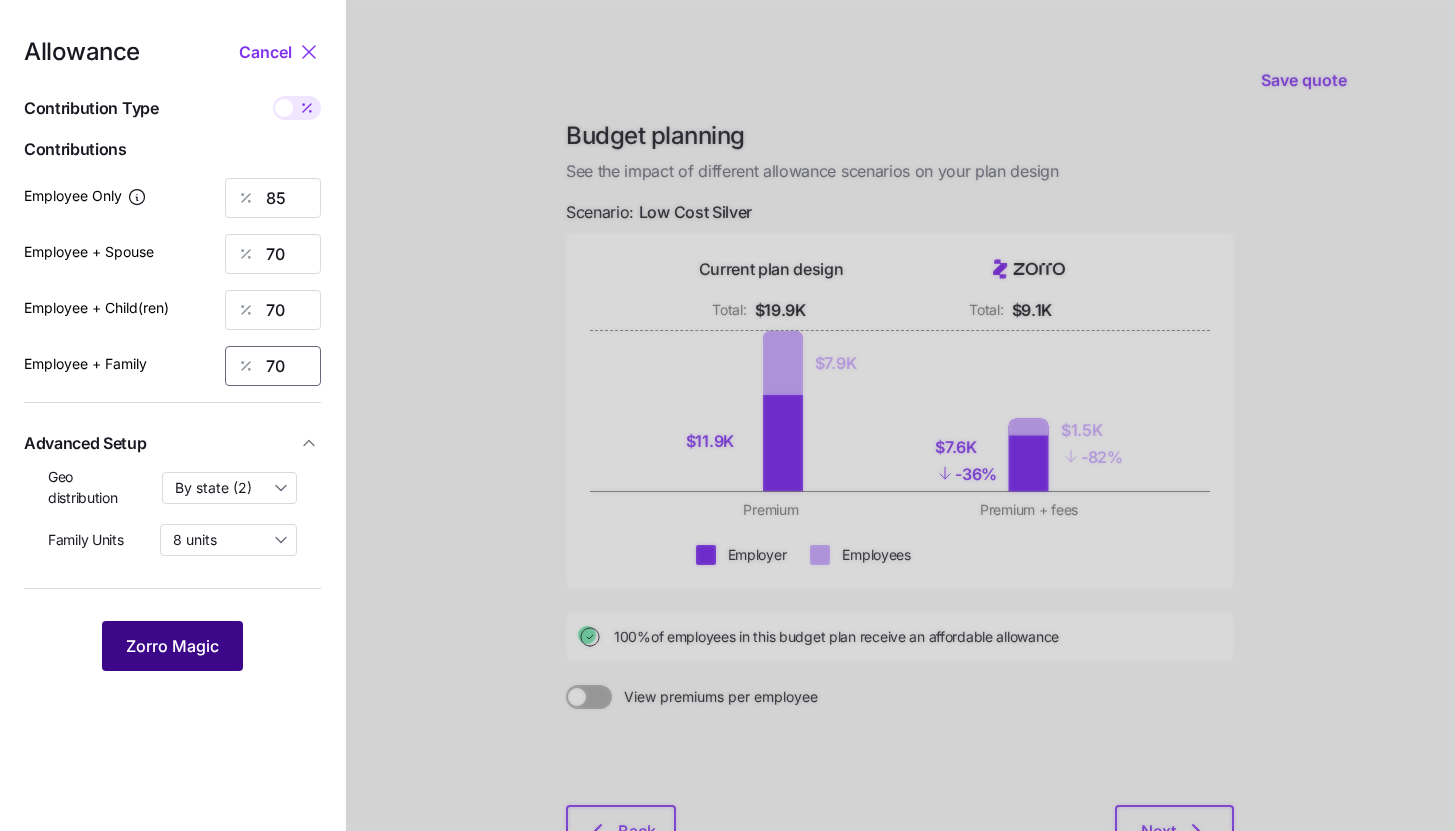 type on "70" 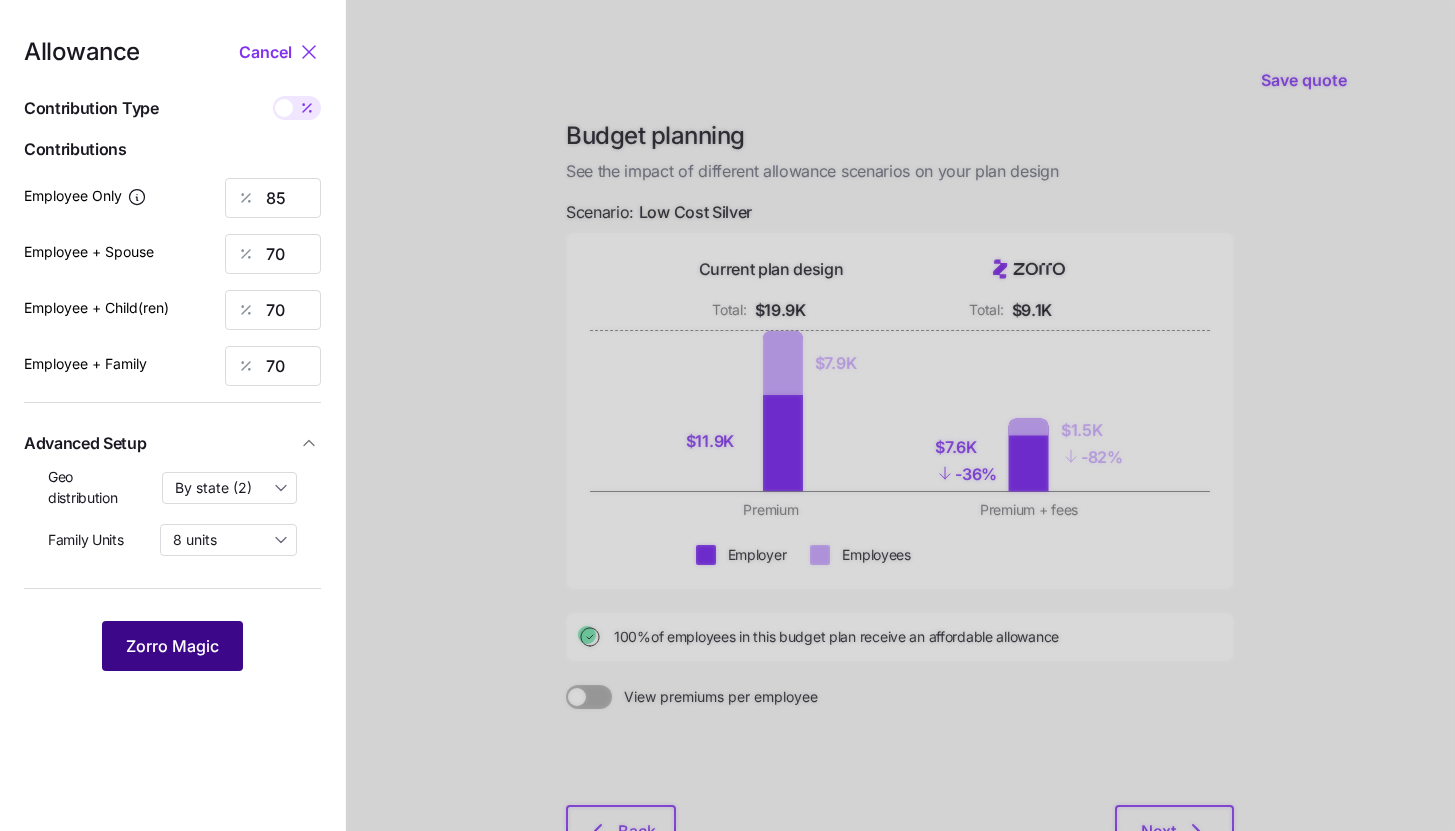 click on "Zorro Magic" at bounding box center (172, 646) 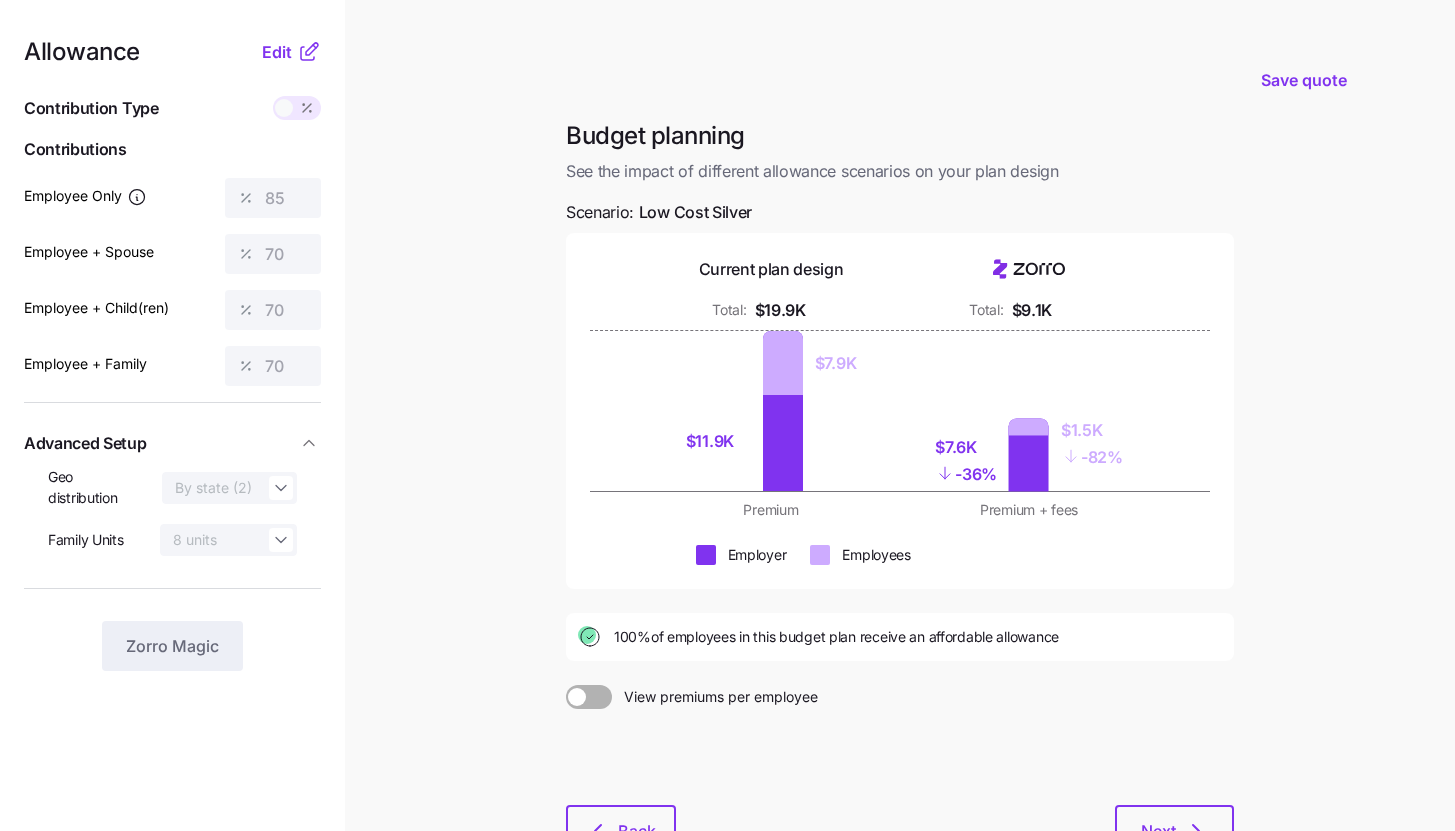 click on "Save quote Budget planning See the impact of different allowance scenarios on your plan design Scenario:   Low Cost Silver Current plan design Total: $19.9K Total: $9.1K $11.9K $7.9K $7.6K - 36% $1.5K - 82% Premium Premium + fees   Employer   Employees 100%  of employees in this budget plan receive an affordable allowance View premiums per employee Back Next" at bounding box center (727, 491) 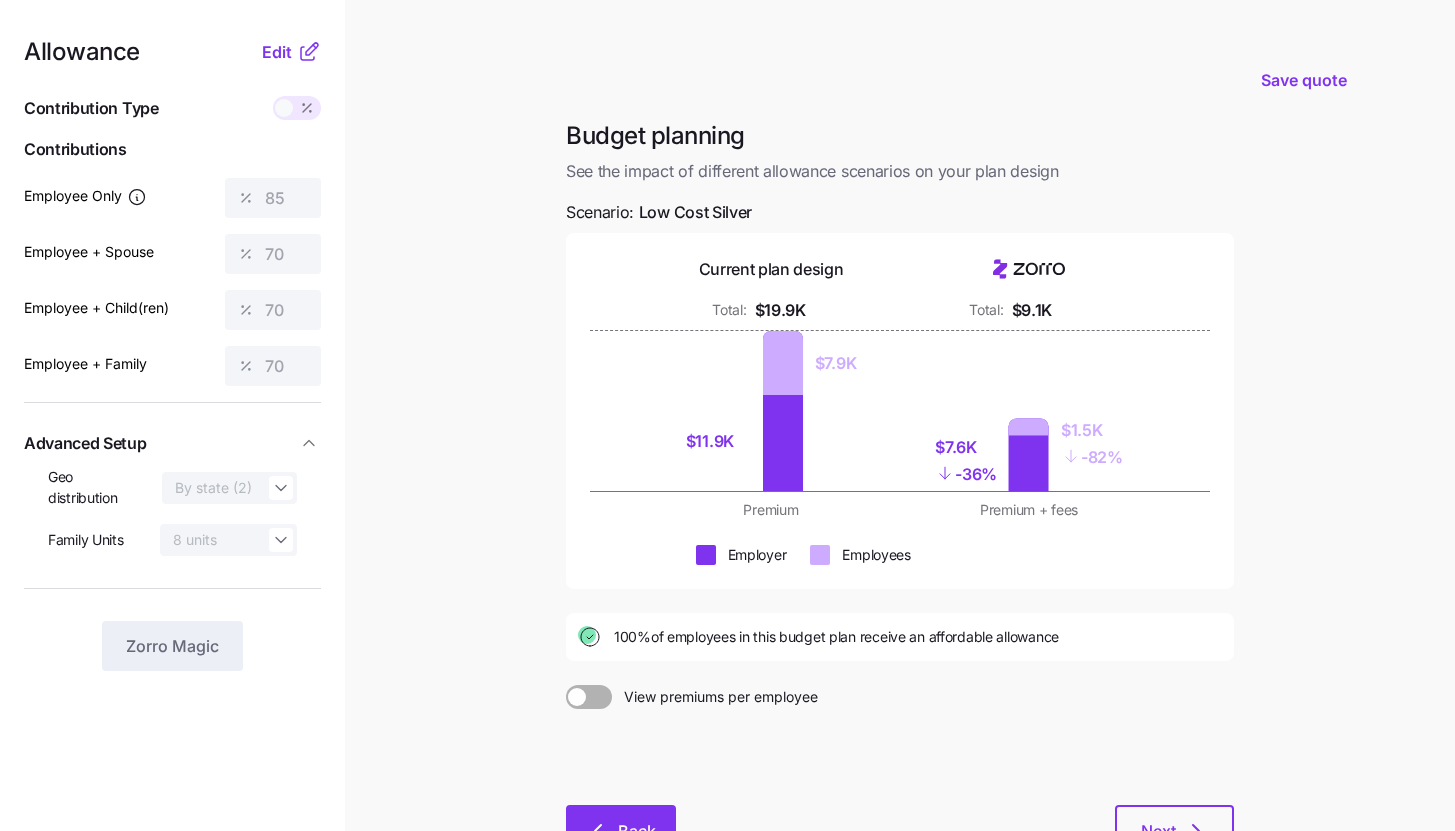 click on "Back" at bounding box center [621, 830] 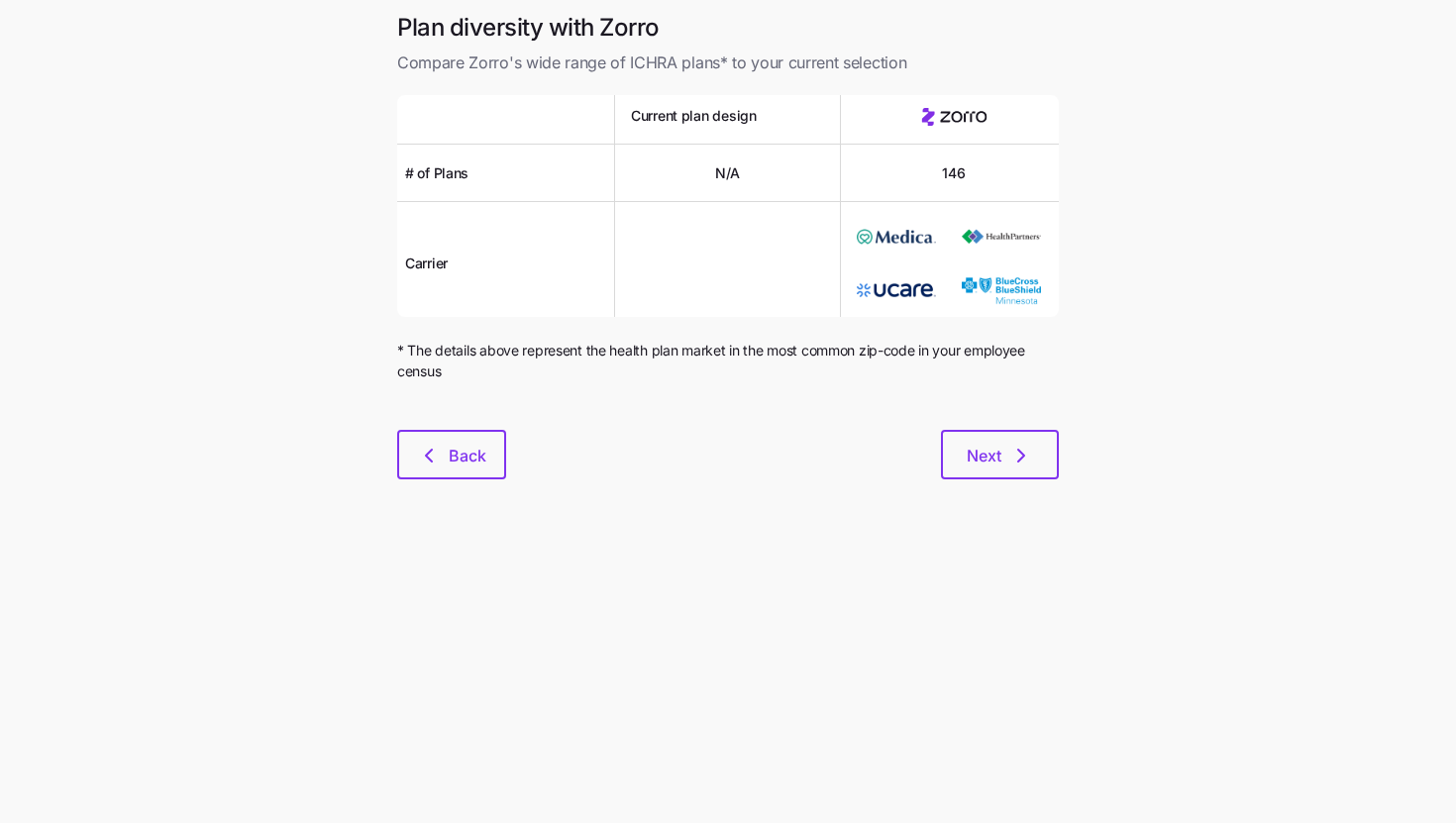 click on "Plan diversity with Zorro Compare Zorro's wide range of ICHRA plans* to your current selection   Current plan design # of Plans N/A 146 Carrier * The details above represent the health plan market in the most common zip-code in your employee census Back Next" at bounding box center (728, 257) 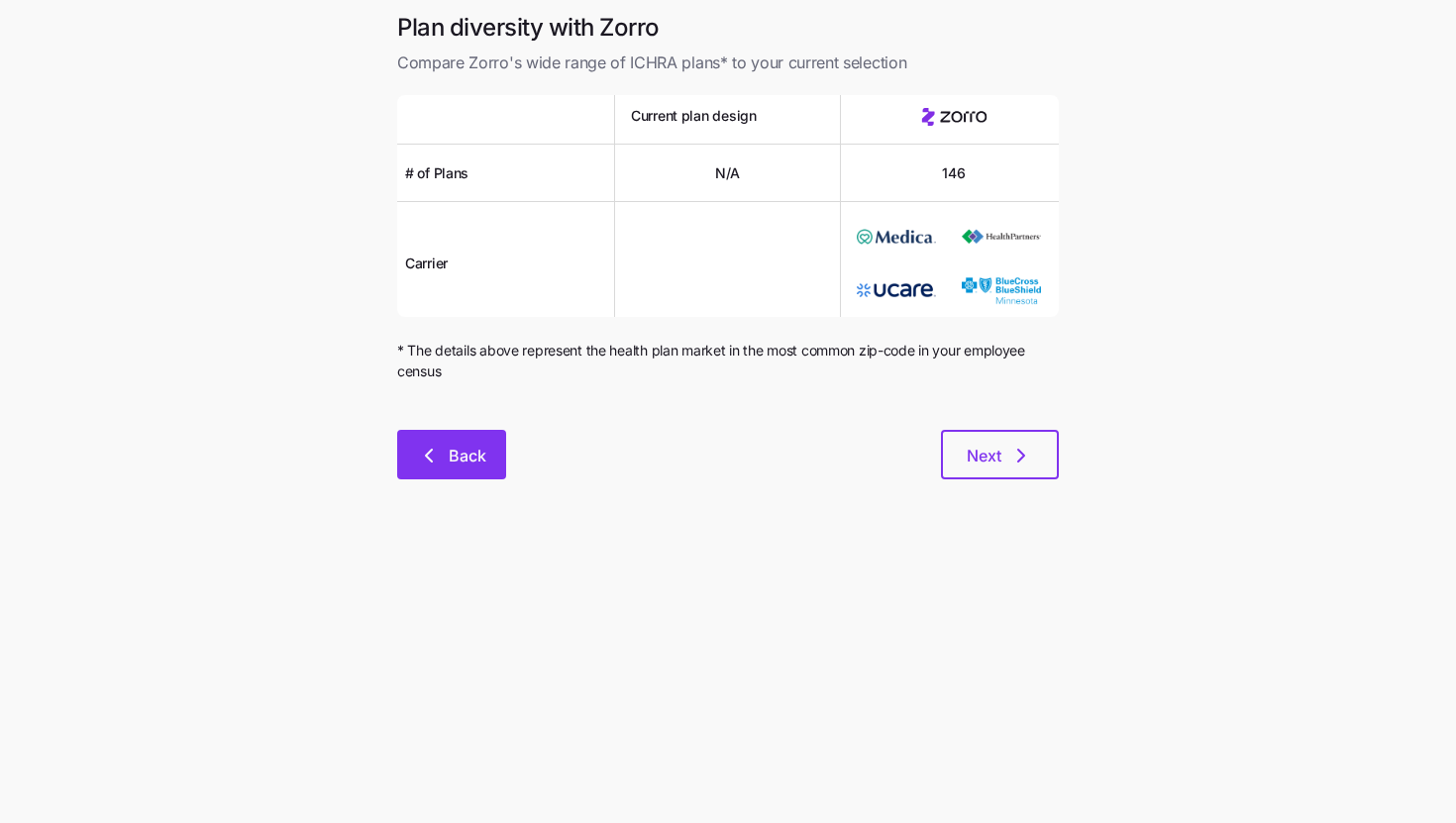 click on "Back" at bounding box center (452, 455) 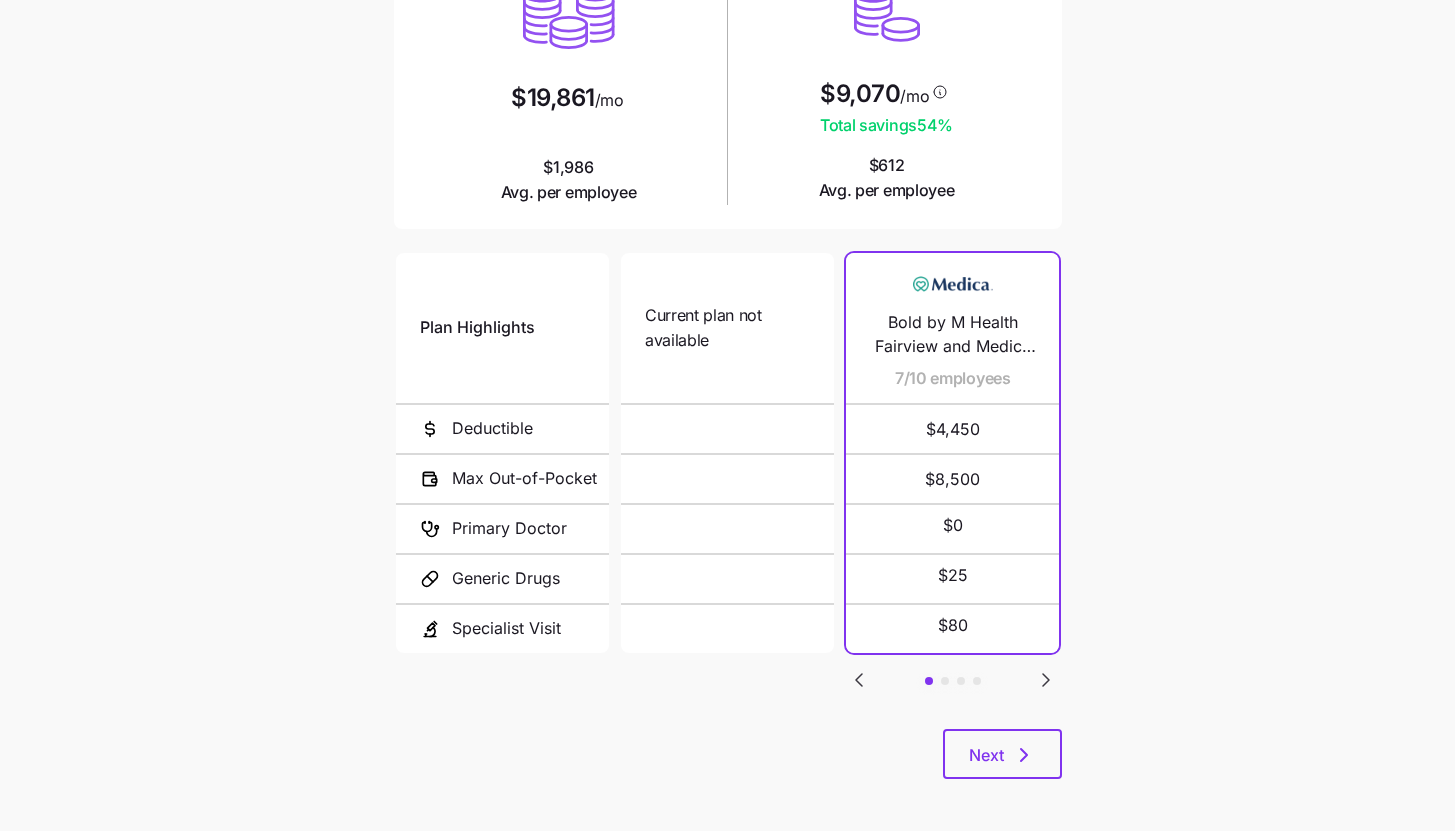 scroll, scrollTop: 260, scrollLeft: 0, axis: vertical 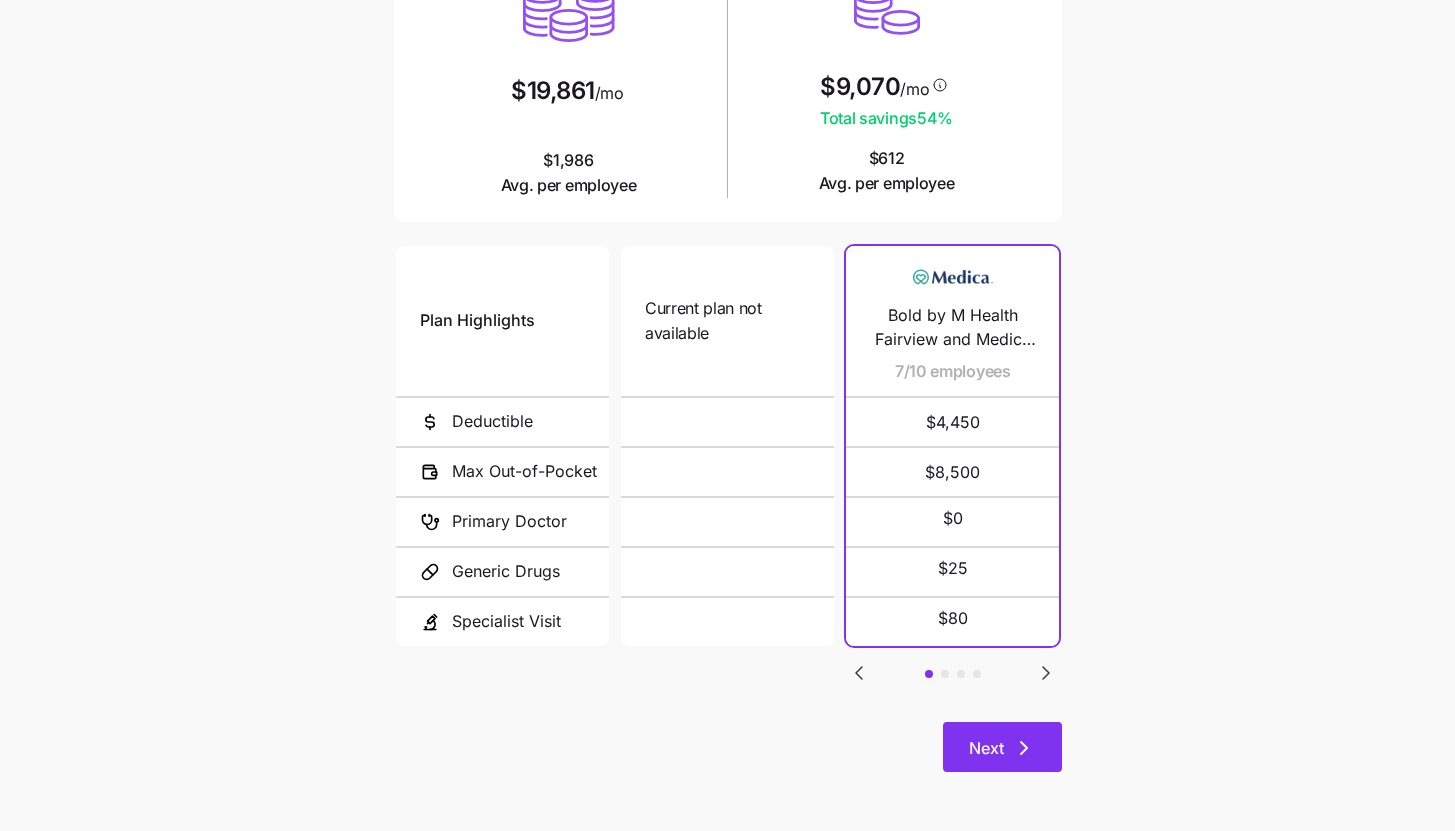 click on "Next" at bounding box center [1002, 748] 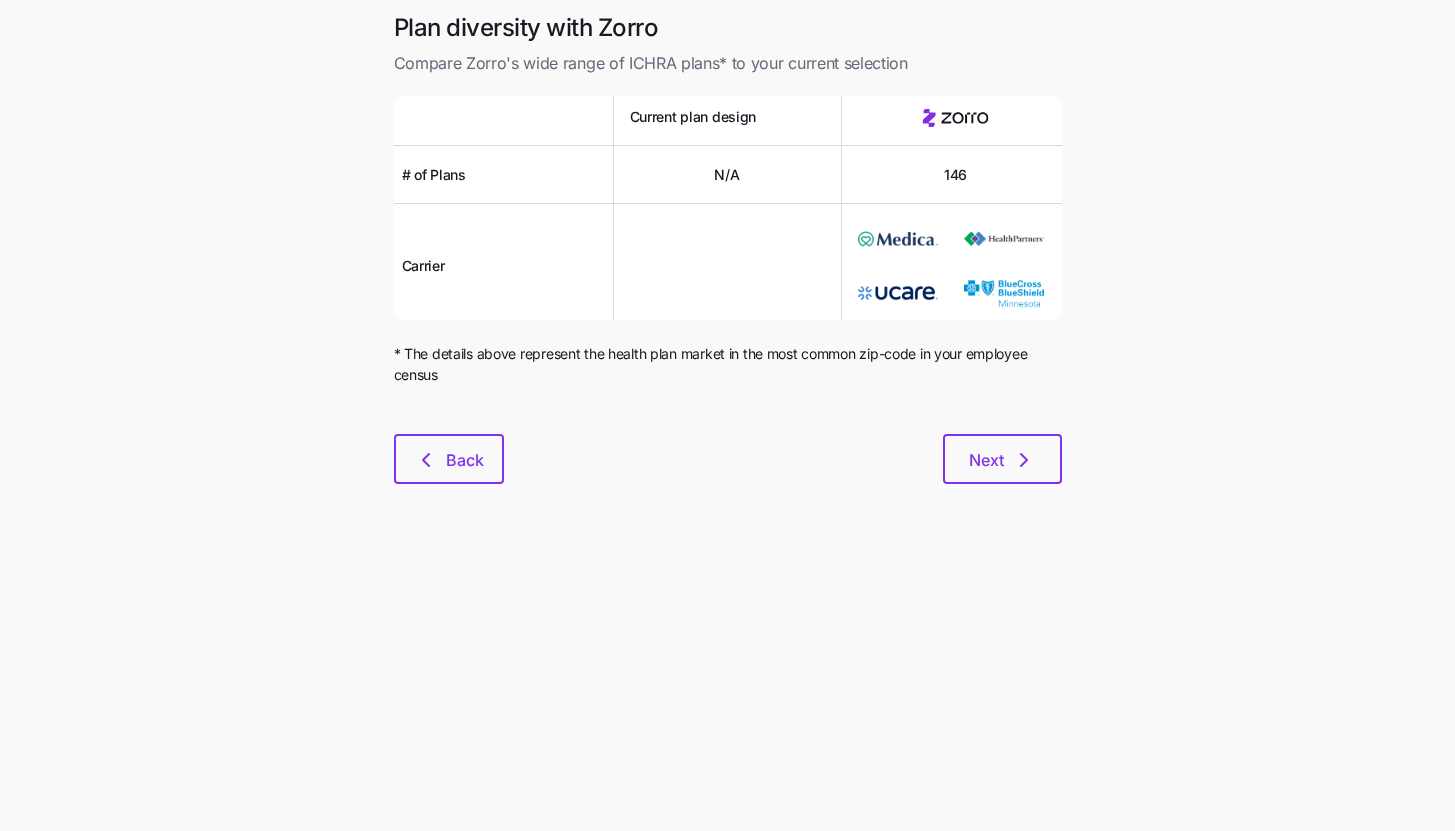 scroll, scrollTop: 0, scrollLeft: 0, axis: both 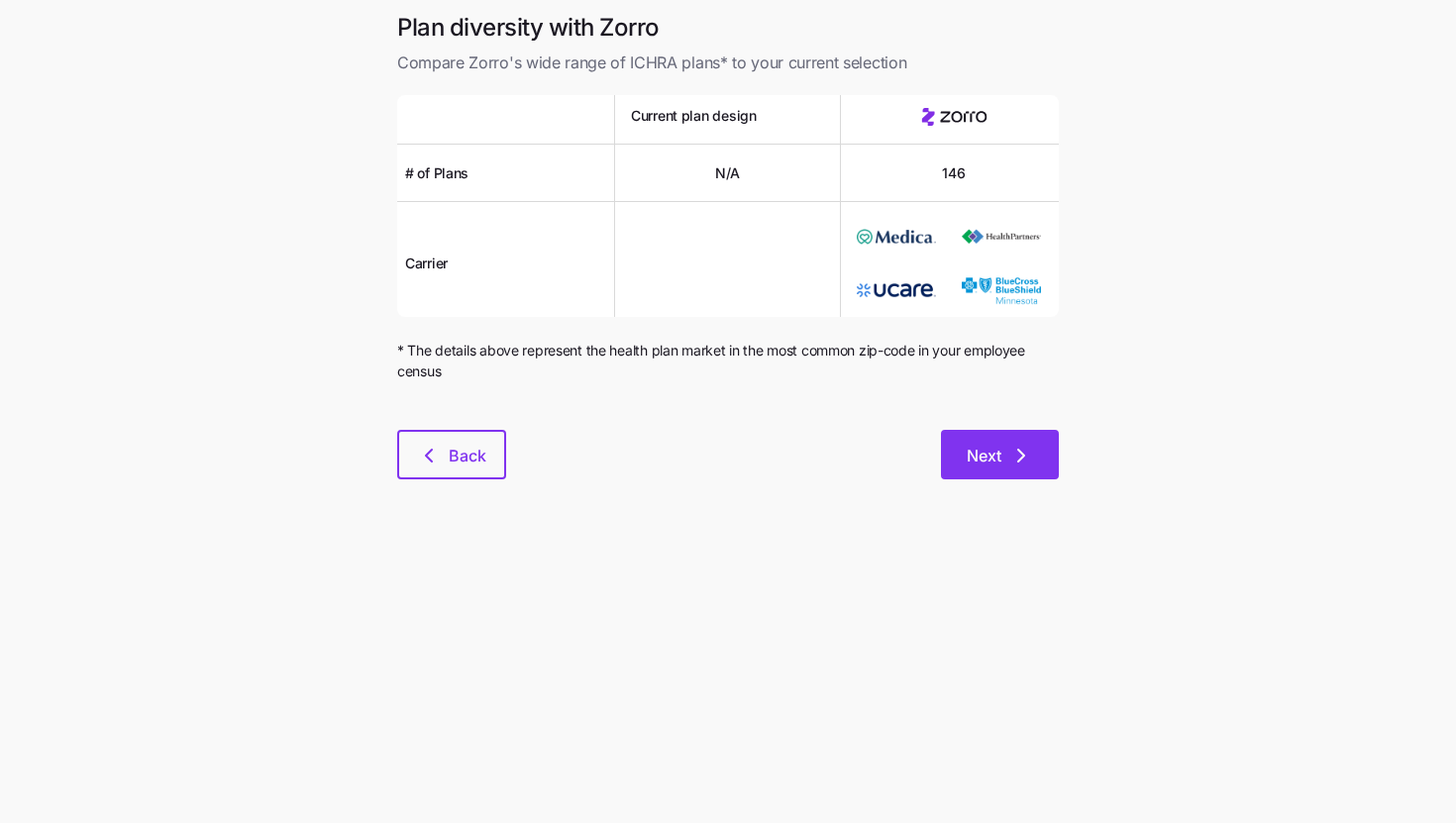 click on "Next" at bounding box center (999, 455) 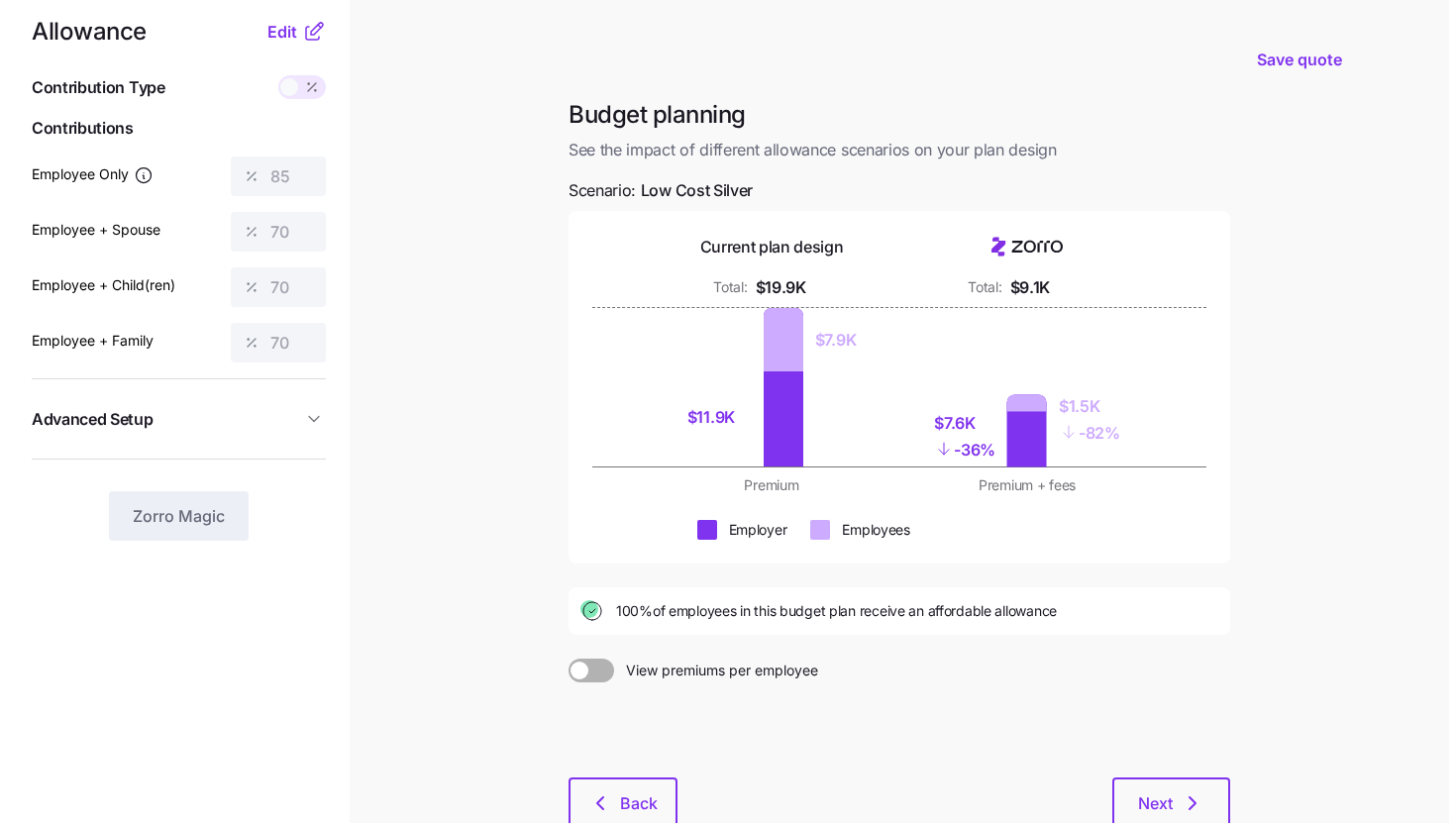 scroll, scrollTop: 39, scrollLeft: 0, axis: vertical 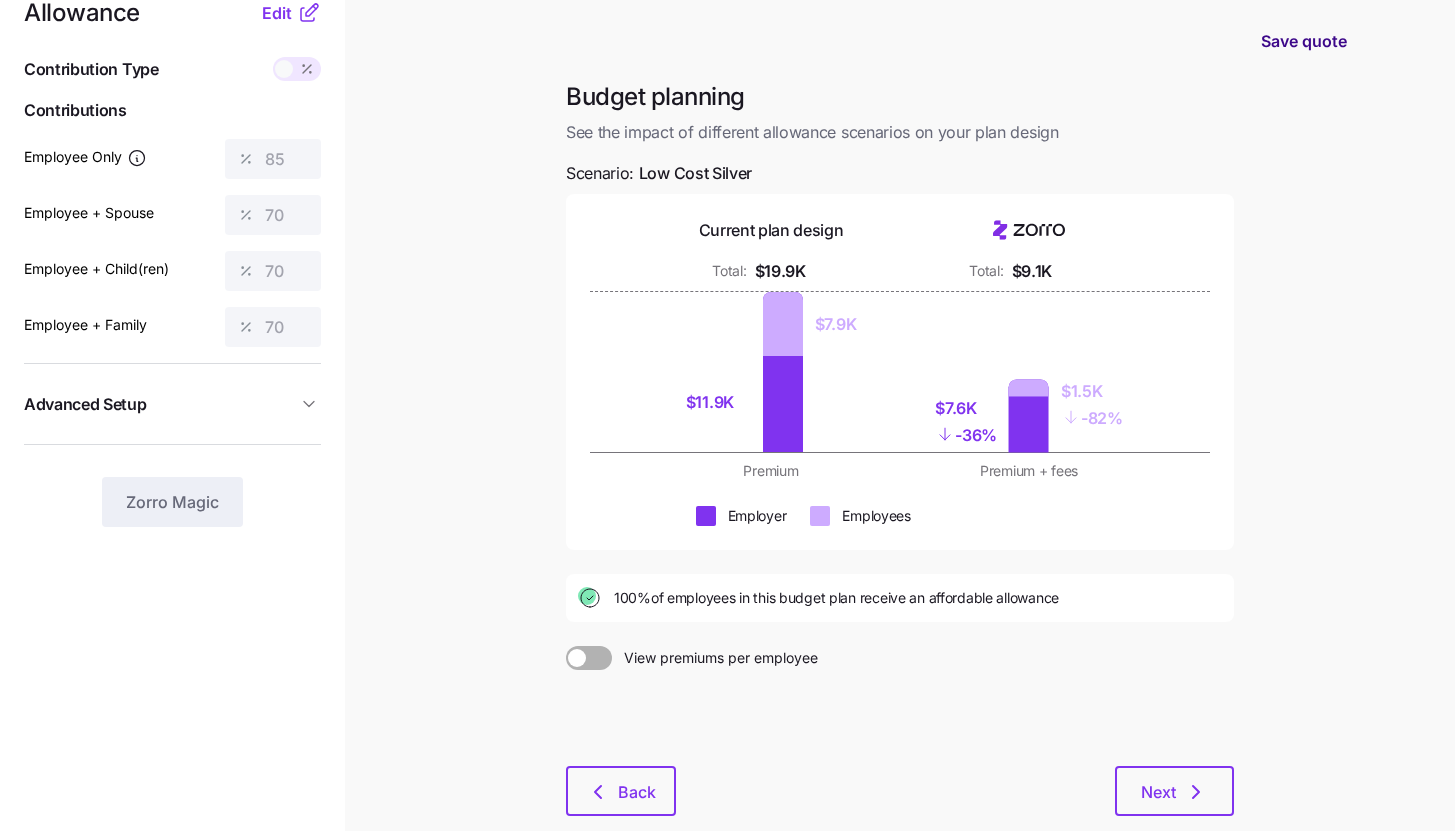 click on "Save quote" at bounding box center (1304, 41) 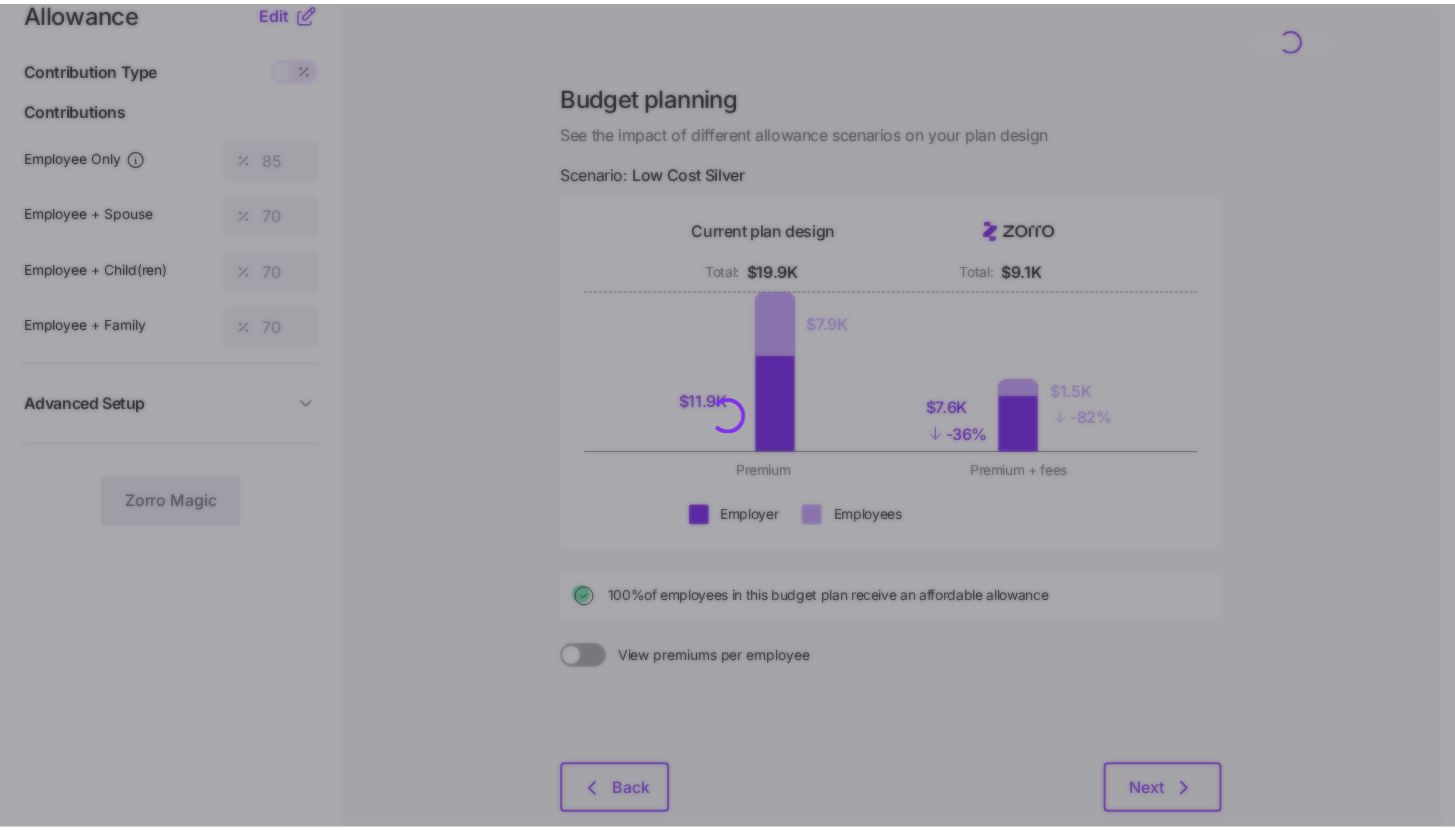scroll, scrollTop: 0, scrollLeft: 0, axis: both 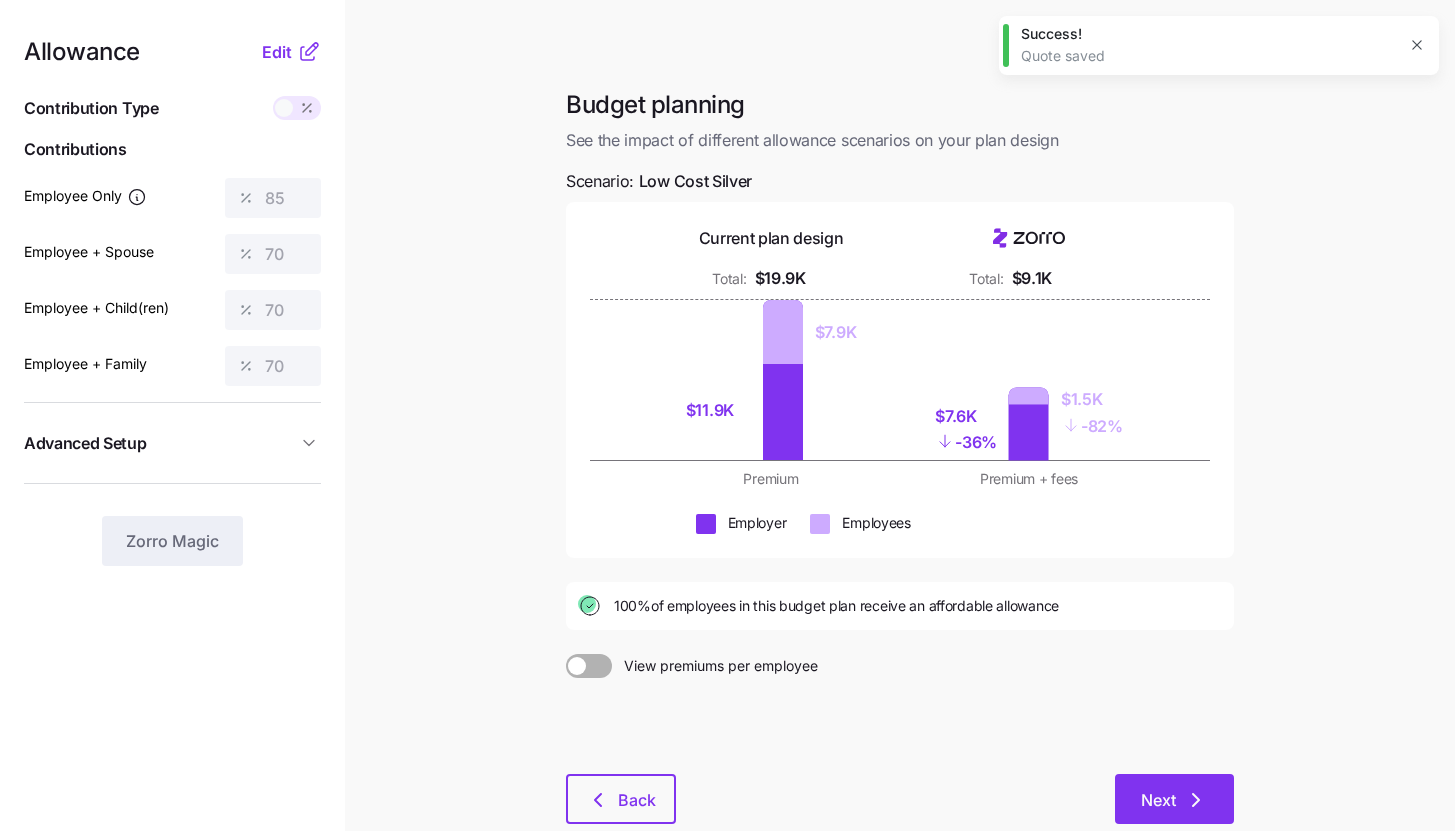 click on "Next" at bounding box center (1158, 800) 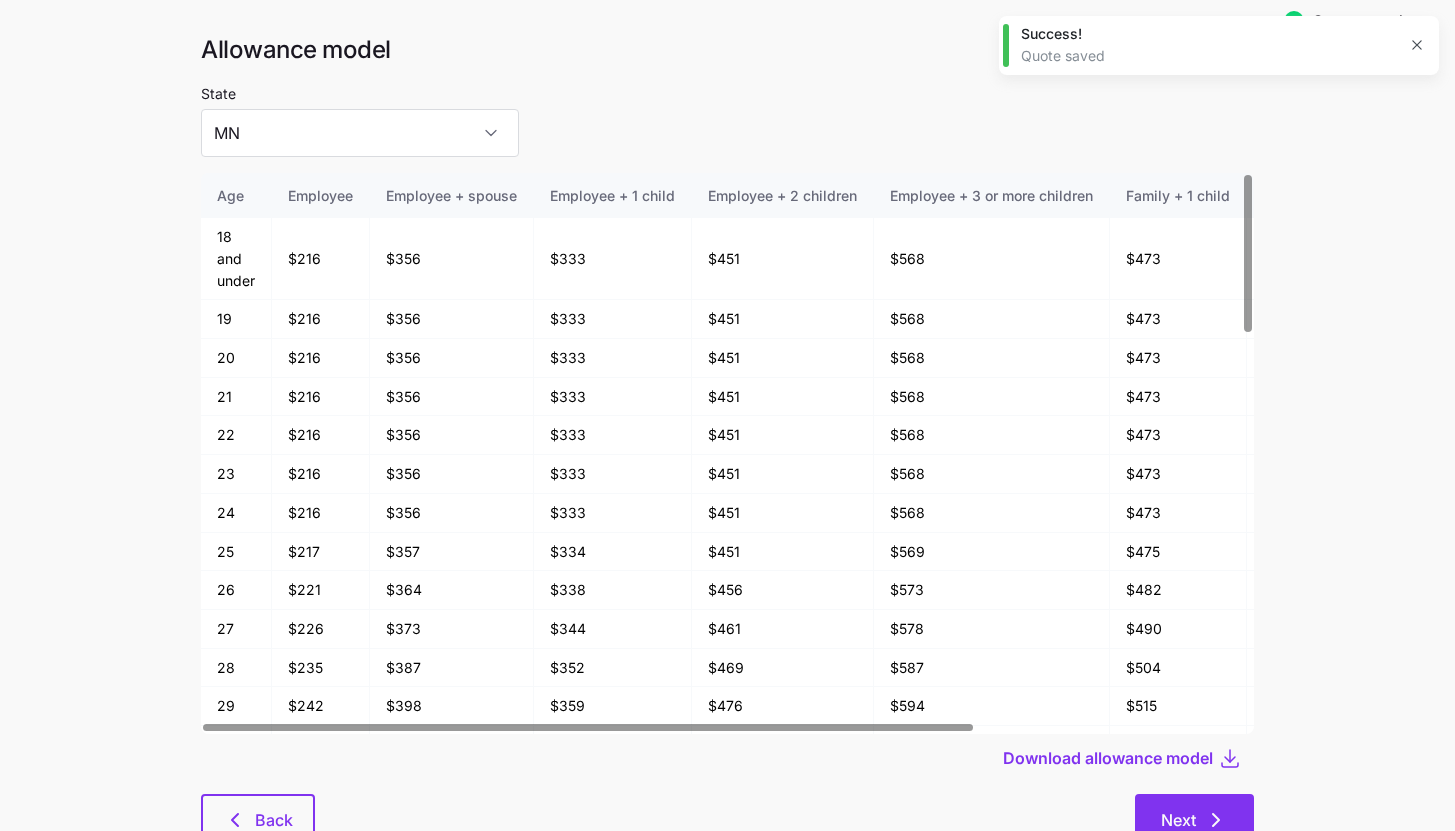 scroll, scrollTop: 104, scrollLeft: 0, axis: vertical 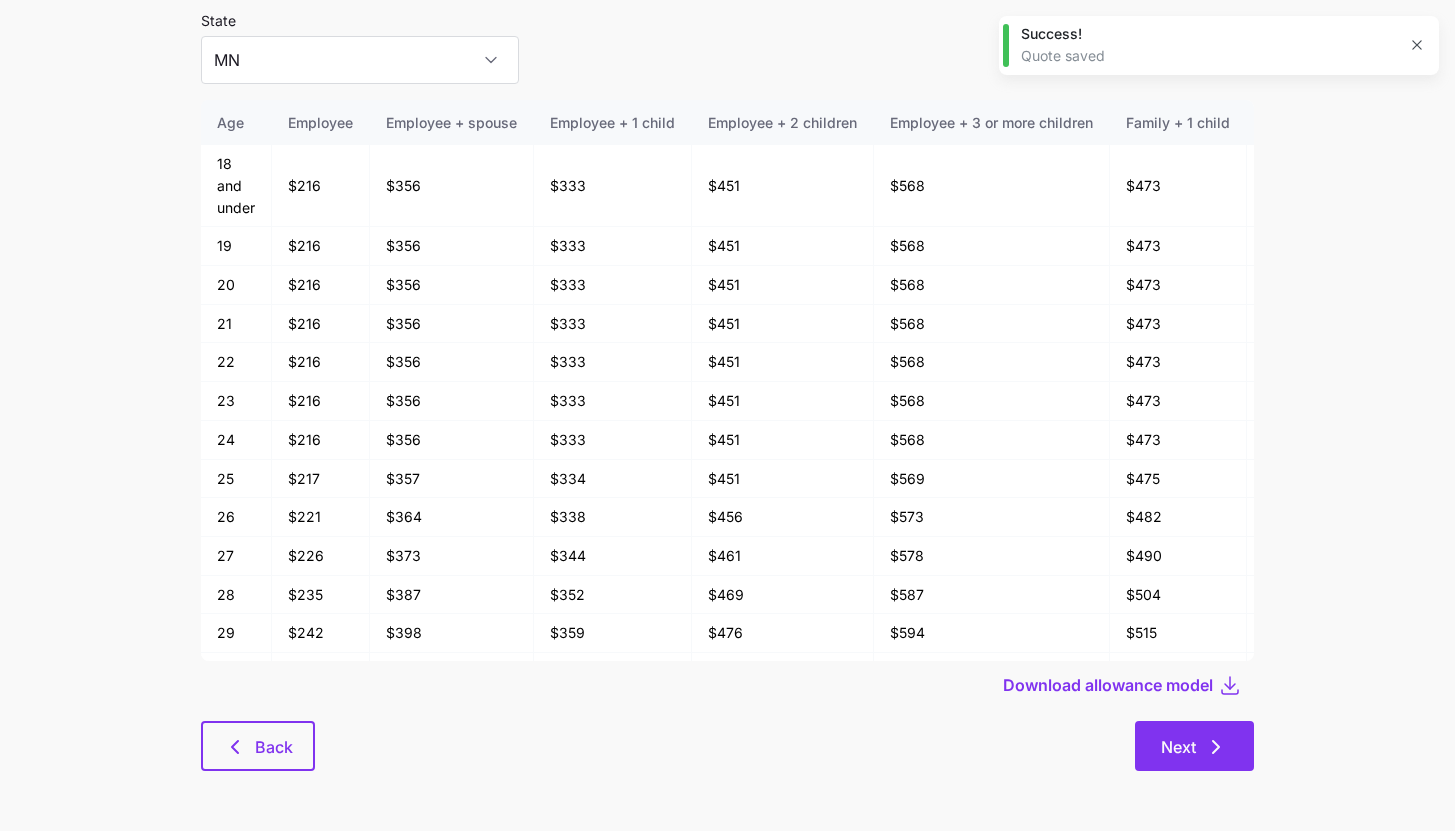 click on "Next" at bounding box center [1194, 746] 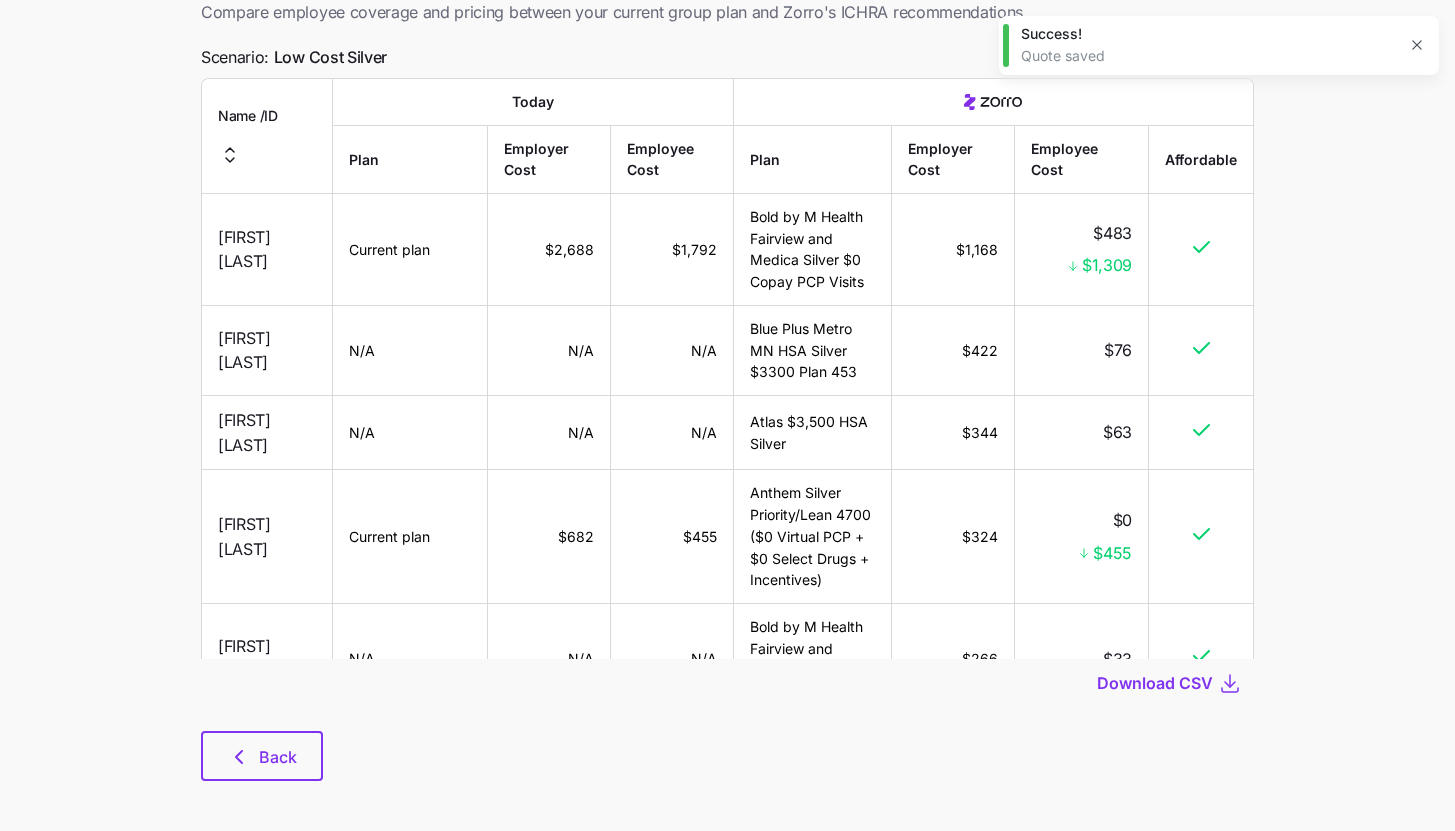 scroll, scrollTop: 0, scrollLeft: 0, axis: both 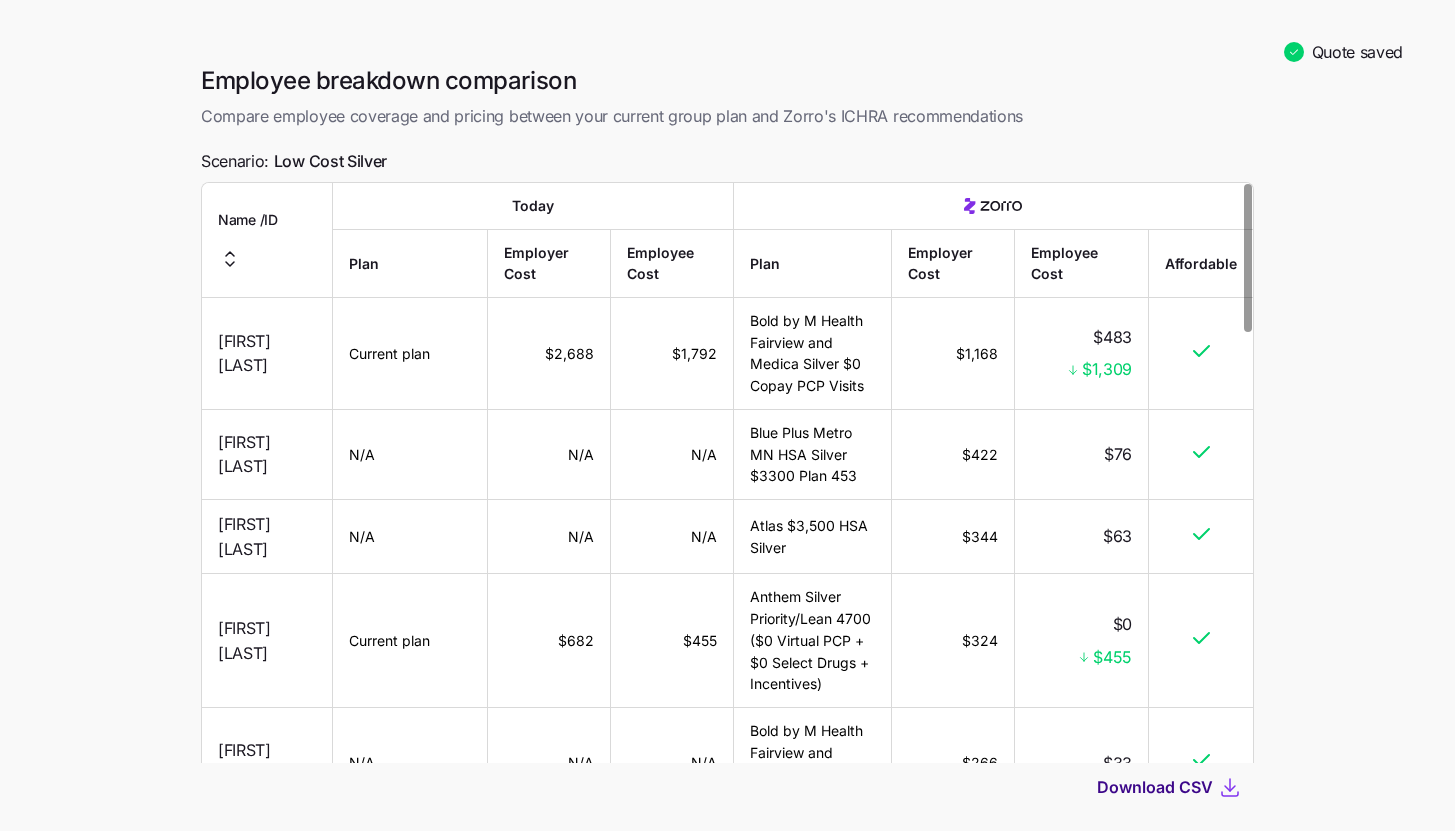 click on "Download CSV" at bounding box center [1155, 787] 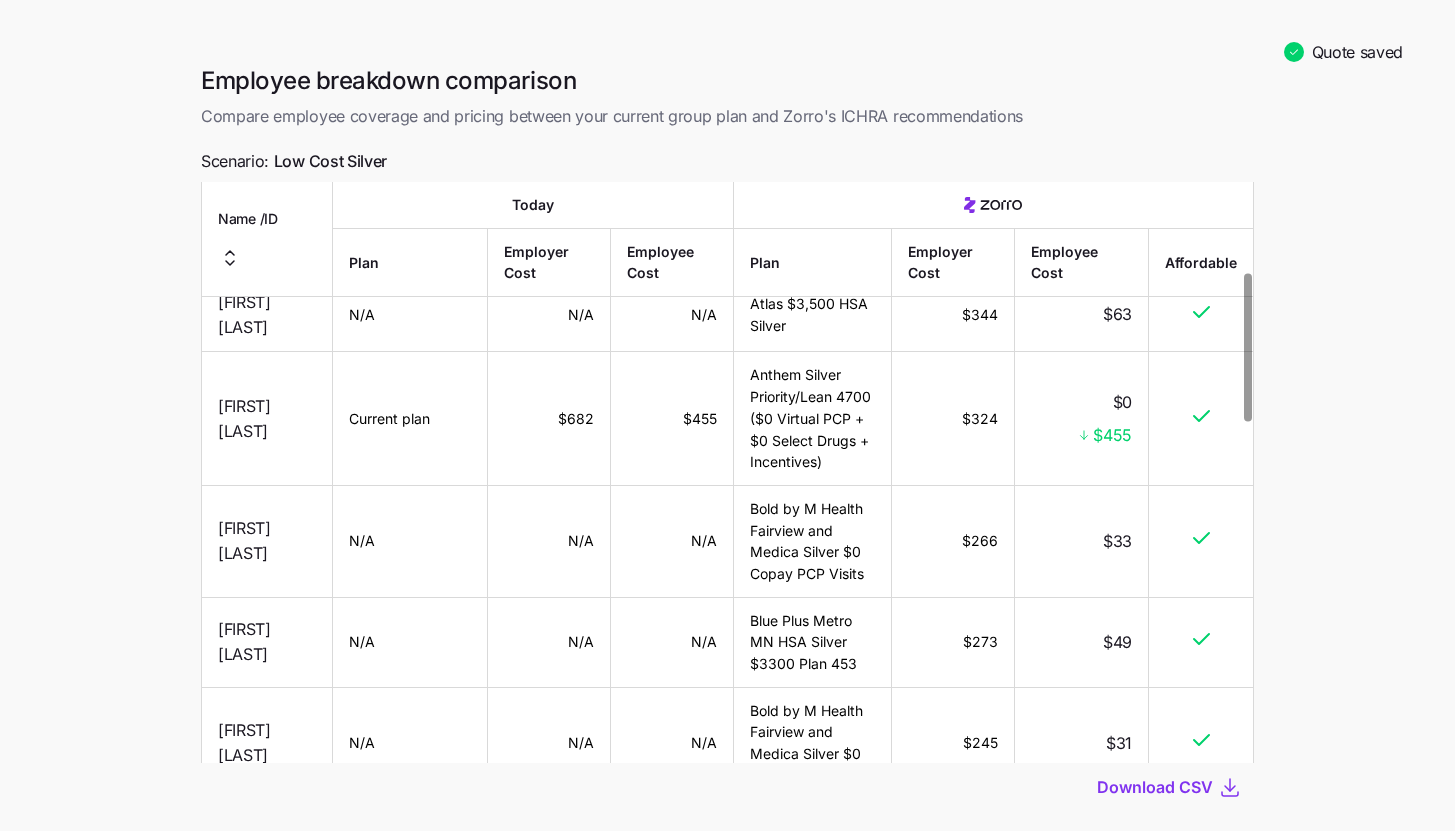 scroll, scrollTop: 645, scrollLeft: 0, axis: vertical 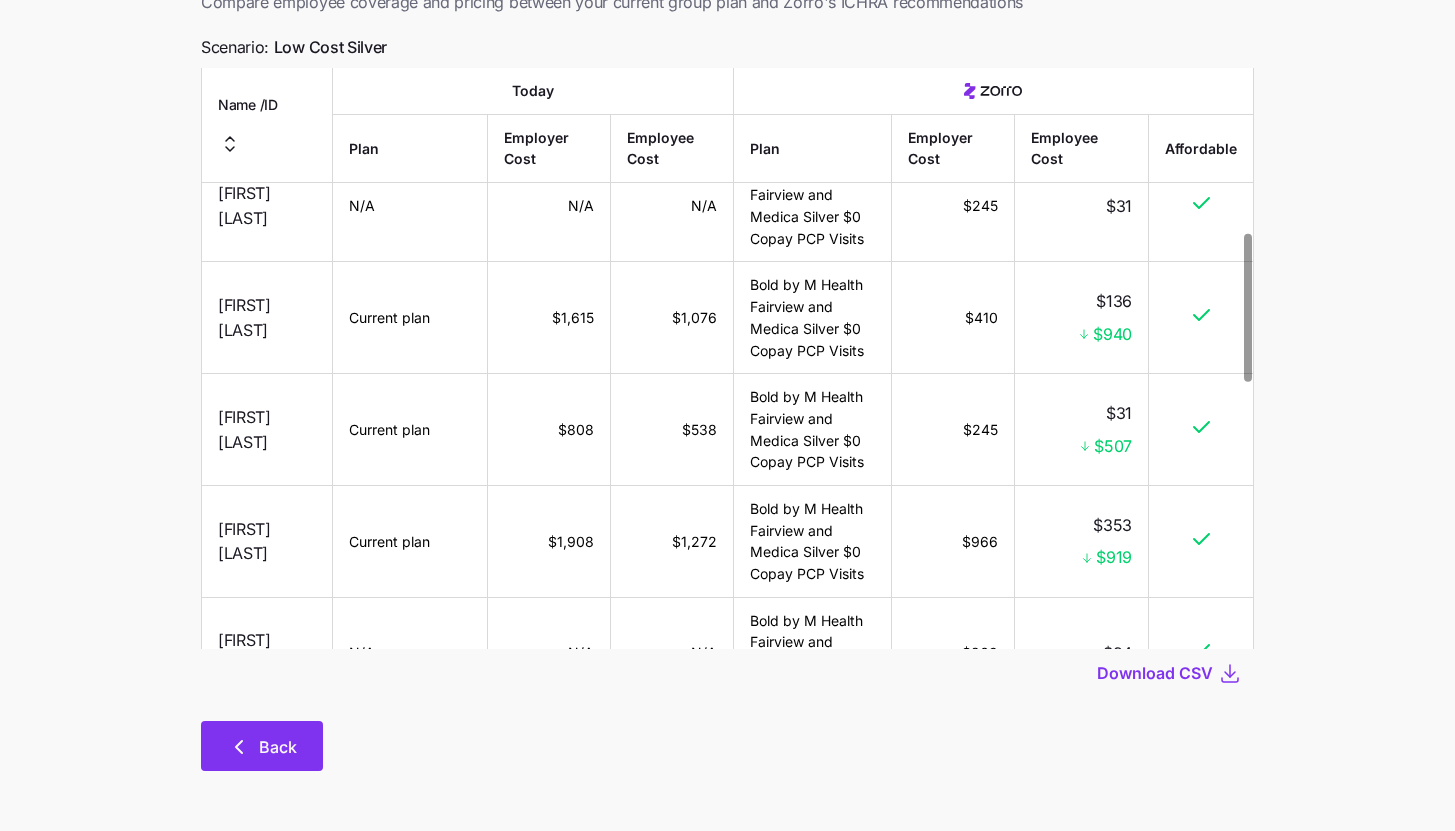 click on "Back" at bounding box center [262, 746] 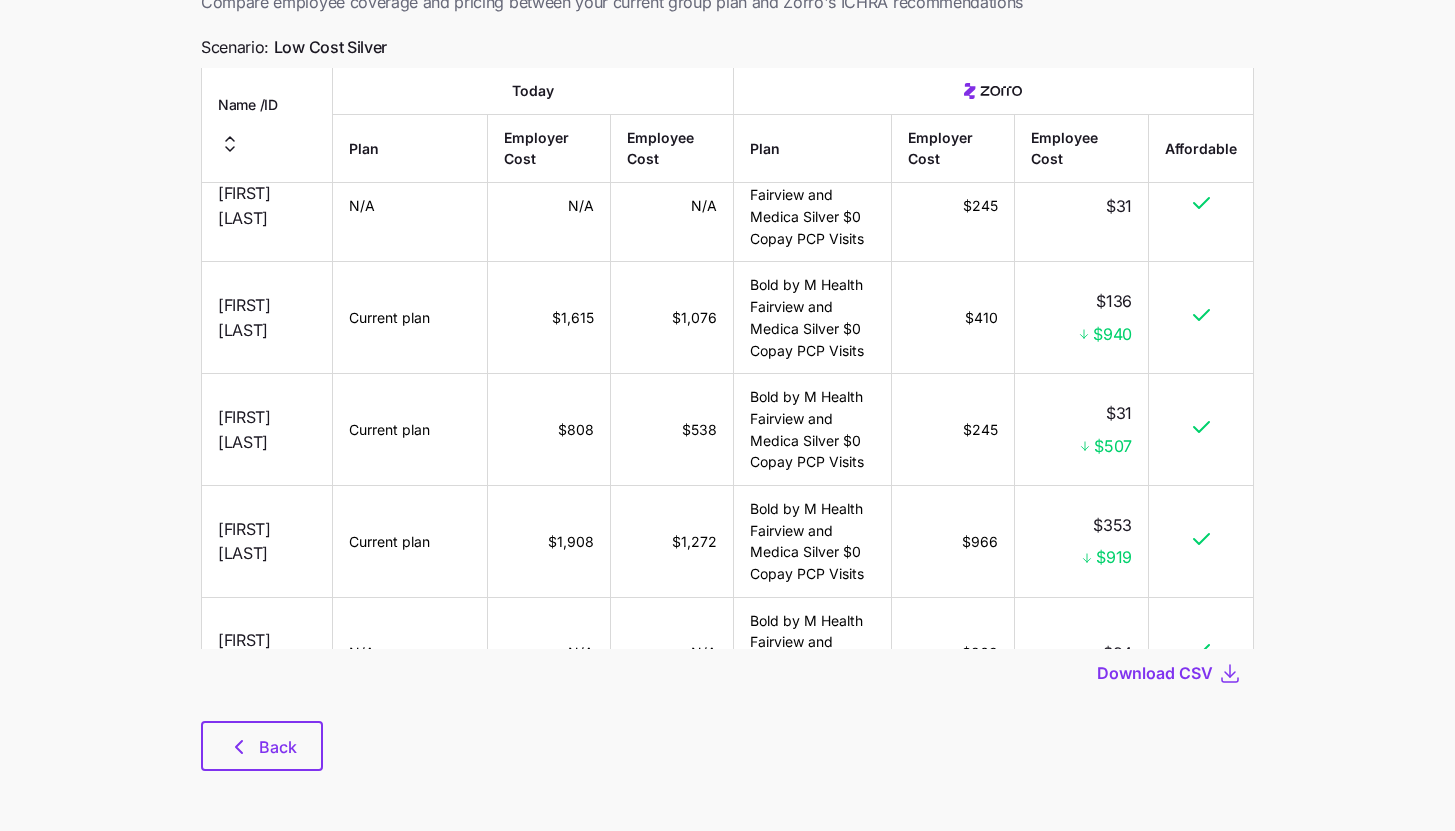 scroll, scrollTop: 0, scrollLeft: 0, axis: both 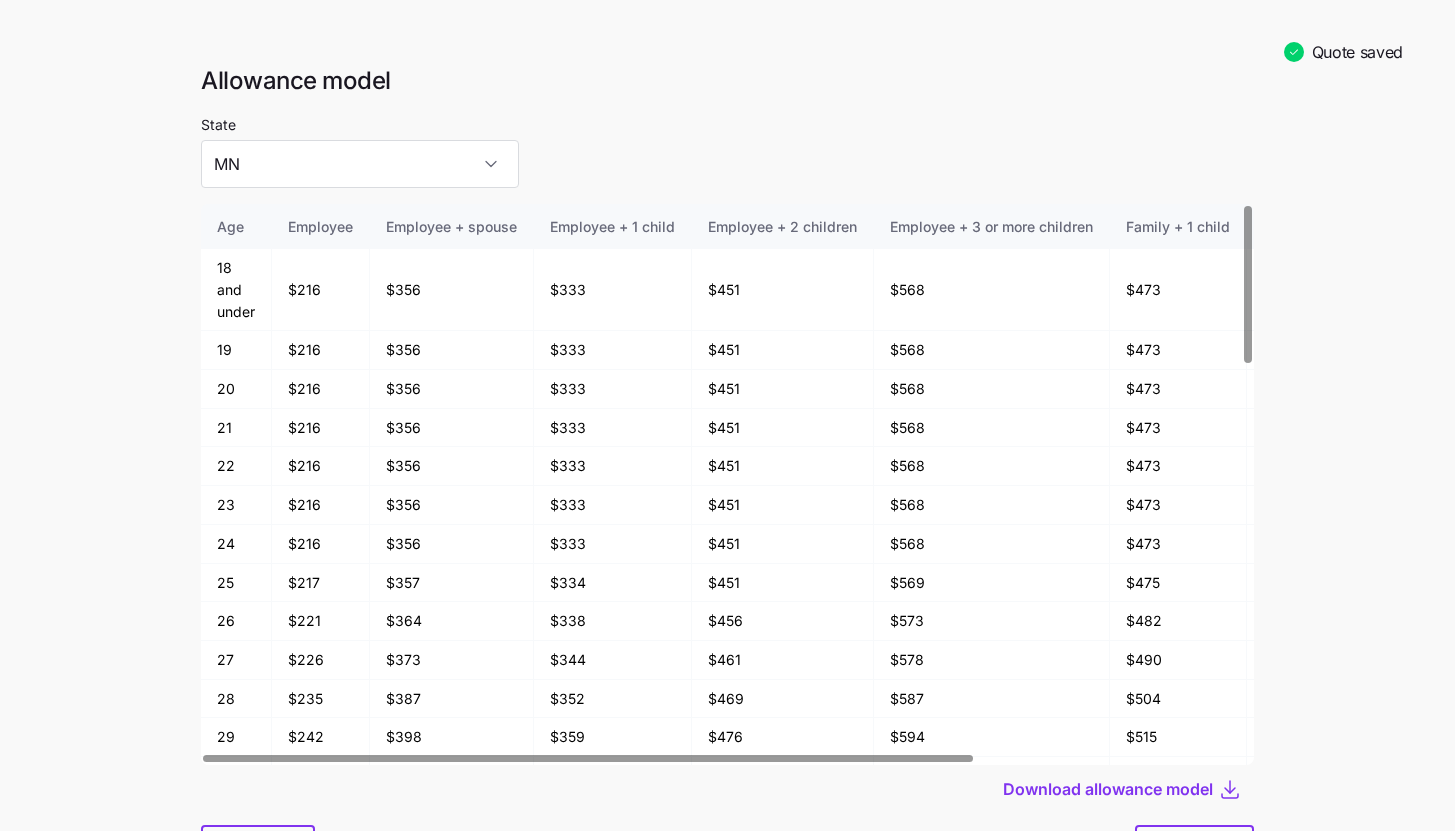 click at bounding box center [727, 196] 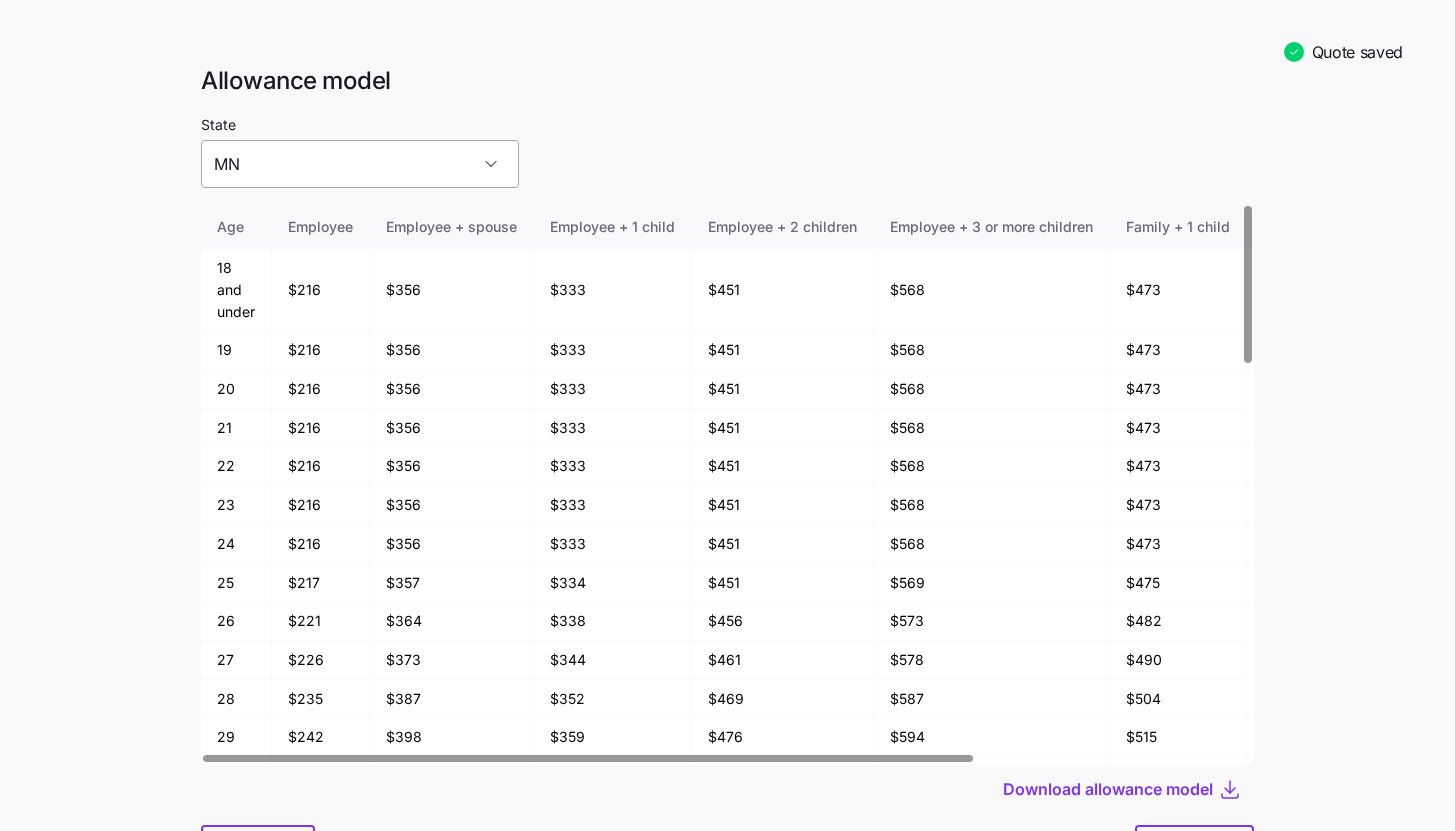 click on "MN" at bounding box center (360, 164) 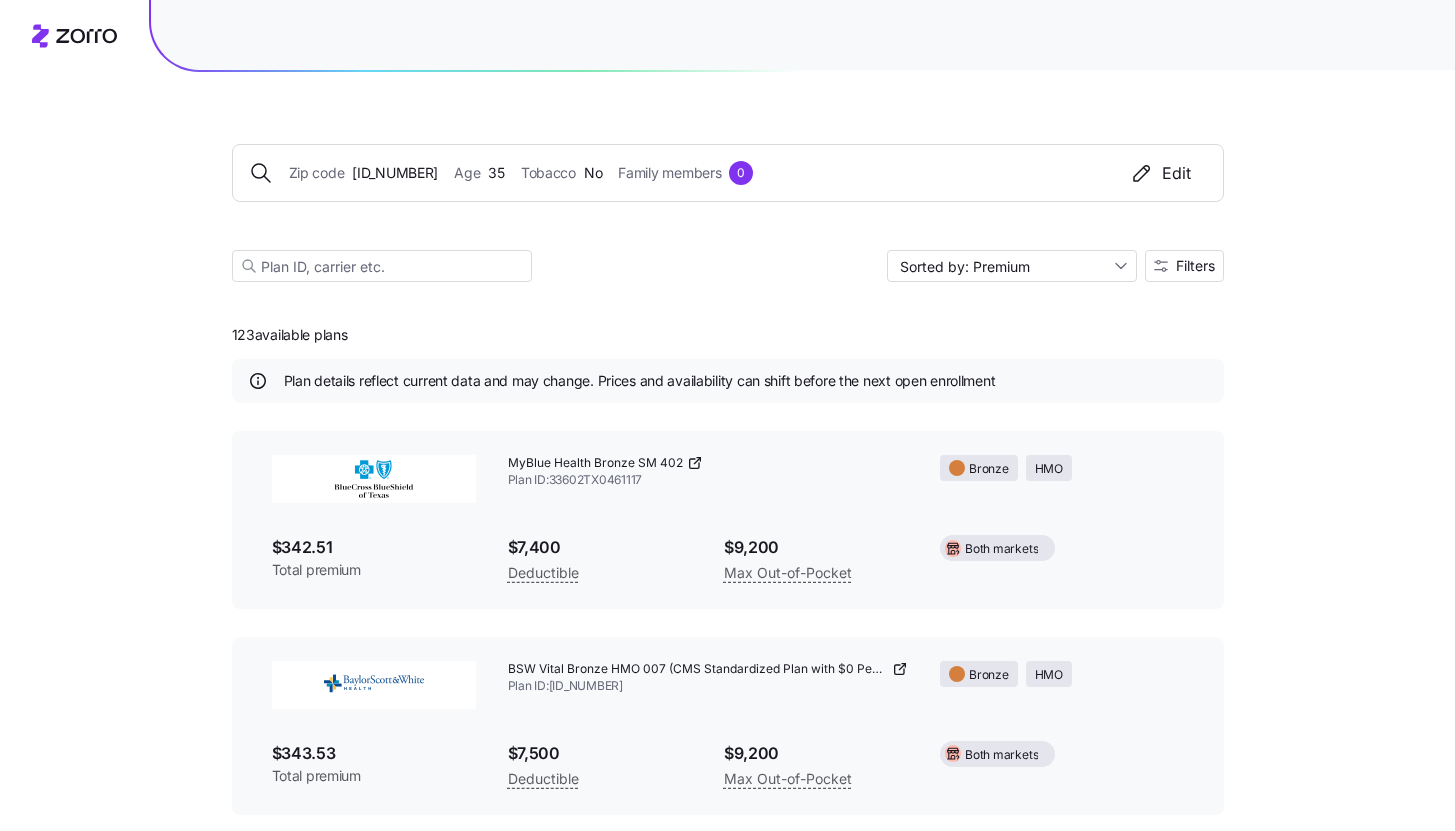 scroll, scrollTop: 0, scrollLeft: 0, axis: both 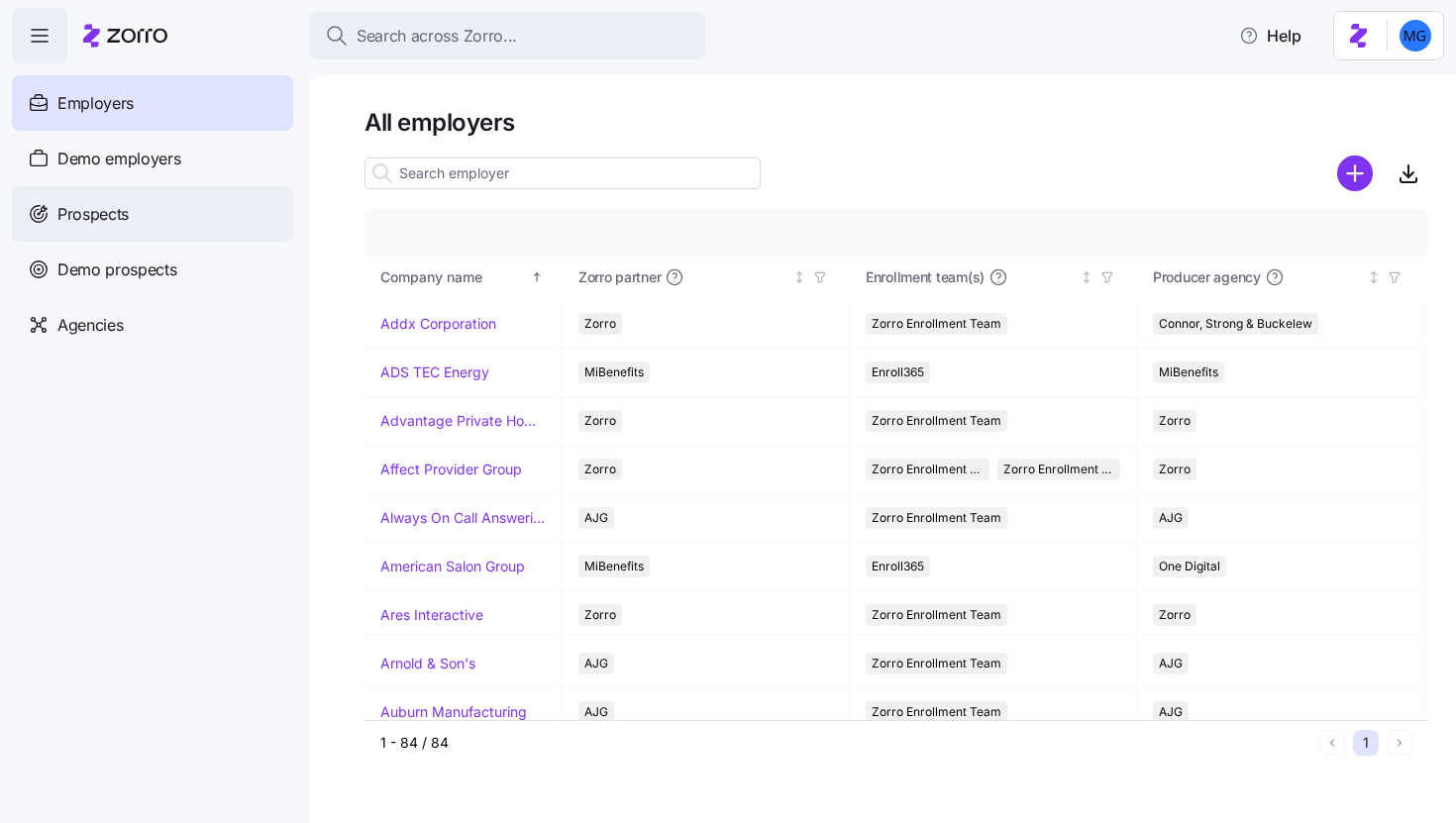click on "Prospects" at bounding box center [153, 214] 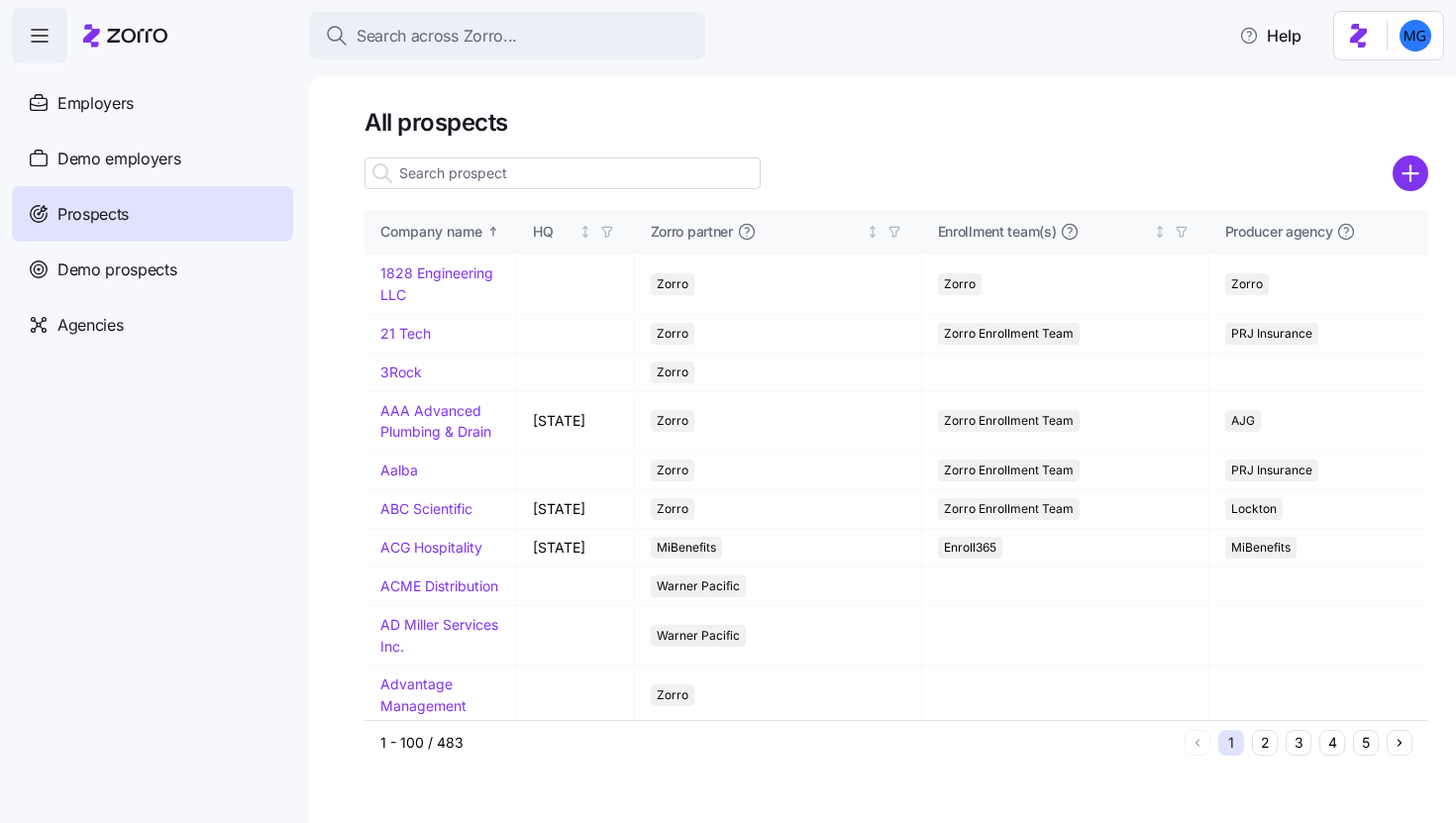 click at bounding box center (563, 173) 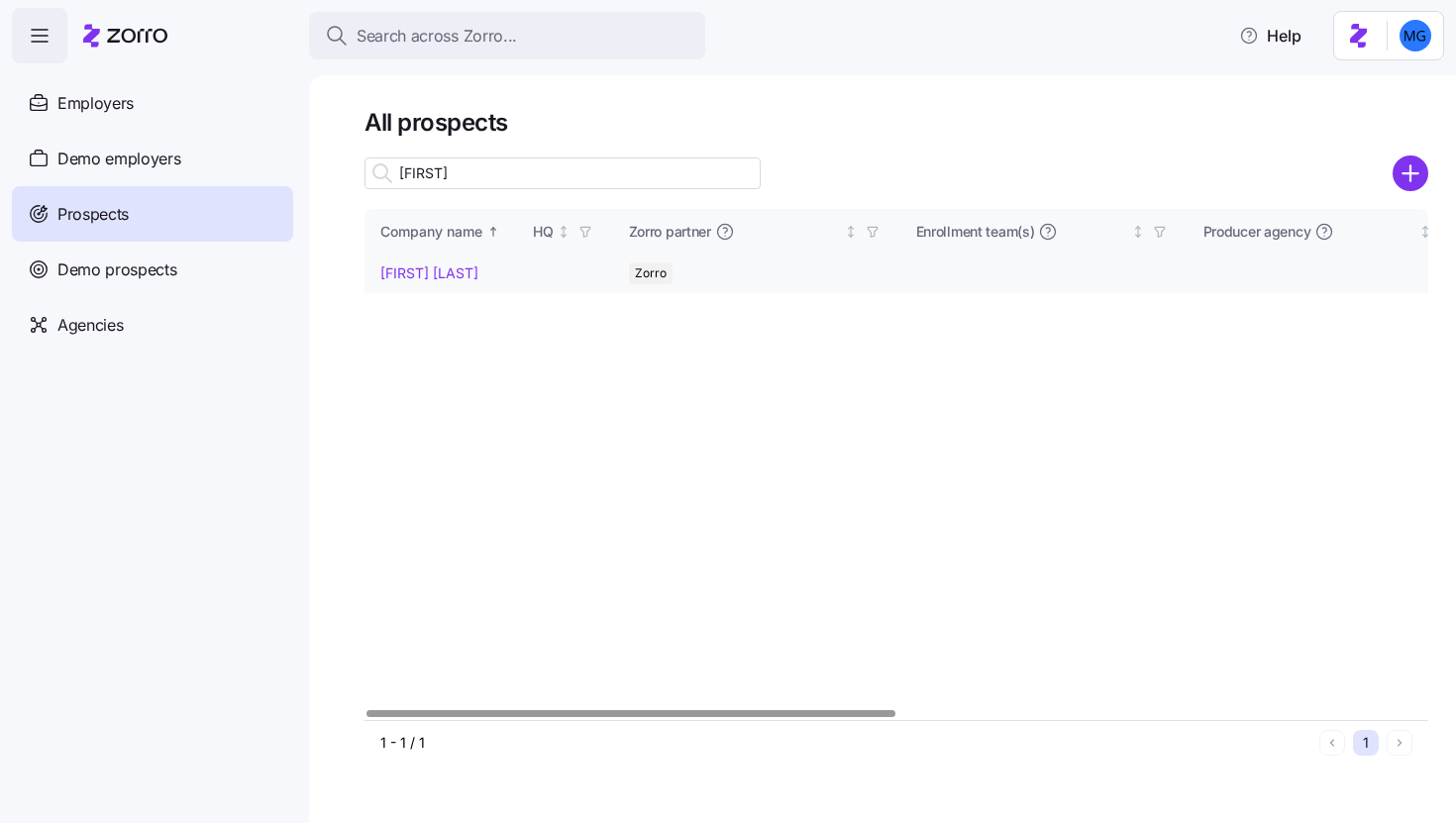 type on "erika" 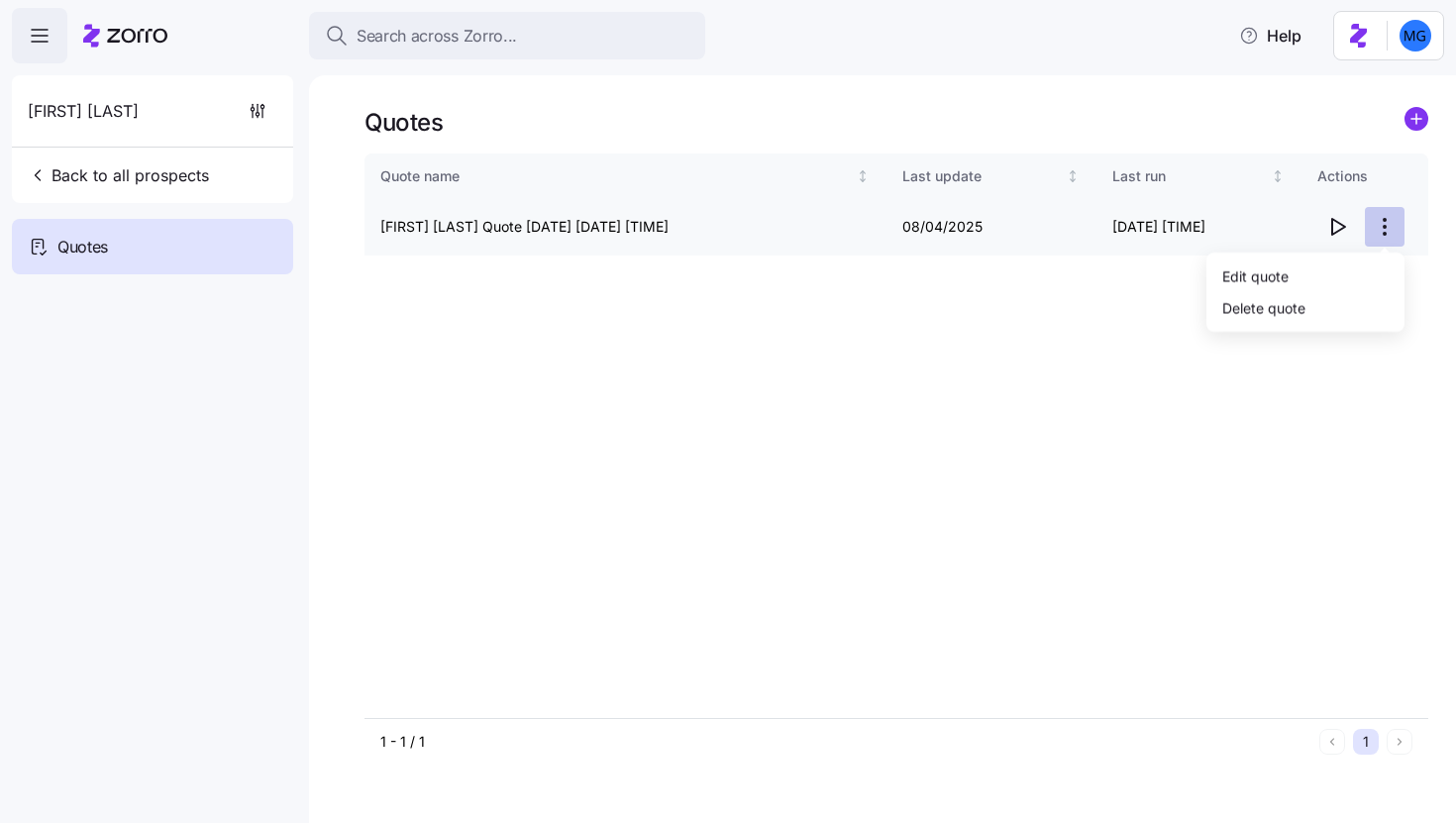 click on "Search across Zorro... Help Erika Record Back to all prospects Quotes Quotes Quote name Last update Last run Actions Erika Record Quote 08/04/2025 8:57 PM 08/04/2025 08/04/2025 3:57 PM 1 - 1 / 1 1 Quotes Edit quote Delete quote" at bounding box center (728, 405) 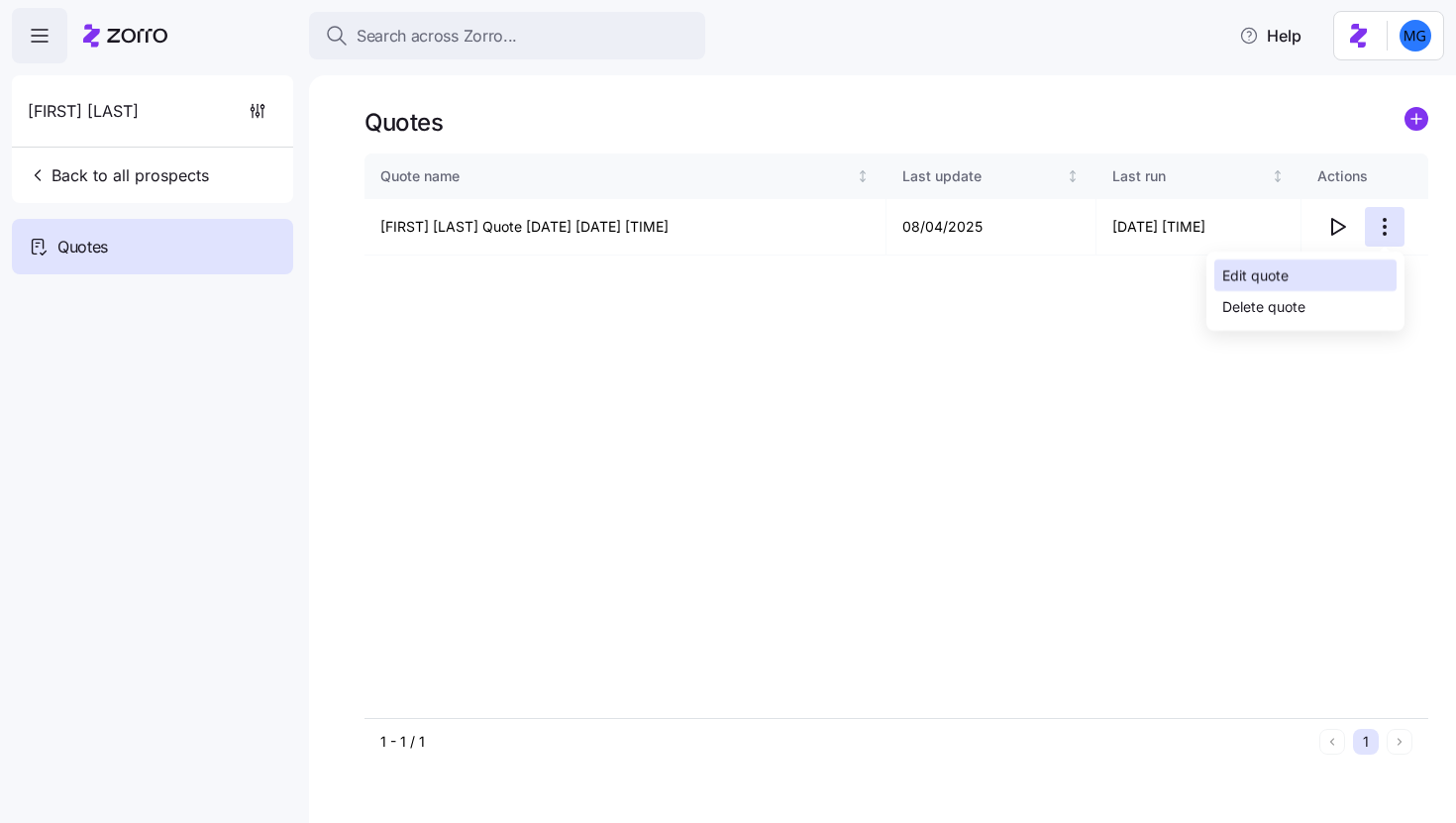 click on "Edit quote" at bounding box center [1305, 275] 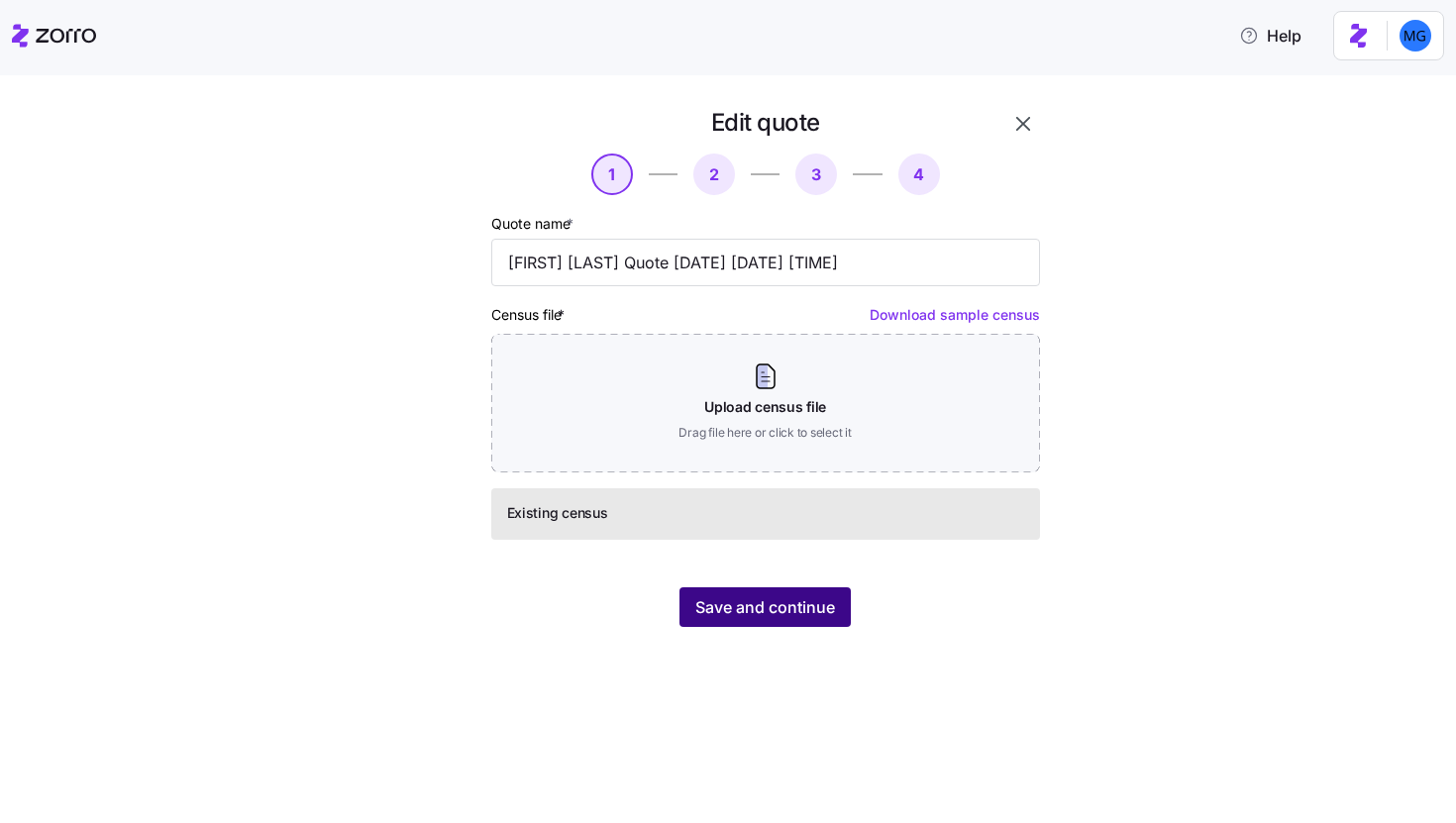 click on "Save and continue" at bounding box center (765, 607) 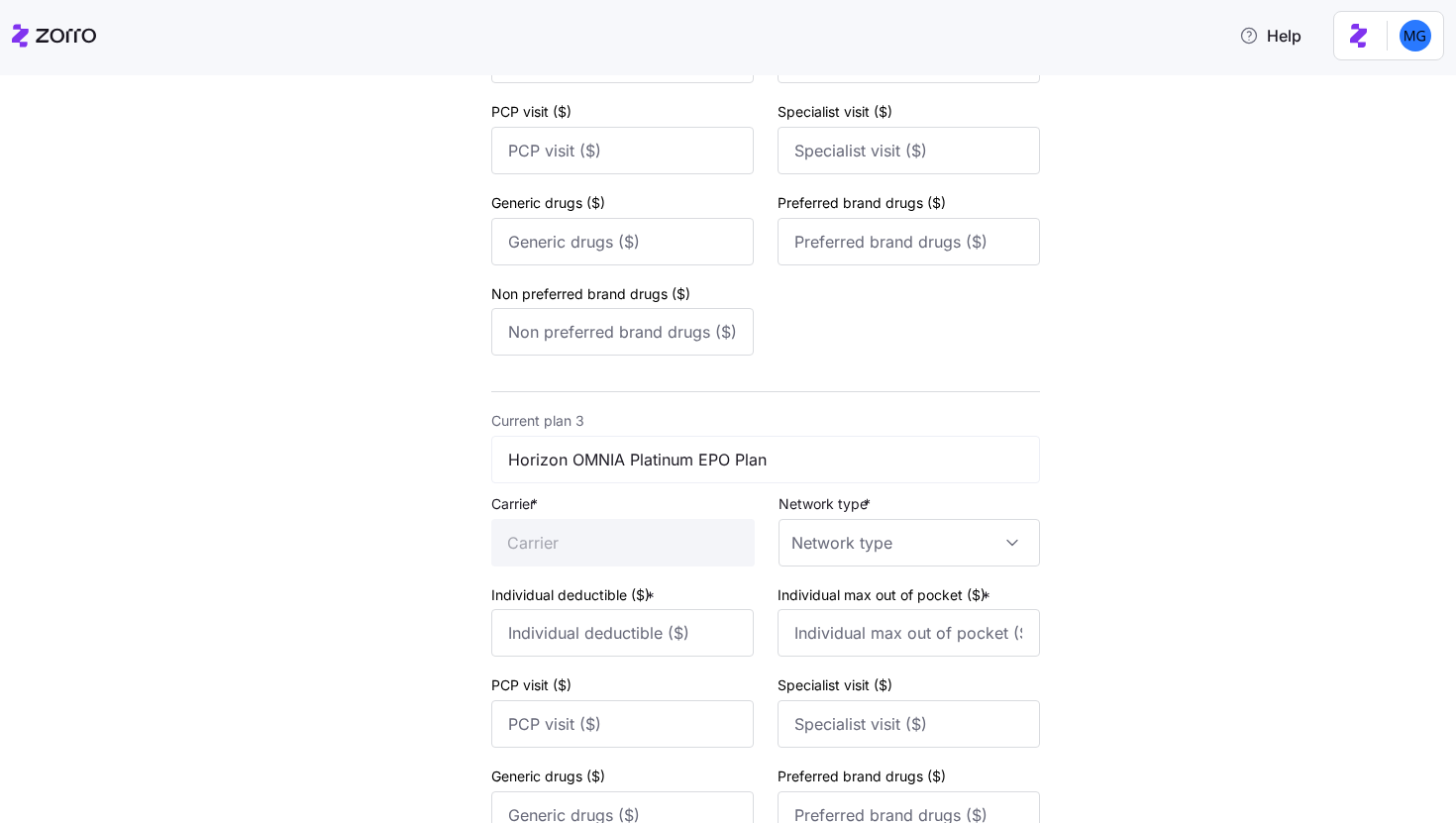 scroll, scrollTop: 1360, scrollLeft: 0, axis: vertical 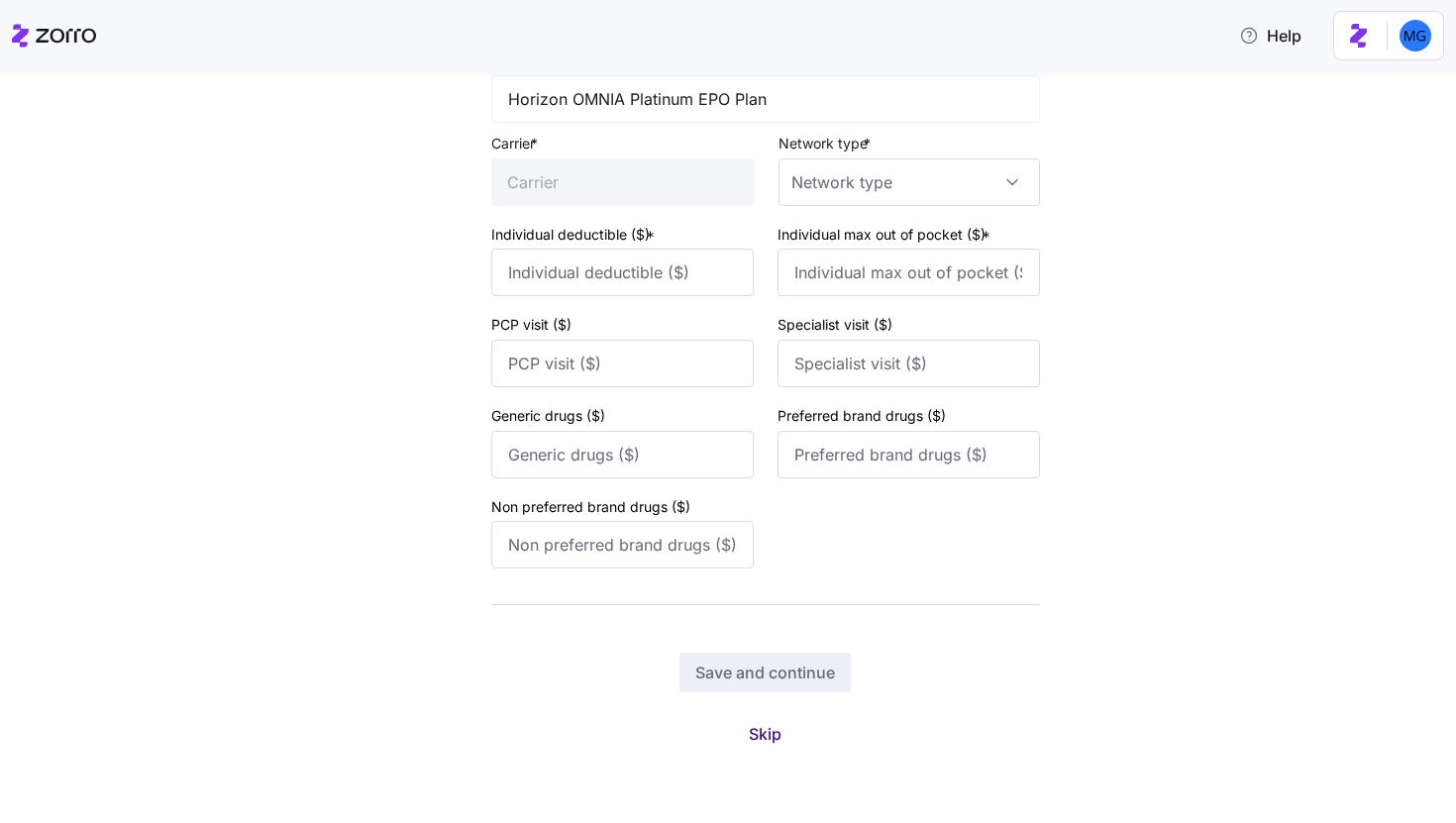 drag, startPoint x: 756, startPoint y: 714, endPoint x: 756, endPoint y: 725, distance: 11 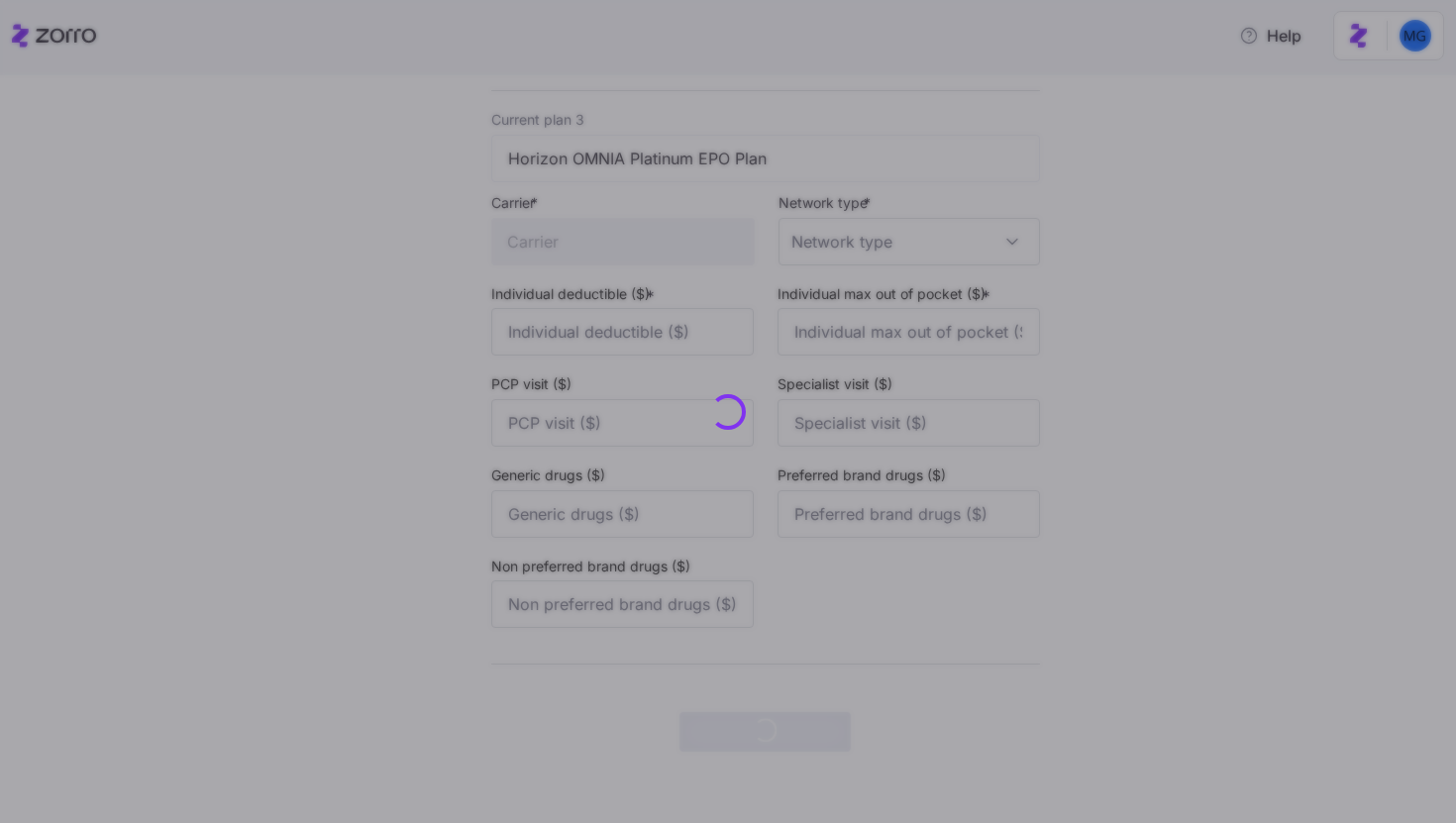 scroll, scrollTop: 0, scrollLeft: 0, axis: both 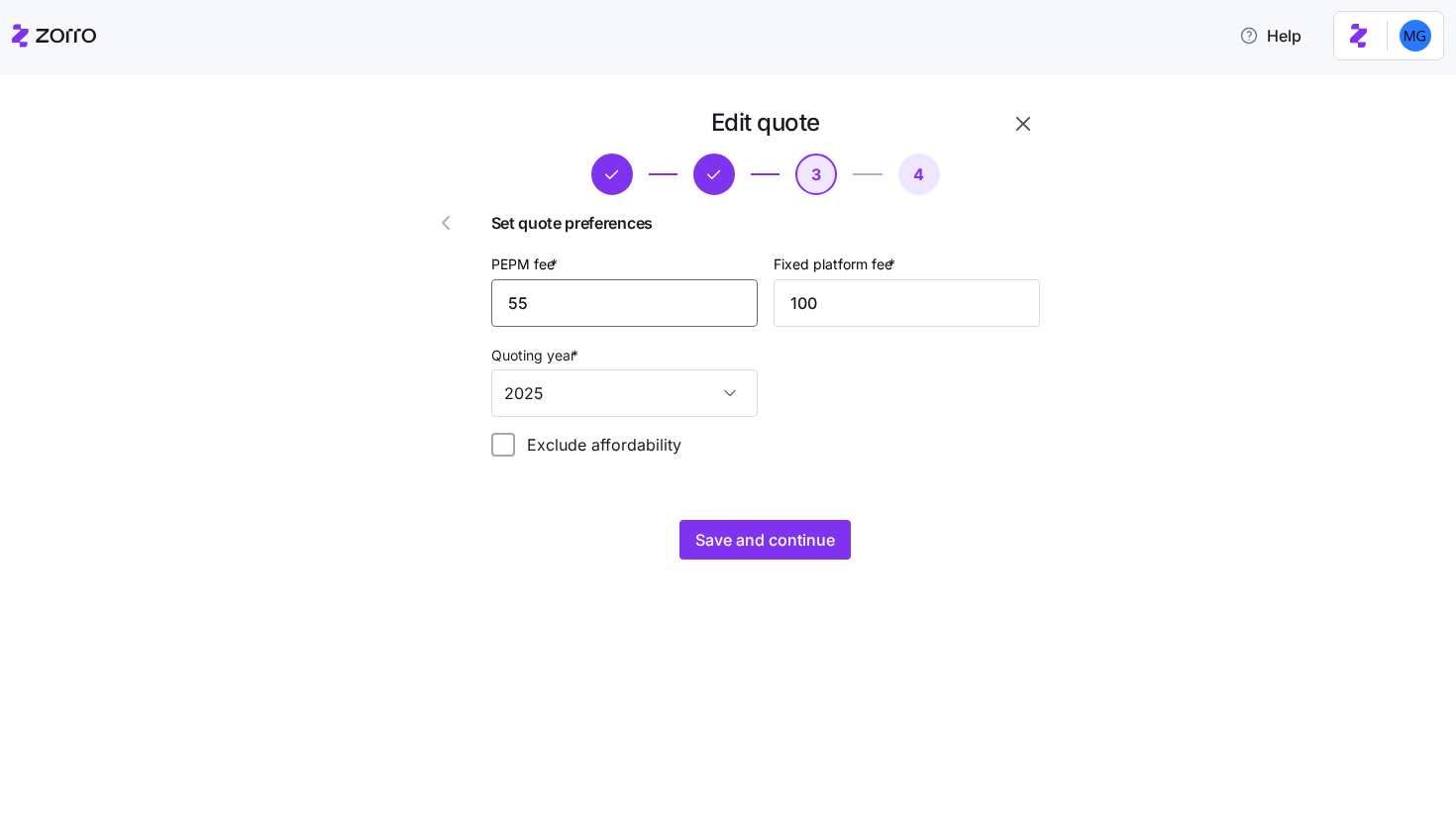 click on "55" at bounding box center [624, 303] 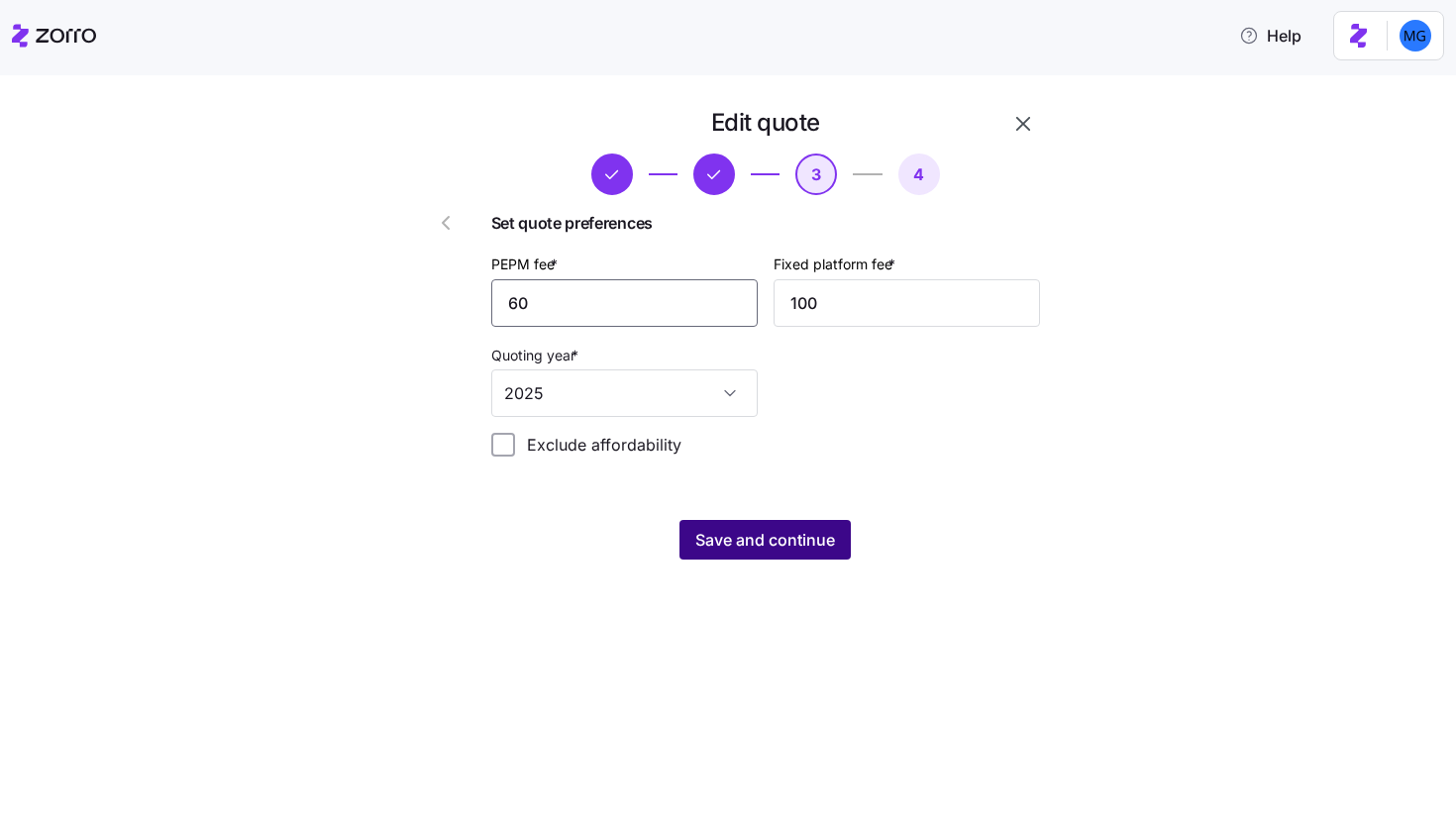 type on "60" 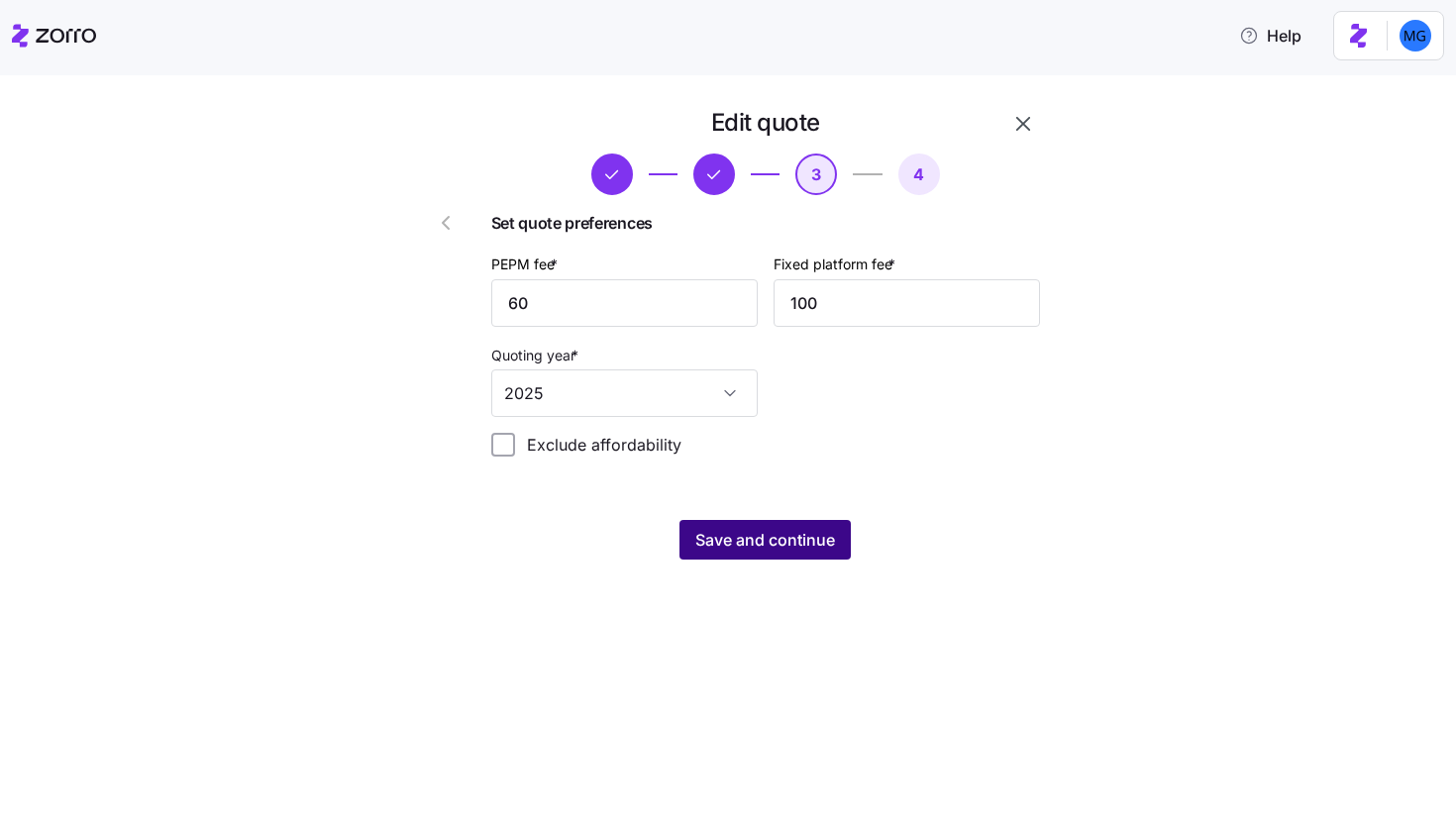 click on "Save and continue" at bounding box center (765, 540) 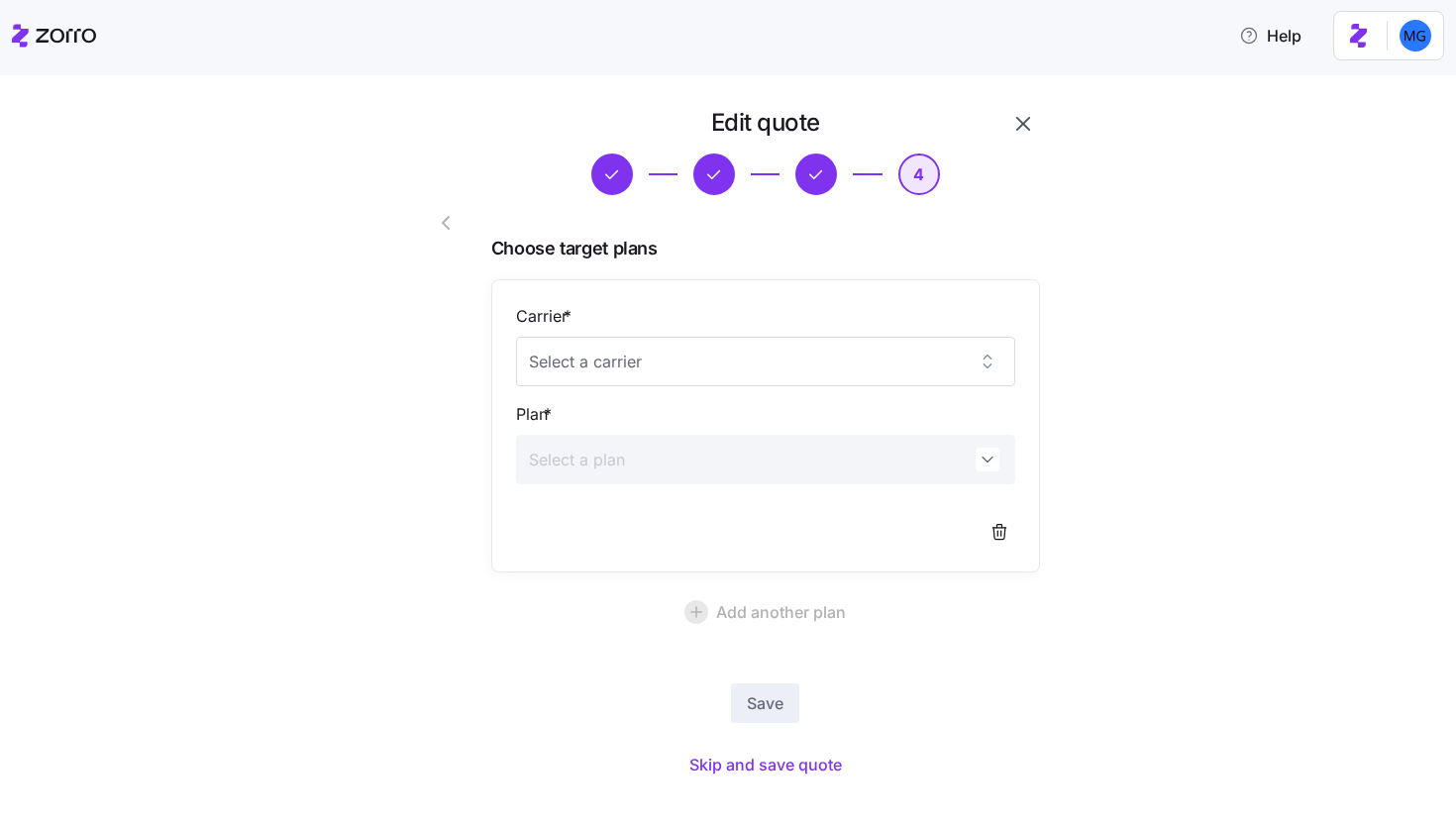scroll, scrollTop: 30, scrollLeft: 0, axis: vertical 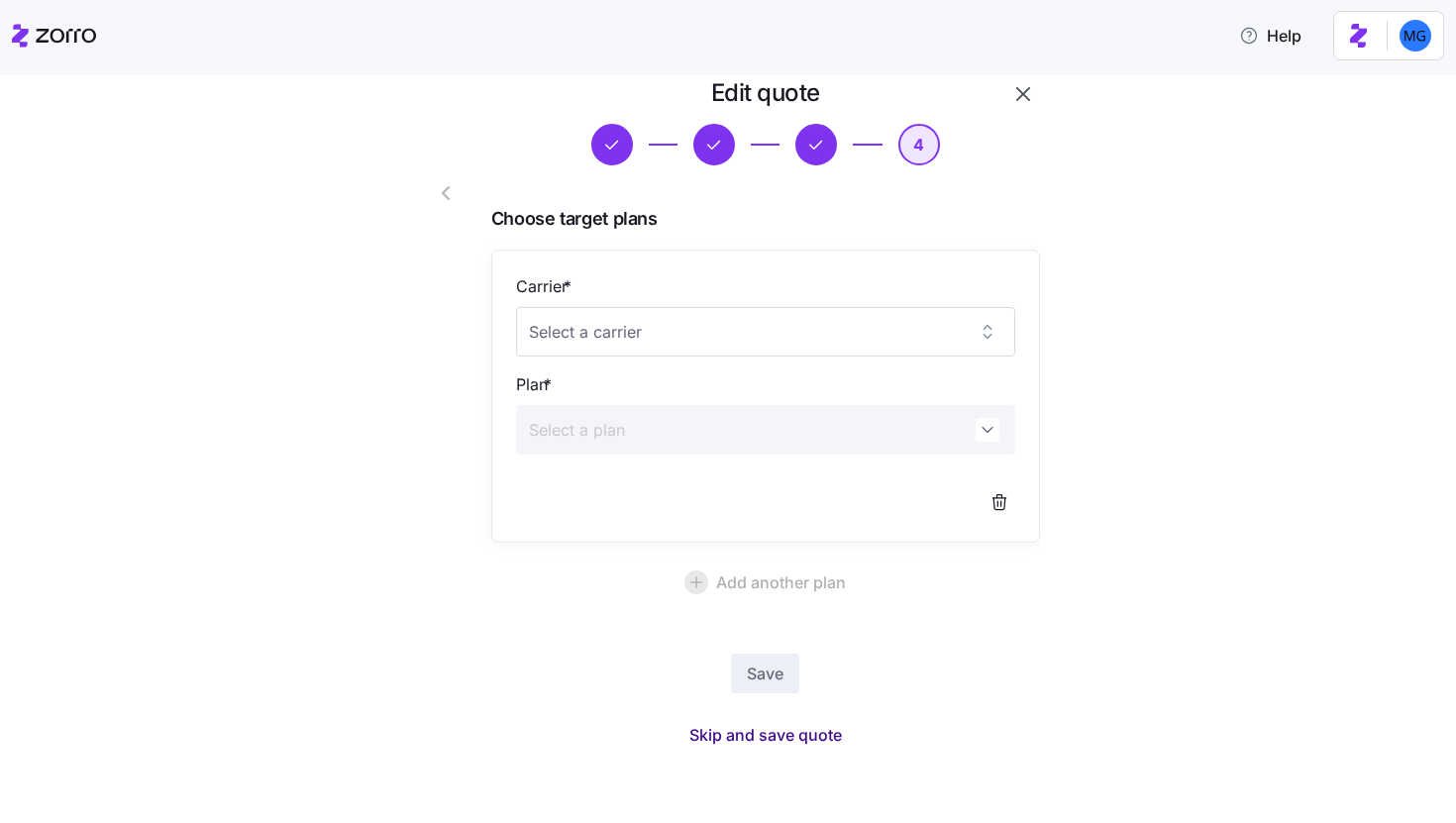 click on "Skip and save quote" at bounding box center (766, 735) 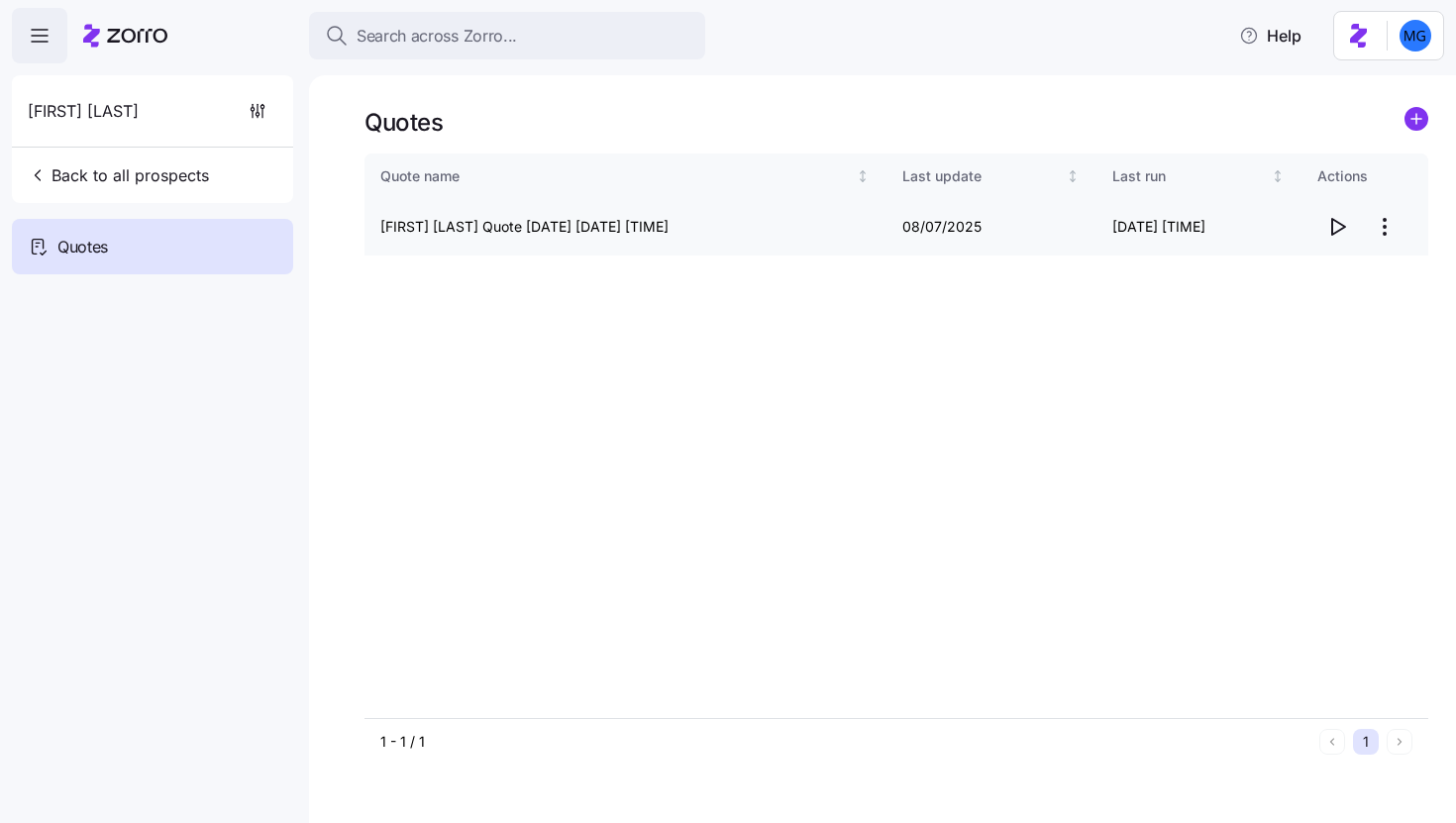 click 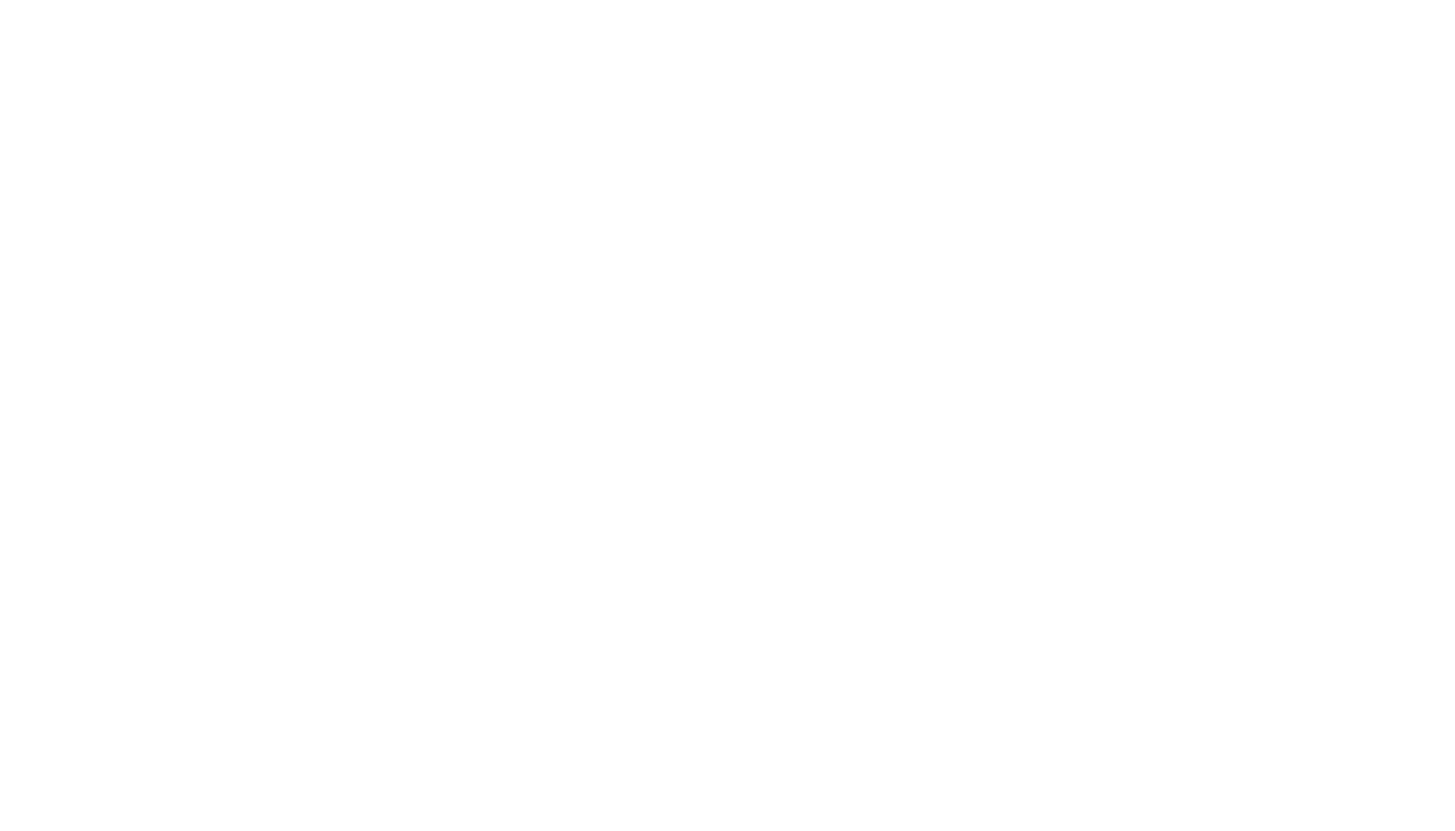 scroll, scrollTop: 0, scrollLeft: 0, axis: both 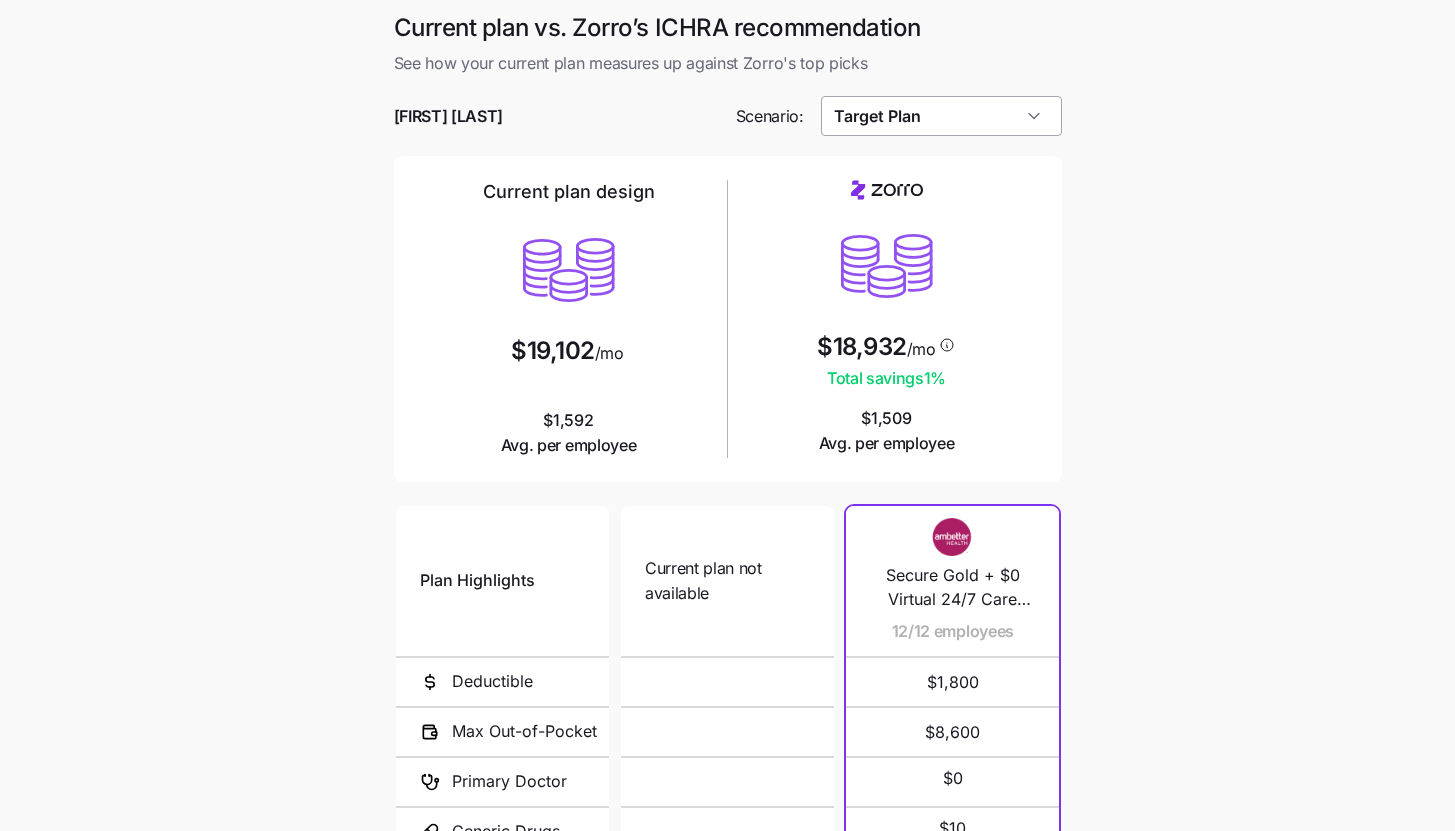 click on "Target Plan" at bounding box center [941, 116] 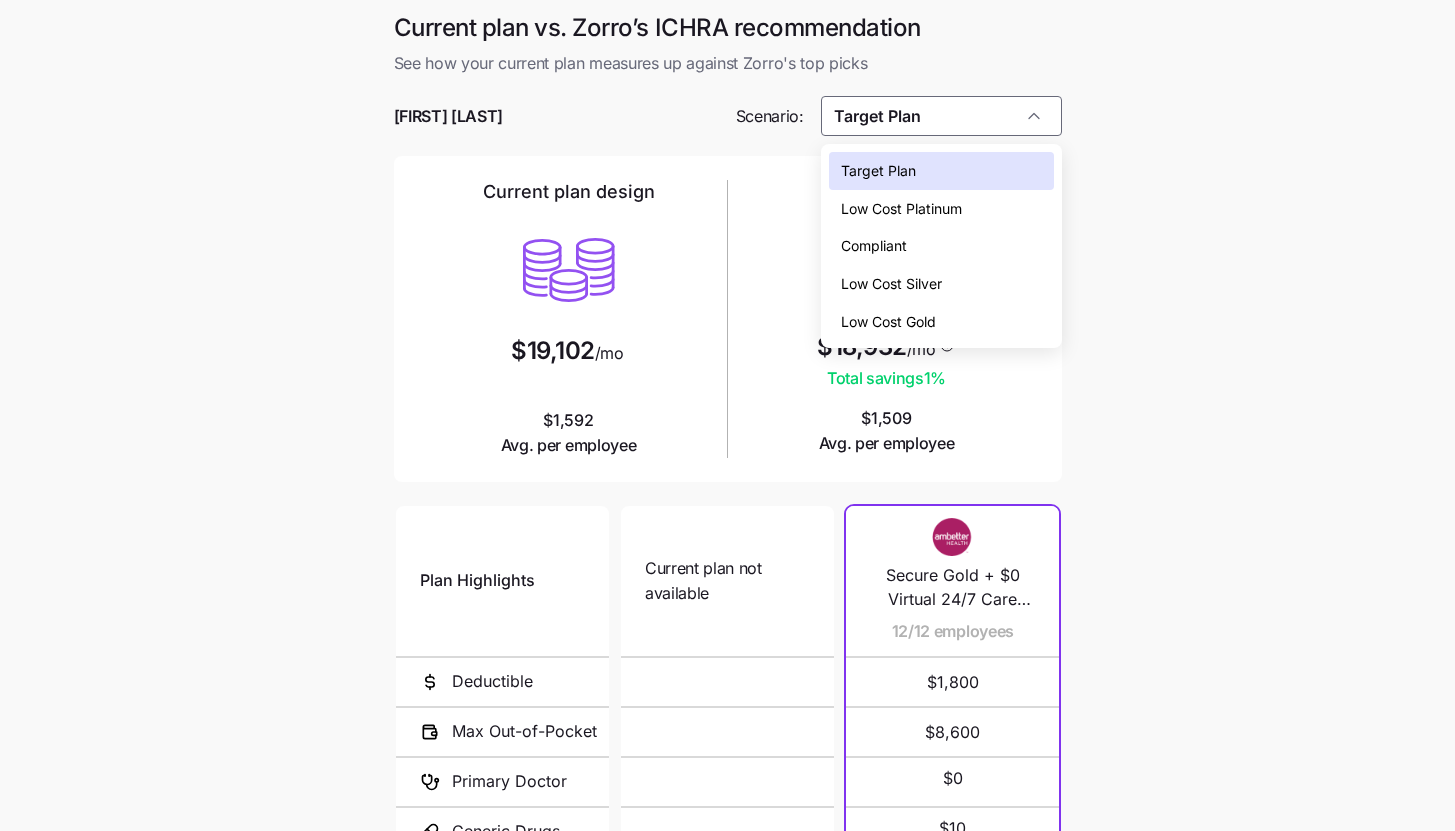 click on "Low Cost Silver" at bounding box center (941, 284) 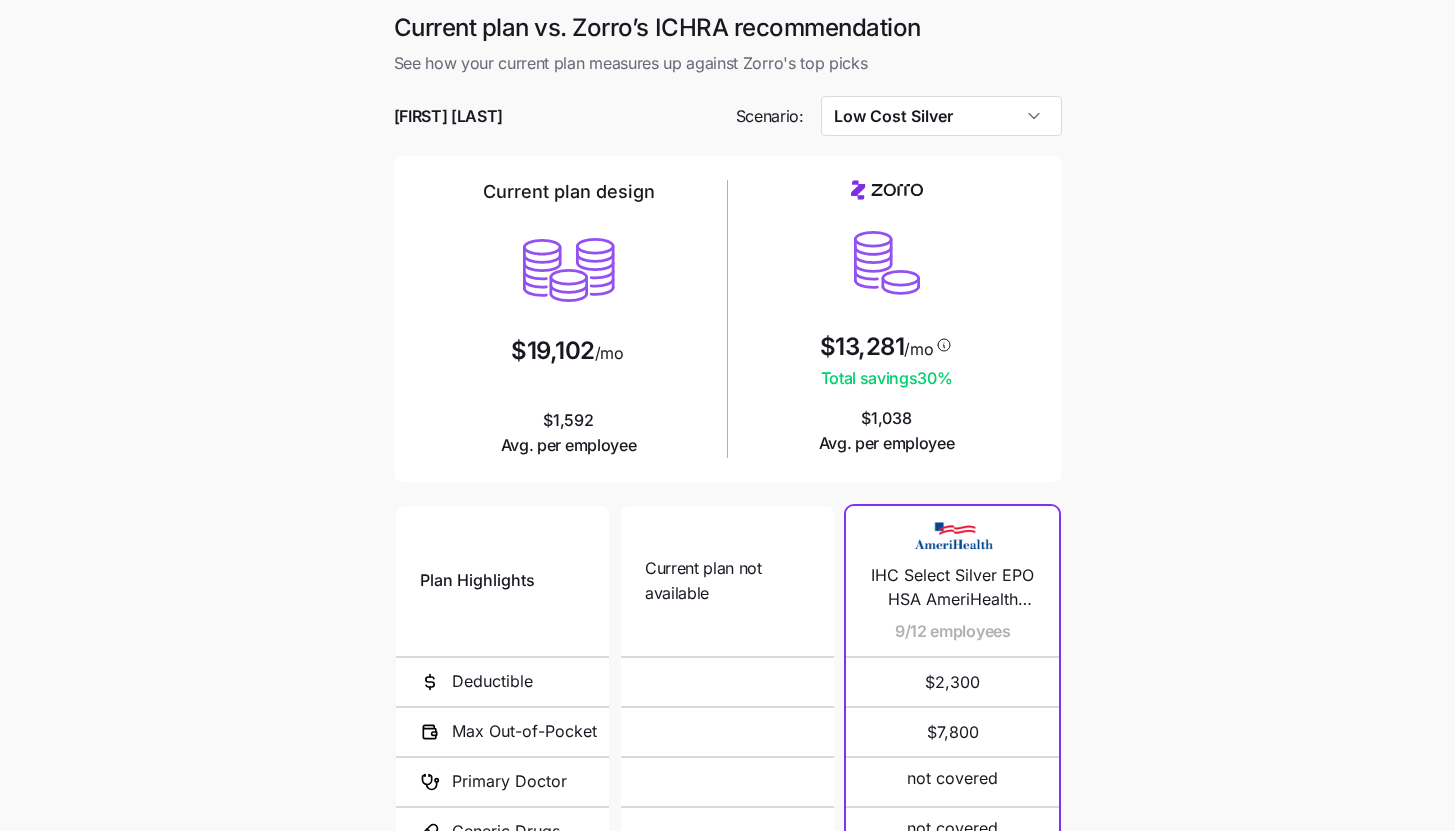 click on "Current plan vs. Zorro’s ICHRA recommendation See how your current plan measures up against Zorro's top picks Erika Record Scenario: Low Cost Silver Current plan design $19,102 /mo $1,592 Avg. per employee $13,281 /mo Total savings  30 % $1,038 Avg. per employee Plan Highlights Deductible Max Out-of-Pocket Primary Doctor Generic Drugs Specialist Visit Current plan not available N/A N/A IHC Select Silver EPO HSA AmeriHealth Hospital Advantage $50/$75 9/12 employees $2,300 $7,800 not covered not covered not covered IHC Select Silver EPO AmeriHealth Advantage $25/$60 3/12 employees $2,500 $8,900 $25 $25 $60 Next" at bounding box center (727, 546) 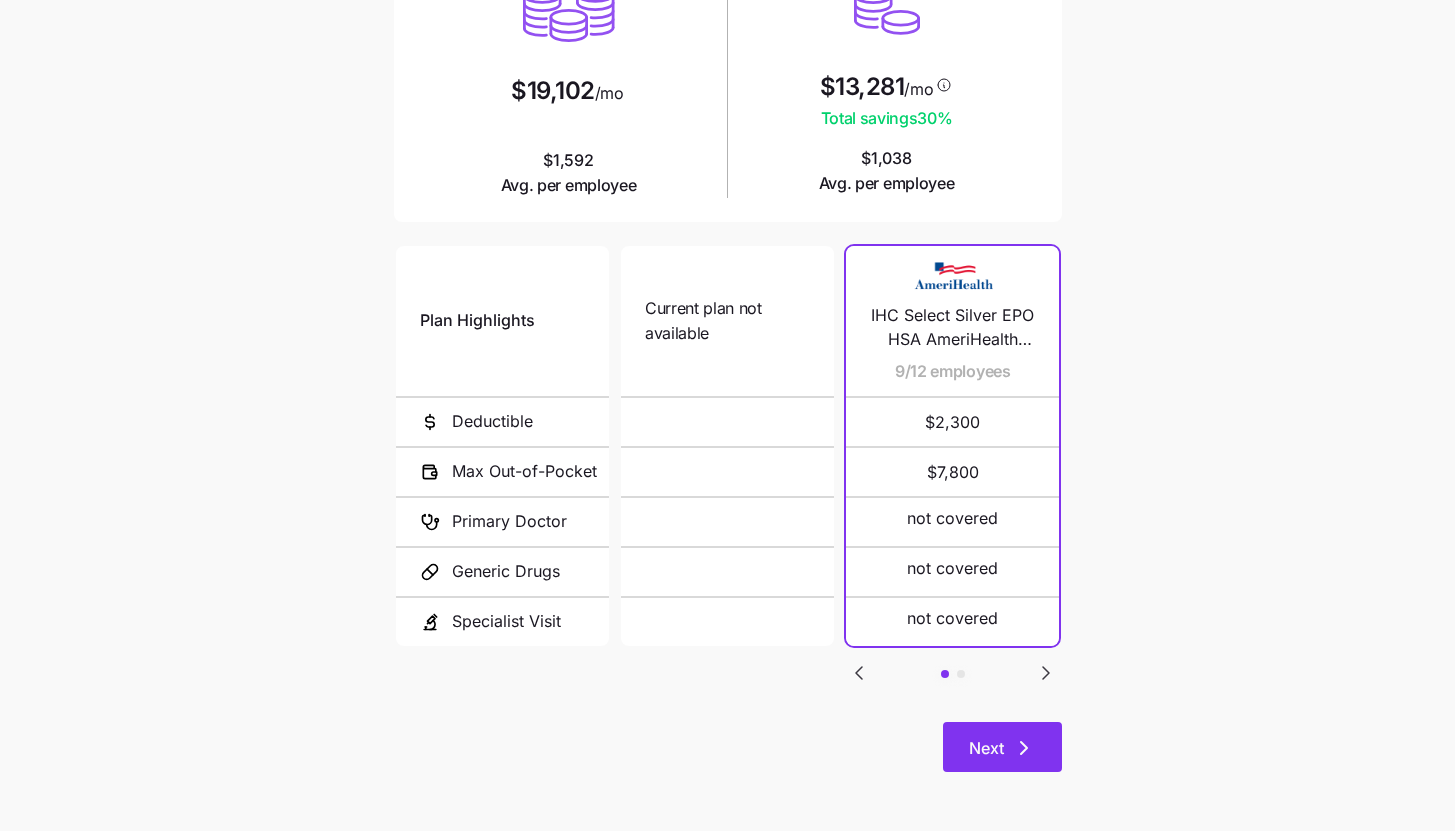 click on "Next" at bounding box center (1002, 747) 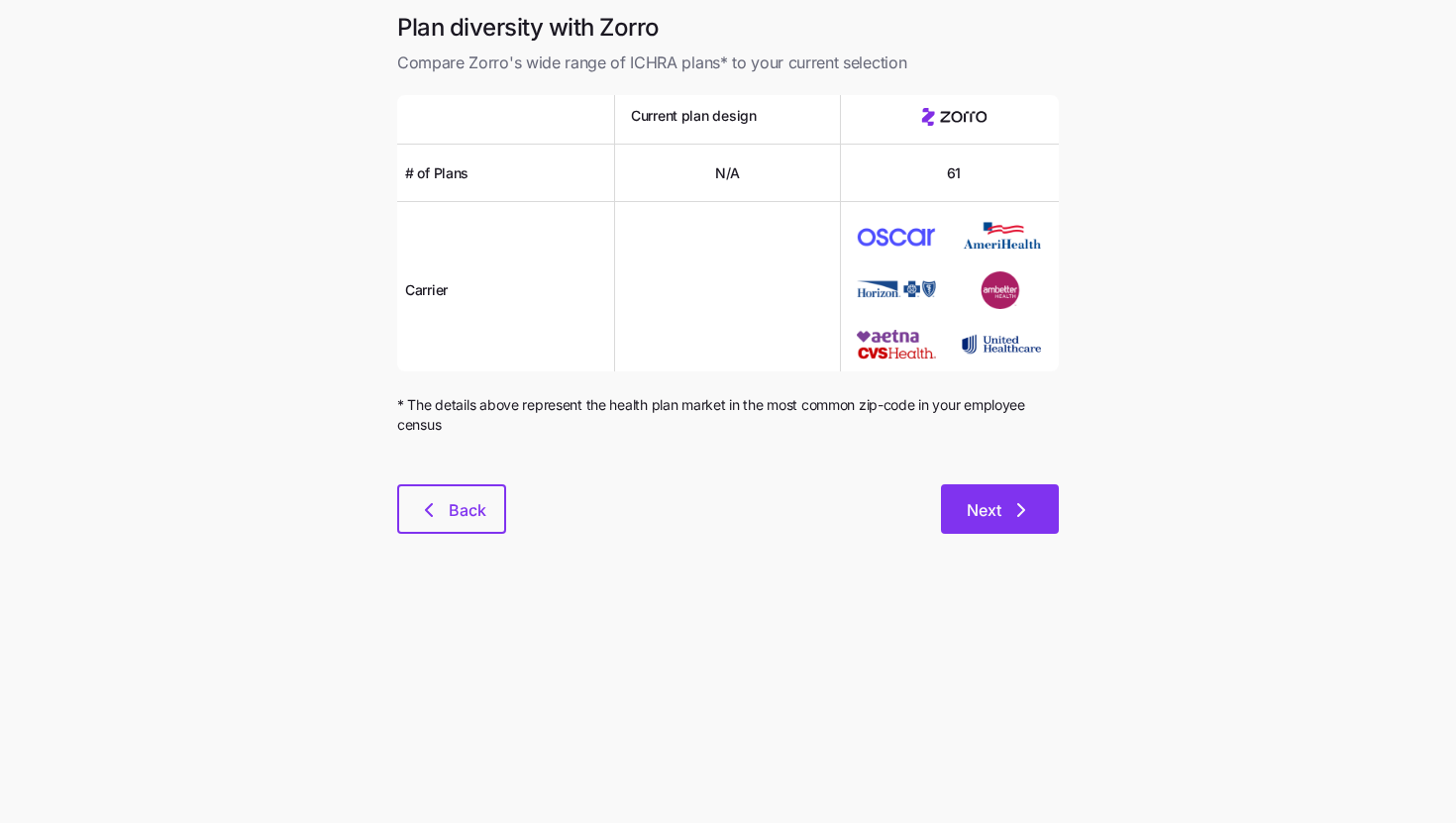 click on "Next" at bounding box center (999, 509) 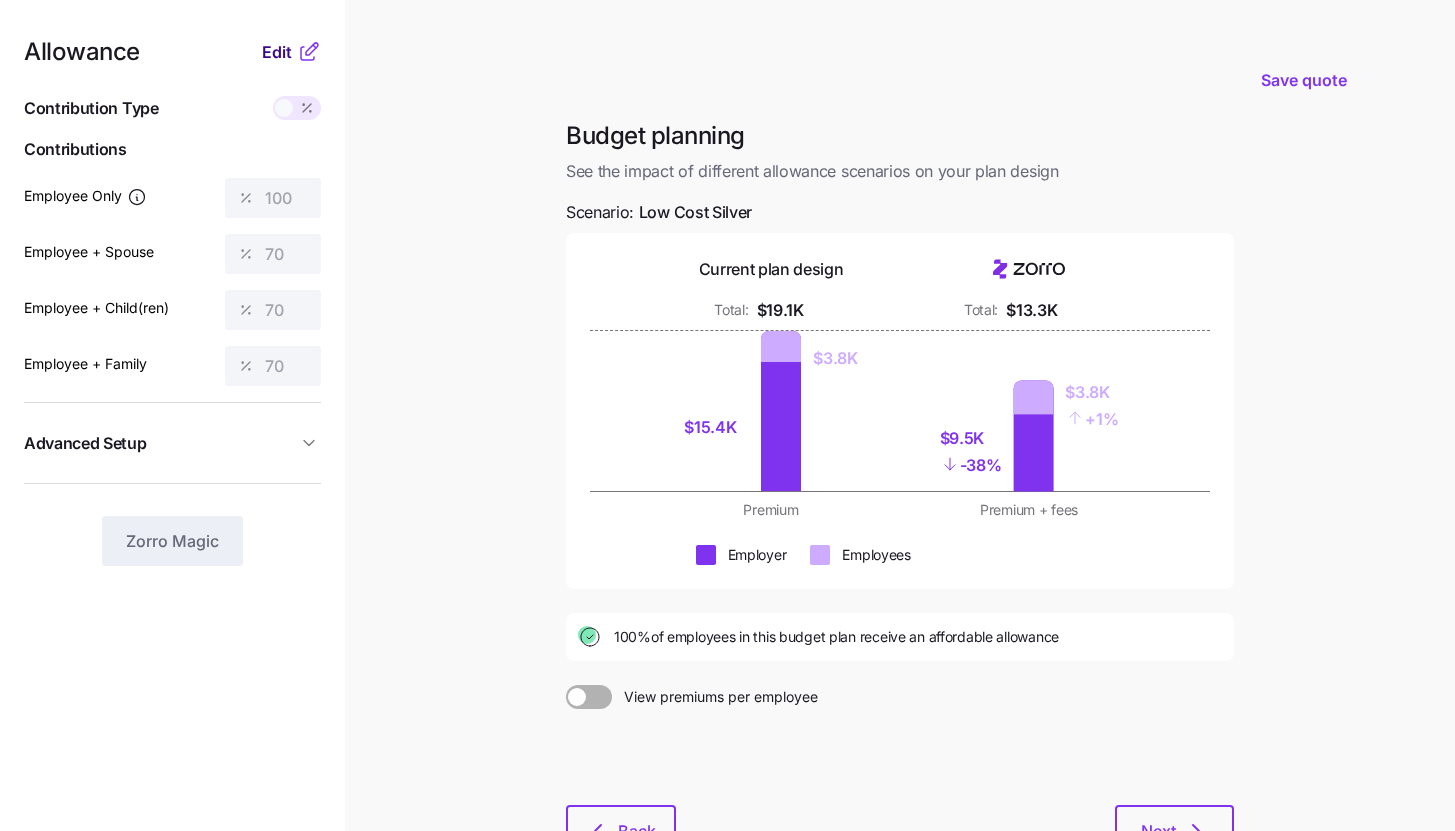 click on "Edit" at bounding box center (277, 52) 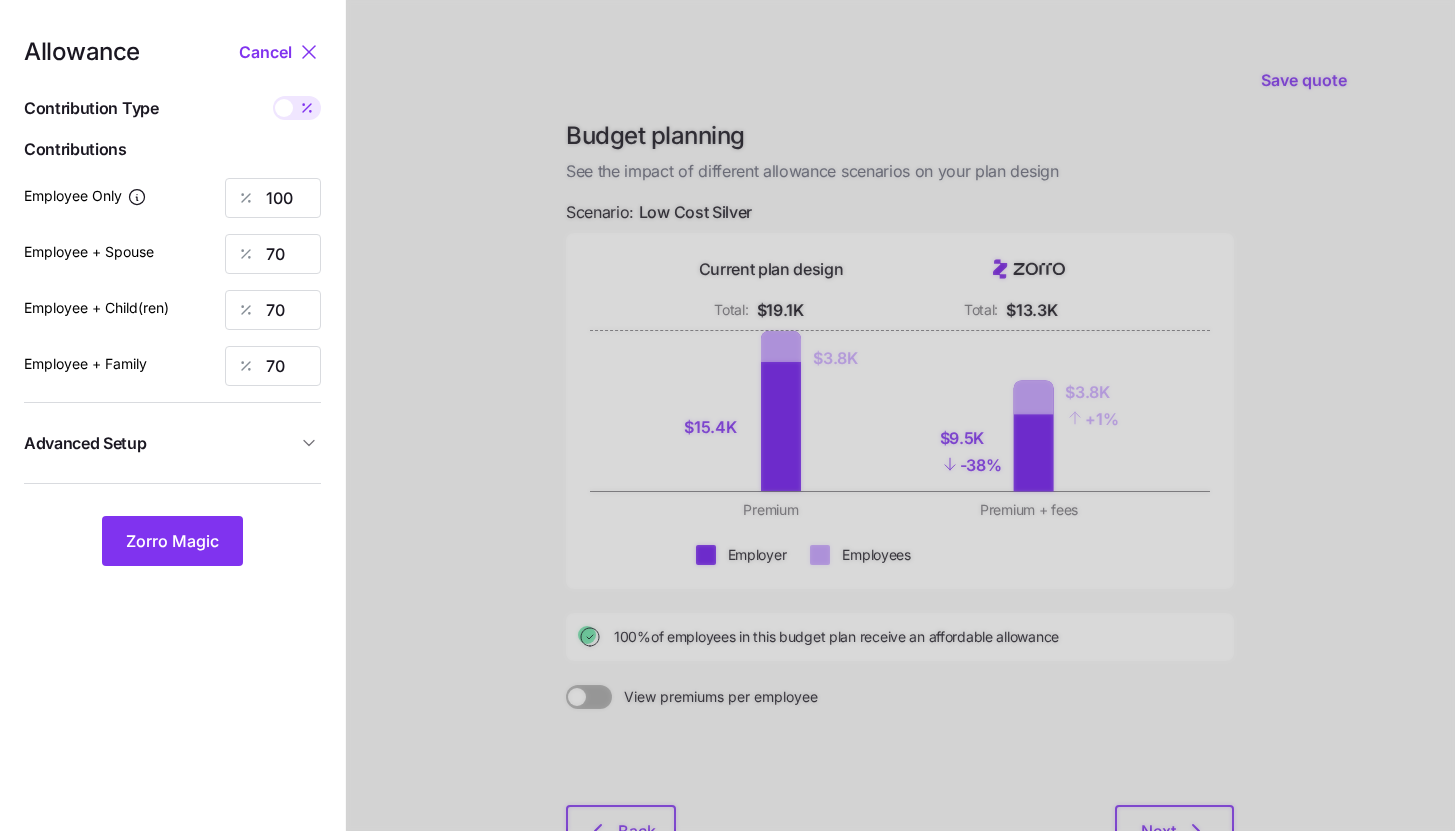 click on "Advanced Setup" at bounding box center [160, 443] 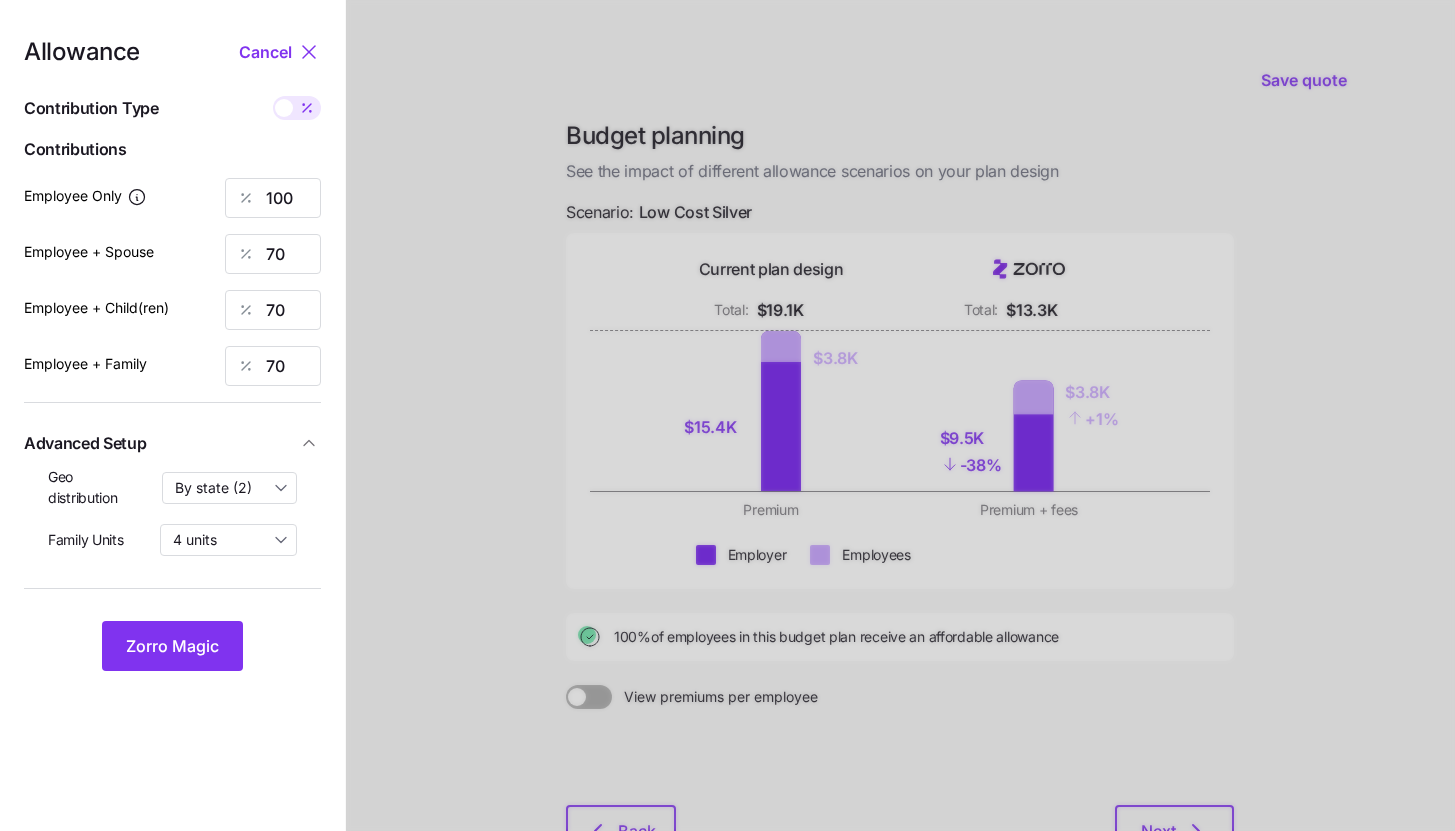 click on "Allowance Cancel Contribution Type Use classes Contributions Employee Only 100 Employee + Spouse 70 Employee + Child(ren) 70 Employee + Family 70 Advanced Setup Geo distribution By state (2) Family Units 4 units Zorro Magic" at bounding box center [172, 355] 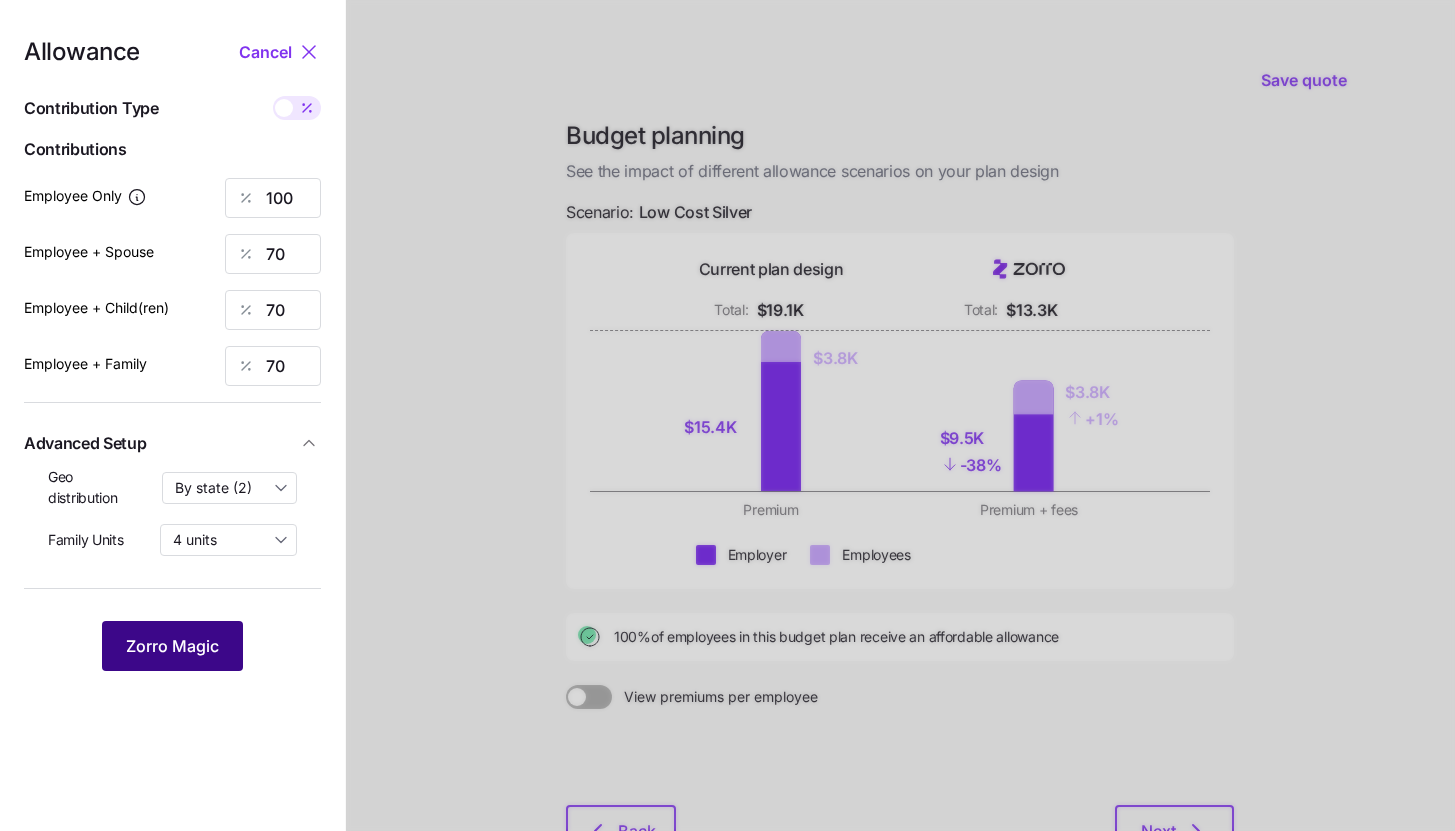 click on "Zorro Magic" at bounding box center (172, 646) 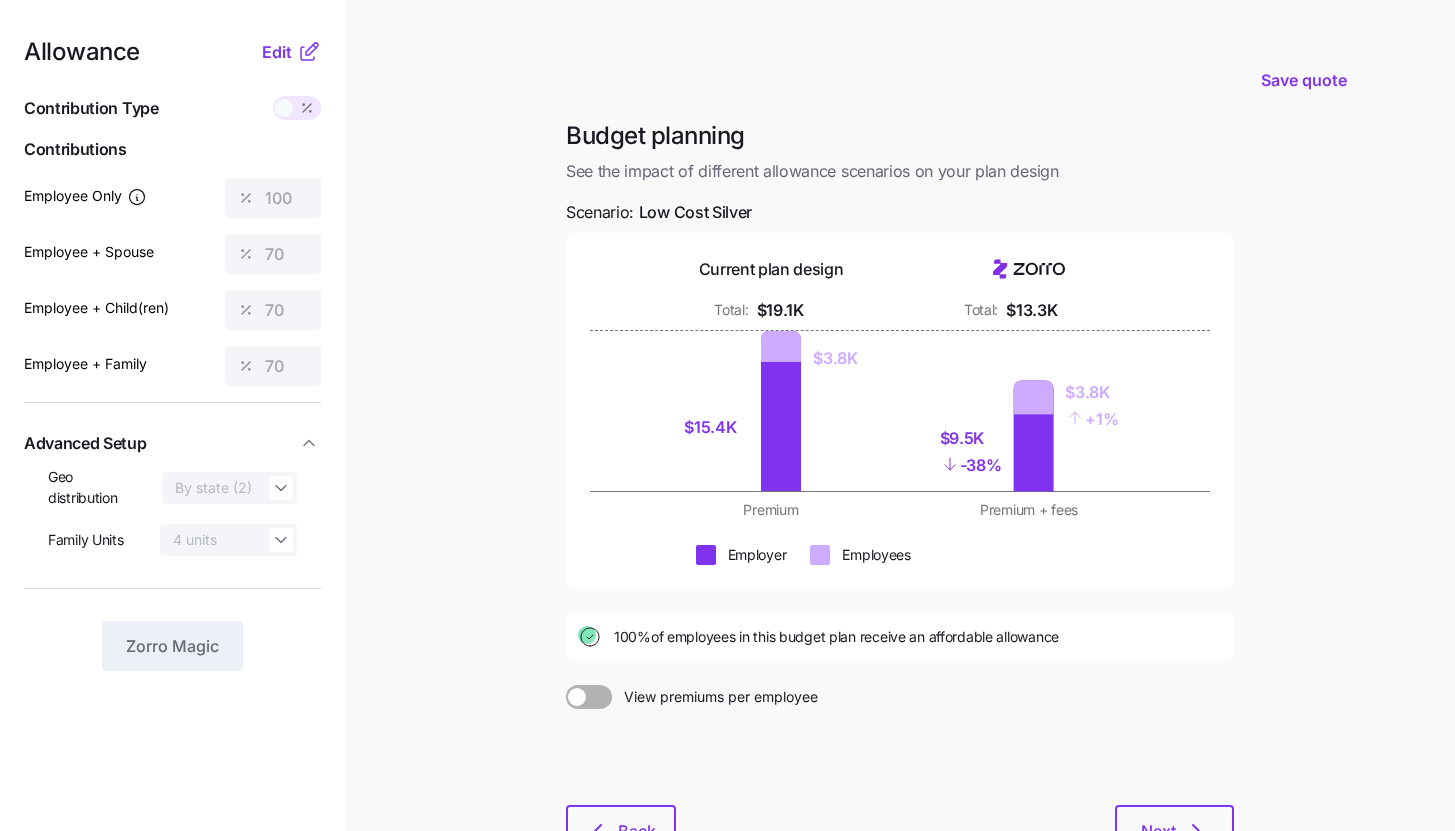 click on "Save quote Budget planning See the impact of different allowance scenarios on your plan design Scenario:   Low Cost Silver Current plan design Total: $19.1K Total: $13.3K $15.4K $3.8K $9.5K - 38% $3.8K + 1% Premium Premium + fees   Employer   Employees 100%  of employees in this budget plan receive an affordable allowance View premiums per employee Back Next" at bounding box center (727, 491) 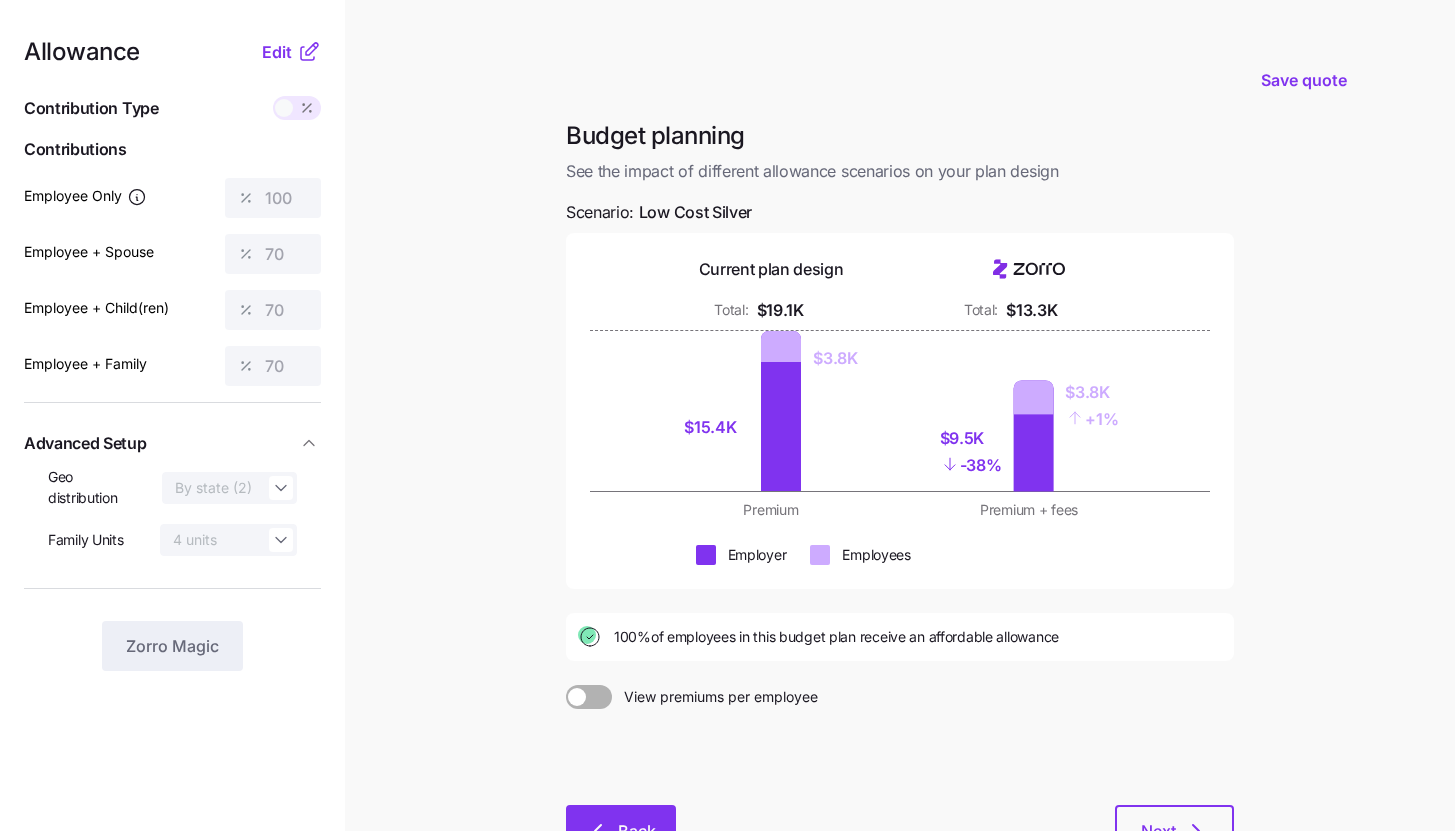 click on "Back" at bounding box center (621, 830) 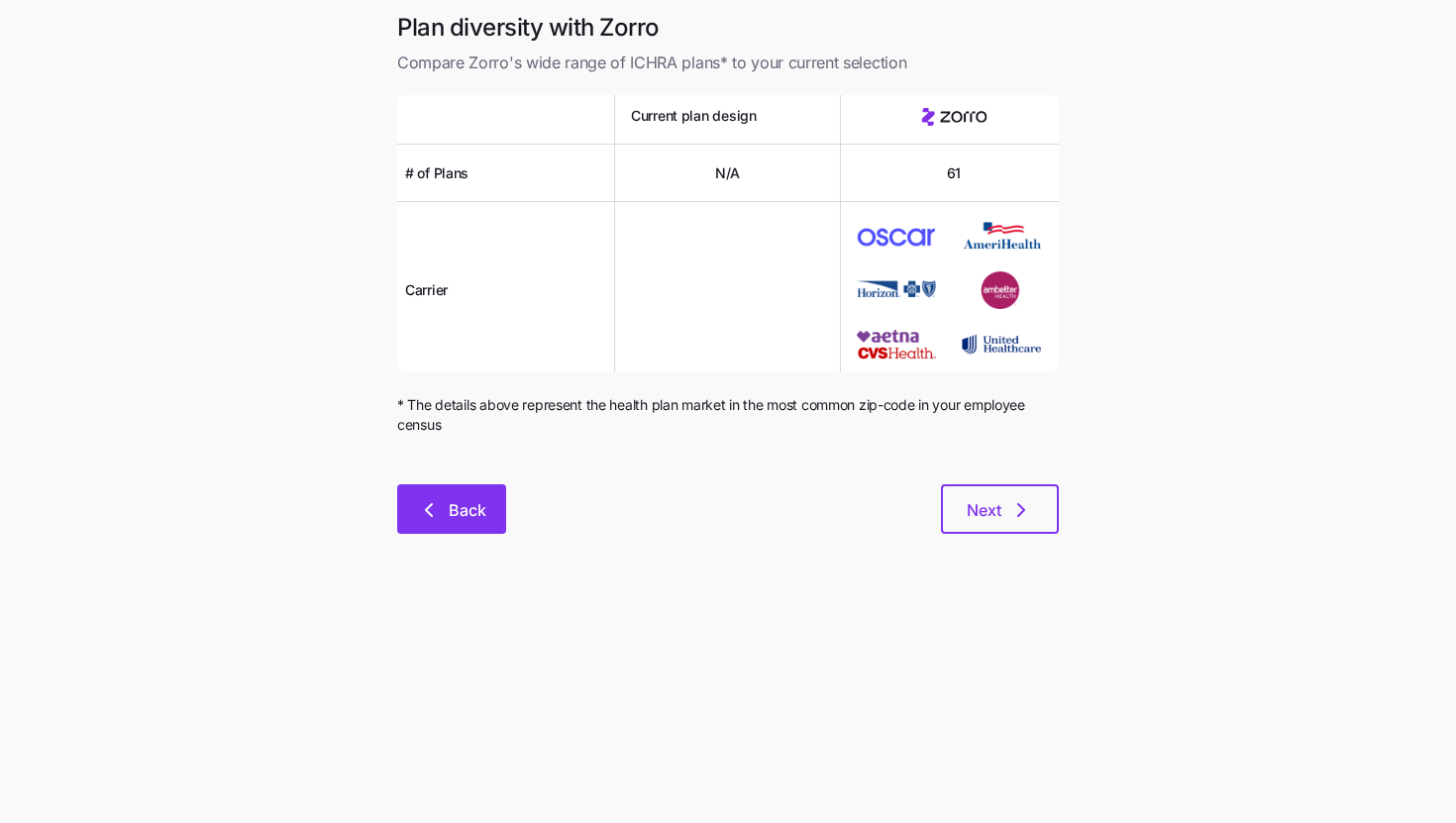 click on "Back" at bounding box center (468, 510) 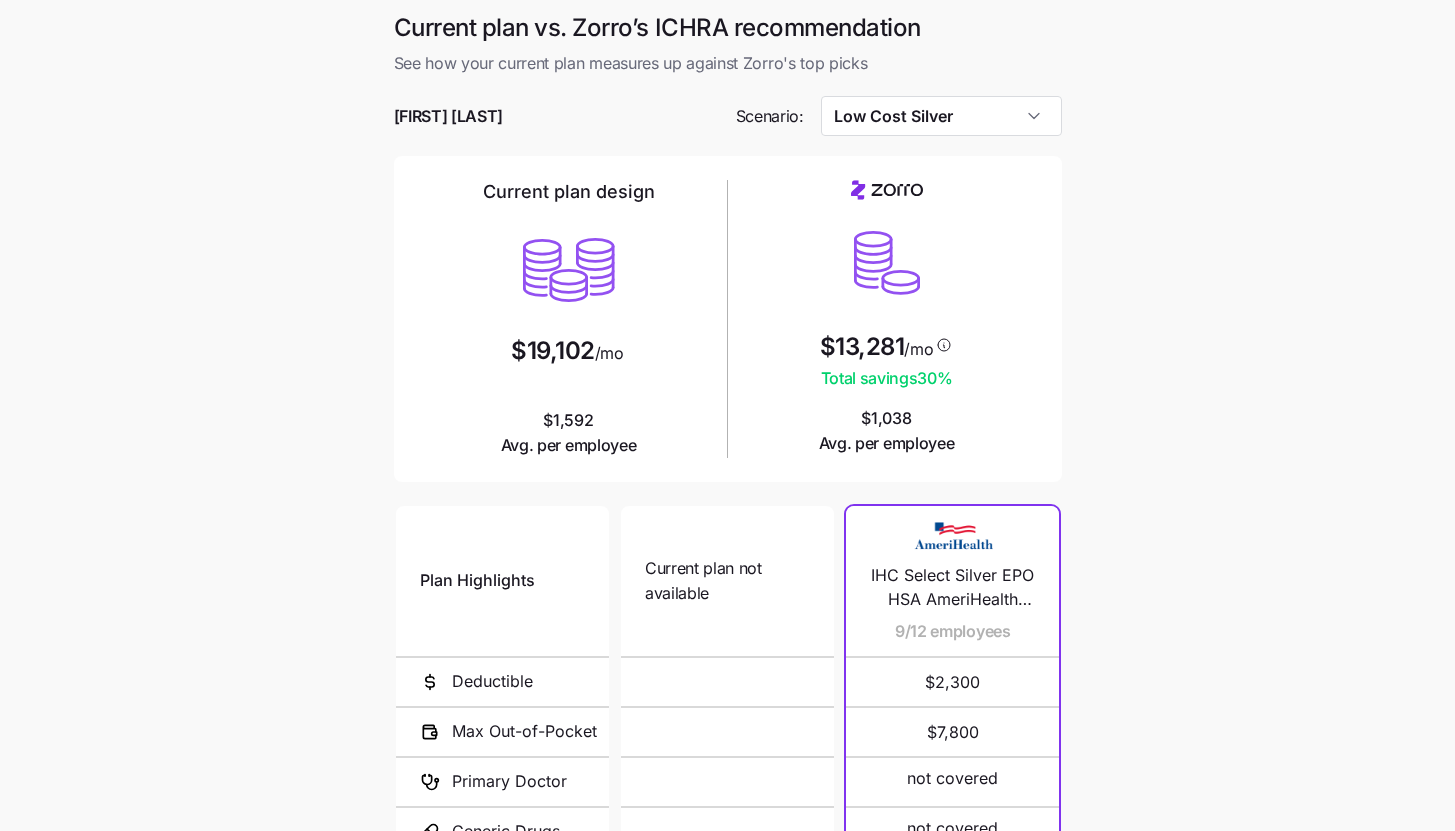 scroll, scrollTop: 260, scrollLeft: 0, axis: vertical 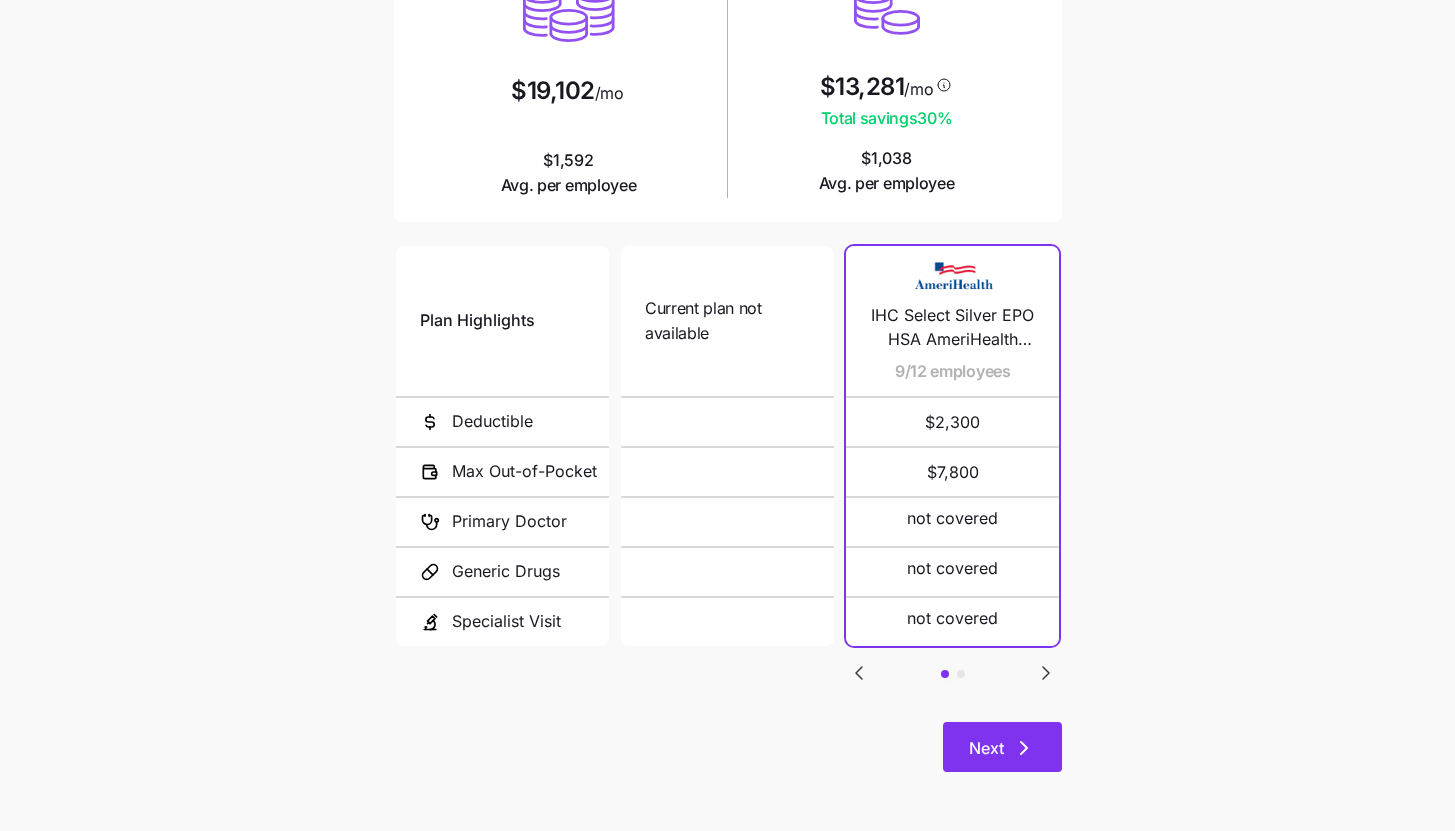 click on "Next" at bounding box center (1002, 747) 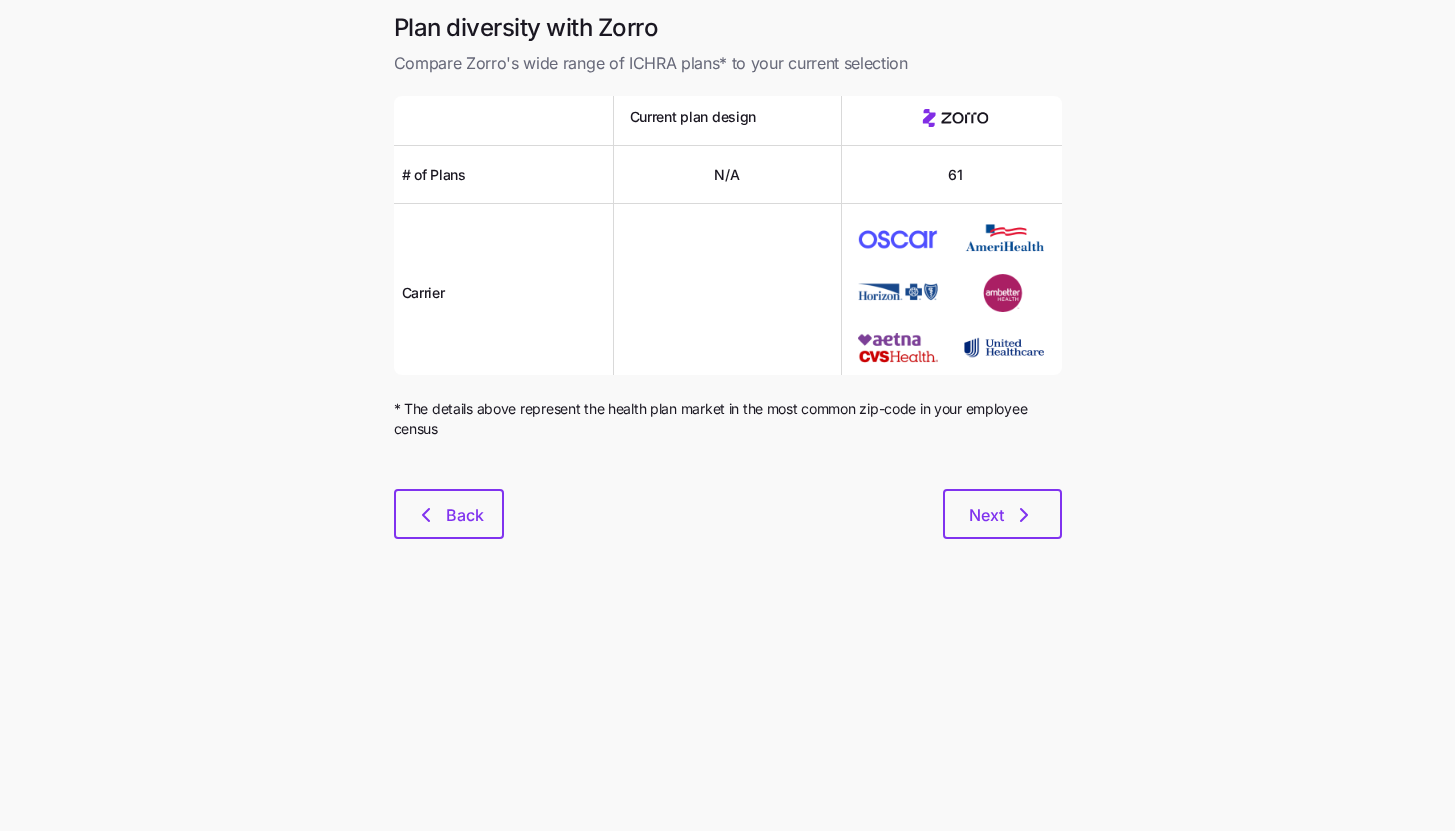 scroll, scrollTop: 0, scrollLeft: 0, axis: both 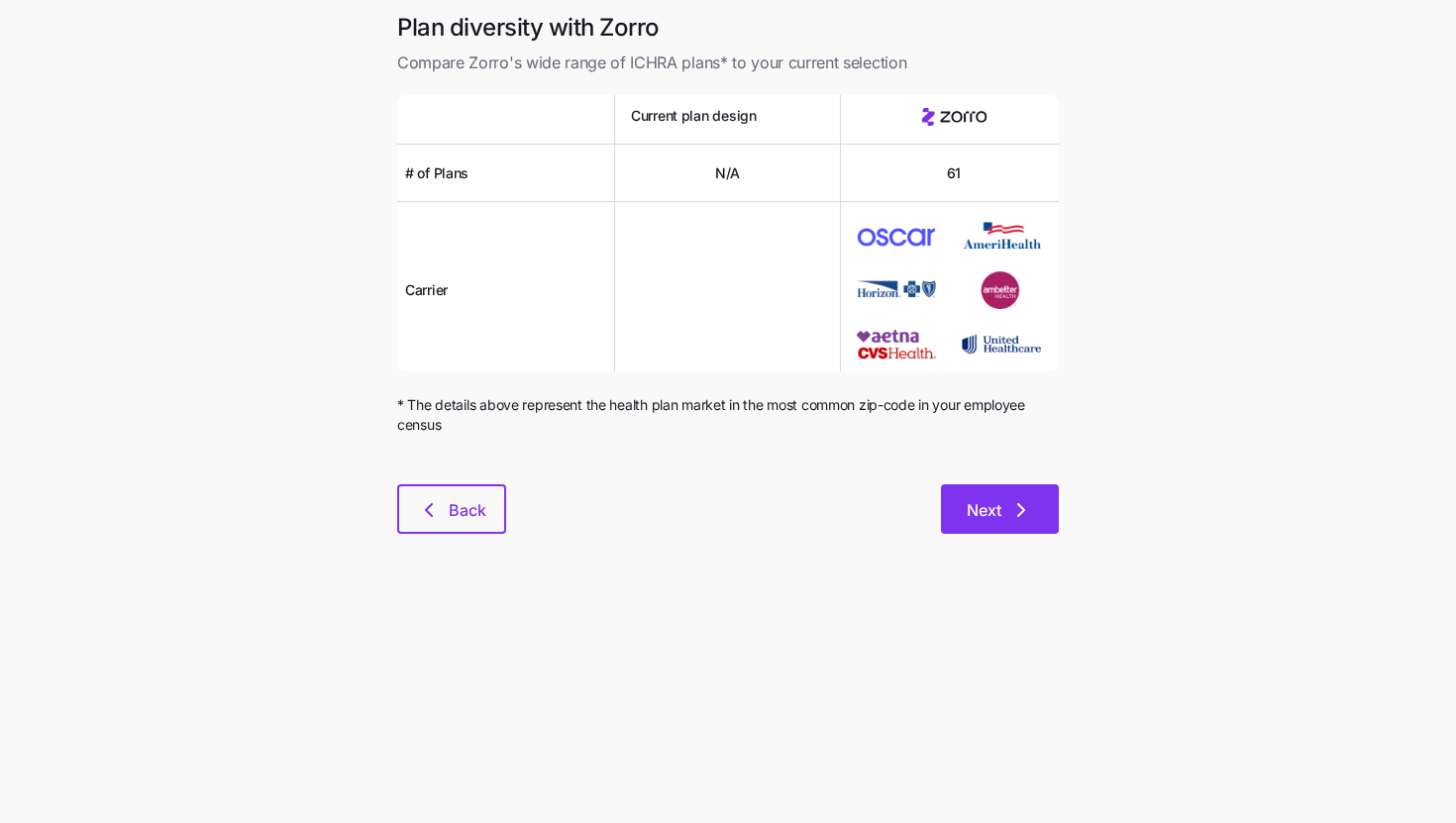 click on "Next" at bounding box center (999, 509) 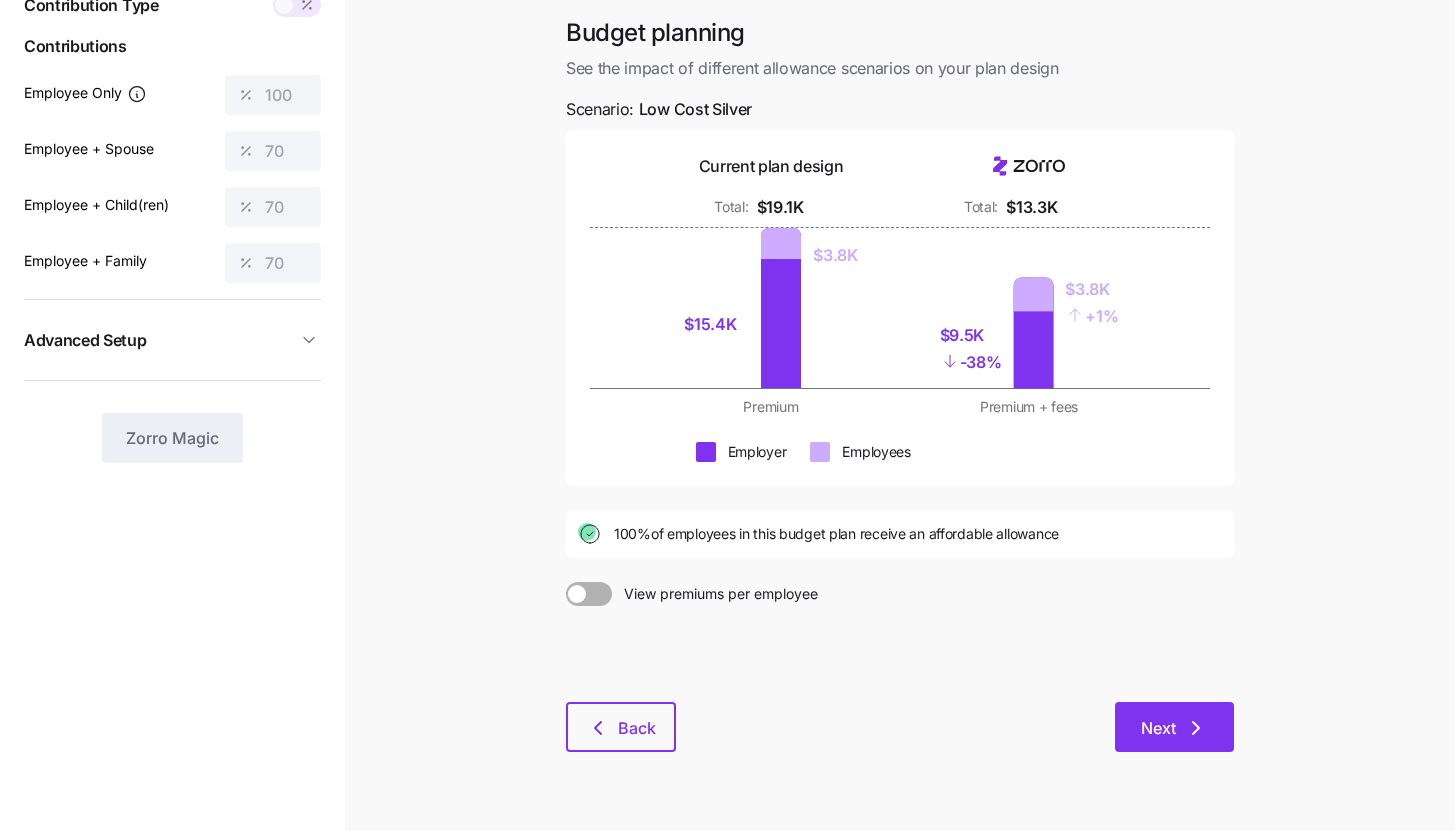 scroll, scrollTop: 152, scrollLeft: 0, axis: vertical 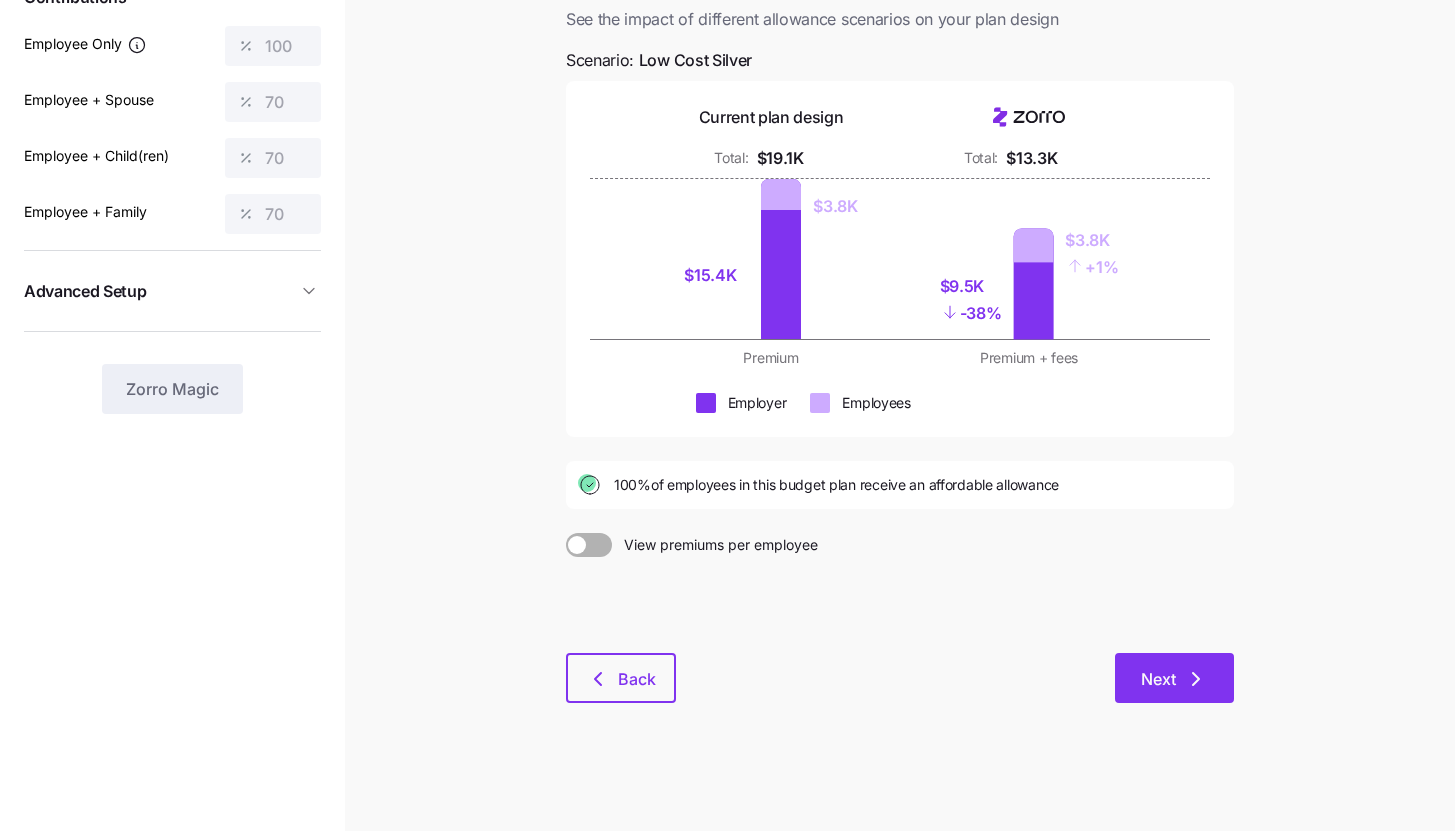click on "Next" at bounding box center (1158, 679) 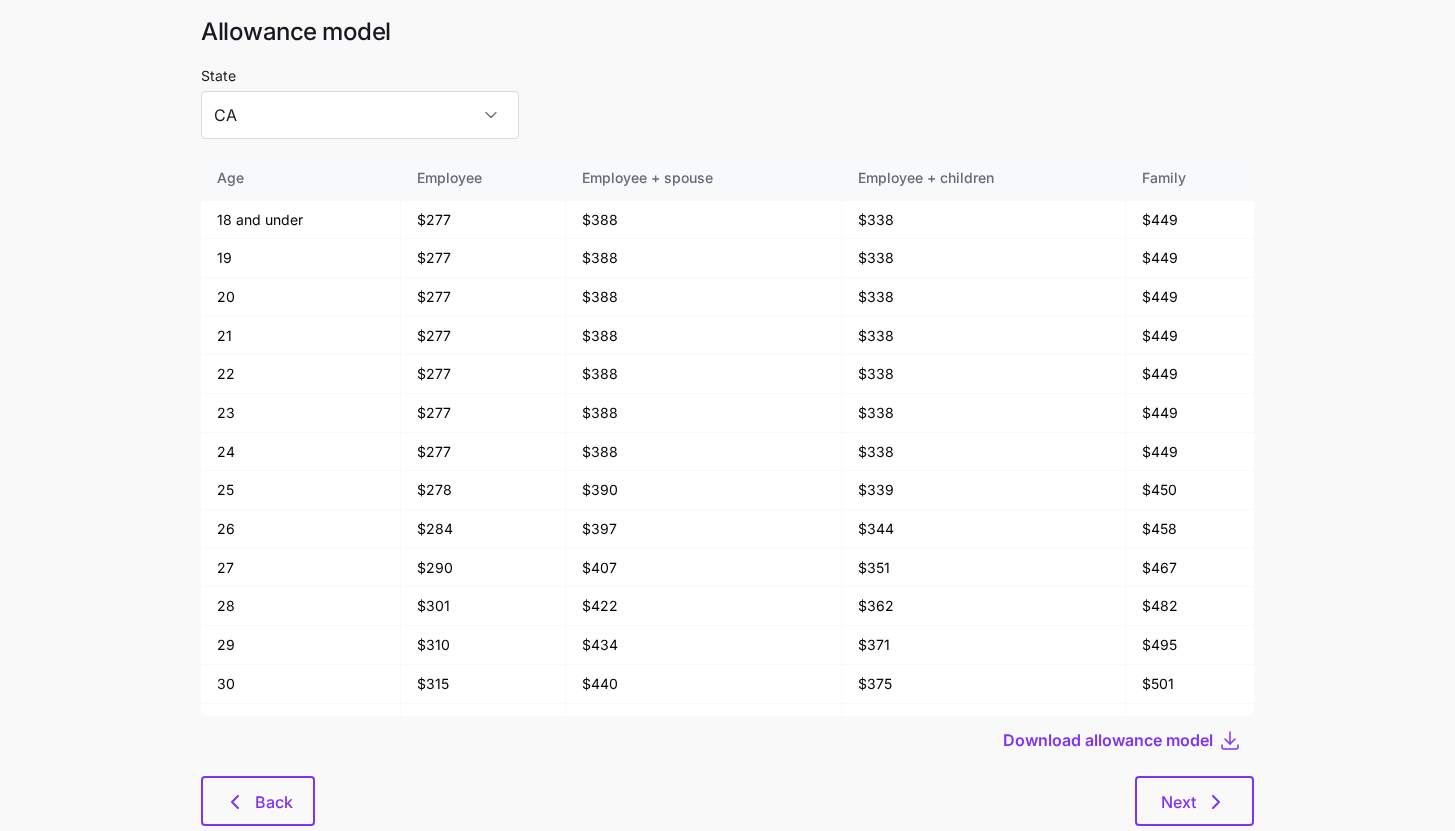 scroll, scrollTop: 107, scrollLeft: 0, axis: vertical 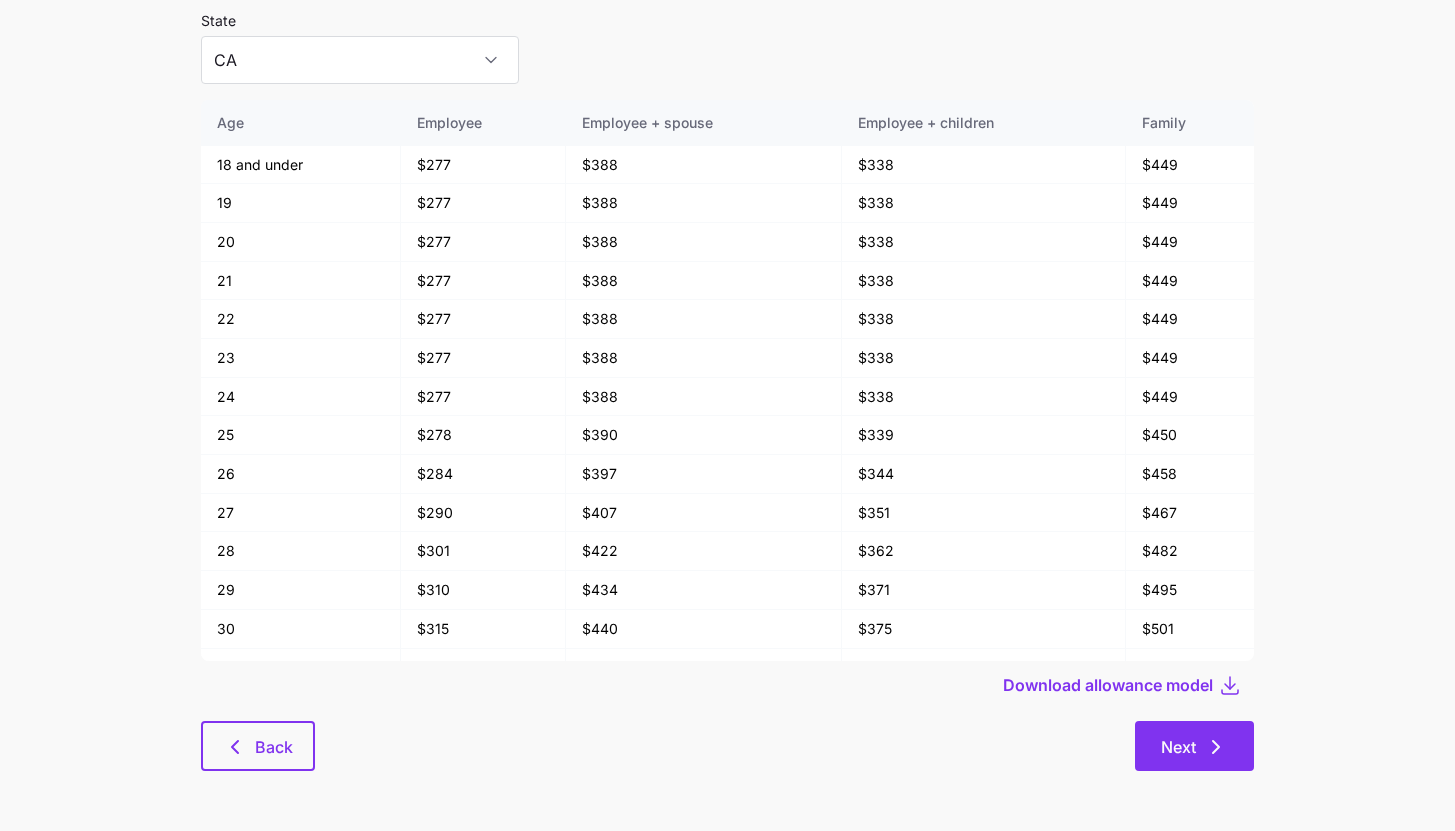 click 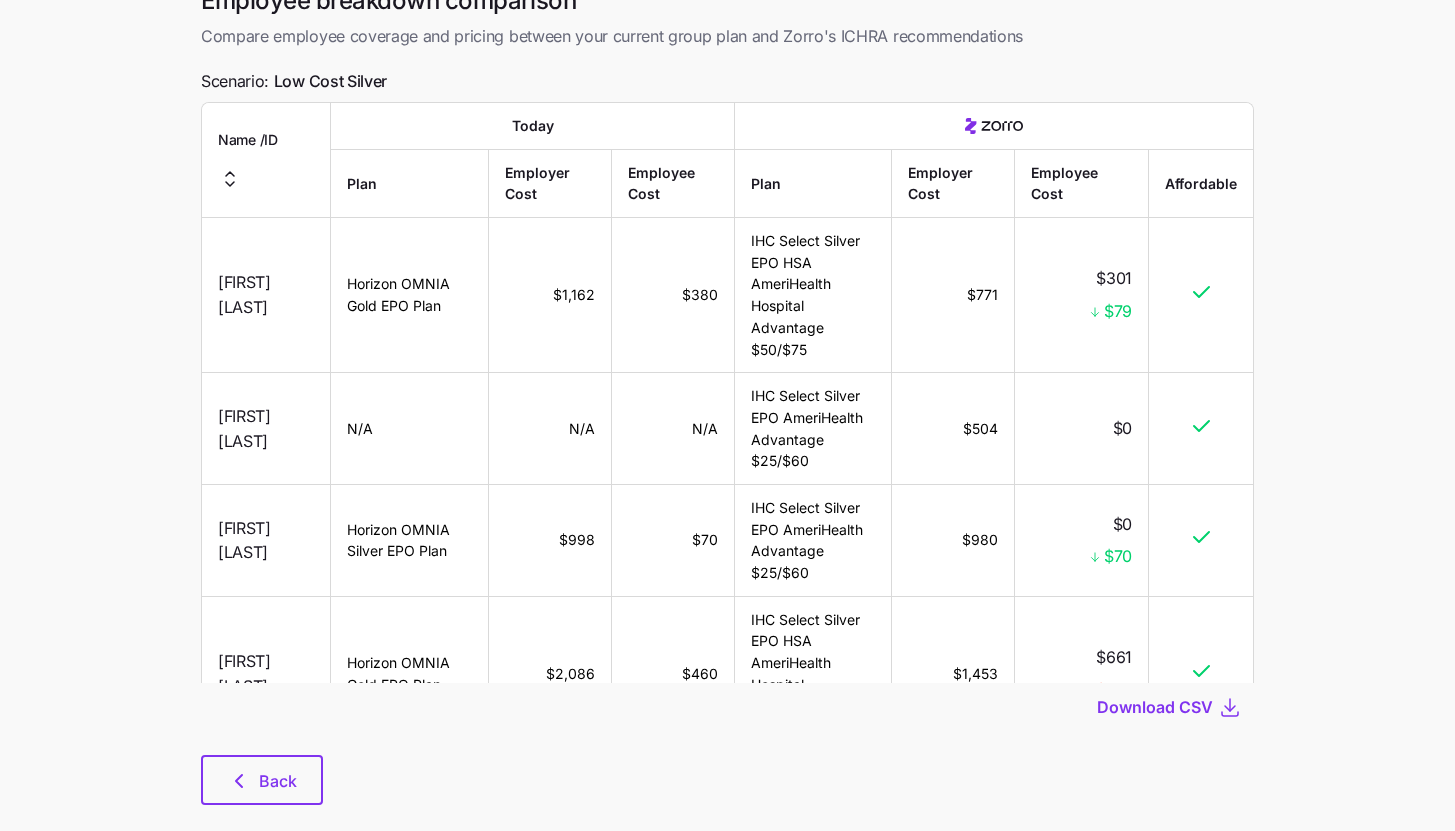 scroll, scrollTop: 0, scrollLeft: 0, axis: both 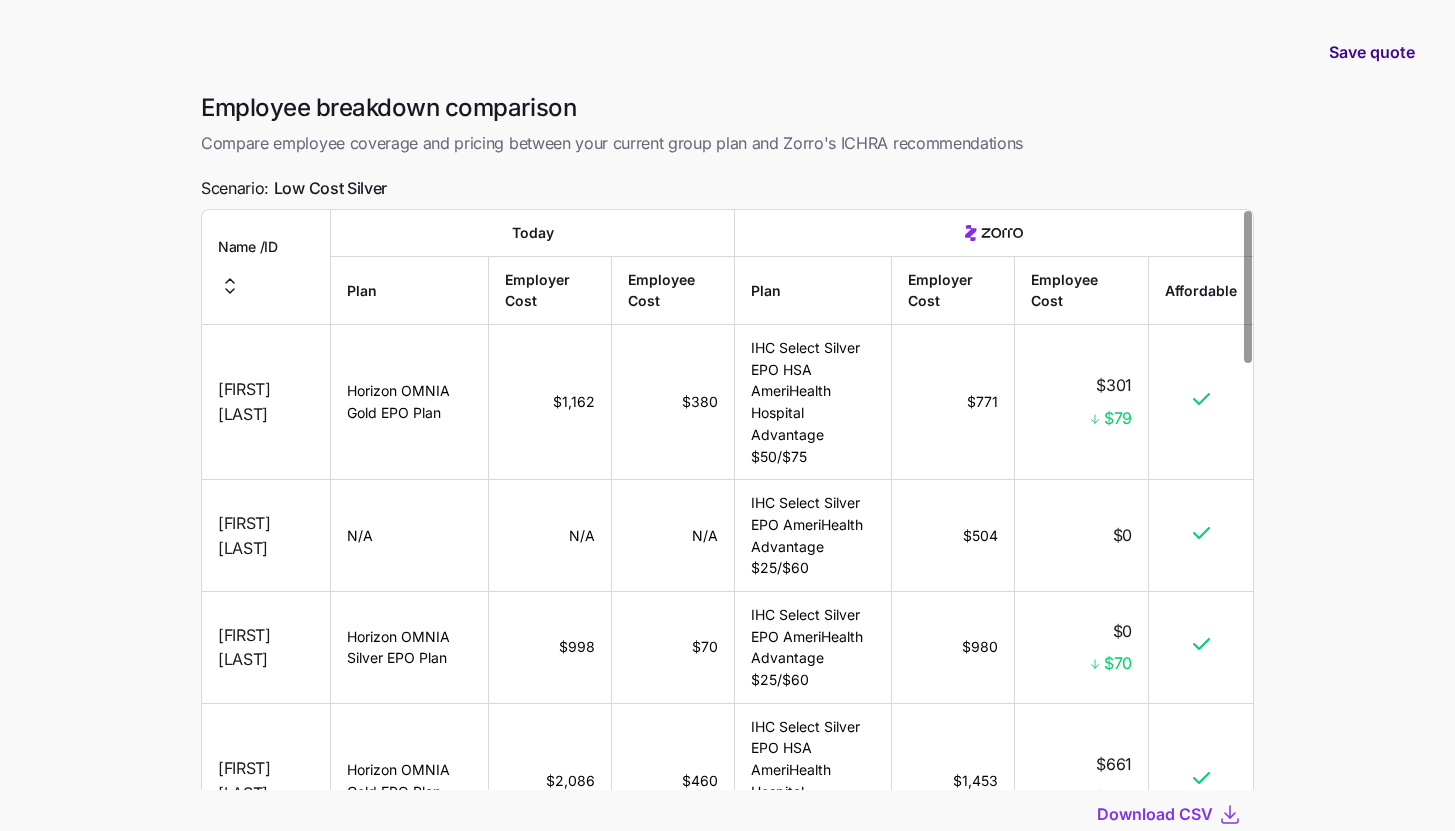 click on "Save quote" at bounding box center [1372, 52] 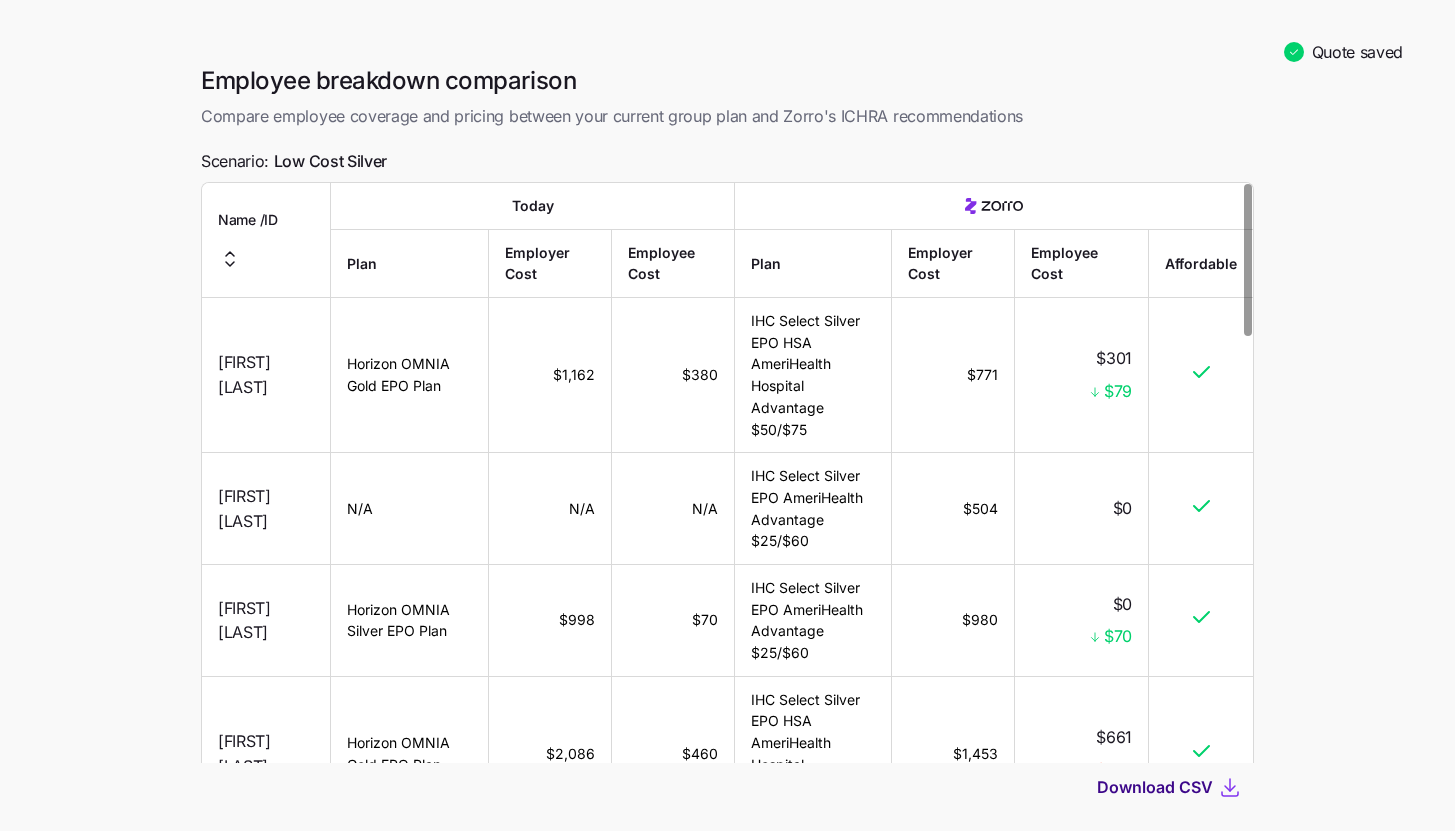 click on "Download CSV" at bounding box center [1155, 787] 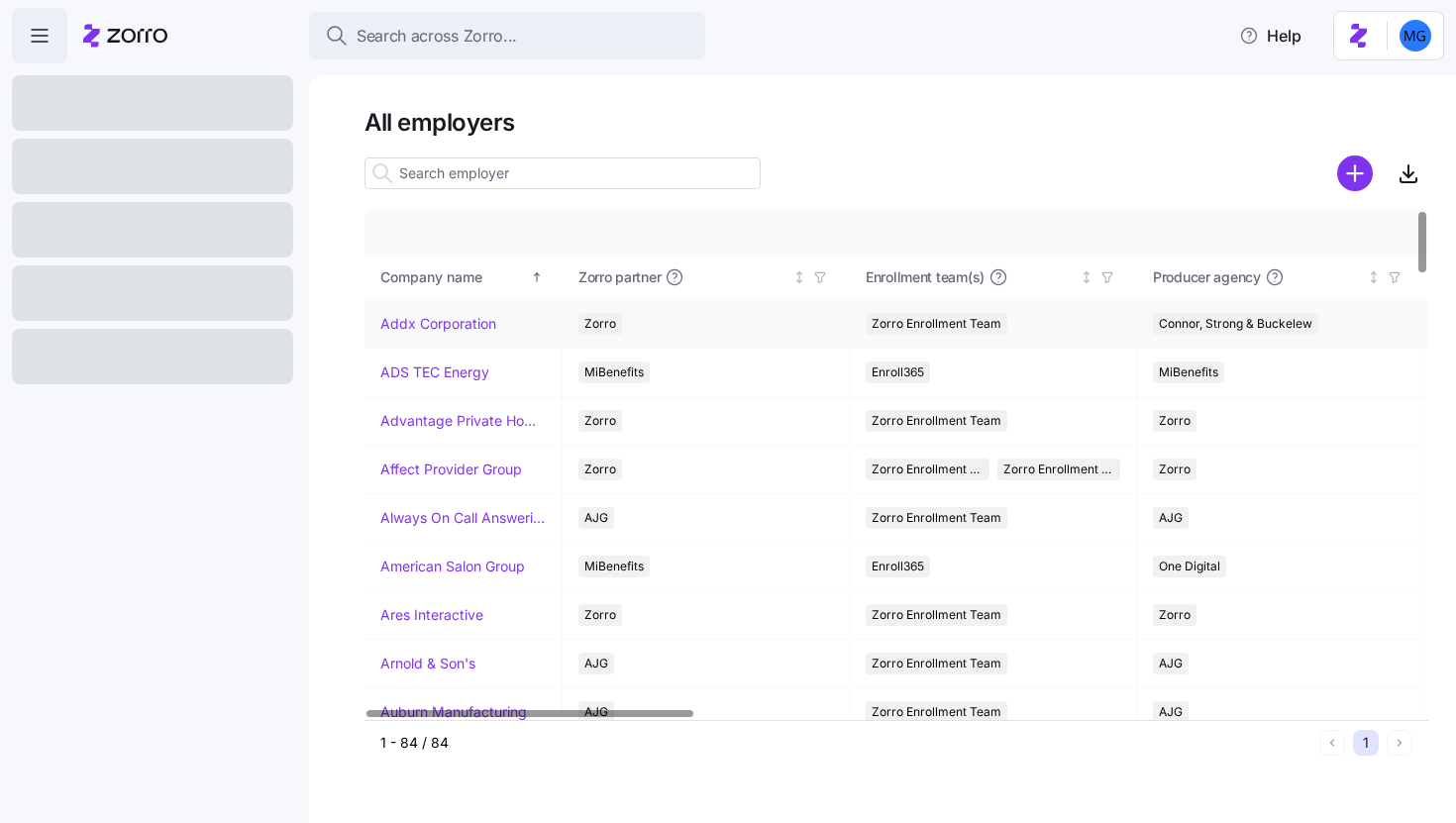 scroll, scrollTop: 0, scrollLeft: 0, axis: both 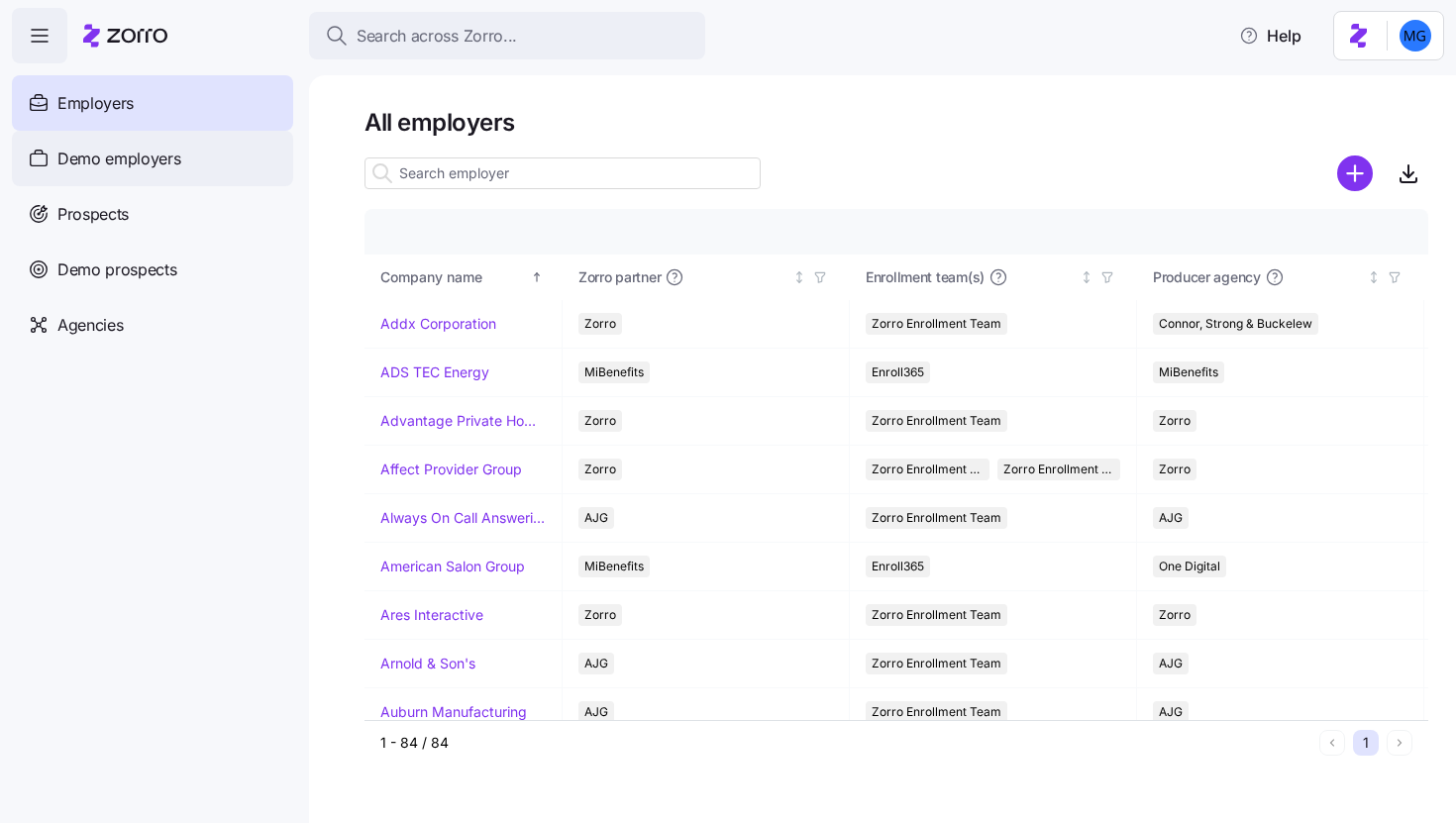 click on "Demo employers" at bounding box center [153, 158] 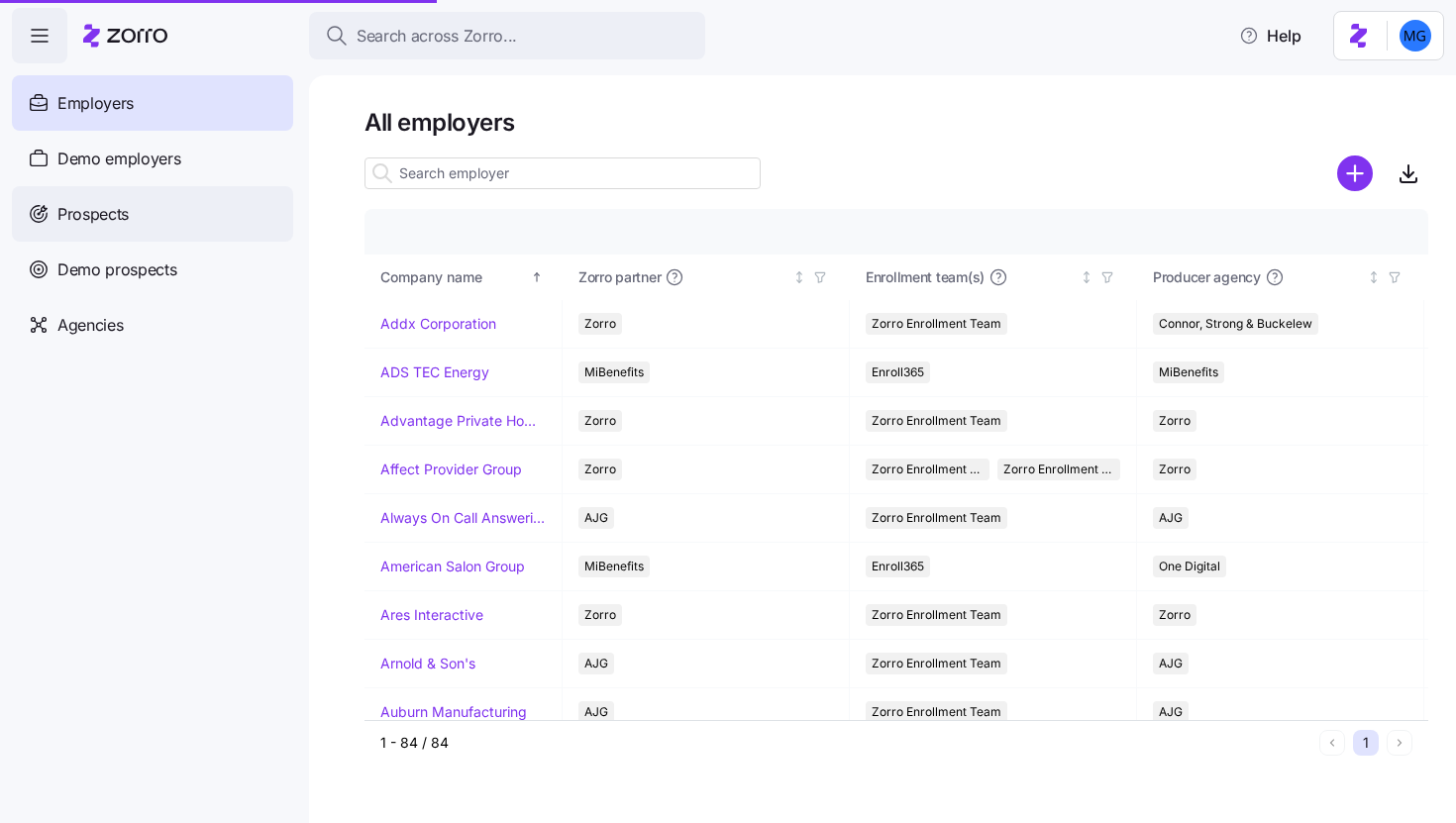 click on "Prospects" at bounding box center (153, 214) 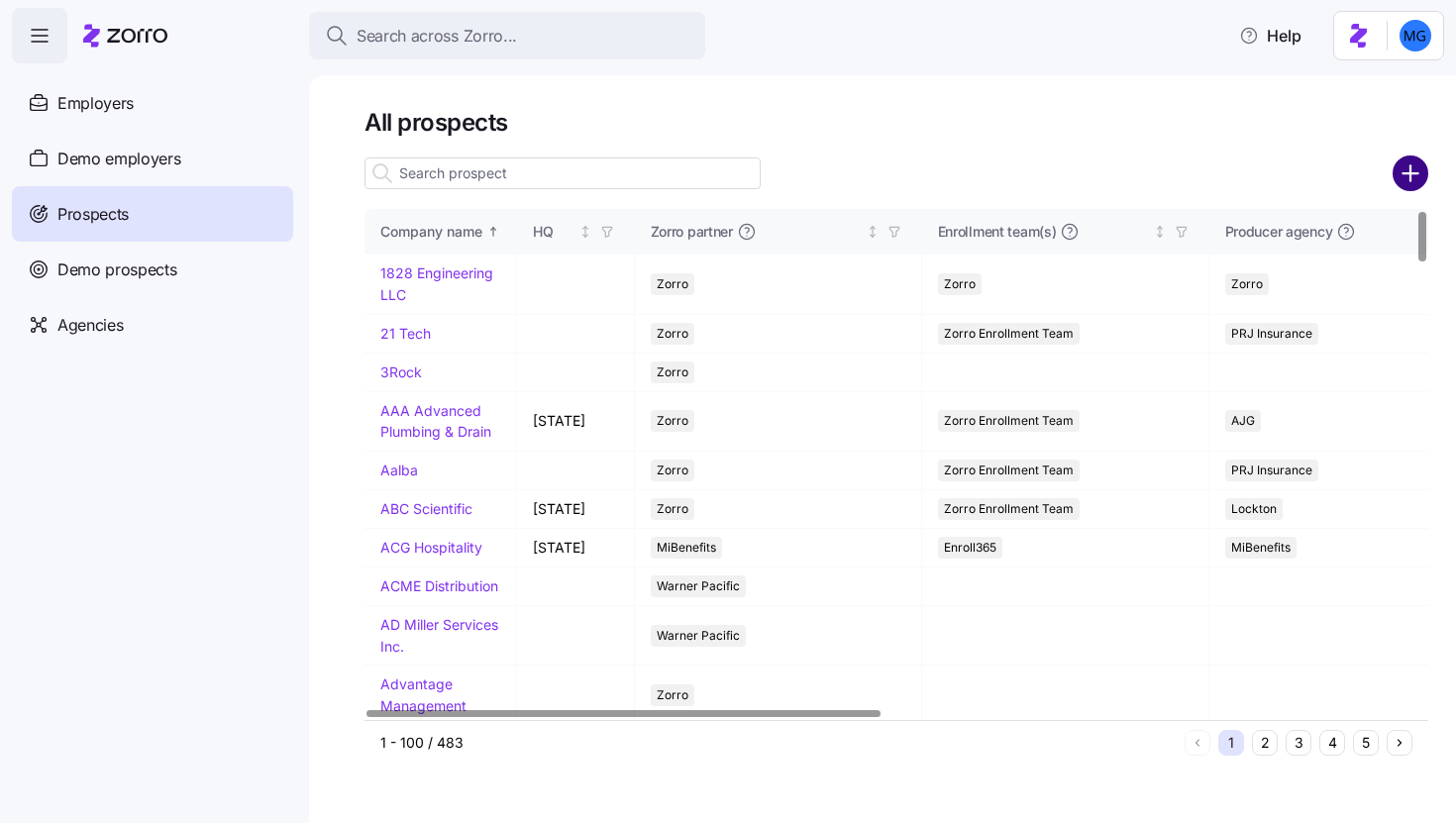 click 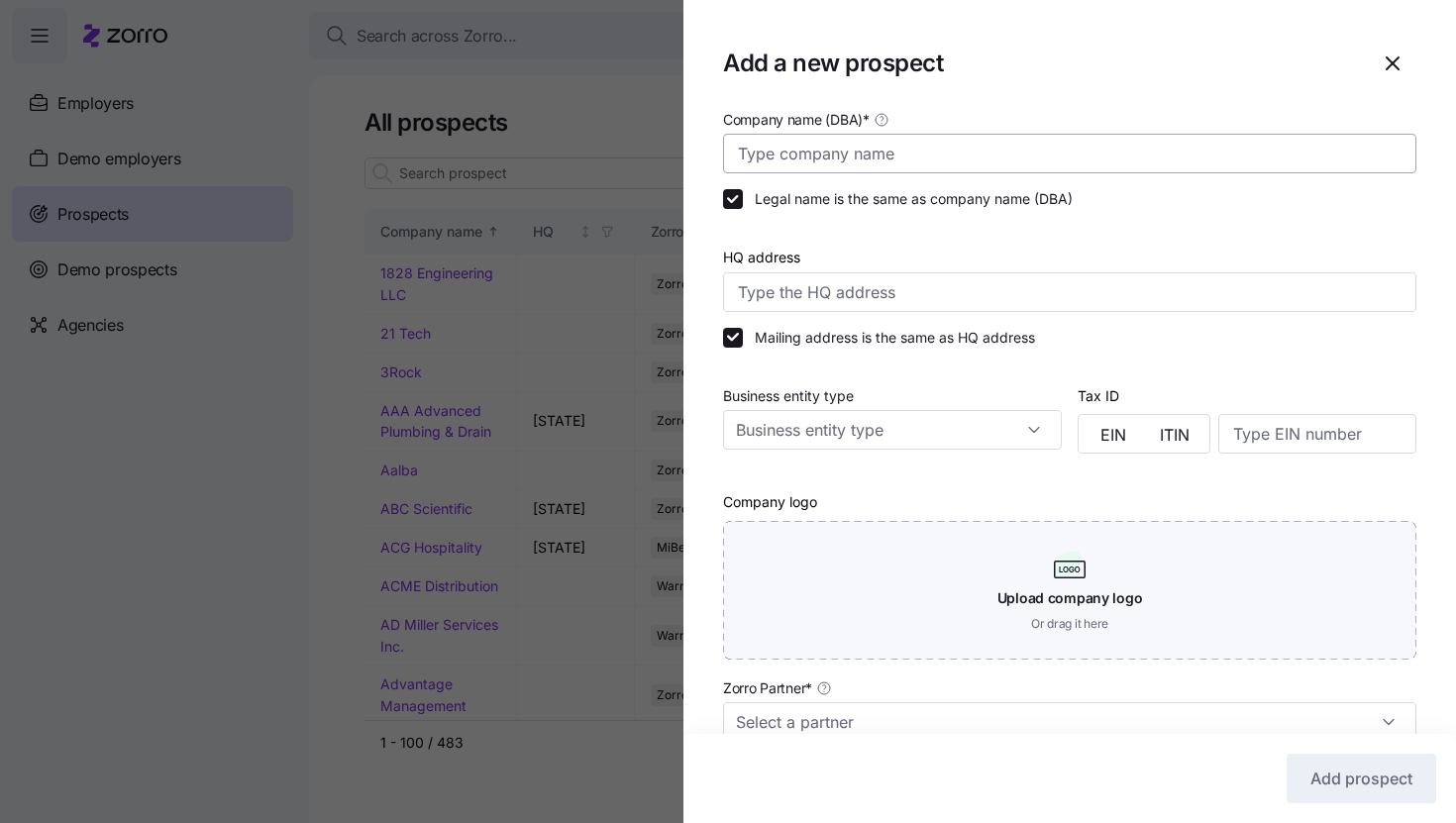 type 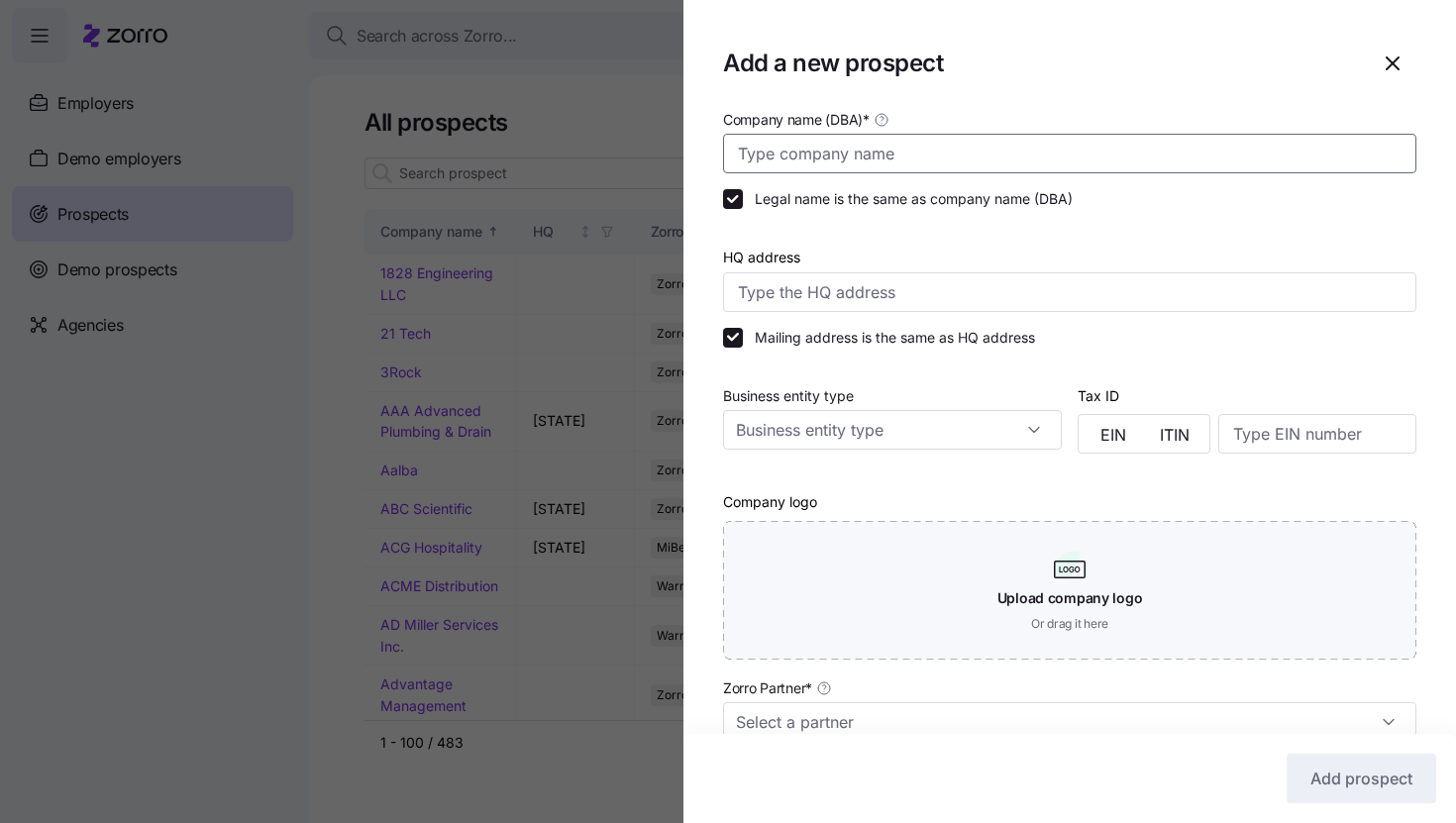 click on "Company name (DBA)  *" at bounding box center [1070, 154] 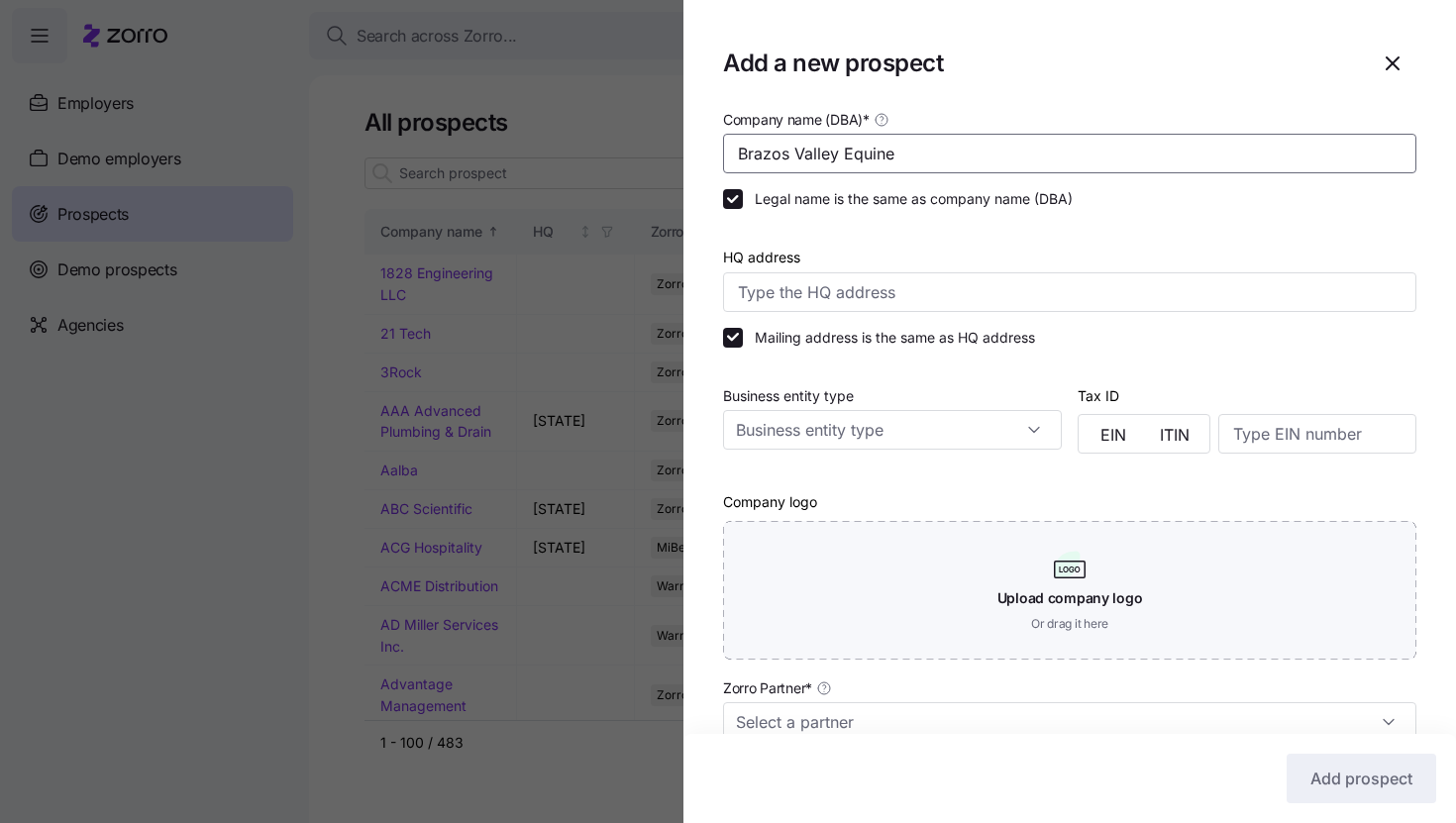 scroll, scrollTop: 329, scrollLeft: 0, axis: vertical 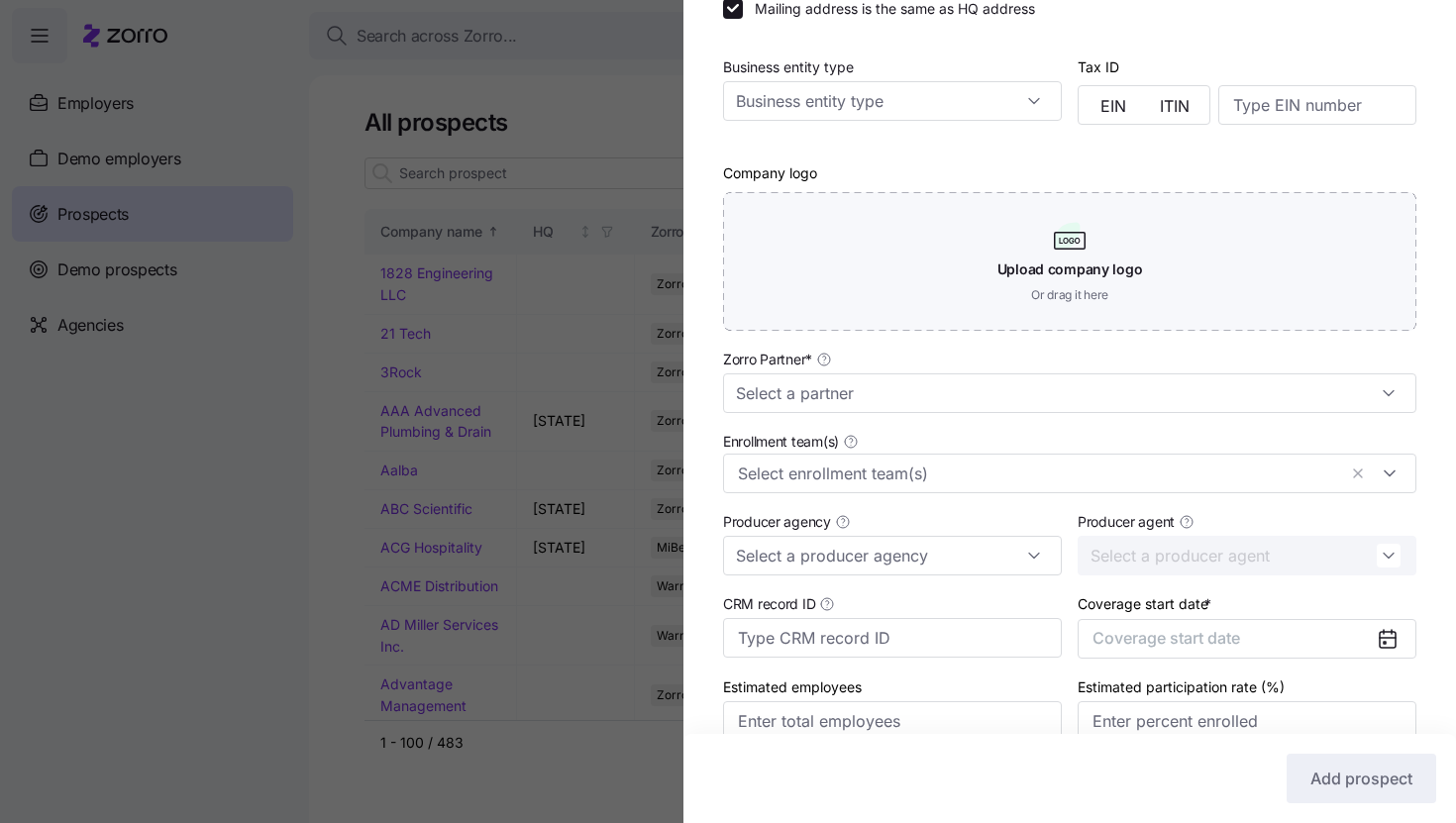 type on "Brazos Valley Equine" 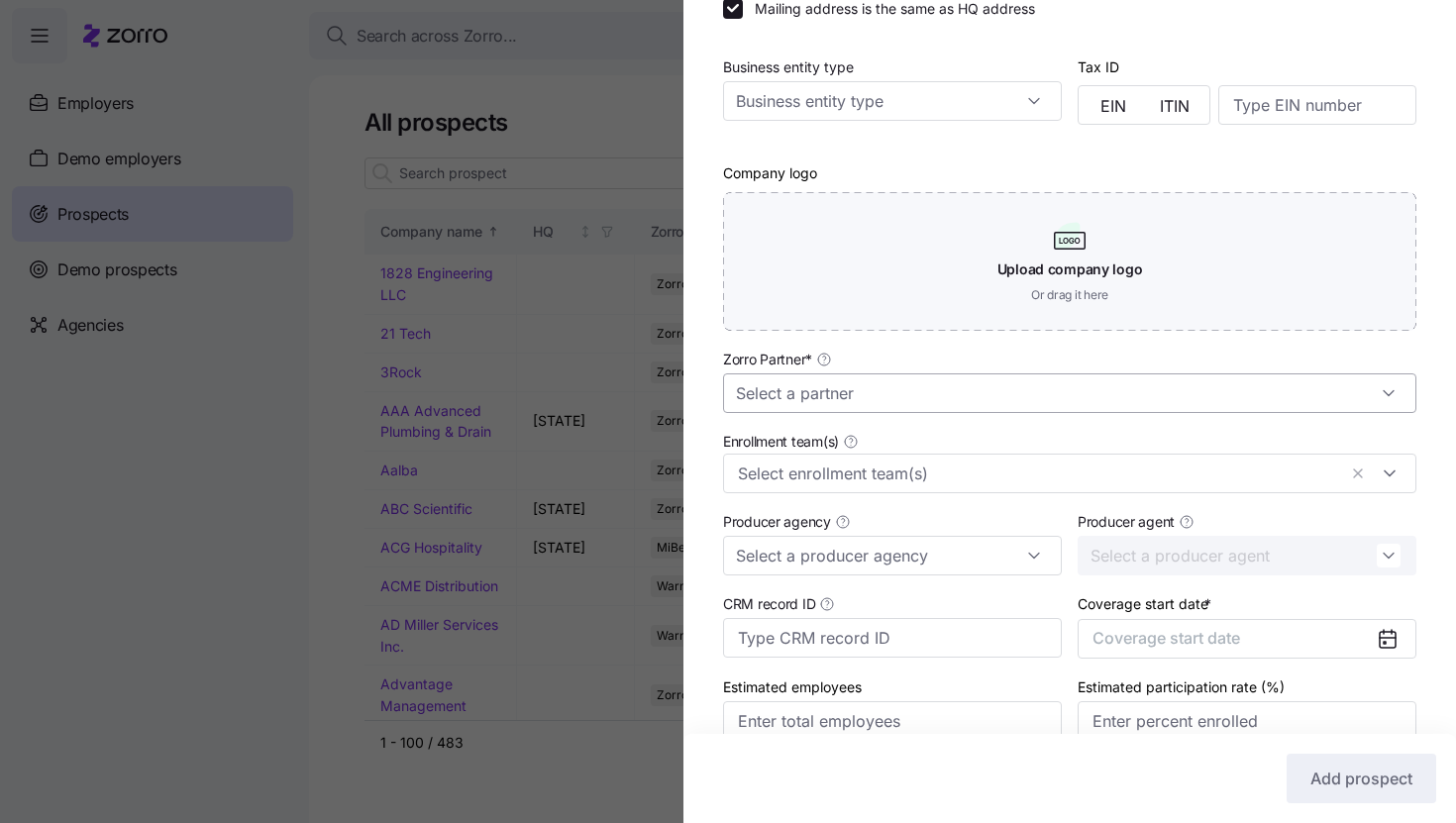 click on "Zorro Partner  *" at bounding box center (1070, 393) 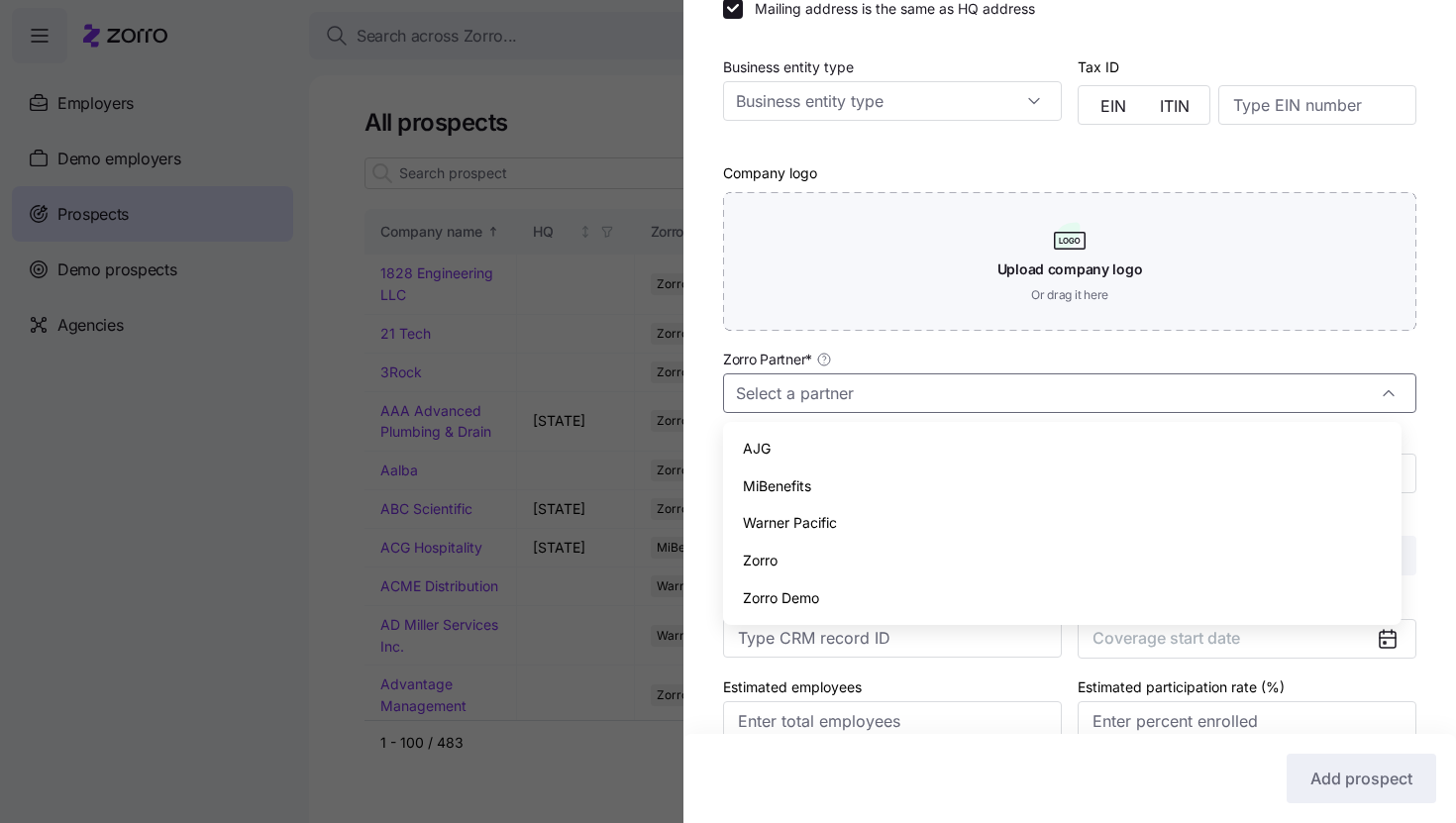 click on "Zorro" at bounding box center [1062, 561] 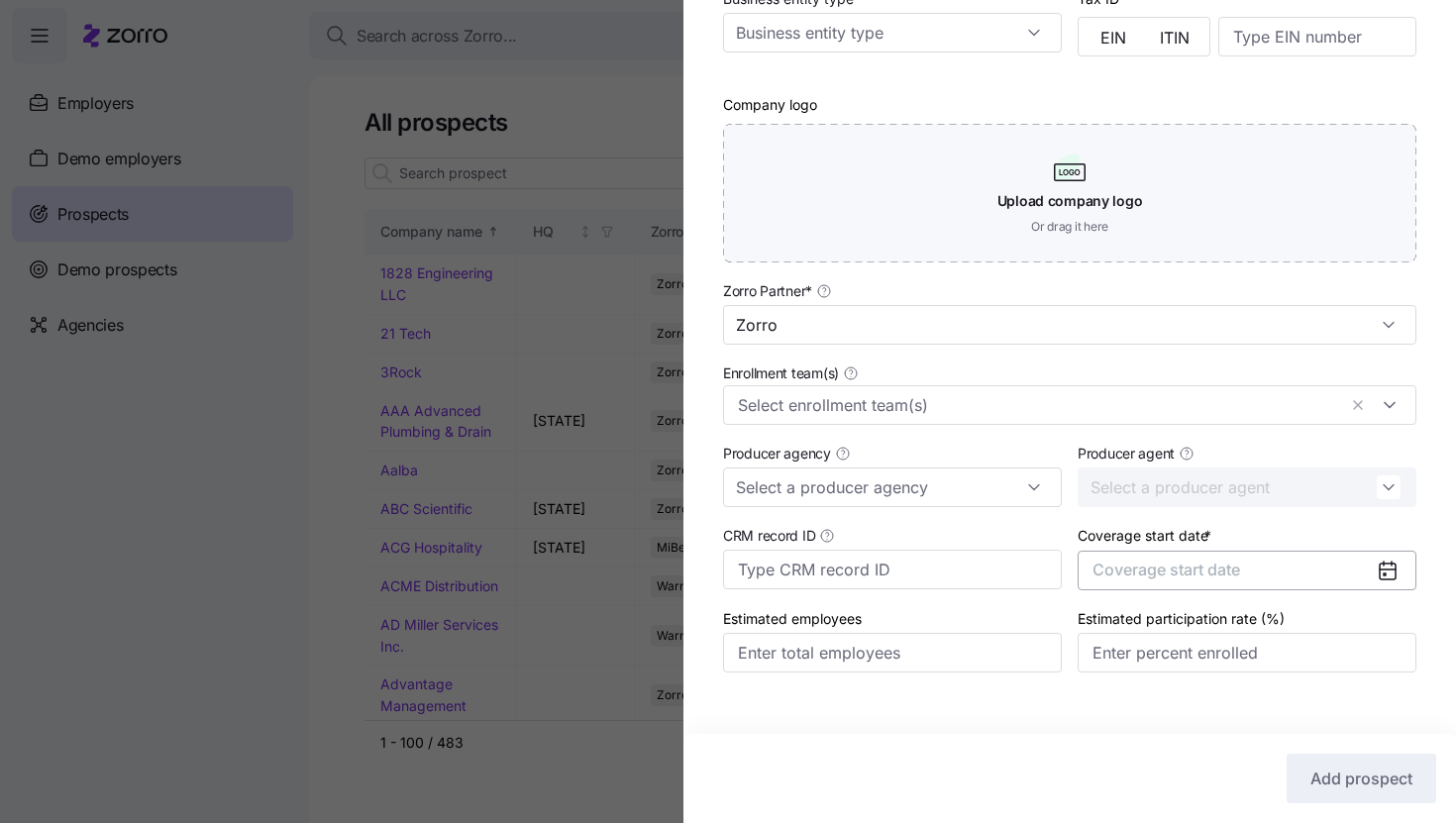 scroll, scrollTop: 426, scrollLeft: 0, axis: vertical 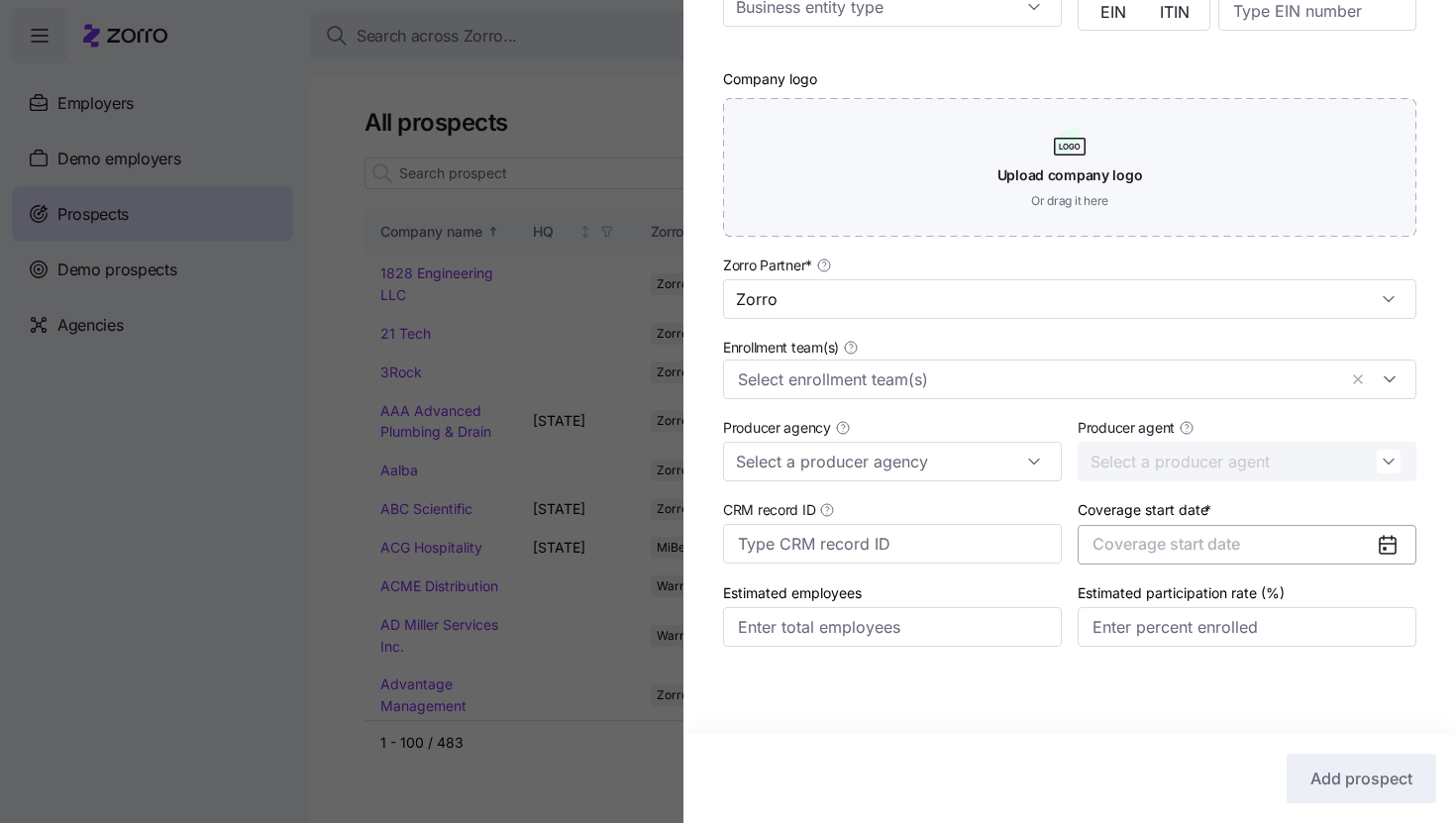 click on "Coverage start date" at bounding box center (1247, 545) 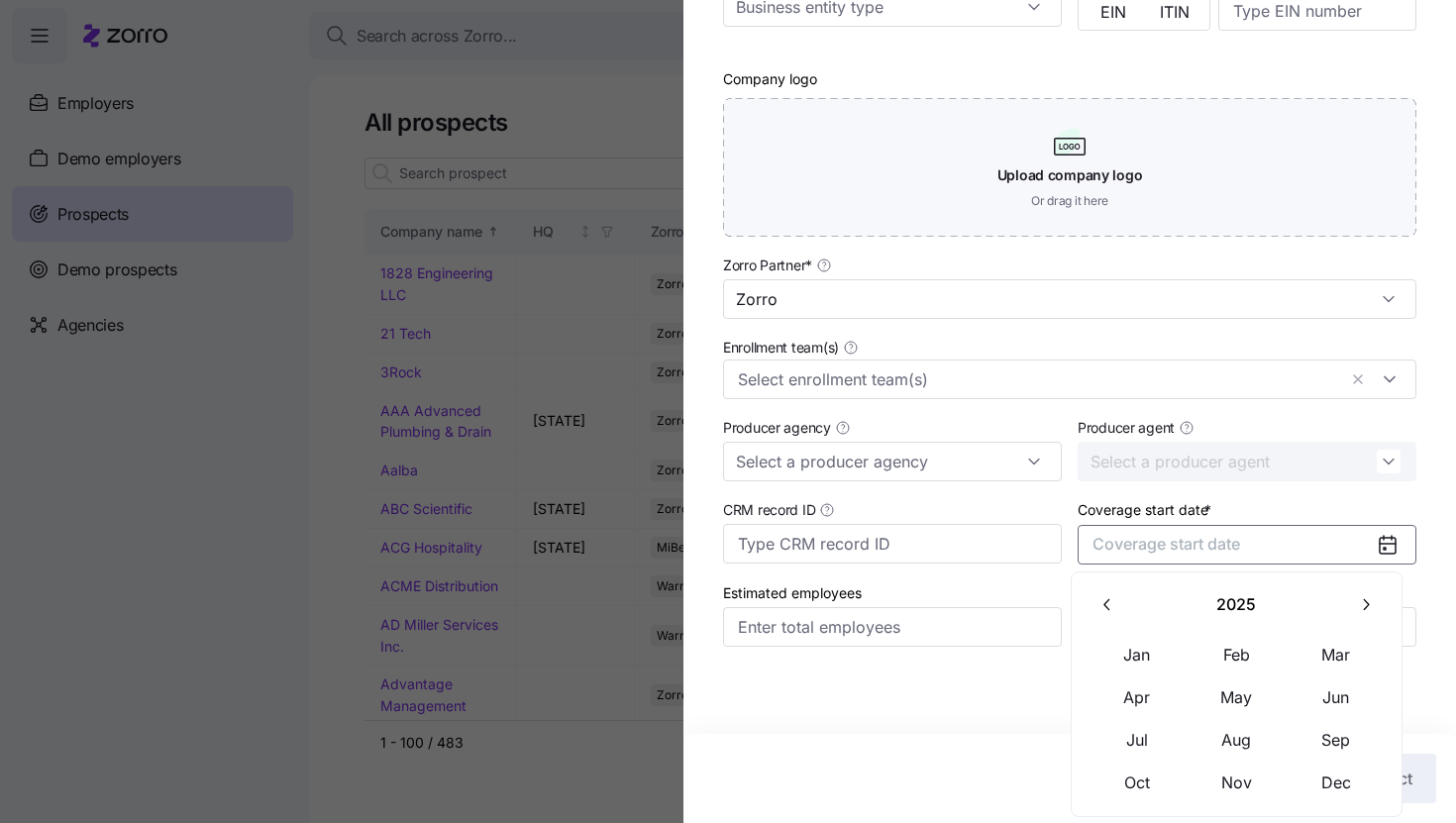 click at bounding box center (1365, 605) 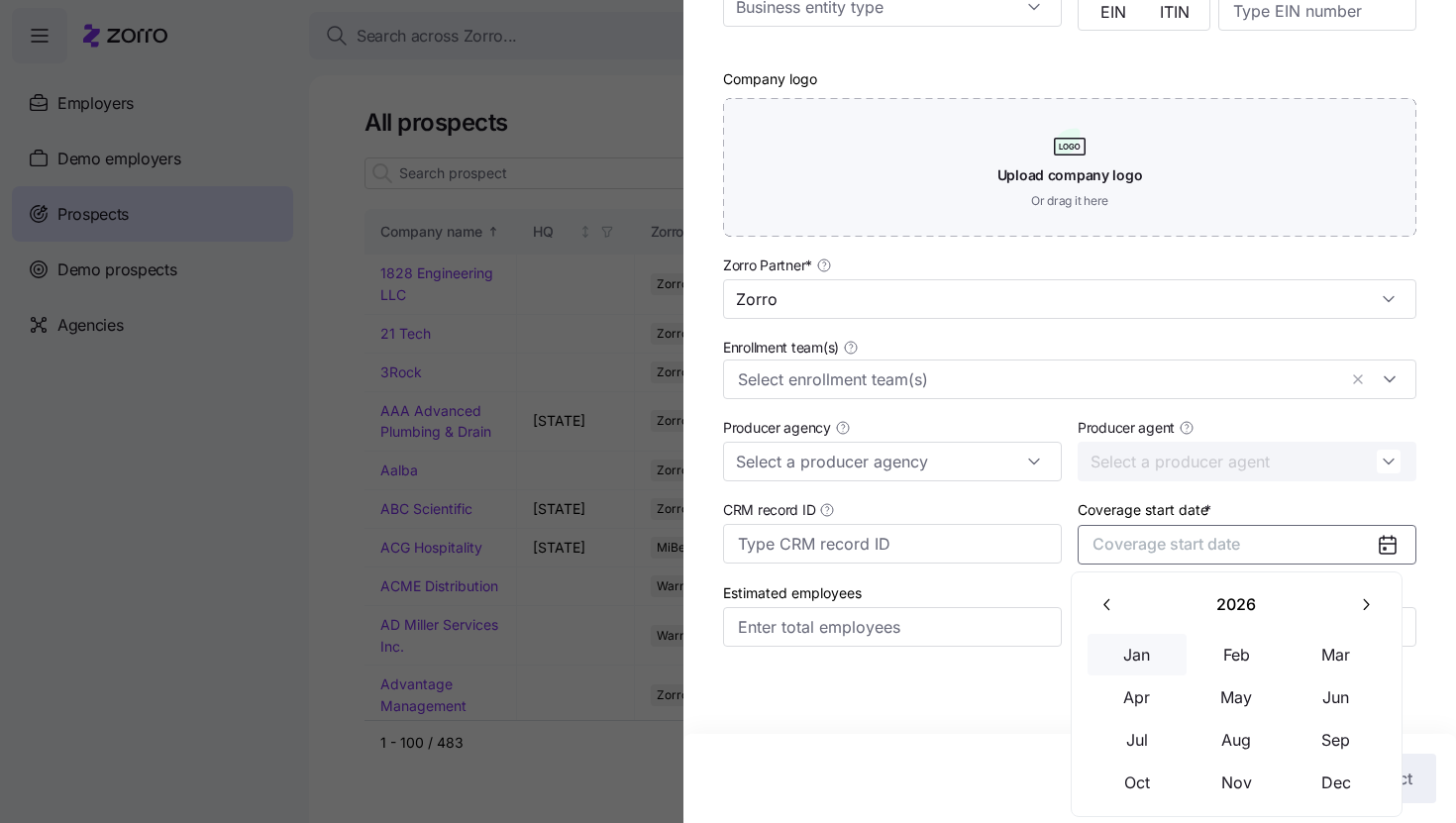 click on "Jan" at bounding box center [1137, 655] 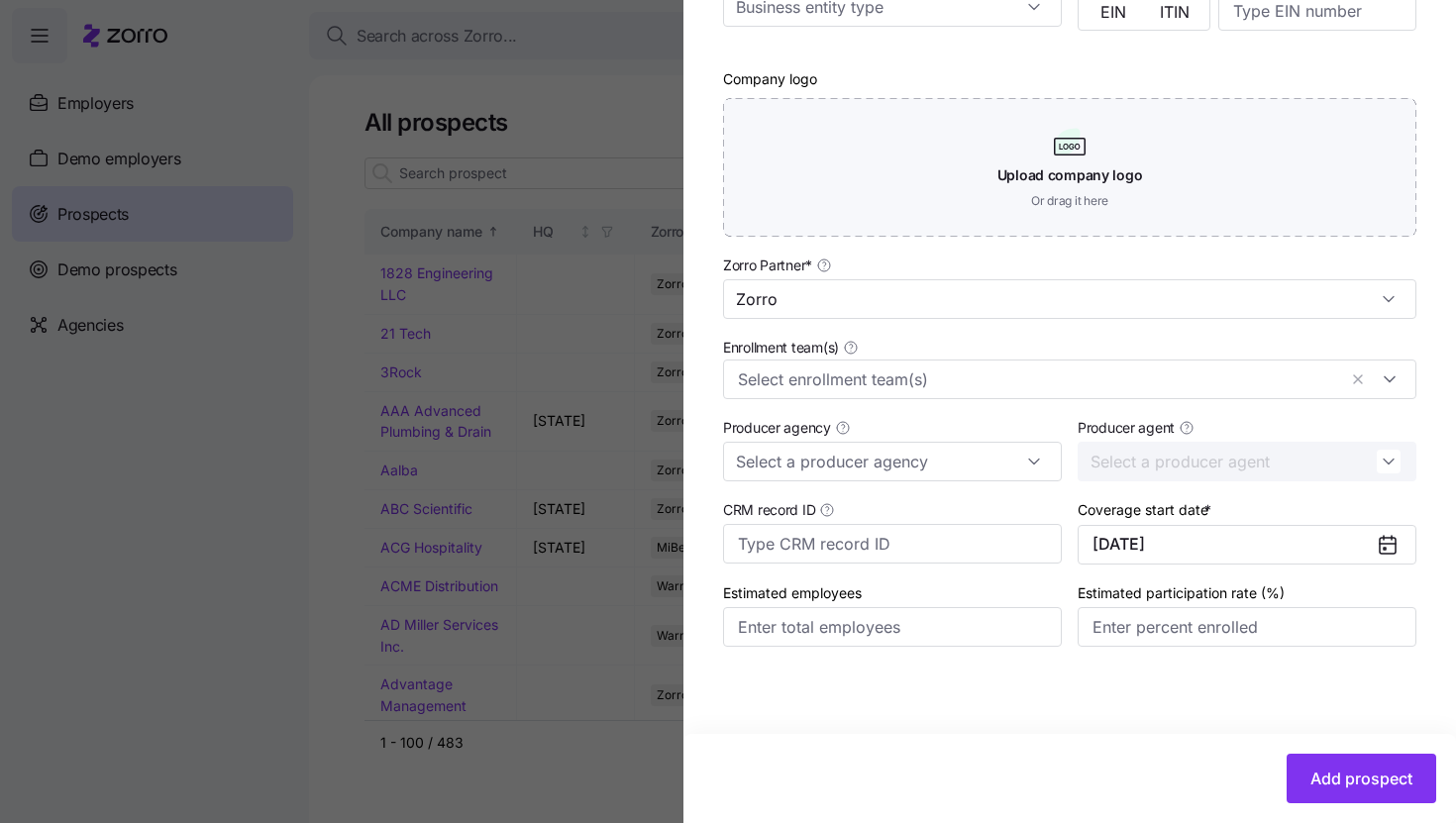 click on "Company name (DBA)  * Brazos Valley Equine Legal name is the same as company name (DBA) HQ address Mailing address is the same as HQ address Business entity type Tax ID EIN ITIN   Company logo Upload company logo Or drag it here Zorro Partner  * Zorro Enrollment team(s)   Producer agency Producer agent CRM record ID Coverage start date  * [DATE] Estimated employees Estimated participation rate (%) Add prospect" at bounding box center [1070, 254] 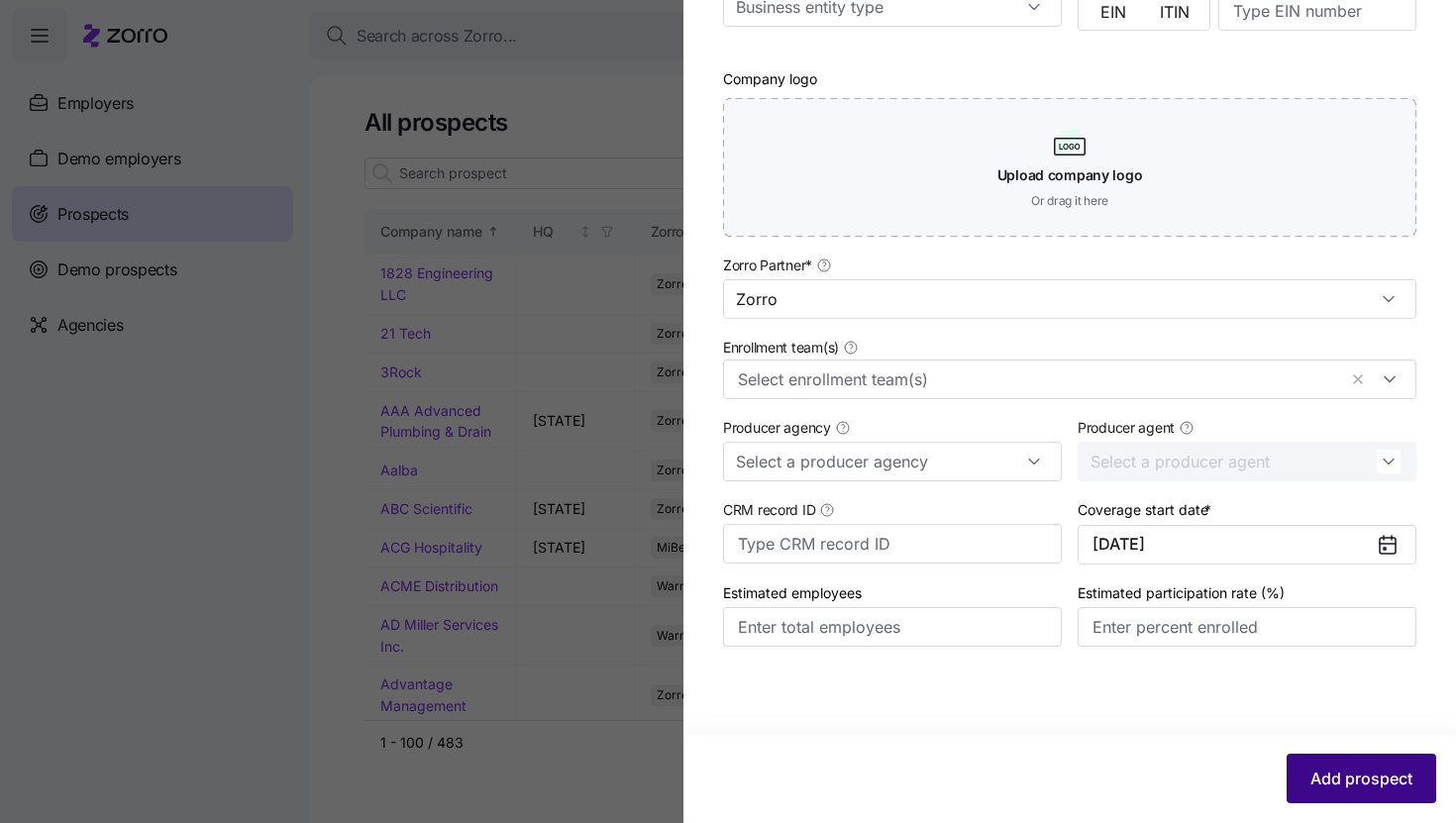 click on "Add prospect" at bounding box center (1361, 778) 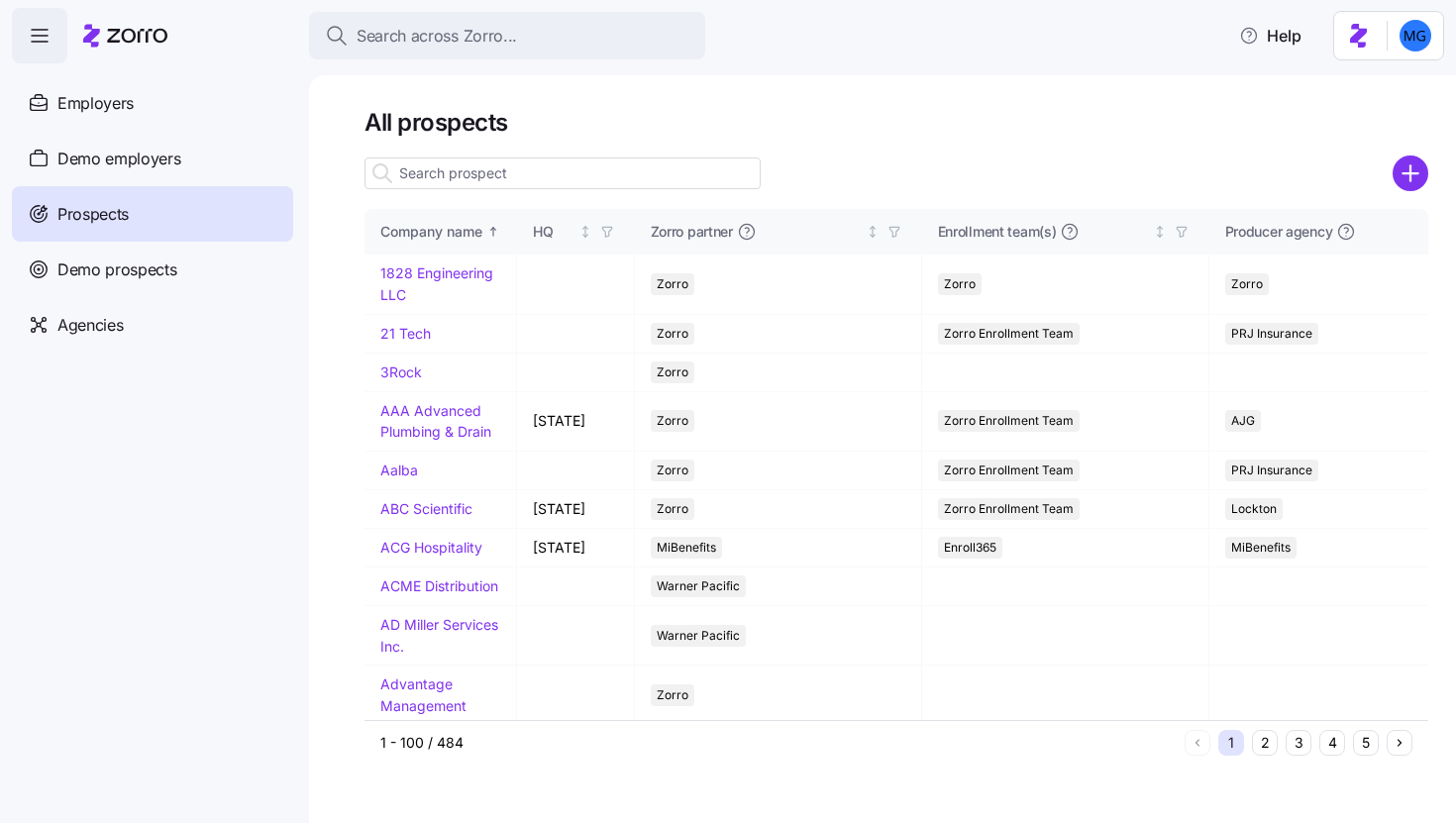 click at bounding box center (563, 173) 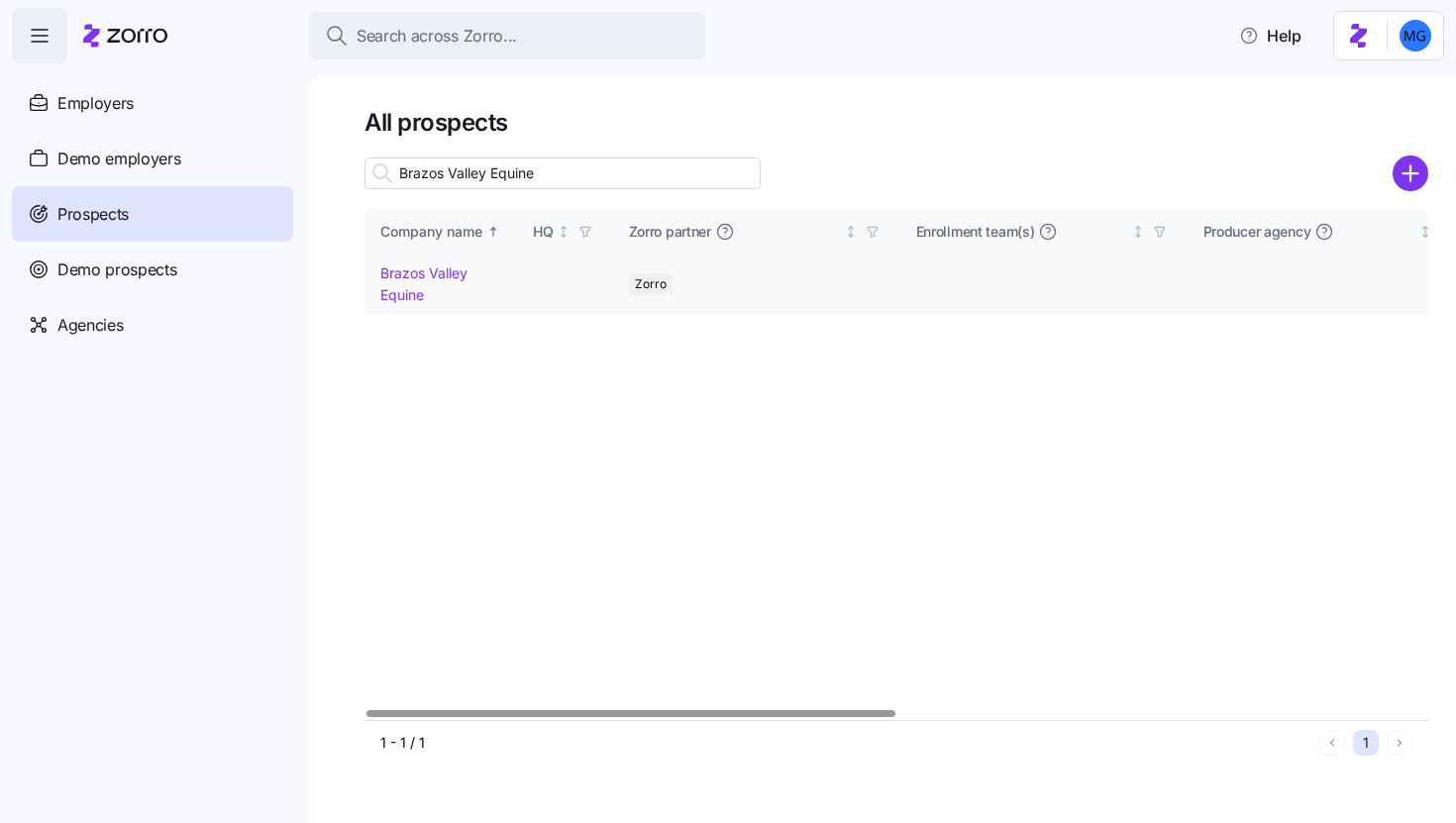 type on "Brazos Valley Equine" 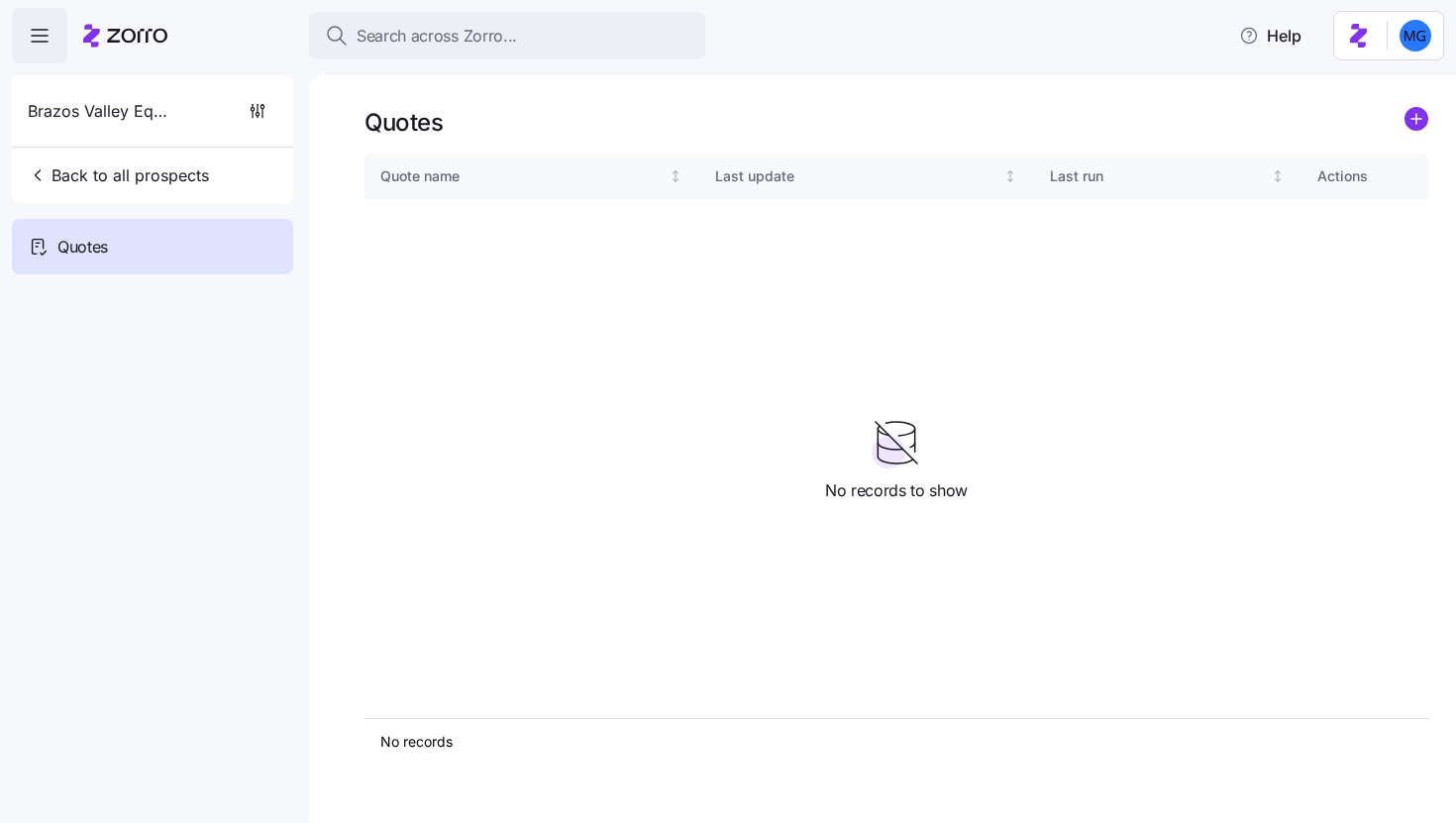 click 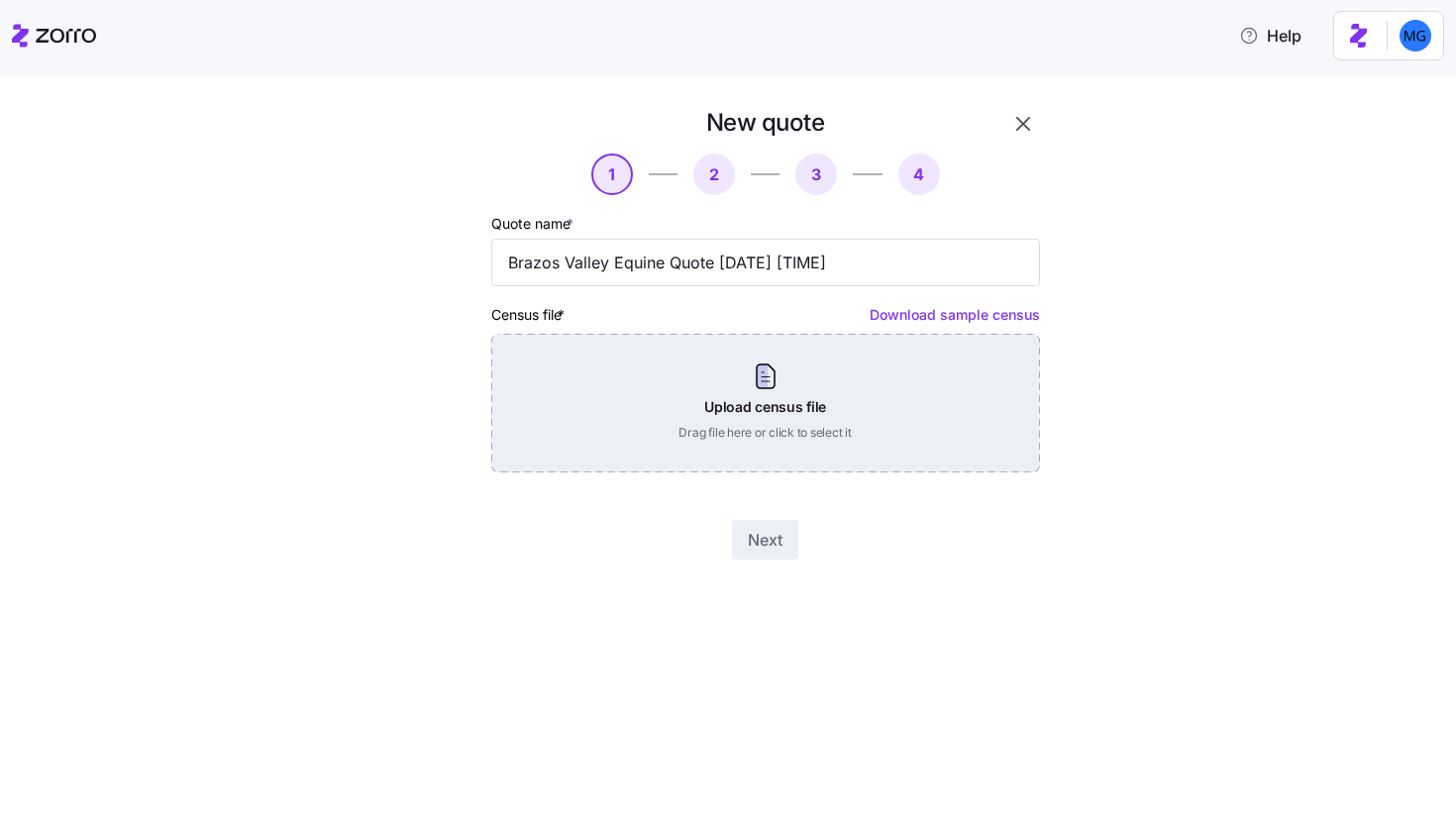 click on "Upload census file Drag file here or click to select it" at bounding box center (766, 403) 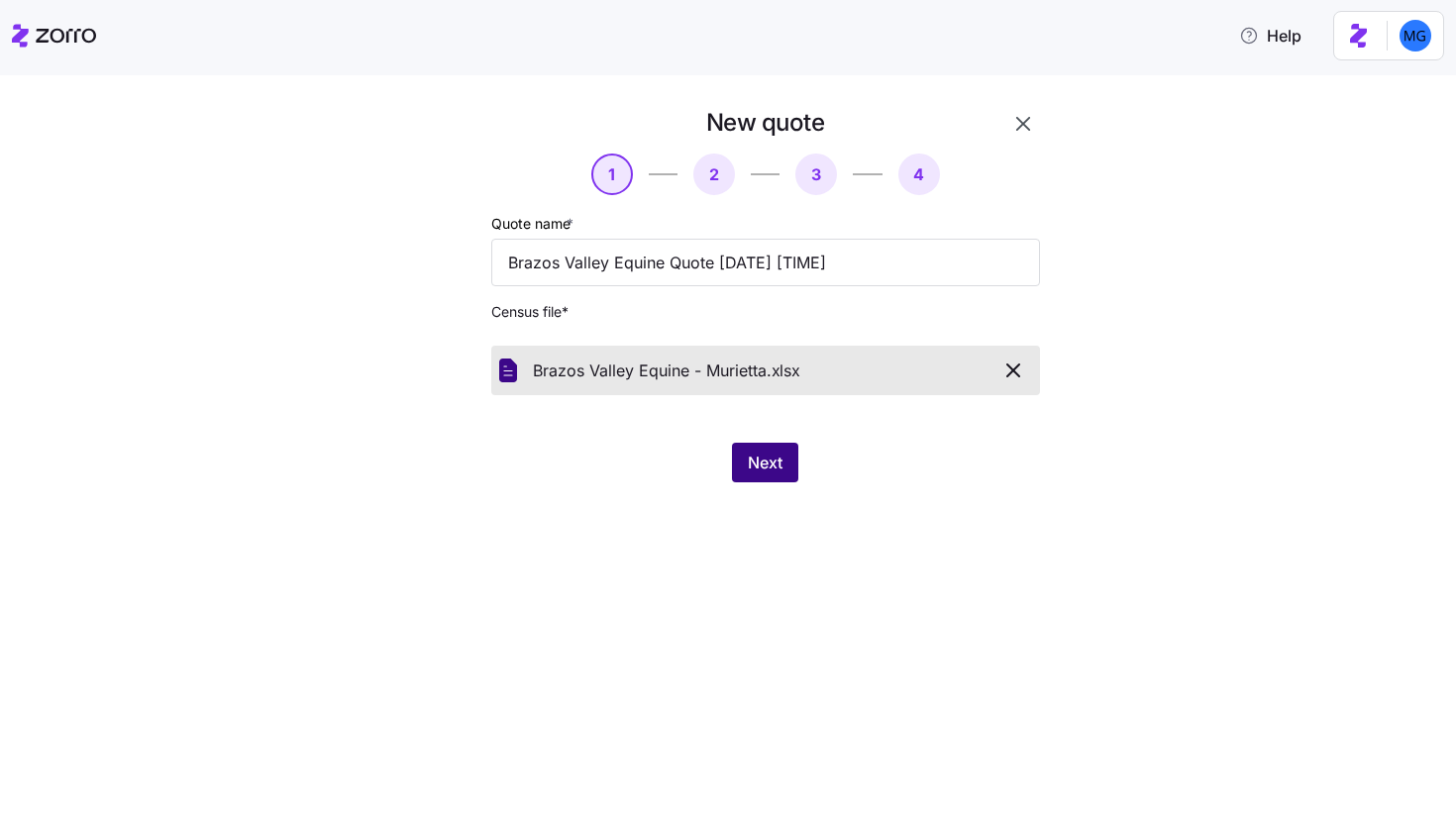click on "Next" at bounding box center (765, 463) 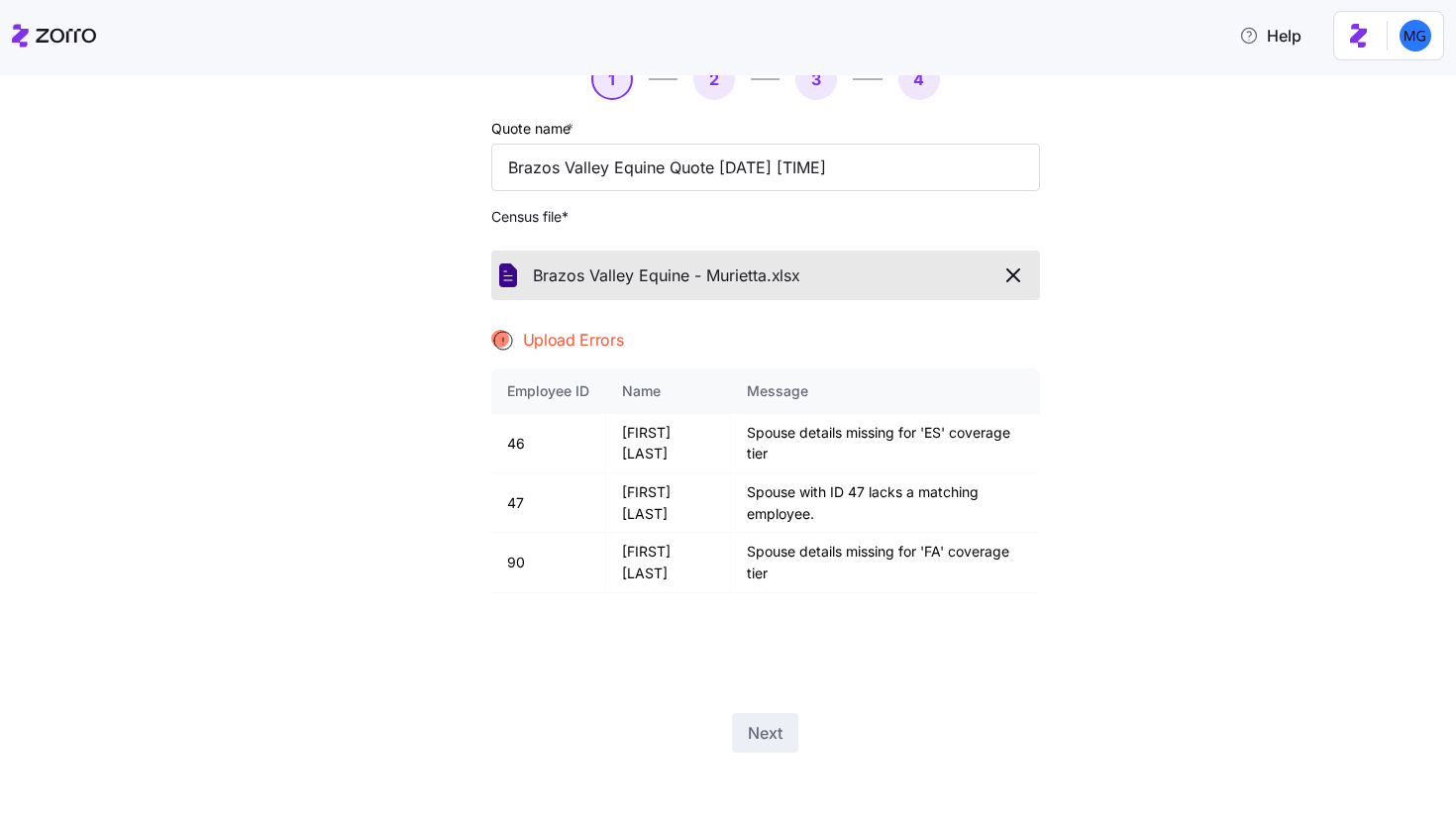 scroll, scrollTop: 96, scrollLeft: 0, axis: vertical 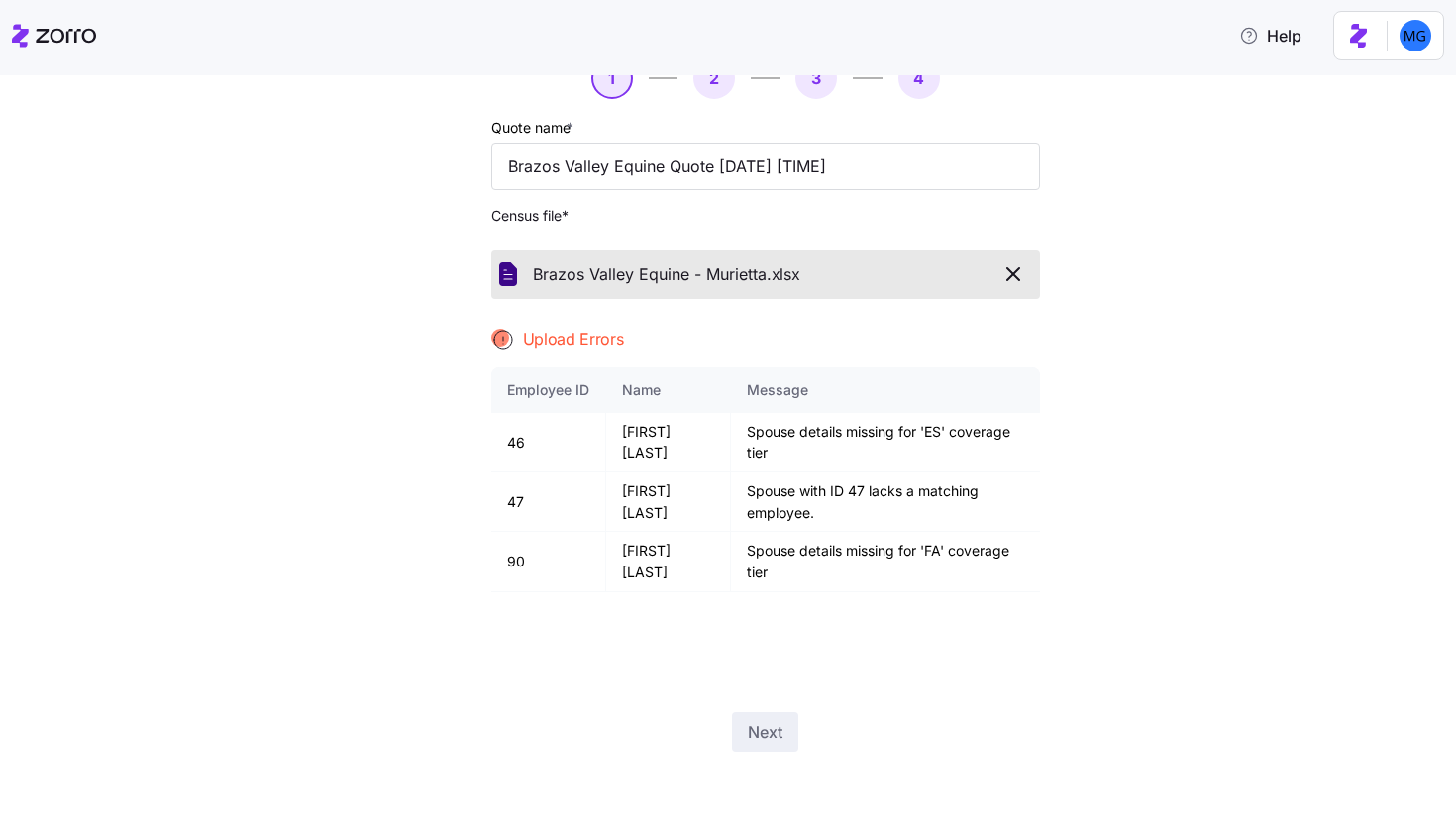 click 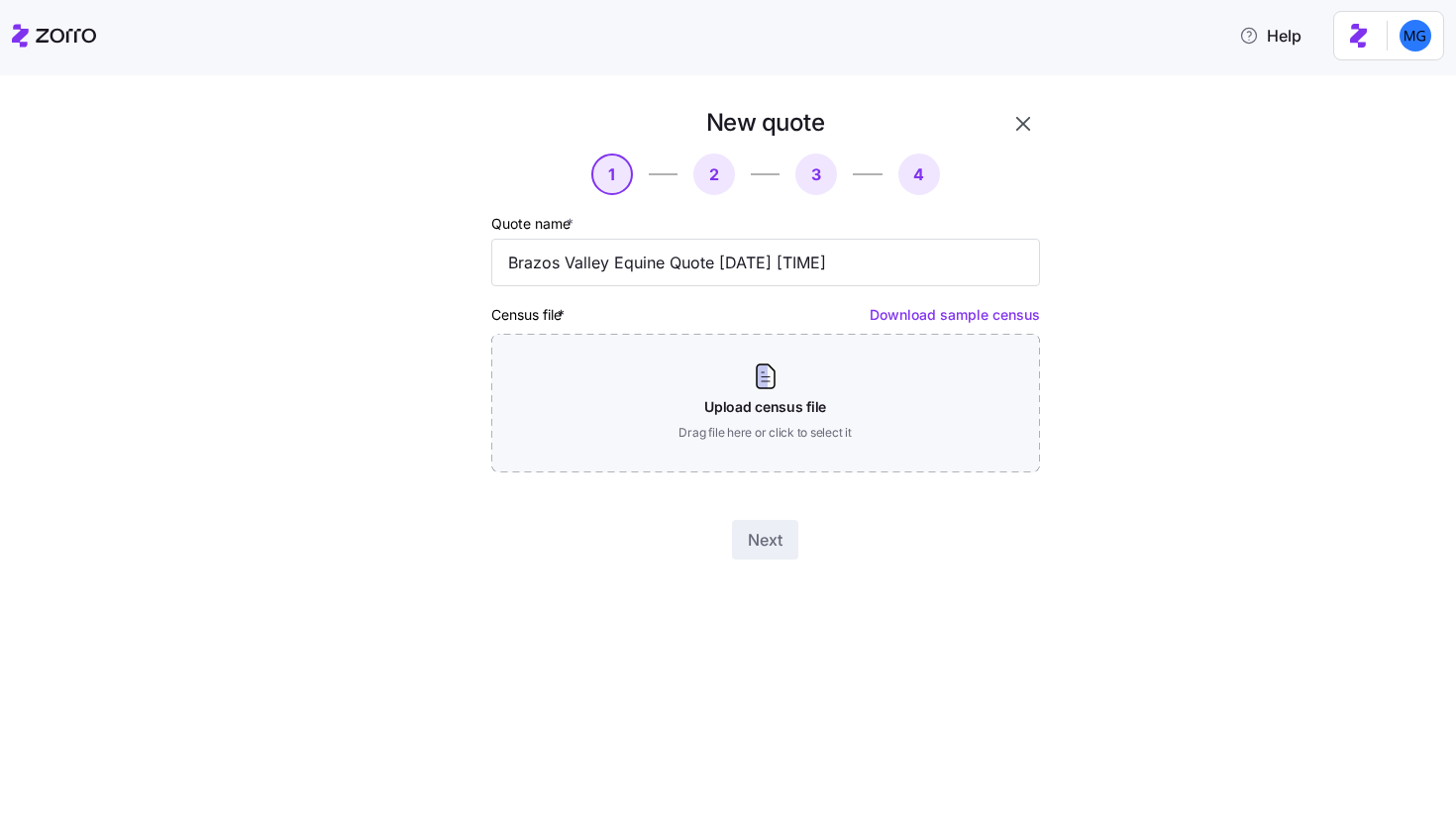 click 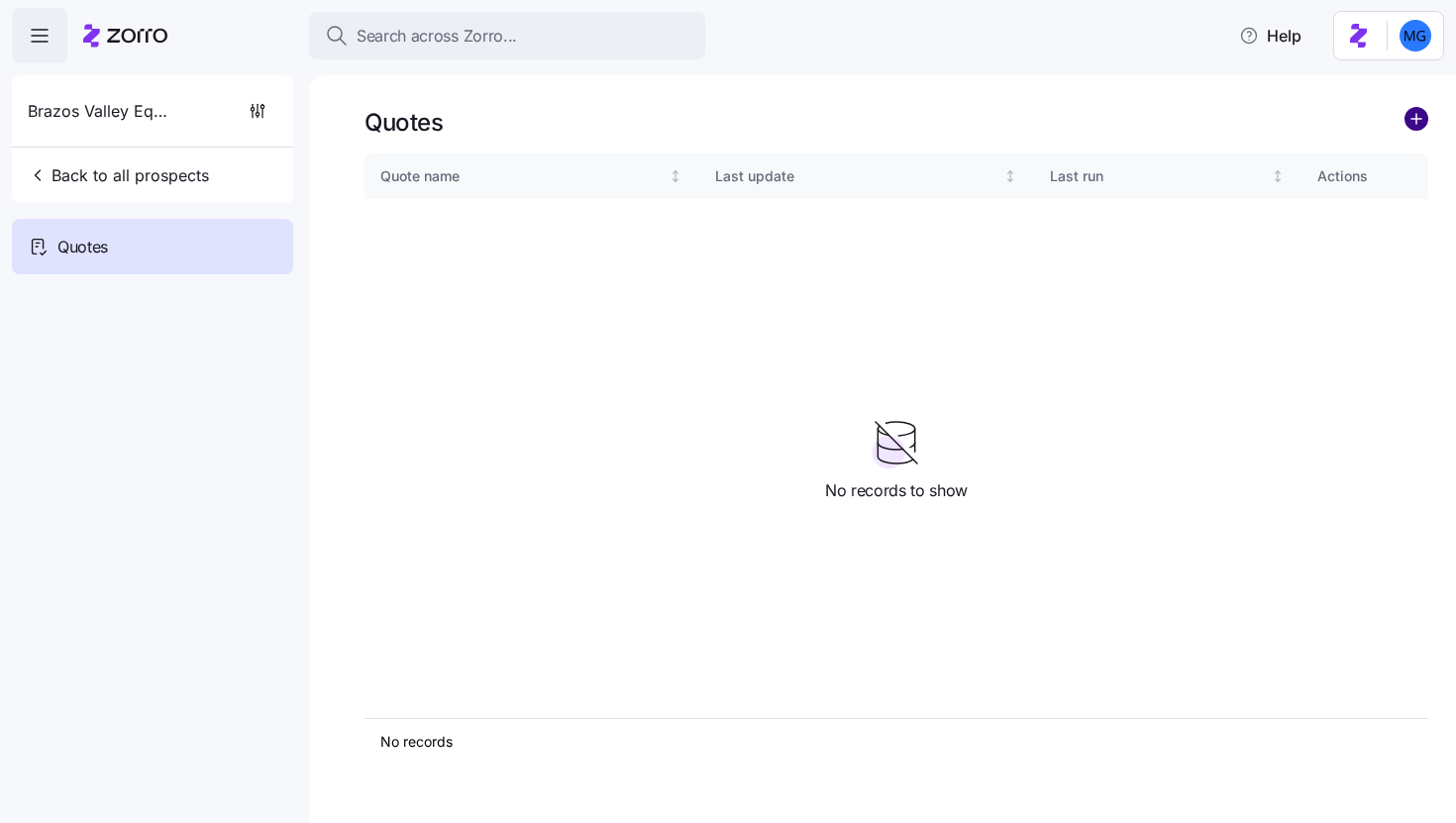 click 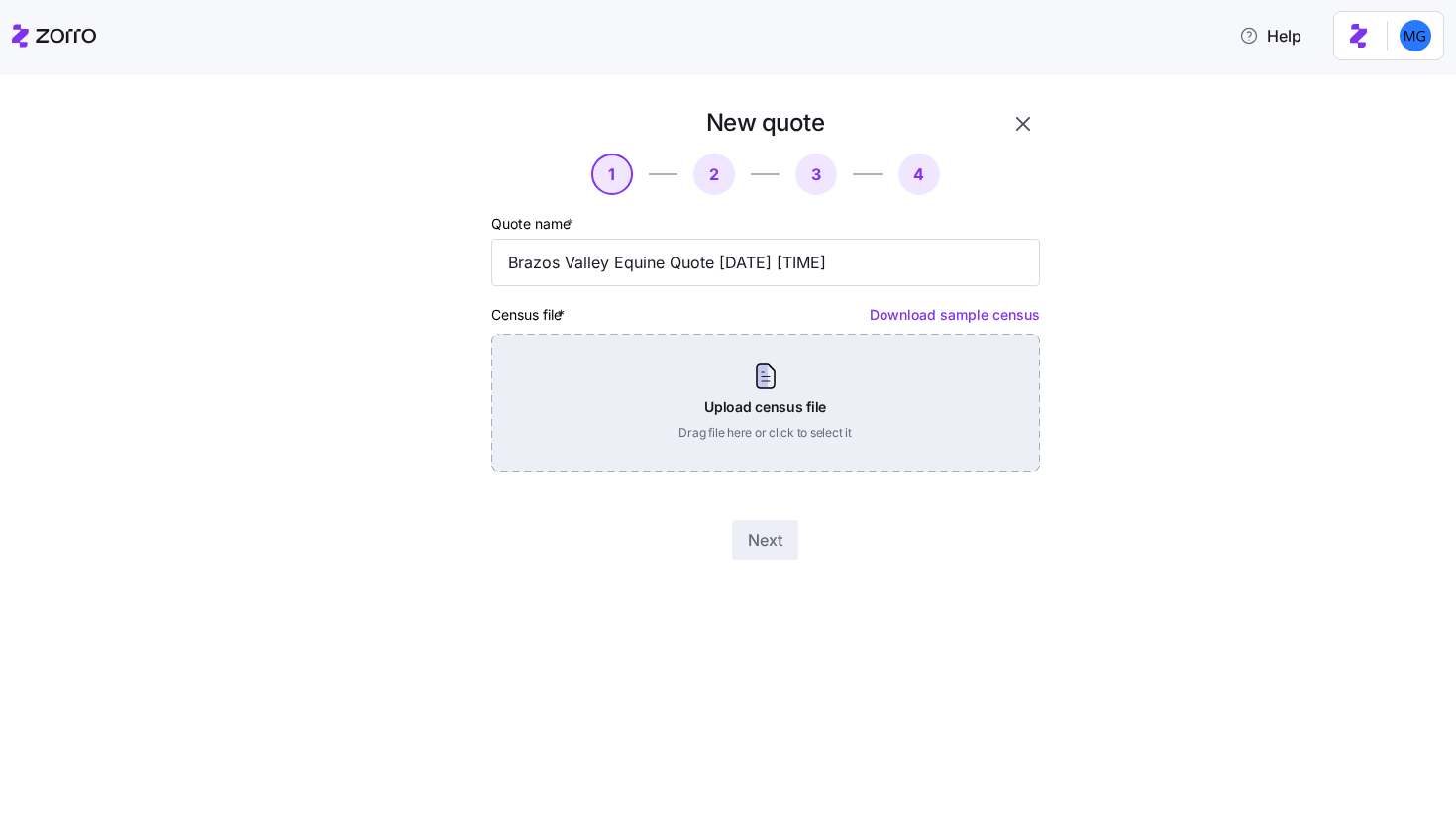 click on "Upload census file Drag file here or click to select it" at bounding box center [766, 403] 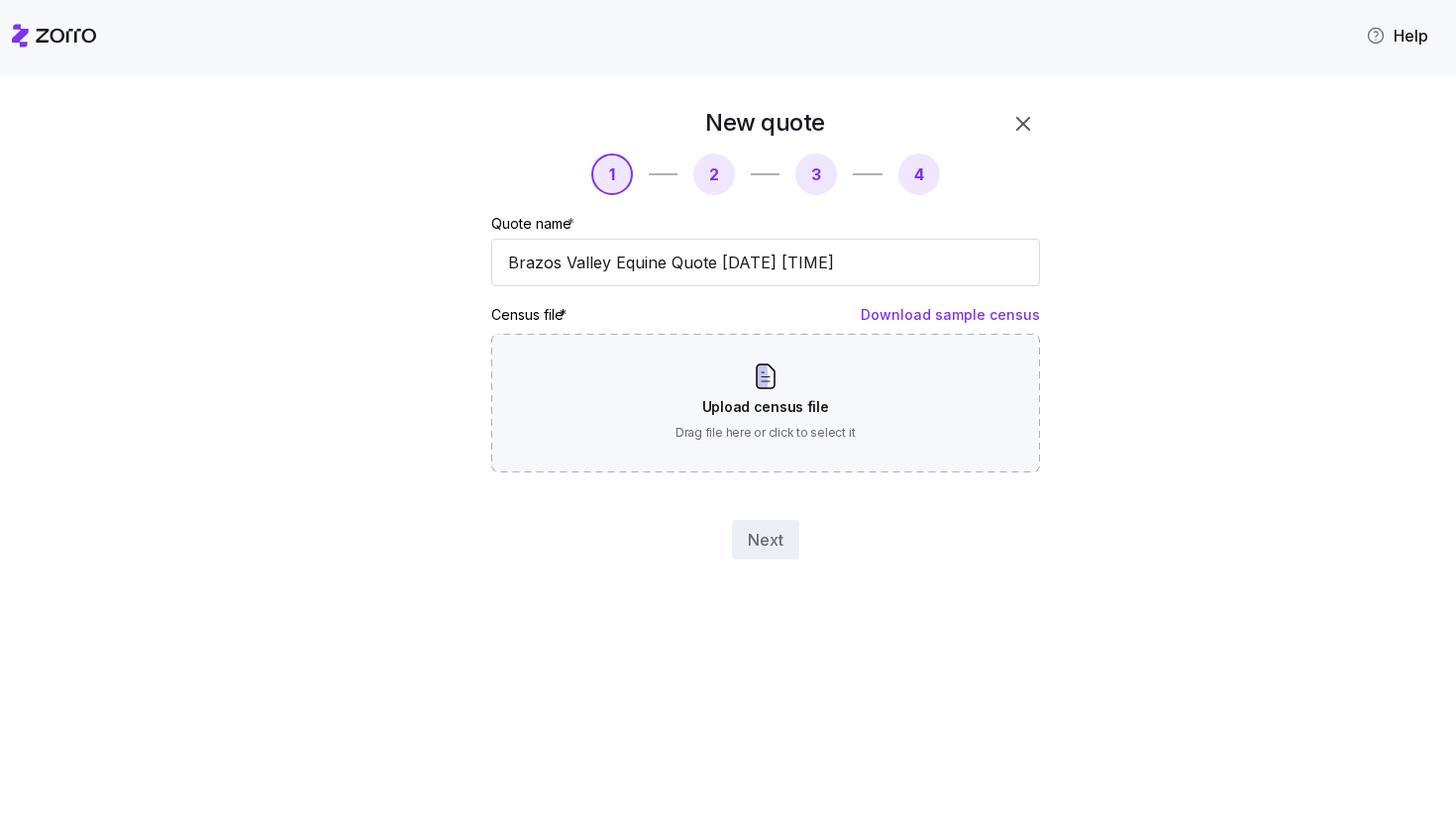 scroll, scrollTop: 0, scrollLeft: 0, axis: both 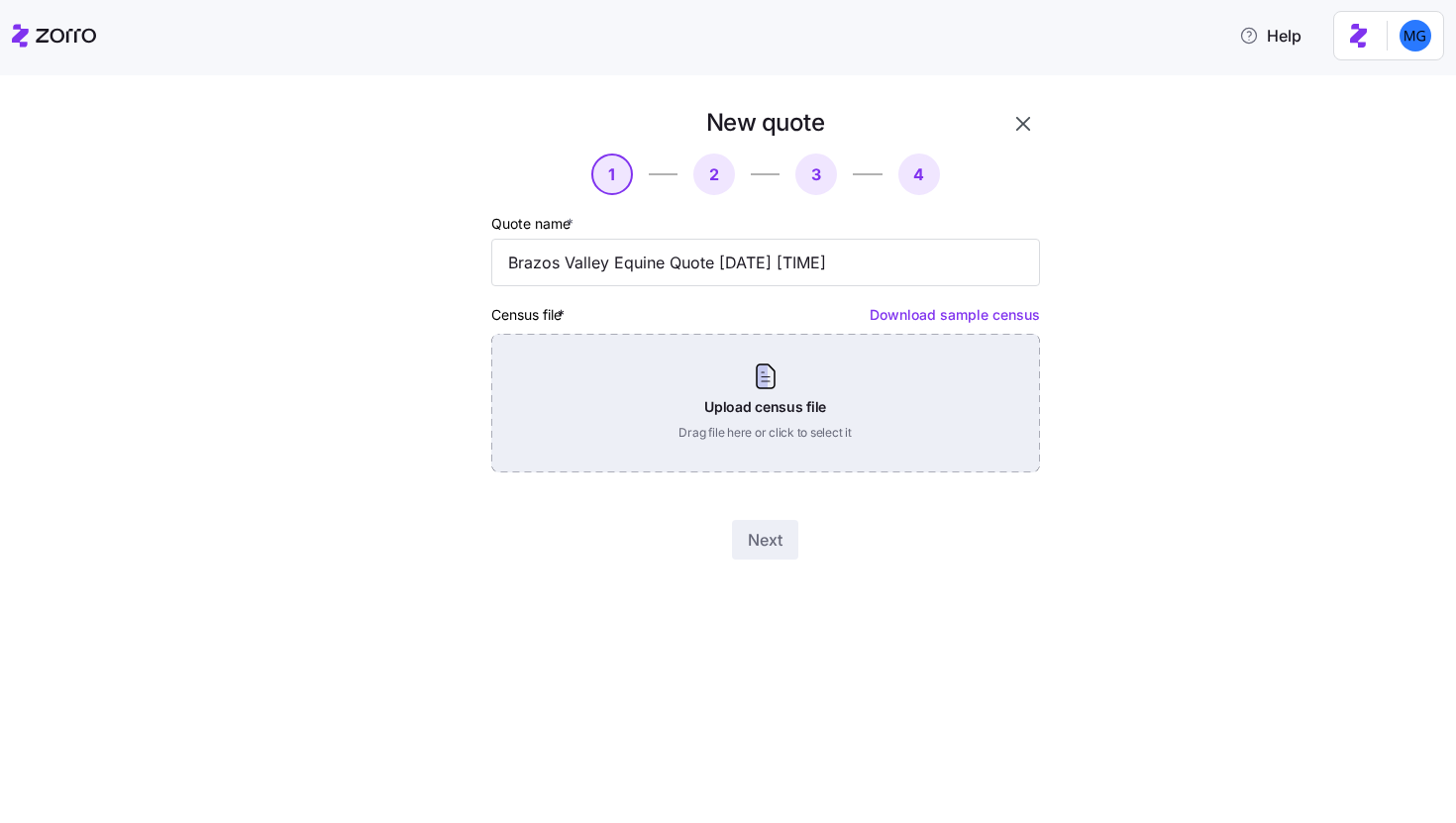 click on "Upload census file Drag file here or click to select it" at bounding box center [766, 403] 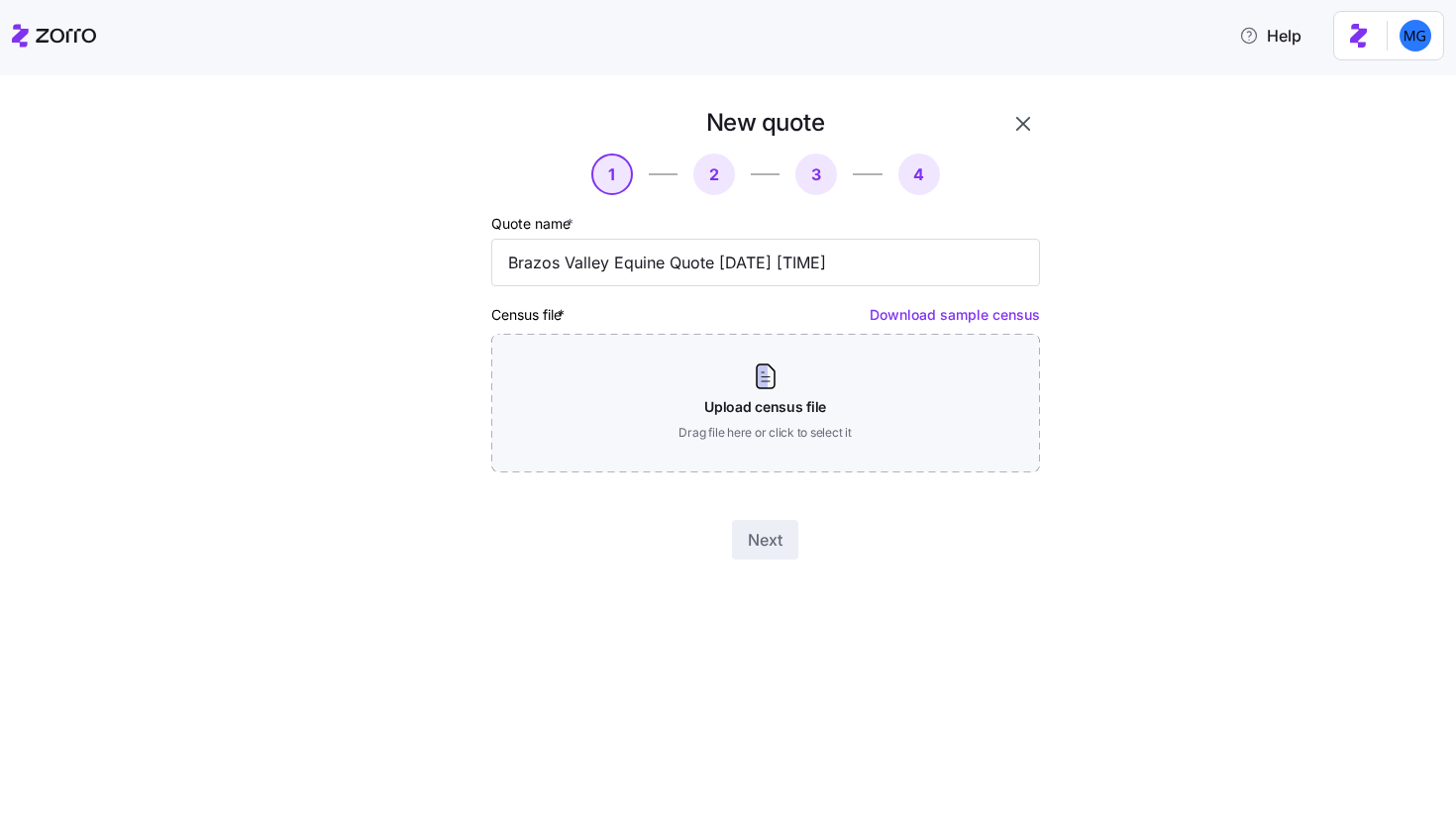 click 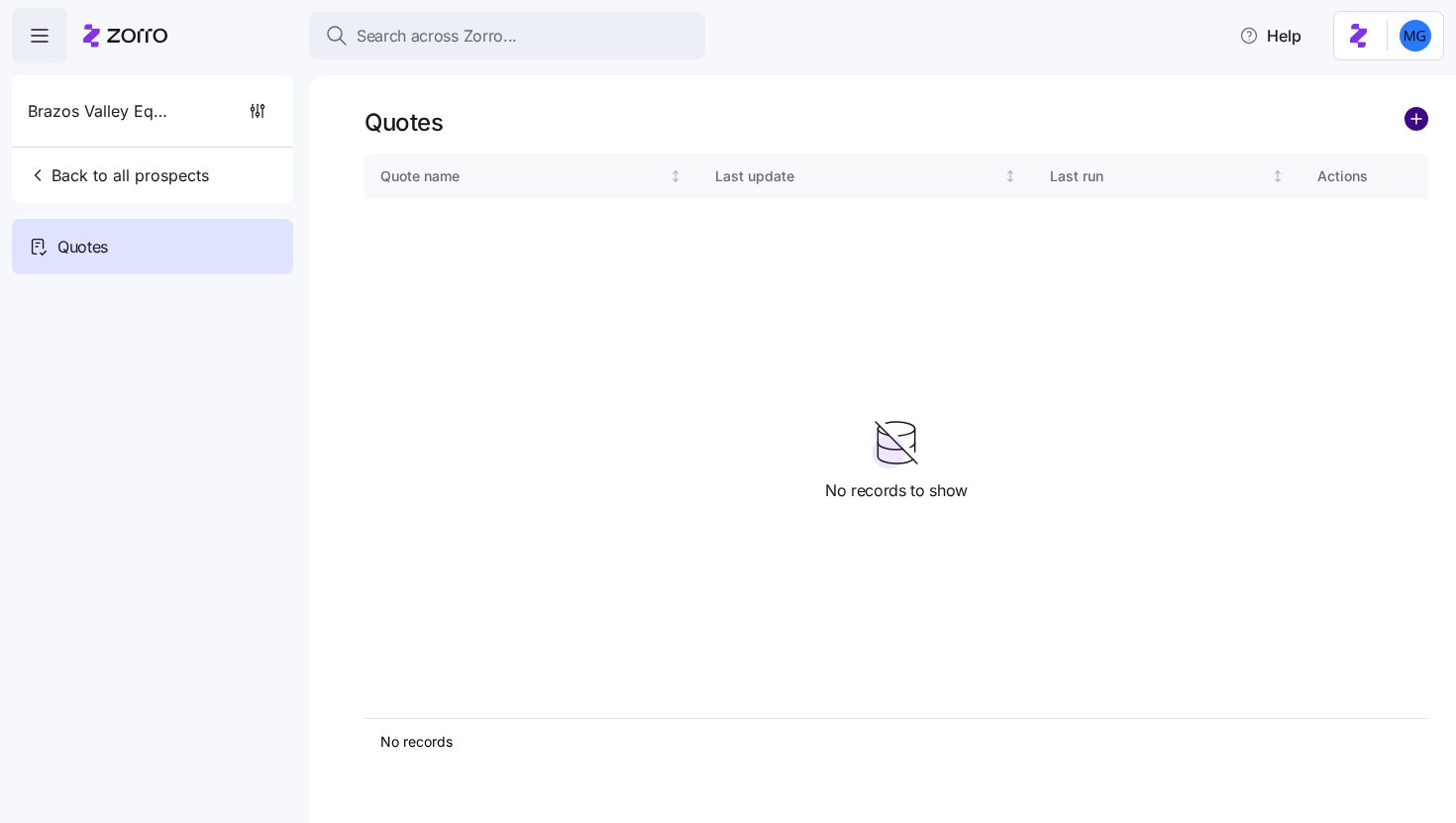 click 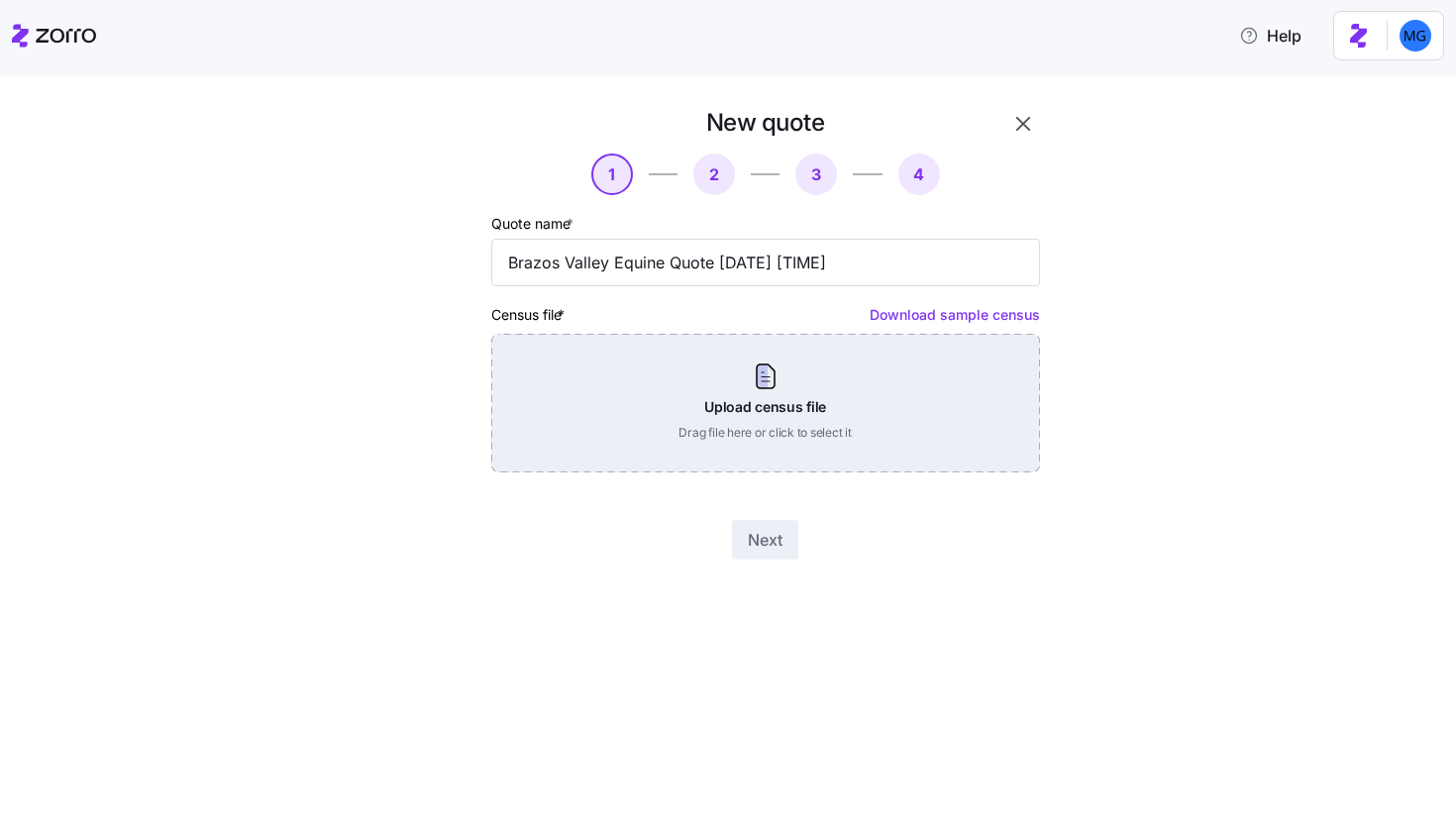 click on "Upload census file Drag file here or click to select it" at bounding box center [766, 403] 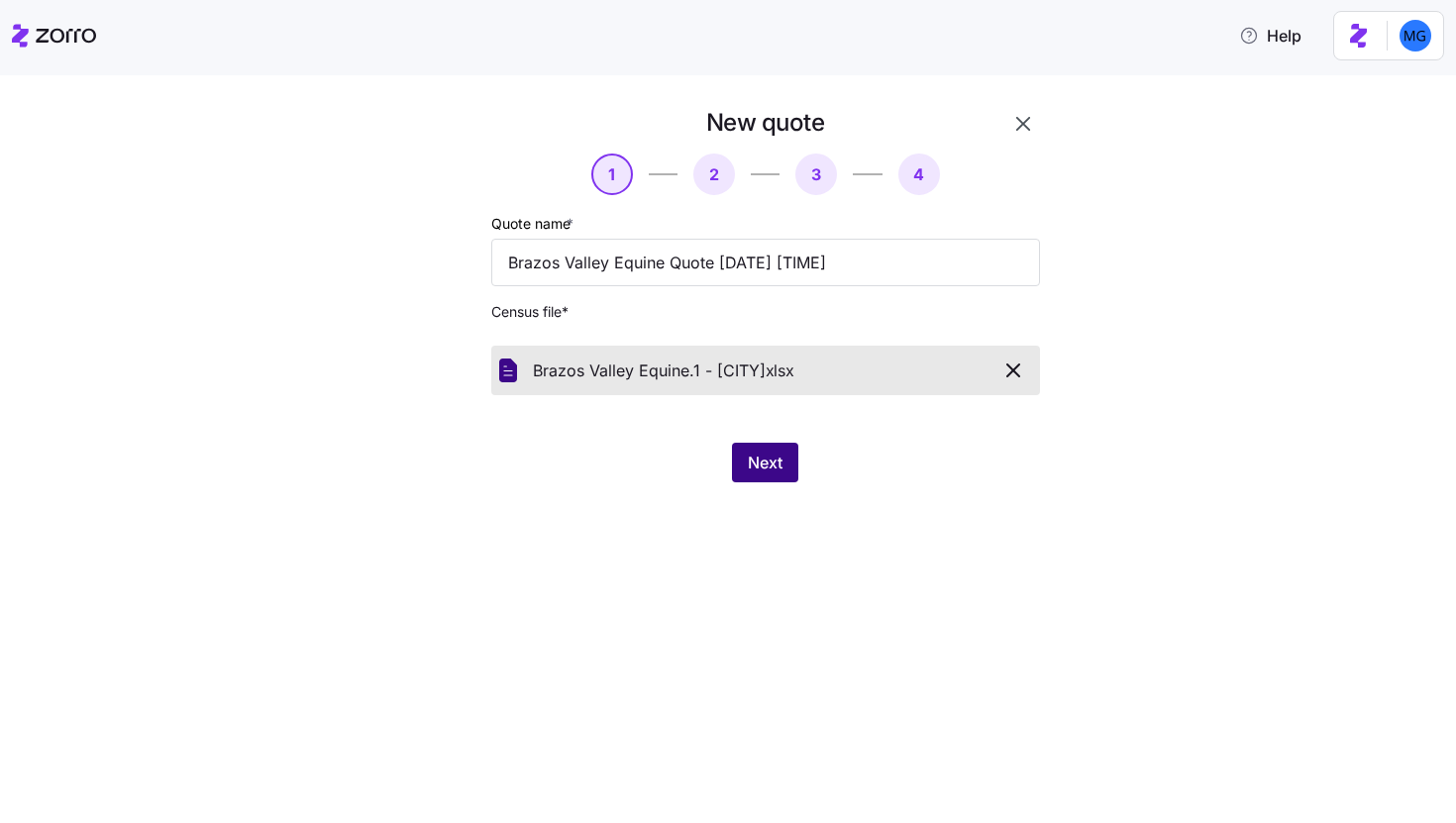 click on "Next" at bounding box center (765, 463) 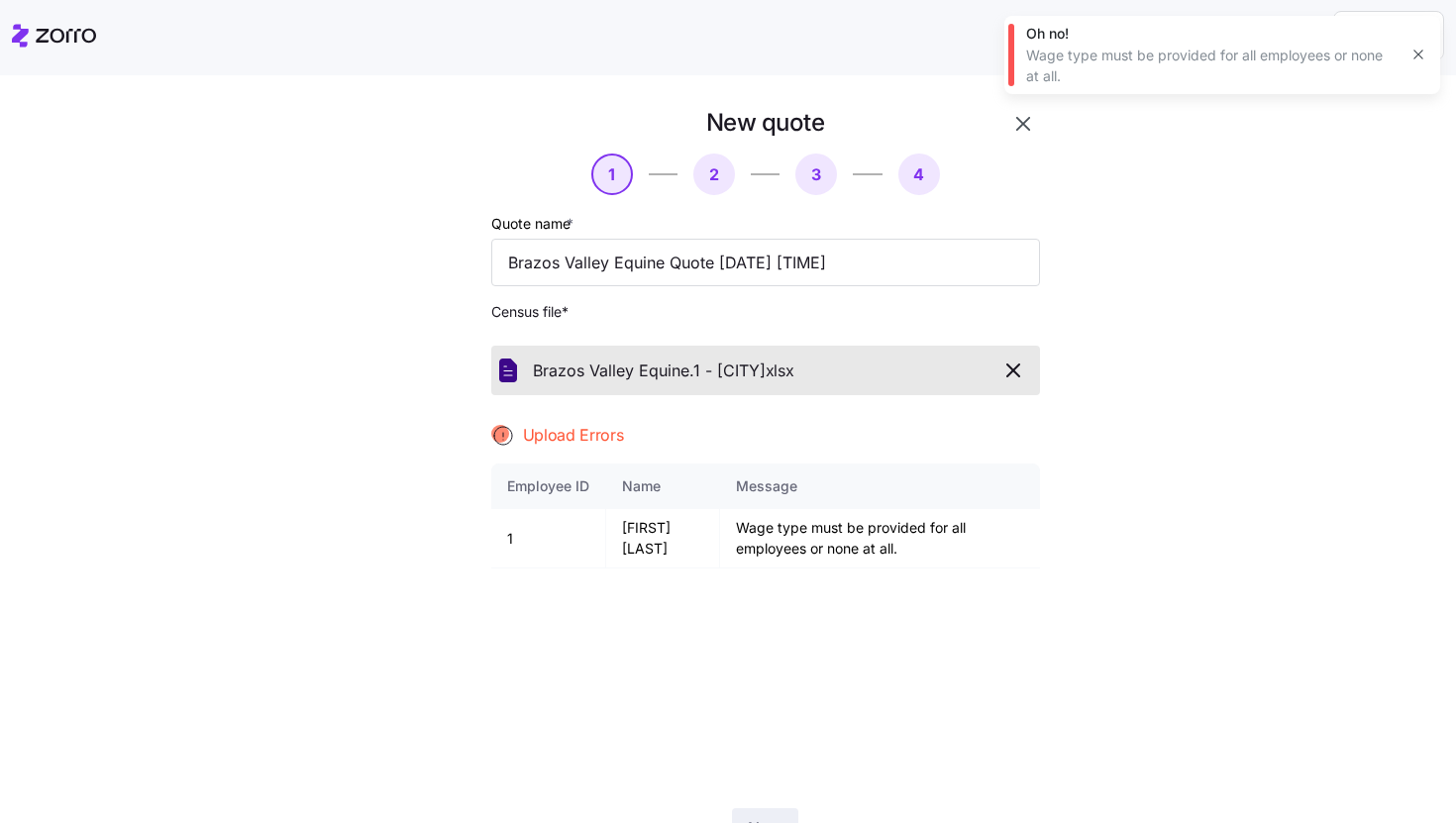 click 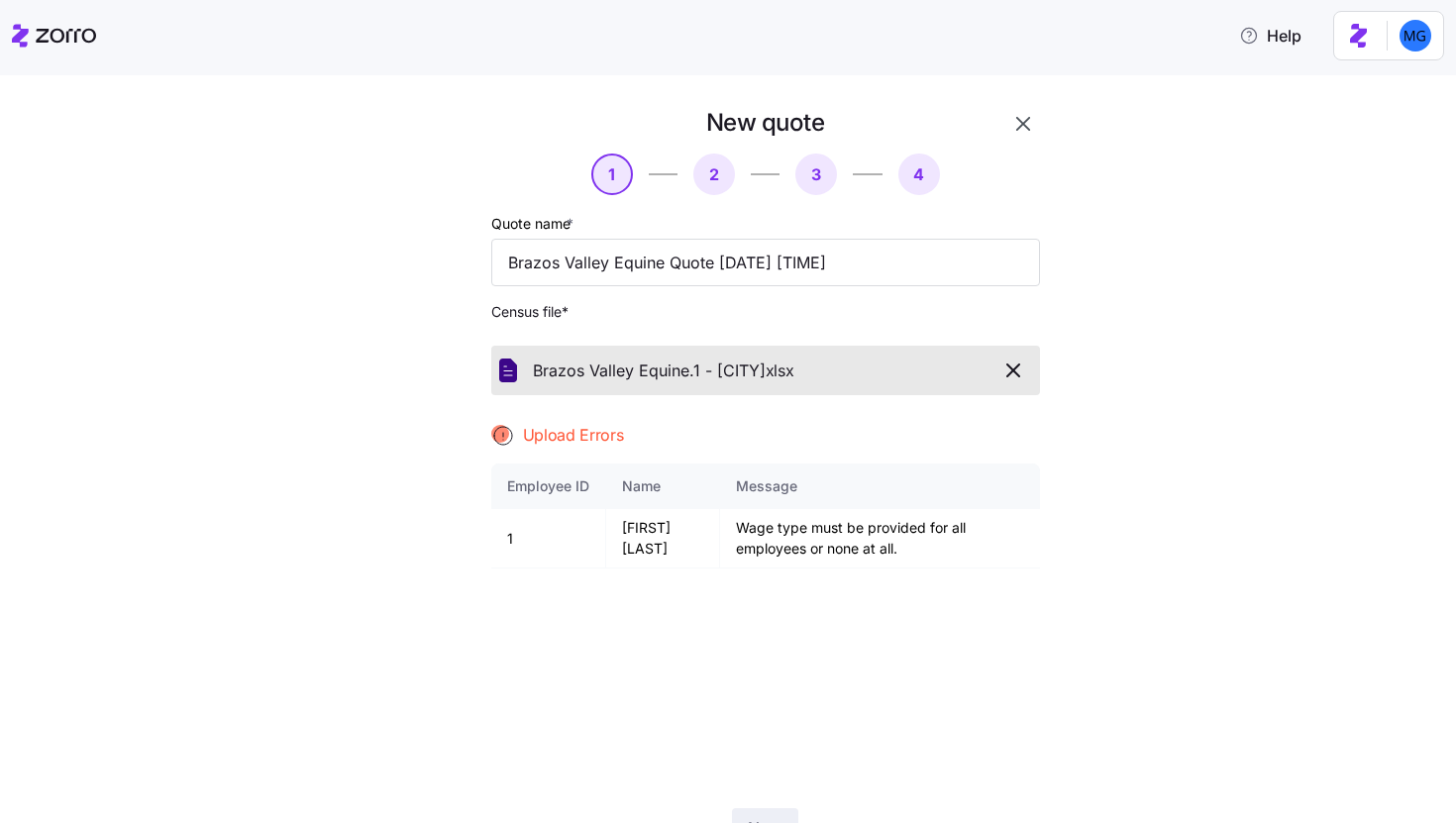 click 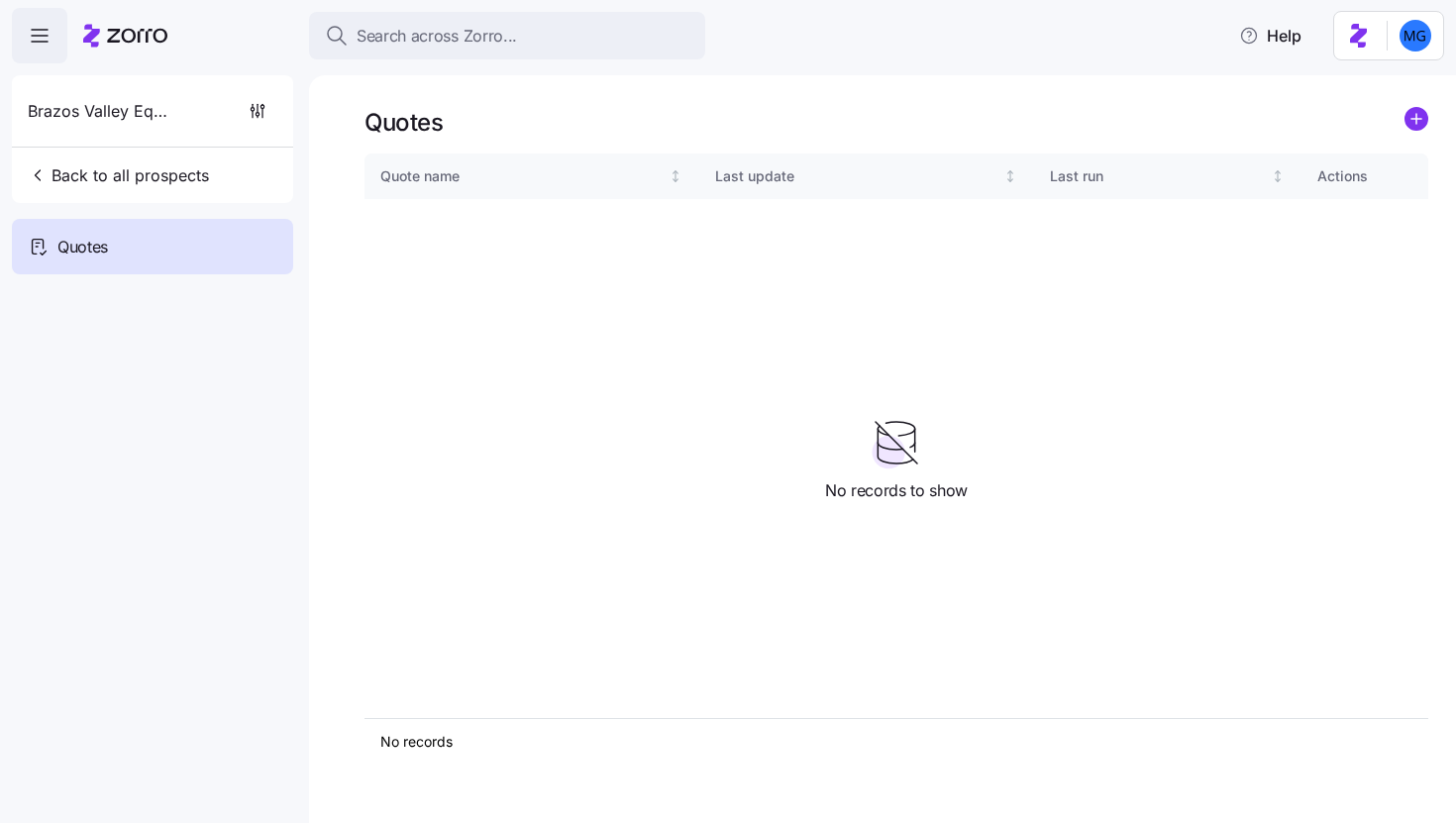 click 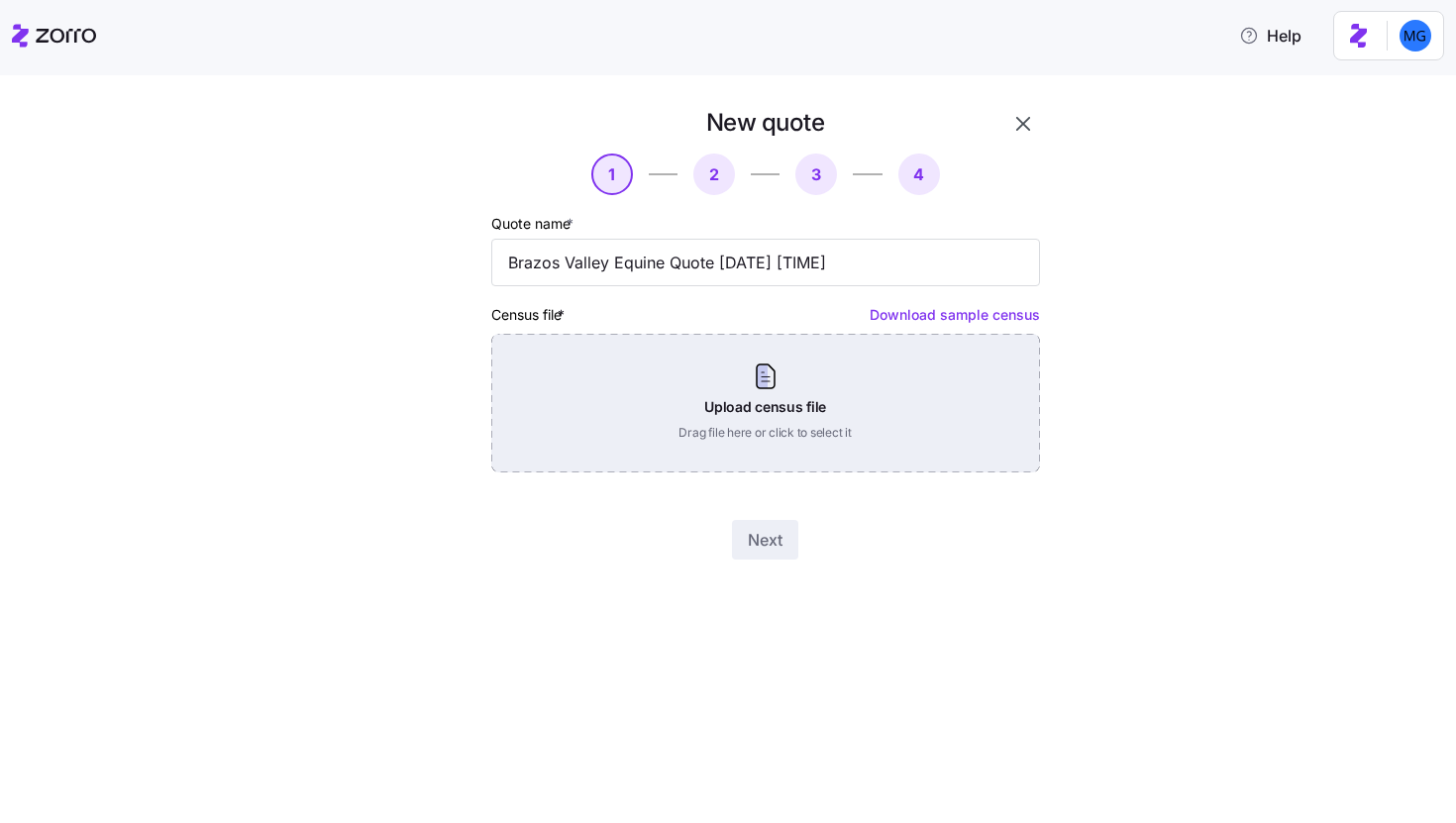 click on "Upload census file Drag file here or click to select it" at bounding box center (766, 403) 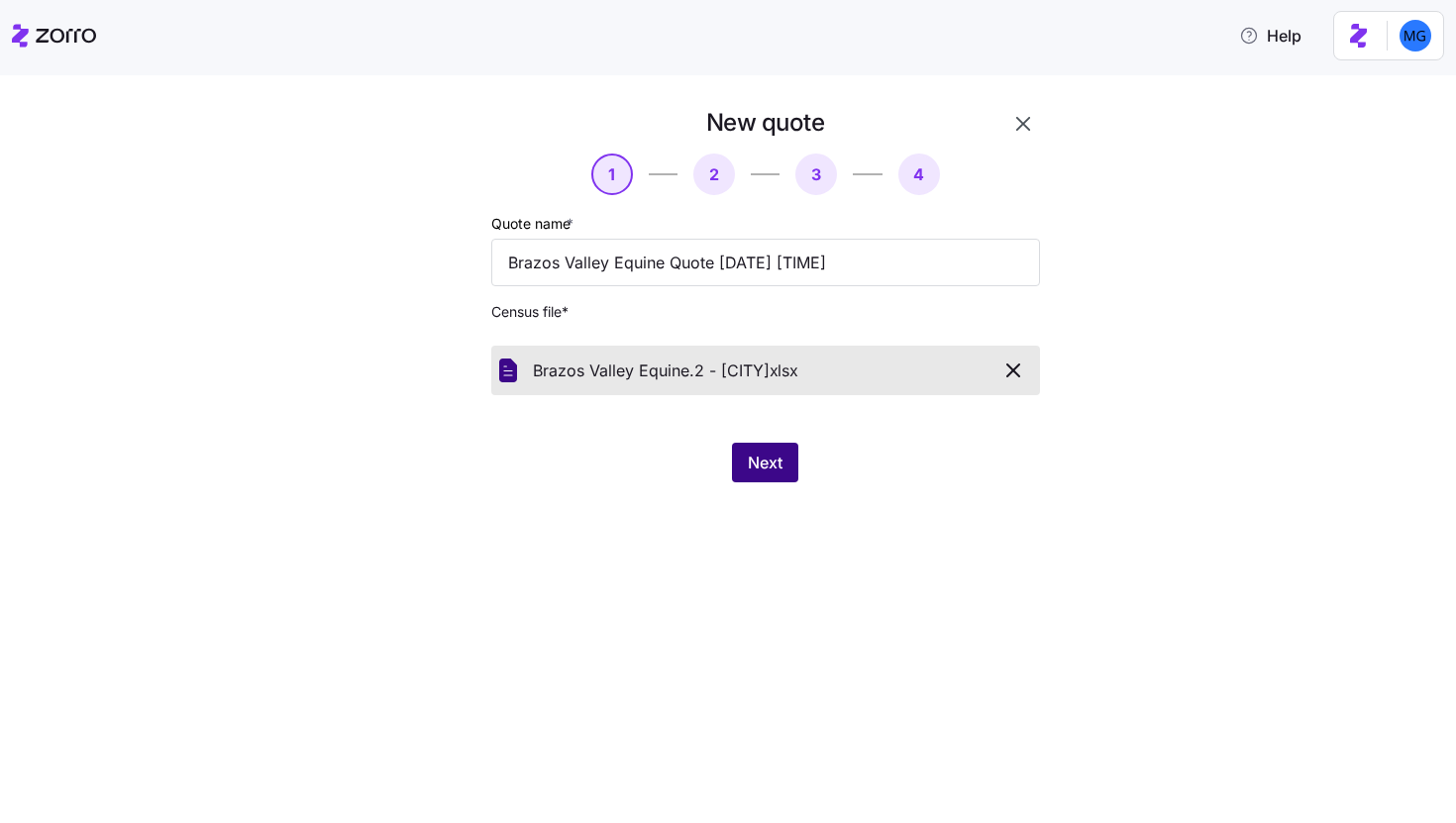 click on "Next" at bounding box center (765, 463) 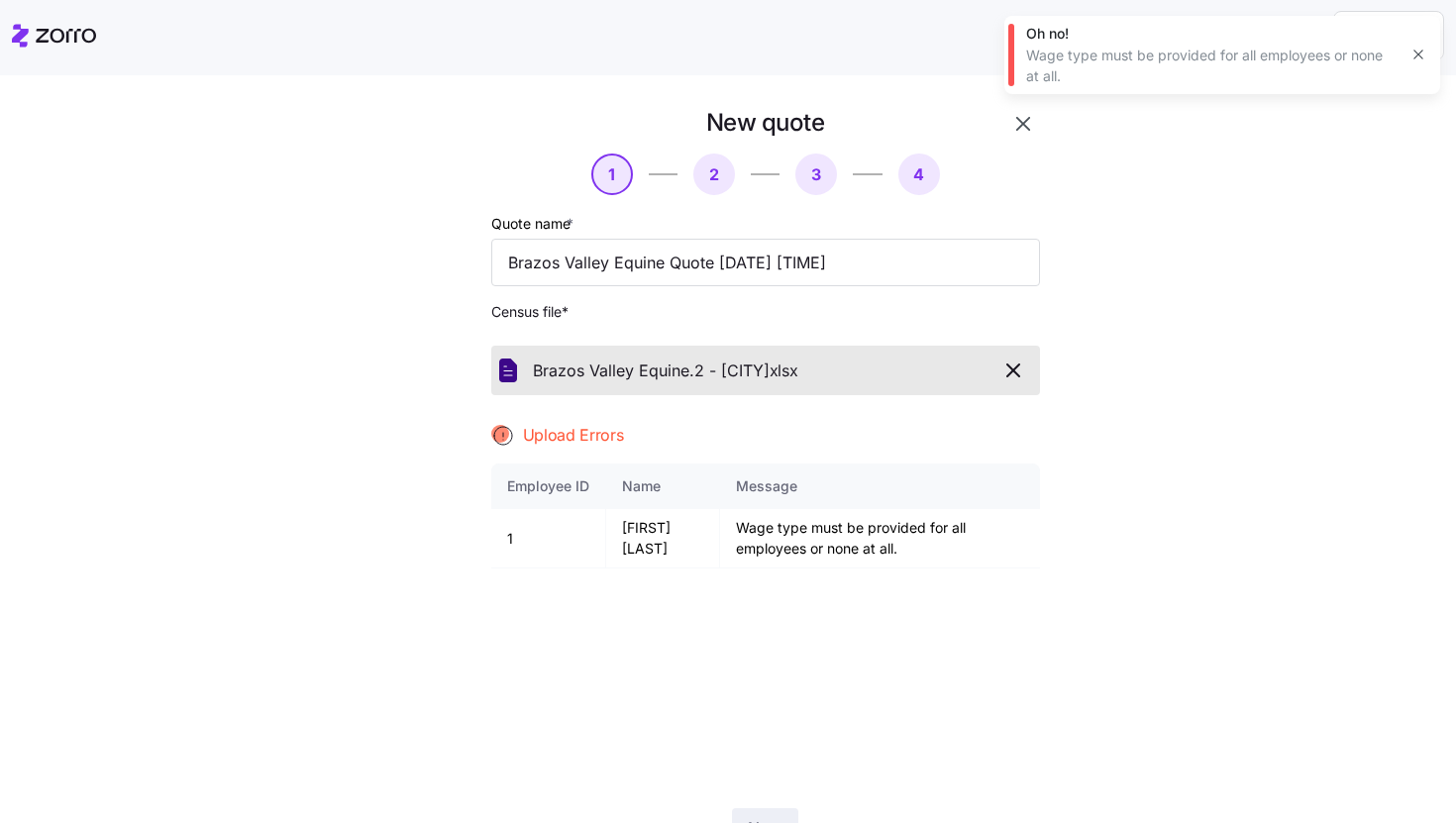 click 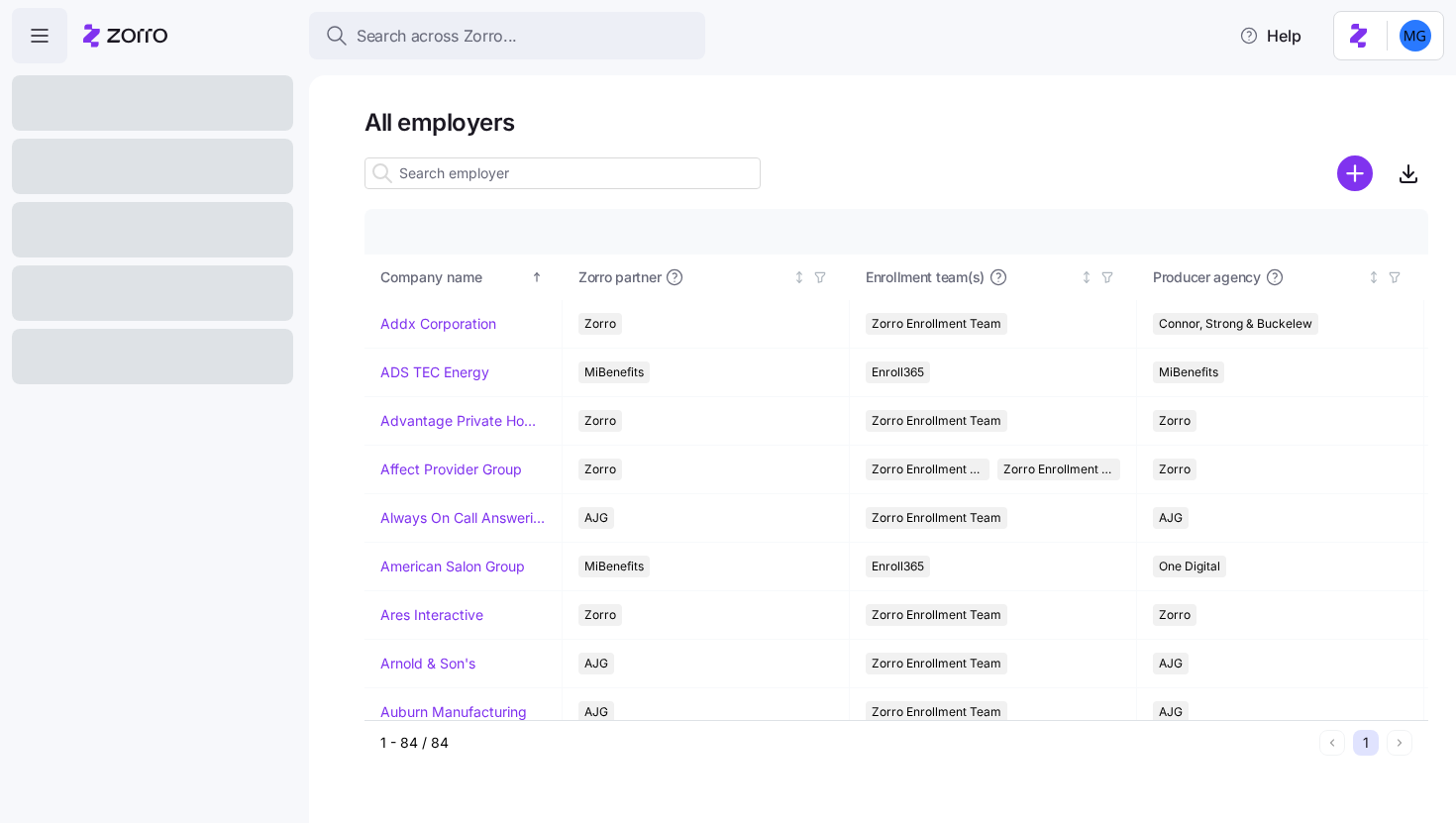 scroll, scrollTop: 0, scrollLeft: 0, axis: both 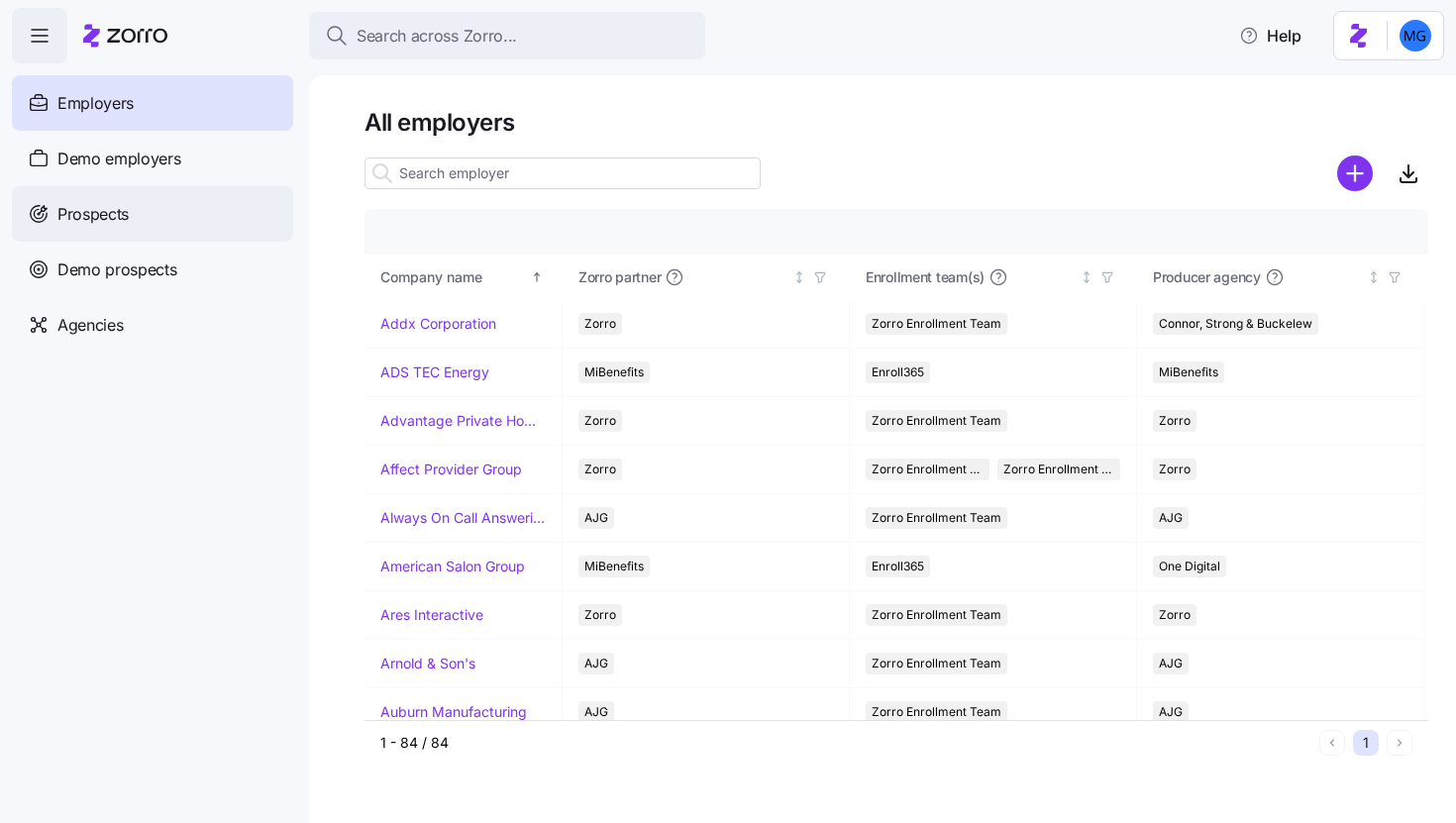 click on "Prospects" at bounding box center (153, 214) 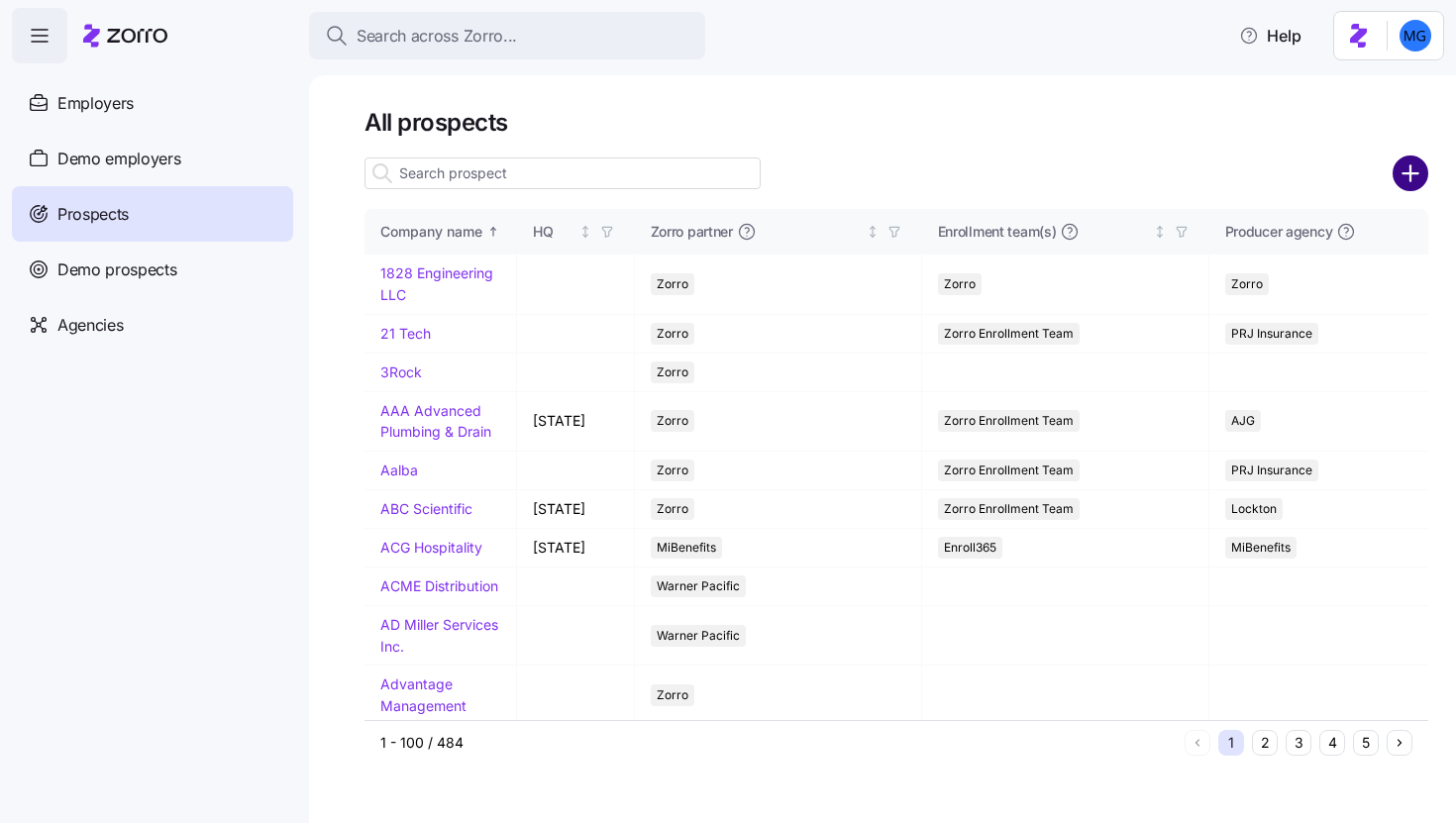 click 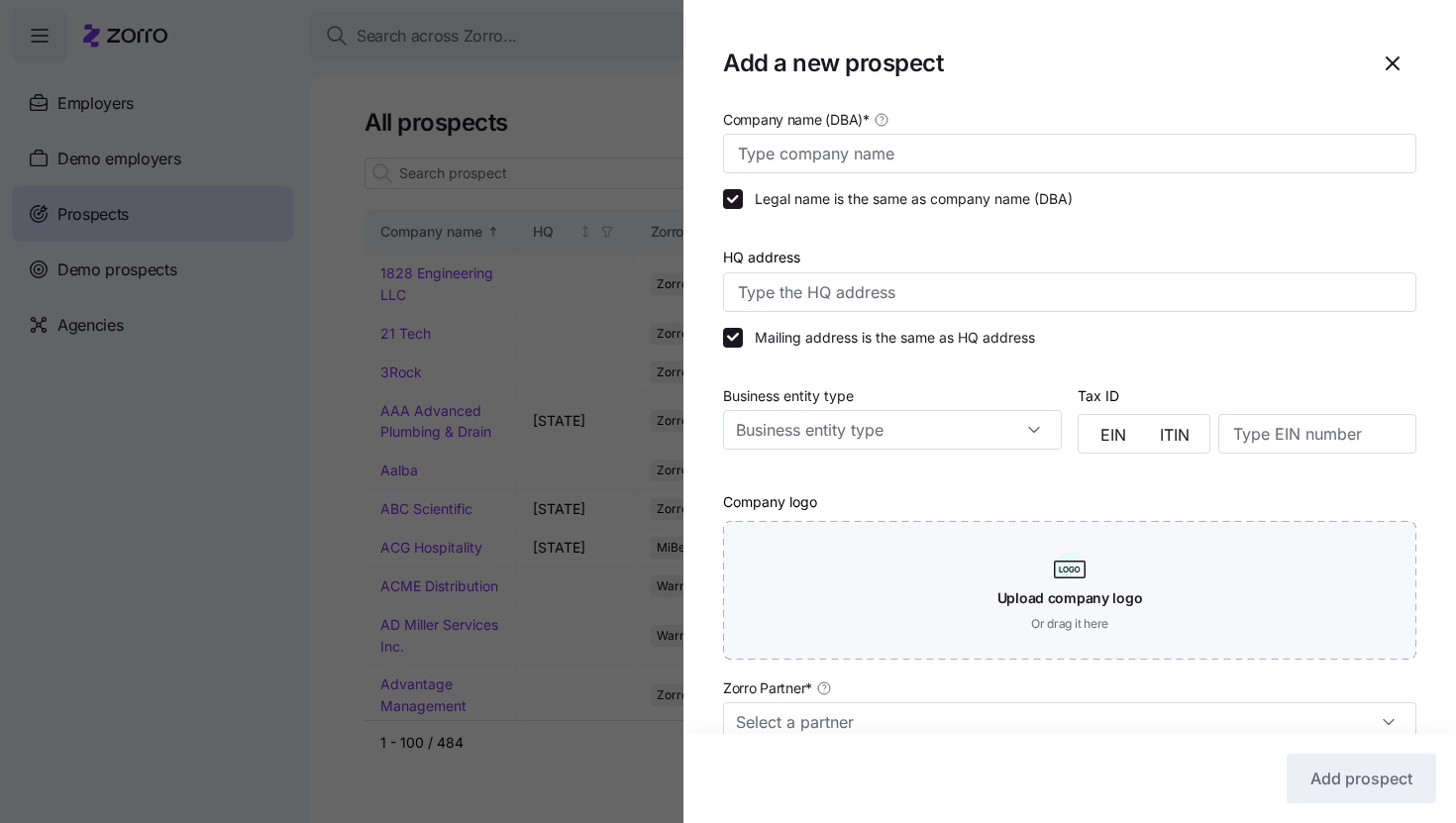 click on "Add a new prospect Company name (DBA)  * Legal name is the same as company name (DBA) HQ address Mailing address is the same as HQ address Business entity type Tax ID EIN ITIN   Company logo Upload company logo Or drag it here Zorro Partner  * Enrollment team(s)   Producer agency Producer agent CRM record ID Coverage start date  * Coverage start date Estimated employees Estimated participation rate (%) Add prospect" at bounding box center [1070, 411] 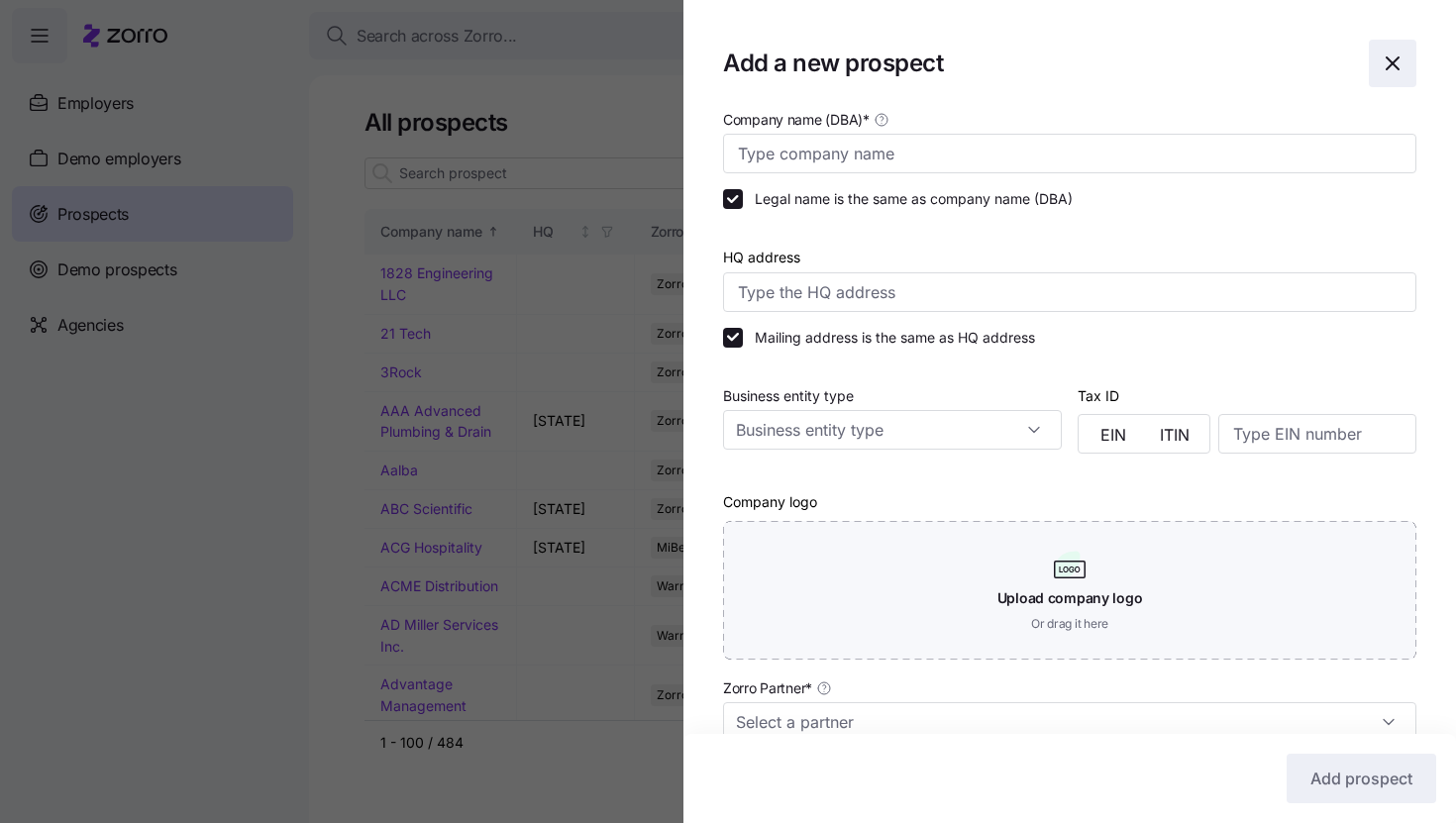 click at bounding box center (1393, 63) 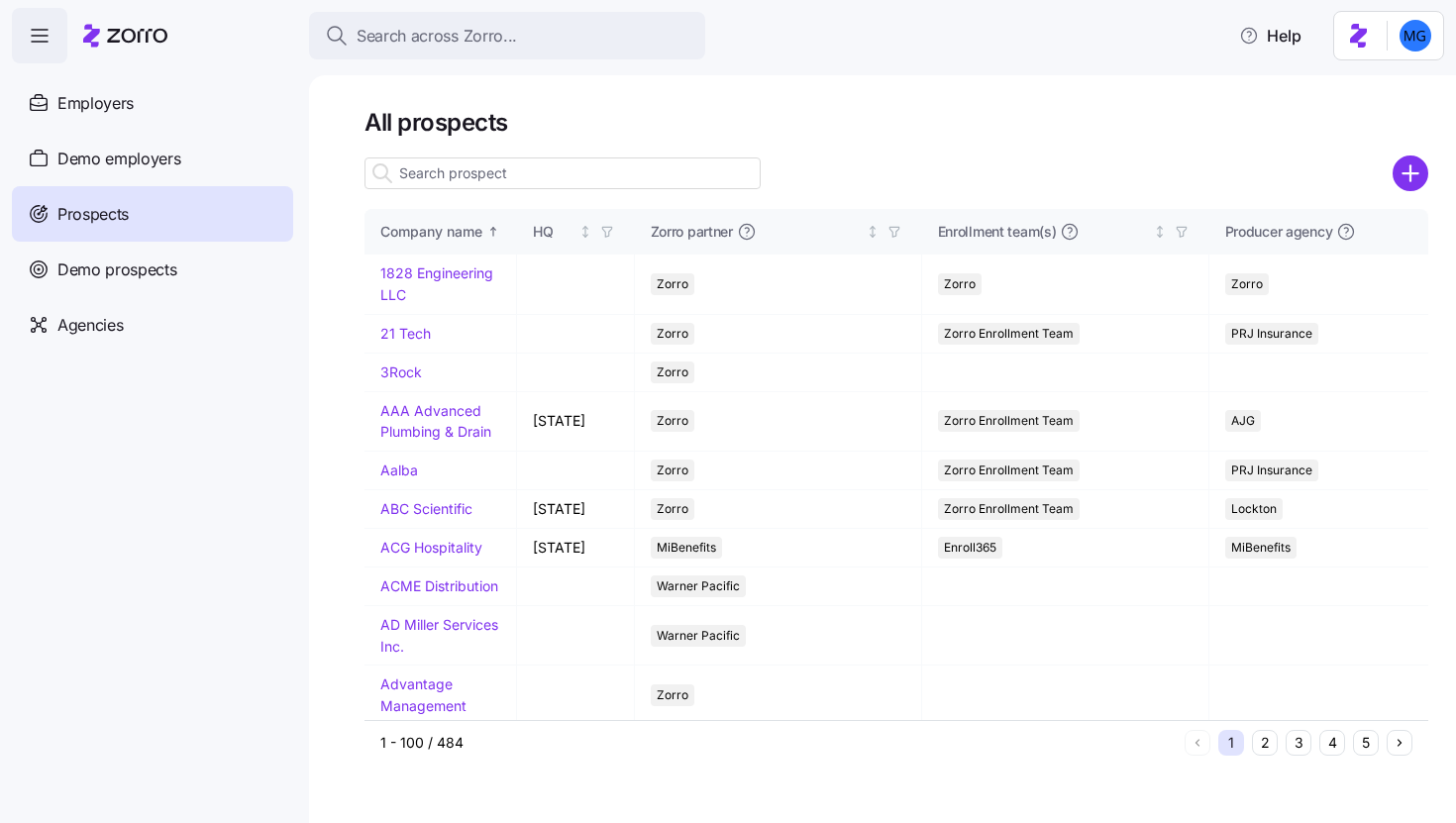 click at bounding box center [563, 173] 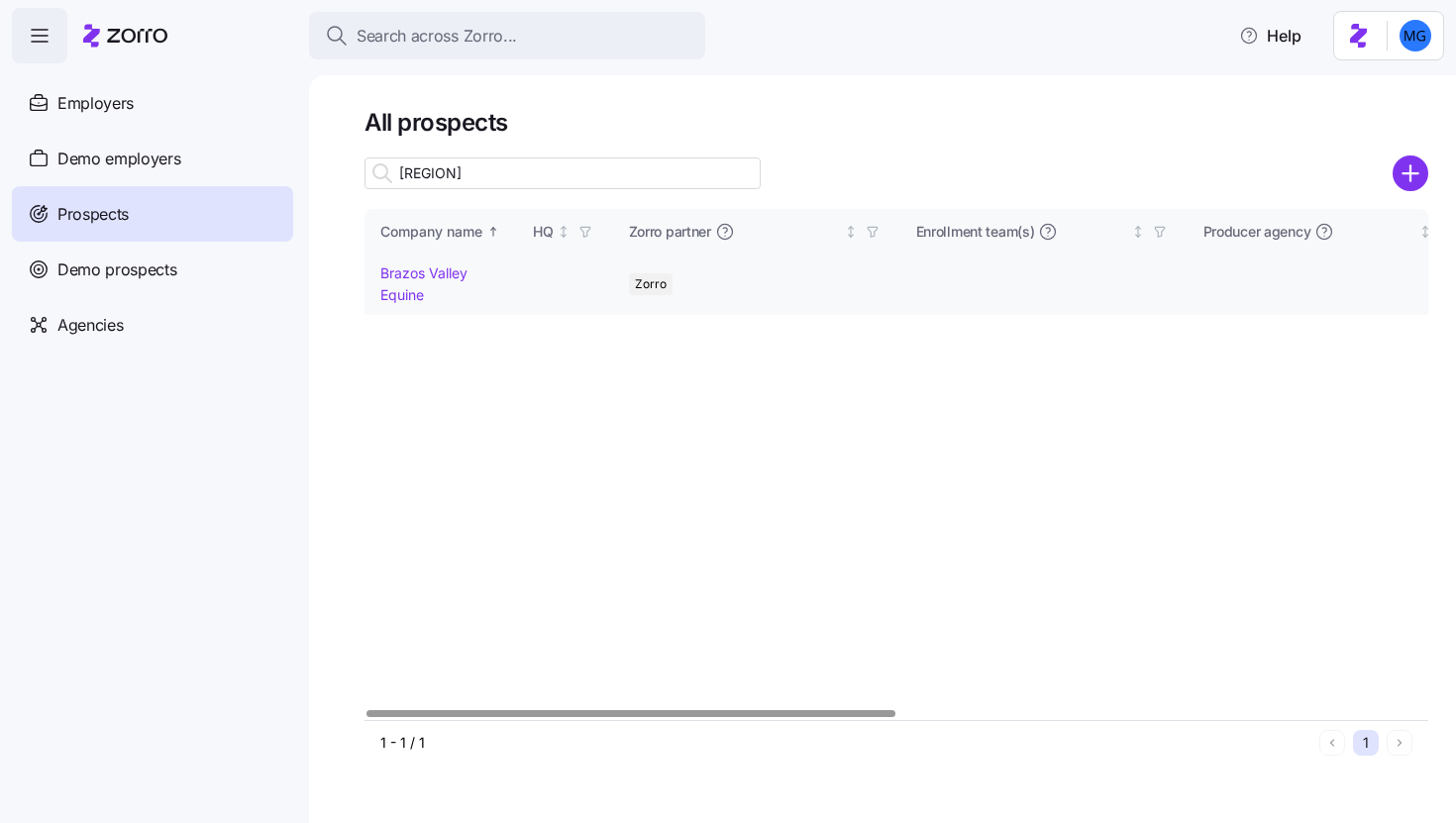 type on "braz" 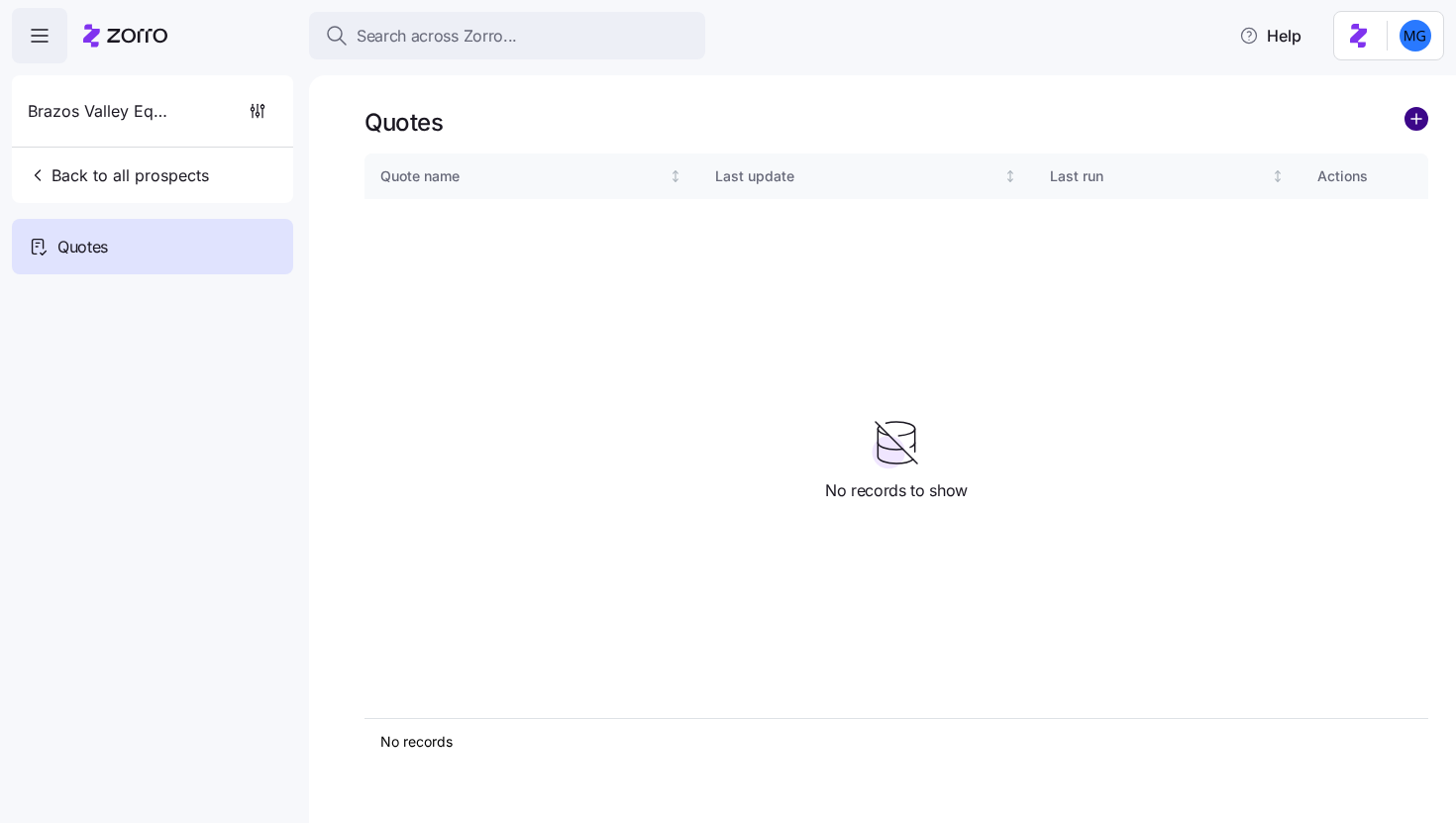 click 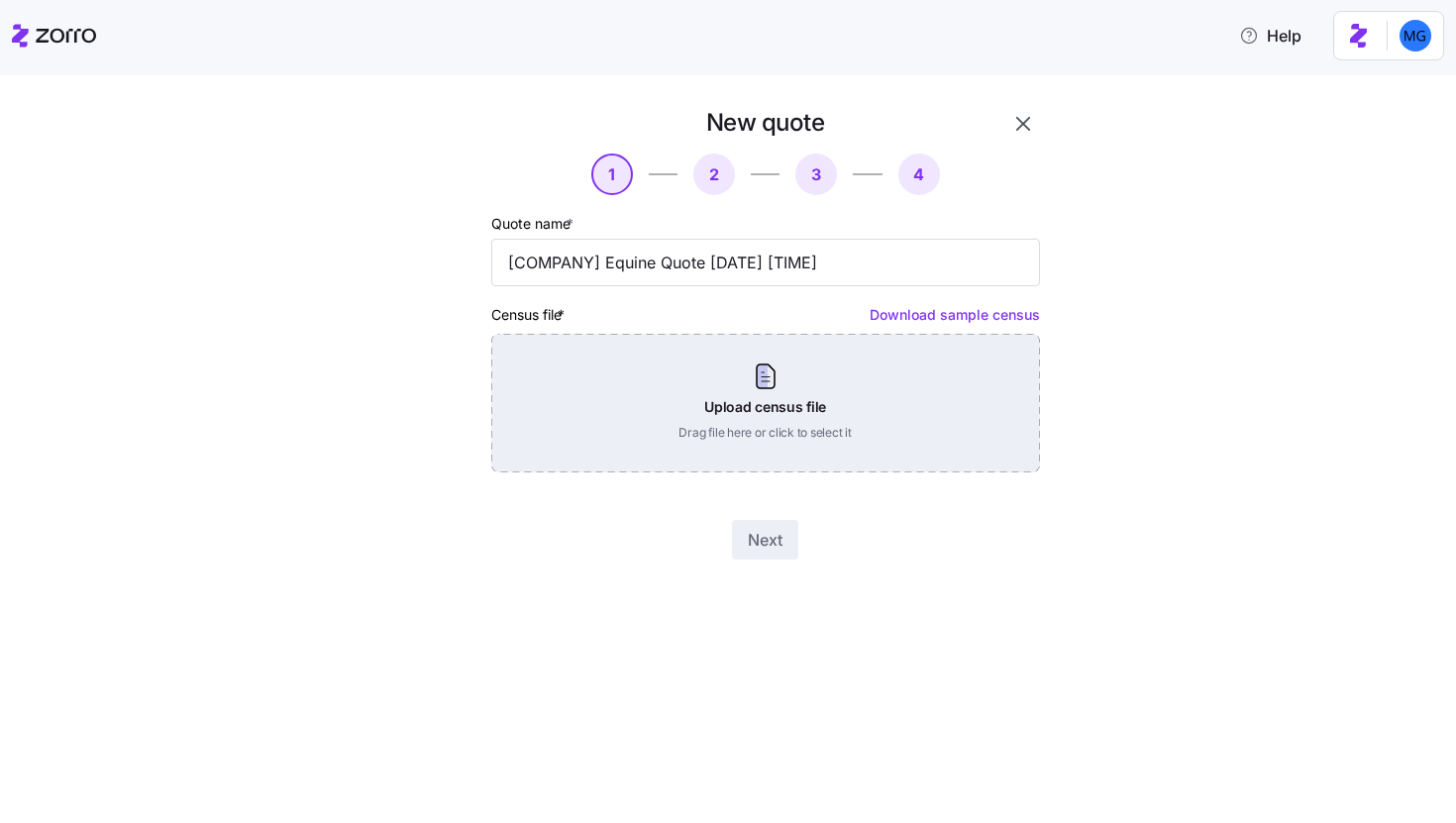 click on "Upload census file Drag file here or click to select it" at bounding box center (766, 403) 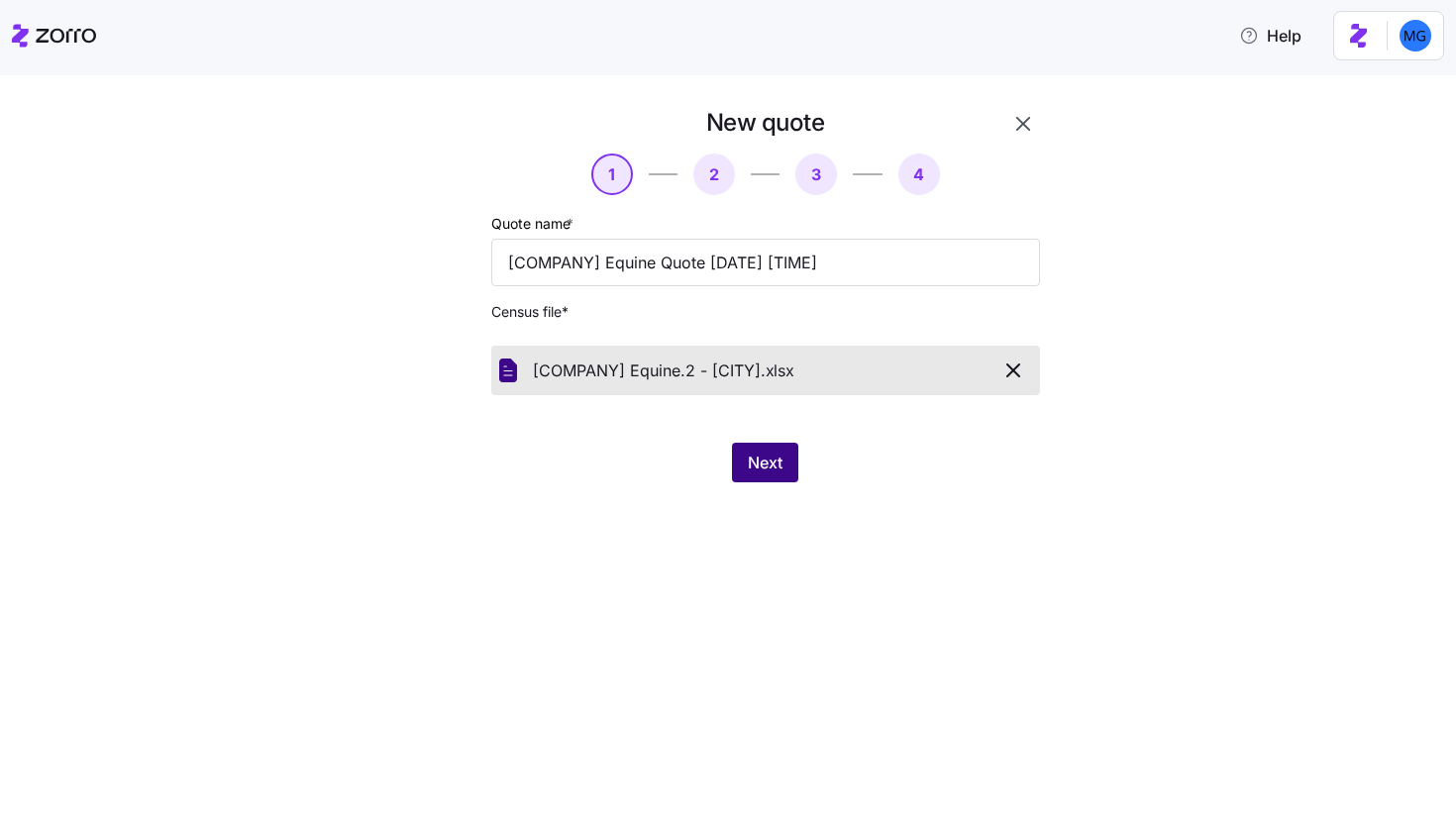 click on "Next" at bounding box center (765, 463) 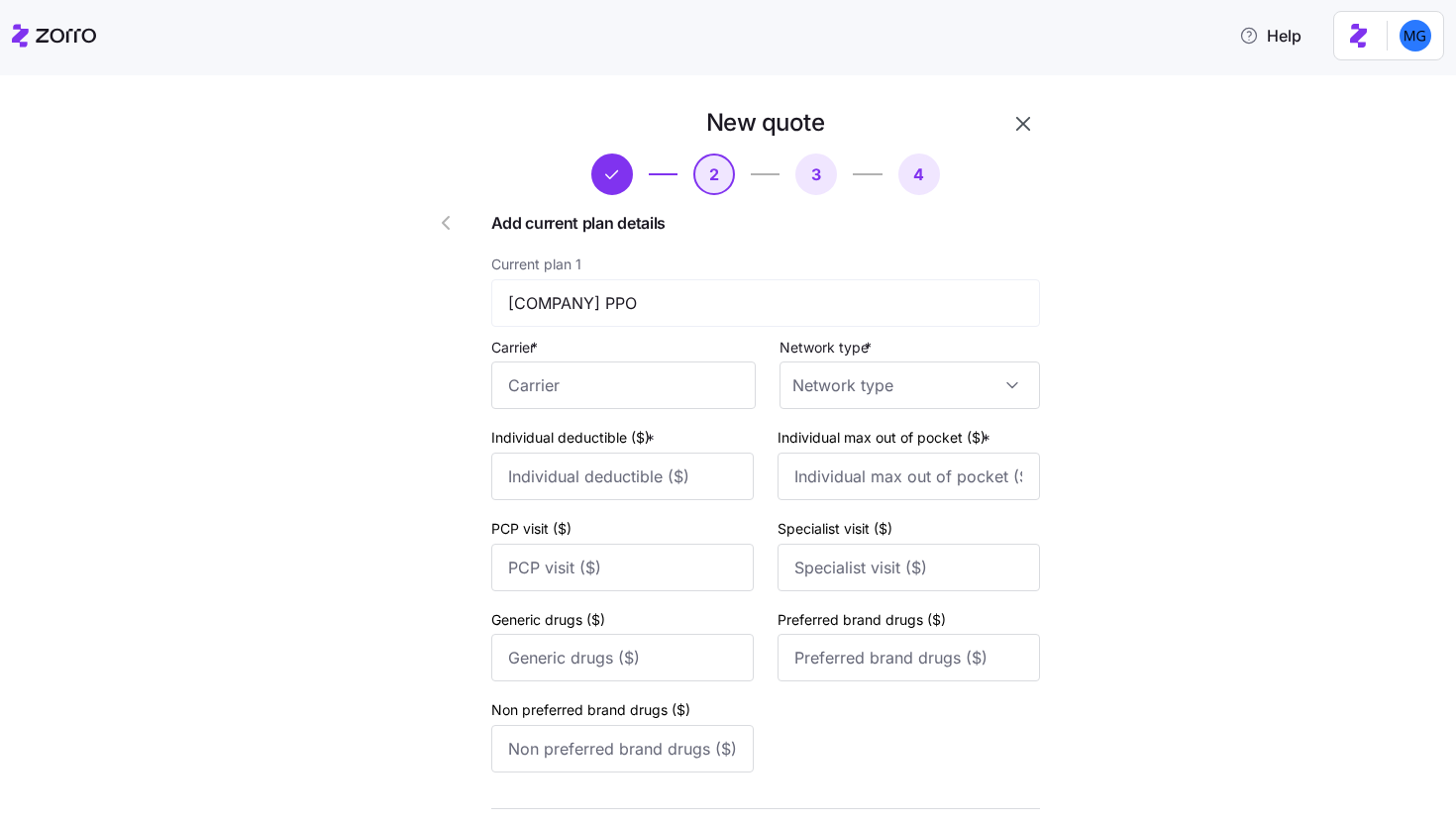 scroll, scrollTop: 207, scrollLeft: 0, axis: vertical 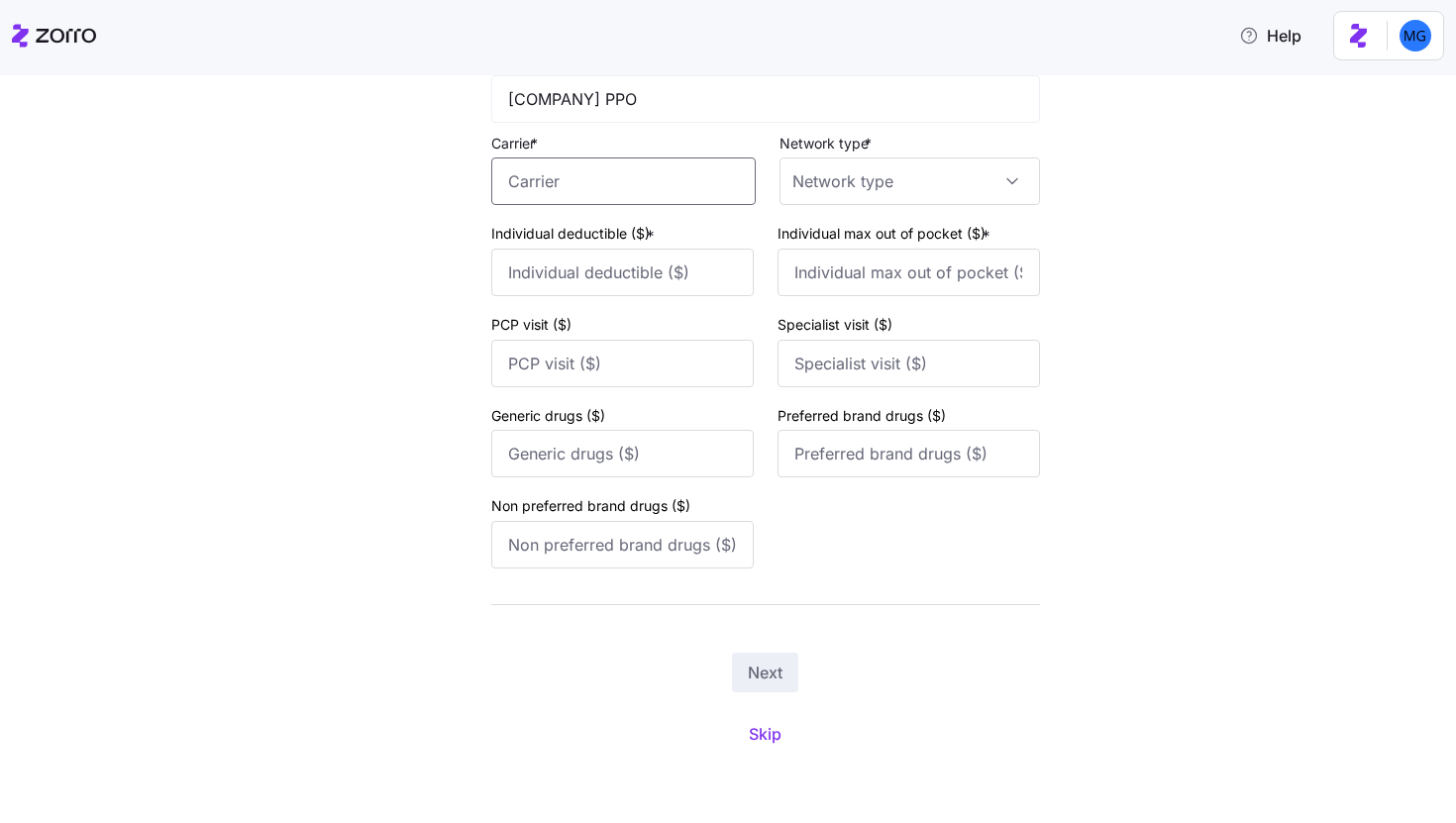 click on "Carrier  *" at bounding box center [623, 181] 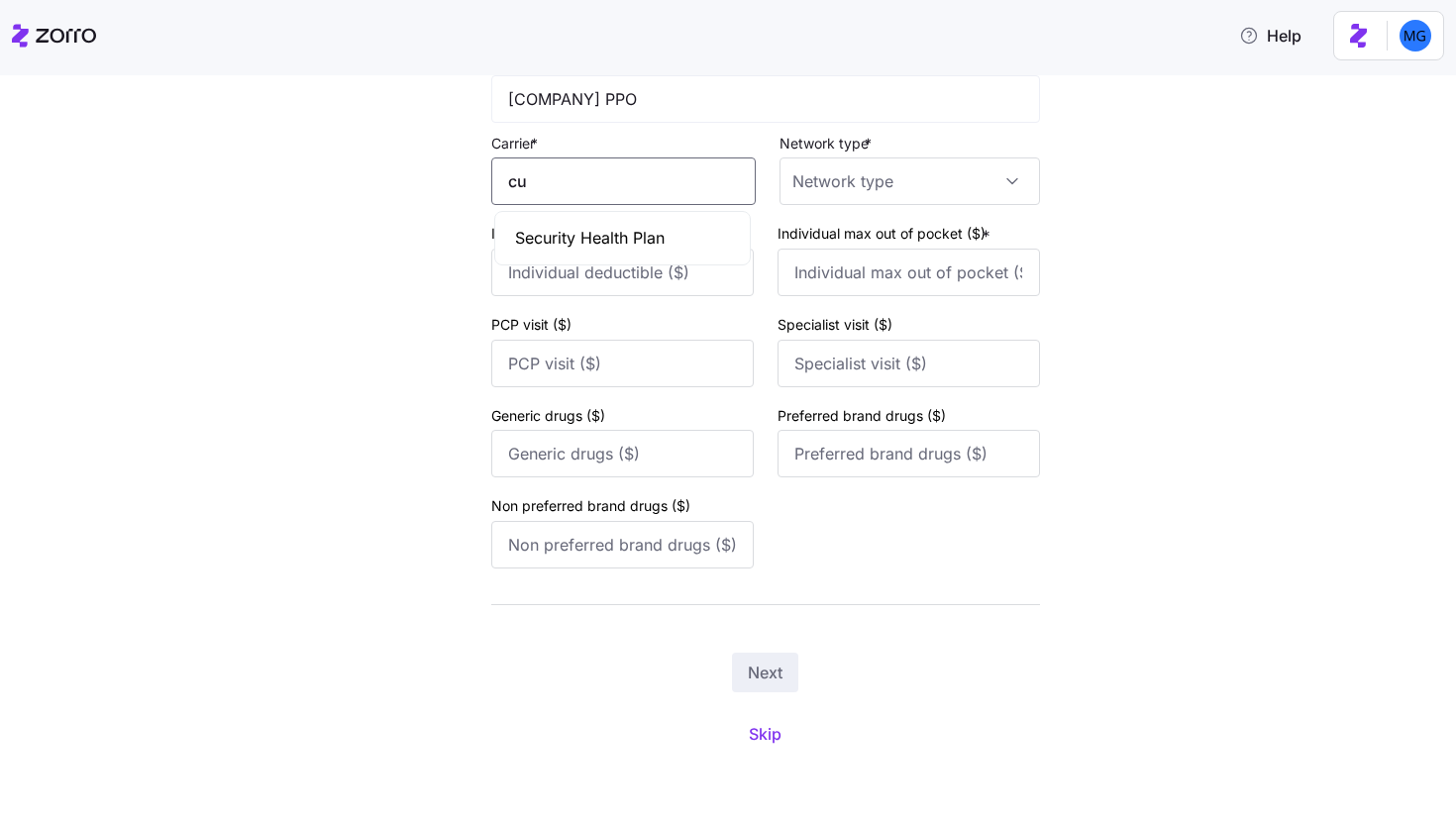 type on "c" 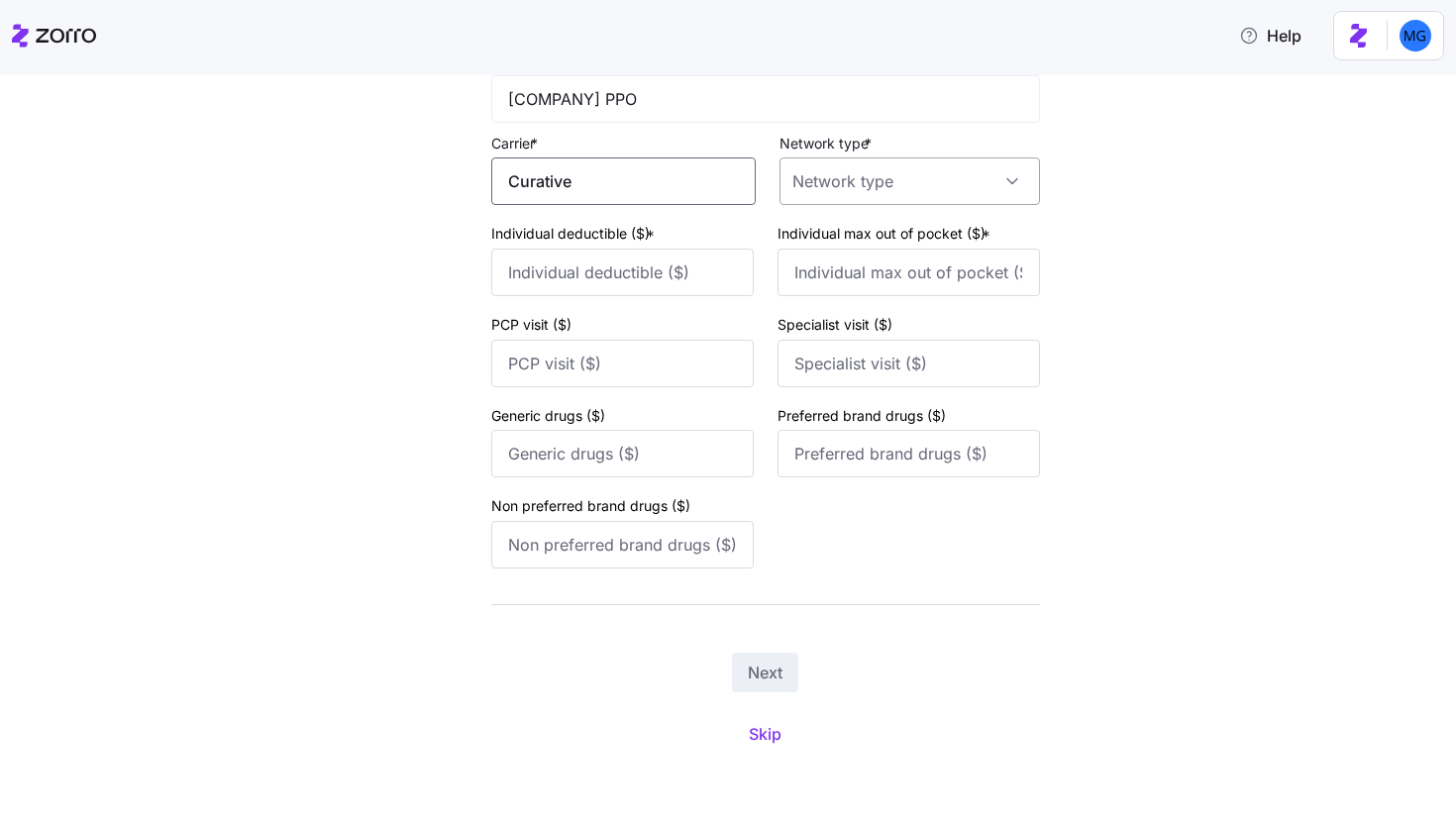 type on "Curative" 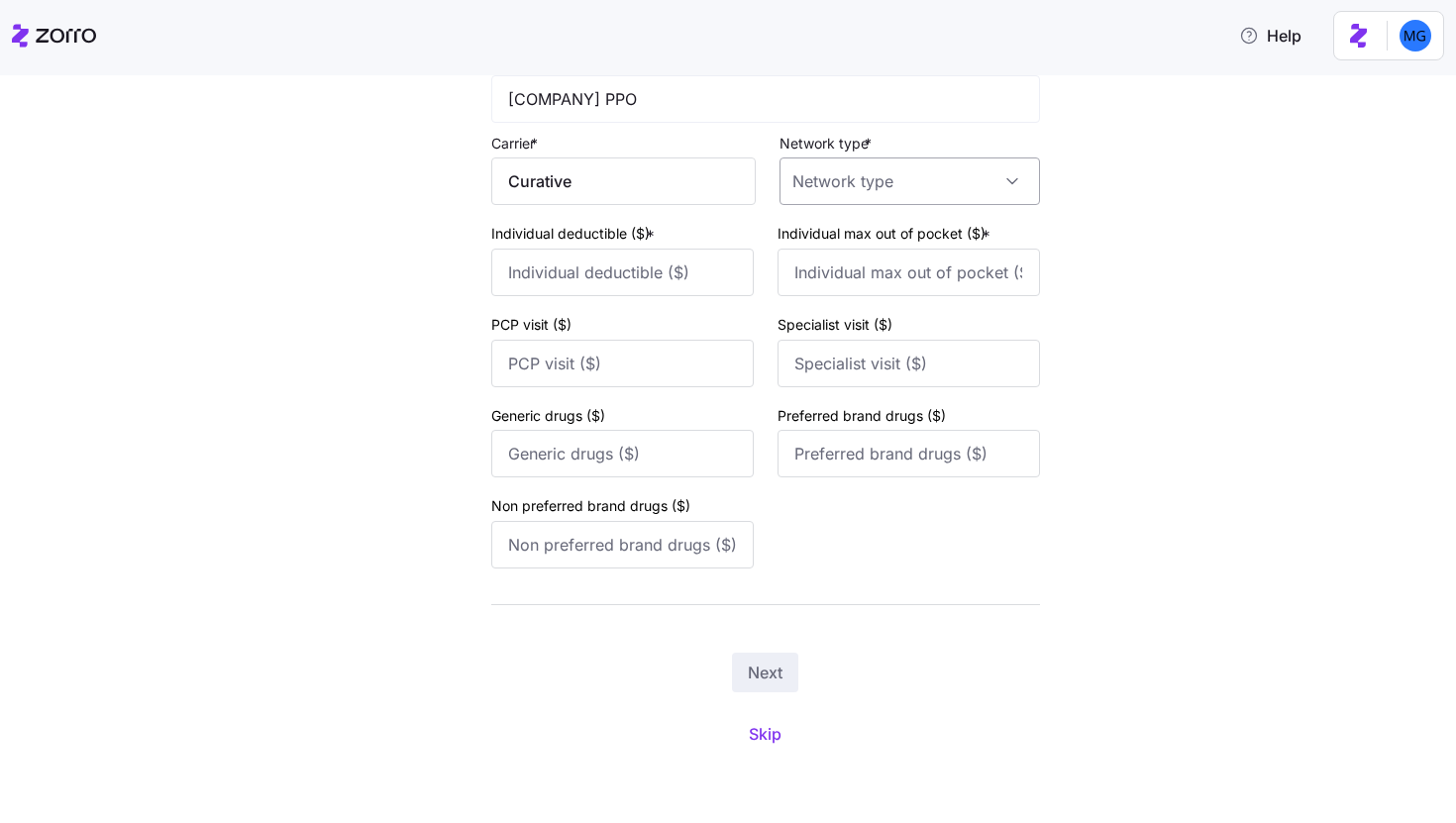 click on "Network type  *" at bounding box center (909, 181) 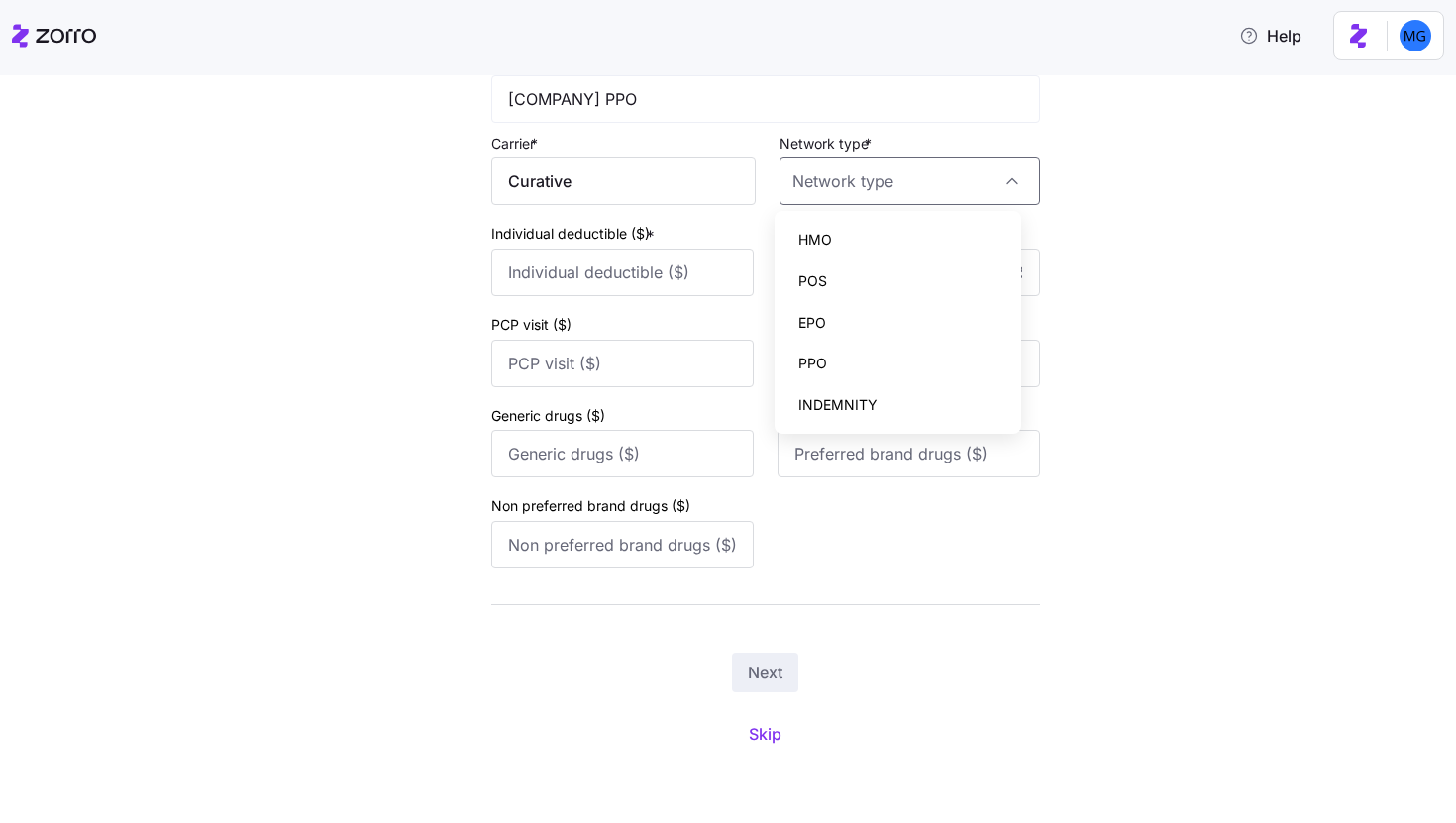 click on "PPO" at bounding box center [898, 363] 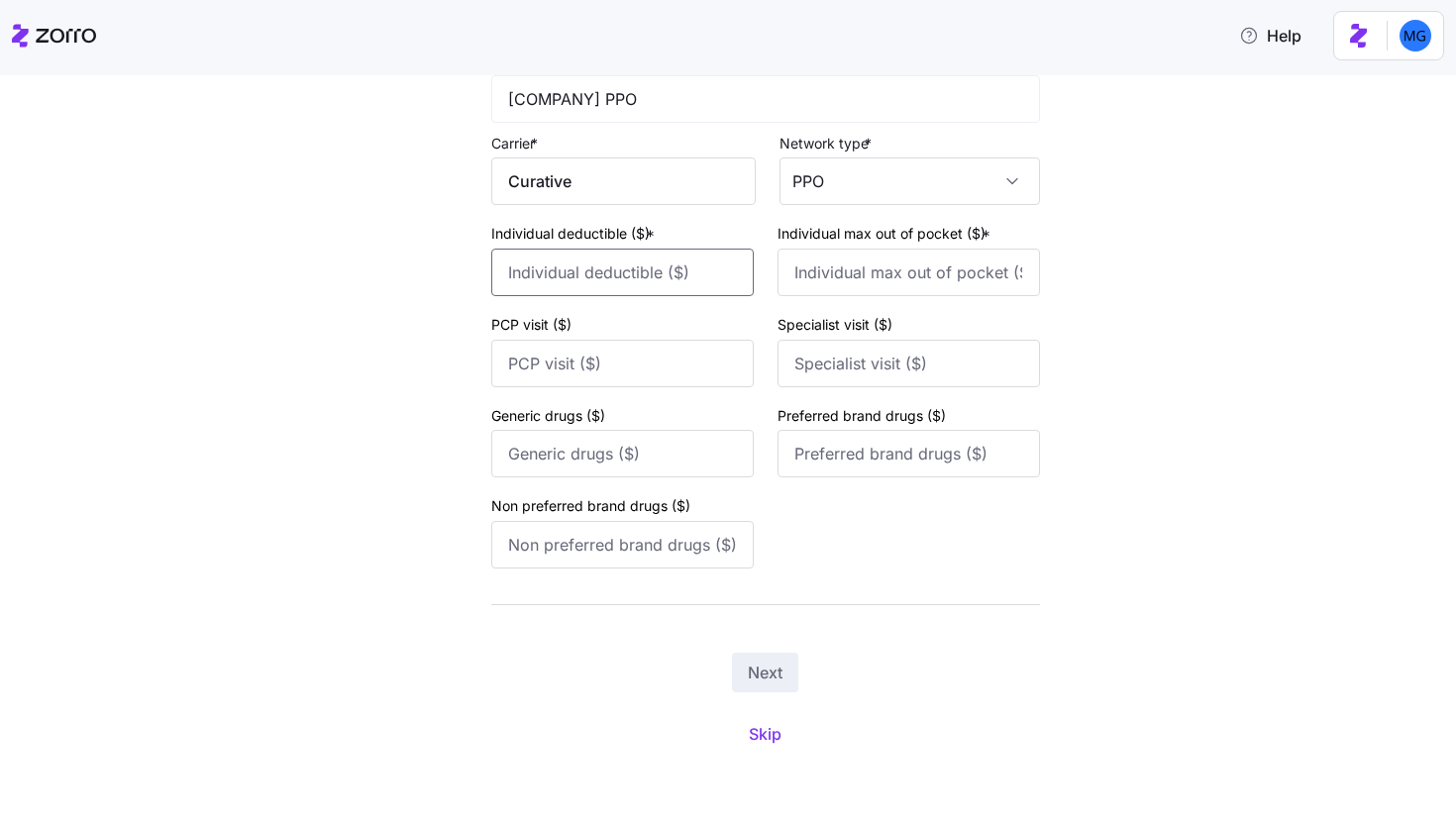 click on "Individual deductible ($)  *" at bounding box center [622, 272] 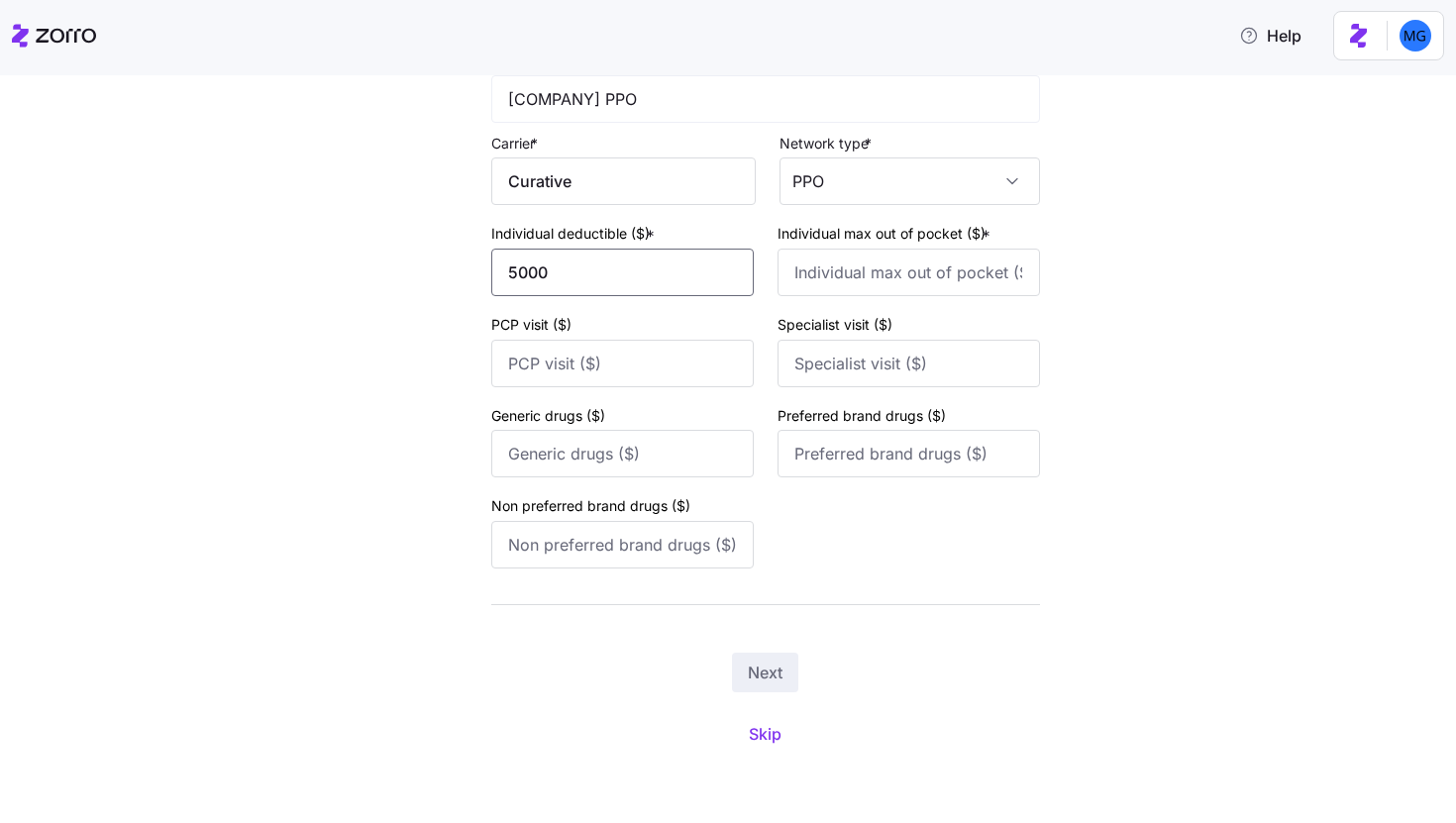 type on "5000" 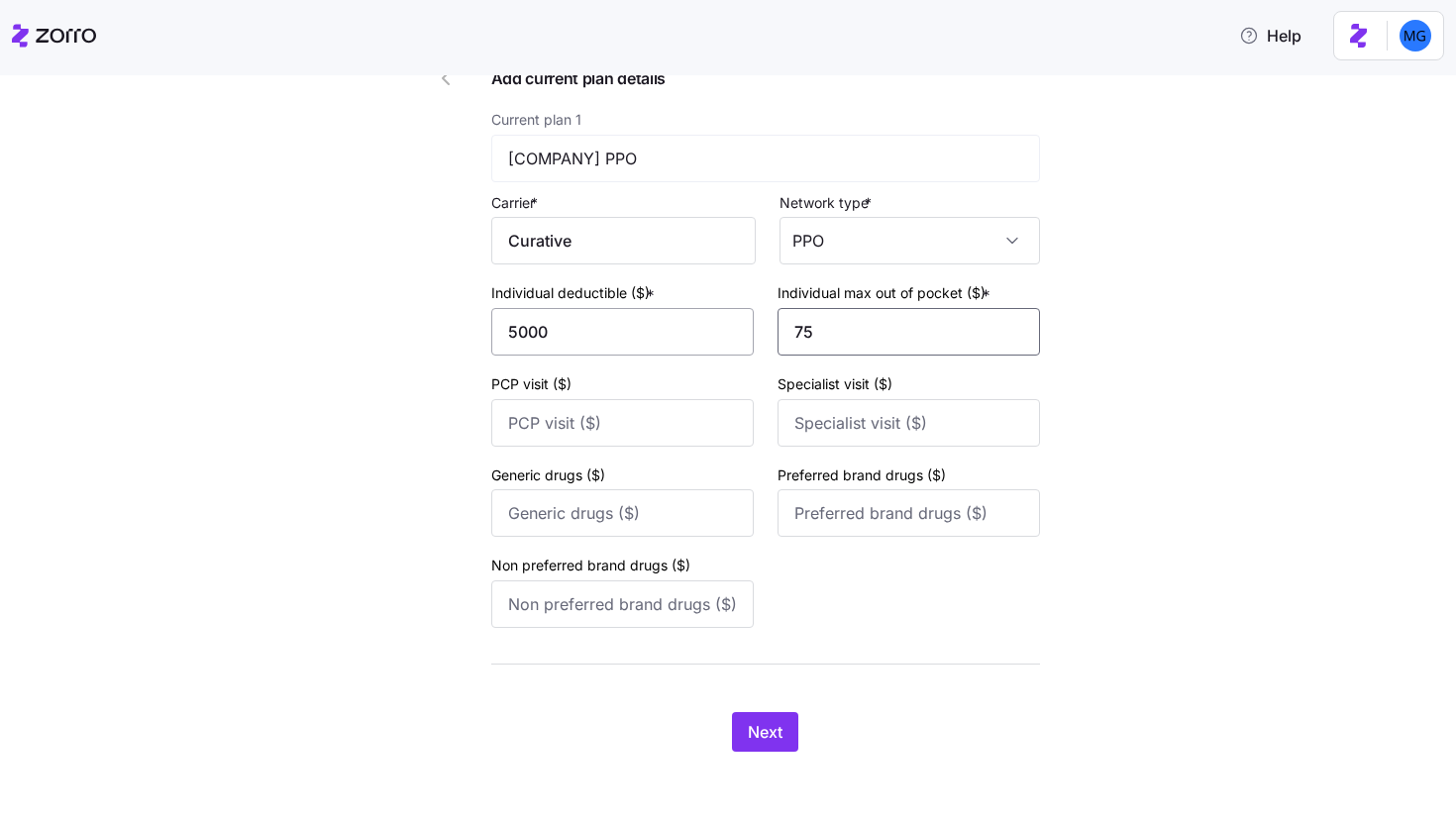 scroll, scrollTop: 148, scrollLeft: 0, axis: vertical 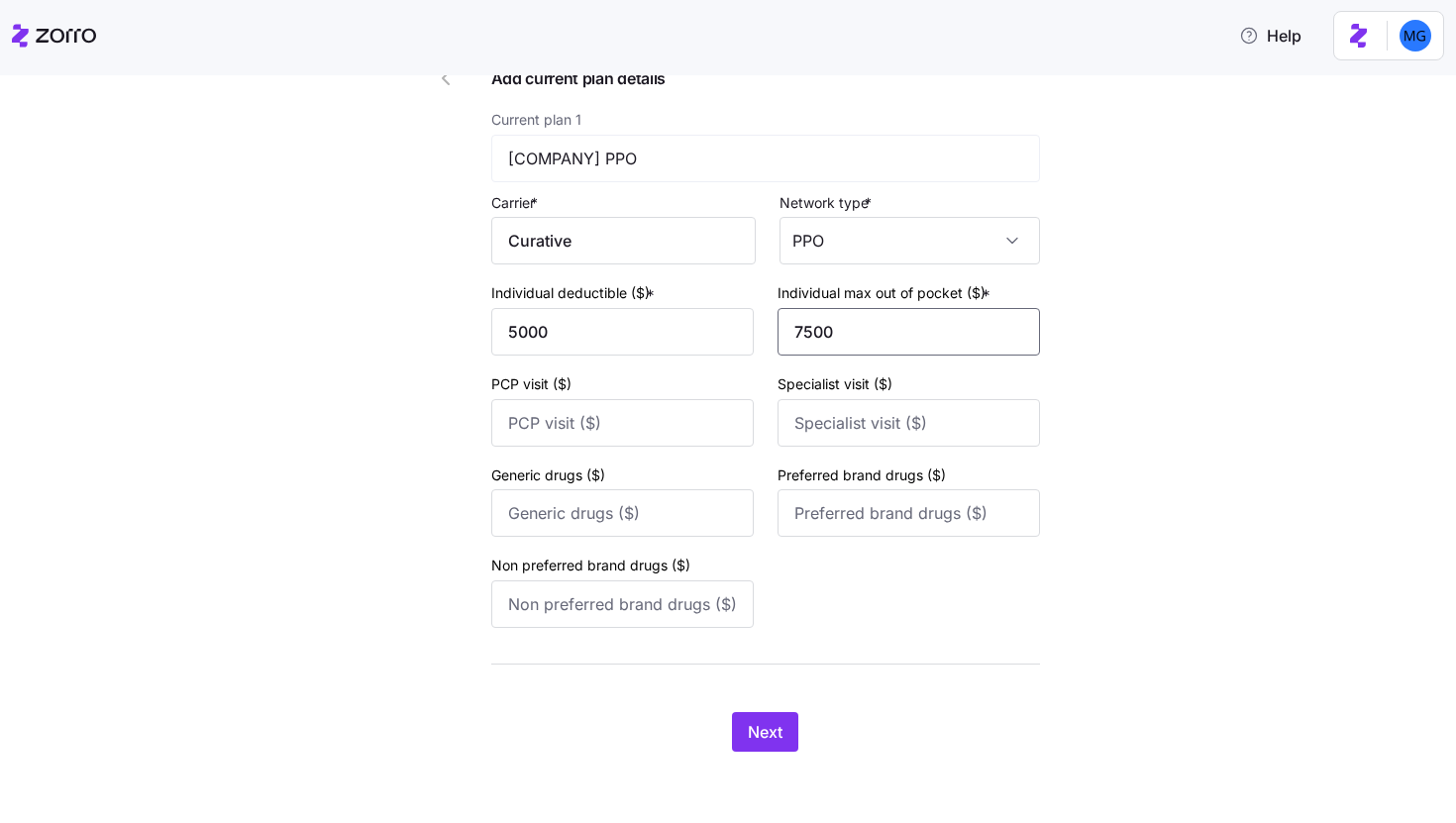 type on "7500" 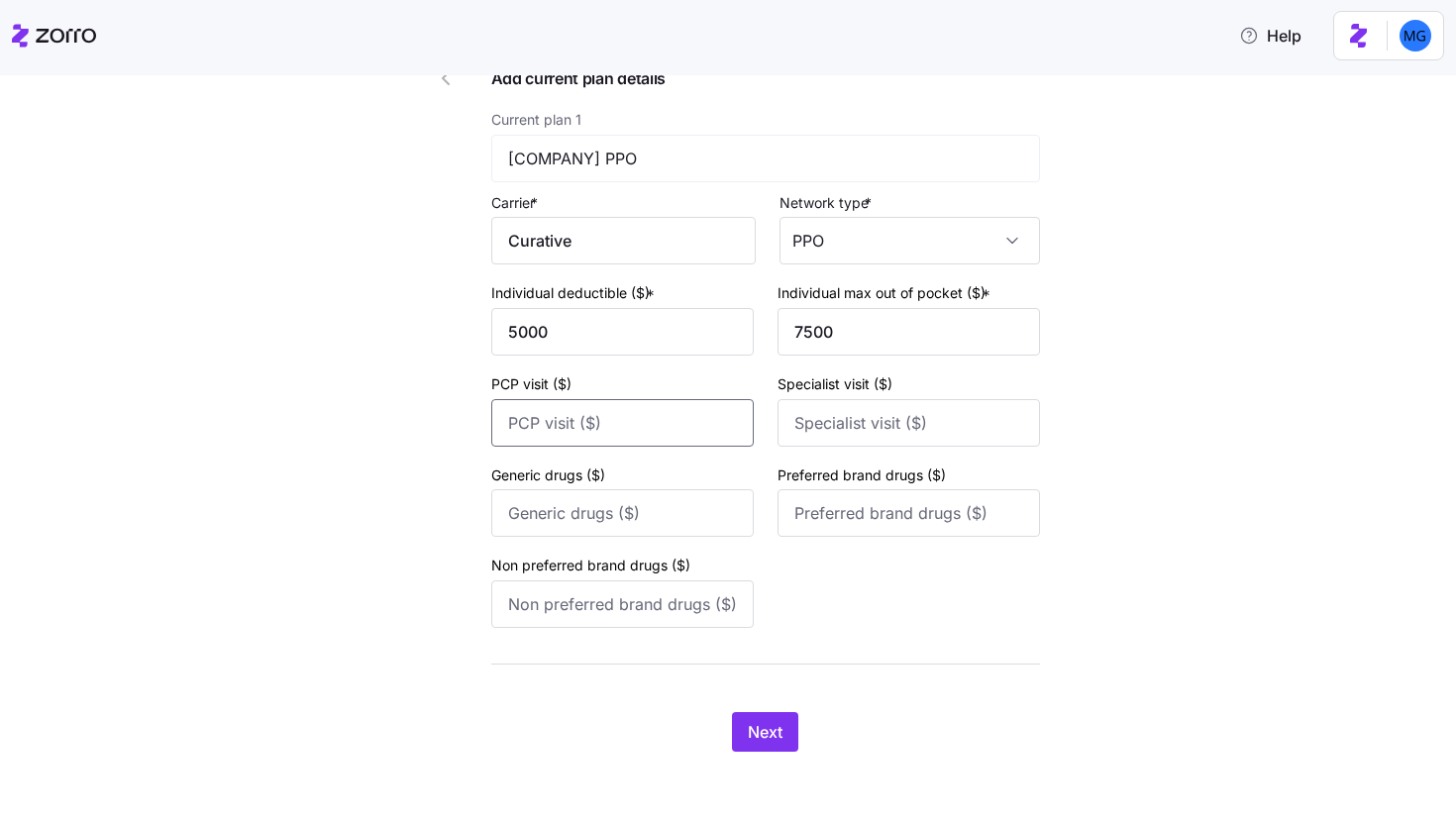 click on "PCP visit ($)" at bounding box center (622, 423) 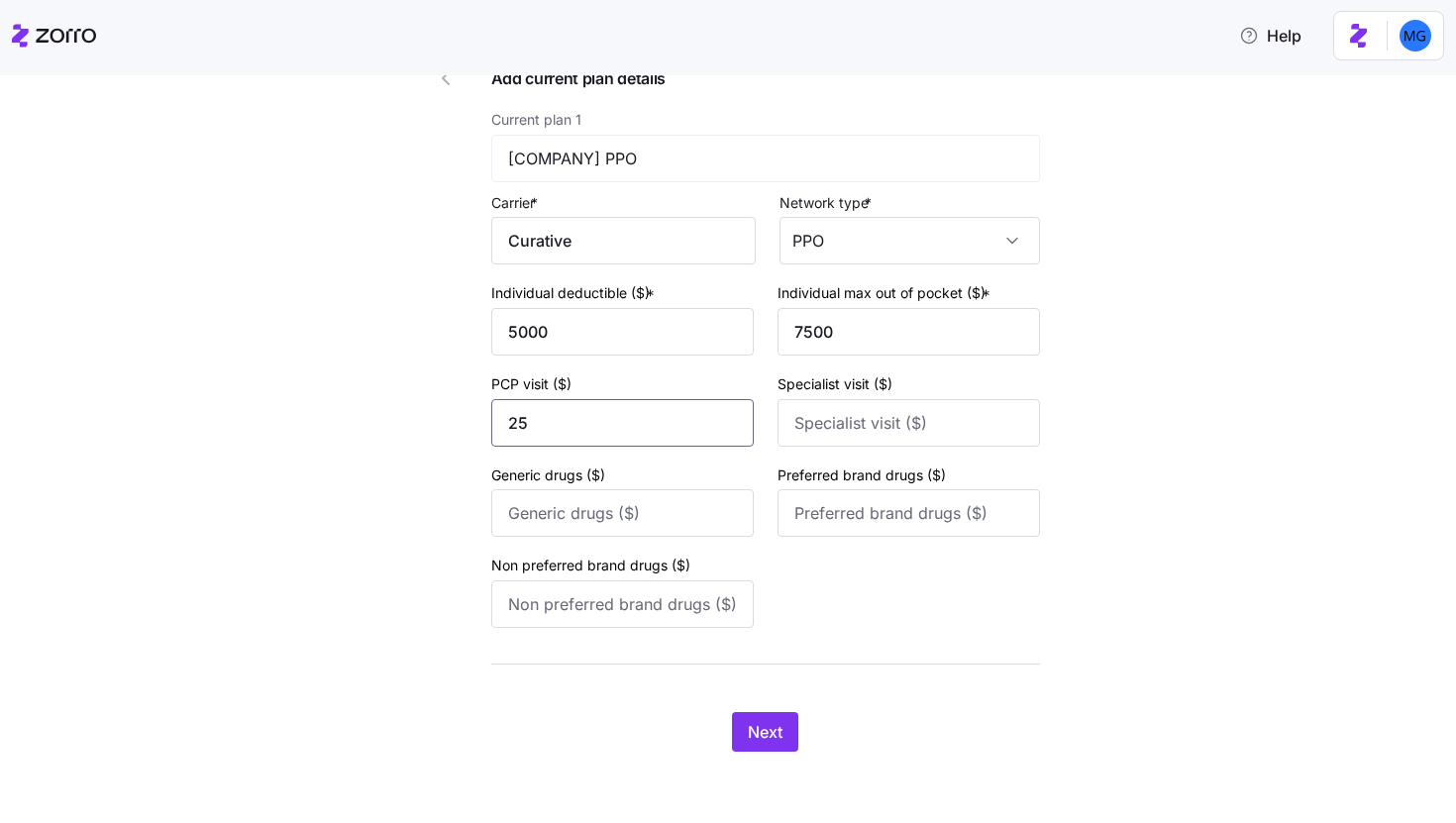 type on "25" 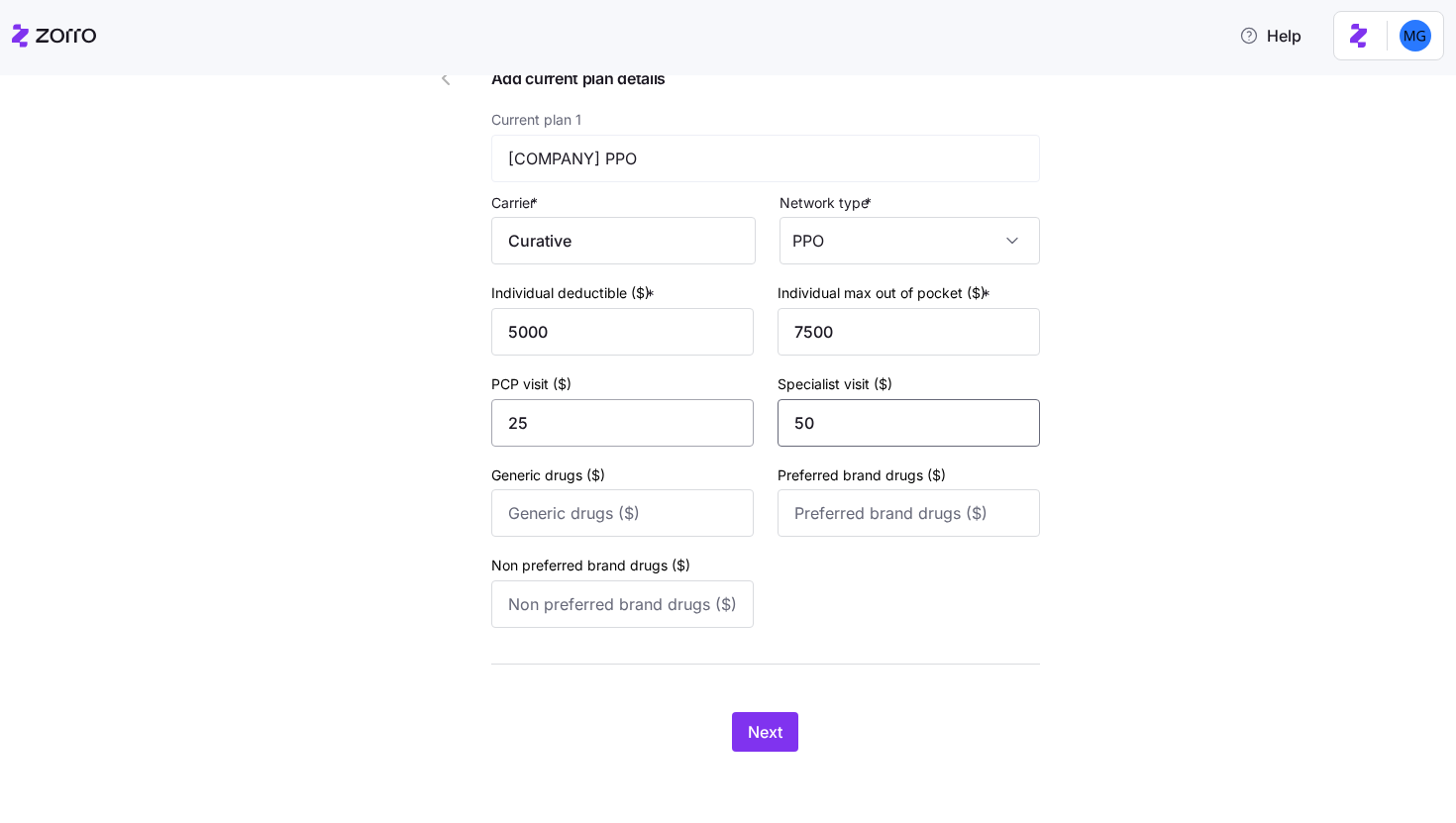 type on "50" 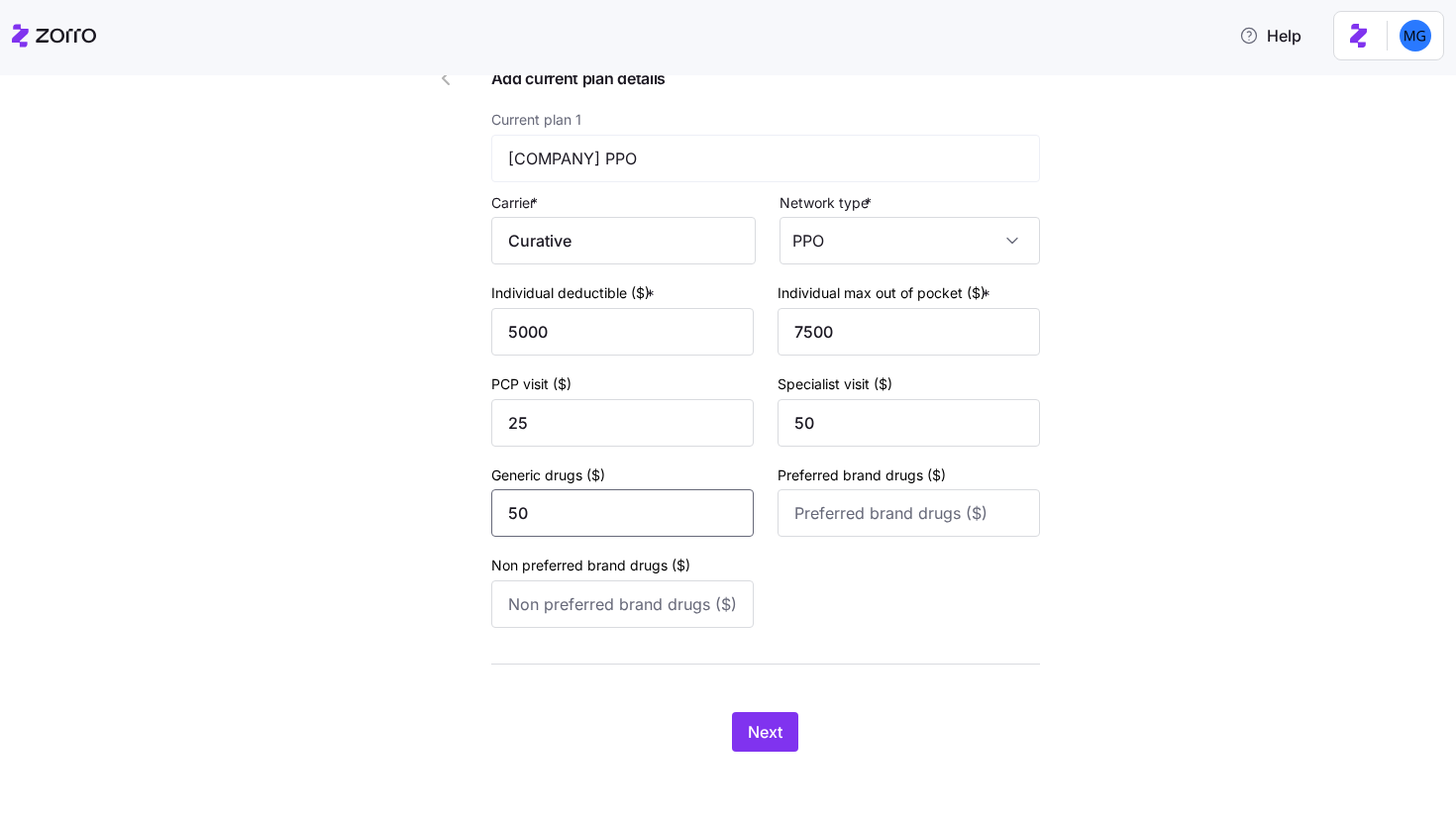type on "50" 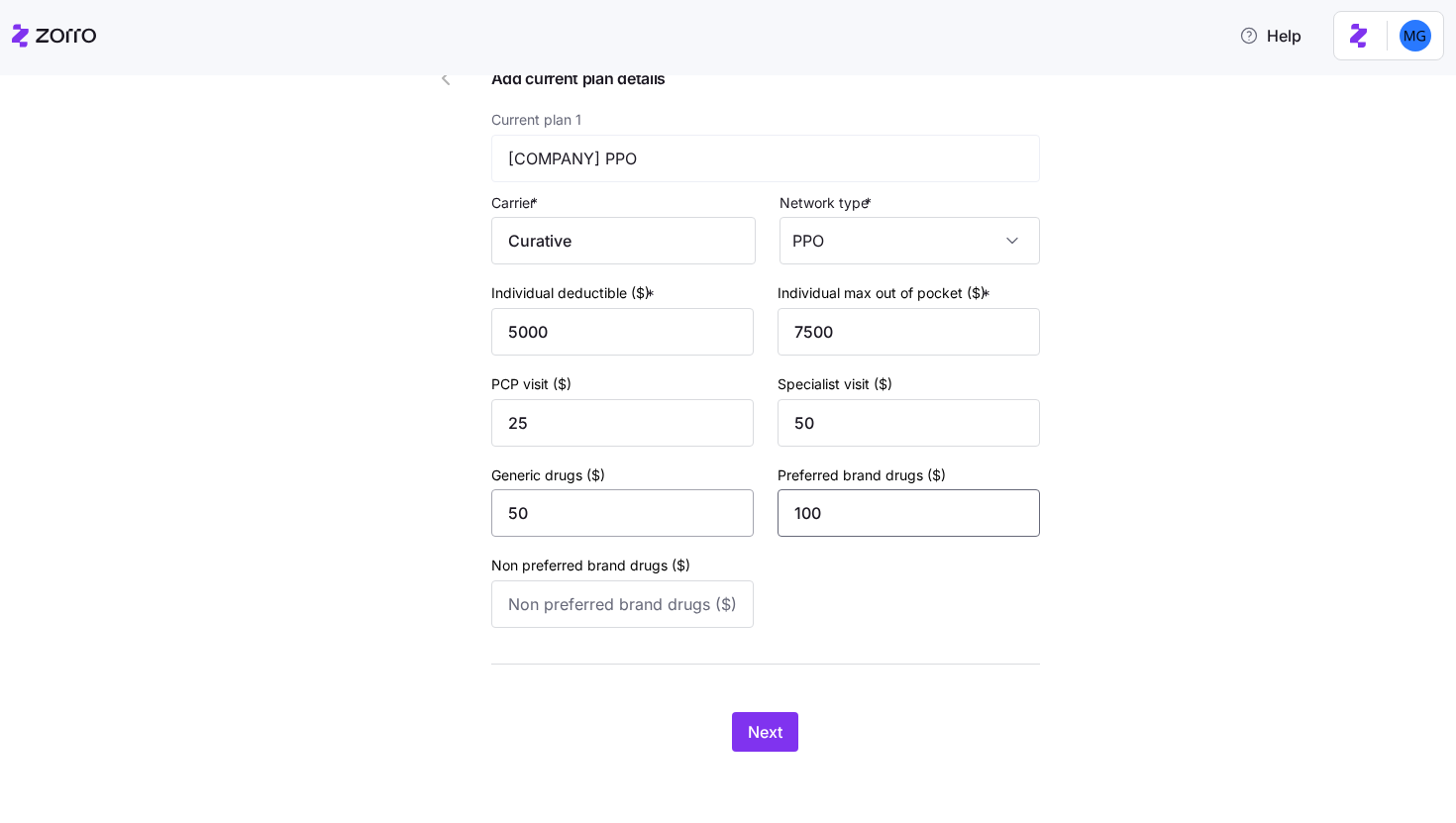 type on "100" 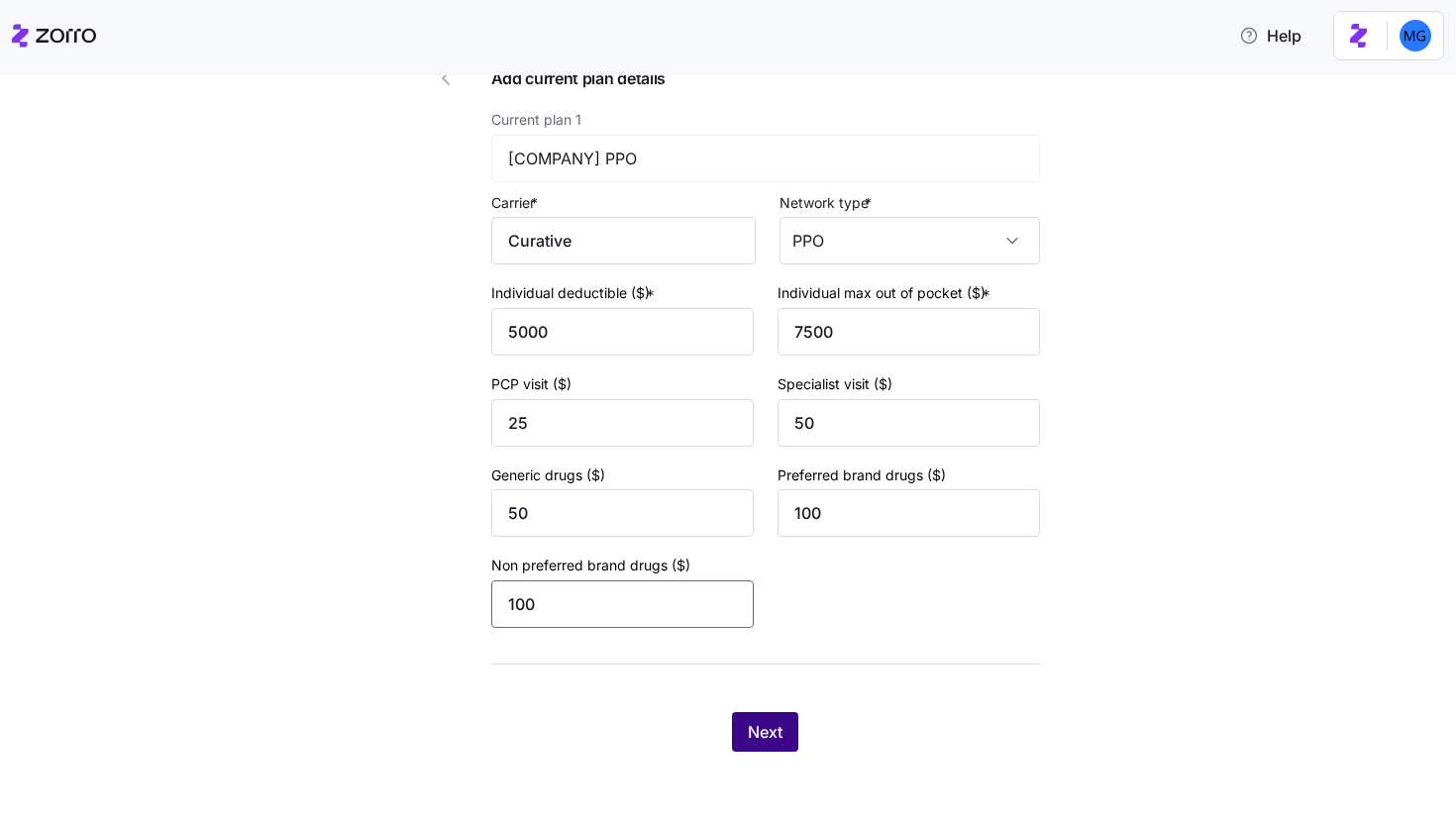 type on "100" 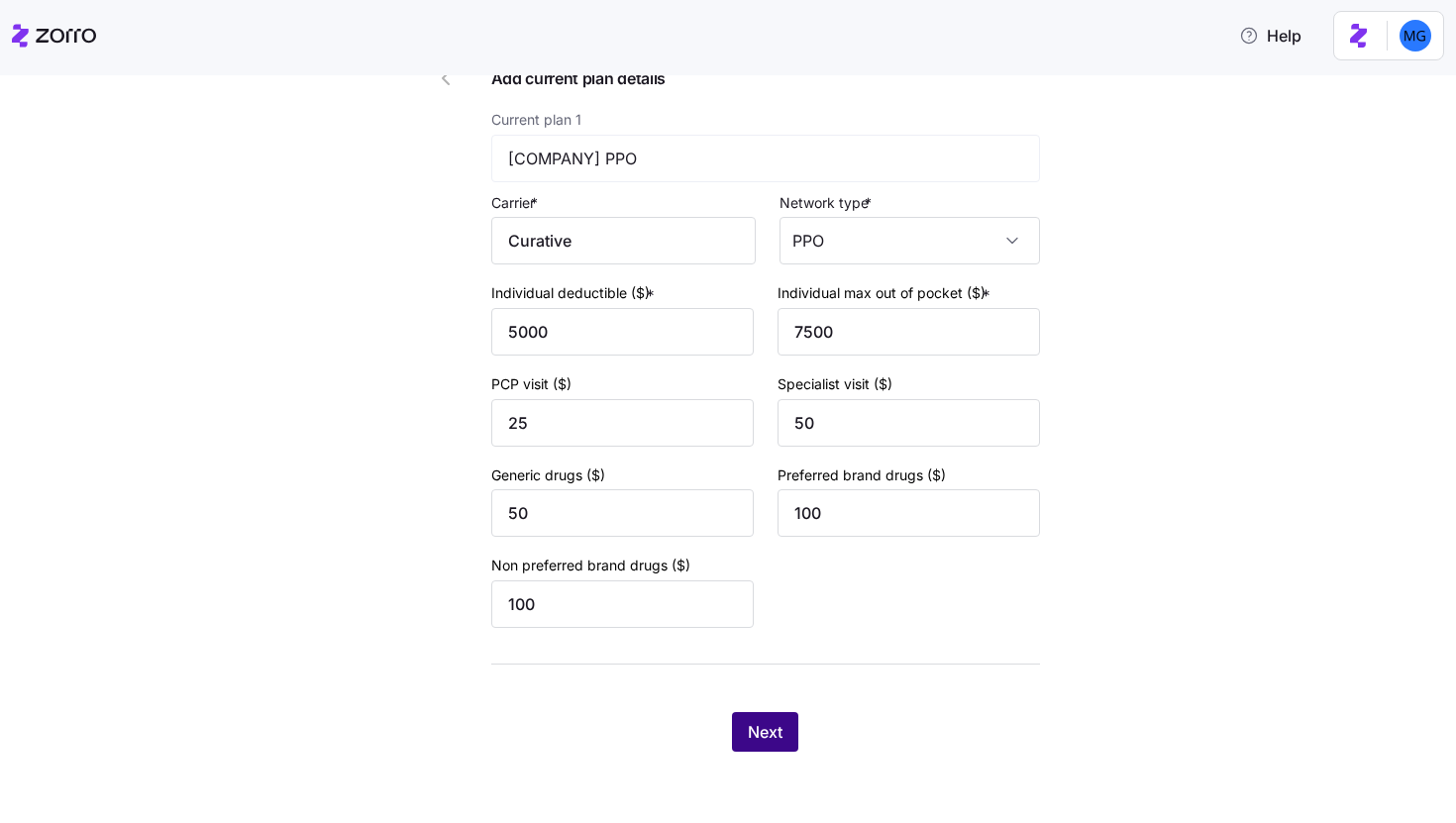 click on "Next" at bounding box center (765, 732) 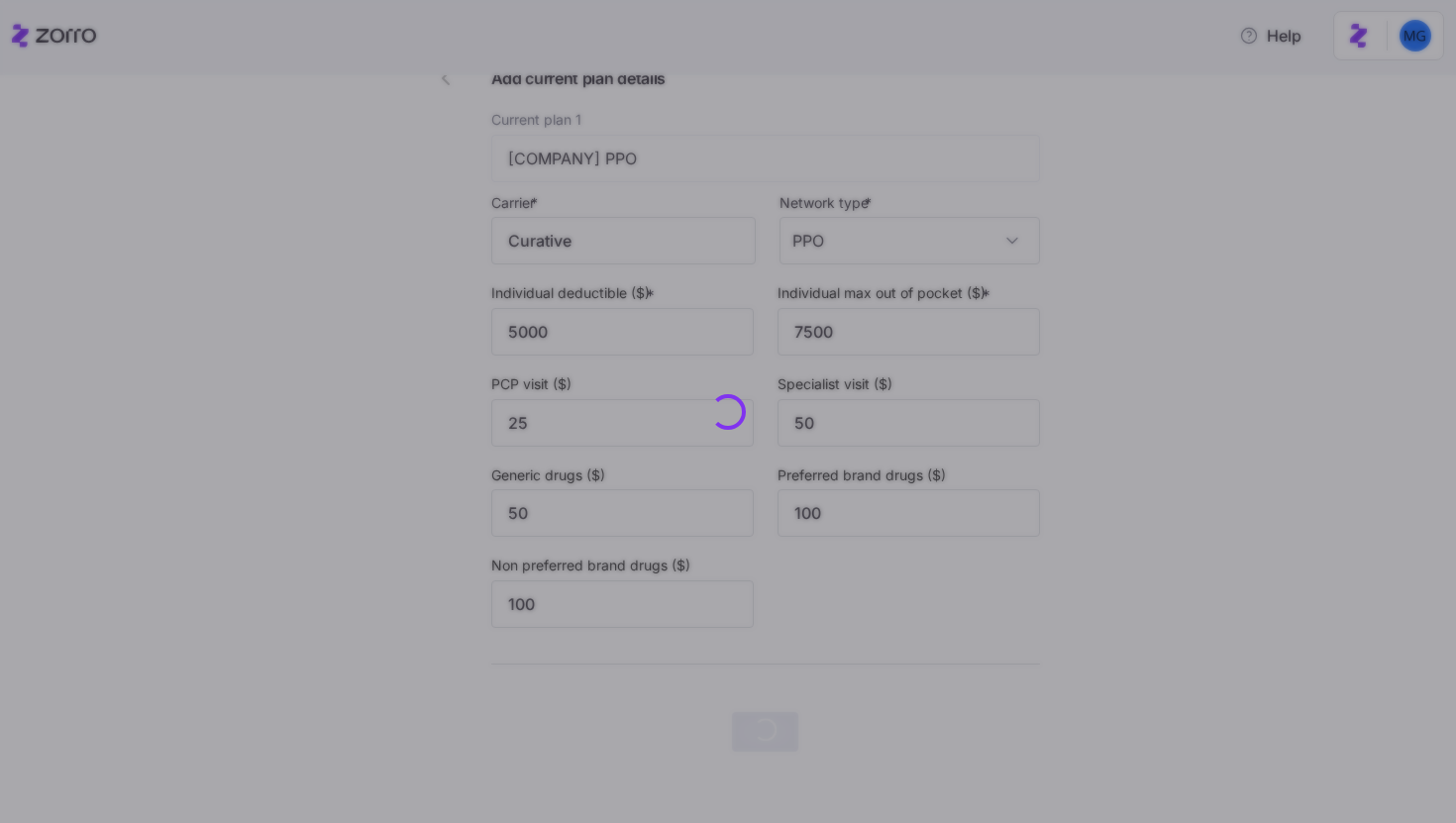 scroll, scrollTop: 0, scrollLeft: 0, axis: both 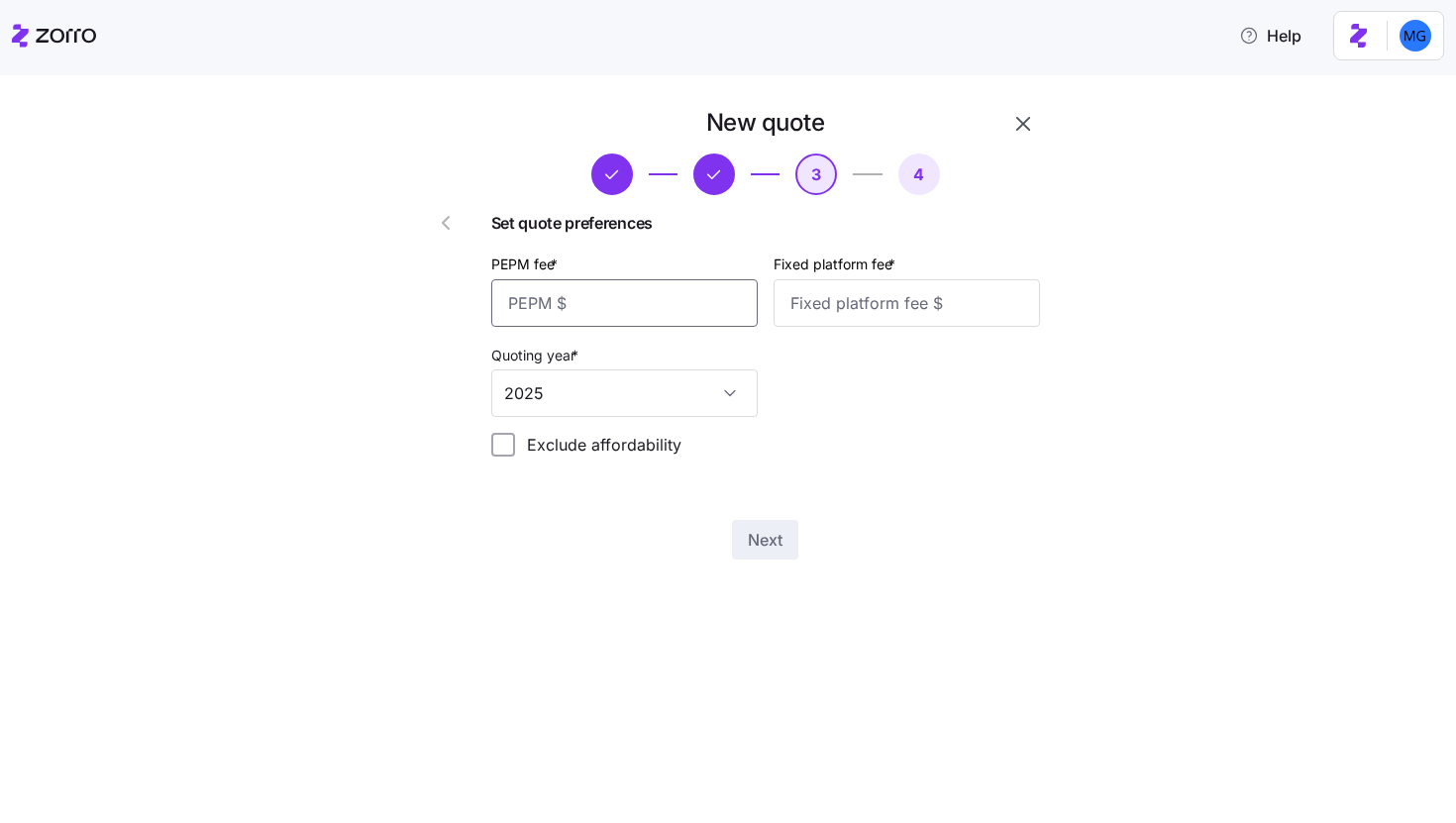 click on "PEPM fee  *" at bounding box center (624, 303) 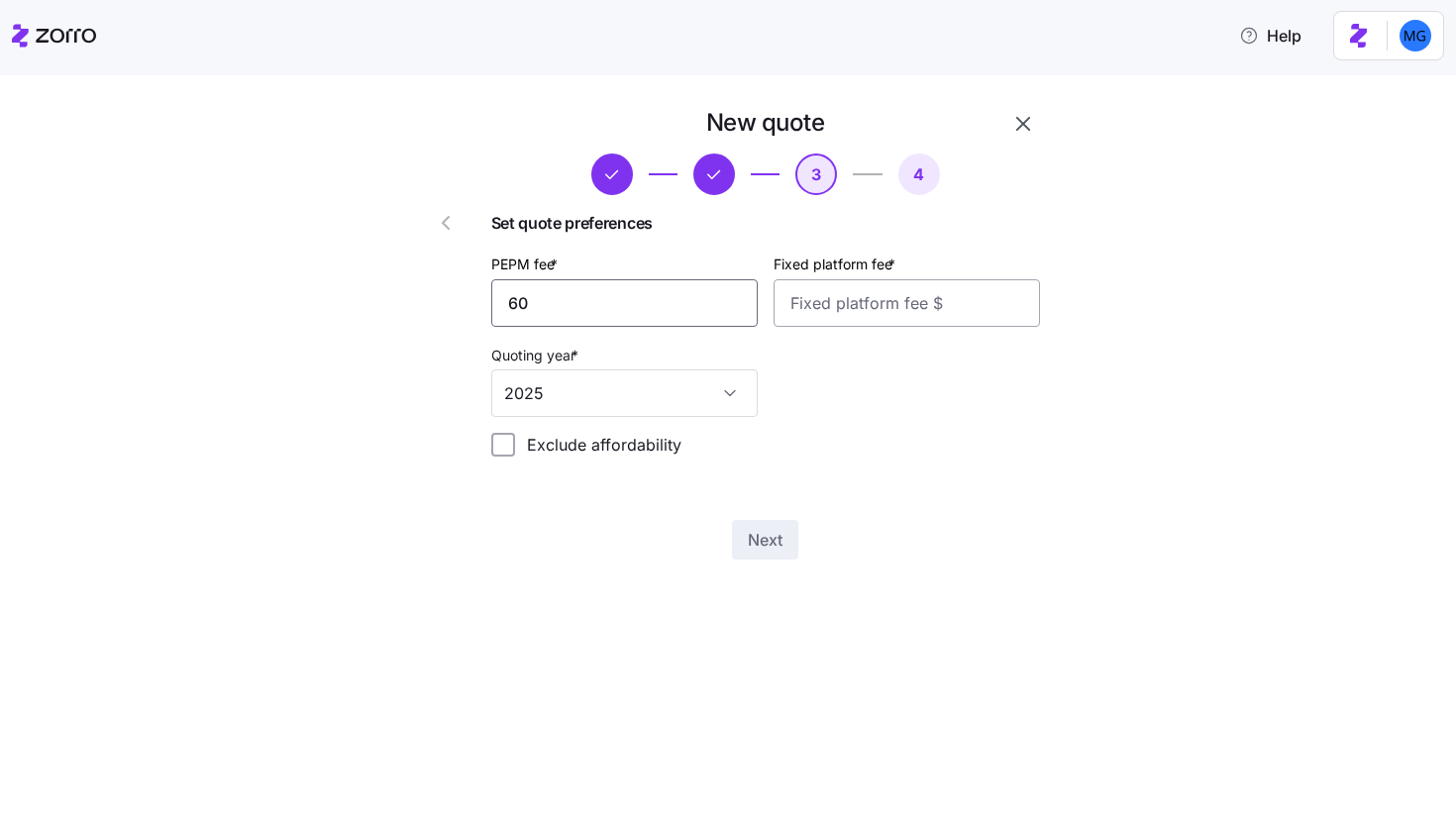 type on "60" 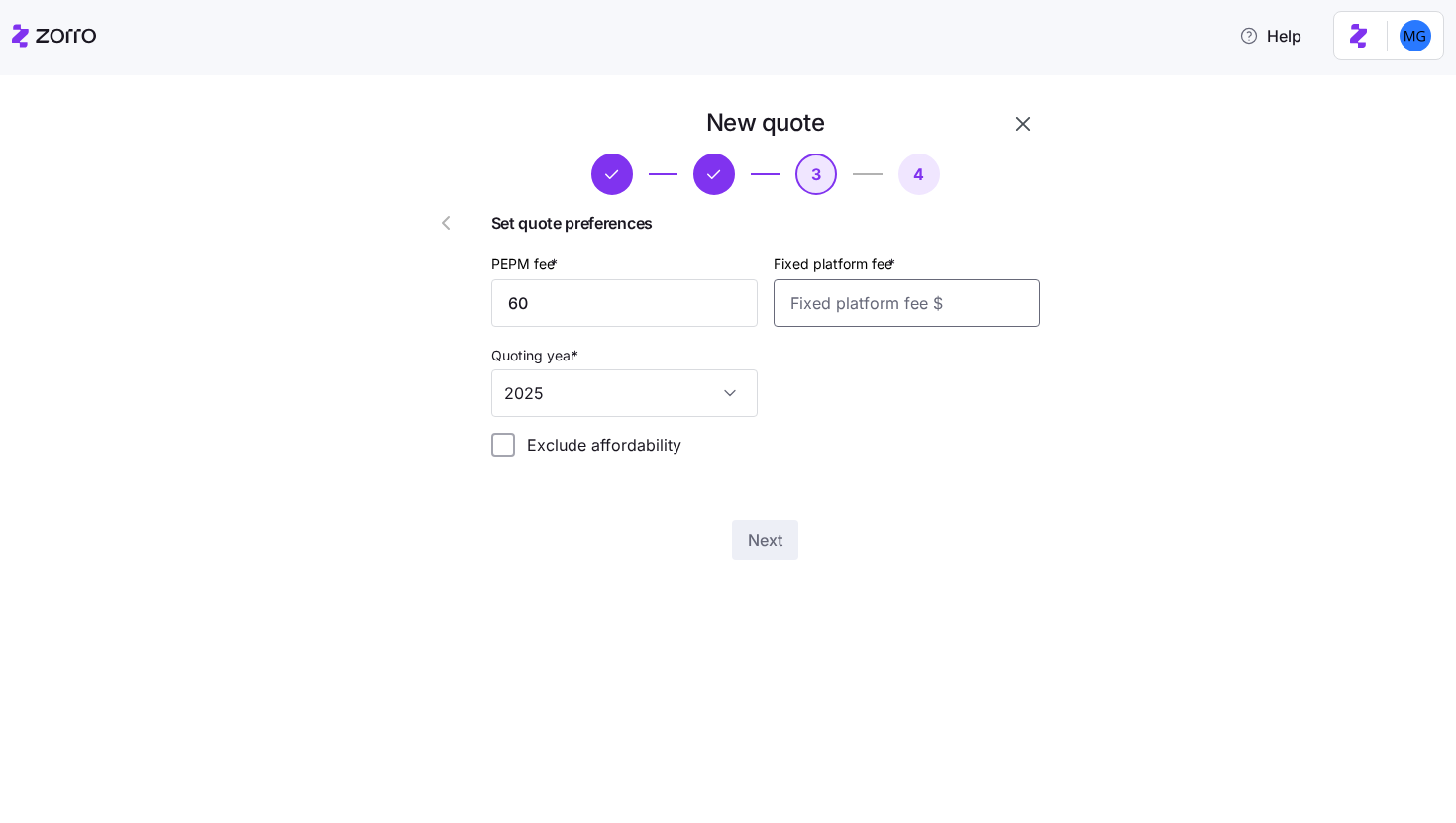 click on "Fixed platform fee  *" at bounding box center (906, 303) 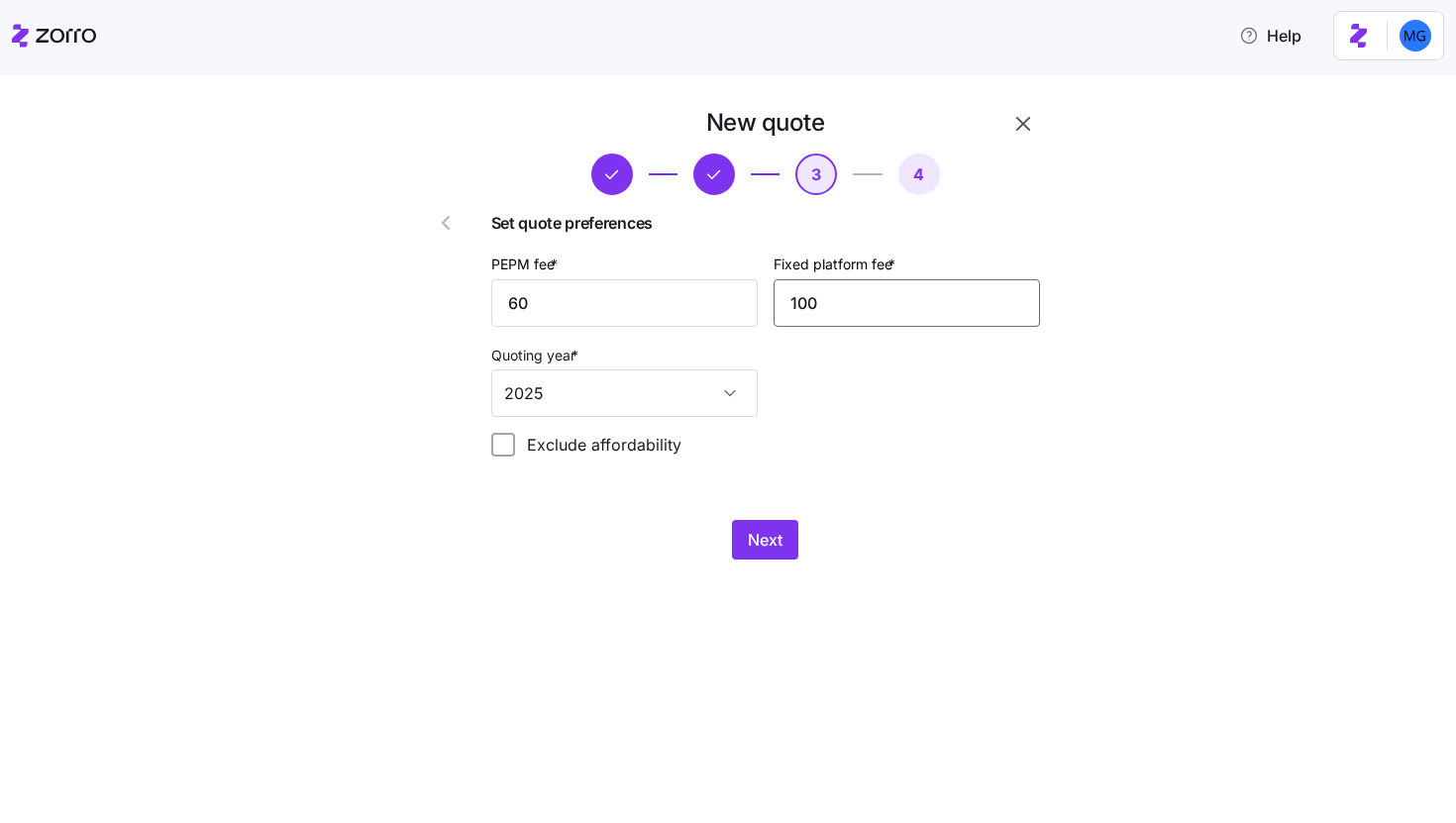 type on "100" 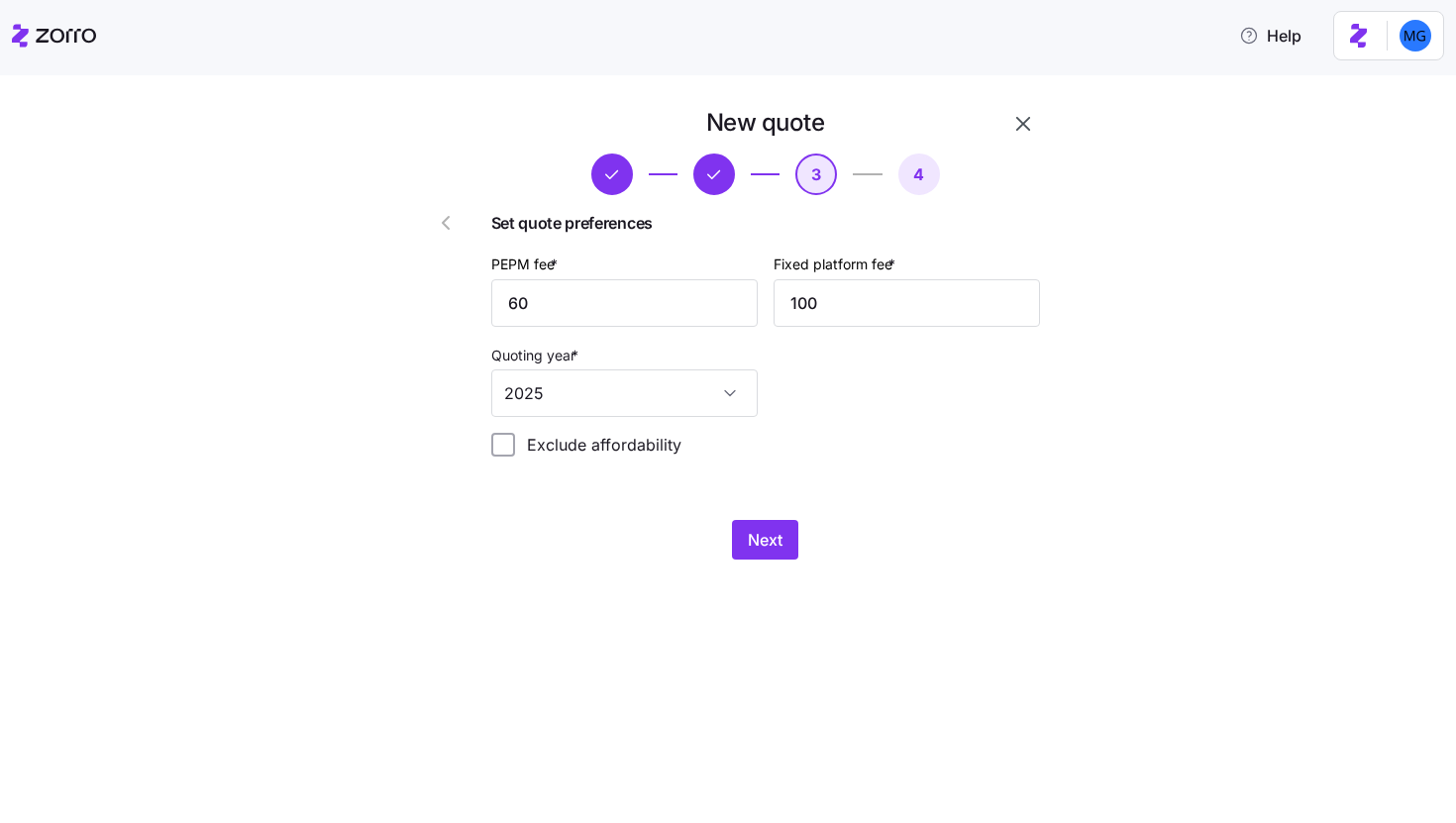 click on "New quote 3 4 Set quote preferences PEPM fee  * 60 Fixed platform fee  * 100 Quoting year  * 2025 Exclude affordability Next" at bounding box center (742, 345) 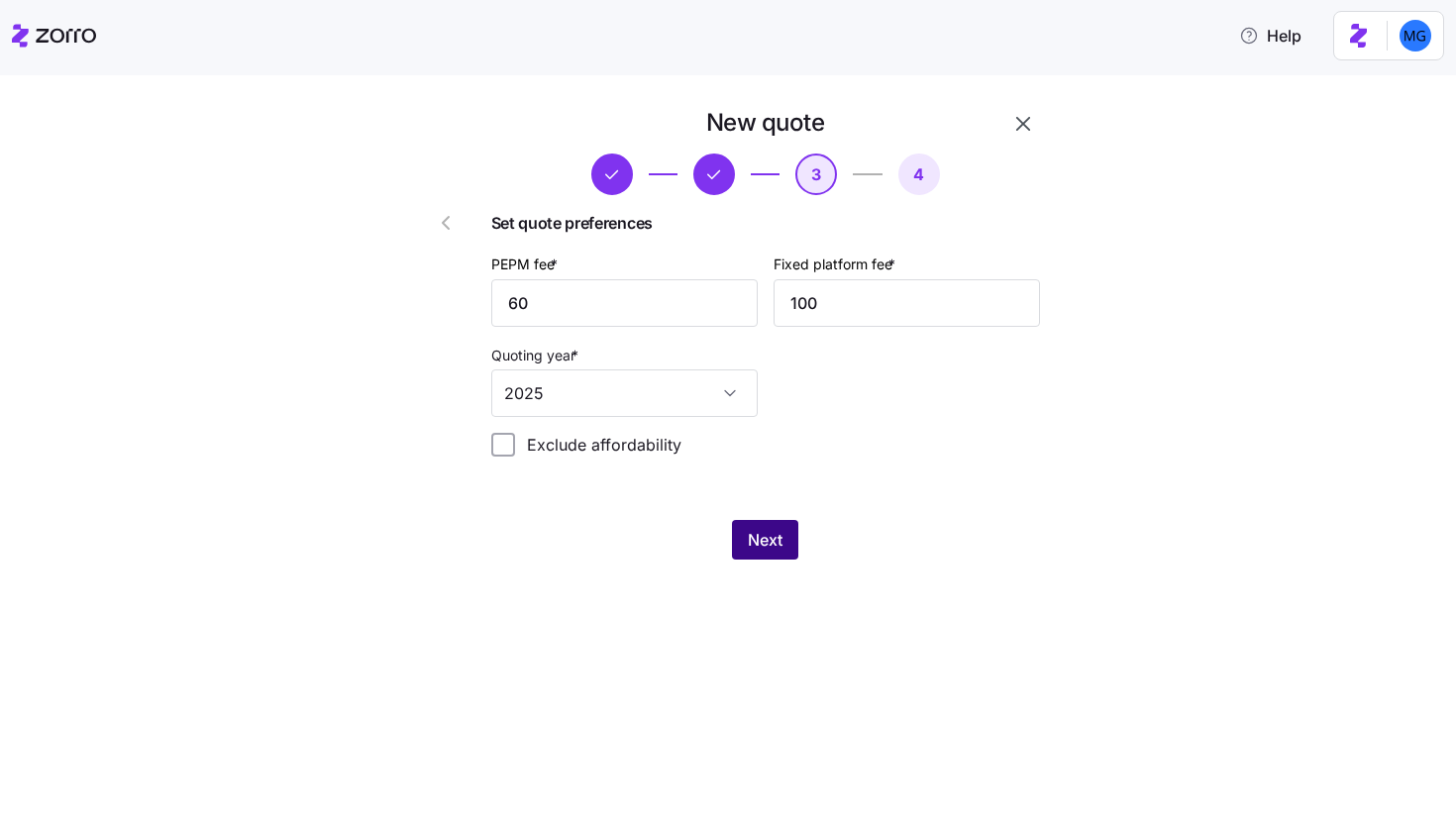 click on "Next" at bounding box center [765, 540] 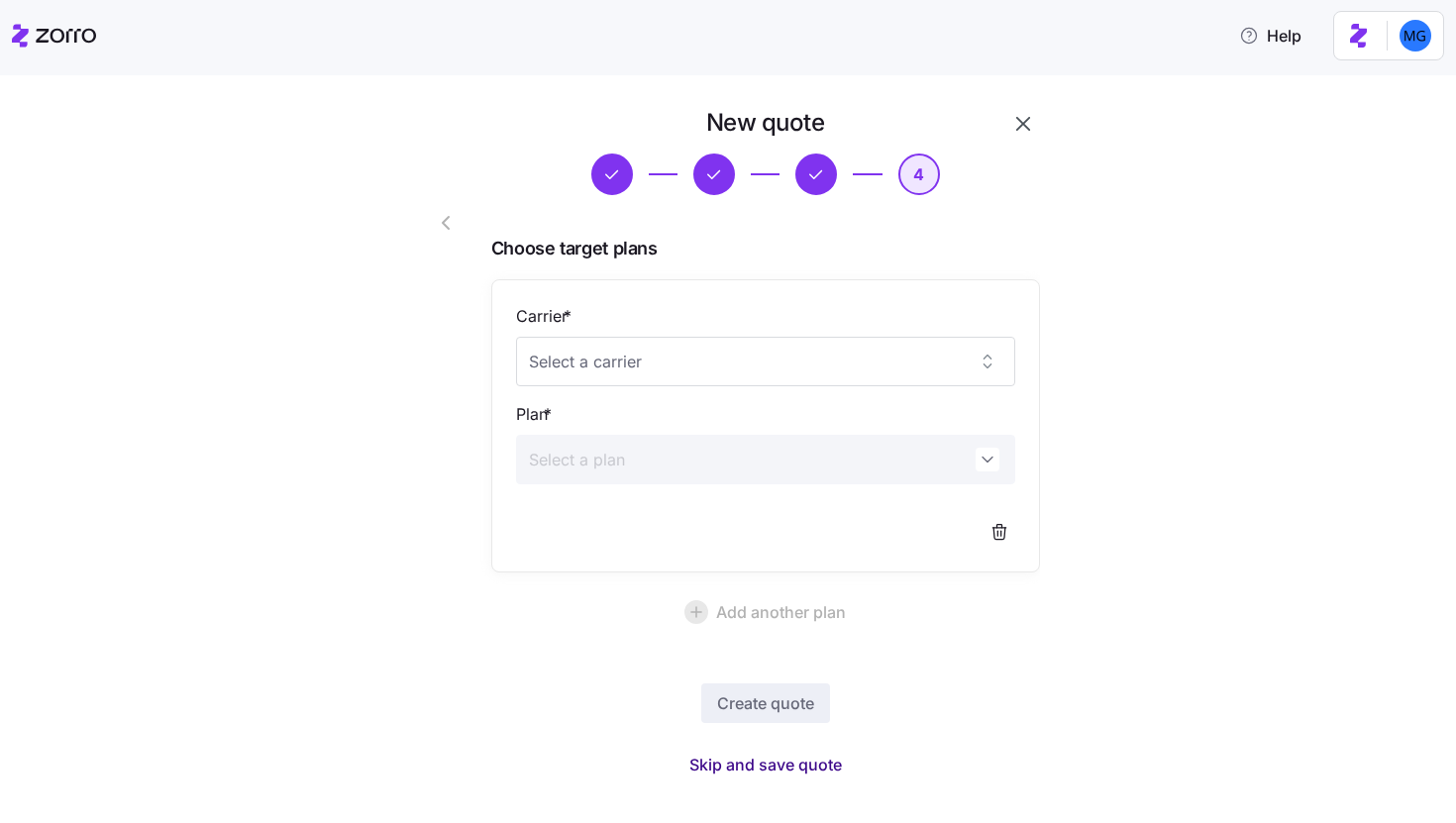 click on "Skip and save quote" at bounding box center (766, 765) 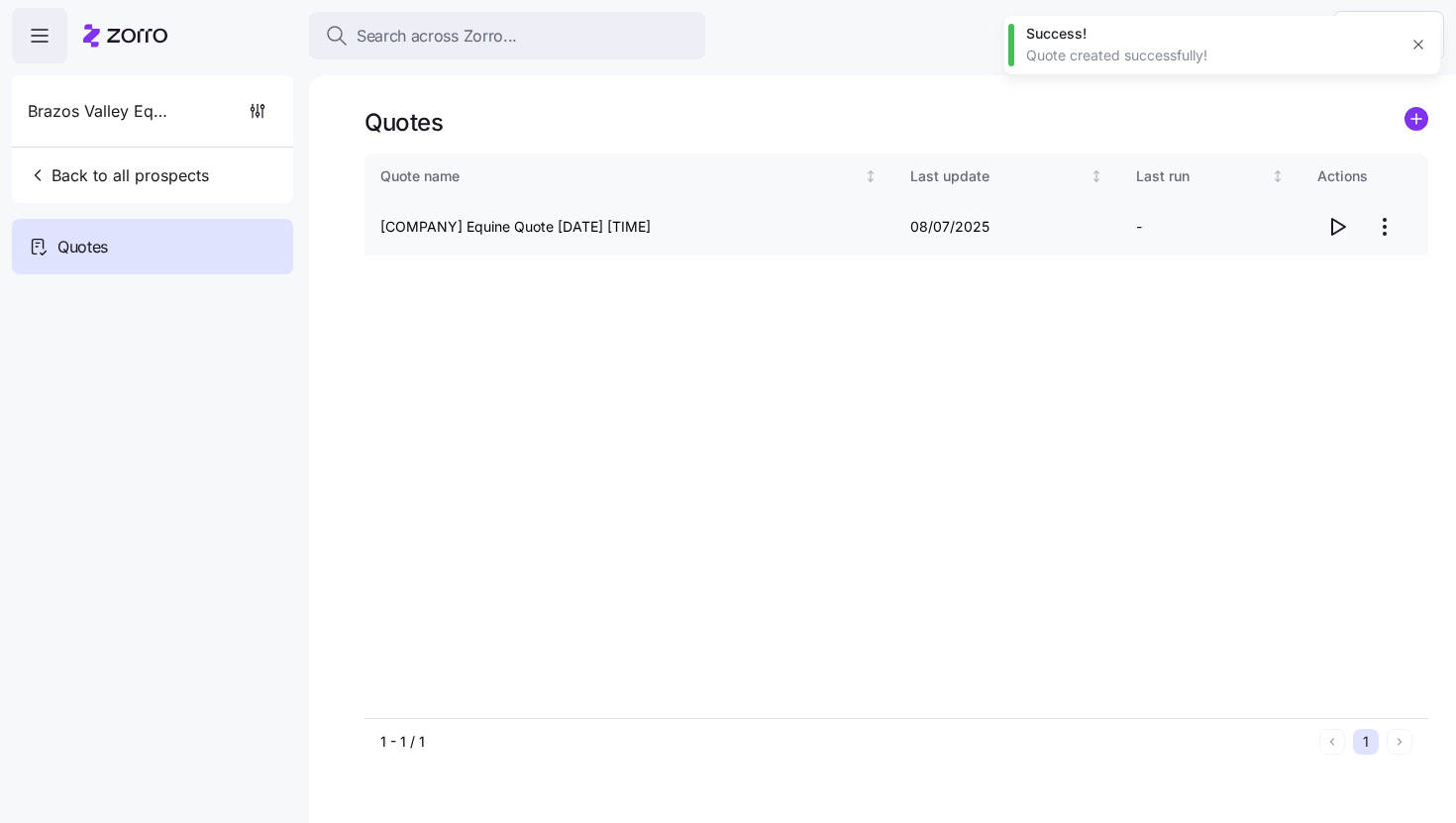 click 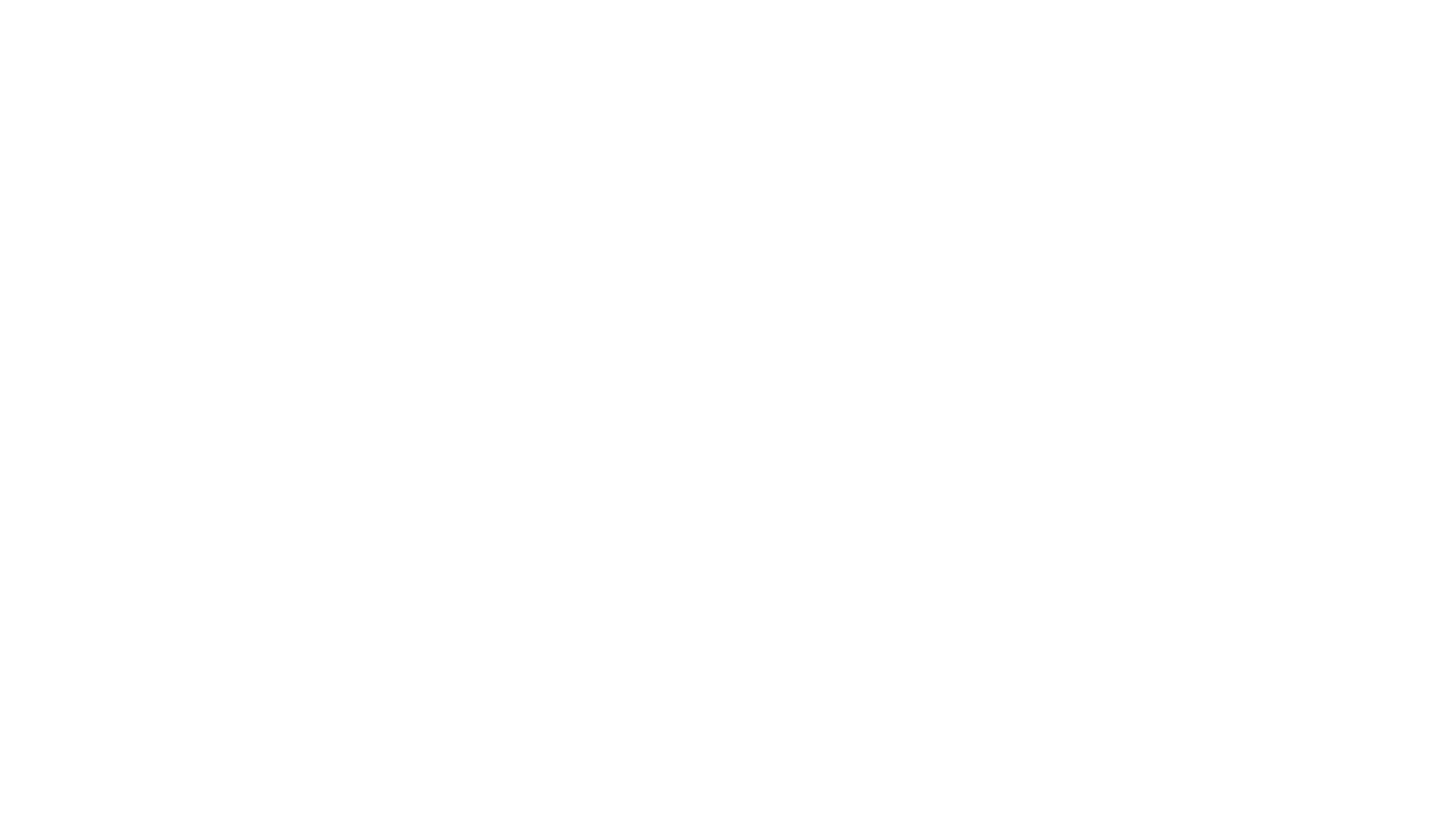 scroll, scrollTop: 0, scrollLeft: 0, axis: both 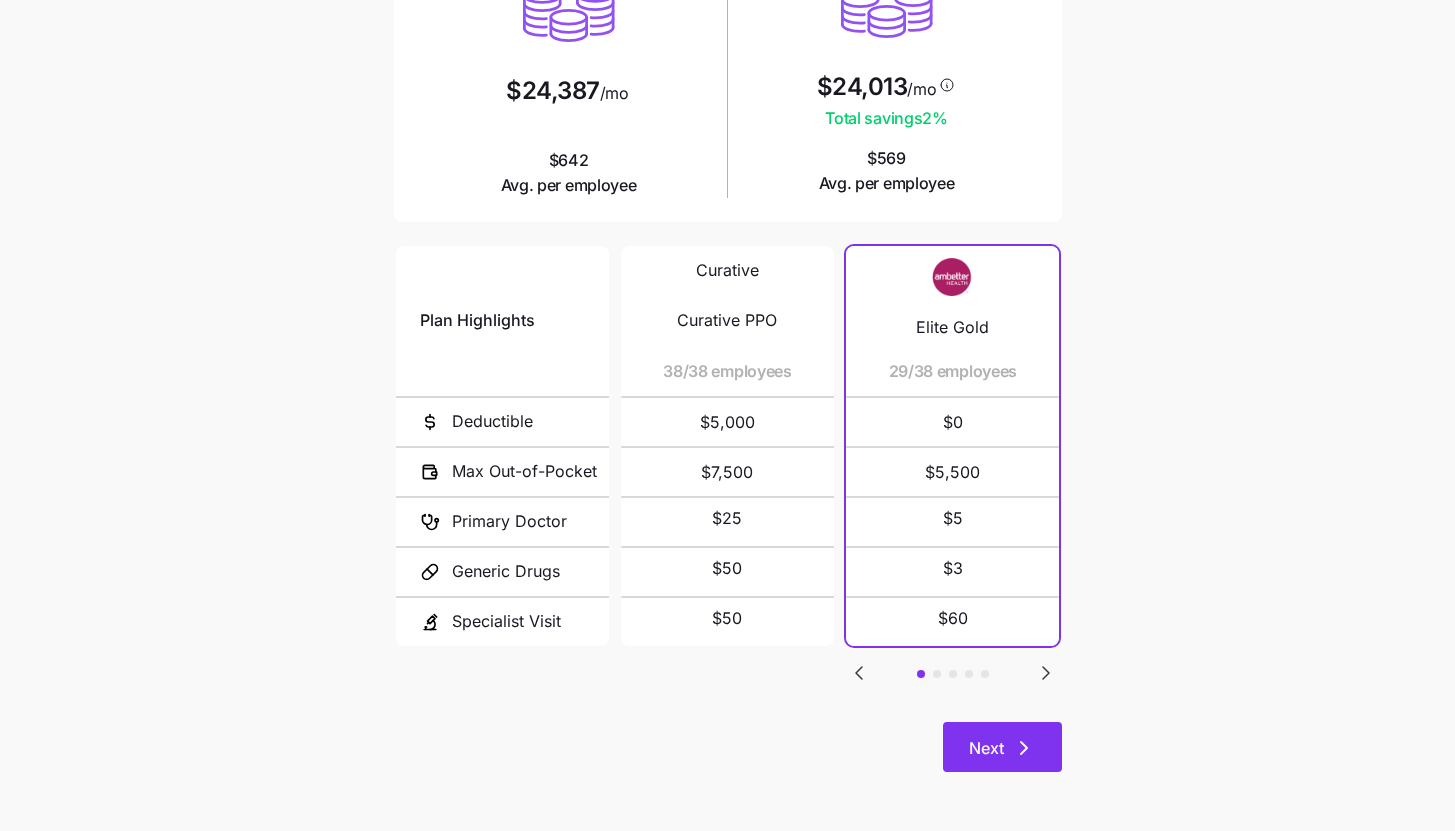click on "Next" at bounding box center (1002, 747) 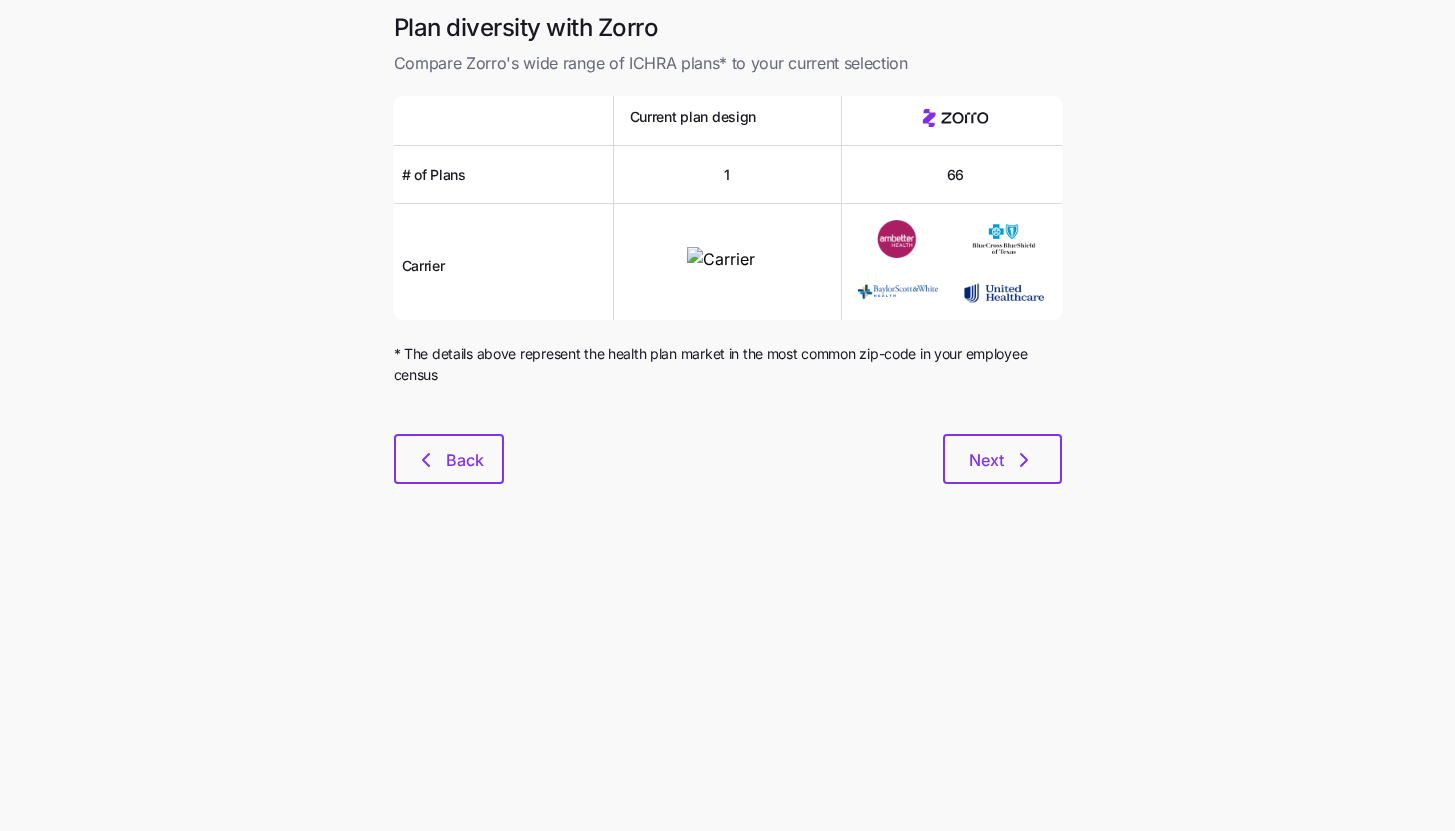 scroll, scrollTop: 0, scrollLeft: 0, axis: both 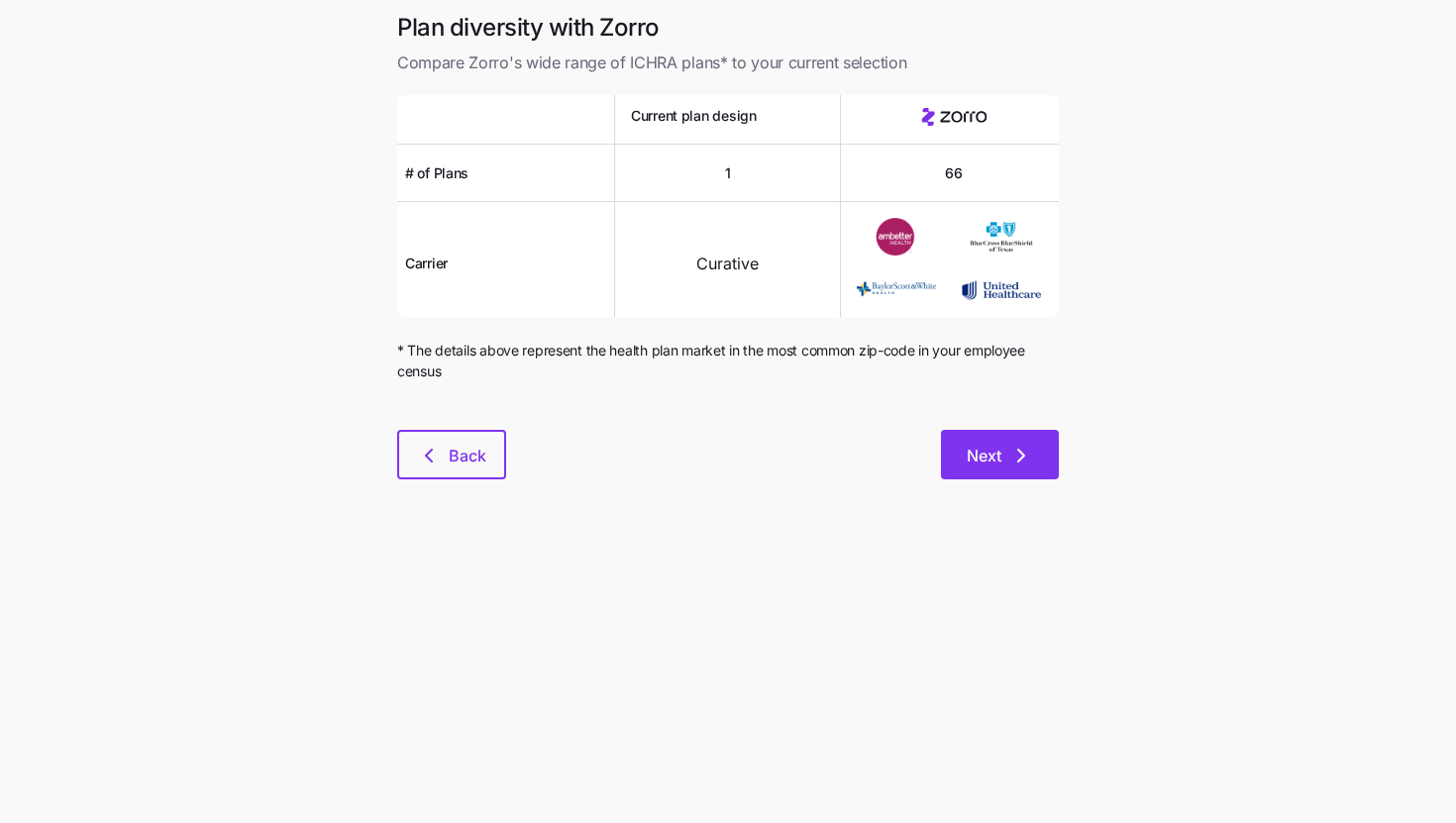 click 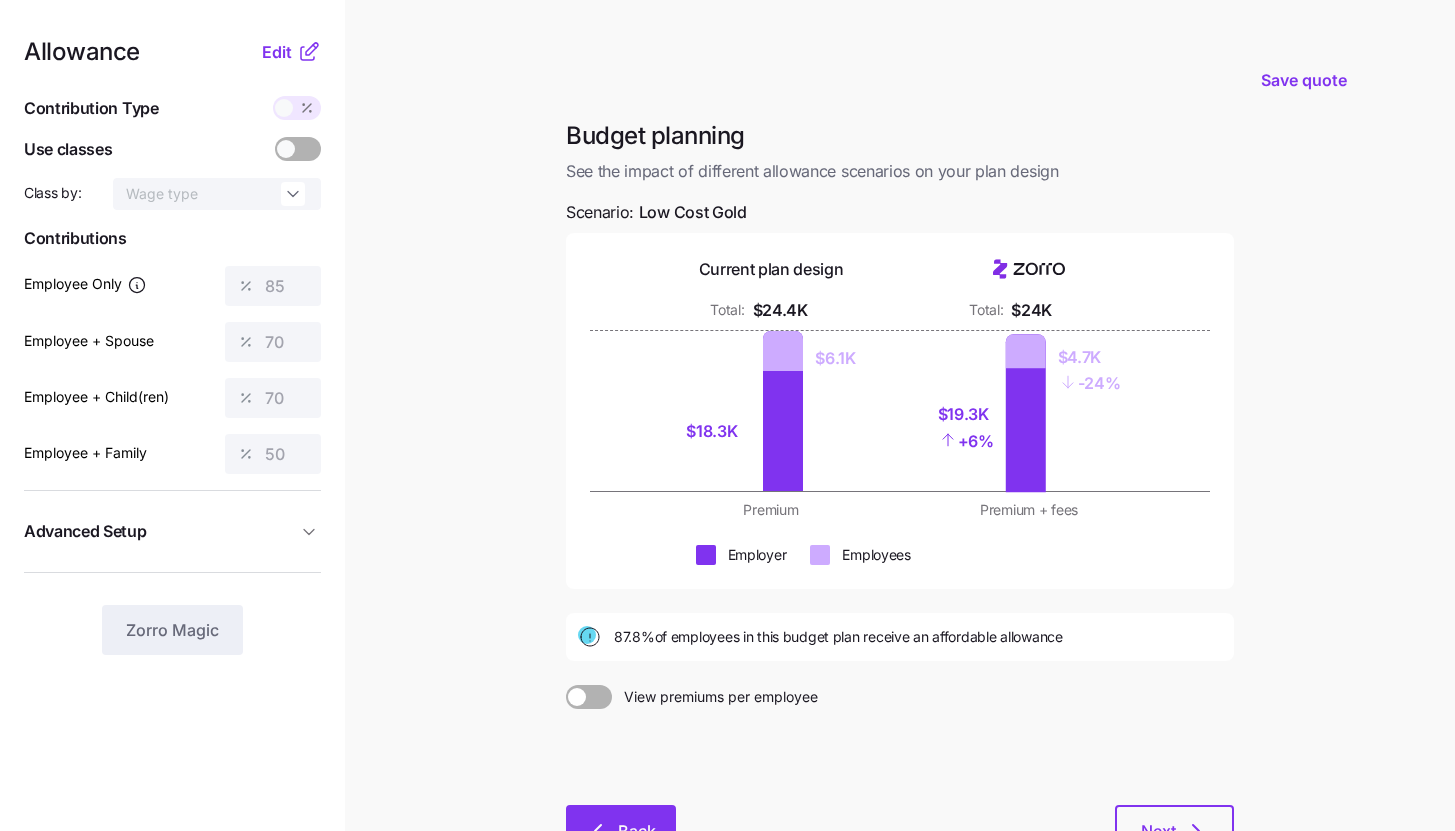 click 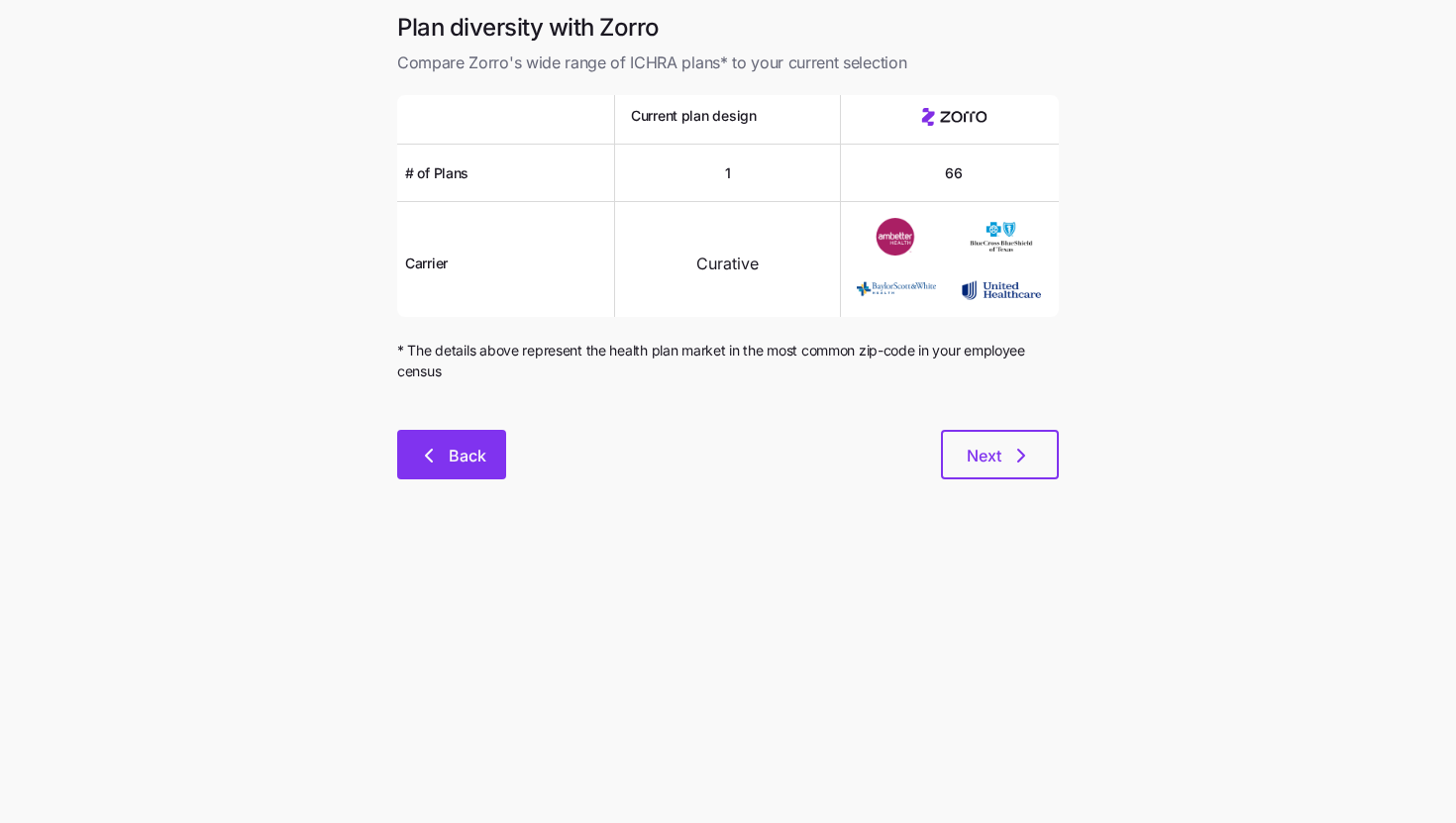 click on "Back" at bounding box center (452, 455) 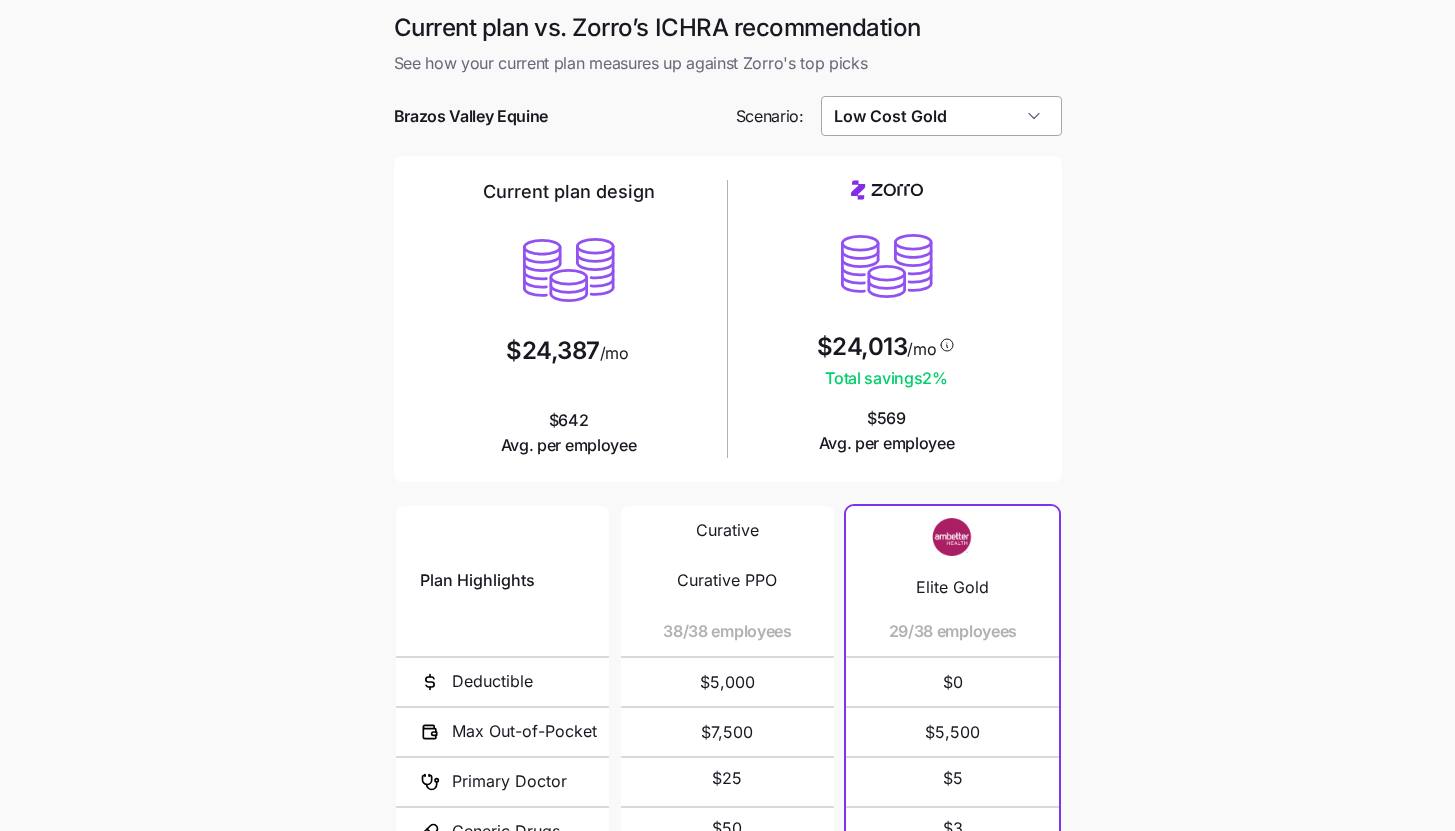click on "Low Cost Gold" at bounding box center (941, 116) 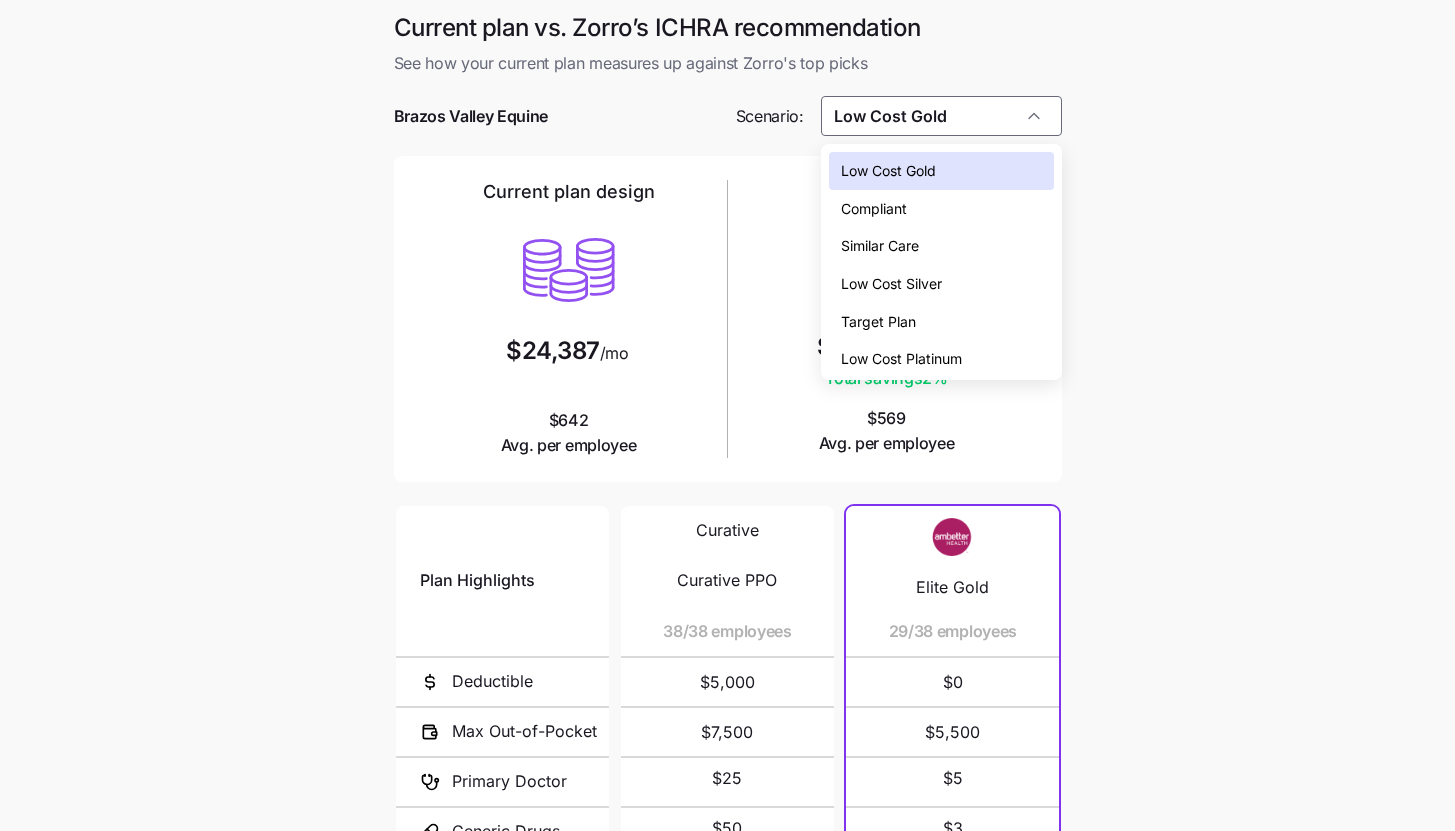 click on "Low Cost Silver" at bounding box center (891, 284) 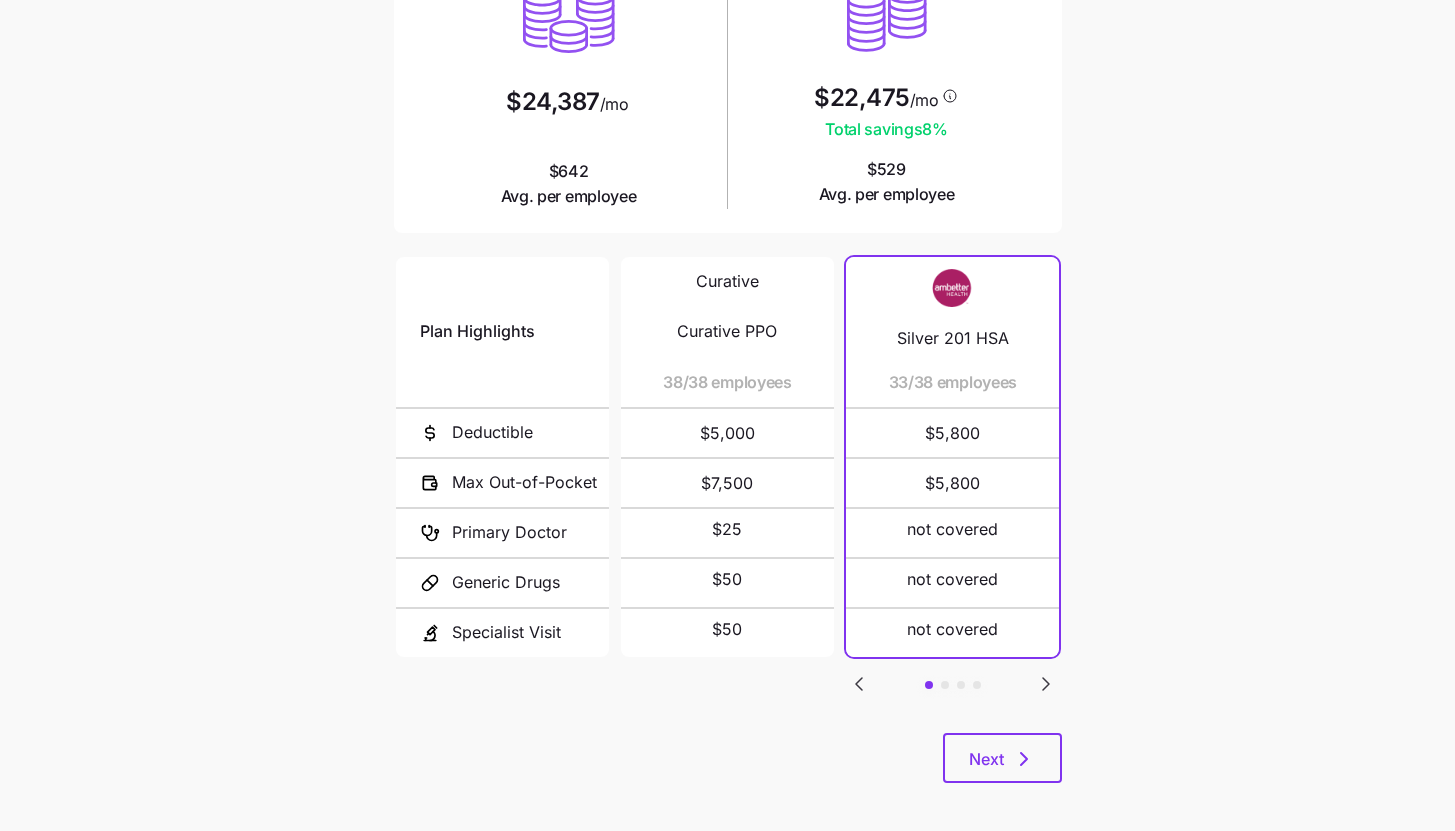 scroll, scrollTop: 260, scrollLeft: 0, axis: vertical 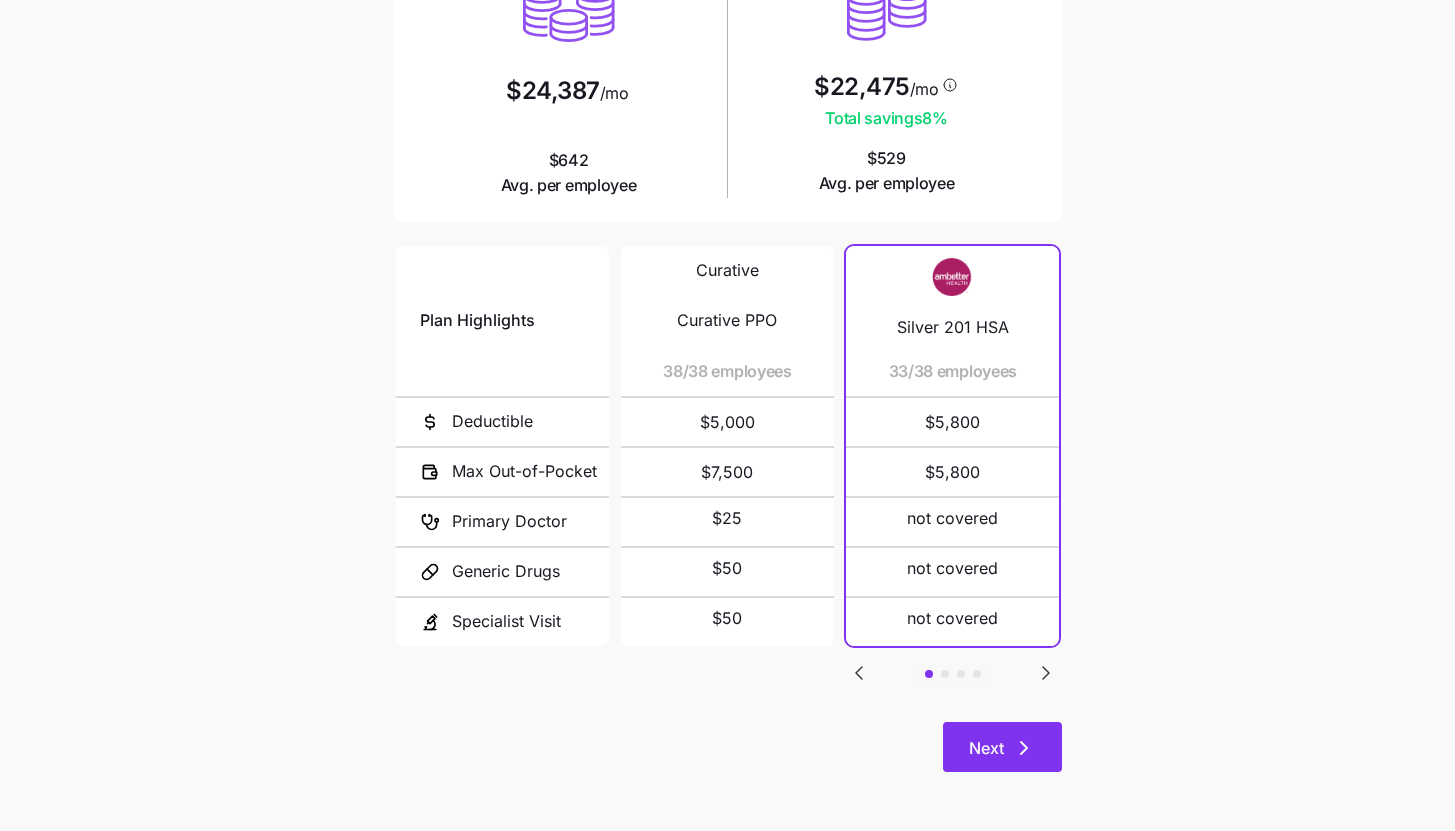 click on "Next" at bounding box center [1002, 747] 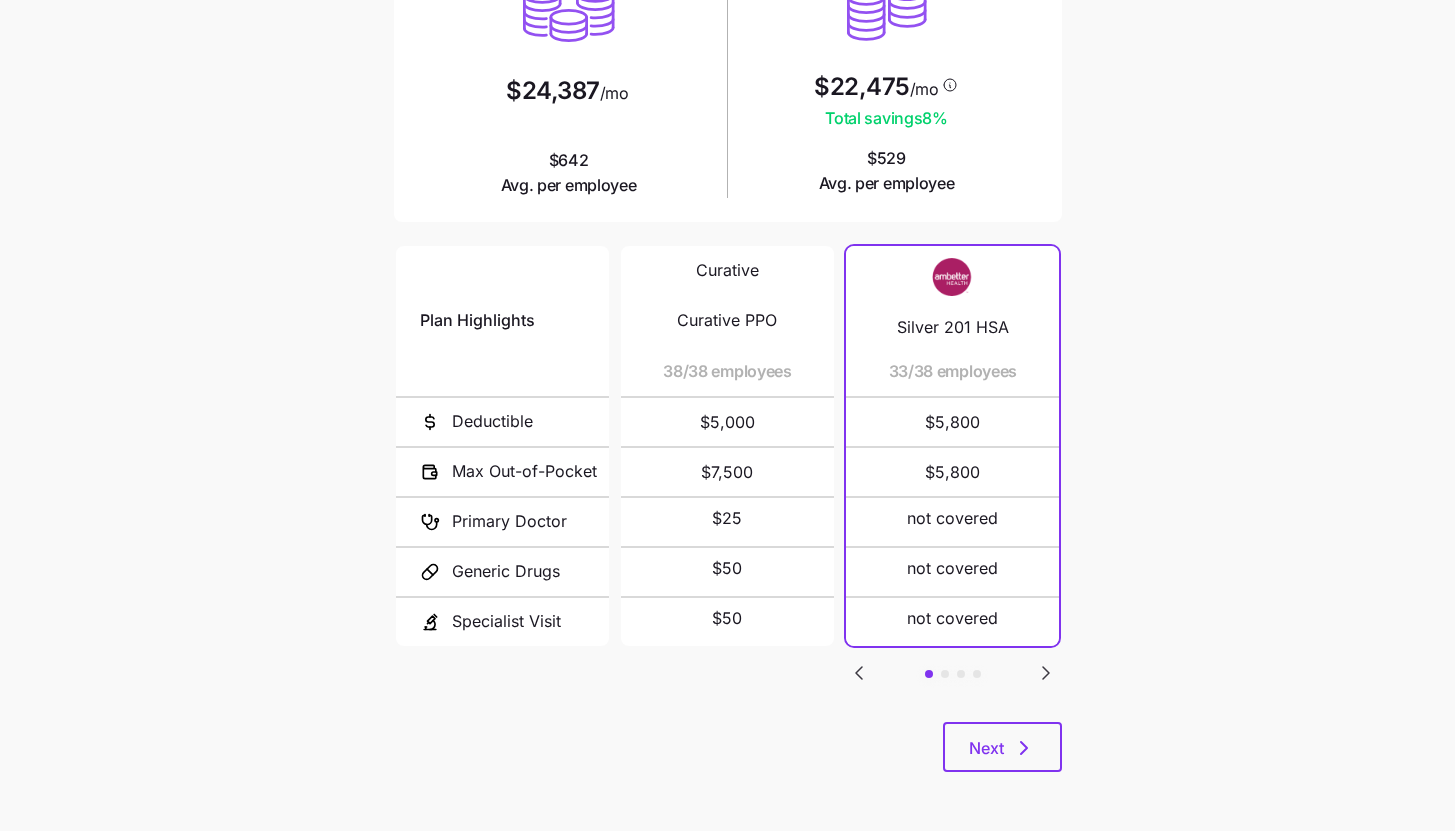 scroll, scrollTop: 0, scrollLeft: 0, axis: both 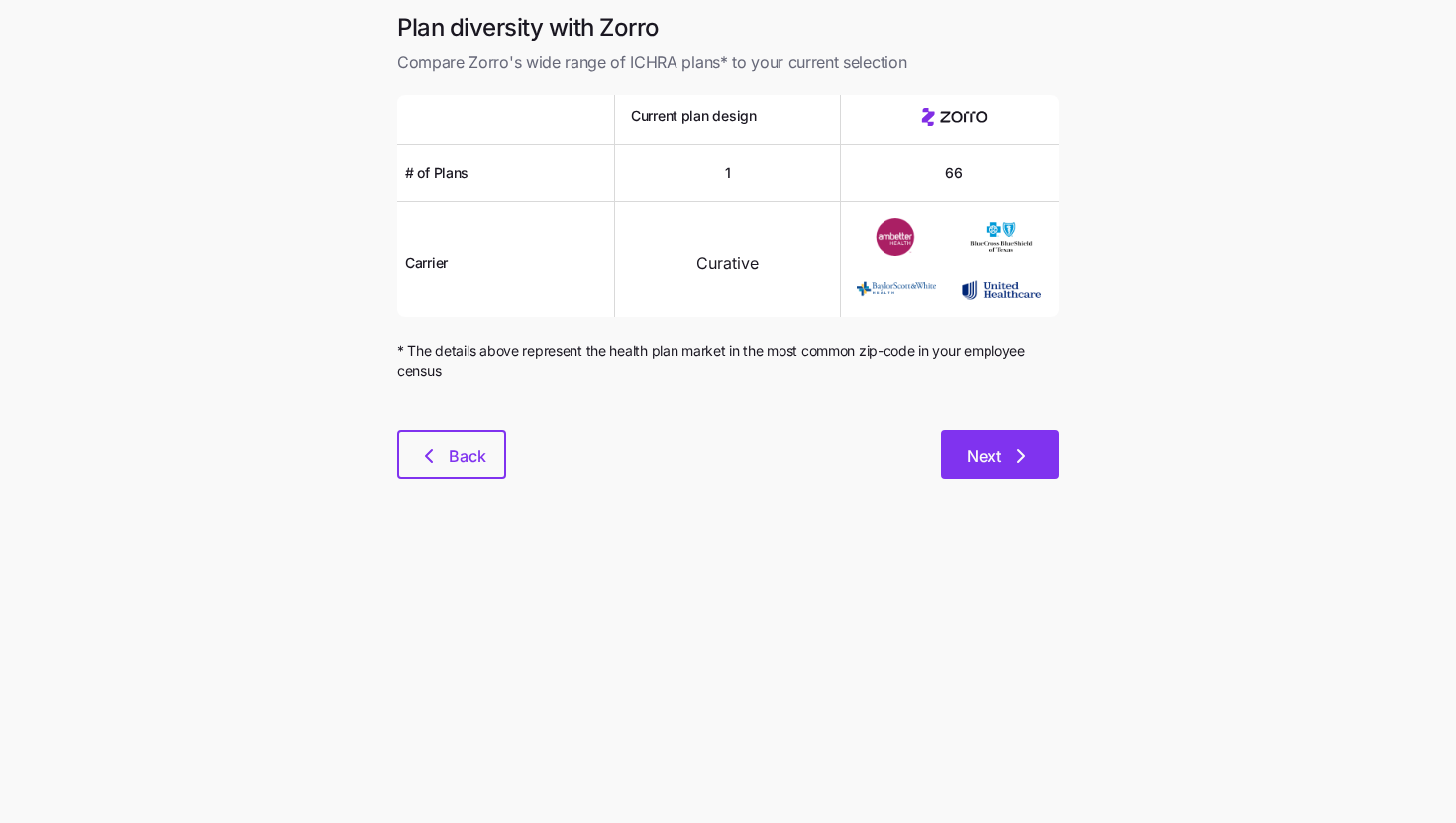 click on "Next" at bounding box center (999, 455) 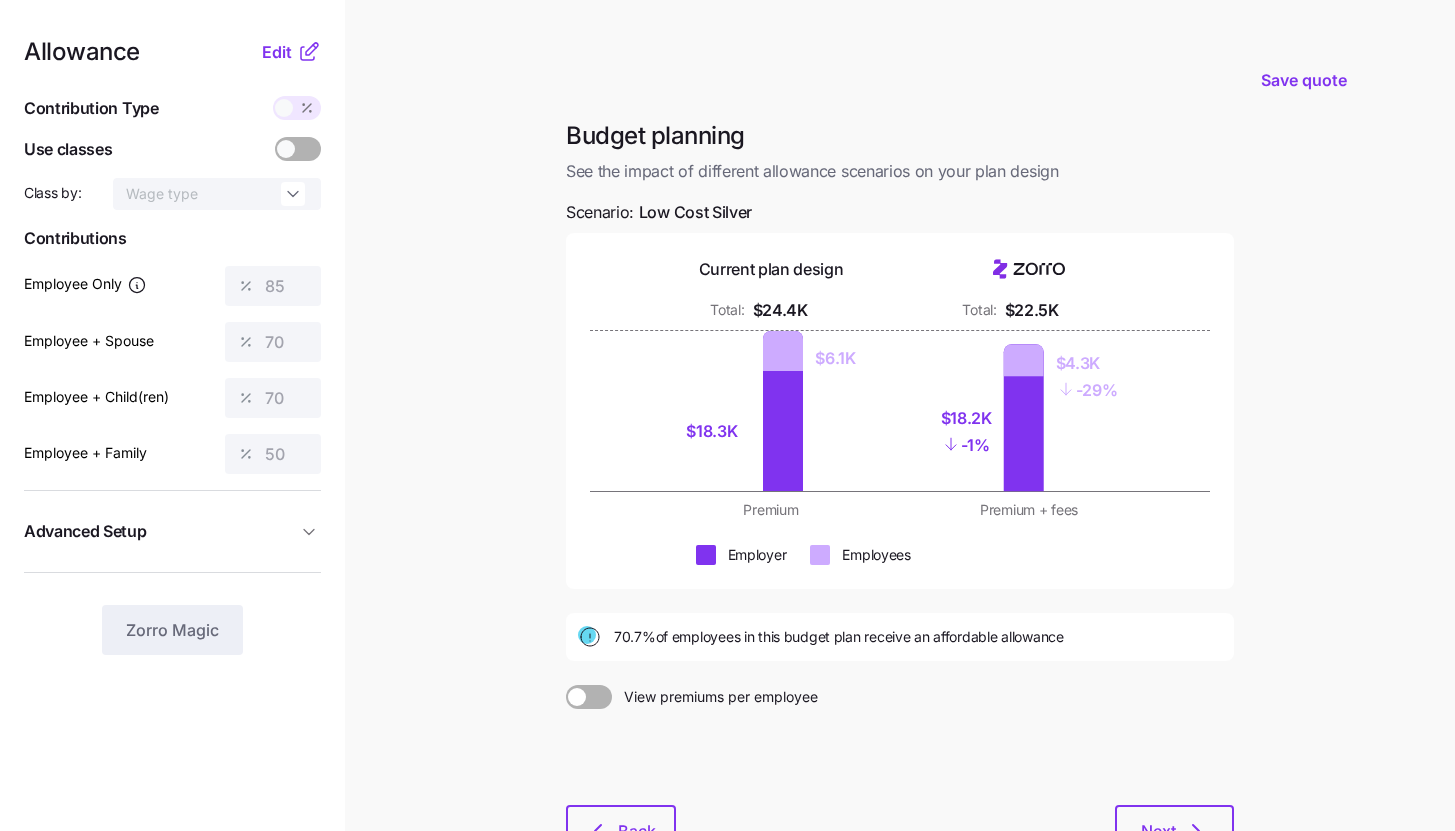 click 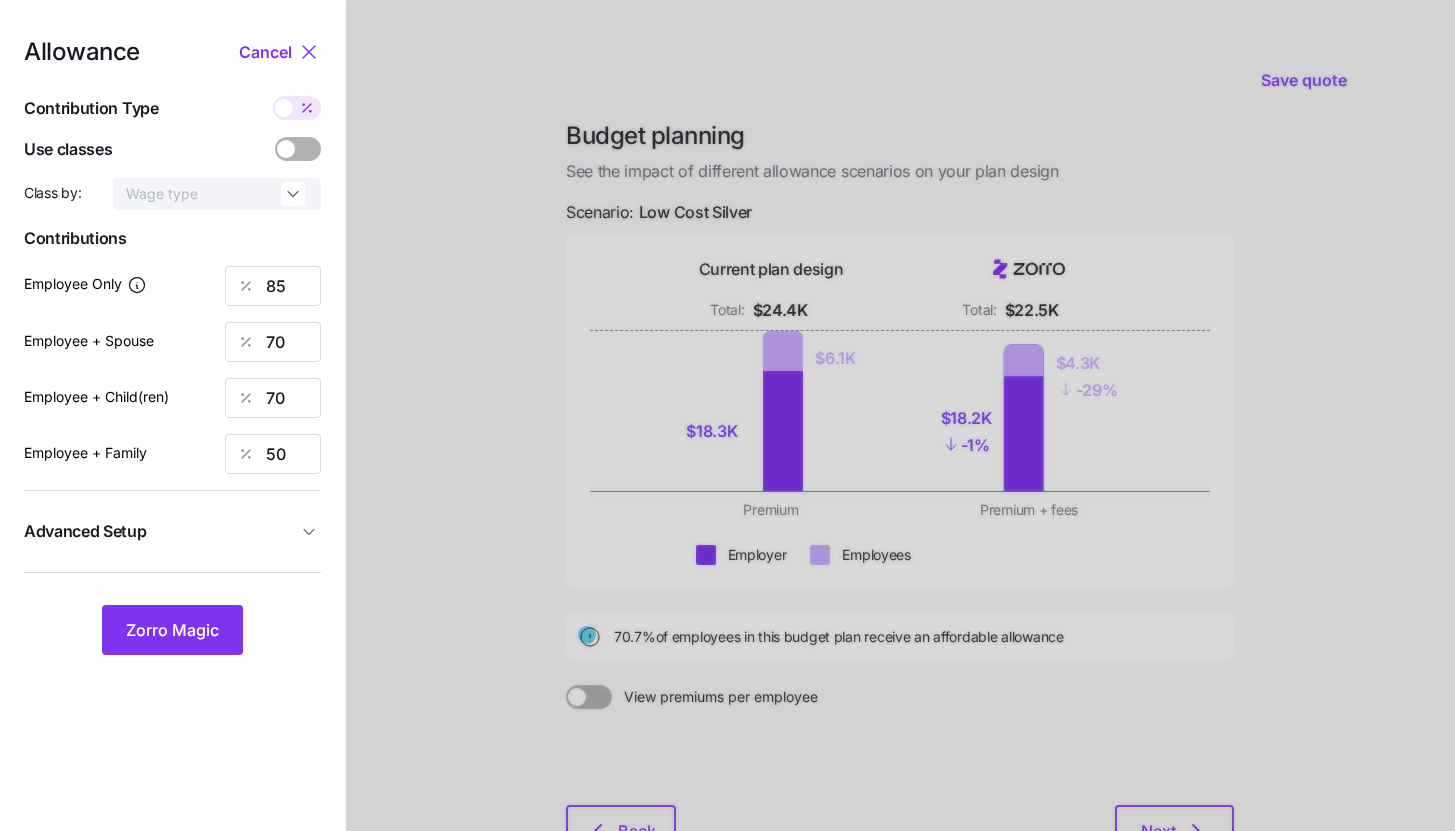 click on "Advanced Setup" at bounding box center [172, 531] 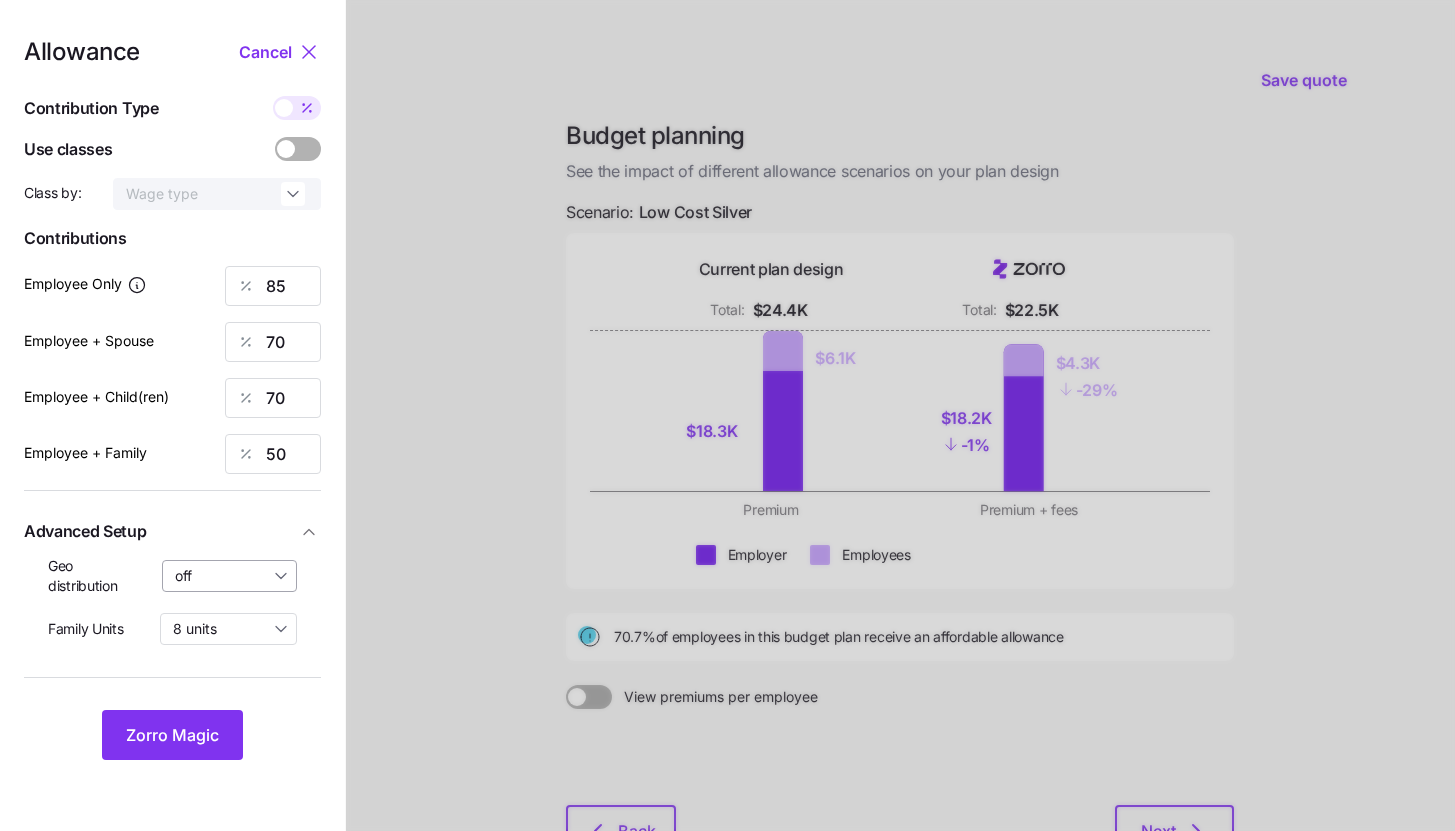 click on "off" at bounding box center [230, 576] 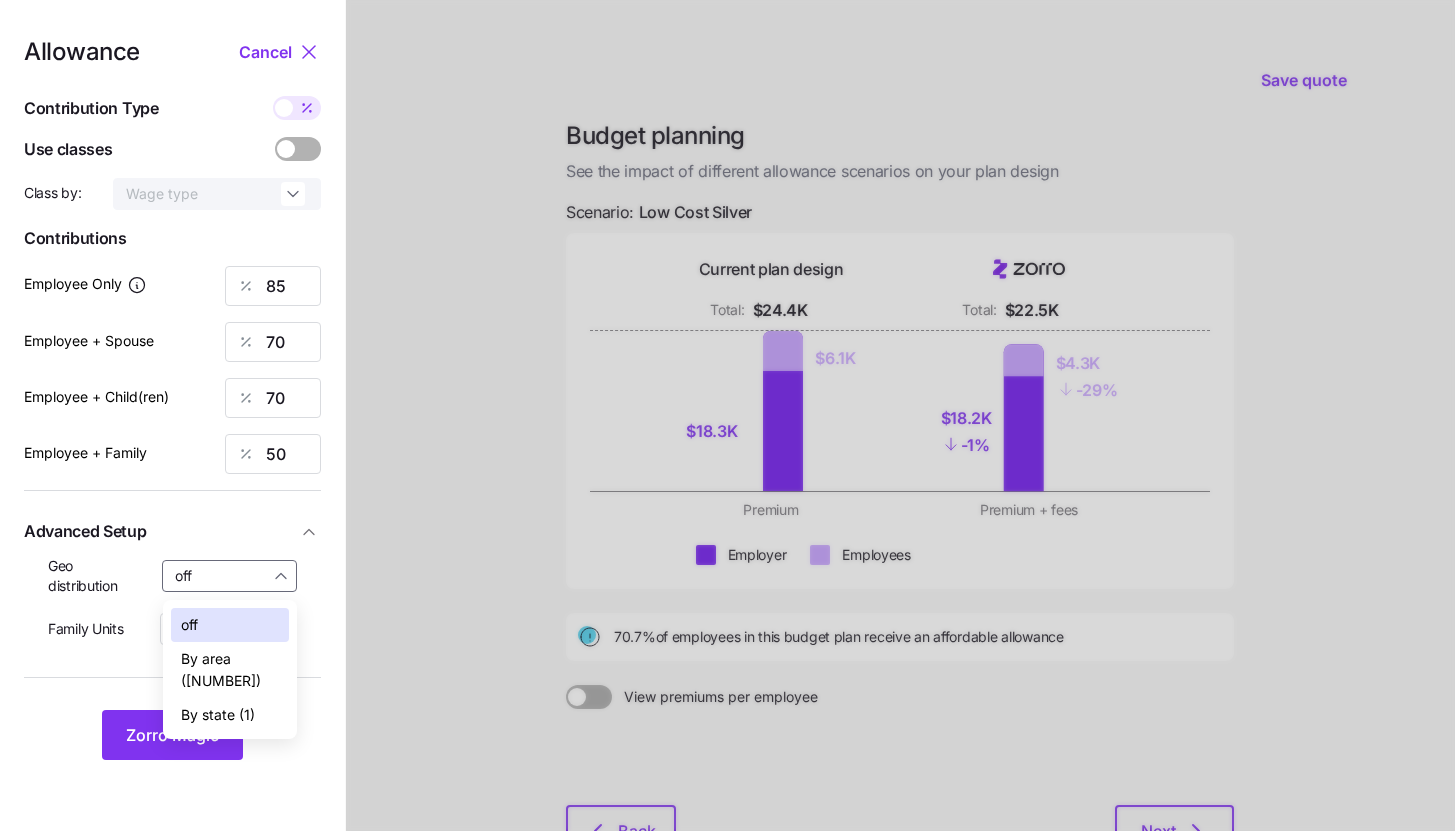 click on "By state (1)" at bounding box center (230, 715) 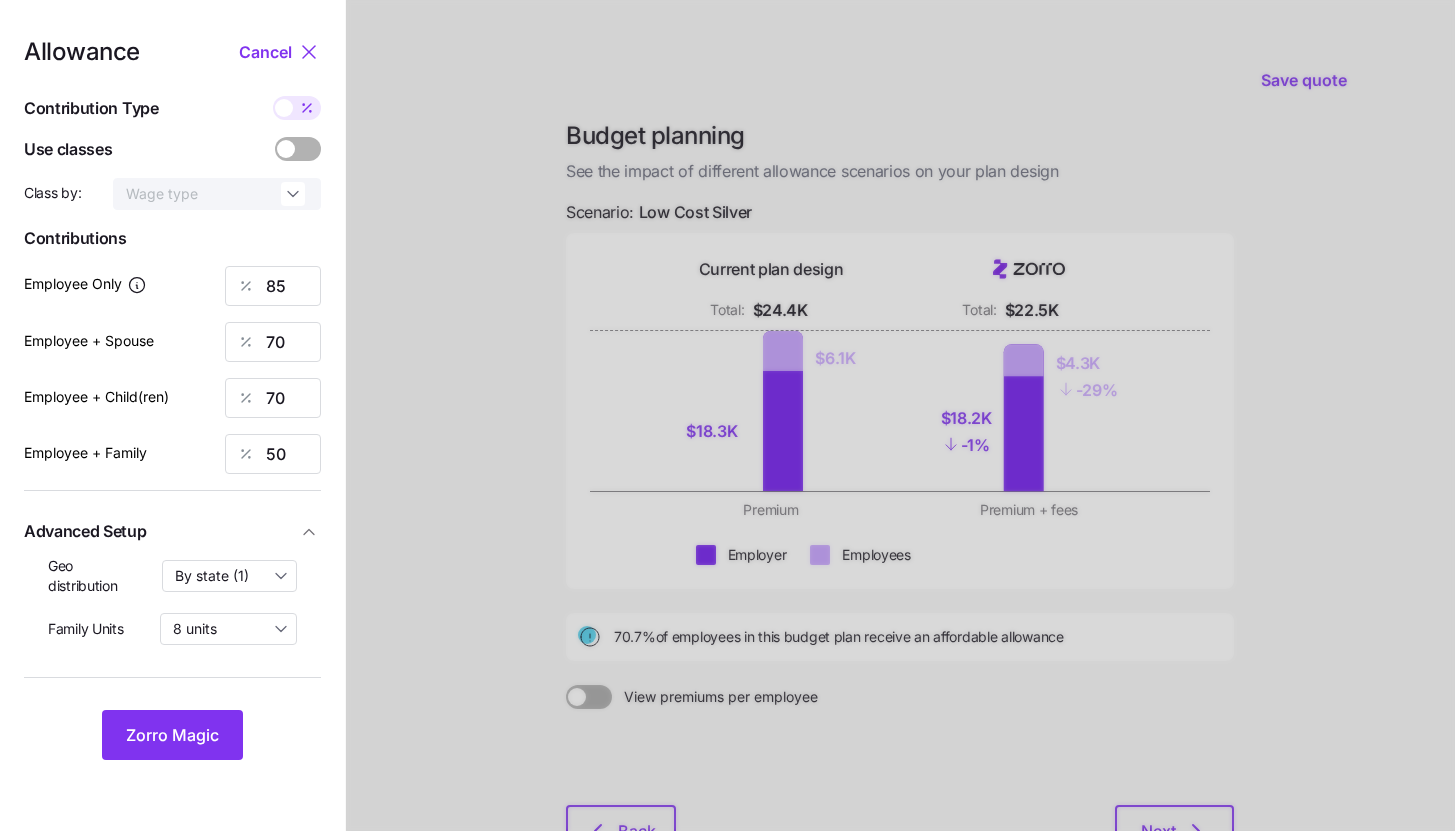 click on "Allowance Cancel Contribution Type Use classes Class by: Wage type Contributions Employee Only 85 Employee + Spouse 70 Employee + Child(ren) 70 Employee + Family 50 Advanced Setup Geo distribution By state (1) Family Units 8 units Zorro Magic" at bounding box center (172, 491) 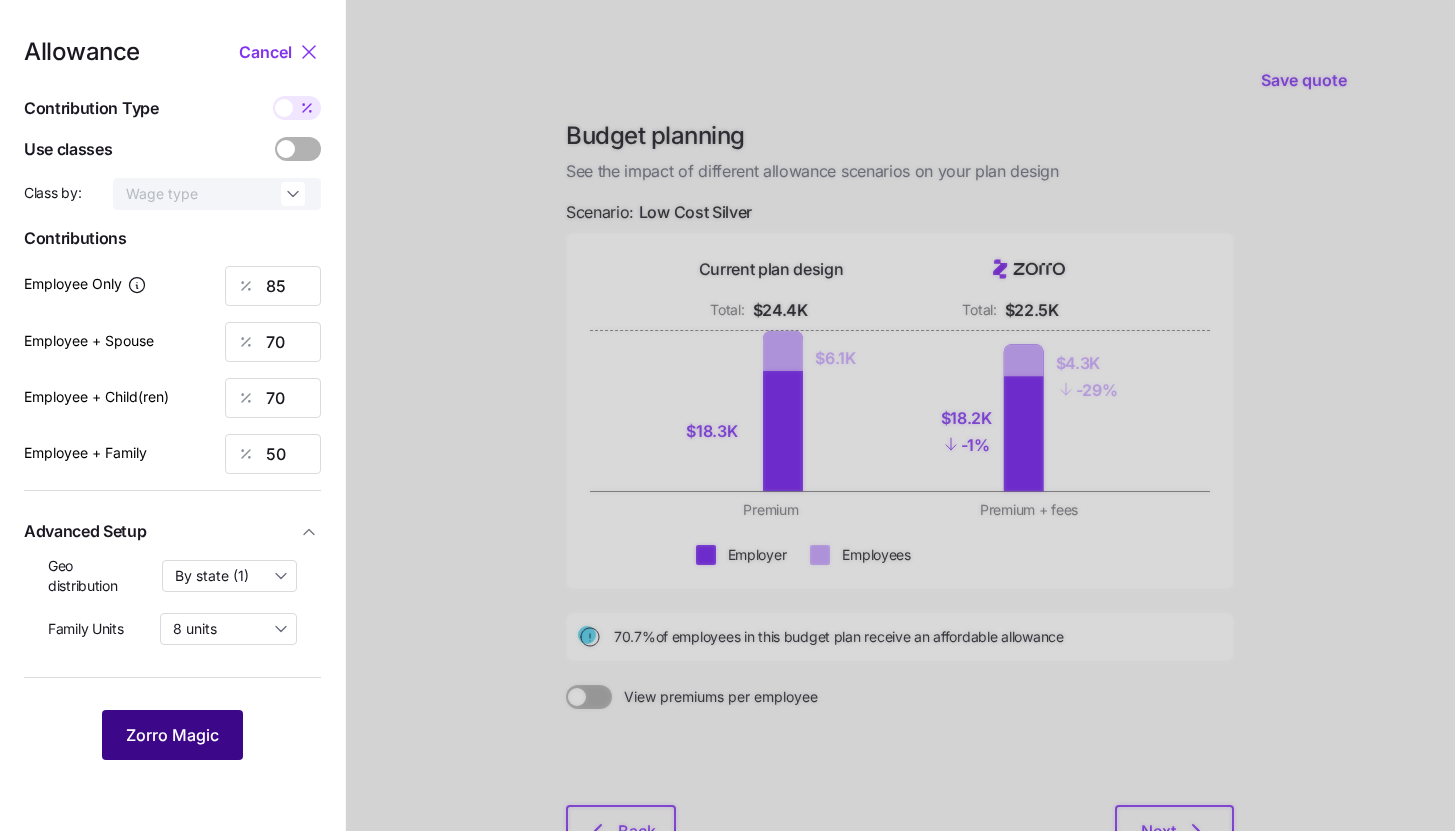 click on "Zorro Magic" at bounding box center [172, 735] 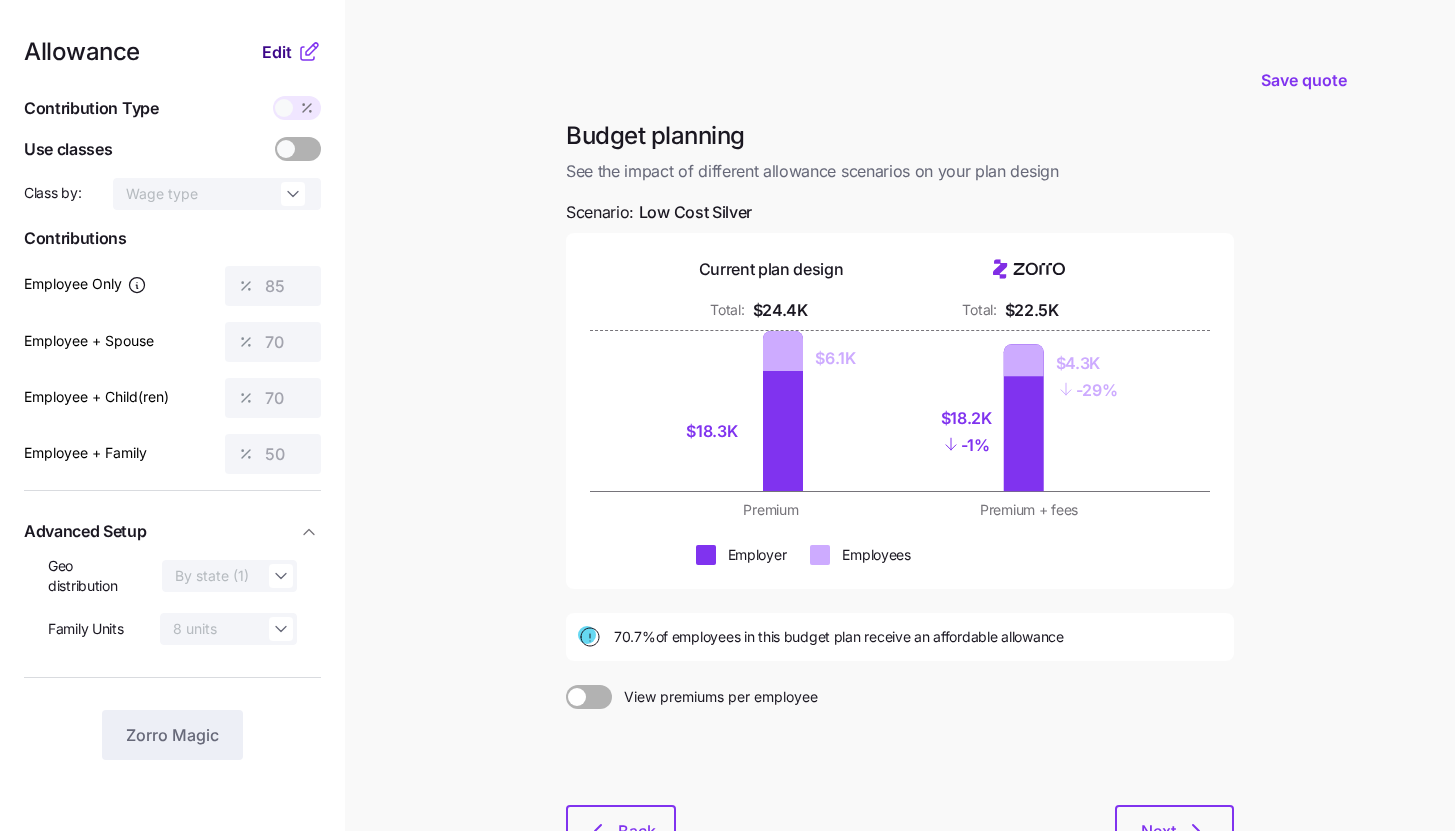 click on "Edit" at bounding box center [277, 52] 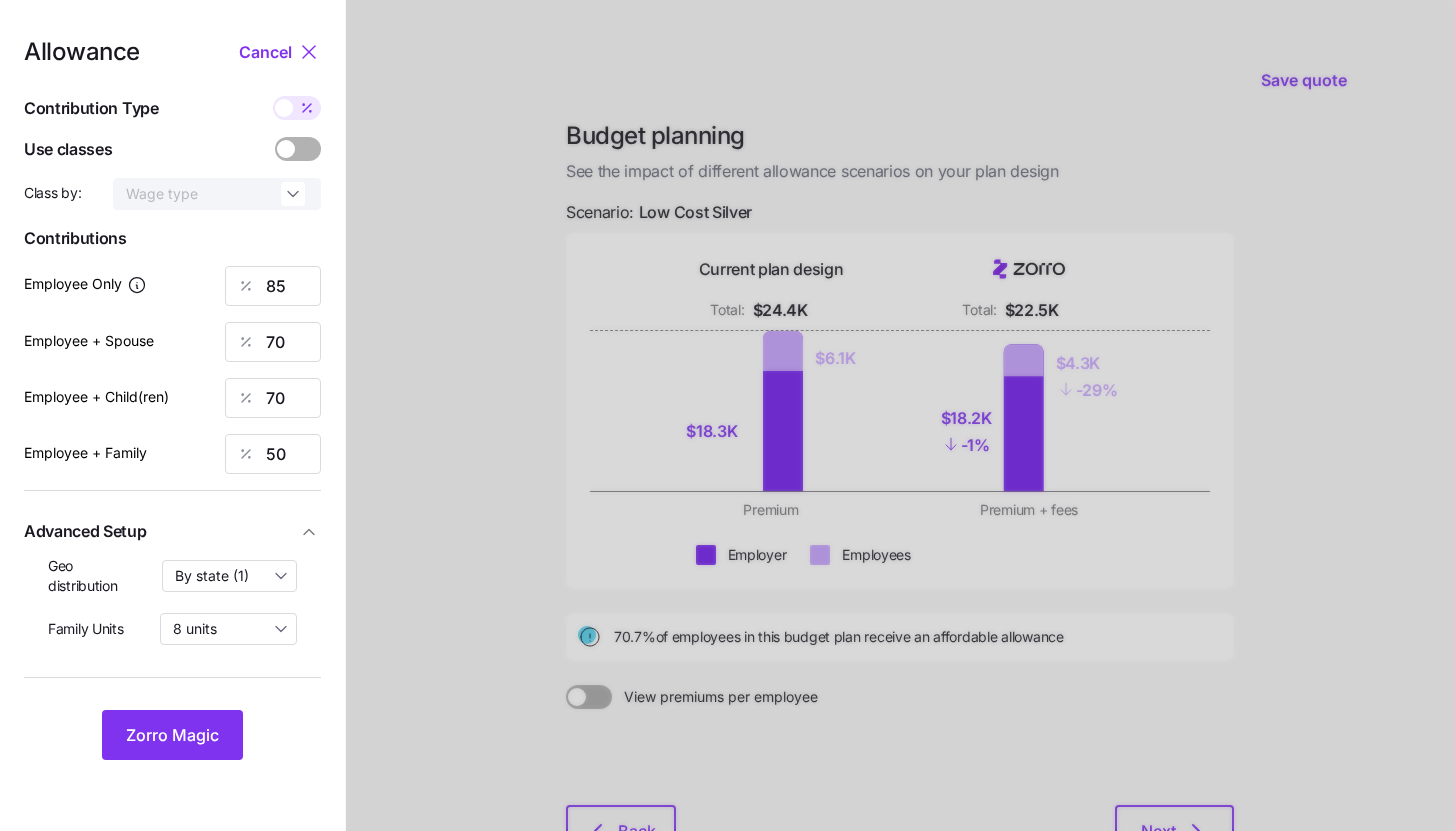 click 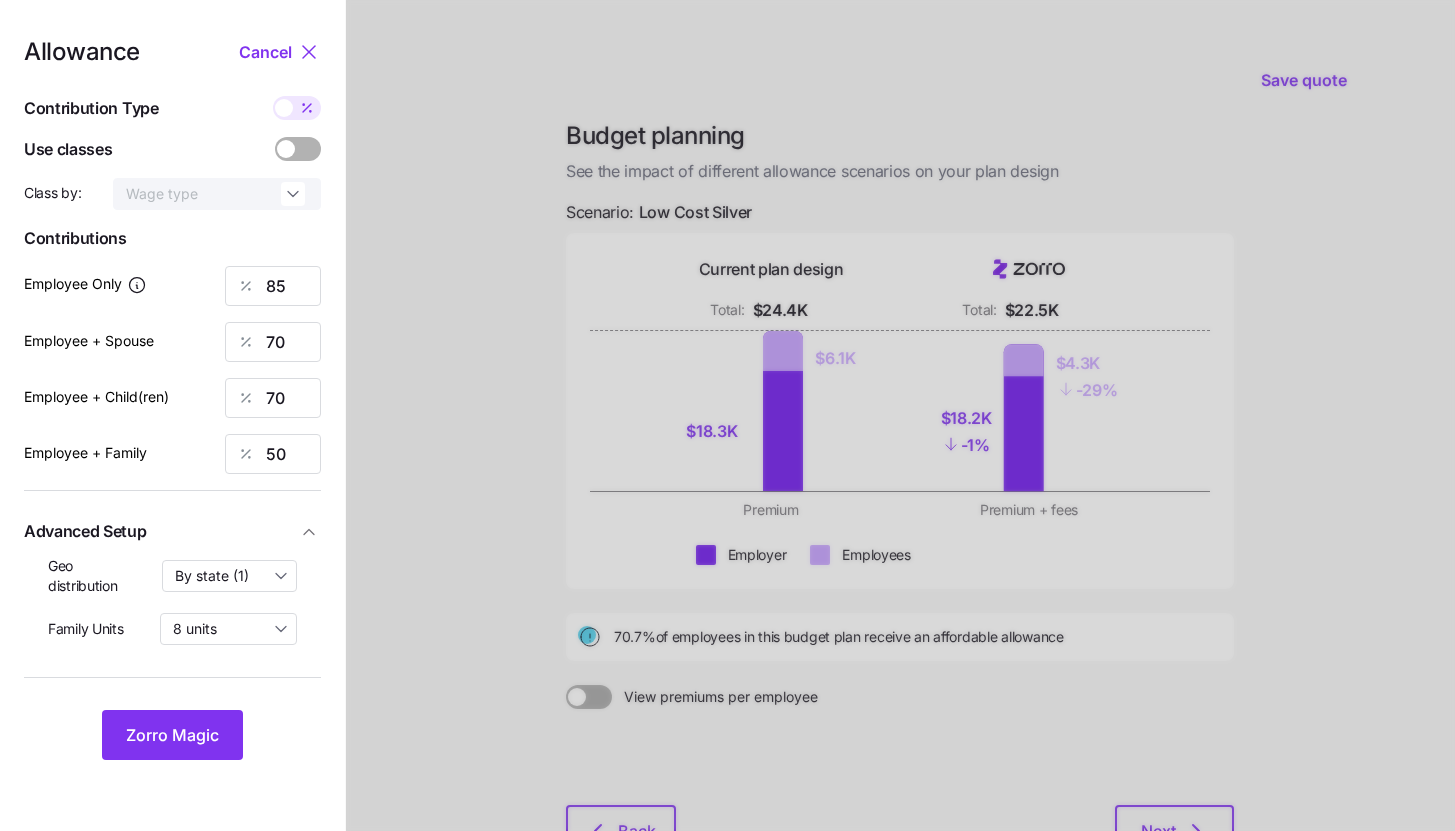 click at bounding box center (273, 96) 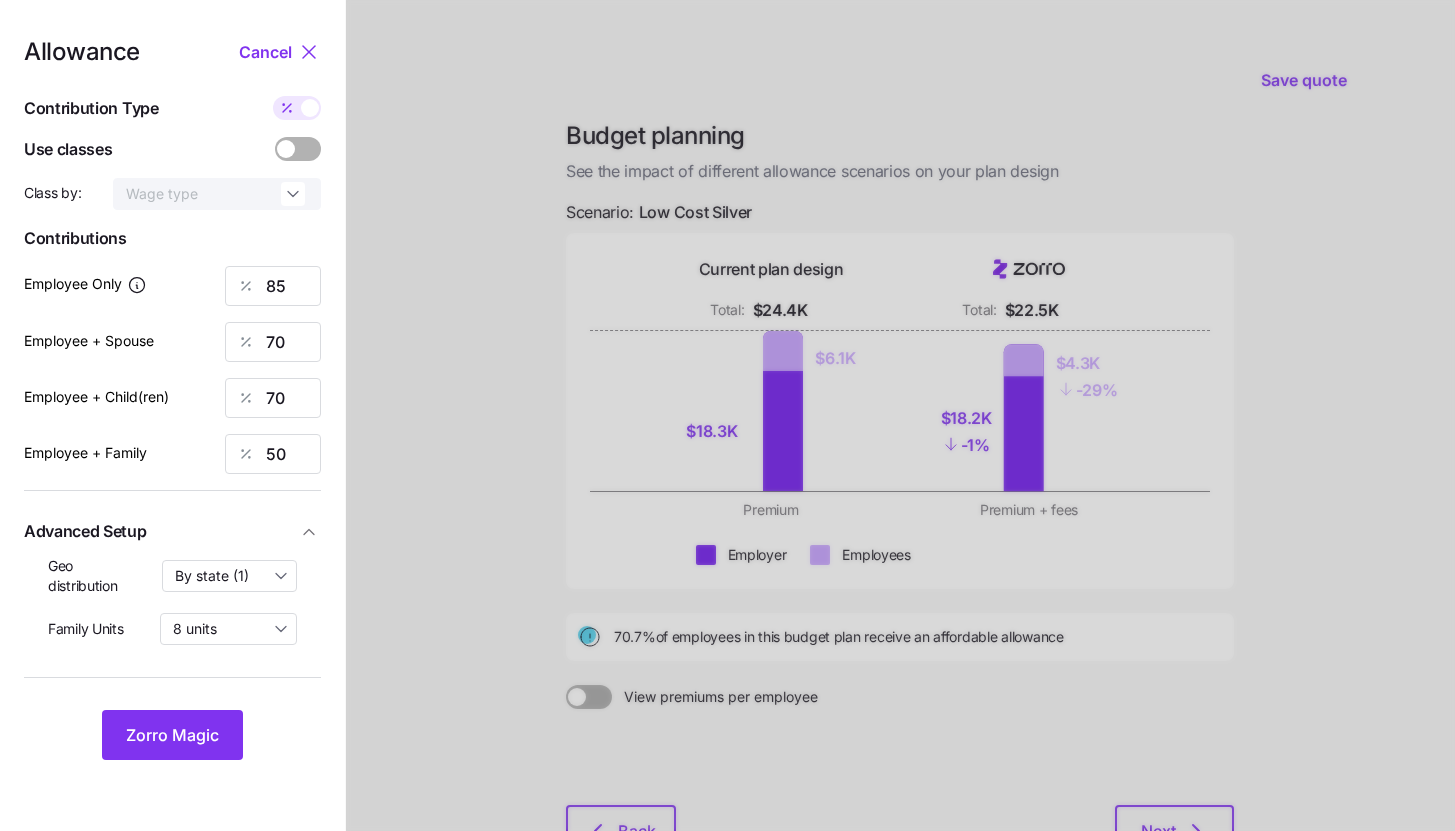 type on "311" 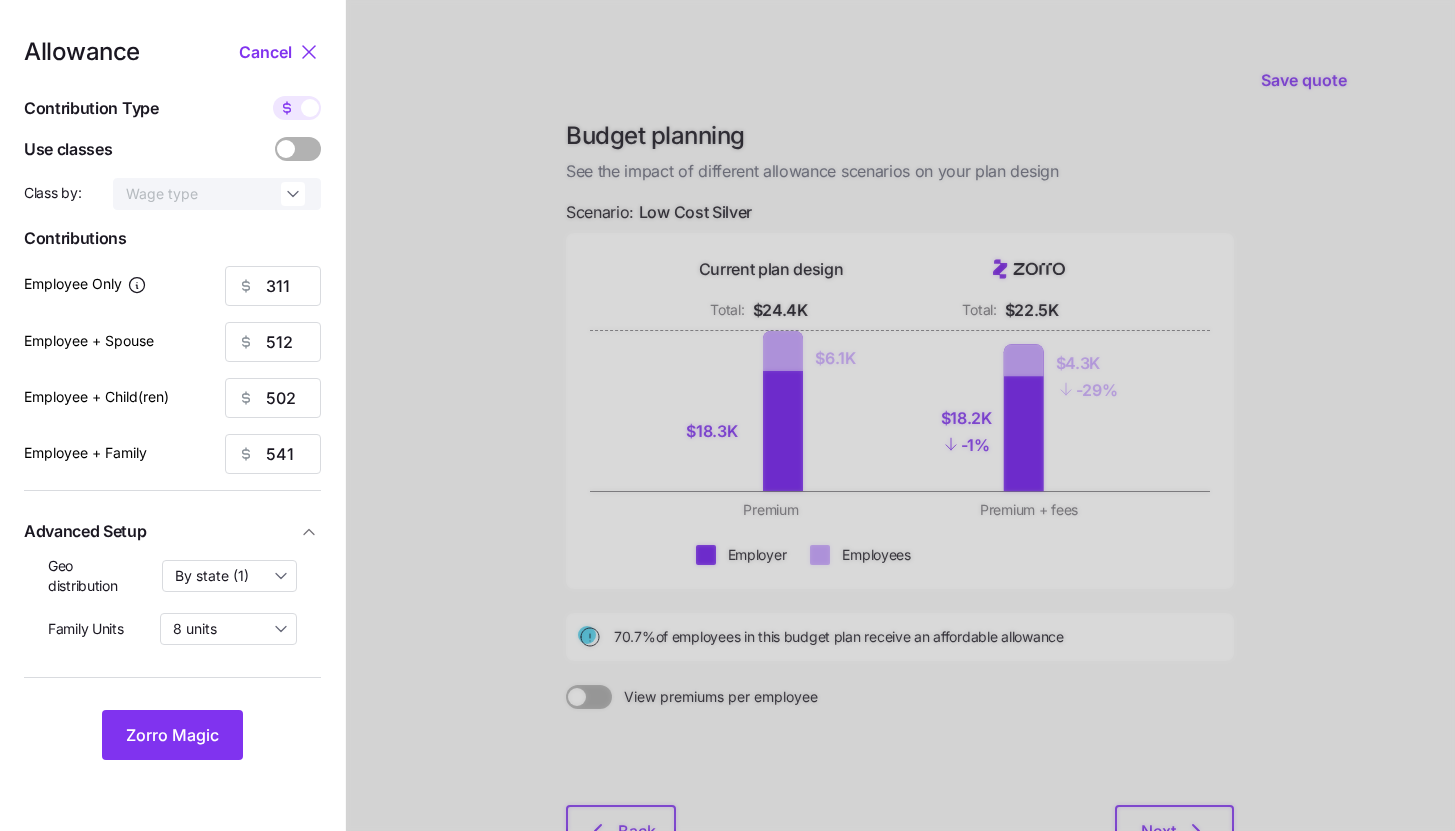 click at bounding box center [297, 108] 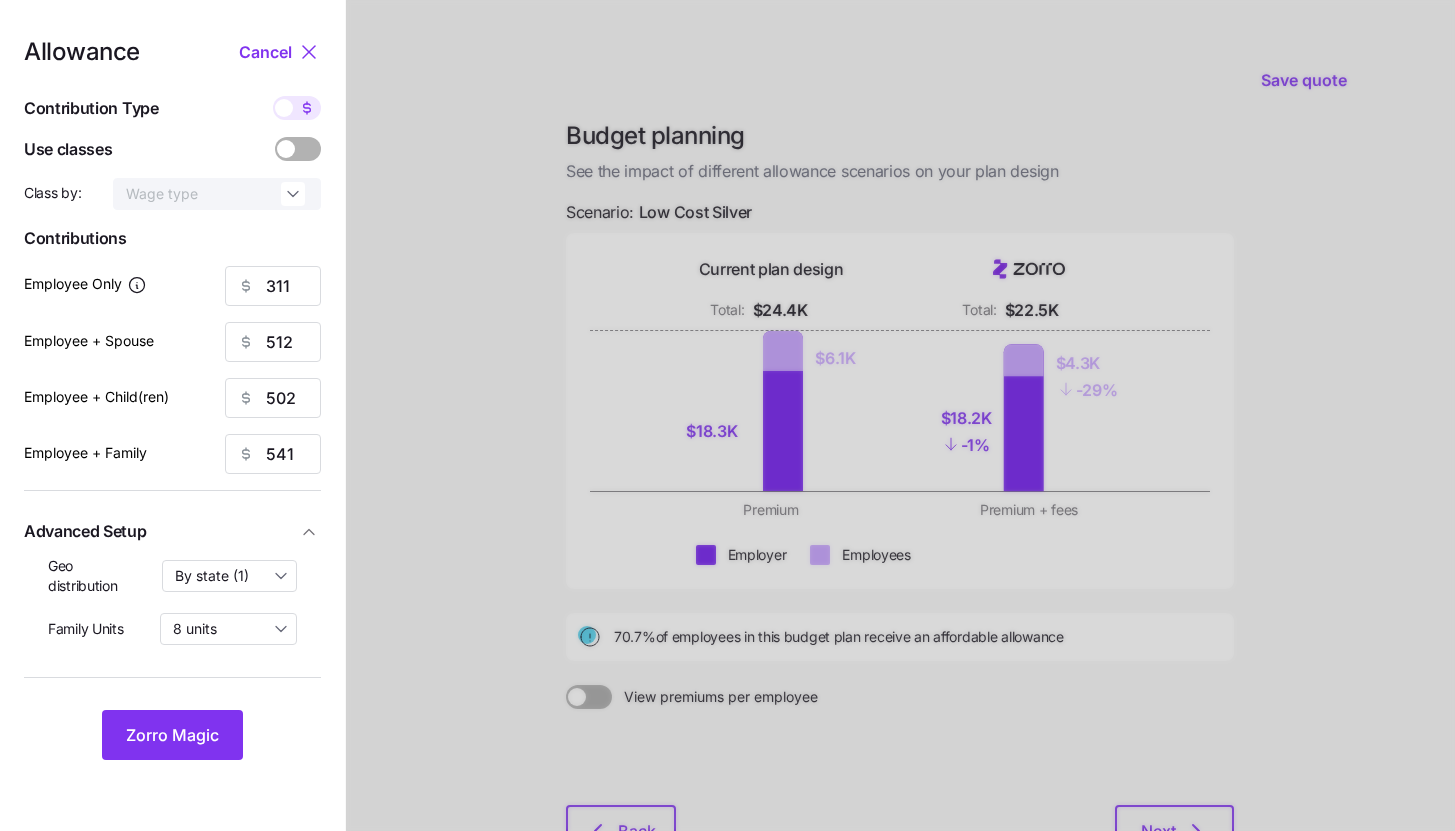 type on "85" 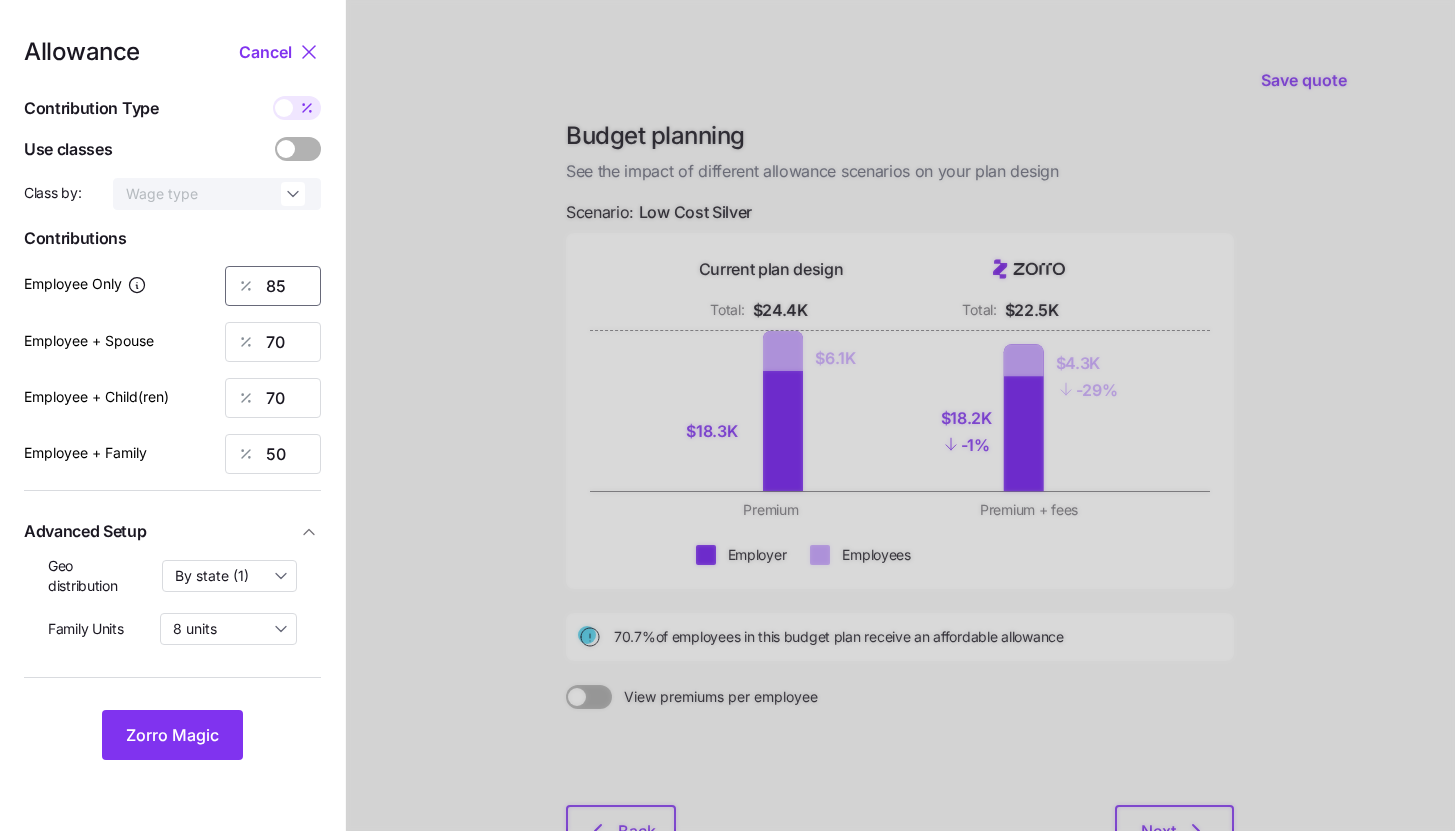 drag, startPoint x: 303, startPoint y: 291, endPoint x: 262, endPoint y: 286, distance: 41.303753 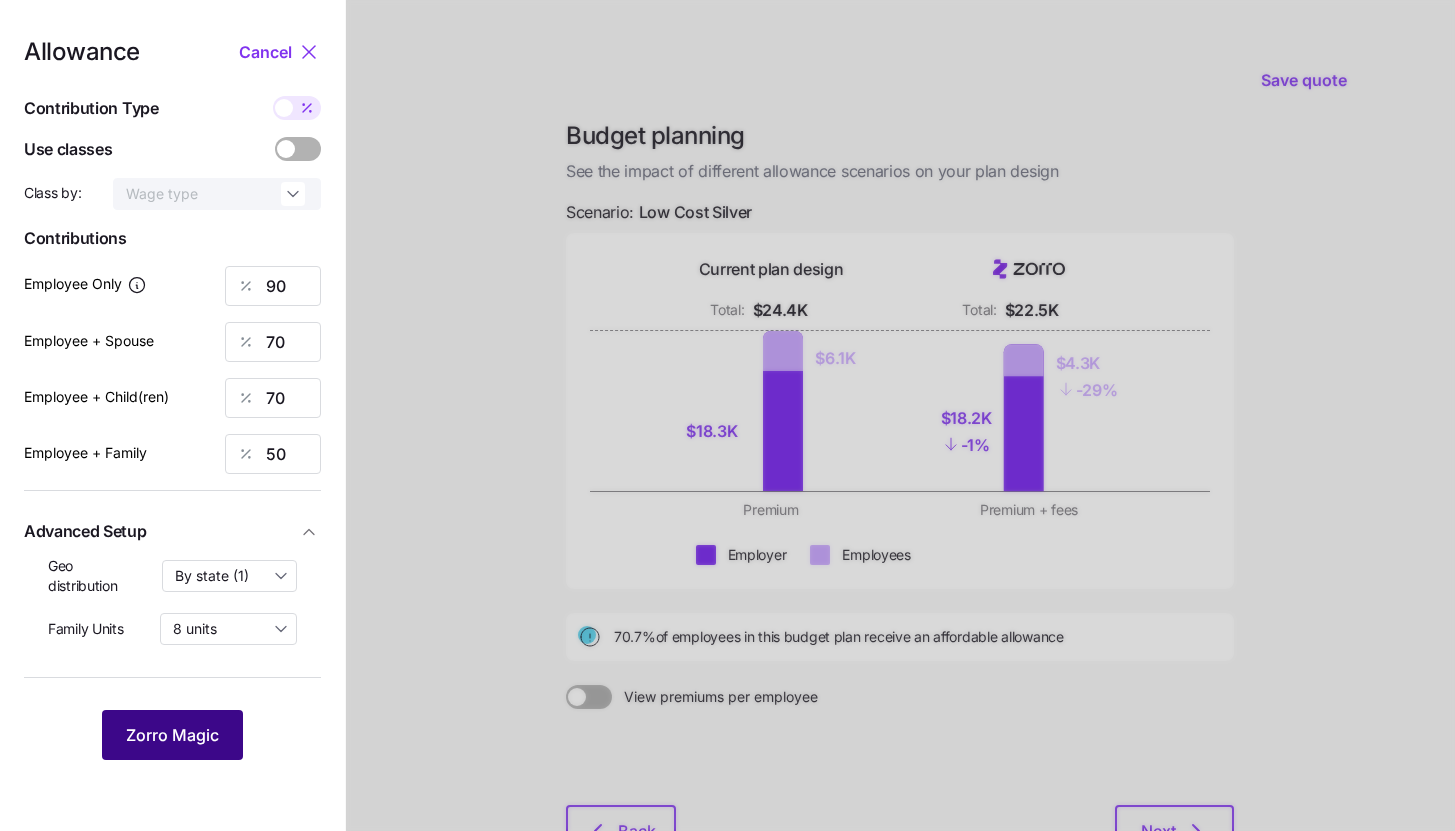 click on "Zorro Magic" at bounding box center [172, 735] 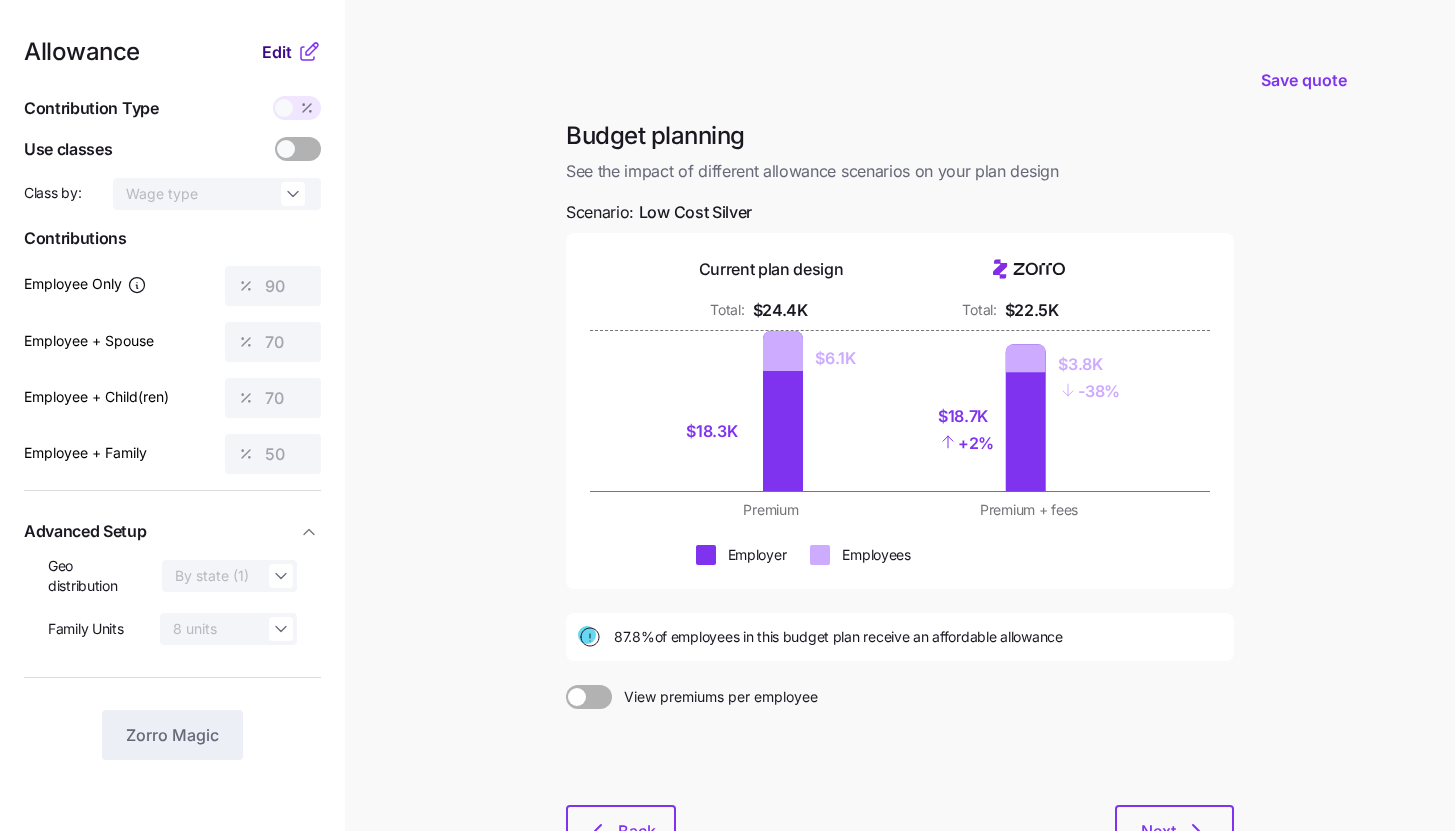 click on "Edit" at bounding box center [279, 52] 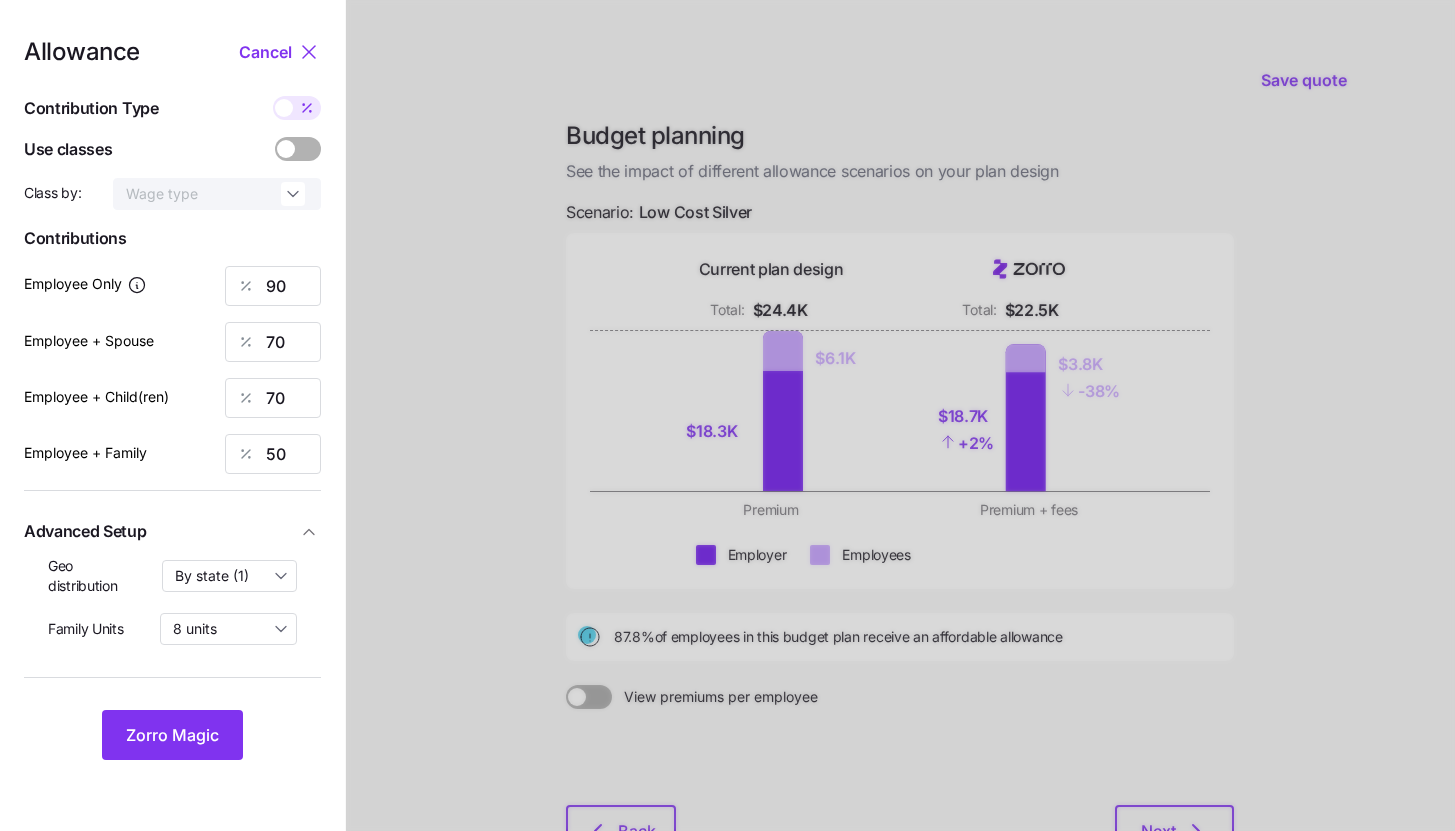 click 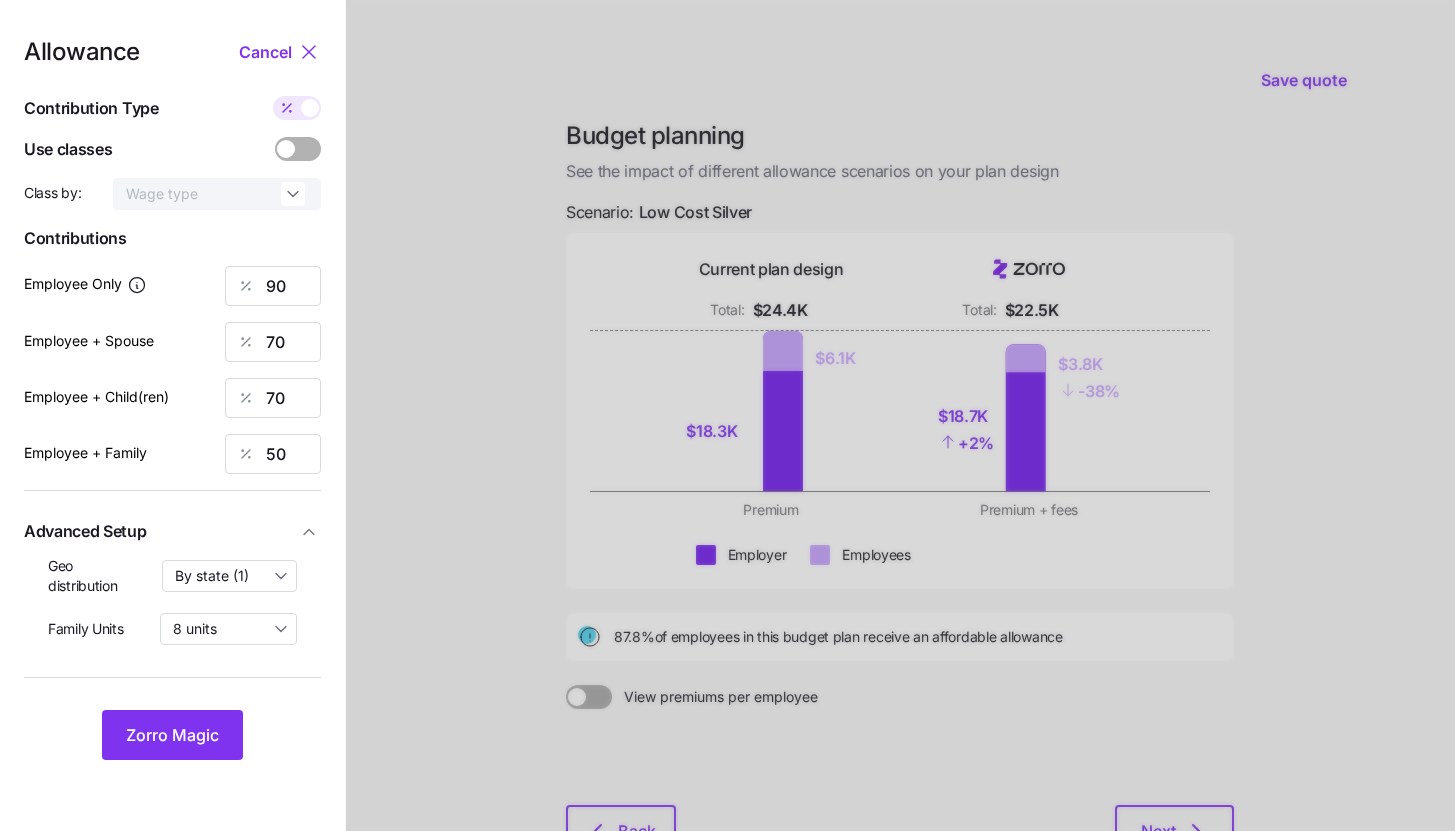 type on "329" 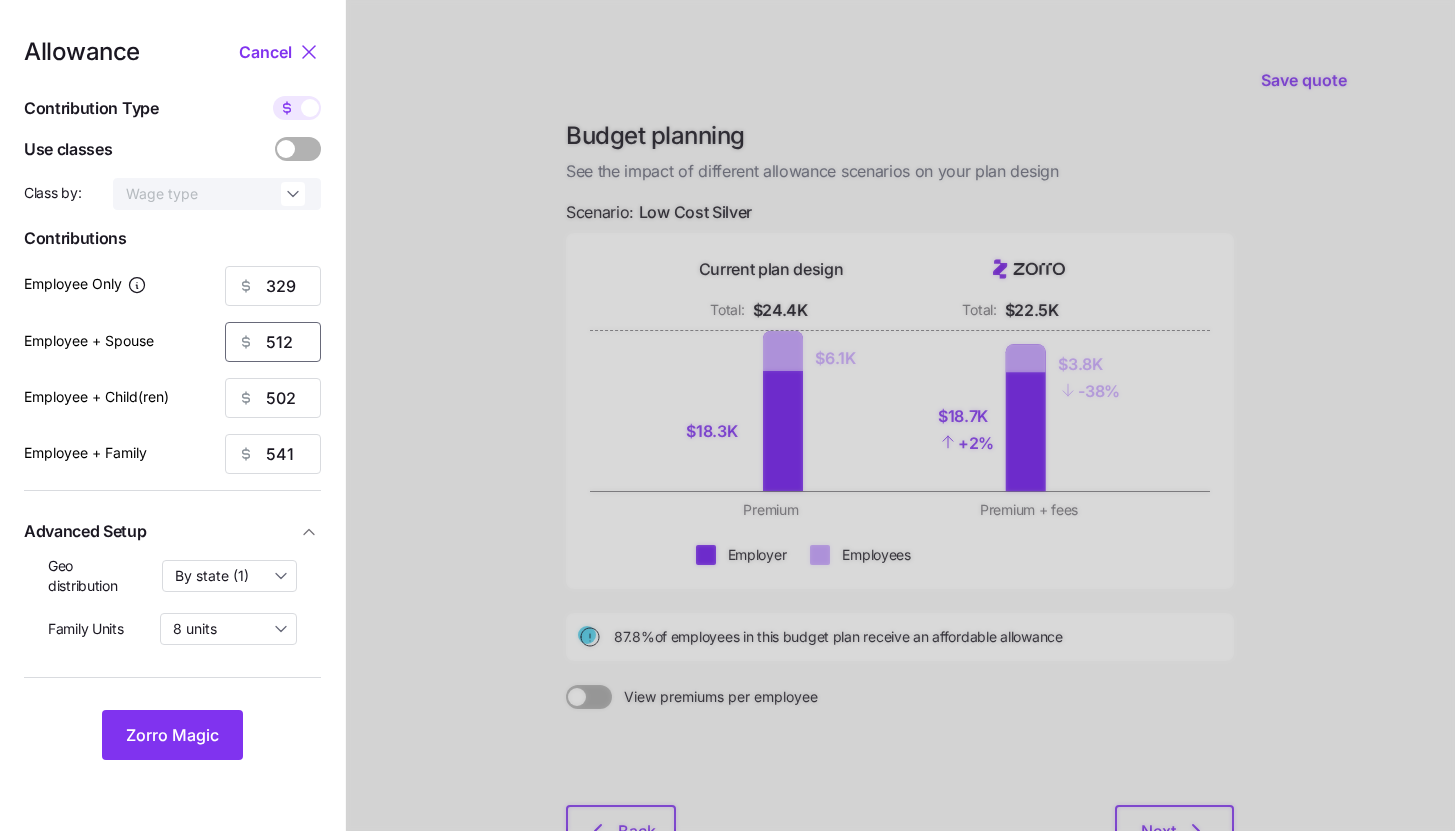 click on "512" at bounding box center (273, 342) 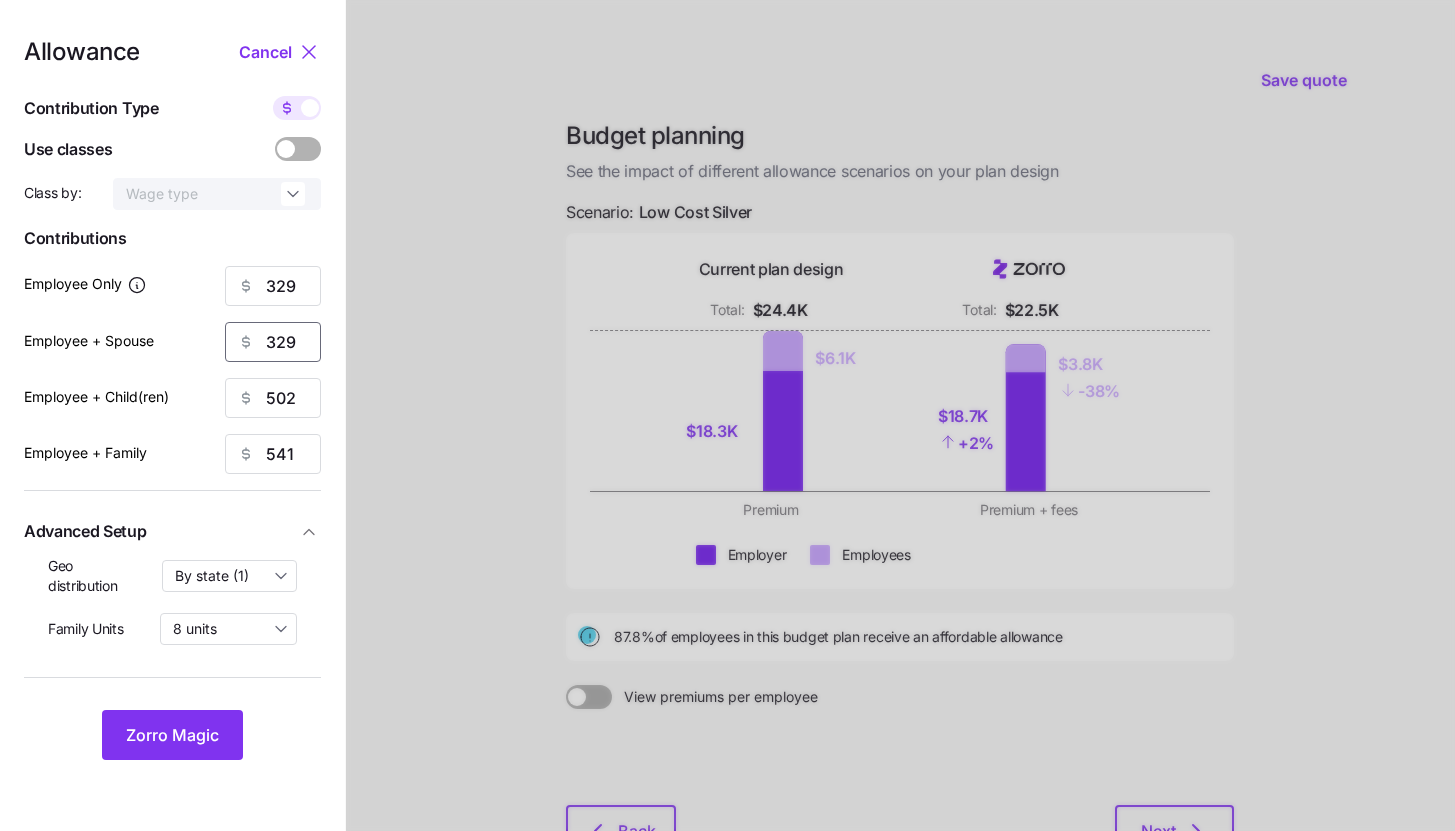 type on "329" 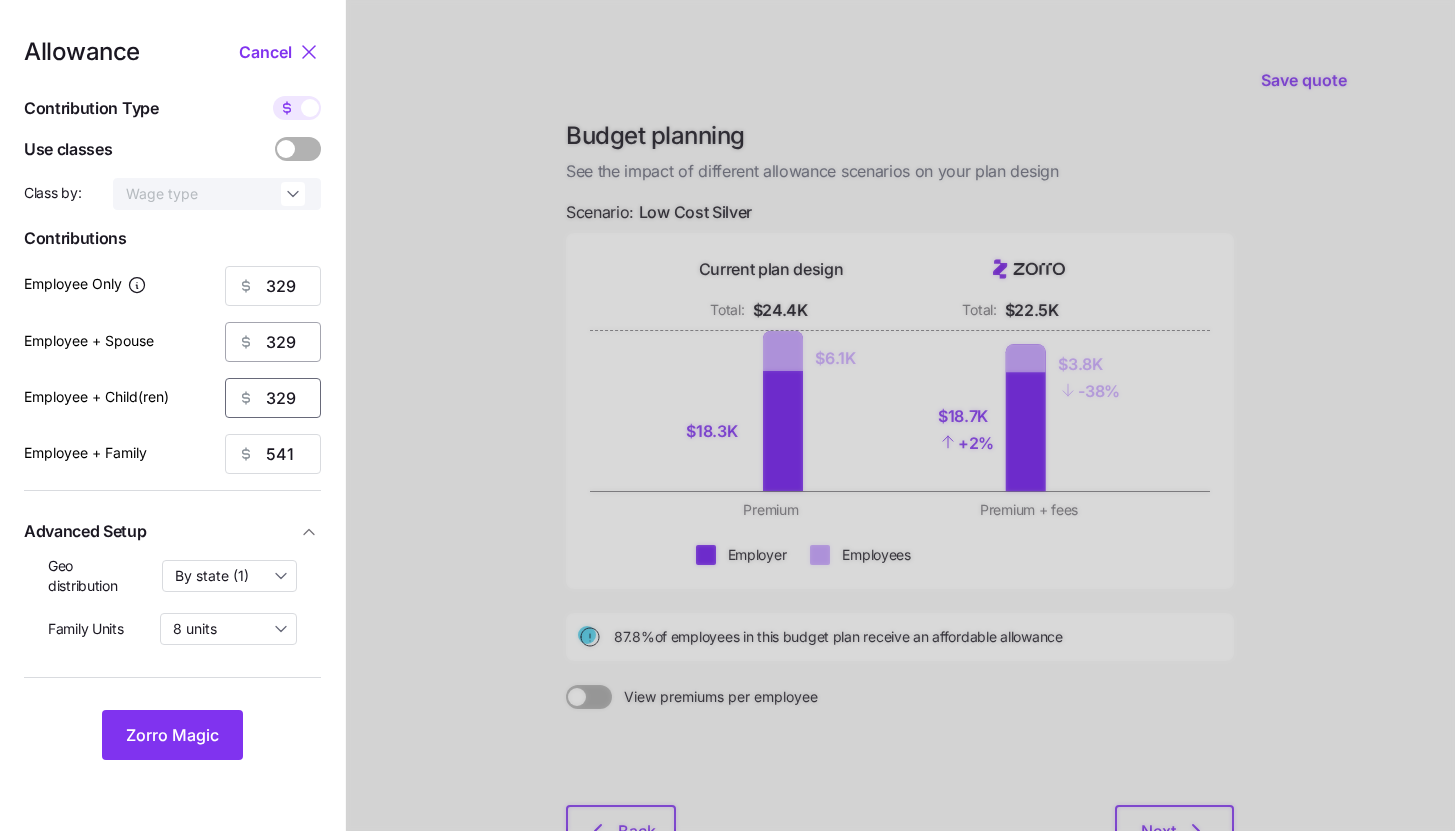 type on "329" 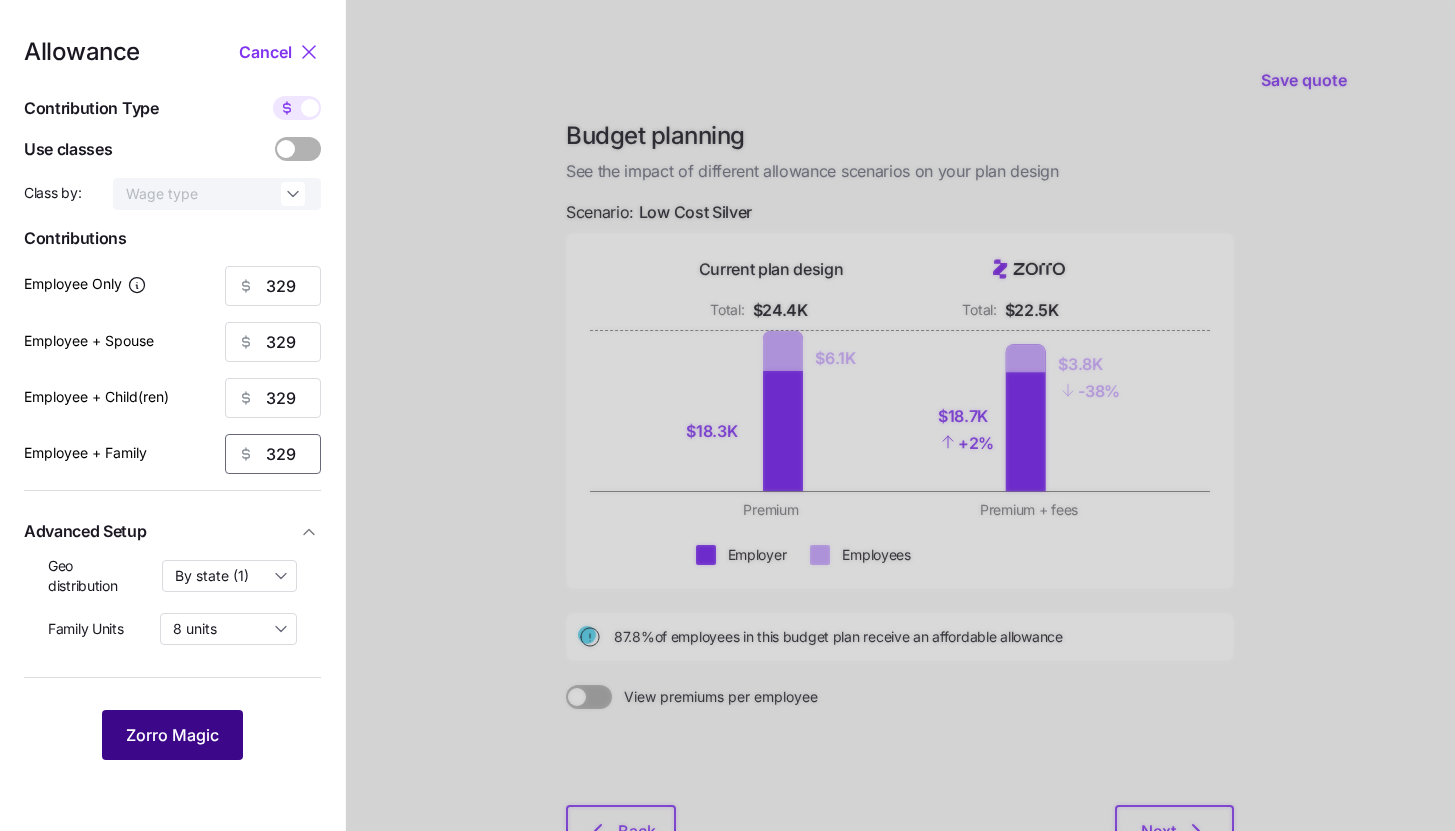 type on "329" 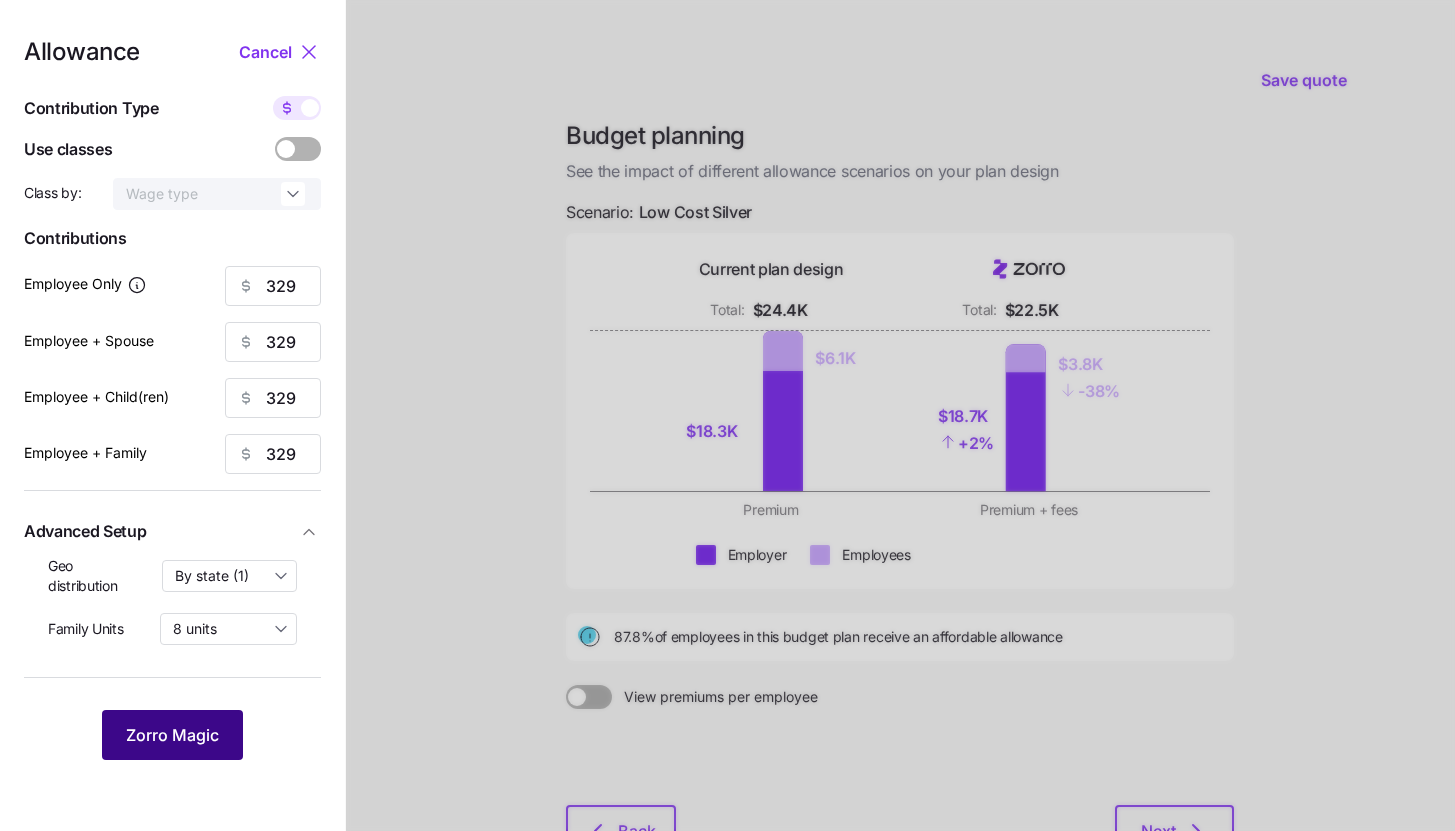 click on "Zorro Magic" at bounding box center [172, 735] 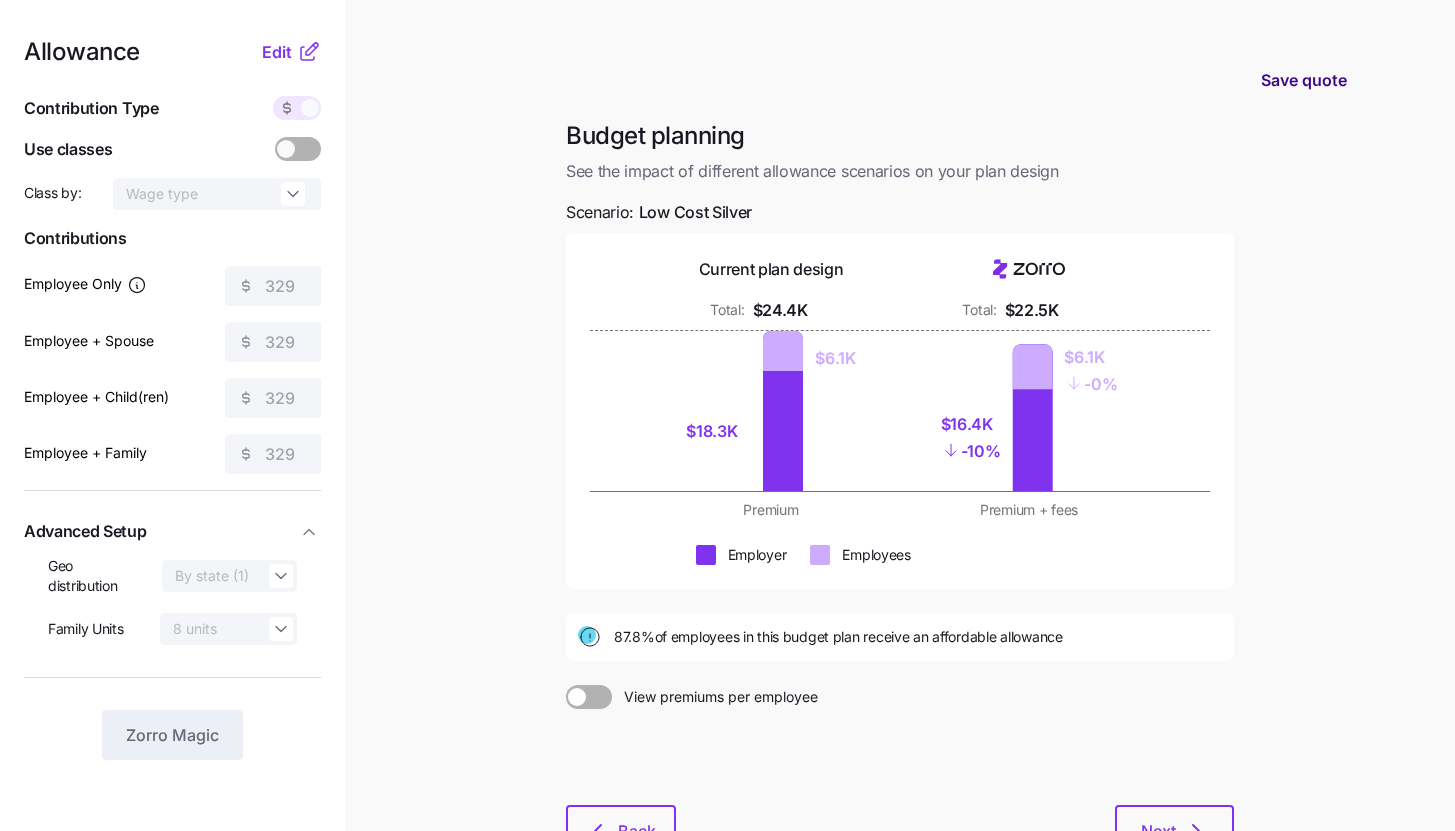 click on "Save quote" at bounding box center [1304, 80] 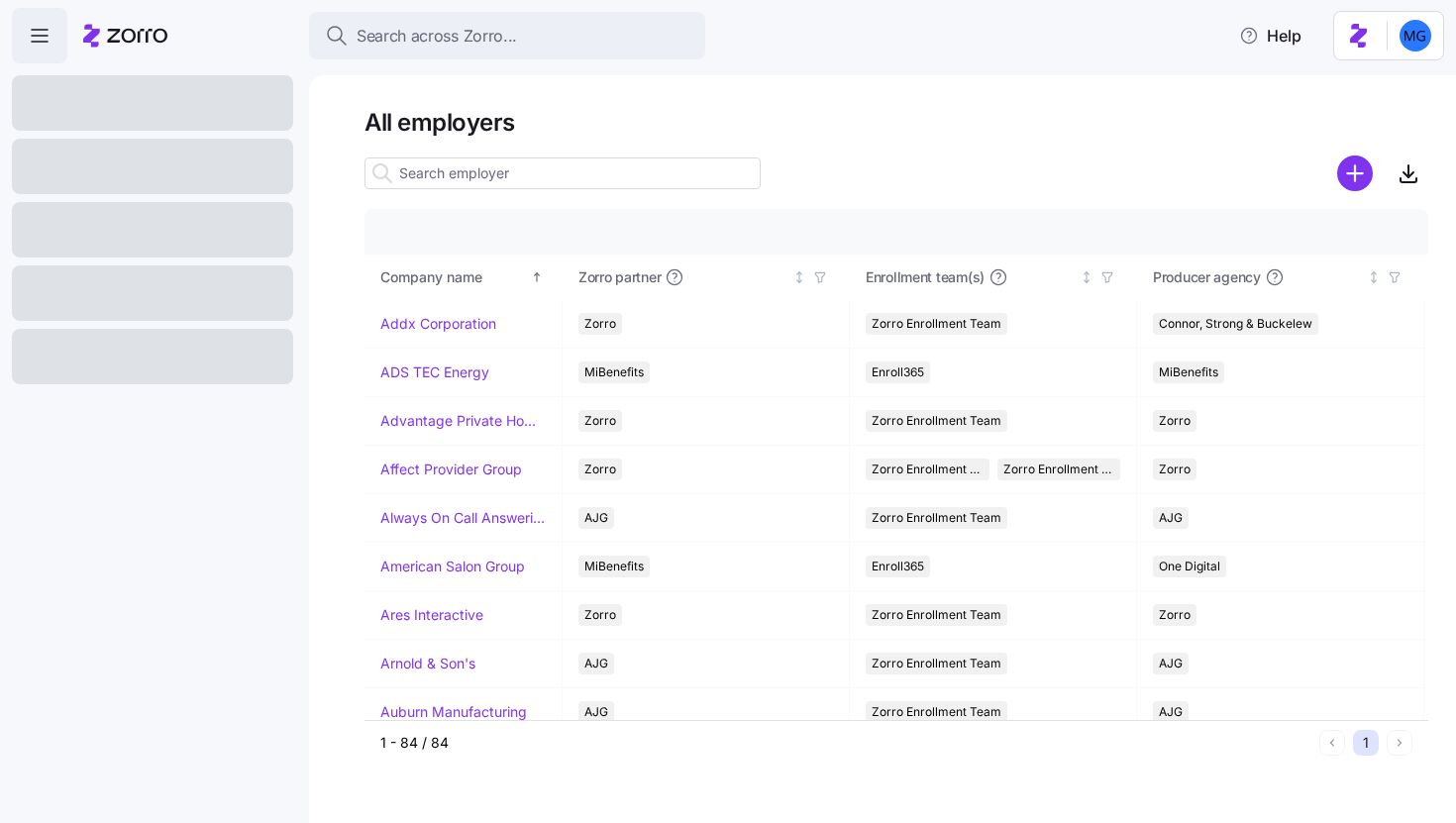scroll, scrollTop: 0, scrollLeft: 0, axis: both 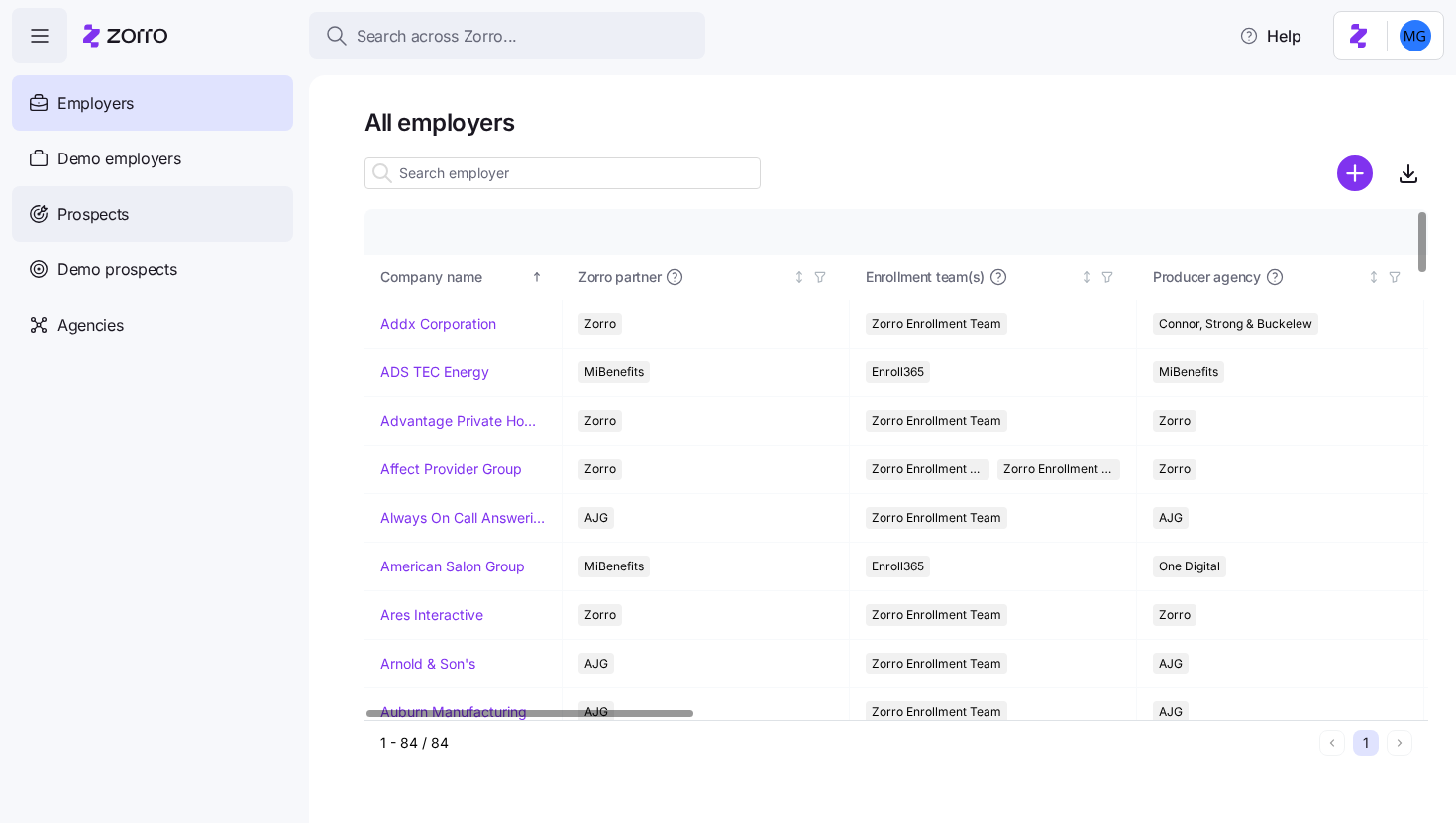 click on "Prospects" at bounding box center [153, 214] 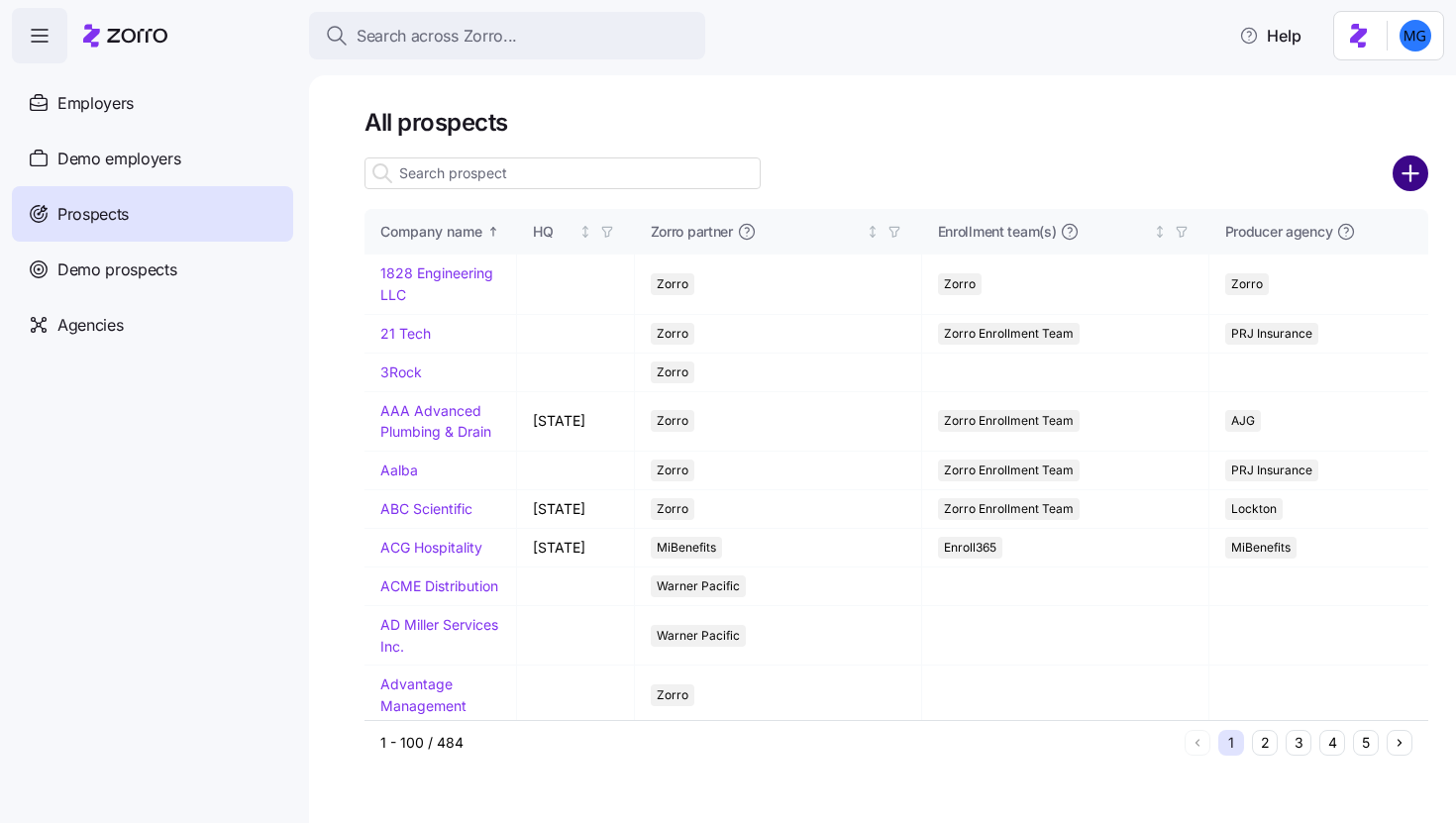 click 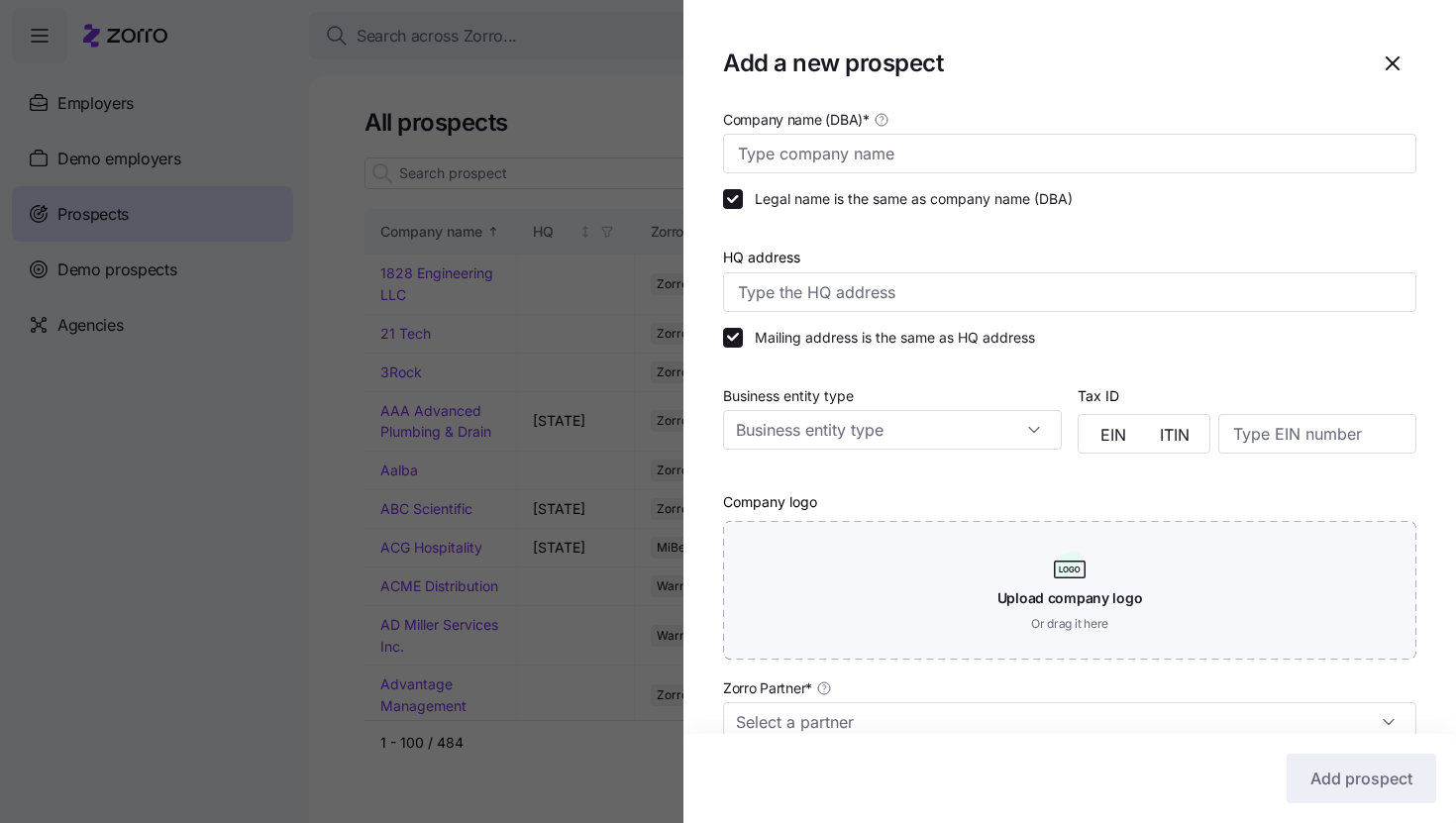 type 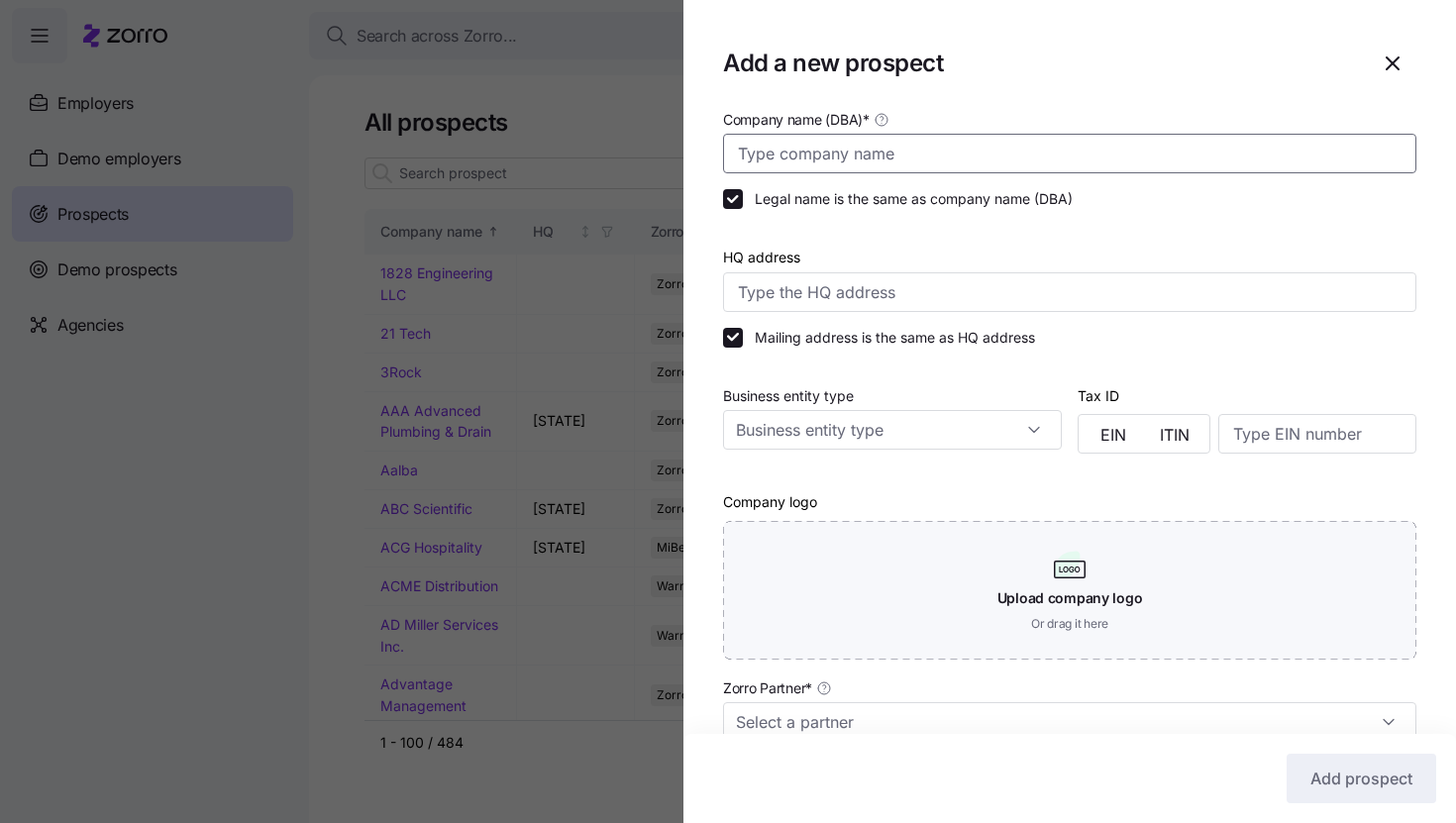 click on "Company name (DBA)  *" at bounding box center [1070, 154] 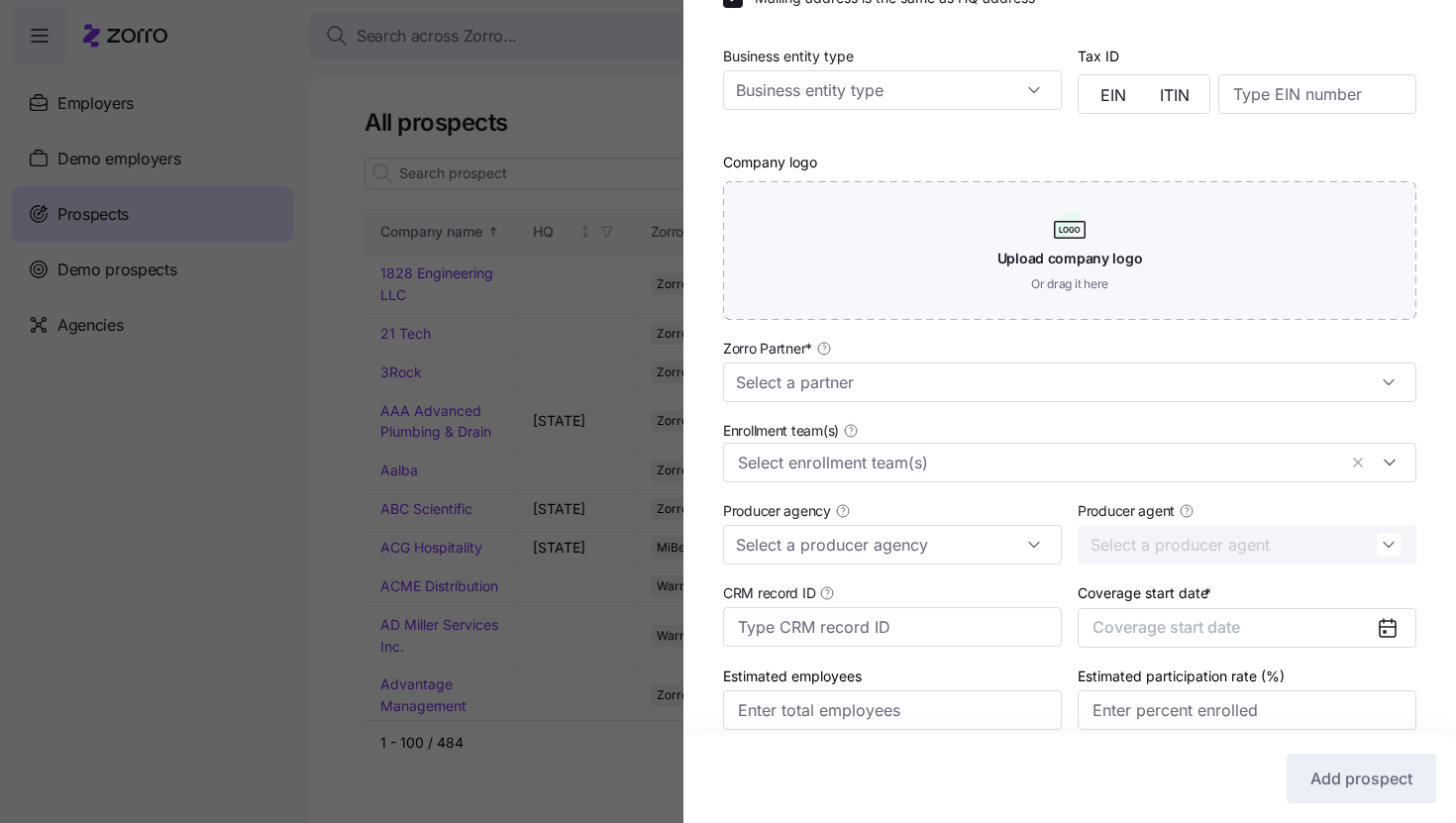 scroll, scrollTop: 426, scrollLeft: 0, axis: vertical 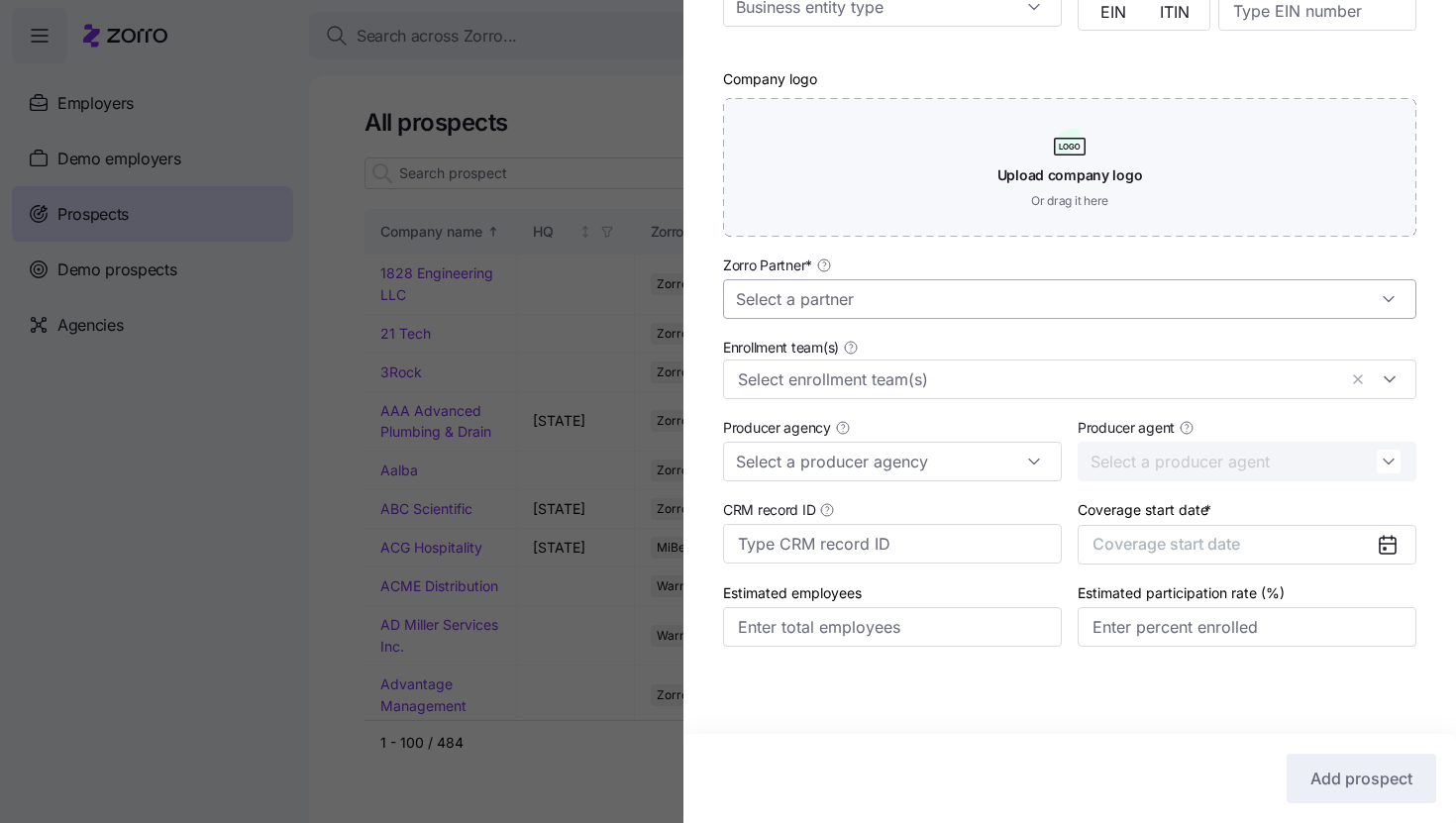 type on "Bakke Norman SC" 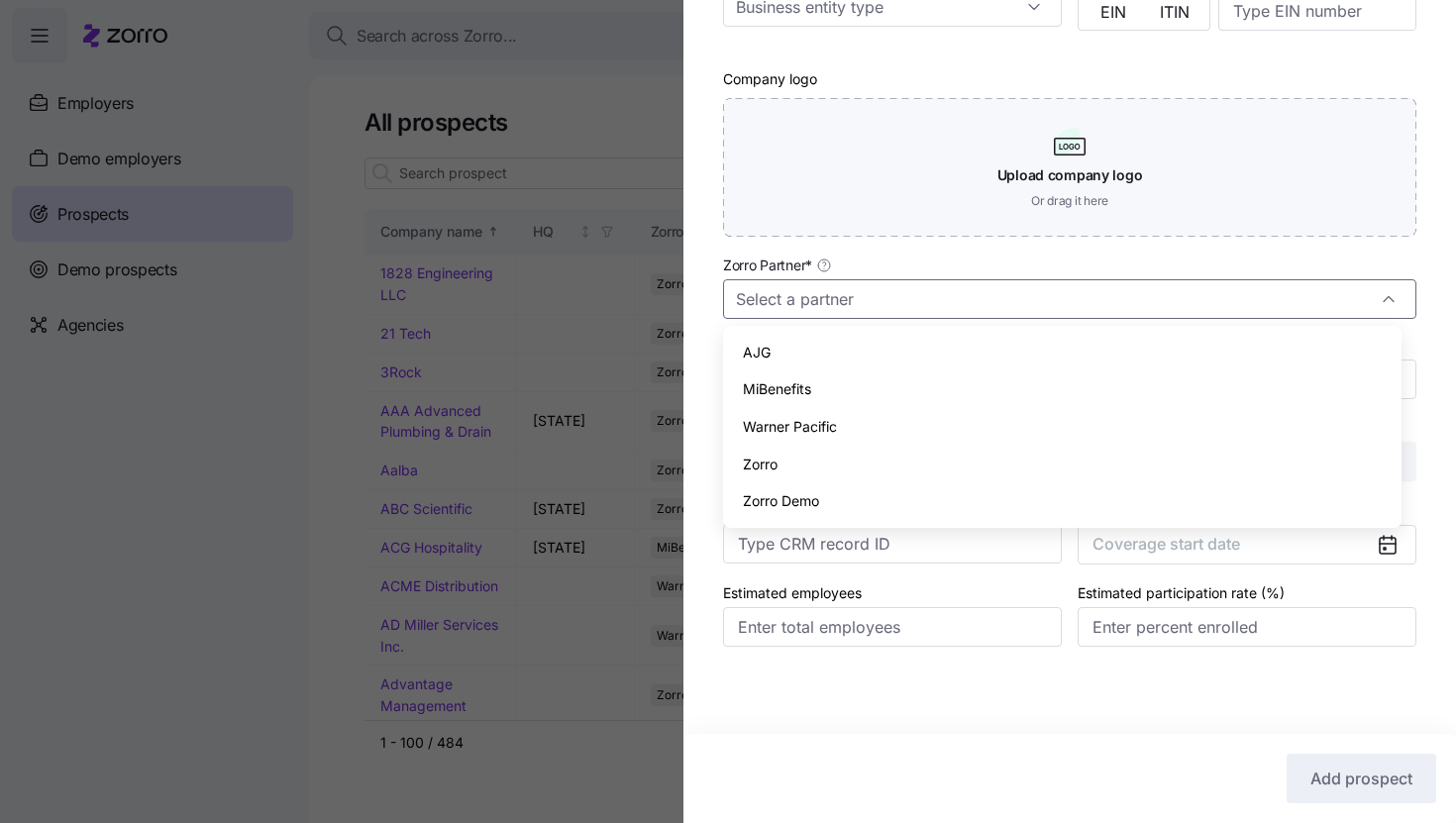click on "Zorro" at bounding box center [1062, 464] 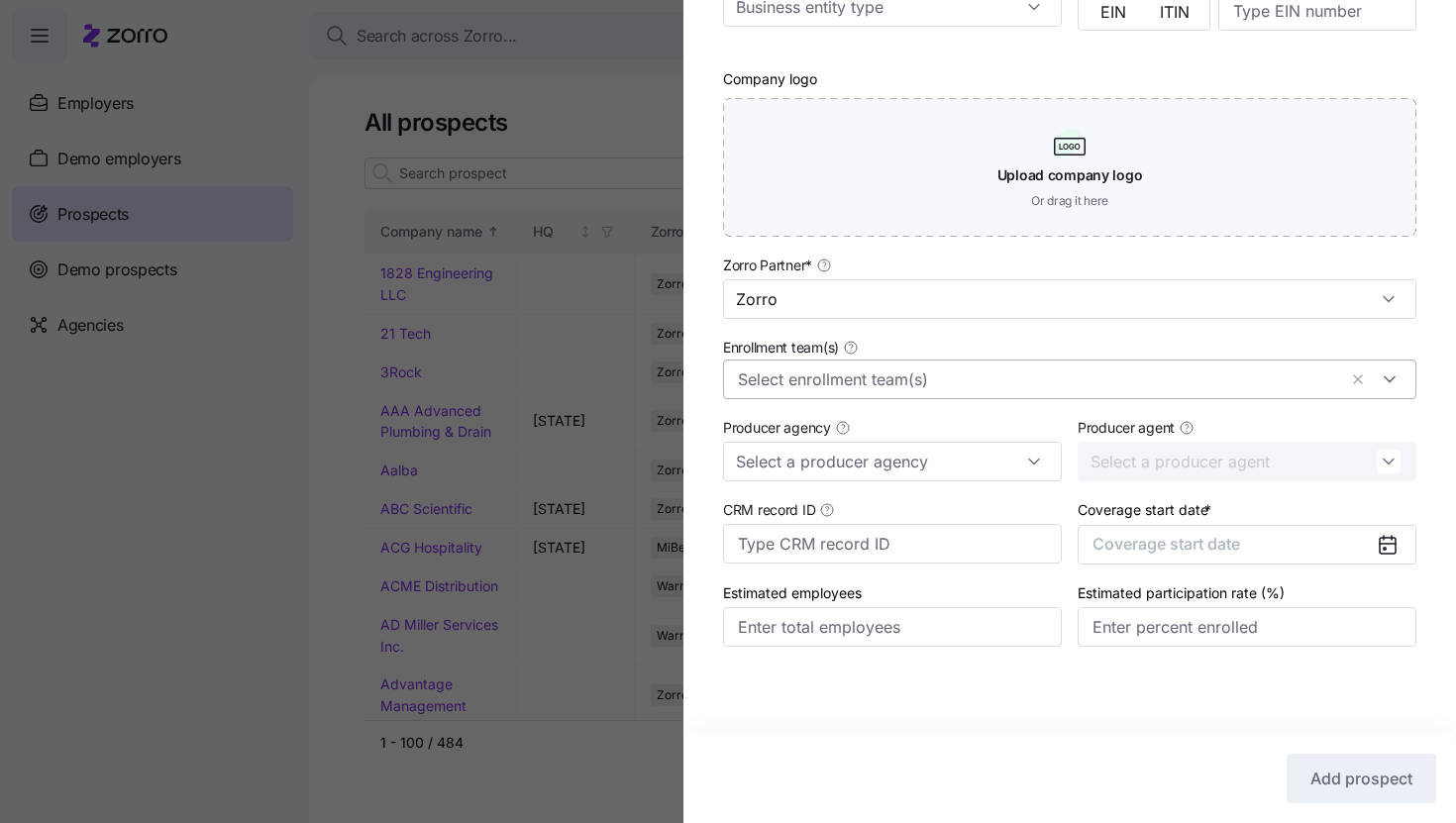 click at bounding box center [1070, 379] 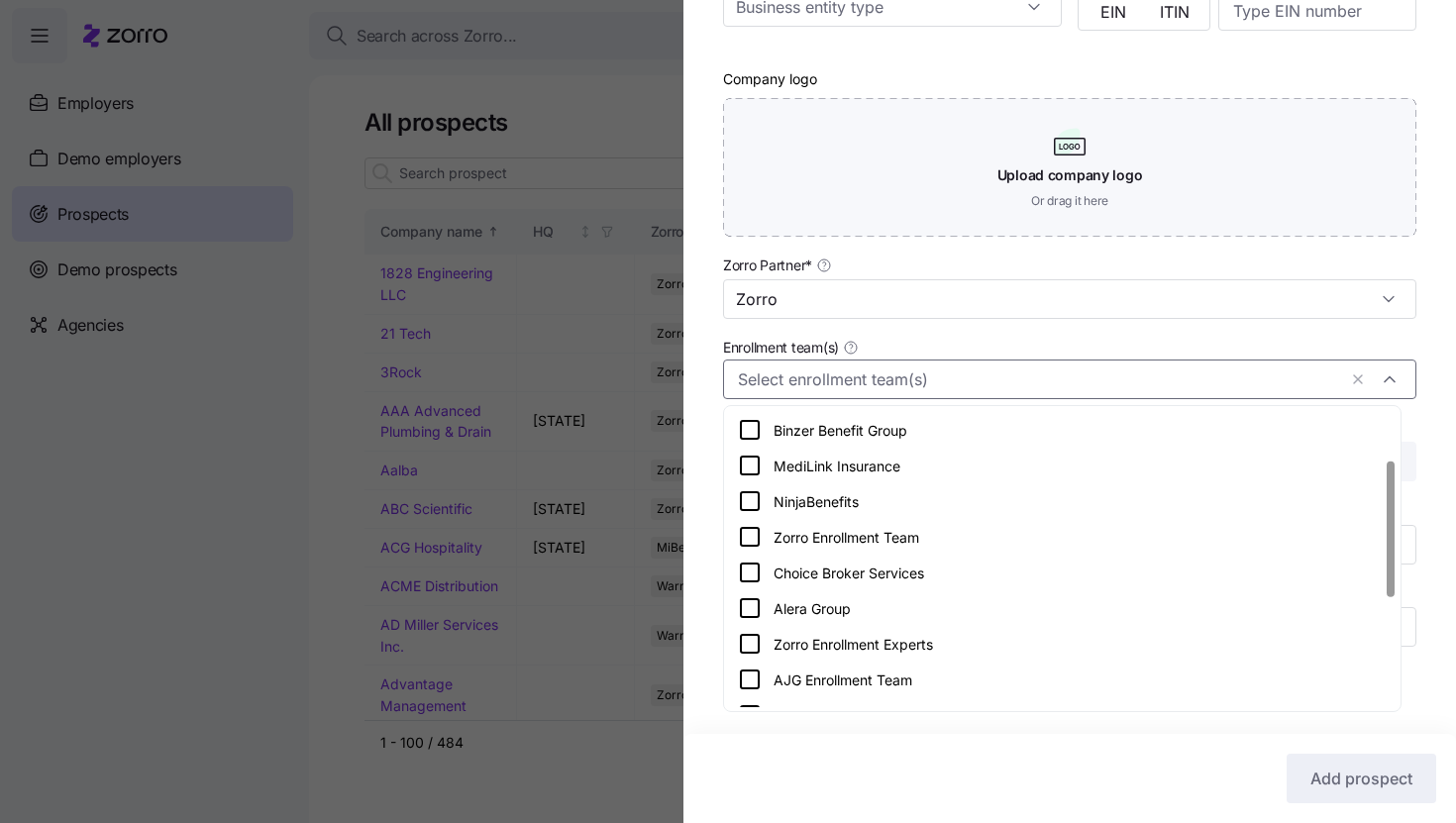 scroll, scrollTop: 106, scrollLeft: 0, axis: vertical 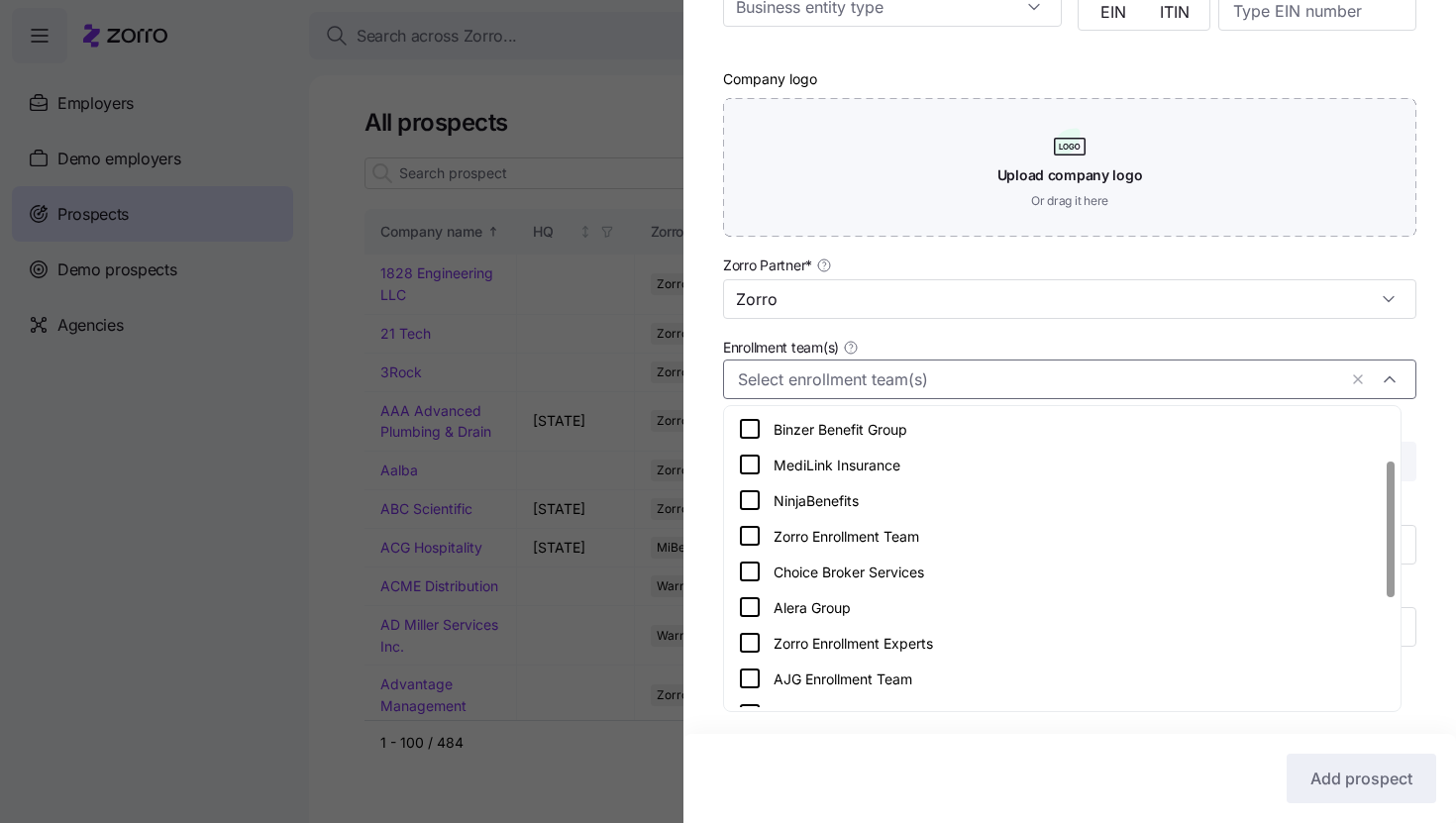 click on "Alera Group" at bounding box center [1062, 607] 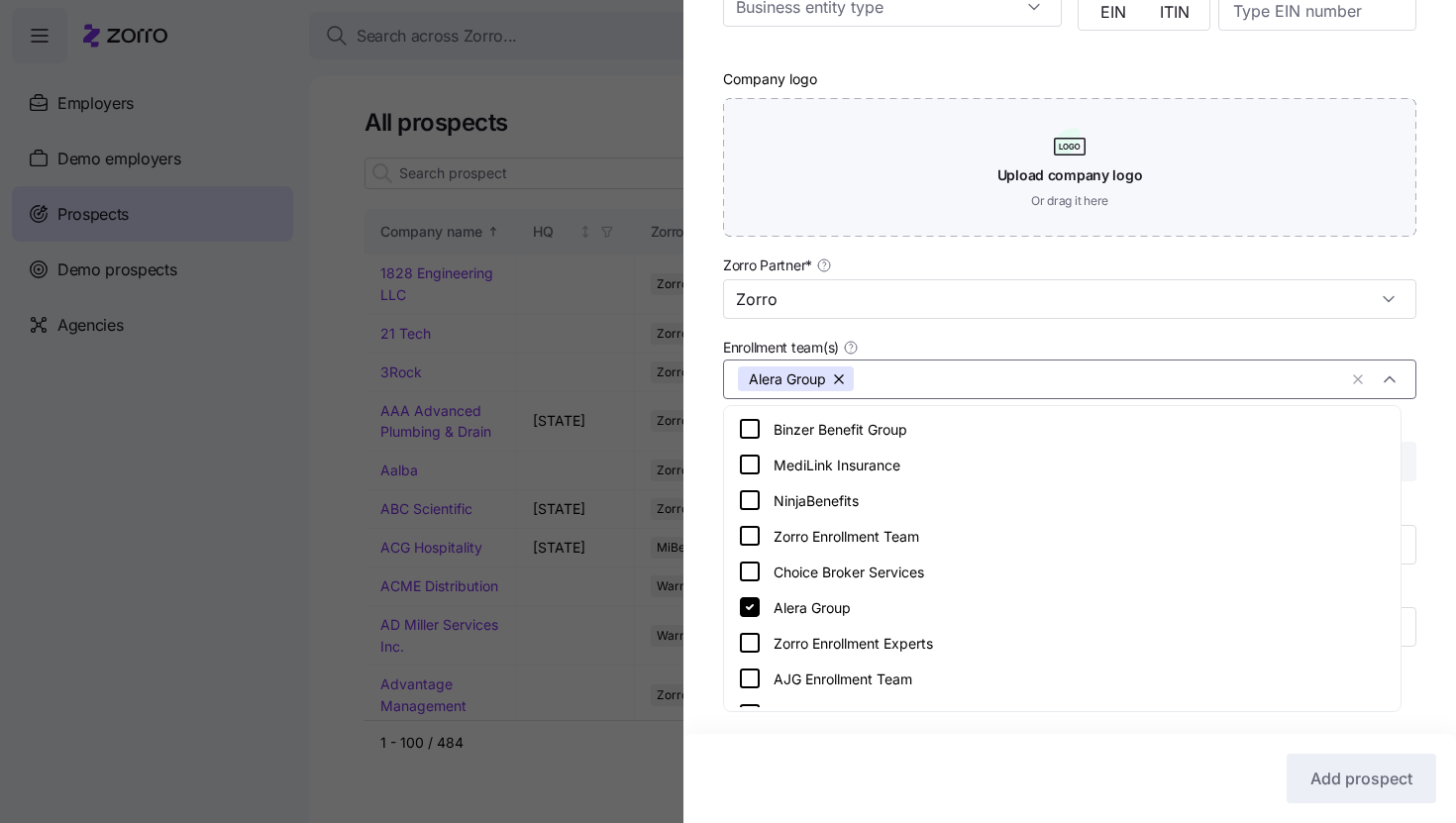click on "Company name (DBA)  * Bakke Norman SC Legal name is the same as company name (DBA) HQ address Mailing address is the same as HQ address Business entity type Tax ID EIN ITIN   Company logo Upload company logo Or drag it here Zorro Partner  * Zorro Enrollment team(s)   Alera Group Producer agency Producer agent CRM record ID Coverage start date  * Coverage start date Estimated employees Estimated participation rate (%)" at bounding box center (1070, 185) 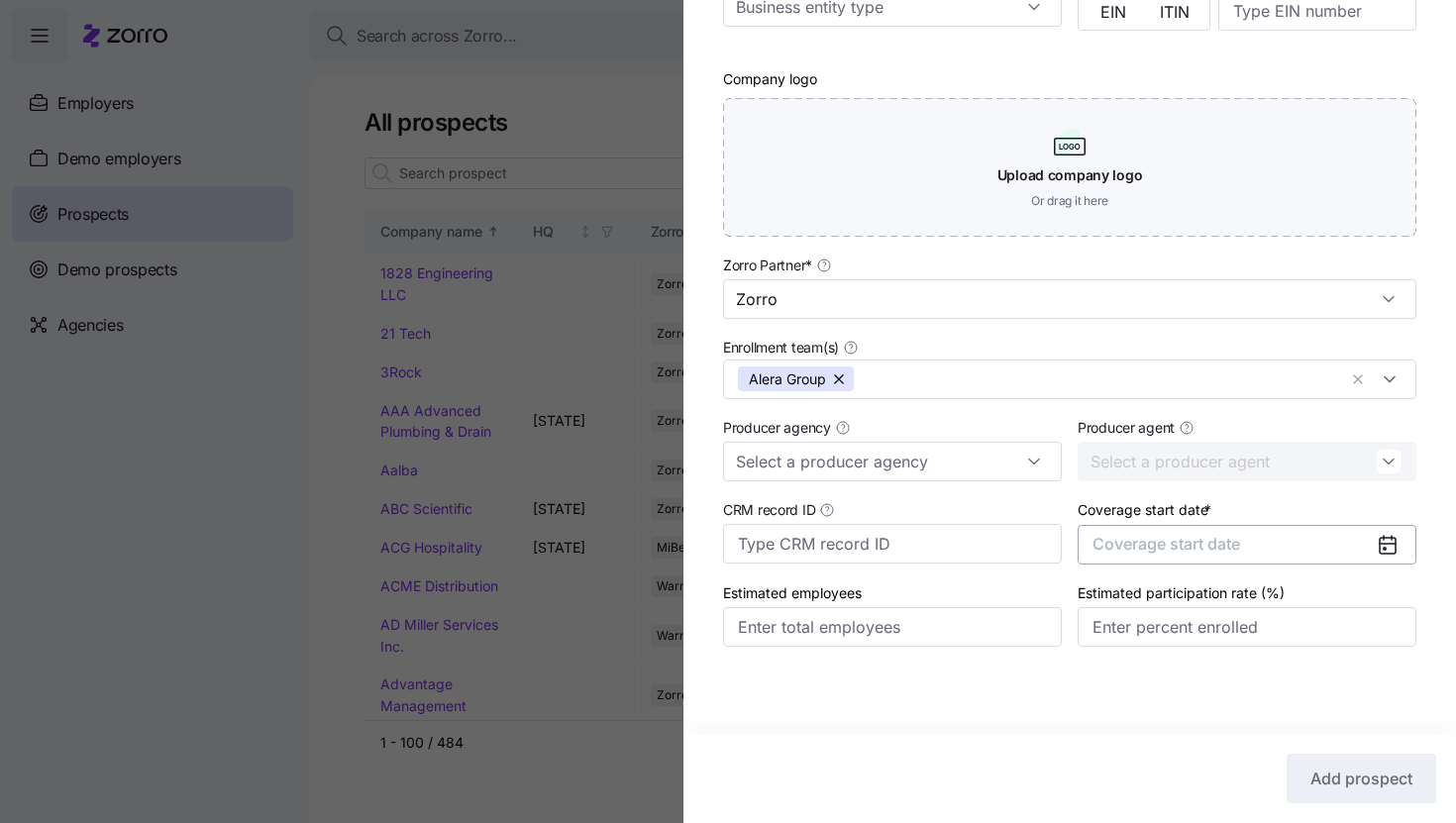 click on "Coverage start date" at bounding box center (1247, 545) 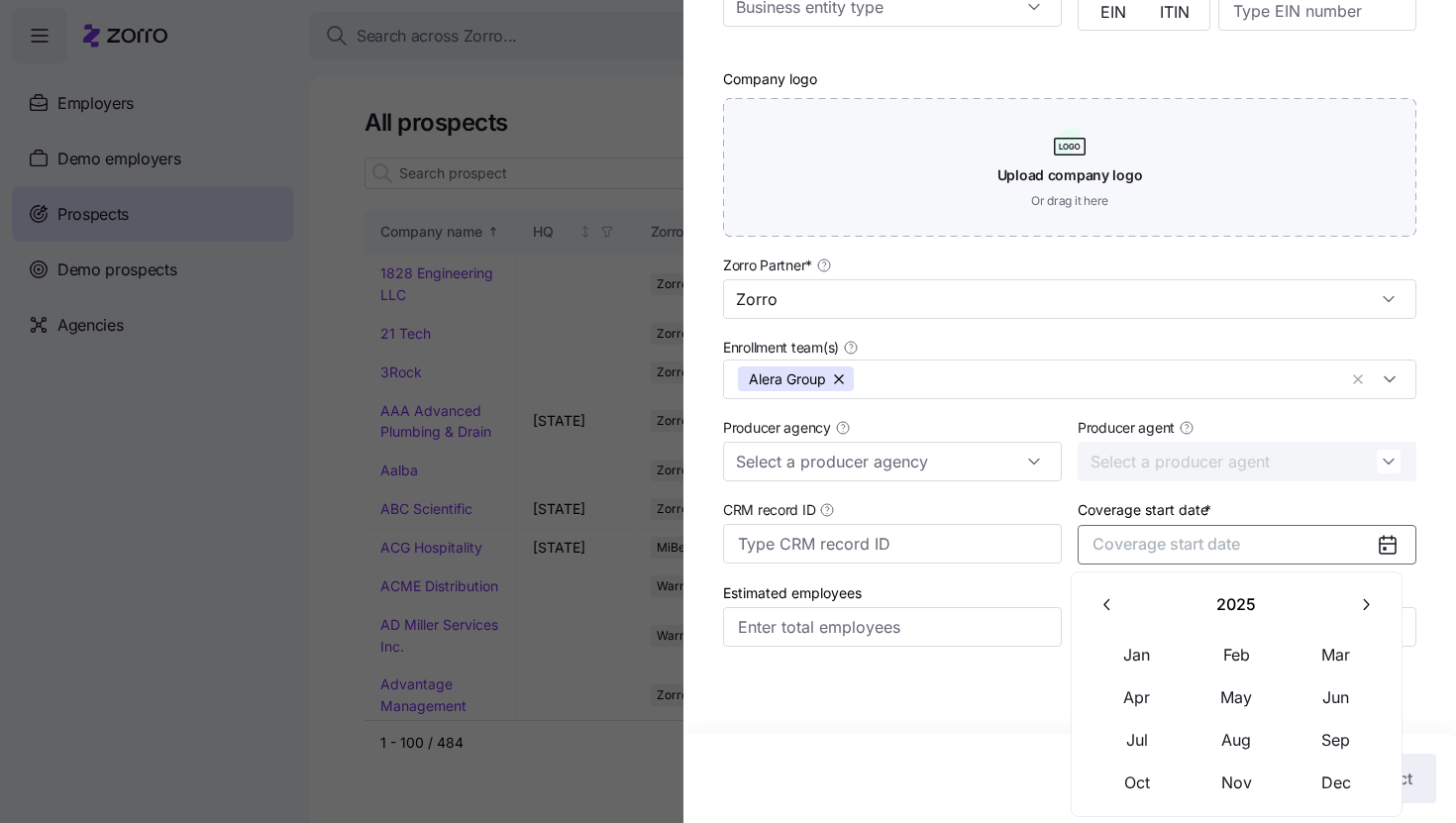 click 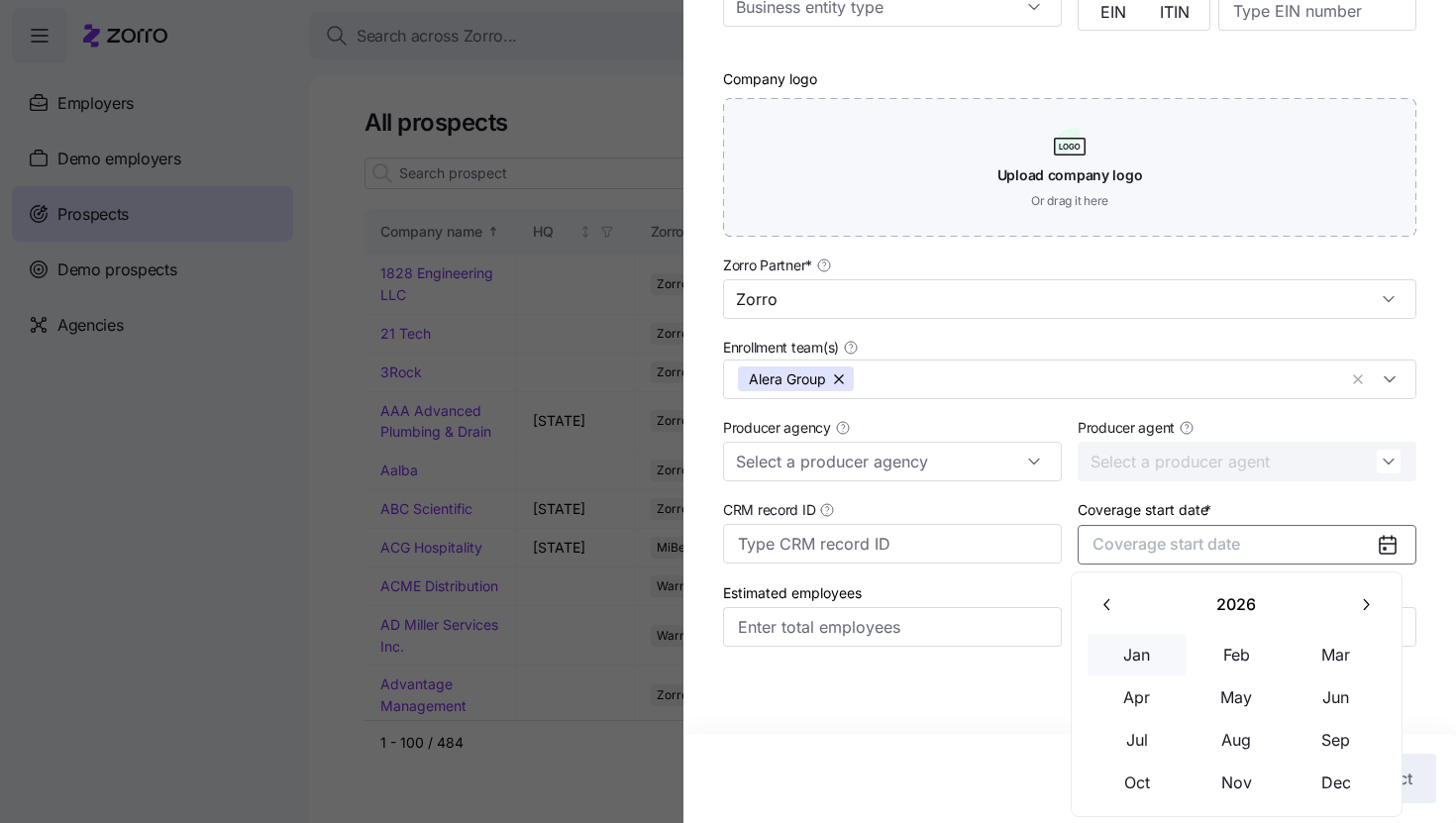 click on "Jan" at bounding box center [1137, 655] 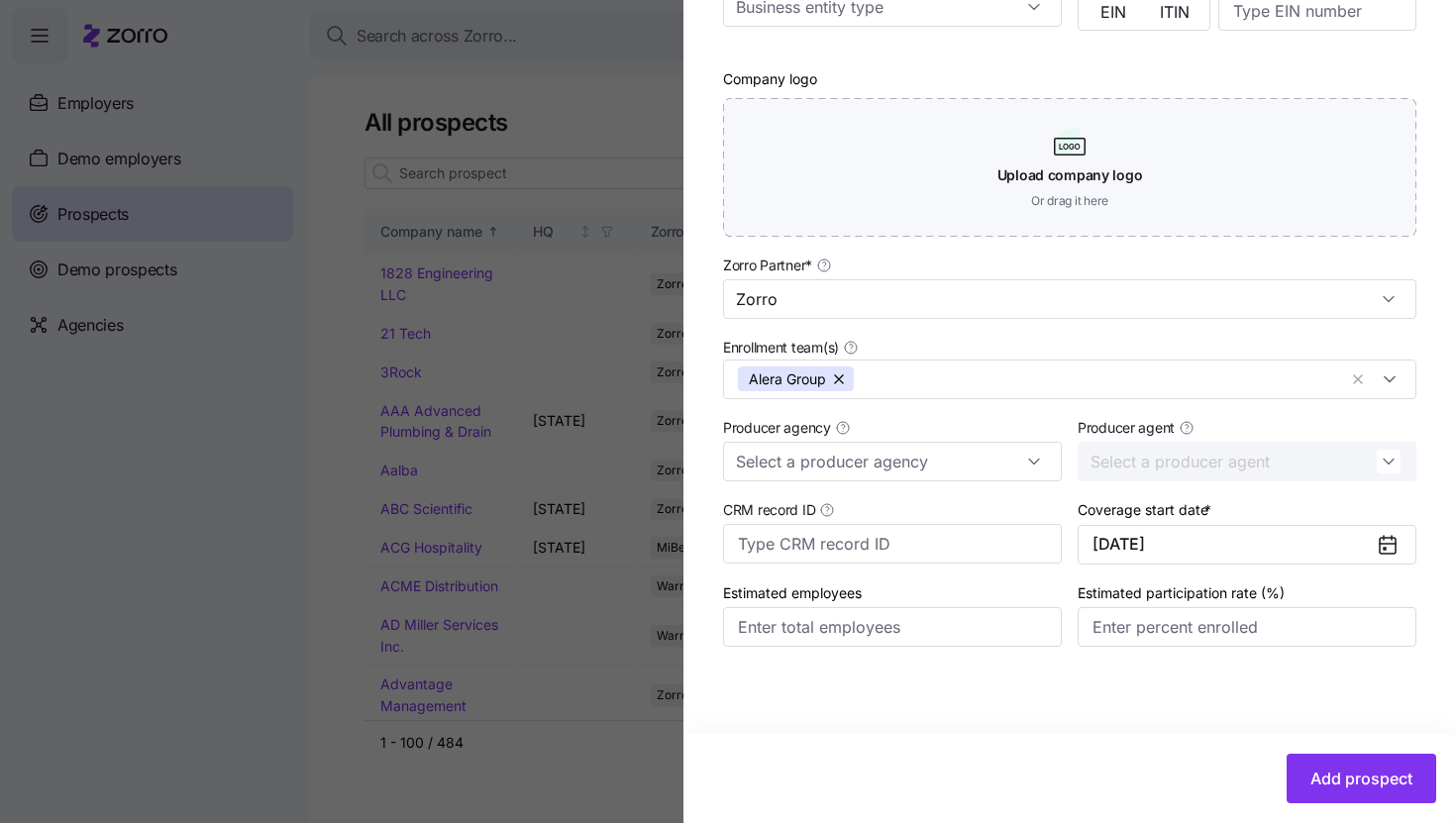 click on "Add prospect" at bounding box center (1070, 778) 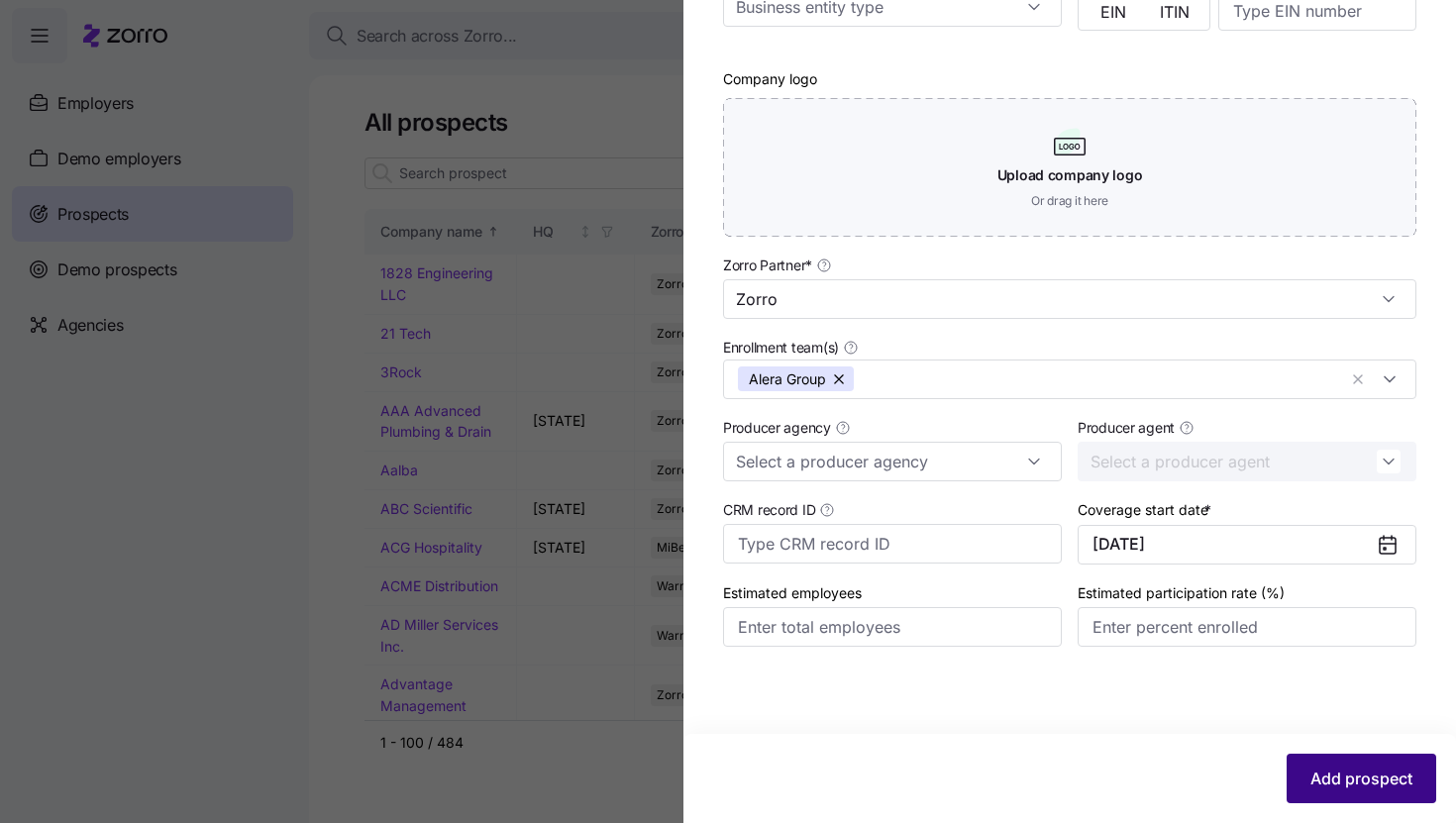 click on "Add prospect" at bounding box center (1361, 778) 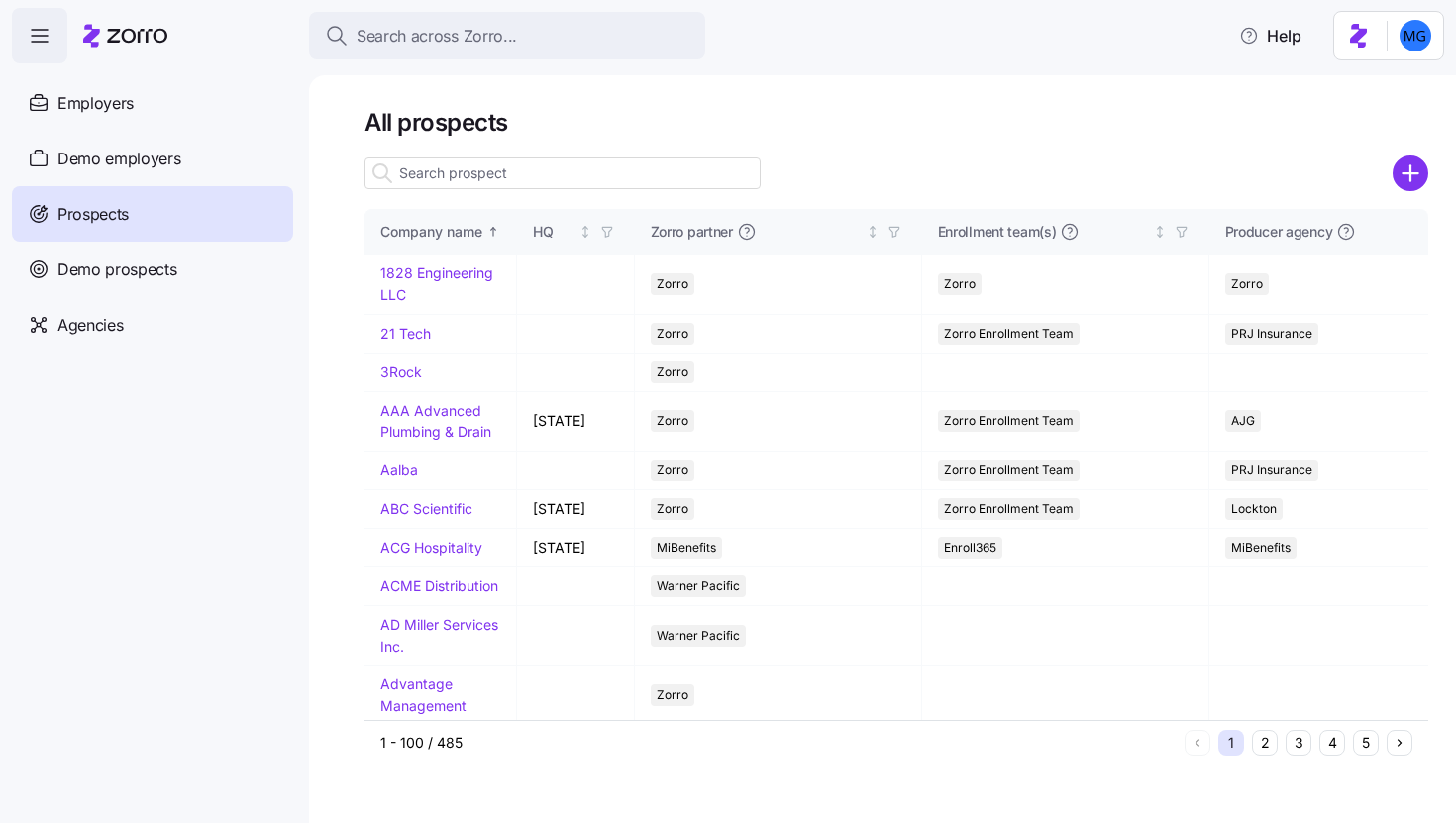 click at bounding box center [563, 173] 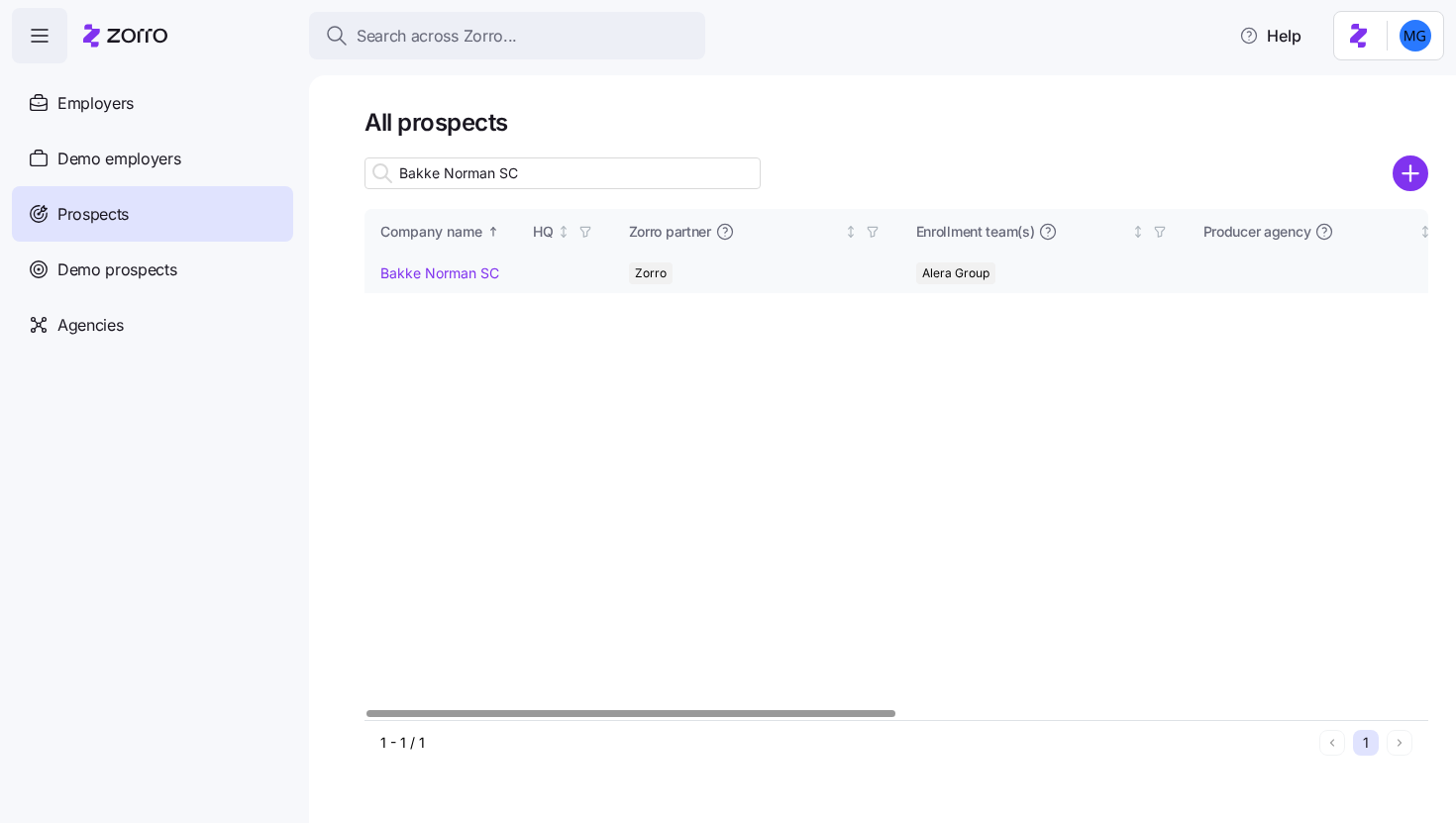 type on "Bakke Norman SC" 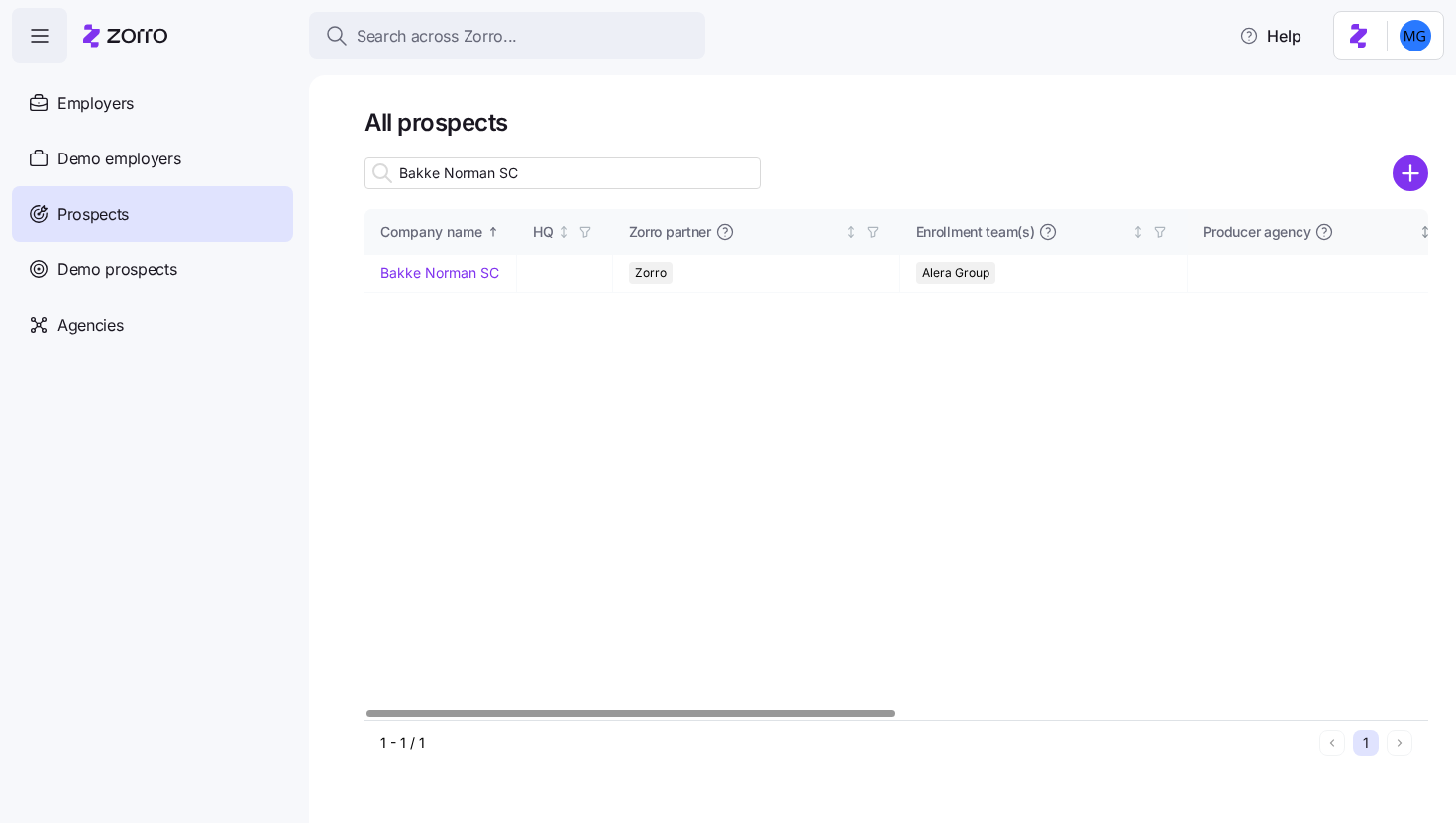 drag, startPoint x: 464, startPoint y: 273, endPoint x: 1195, endPoint y: 212, distance: 733.54073 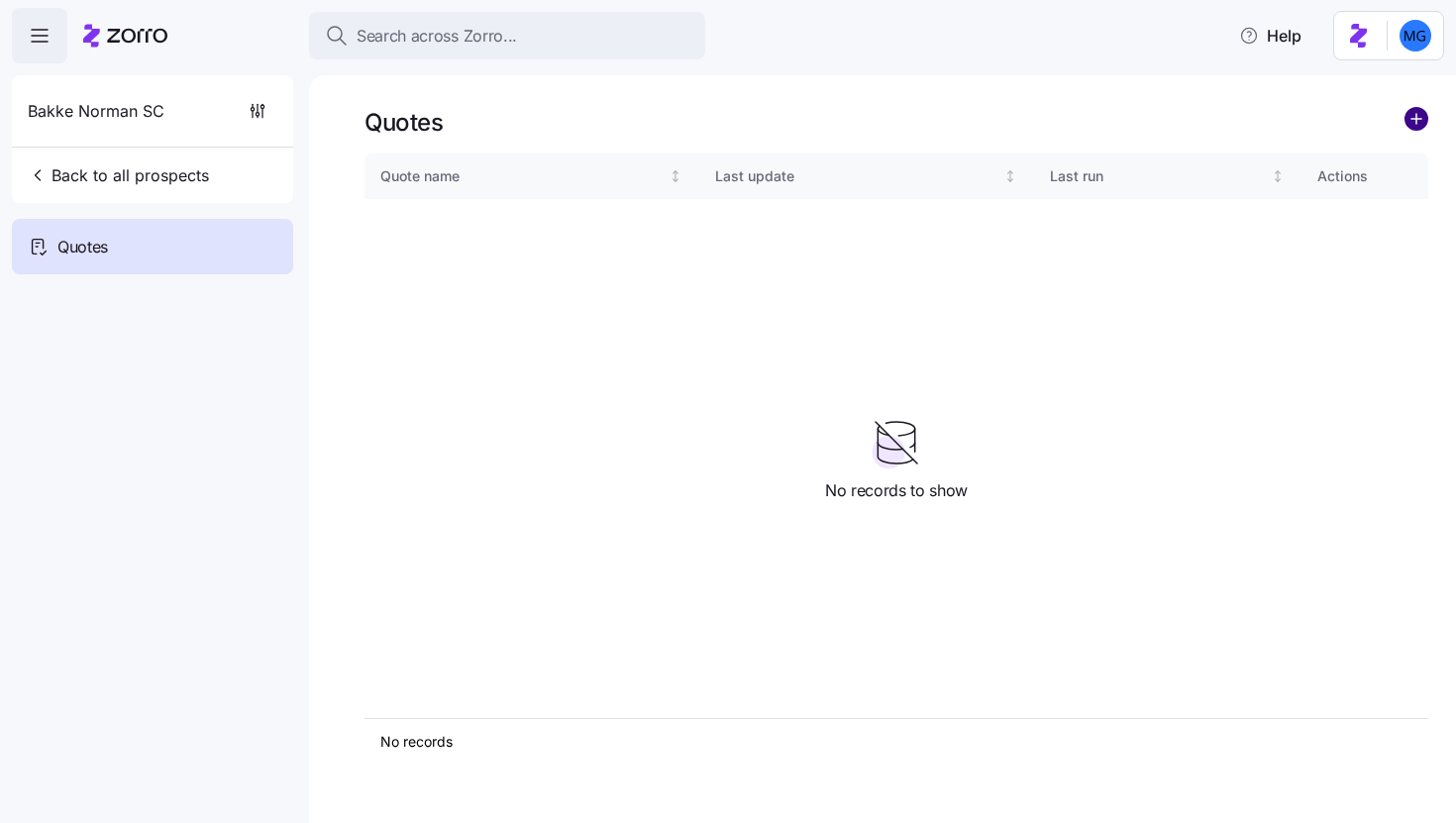click 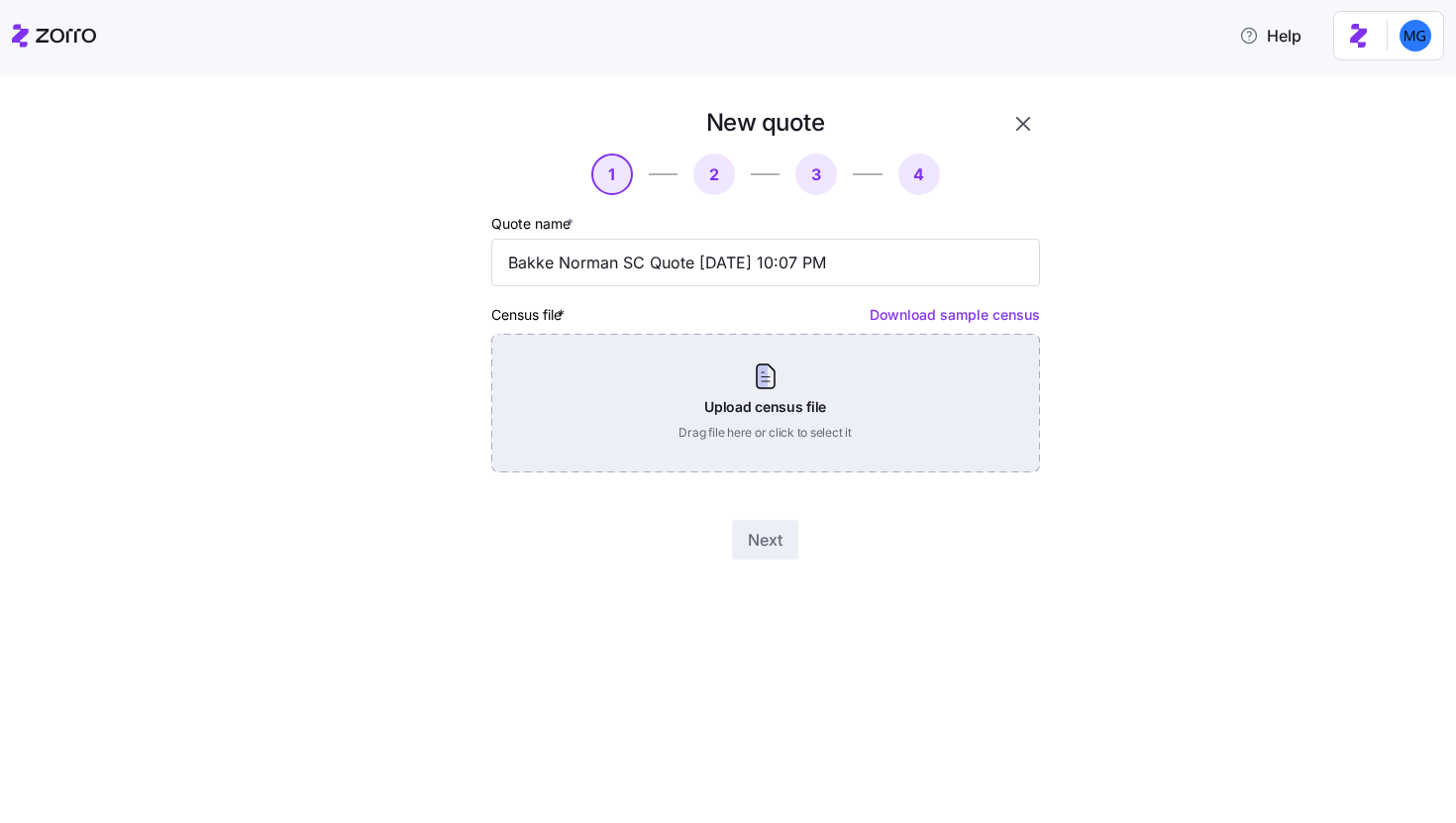 click on "Upload census file Drag file here or click to select it" at bounding box center [766, 403] 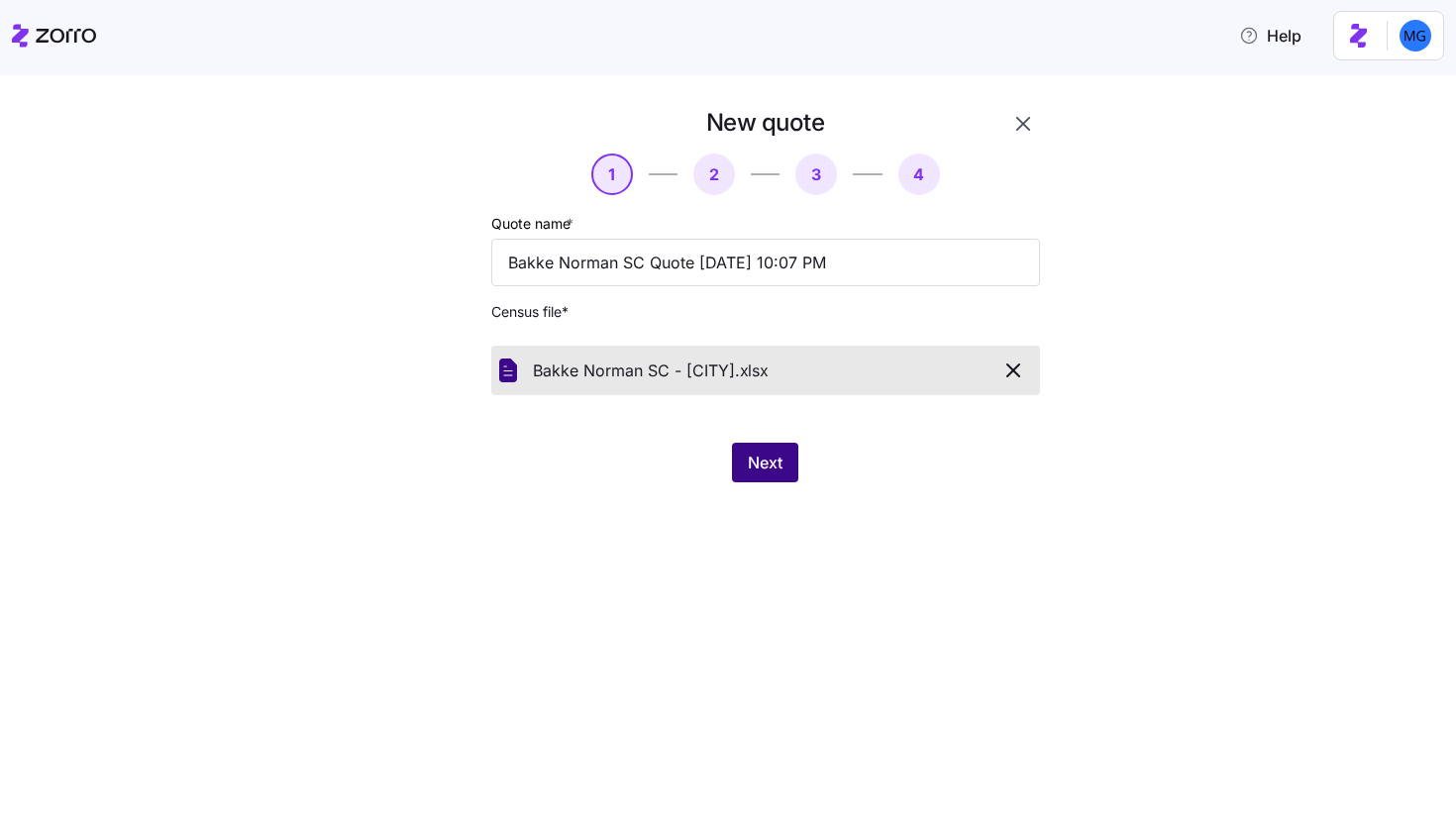 click on "Next" at bounding box center (765, 463) 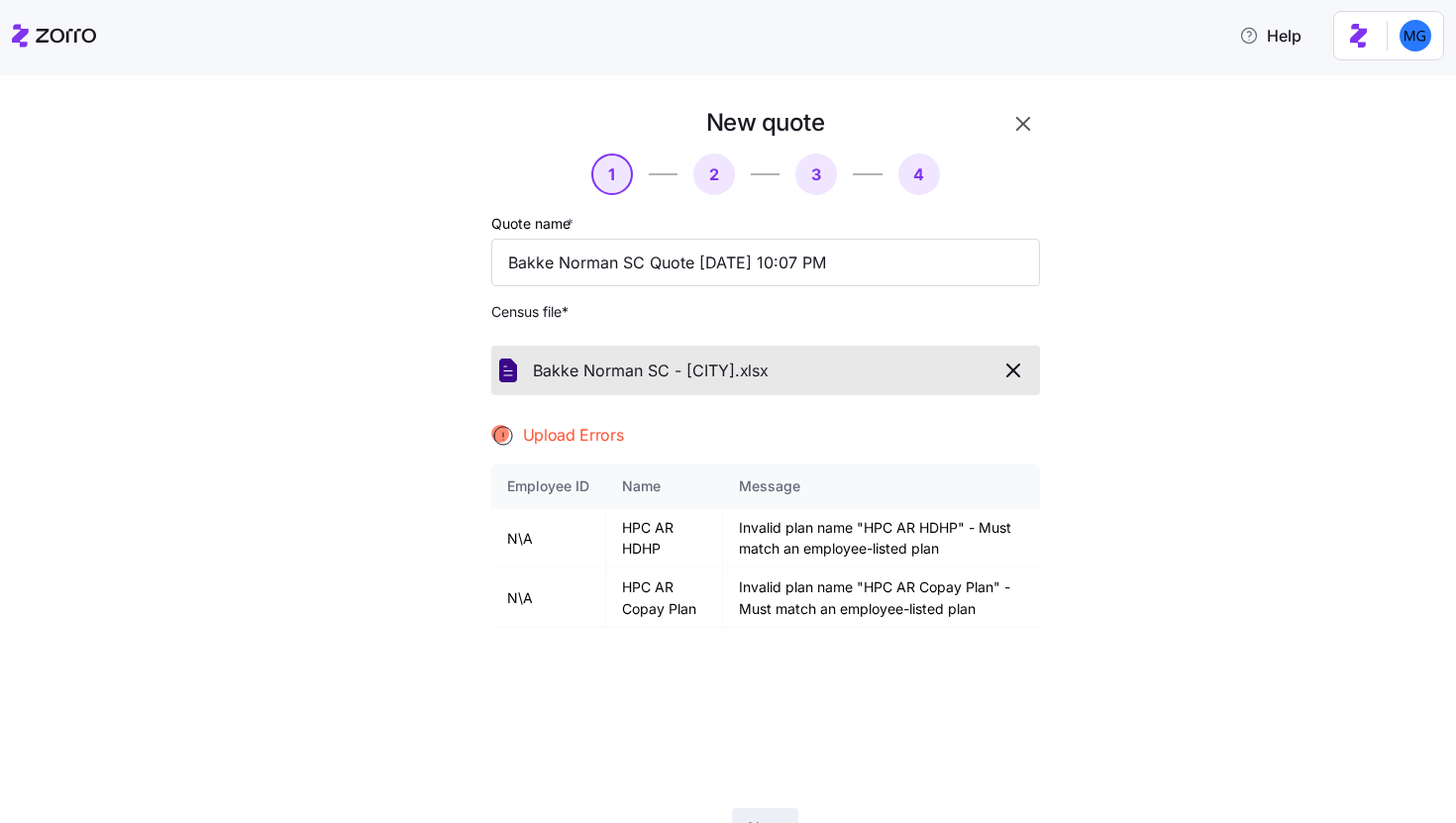 click at bounding box center (1013, 370) 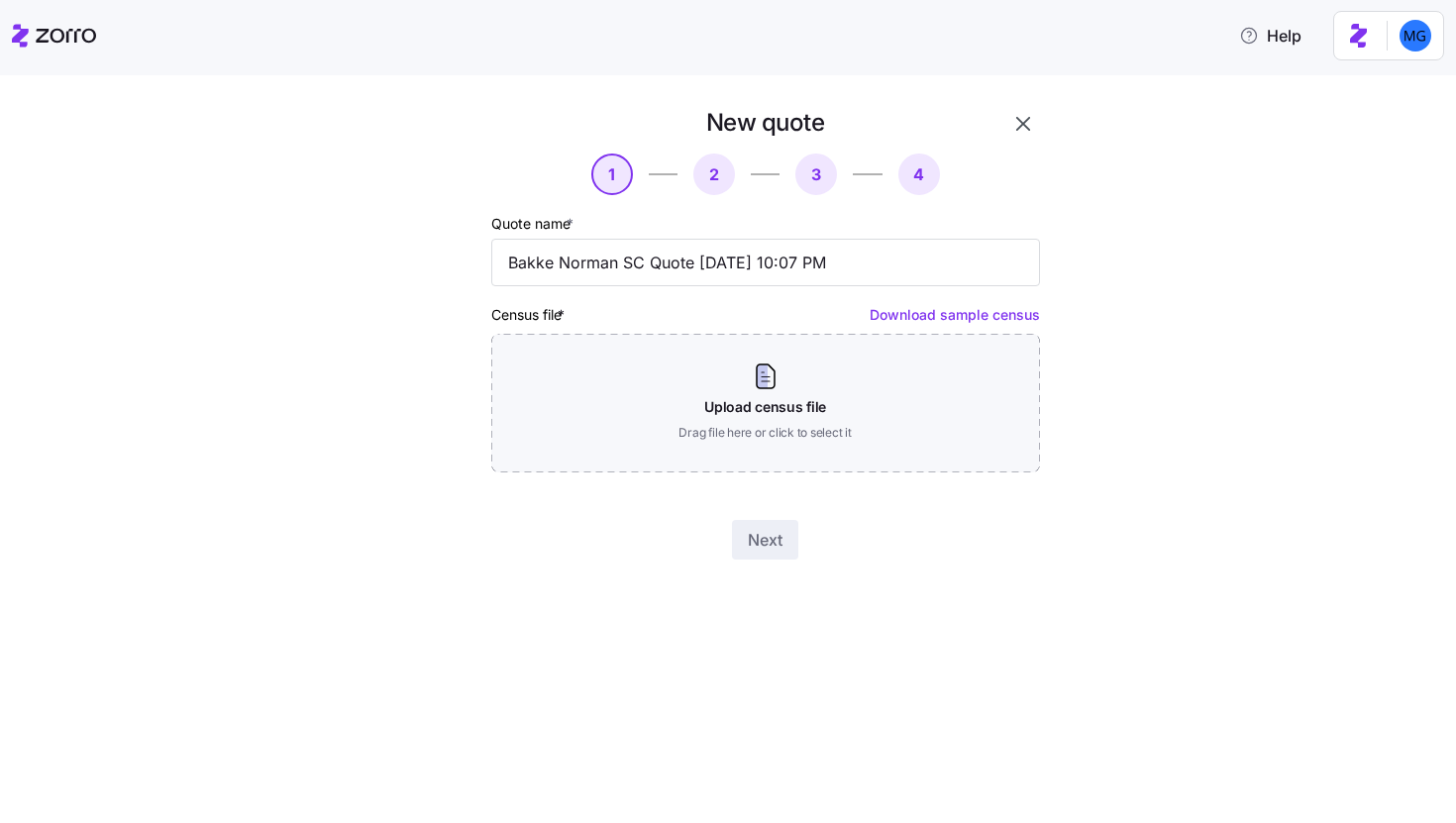 click 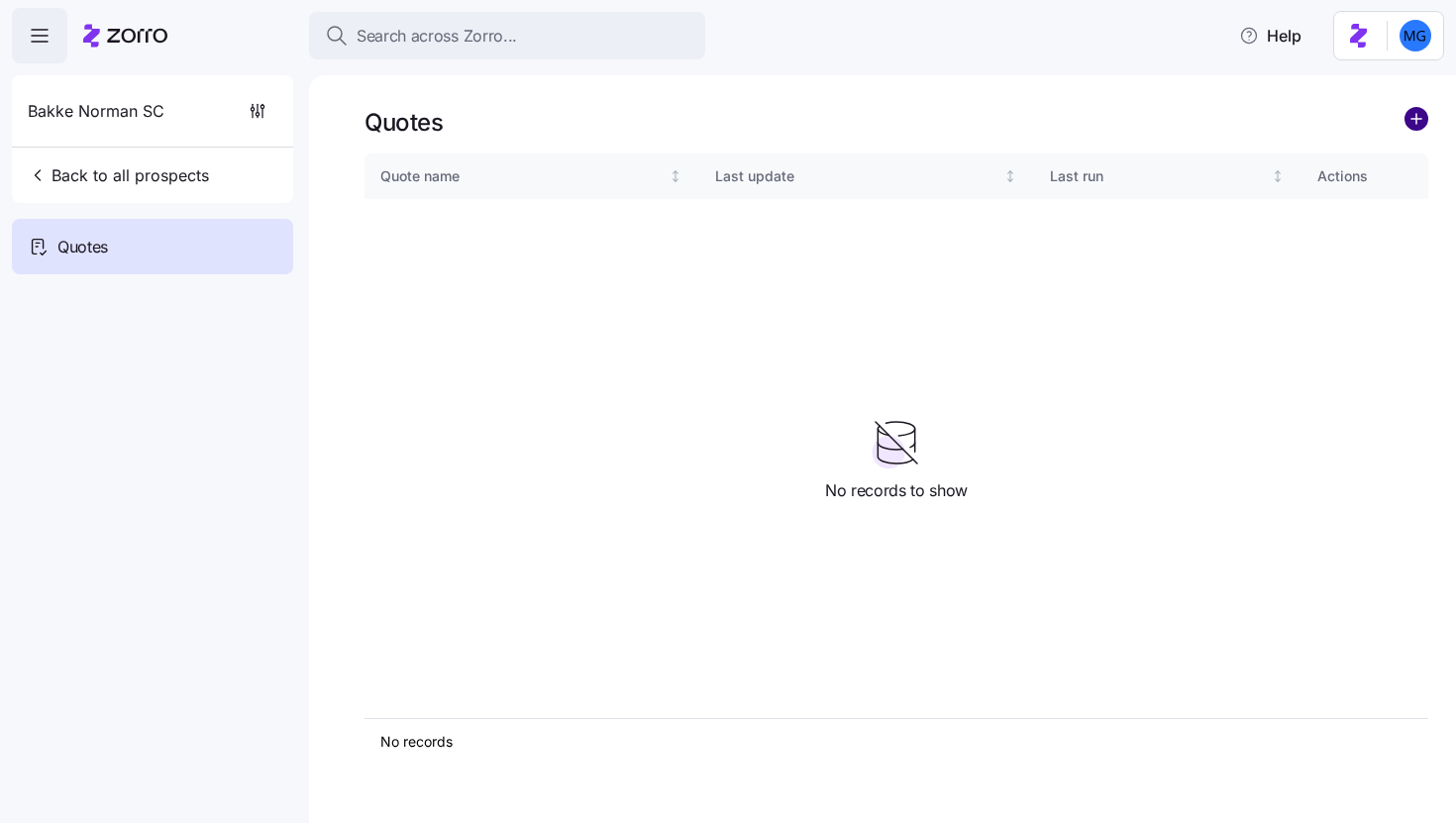 click 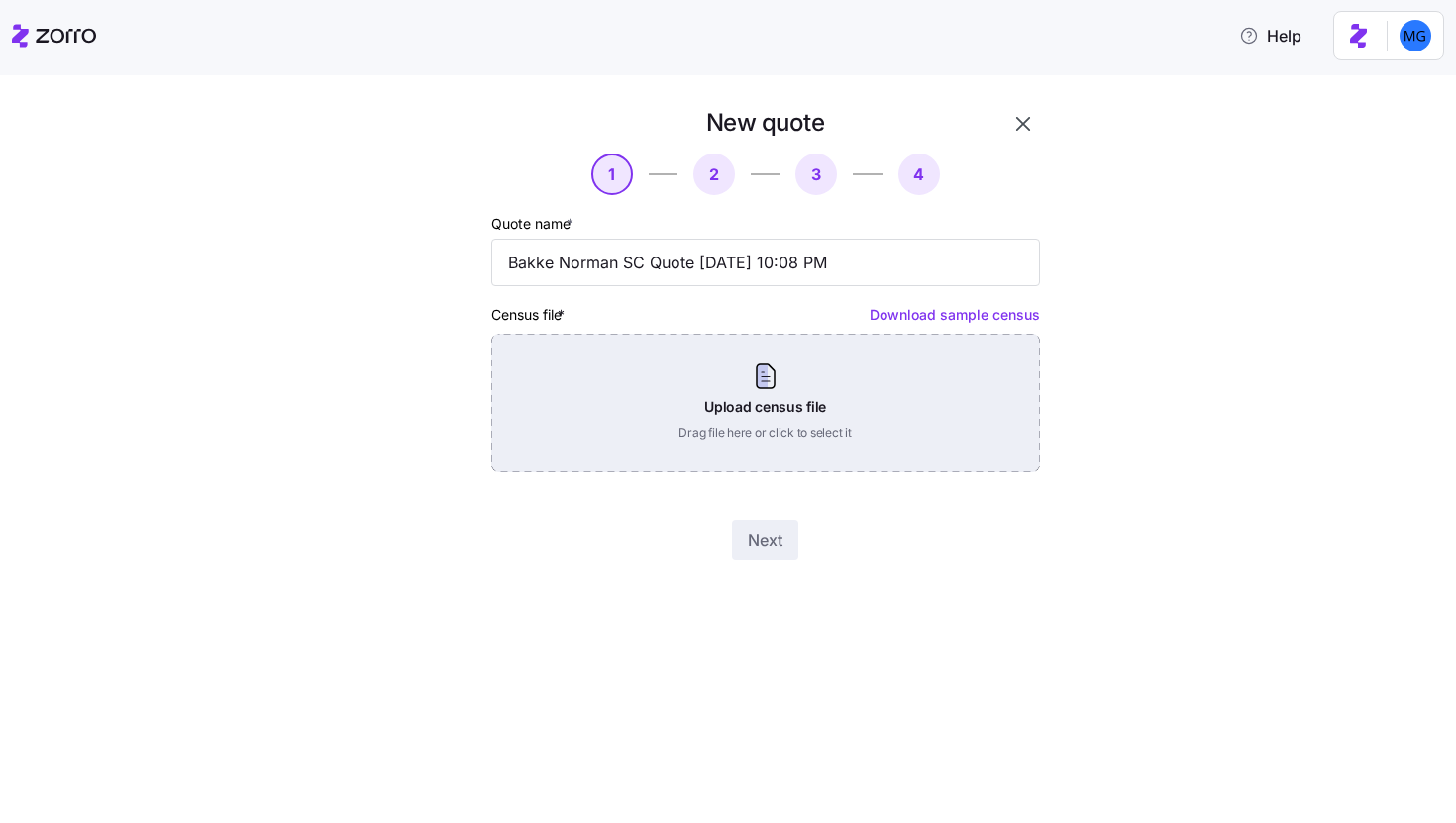 click on "Upload census file Drag file here or click to select it" at bounding box center (766, 403) 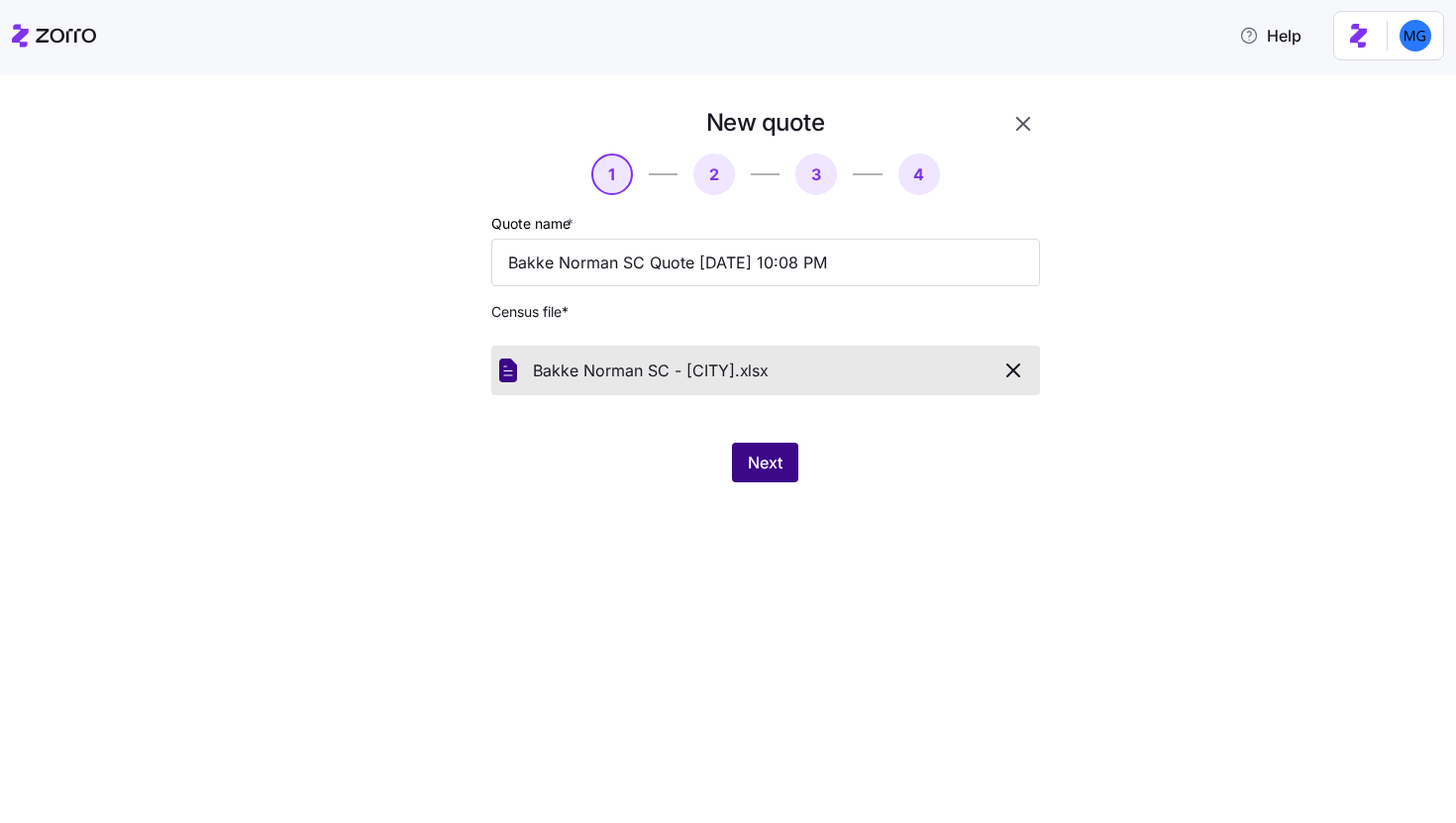 click on "Next" at bounding box center [765, 463] 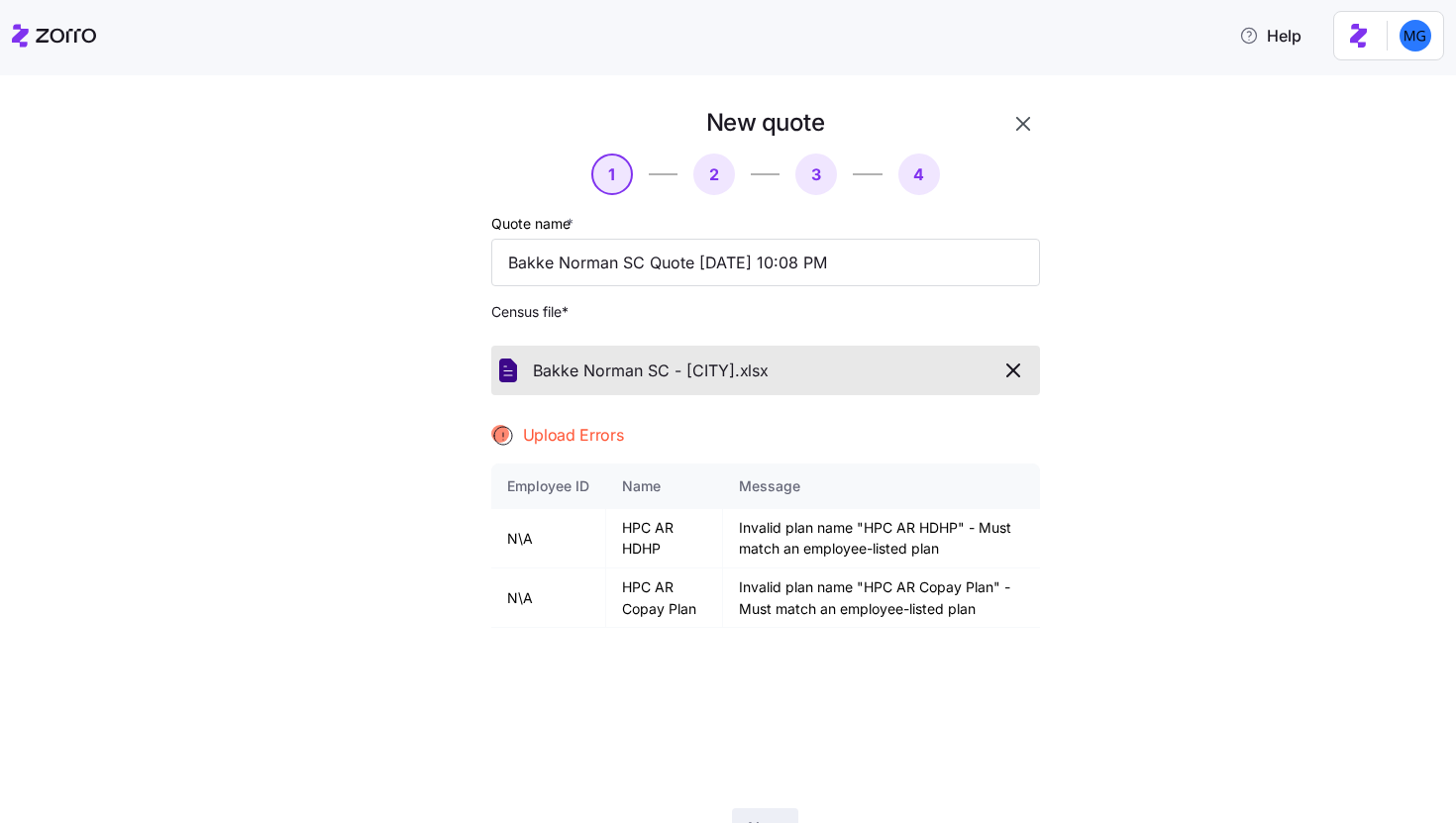 click 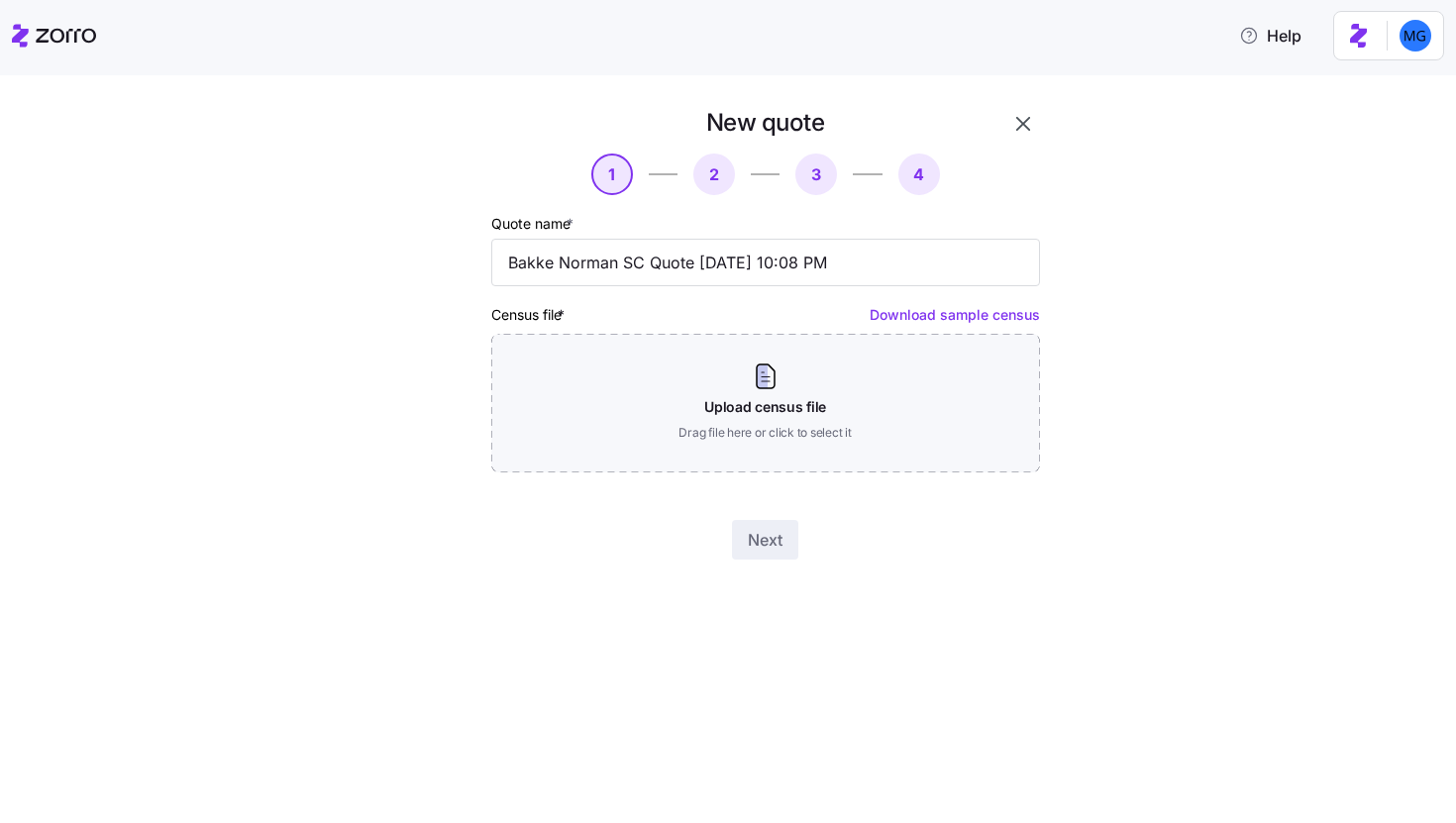 click at bounding box center (1023, 124) 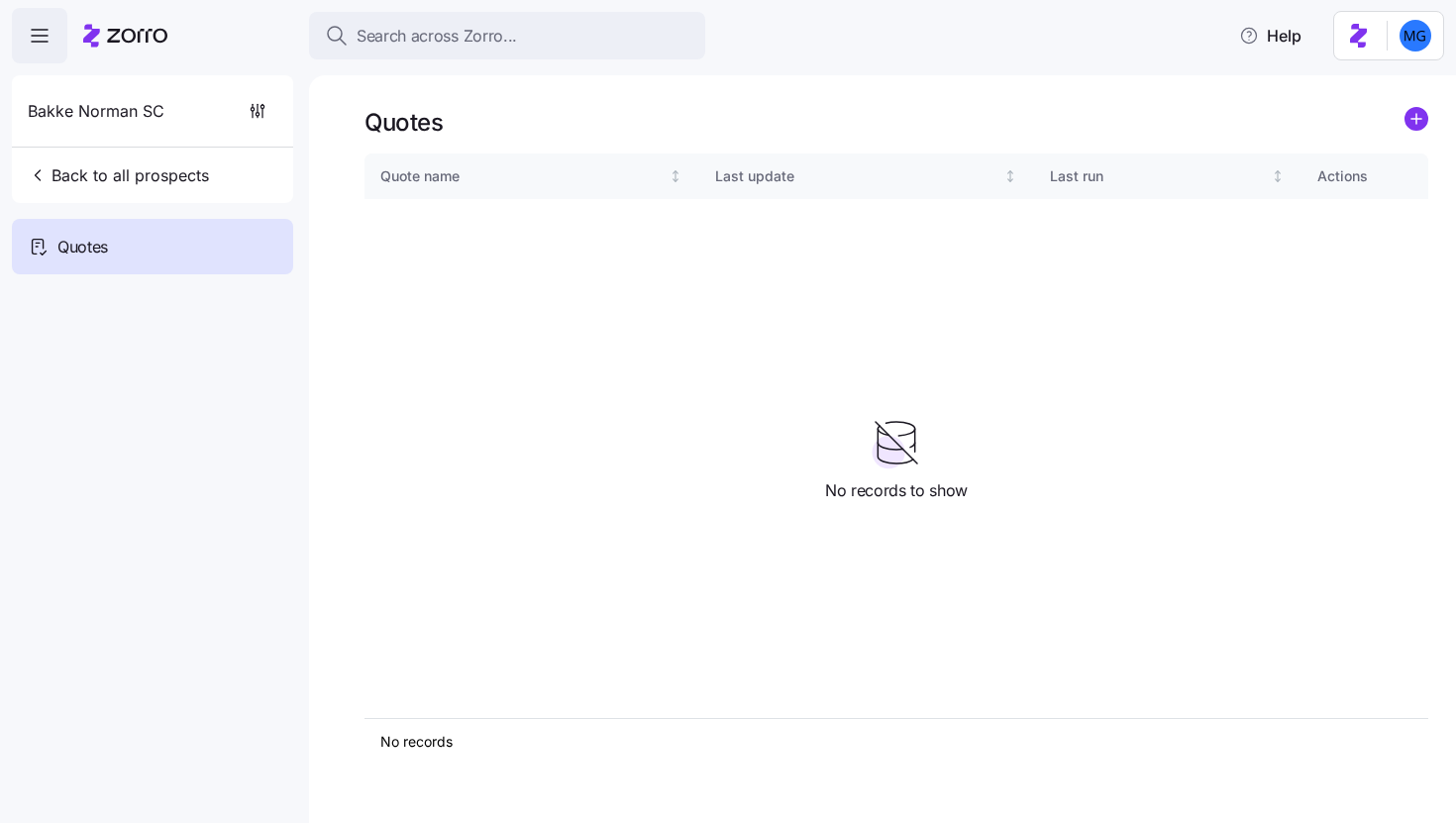 click 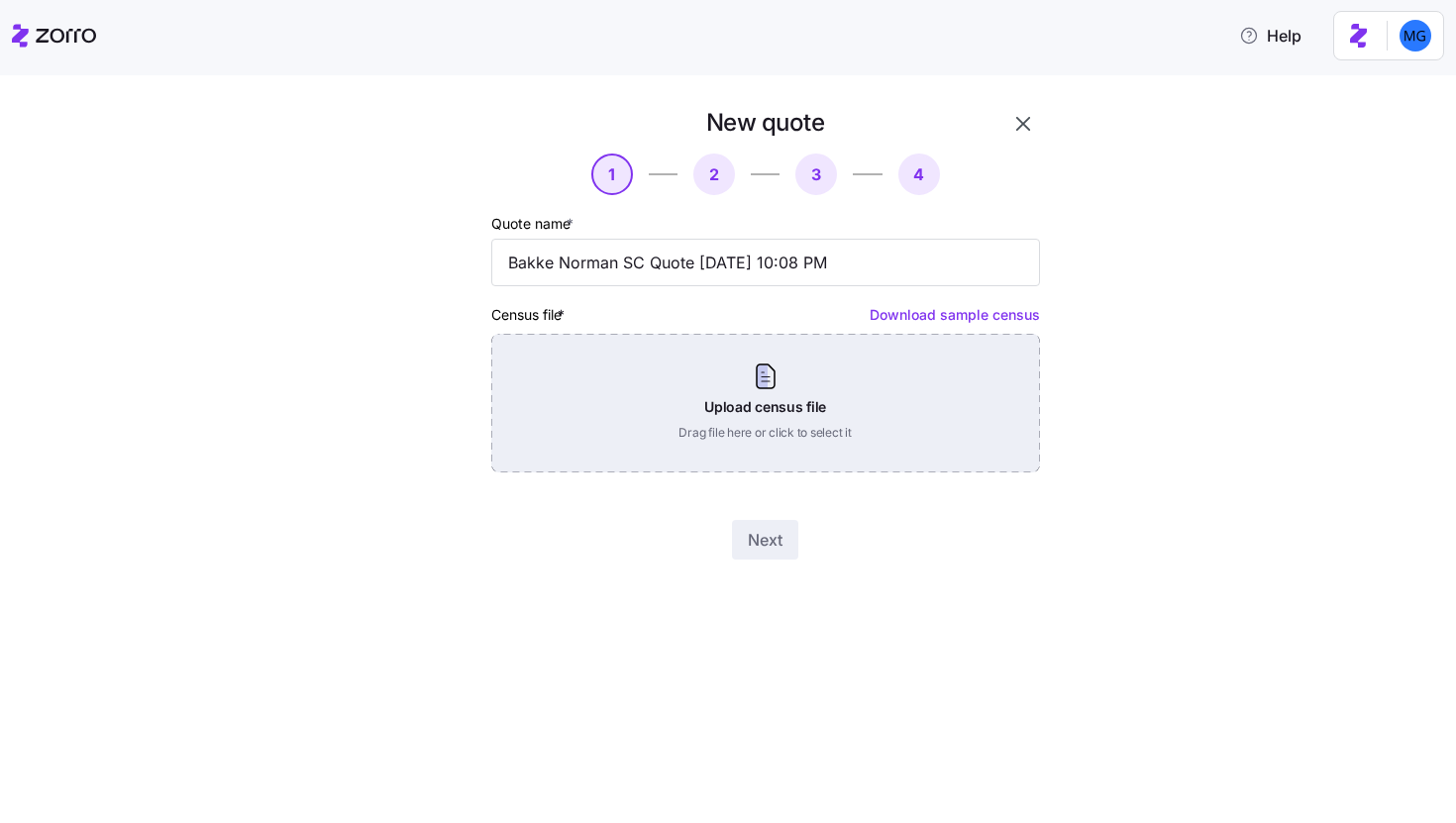 click on "Upload census file Drag file here or click to select it" at bounding box center (766, 403) 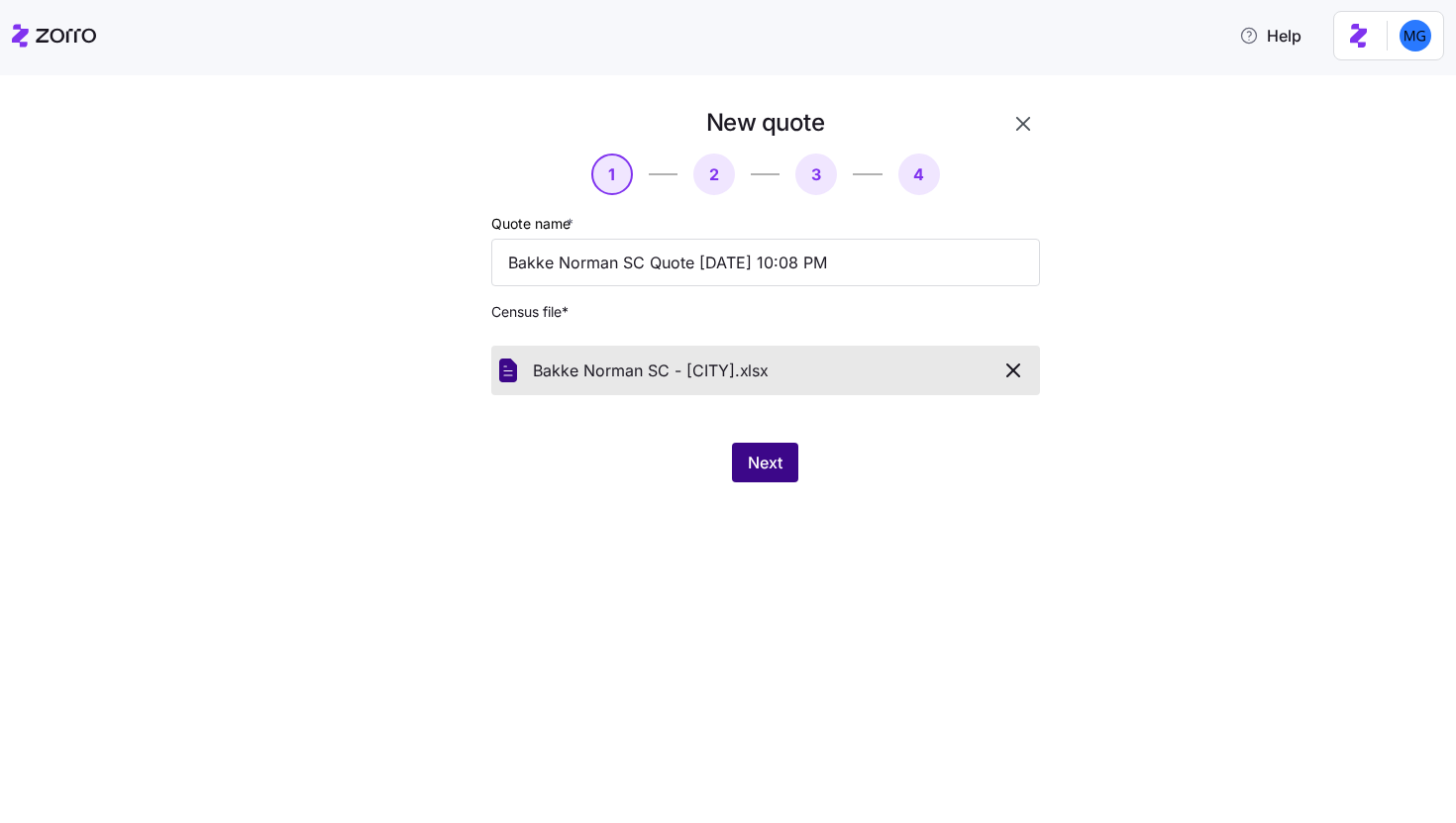 click on "Next" at bounding box center (765, 463) 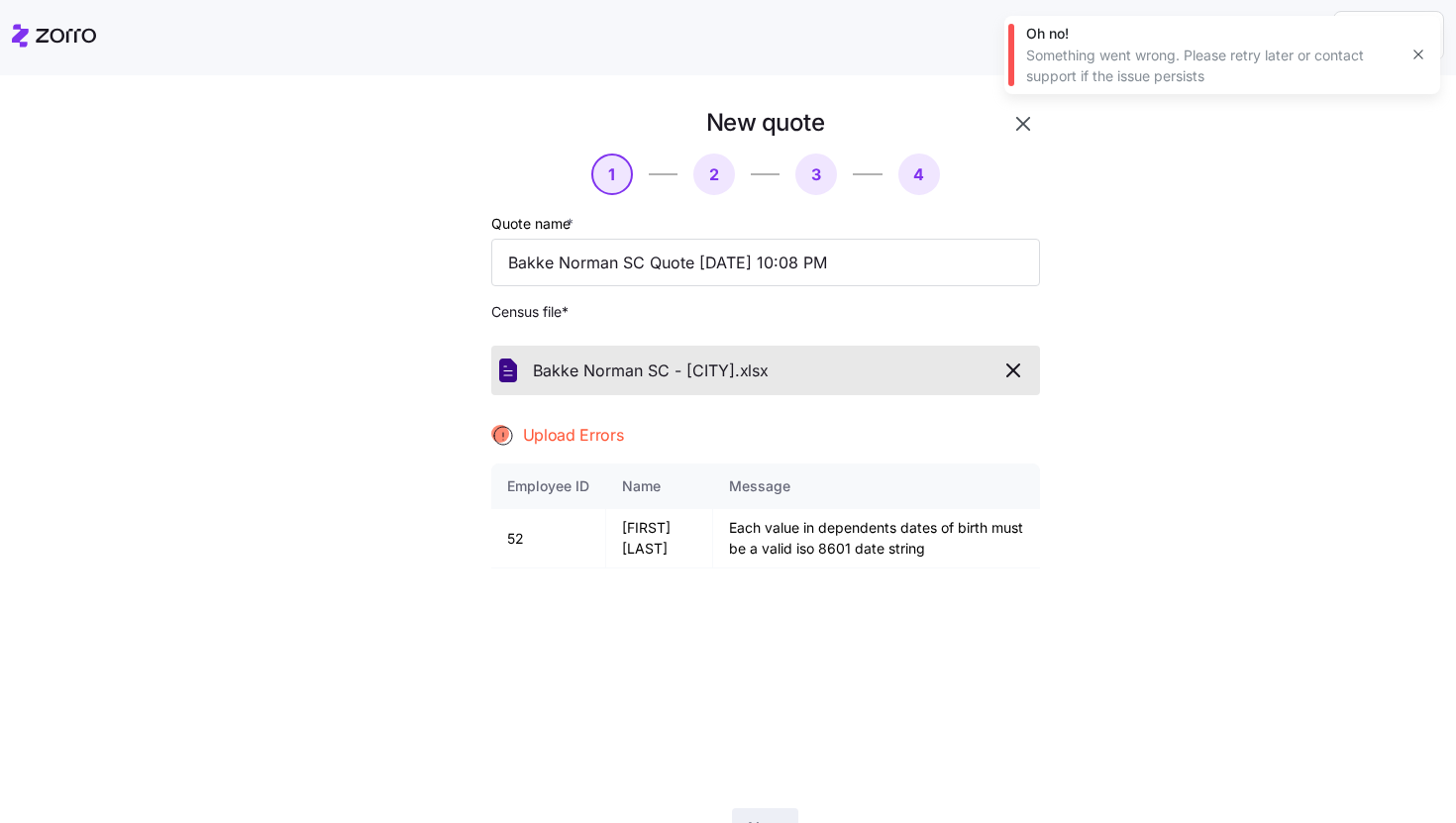 click 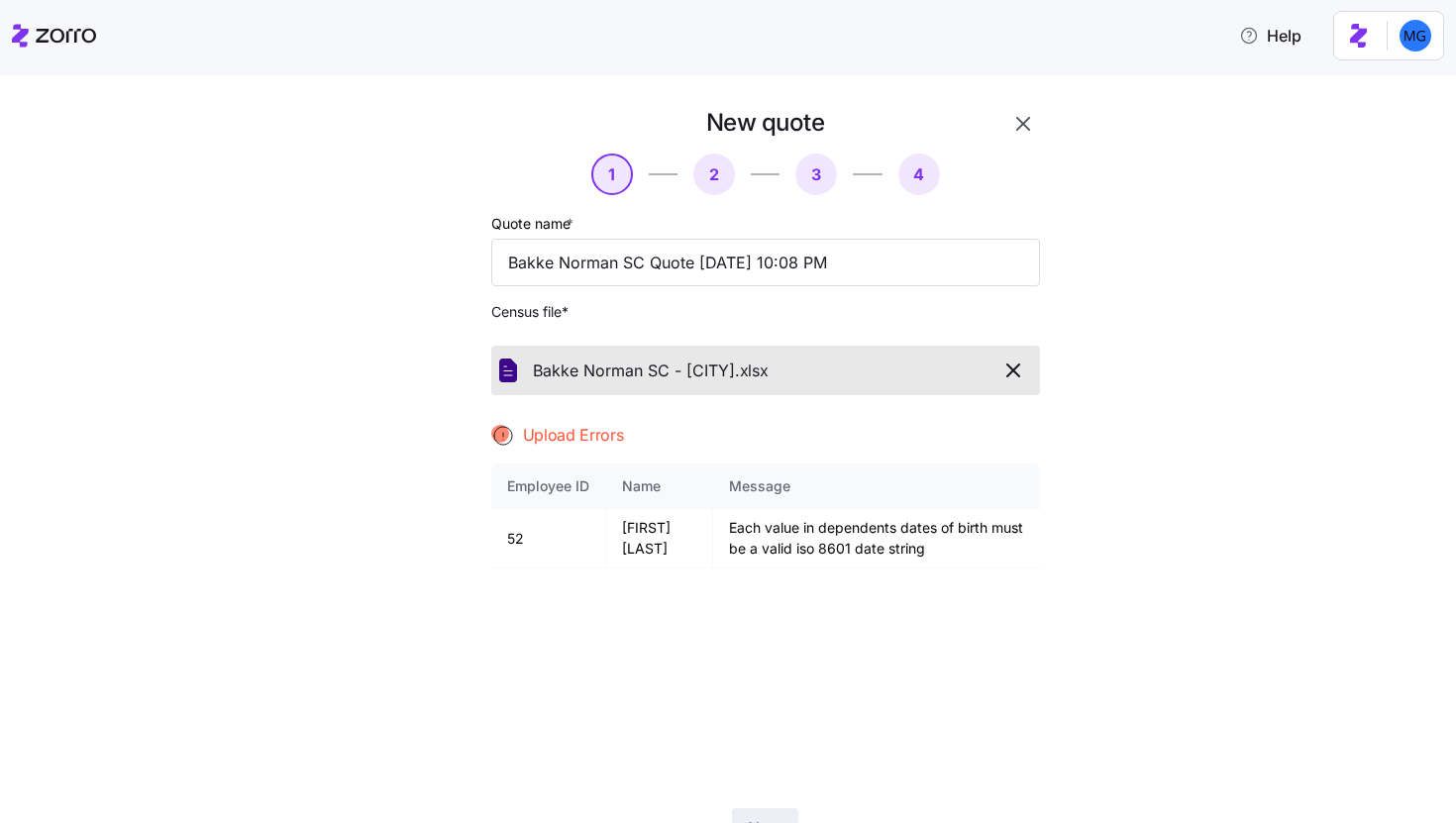 click 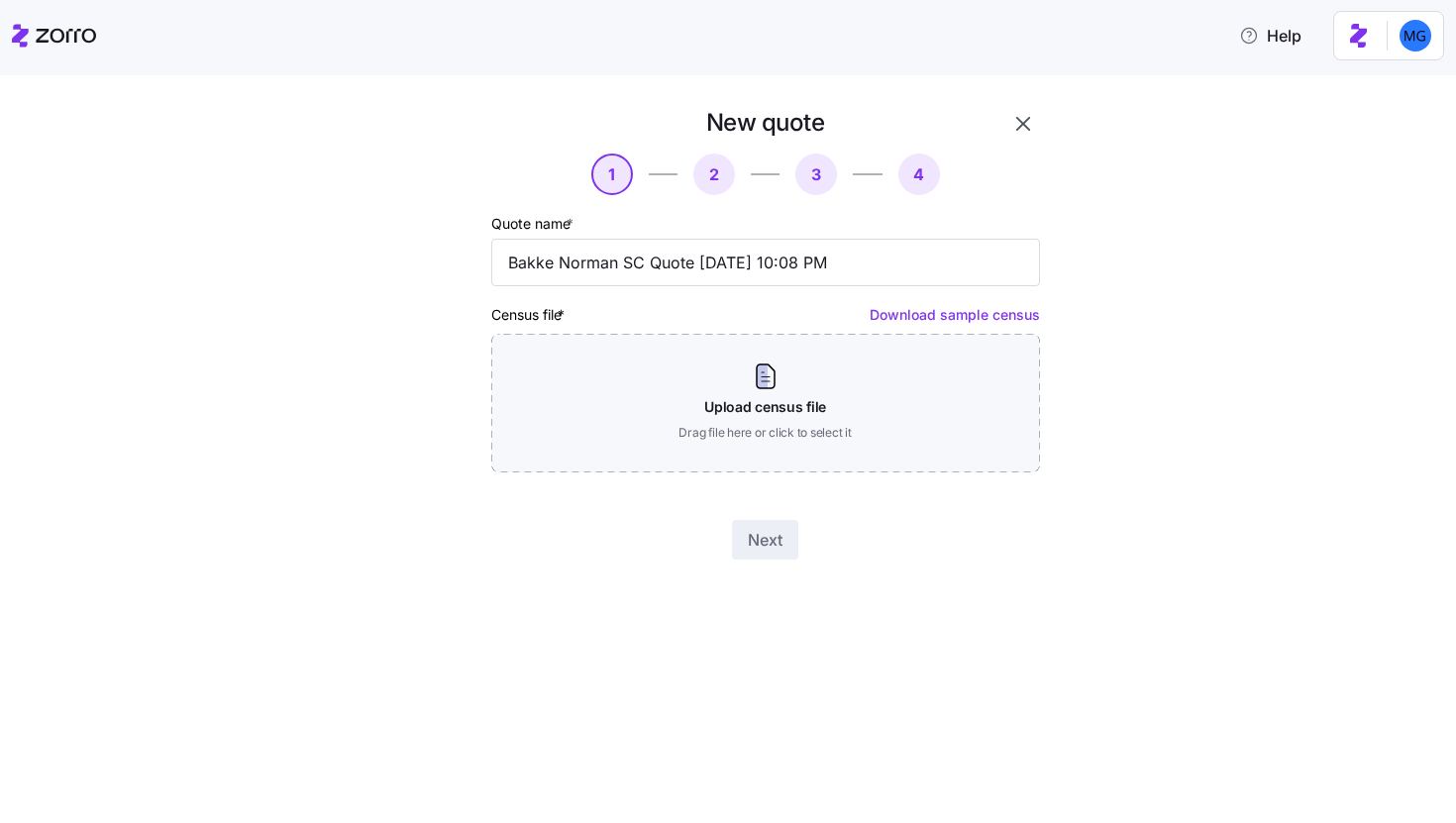 click 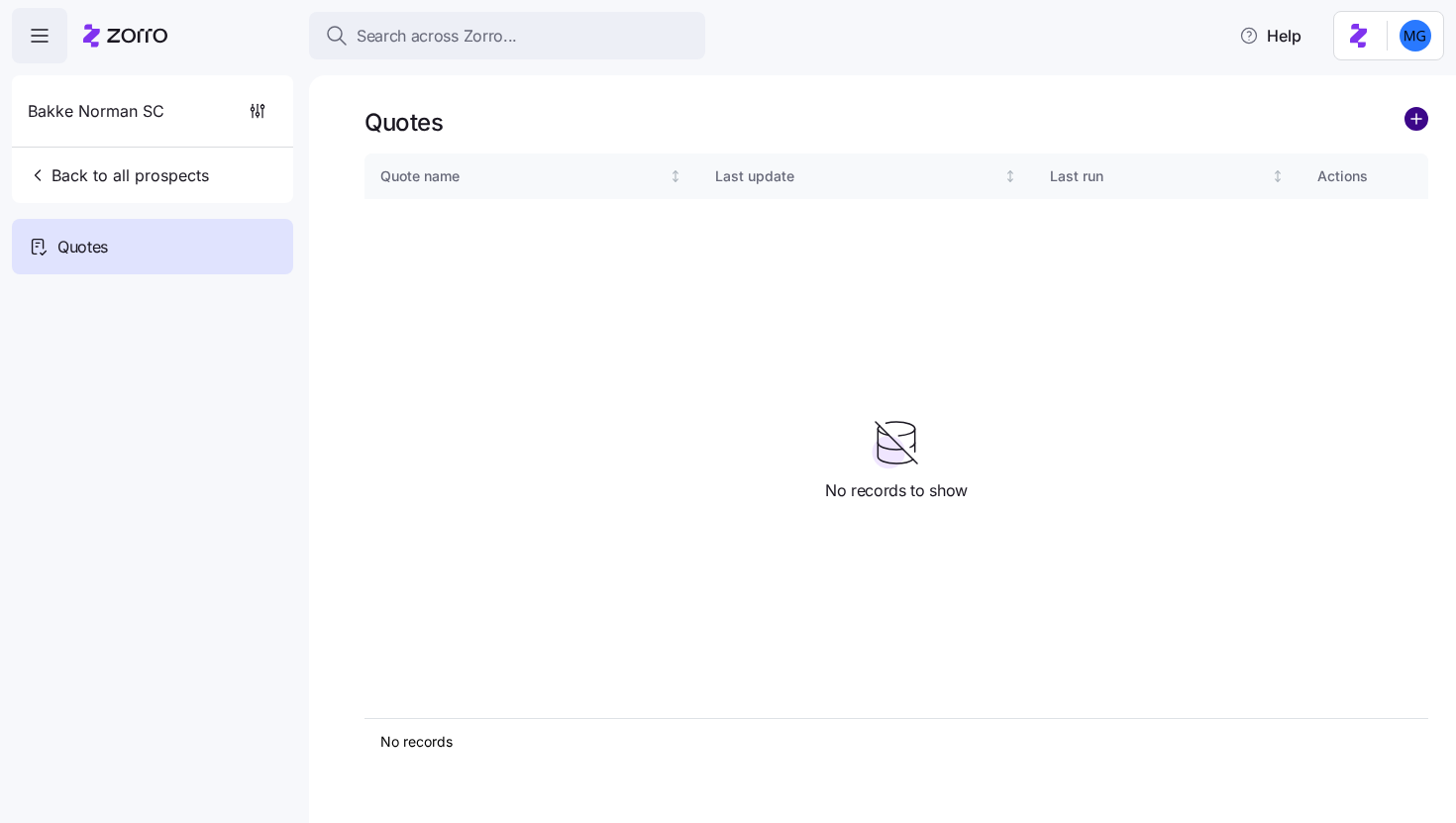 click 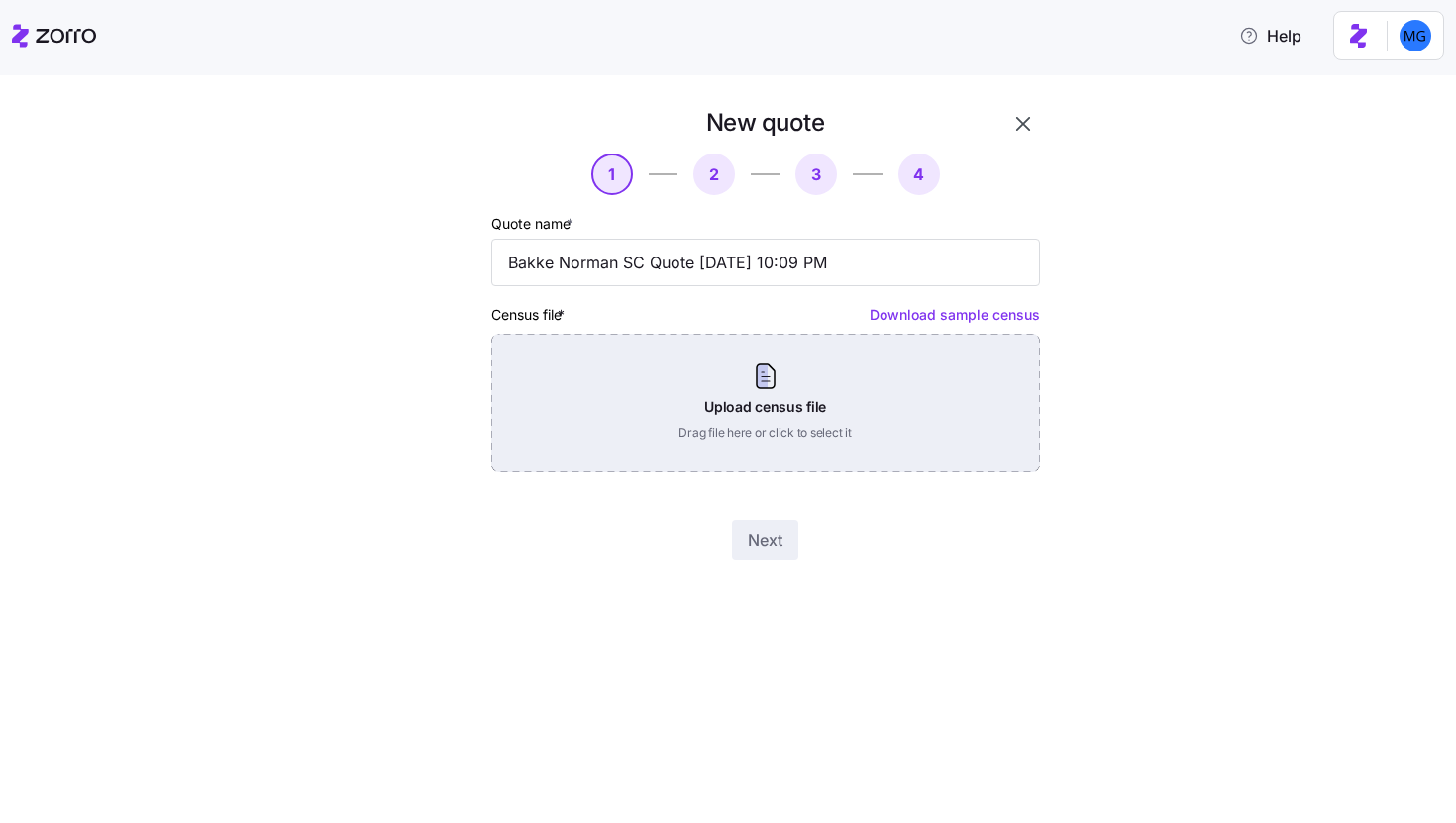 click on "Upload census file Drag file here or click to select it" at bounding box center (766, 403) 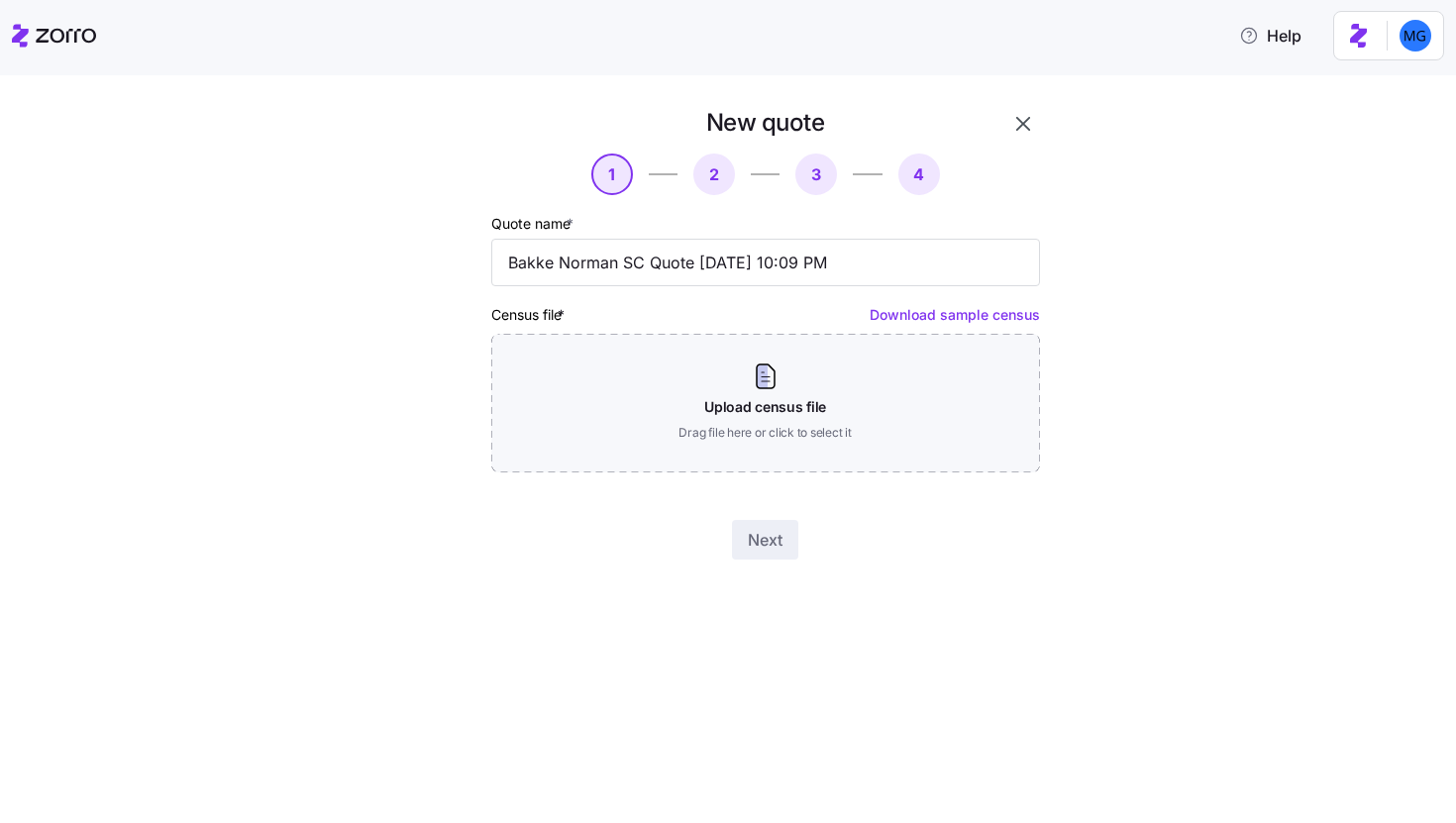 click 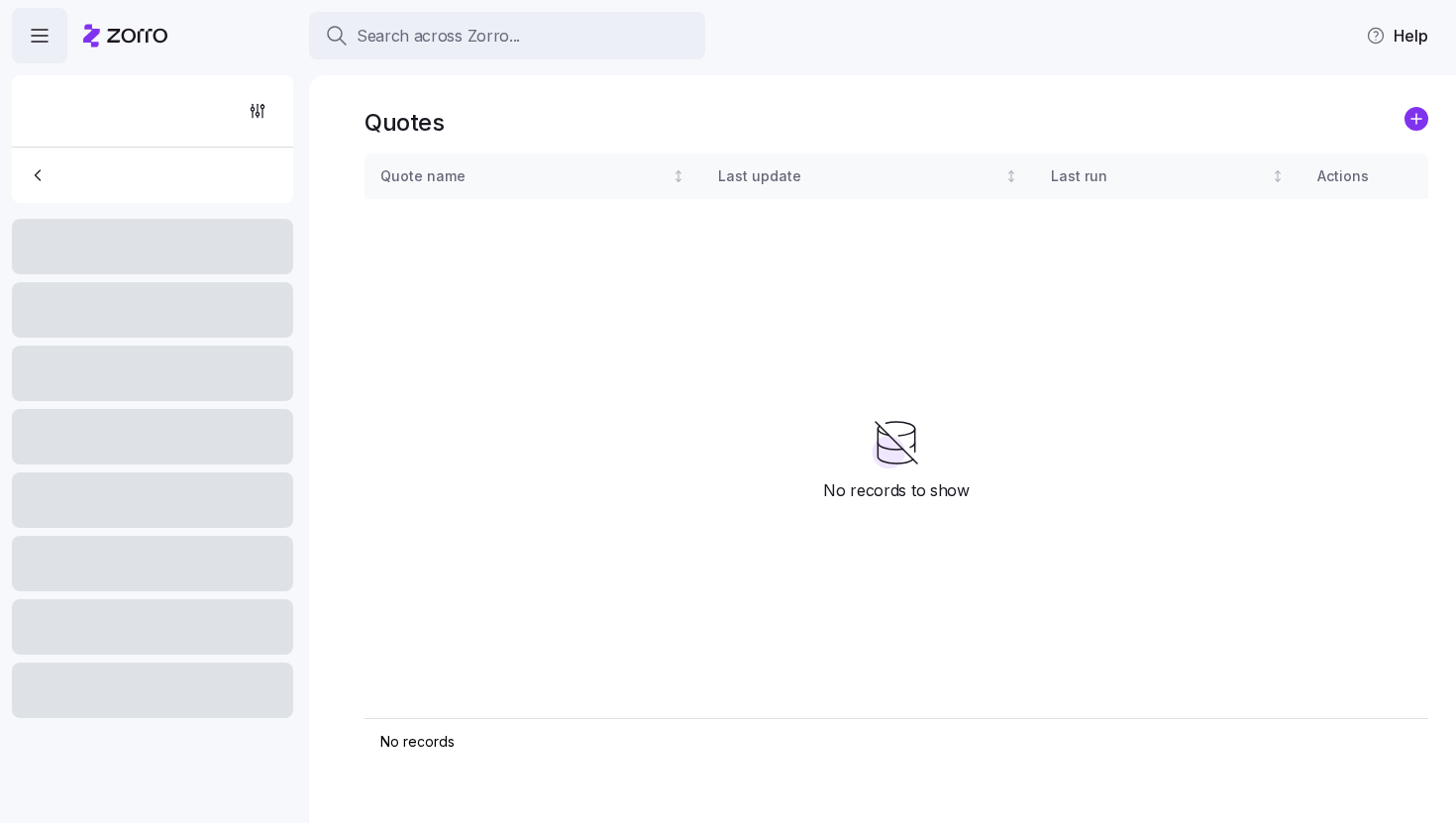 scroll, scrollTop: 0, scrollLeft: 0, axis: both 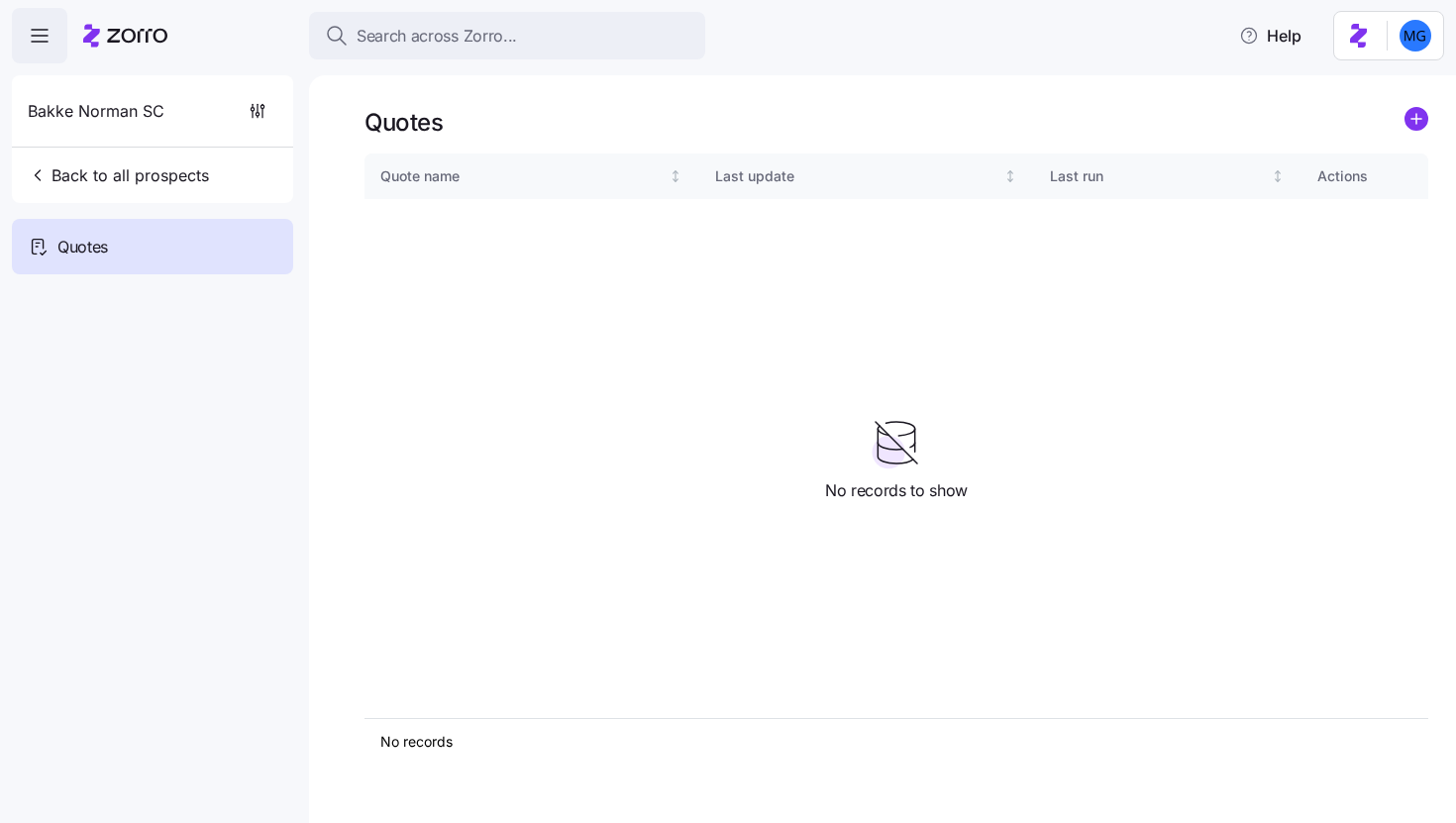 click on "Quotes" at bounding box center [896, 122] 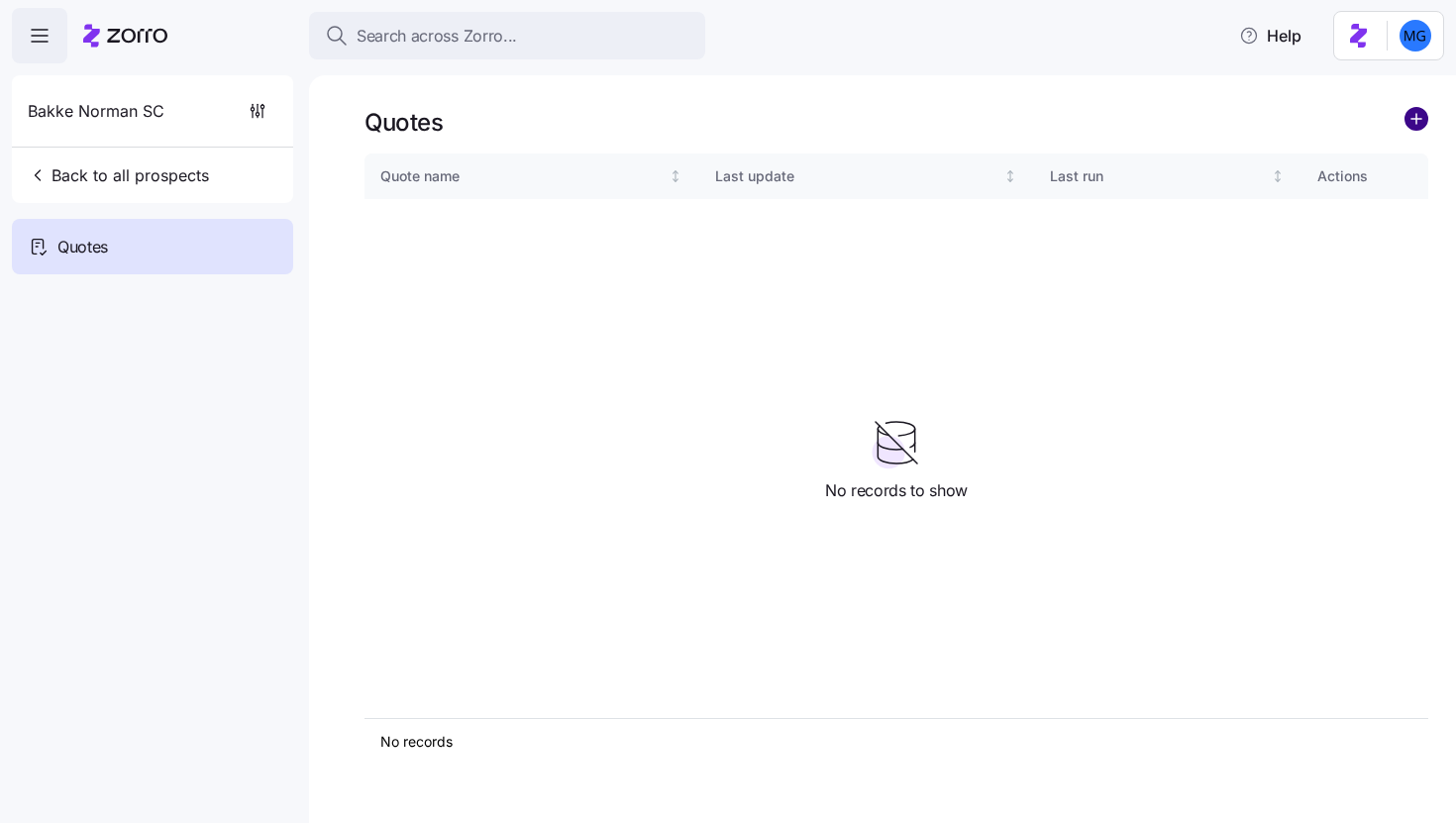 click 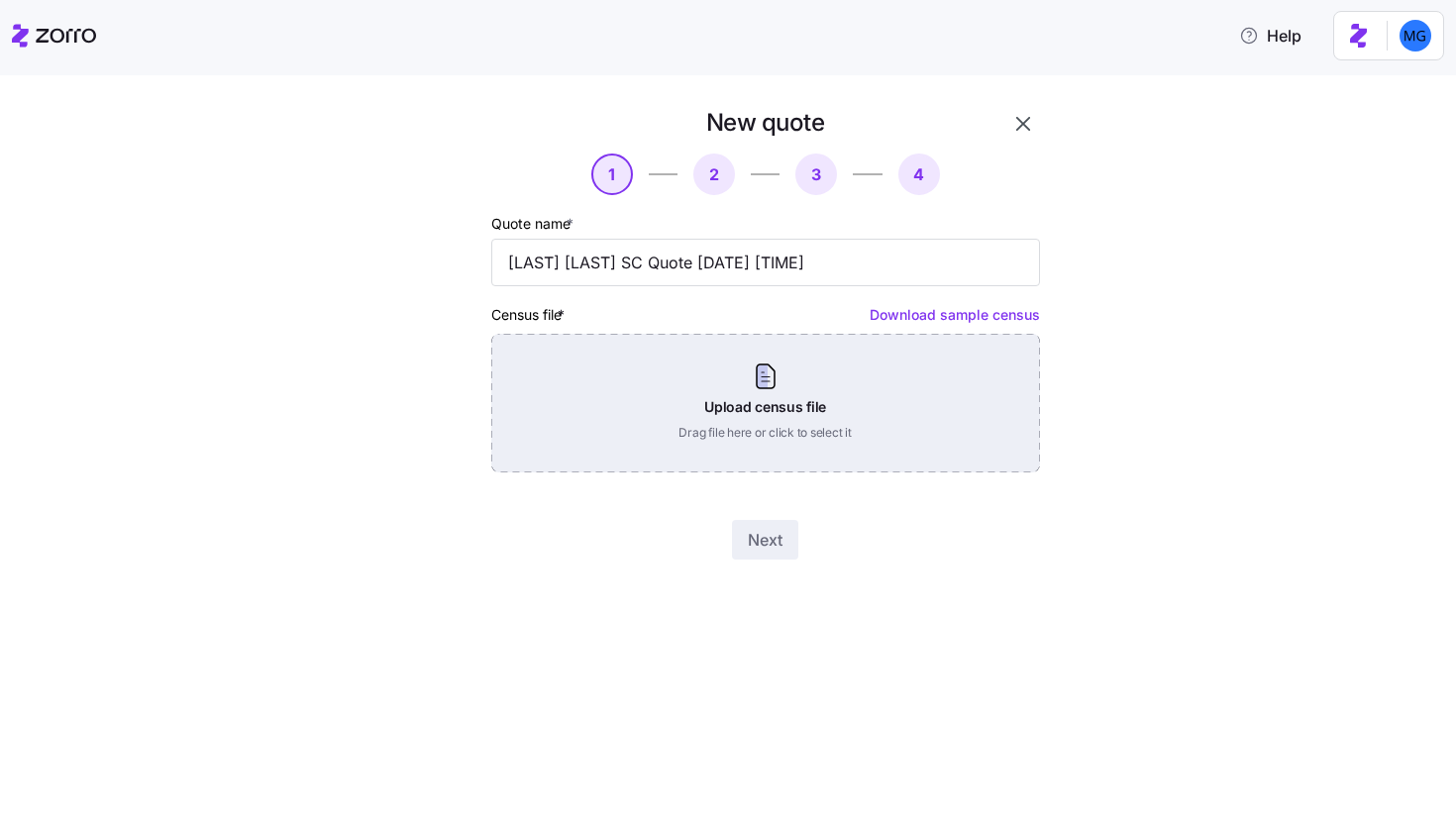 click on "Upload census file Drag file here or click to select it" at bounding box center (766, 403) 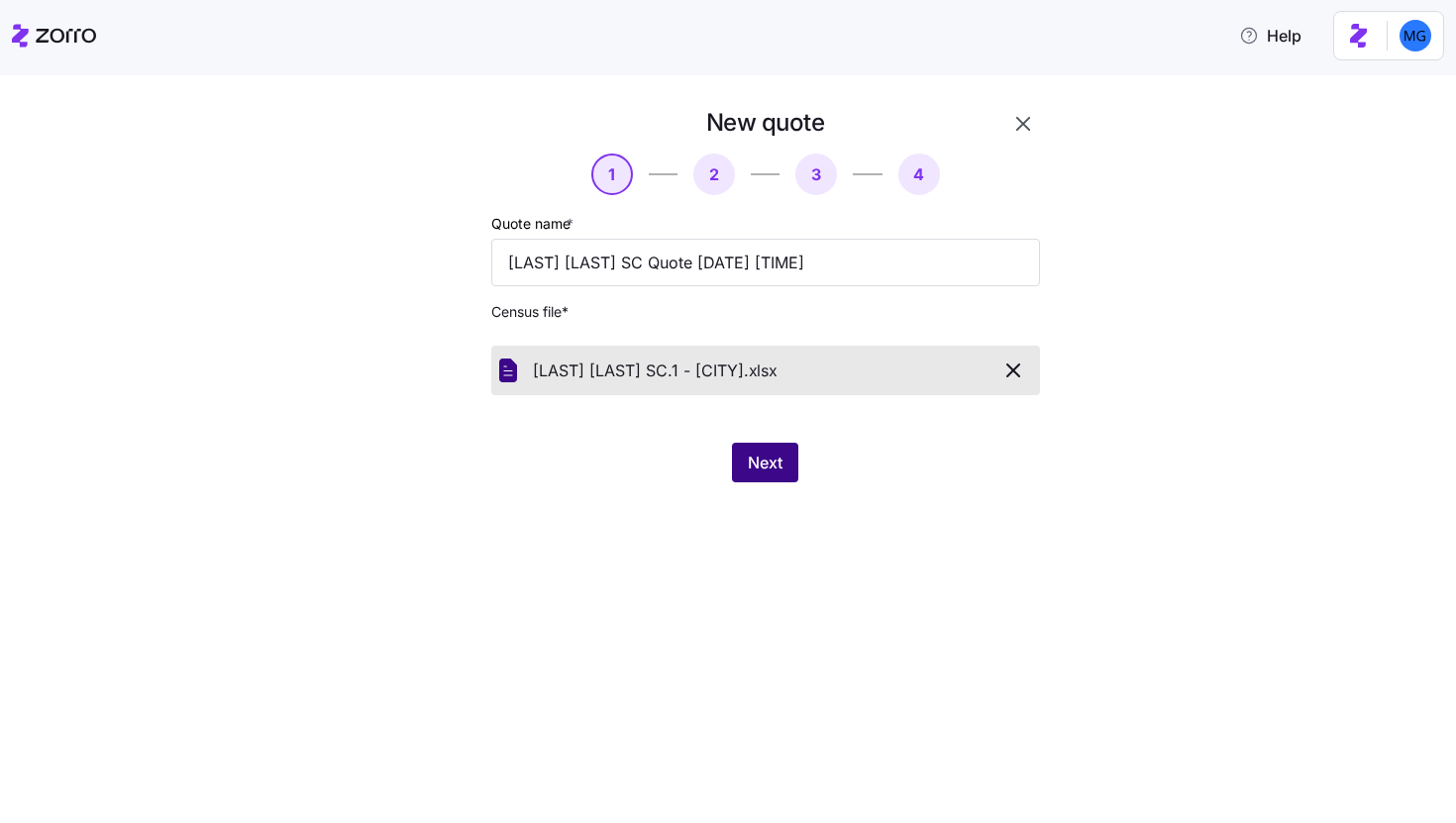 click on "Next" at bounding box center [765, 463] 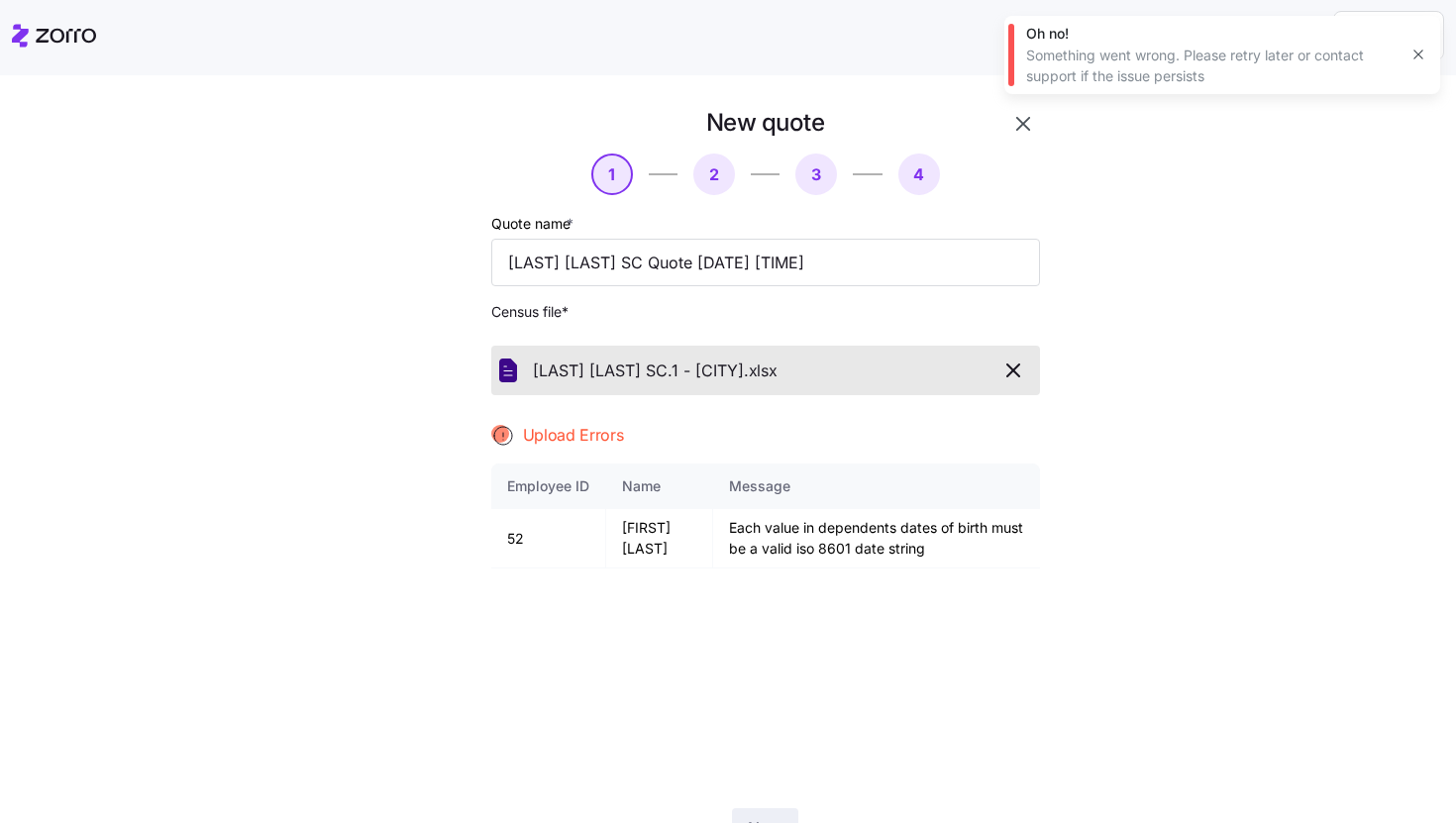 click 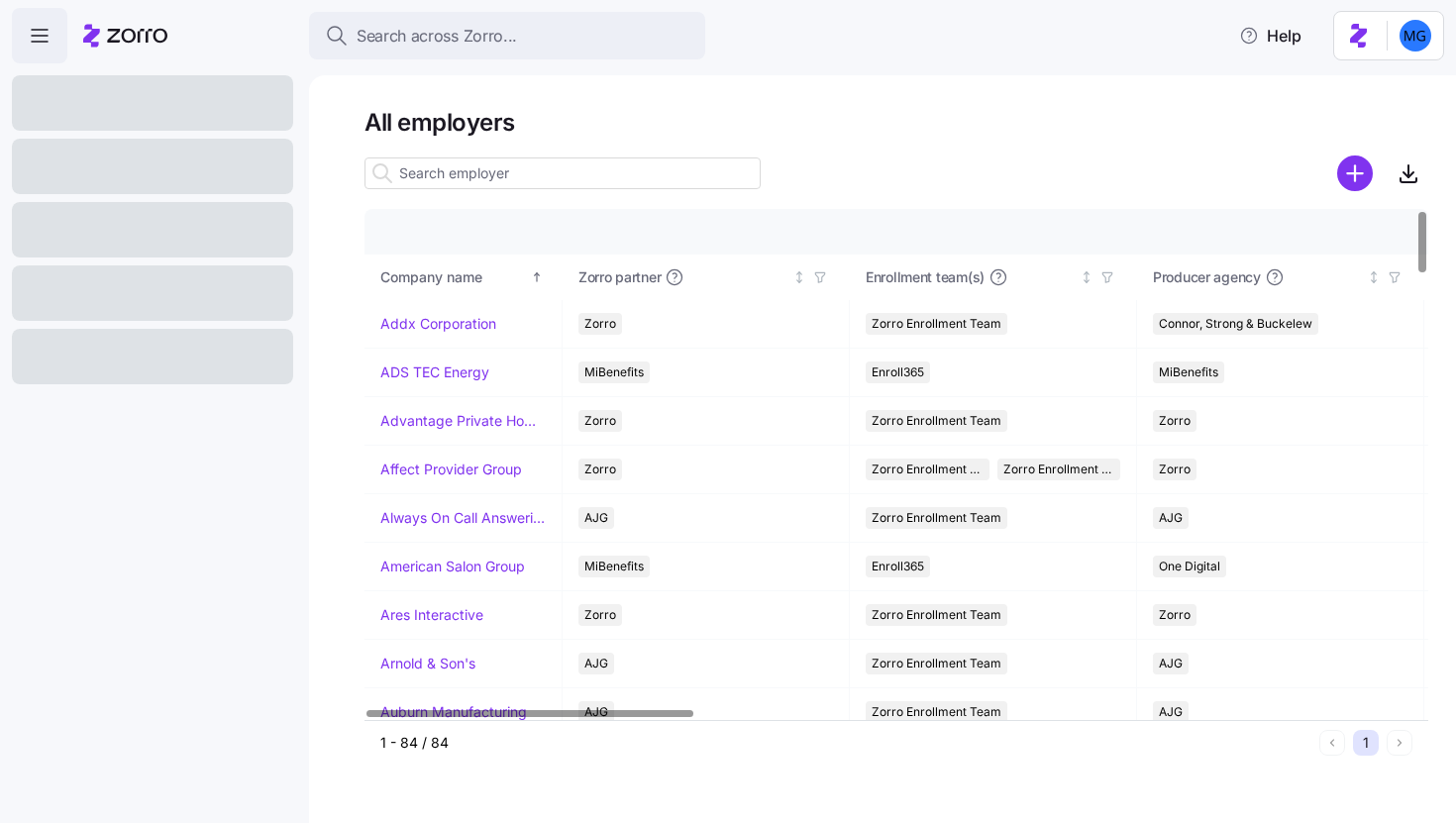 scroll, scrollTop: 0, scrollLeft: 0, axis: both 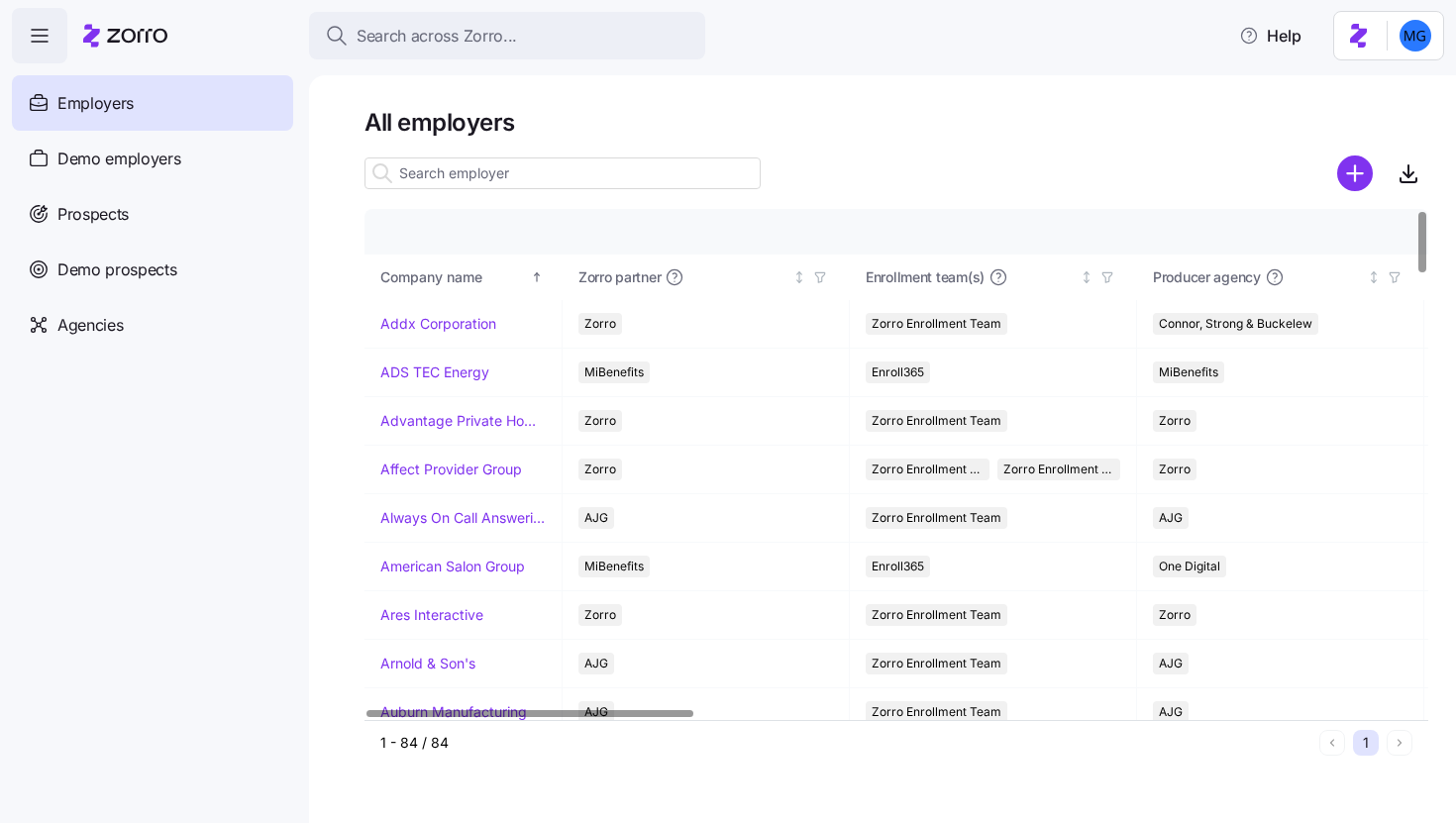 click at bounding box center (563, 173) 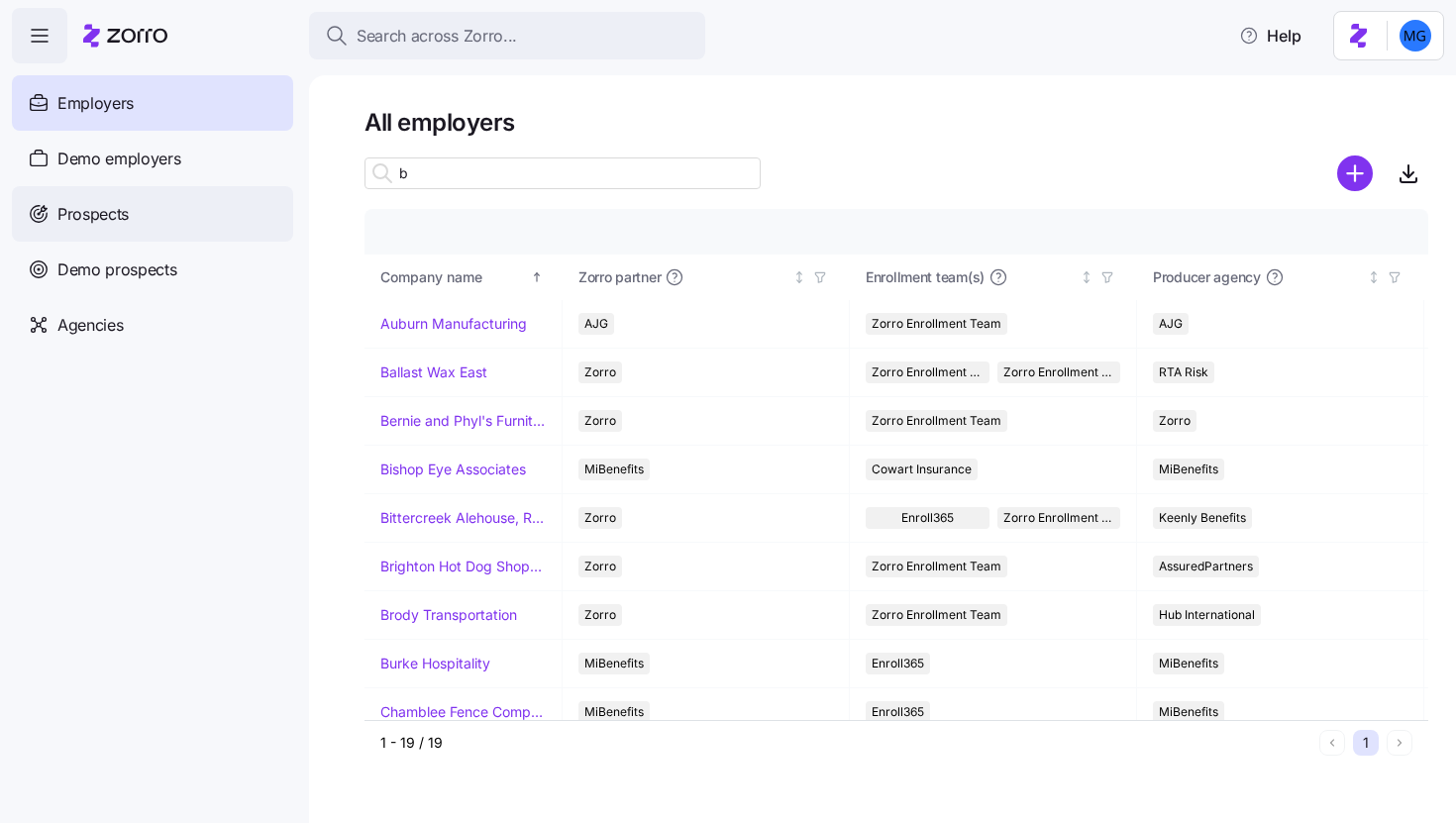 type on "b" 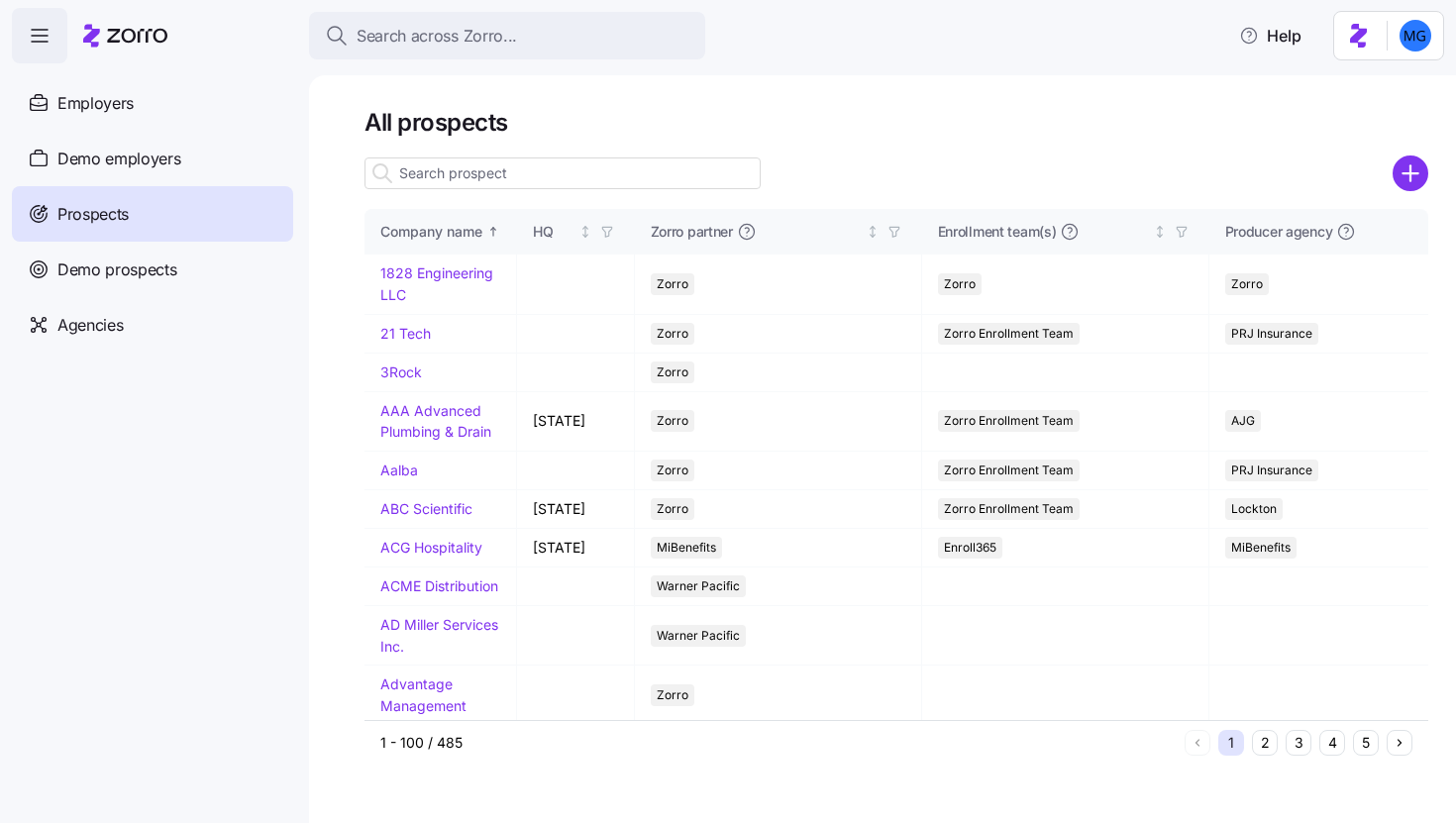 click at bounding box center [563, 173] 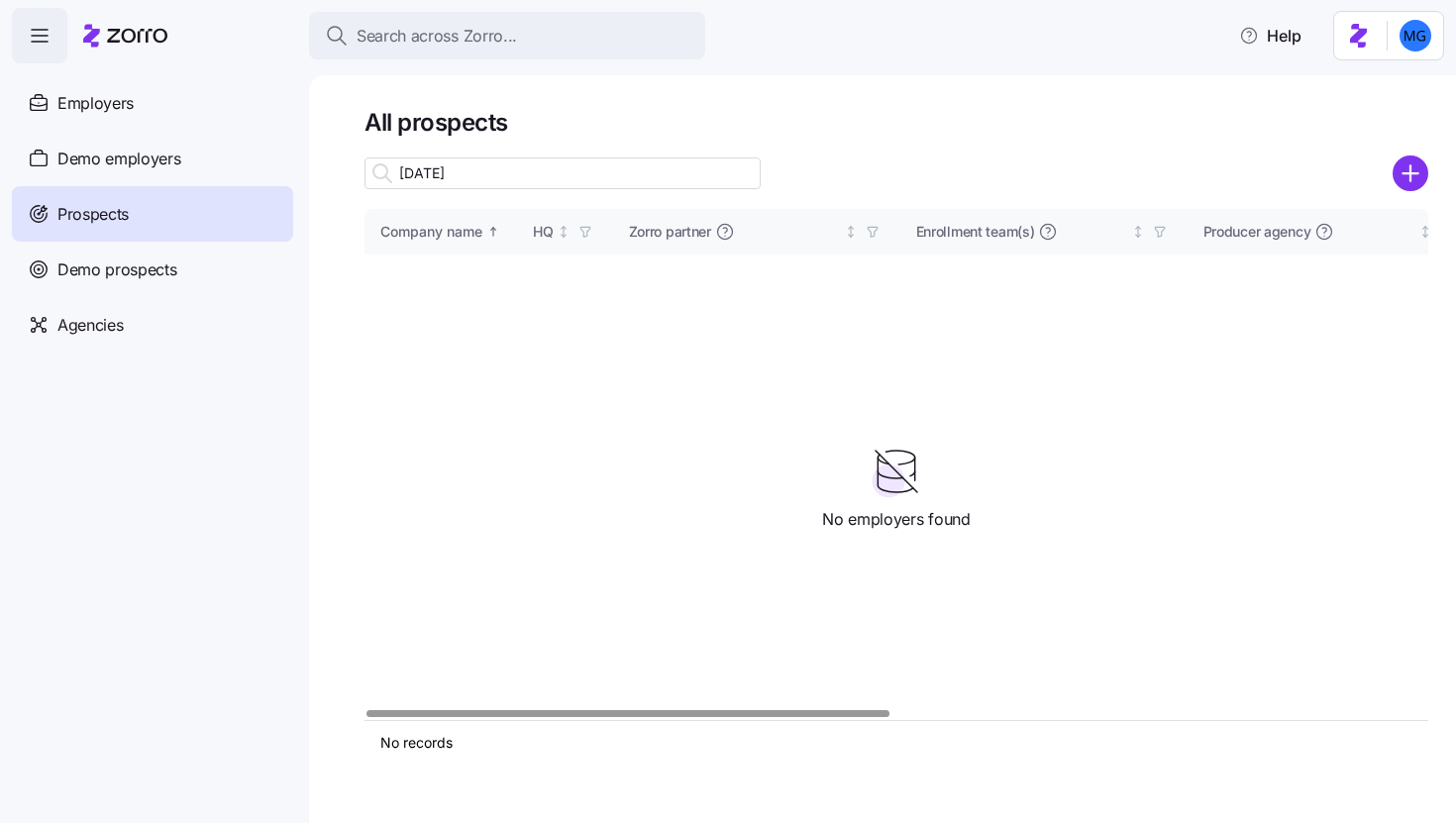 click on "[DATE]" at bounding box center (563, 173) 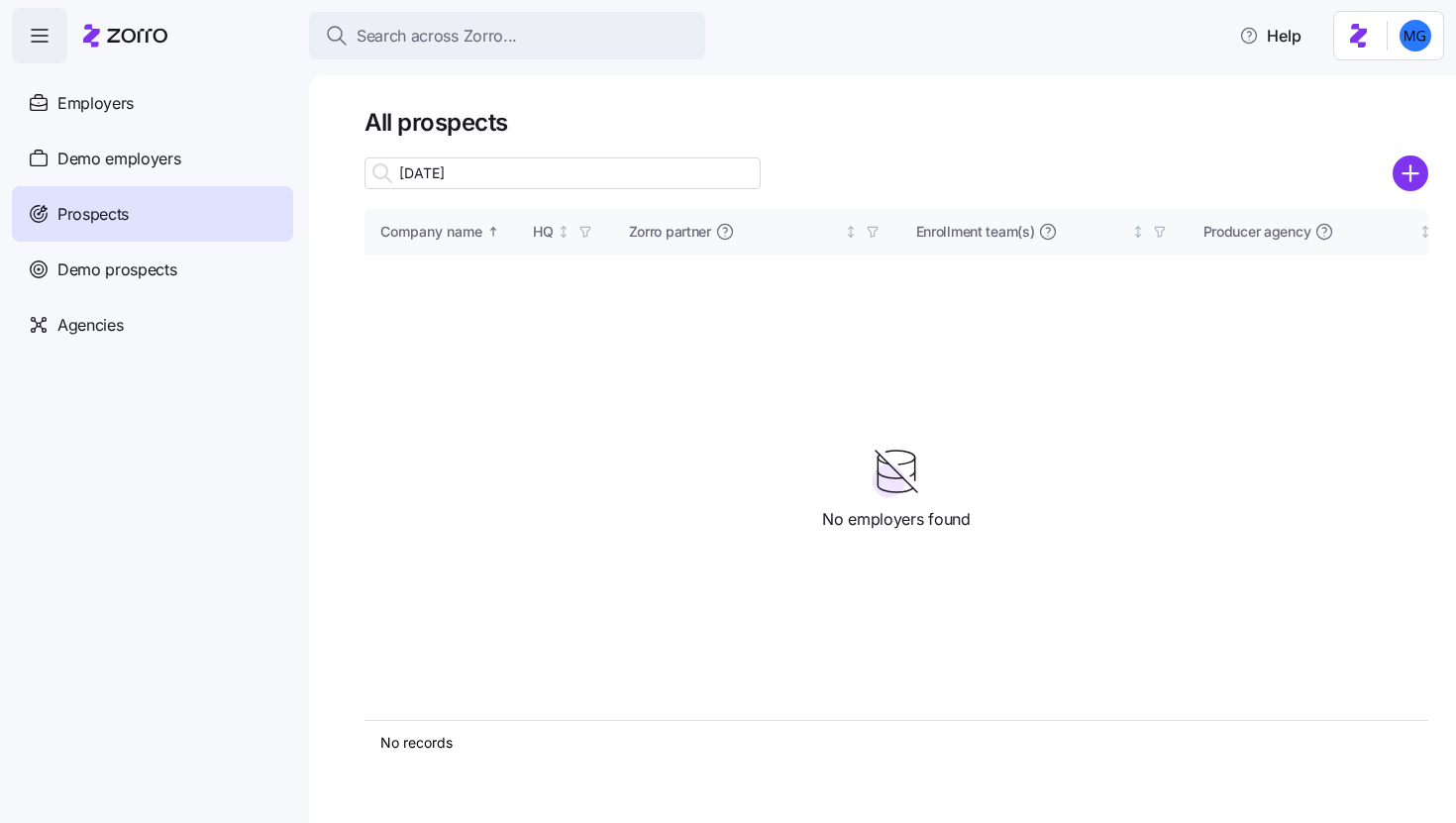 click on "[DATE]" at bounding box center [563, 173] 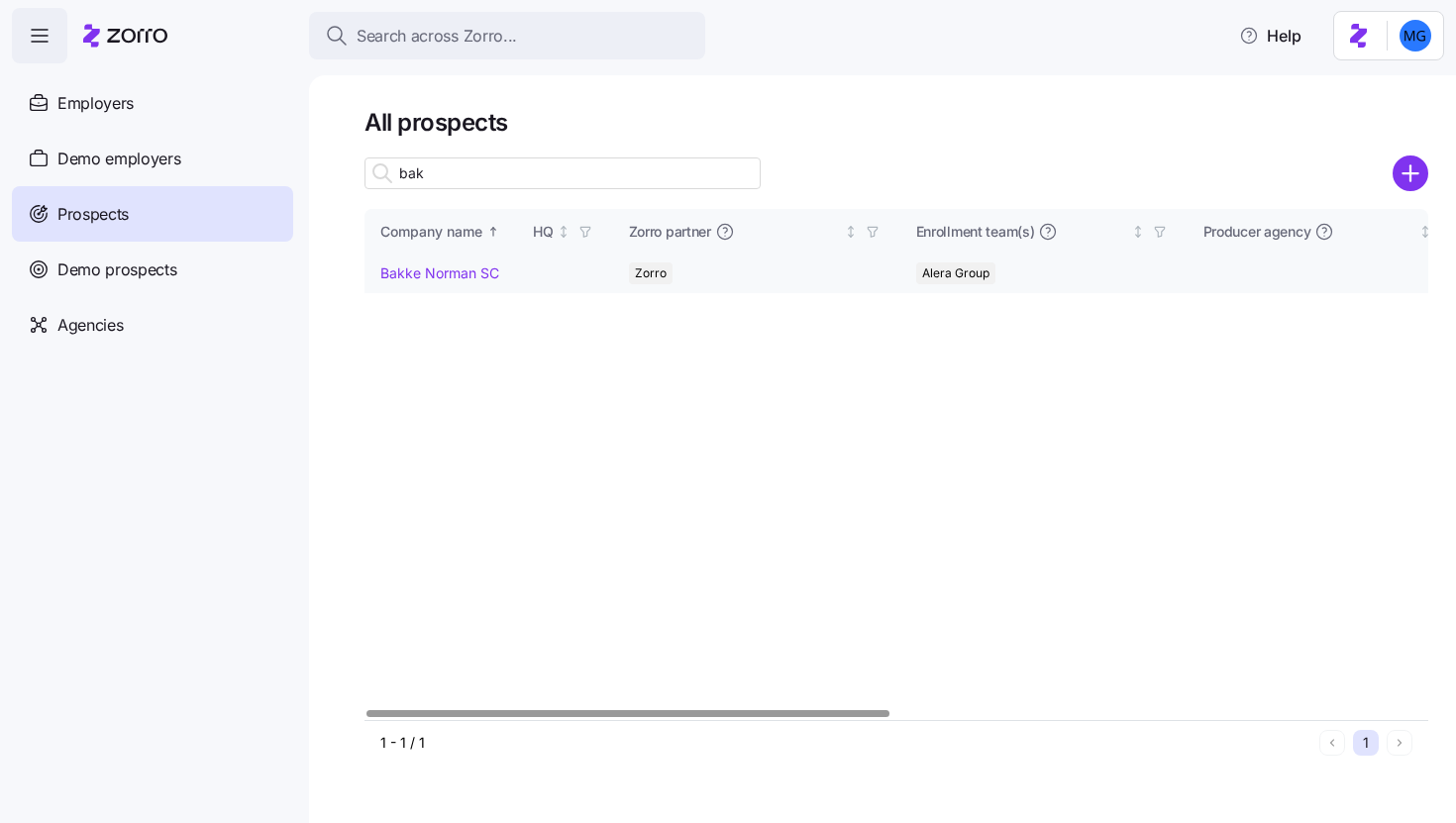 type on "bak" 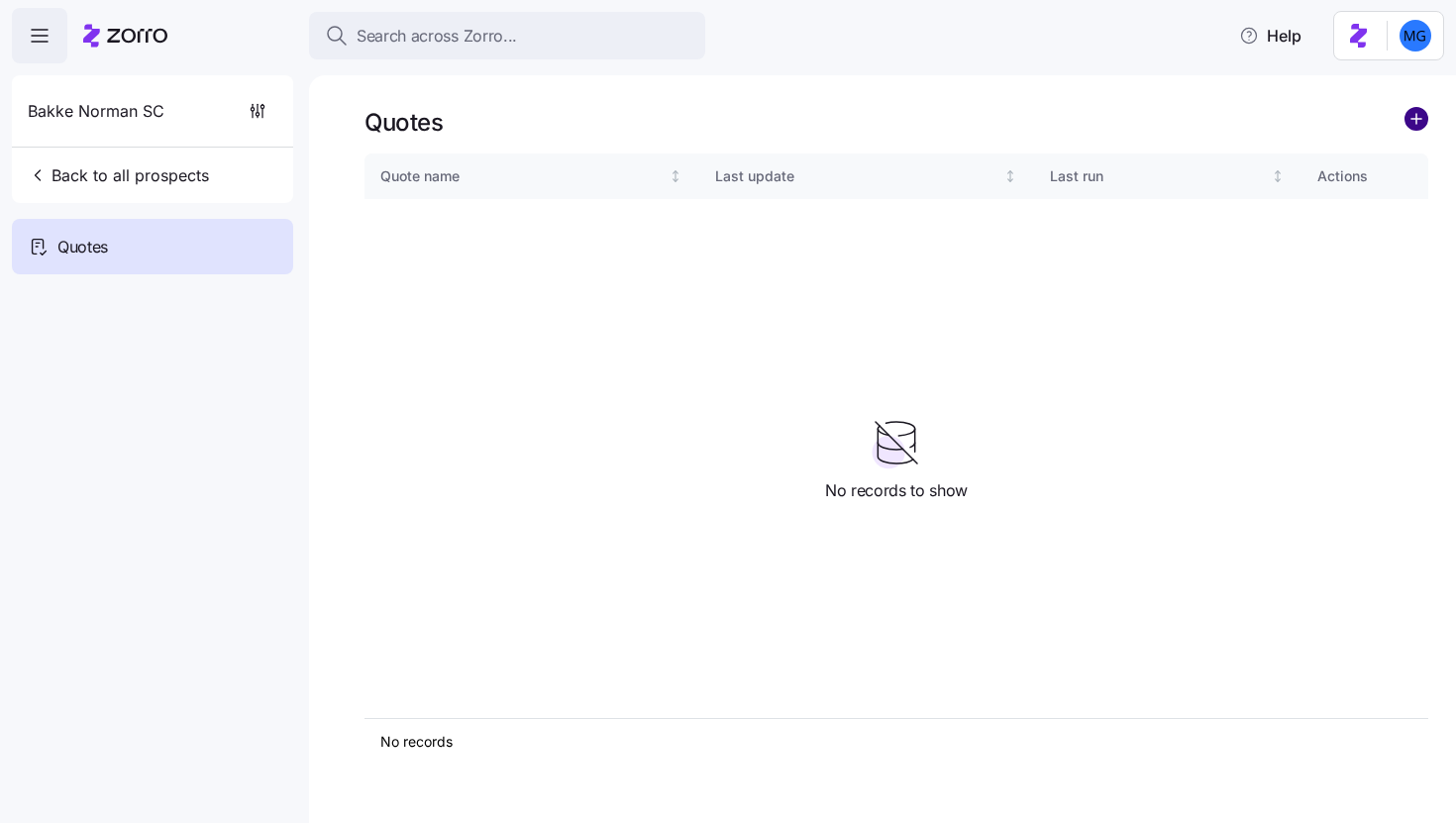 click 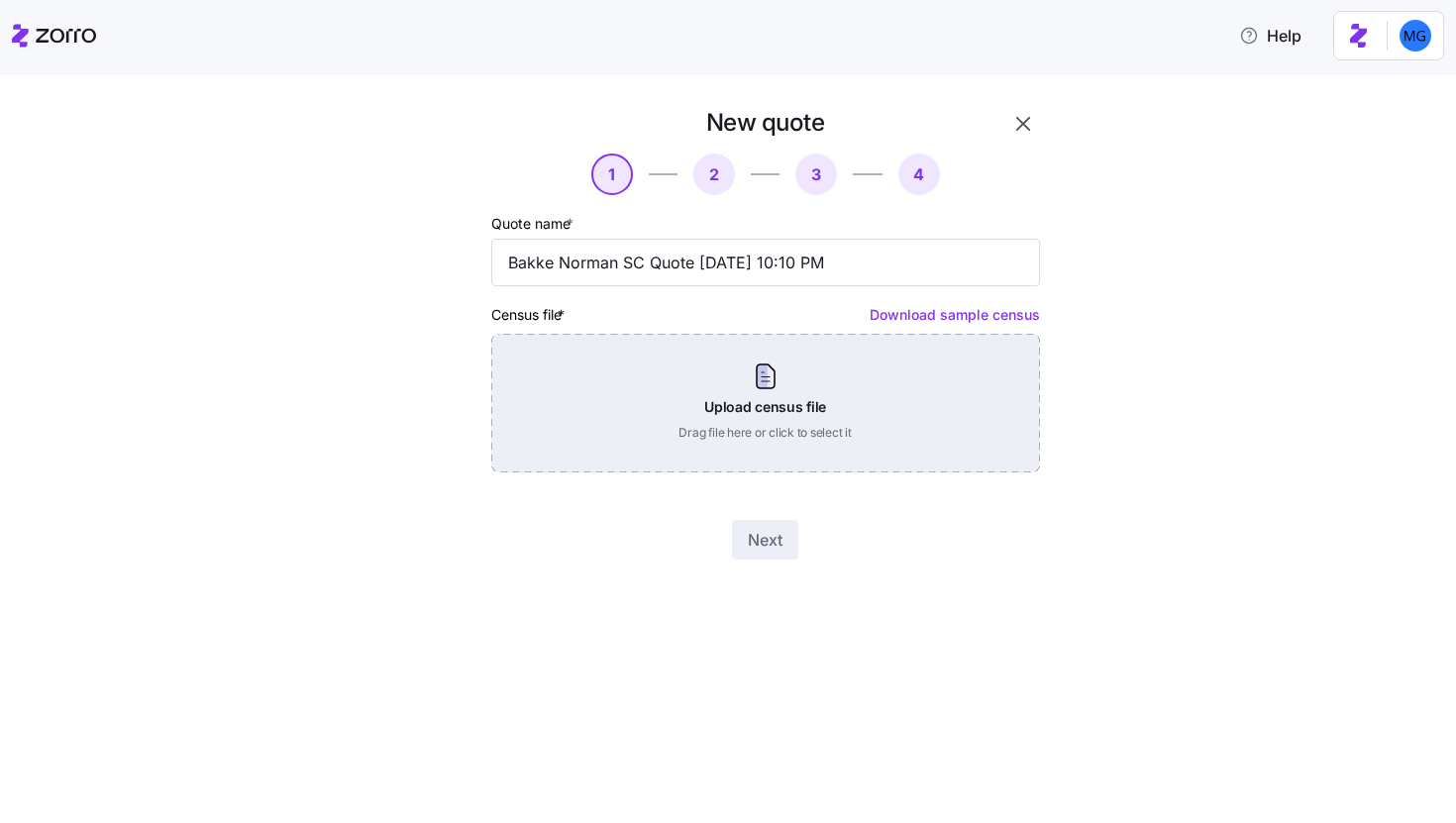 click on "Upload census file Drag file here or click to select it" at bounding box center [766, 403] 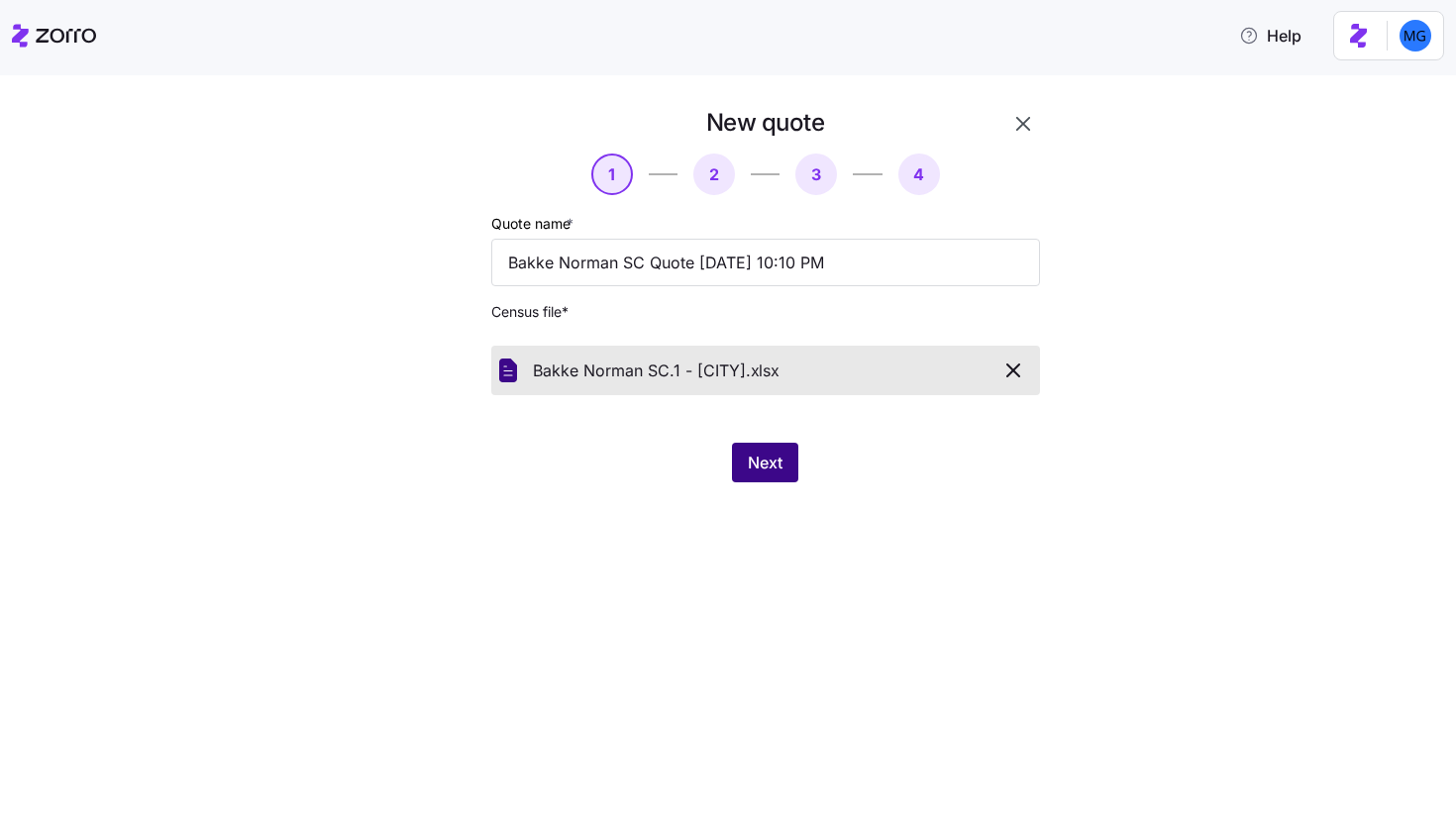 click on "Next" at bounding box center [765, 463] 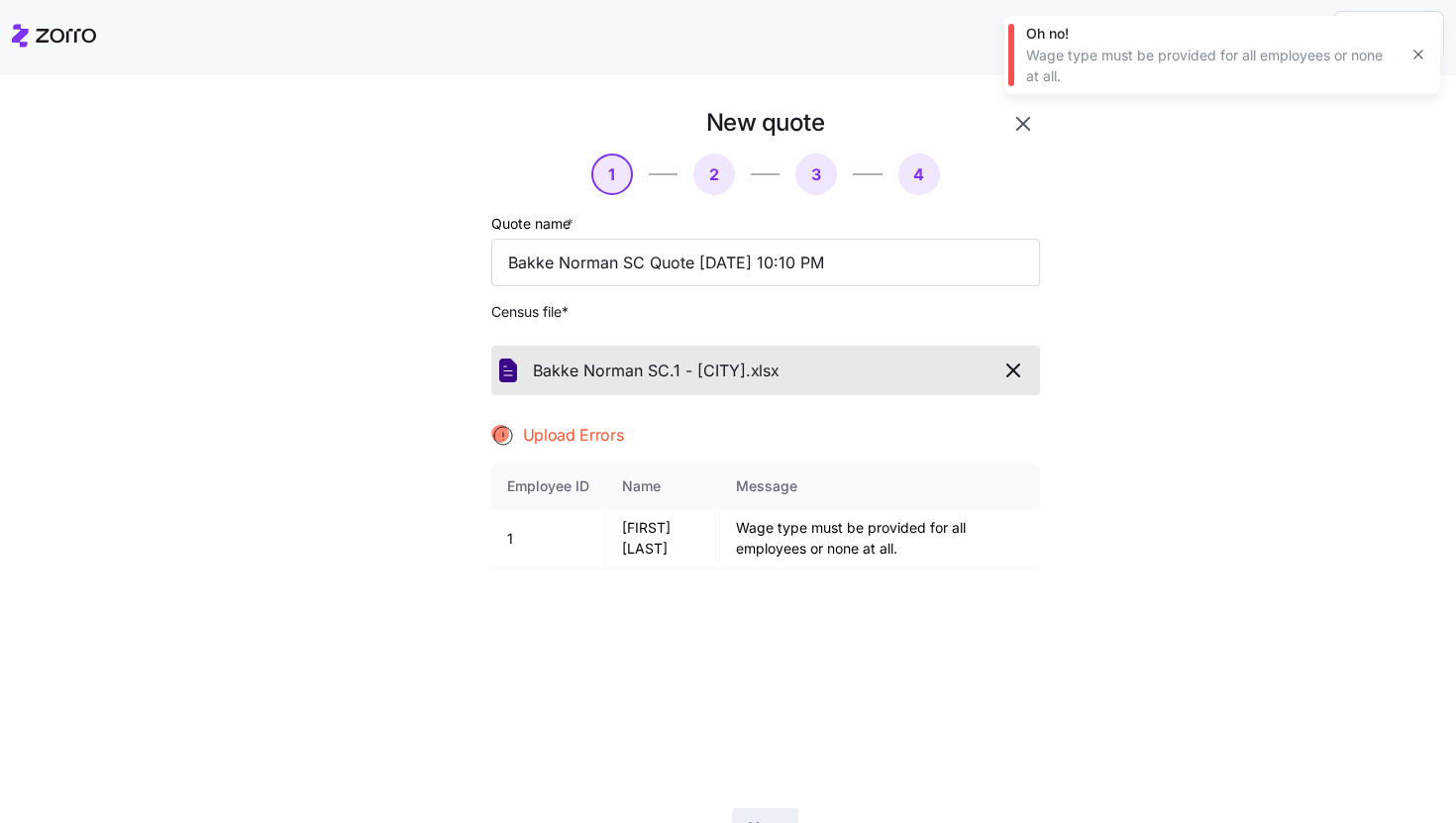 click 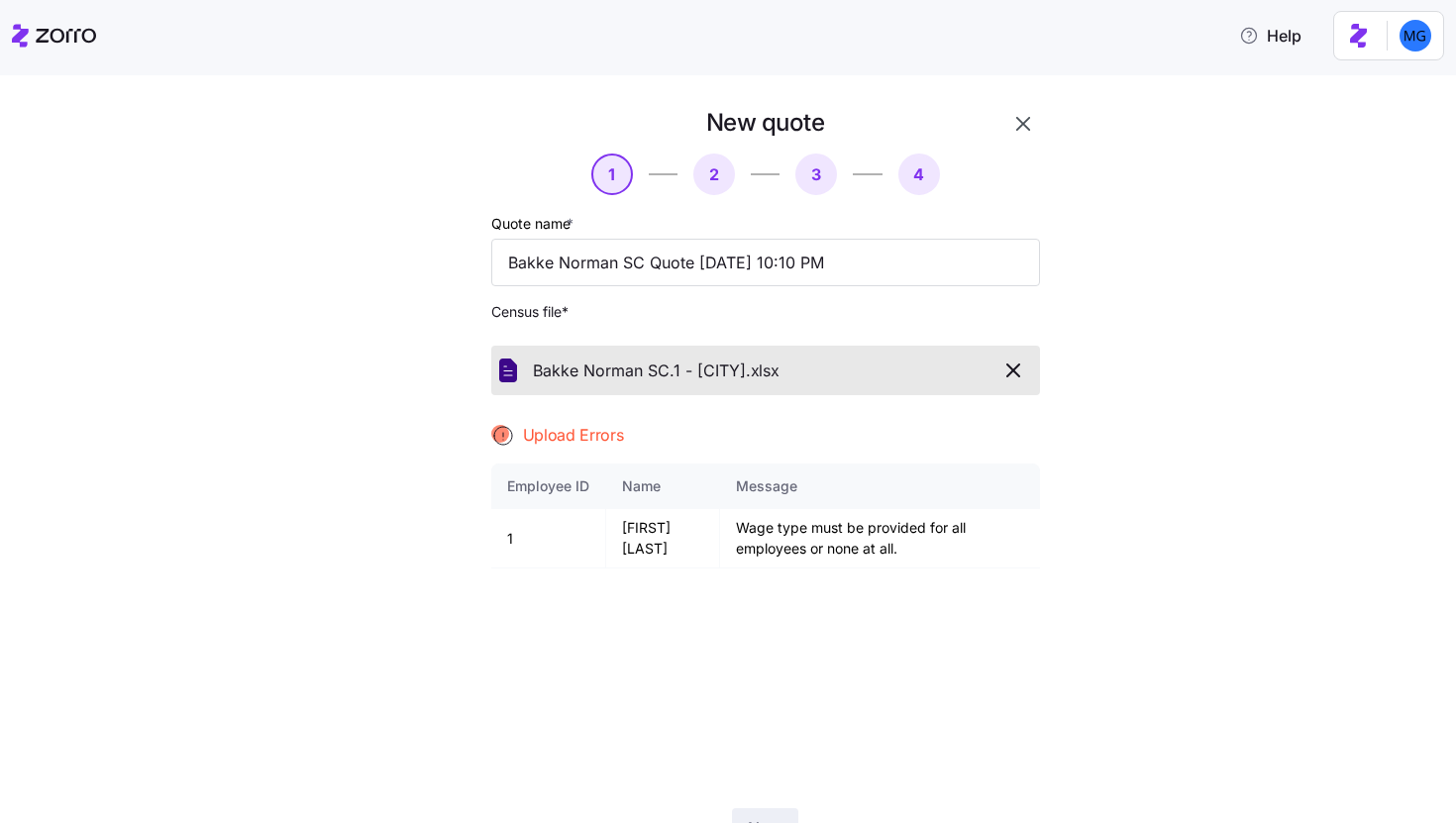 click 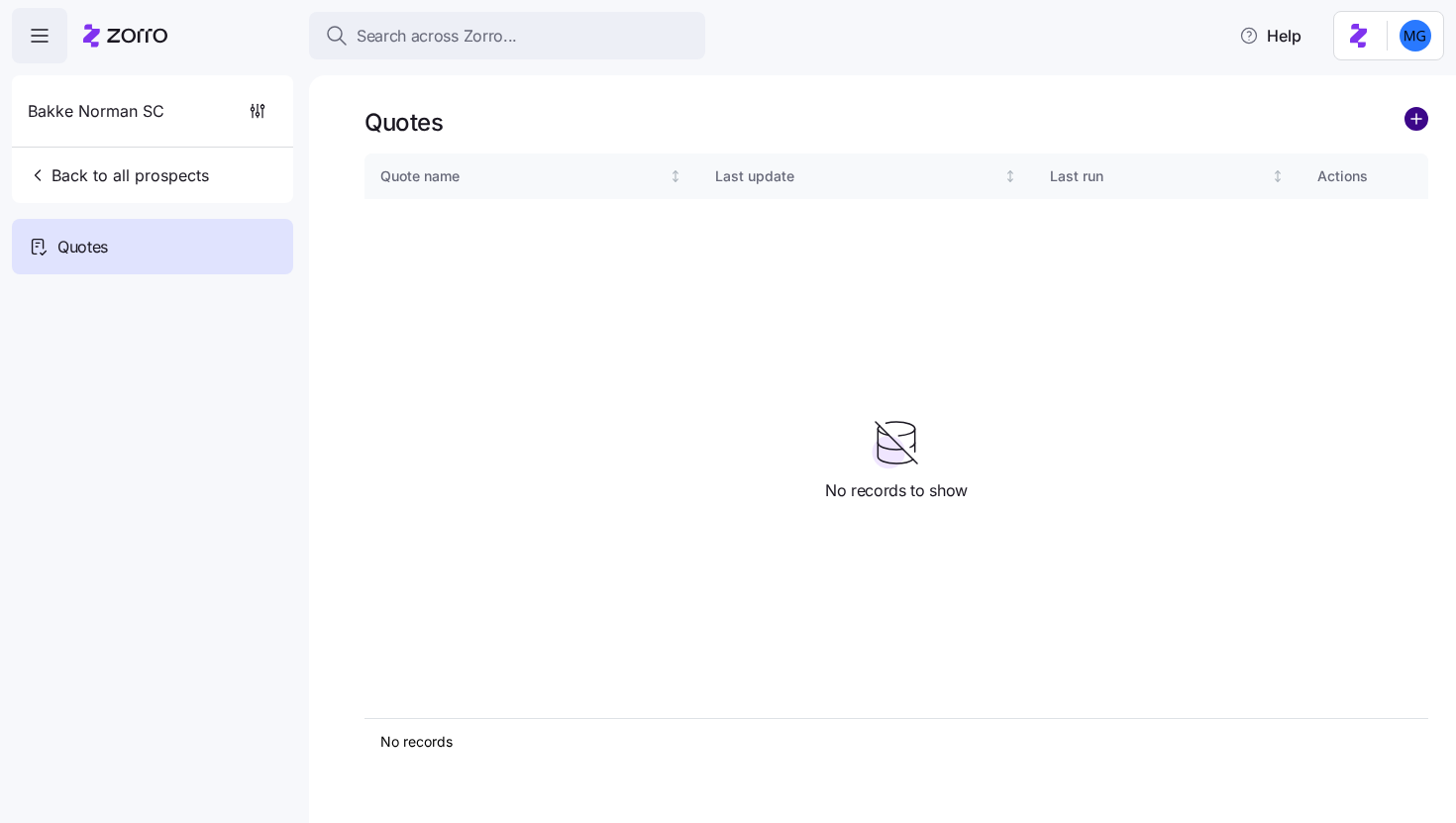 click 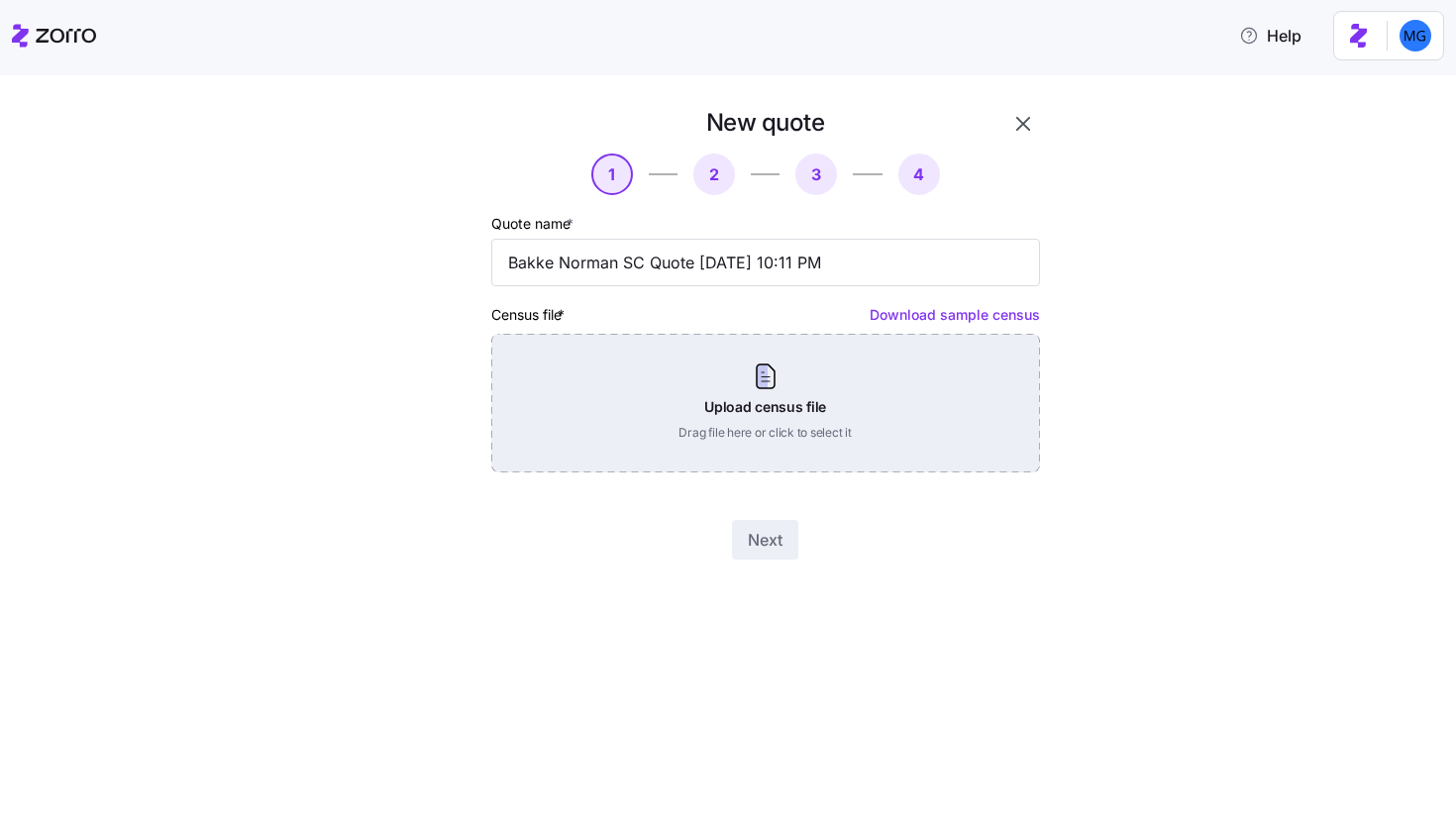 click on "Upload census file Drag file here or click to select it" at bounding box center (766, 403) 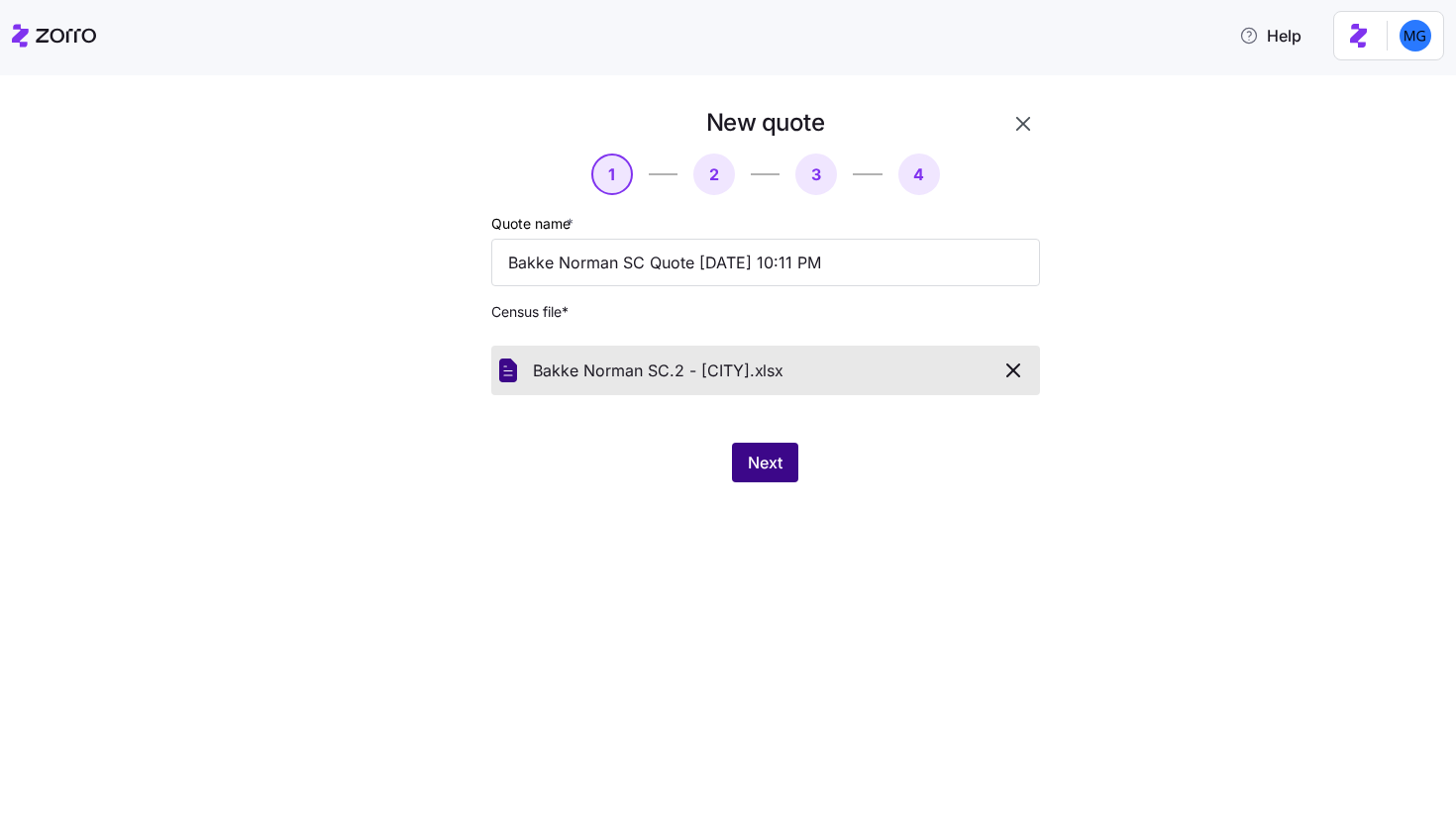 click on "Next" at bounding box center (765, 463) 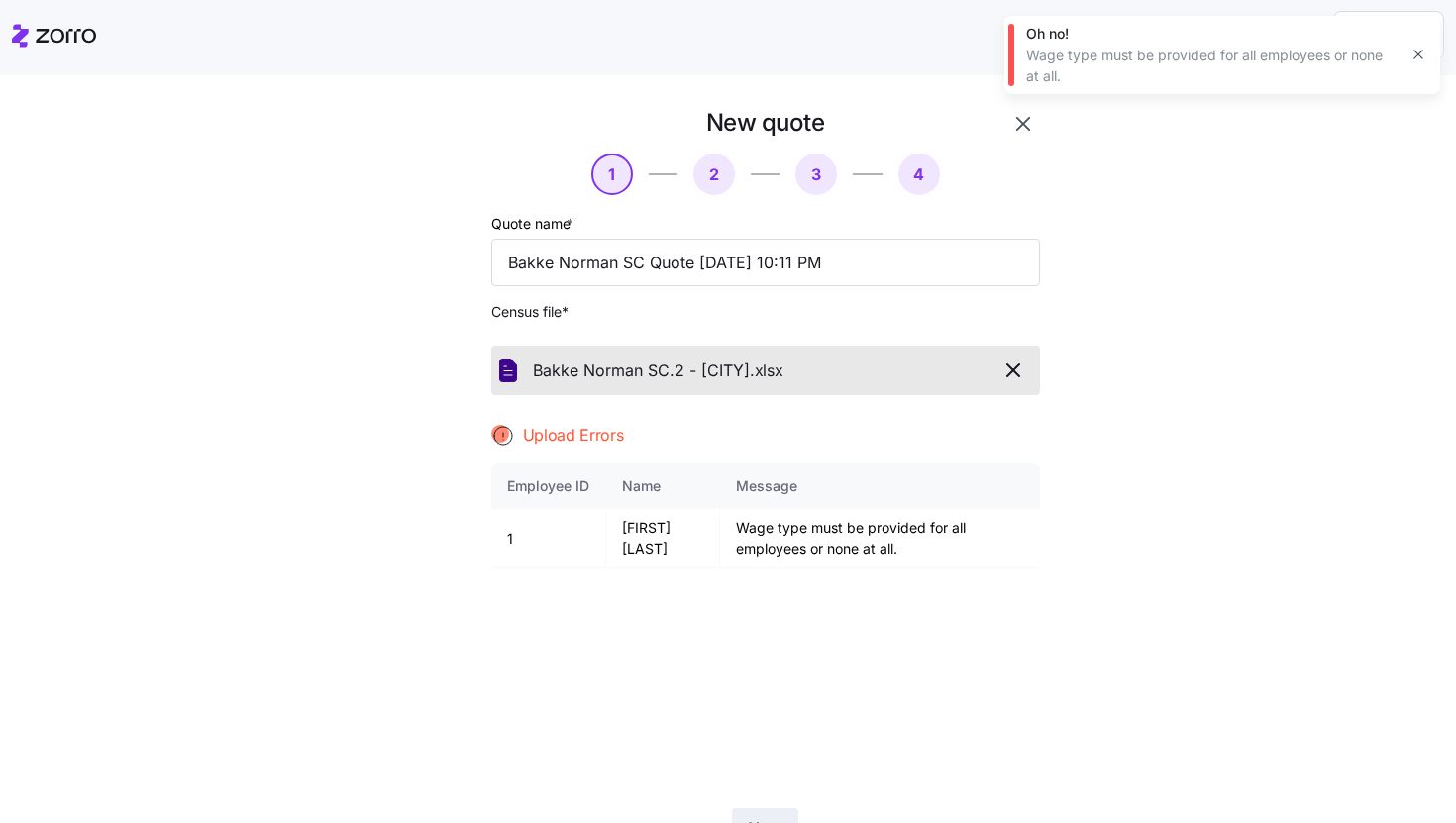 click 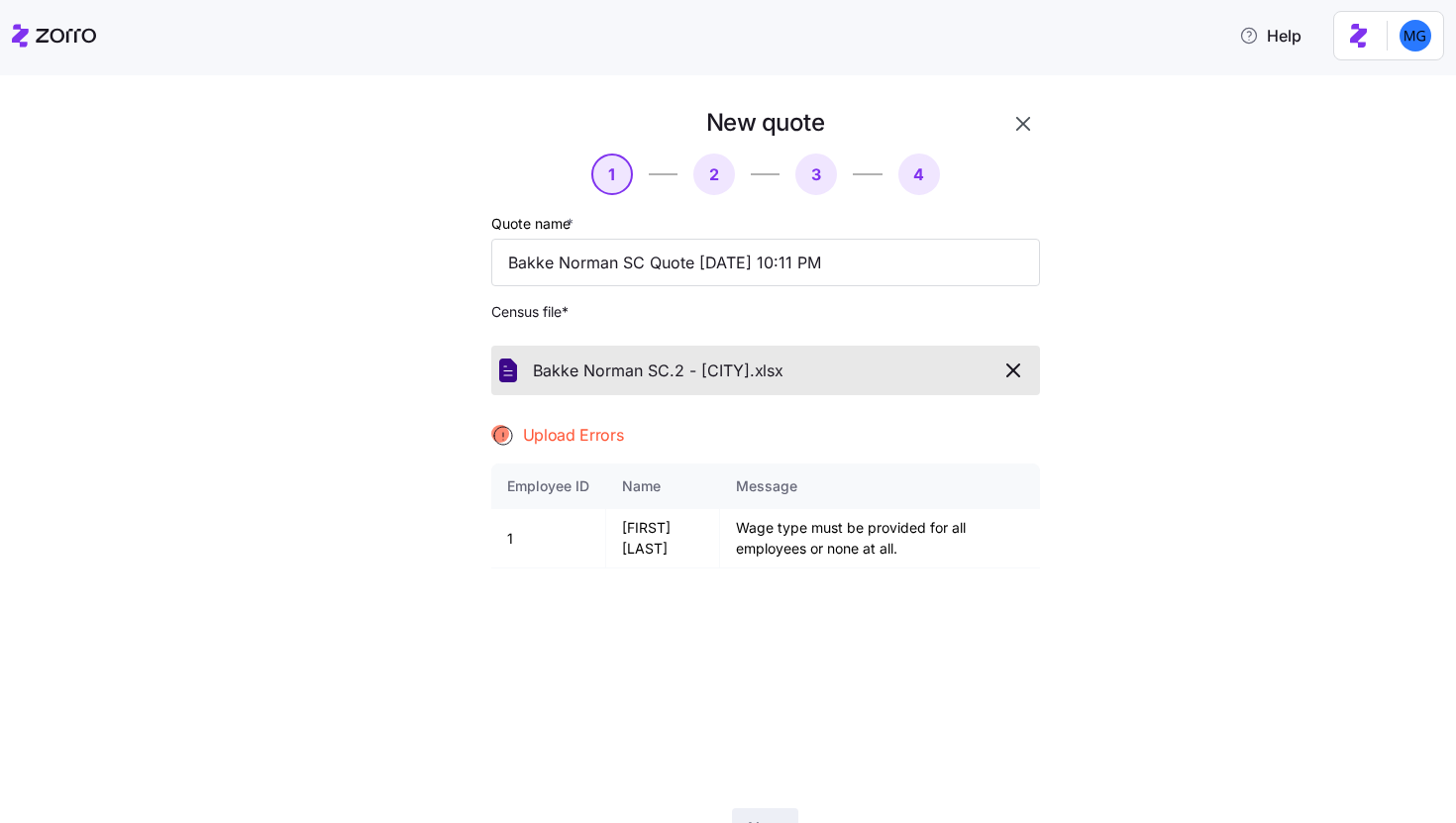 click 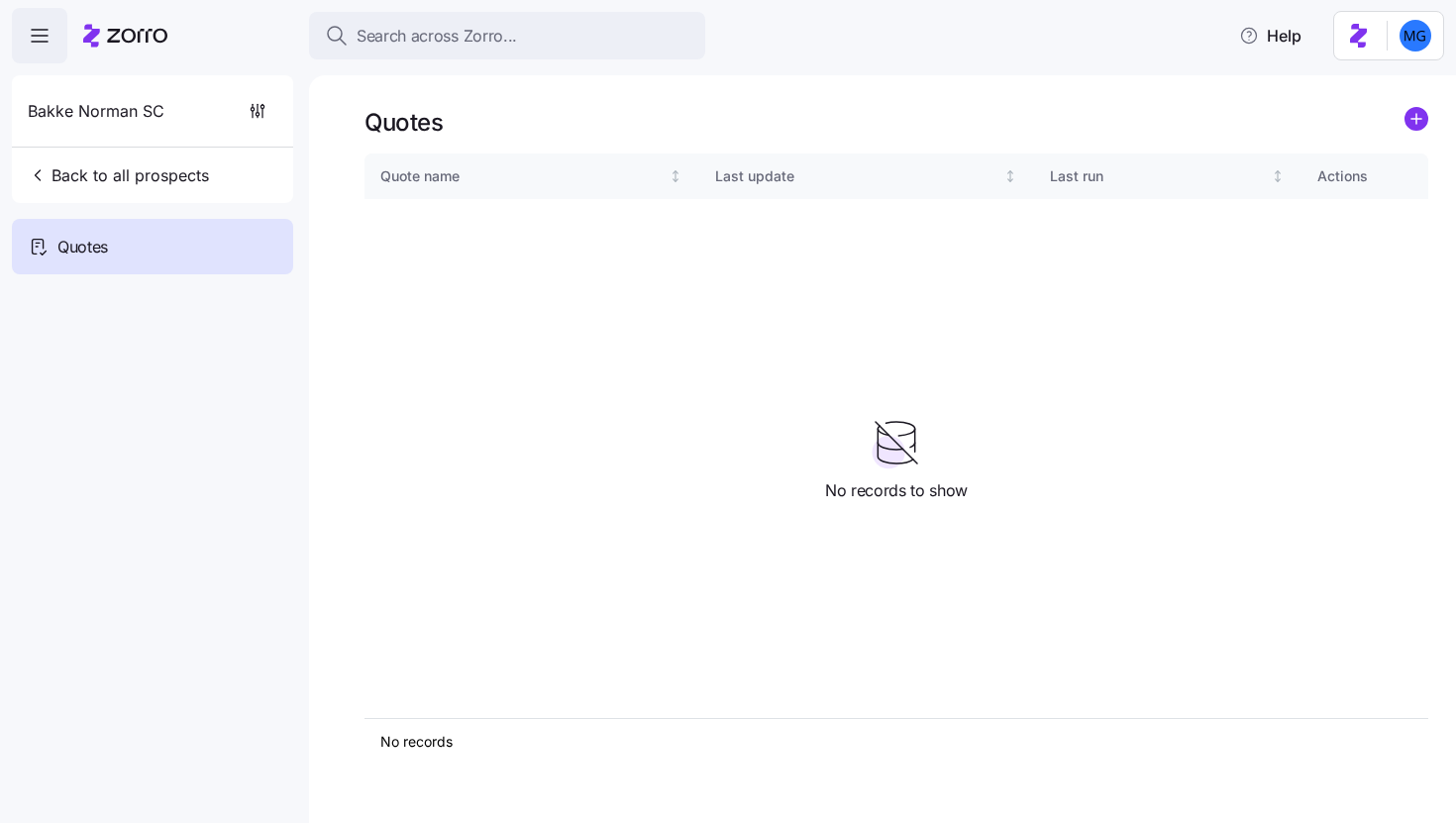 click on "Quotes Quote name Last update Last run Actions No records 1 No records to show" at bounding box center (883, 449) 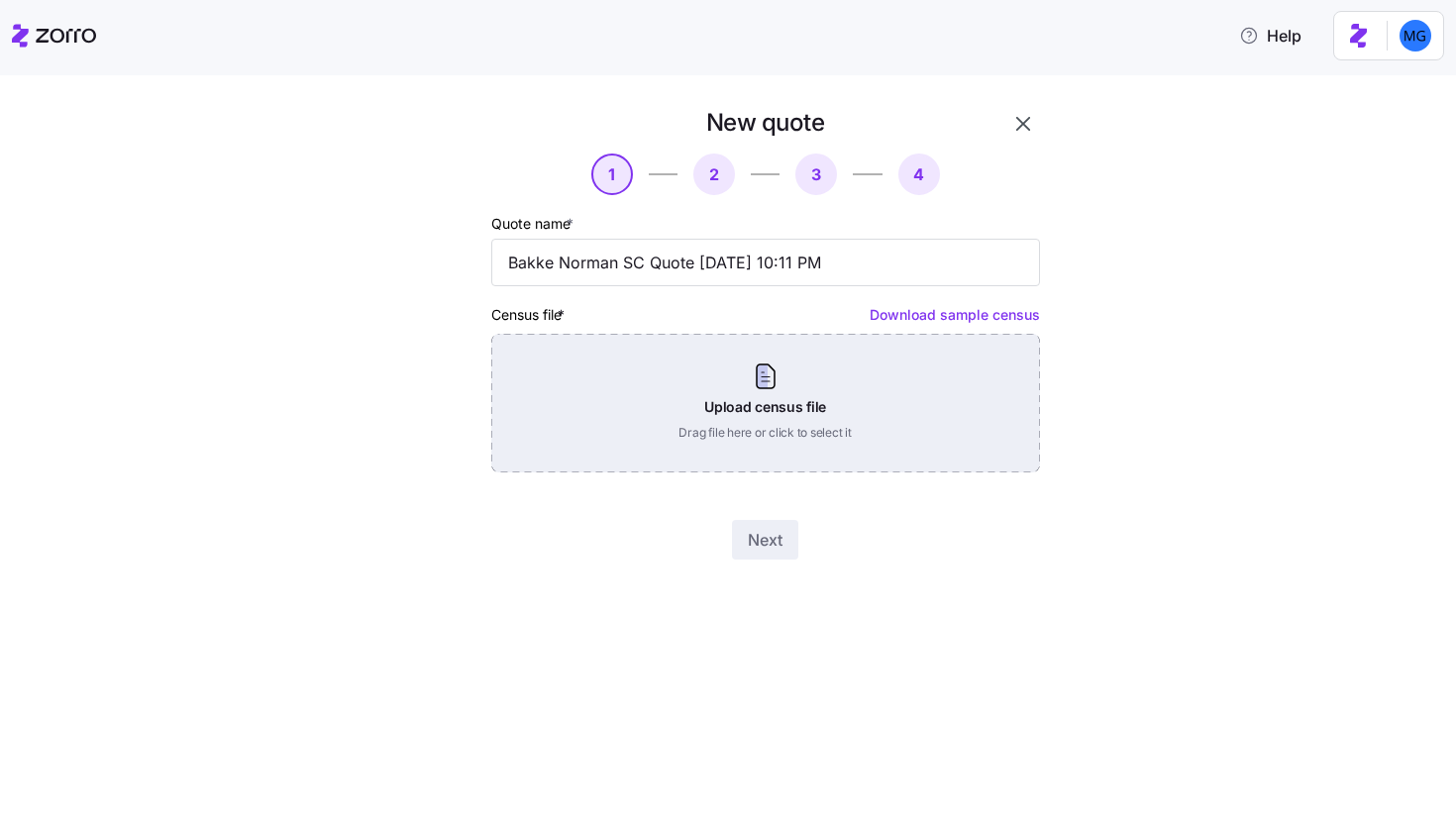 click on "Upload census file Drag file here or click to select it" at bounding box center [766, 403] 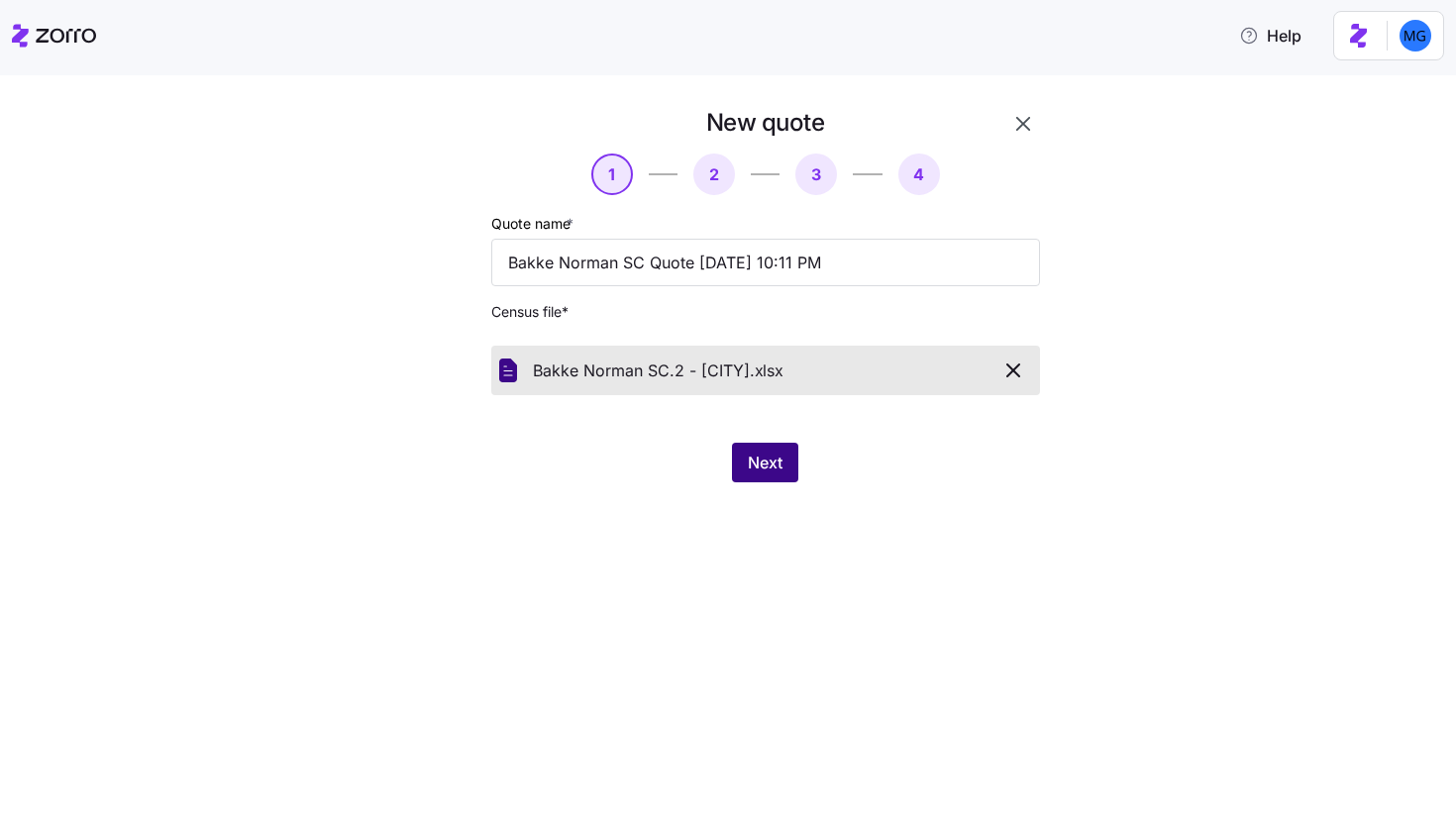 click on "Next" at bounding box center [765, 463] 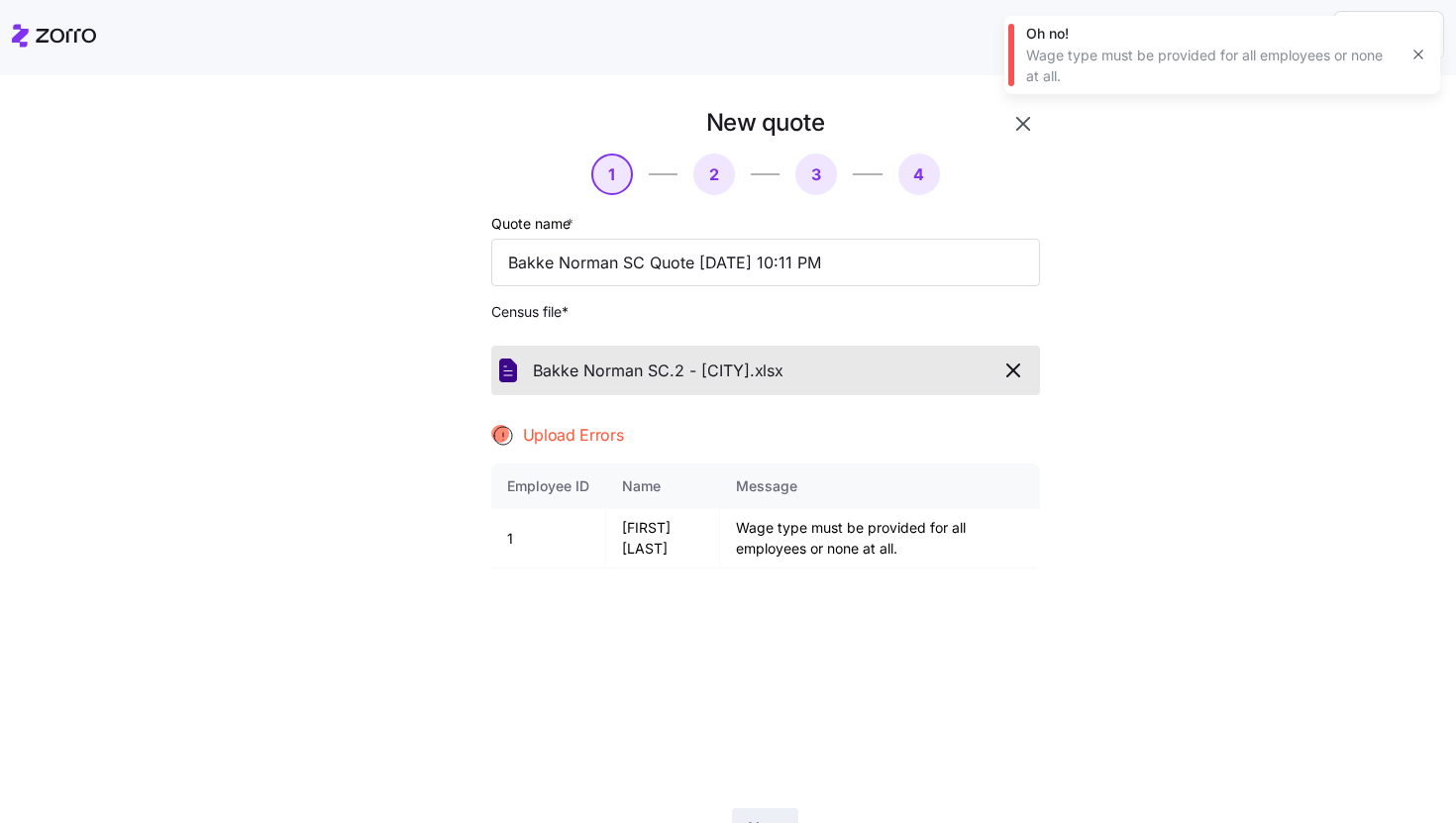 click 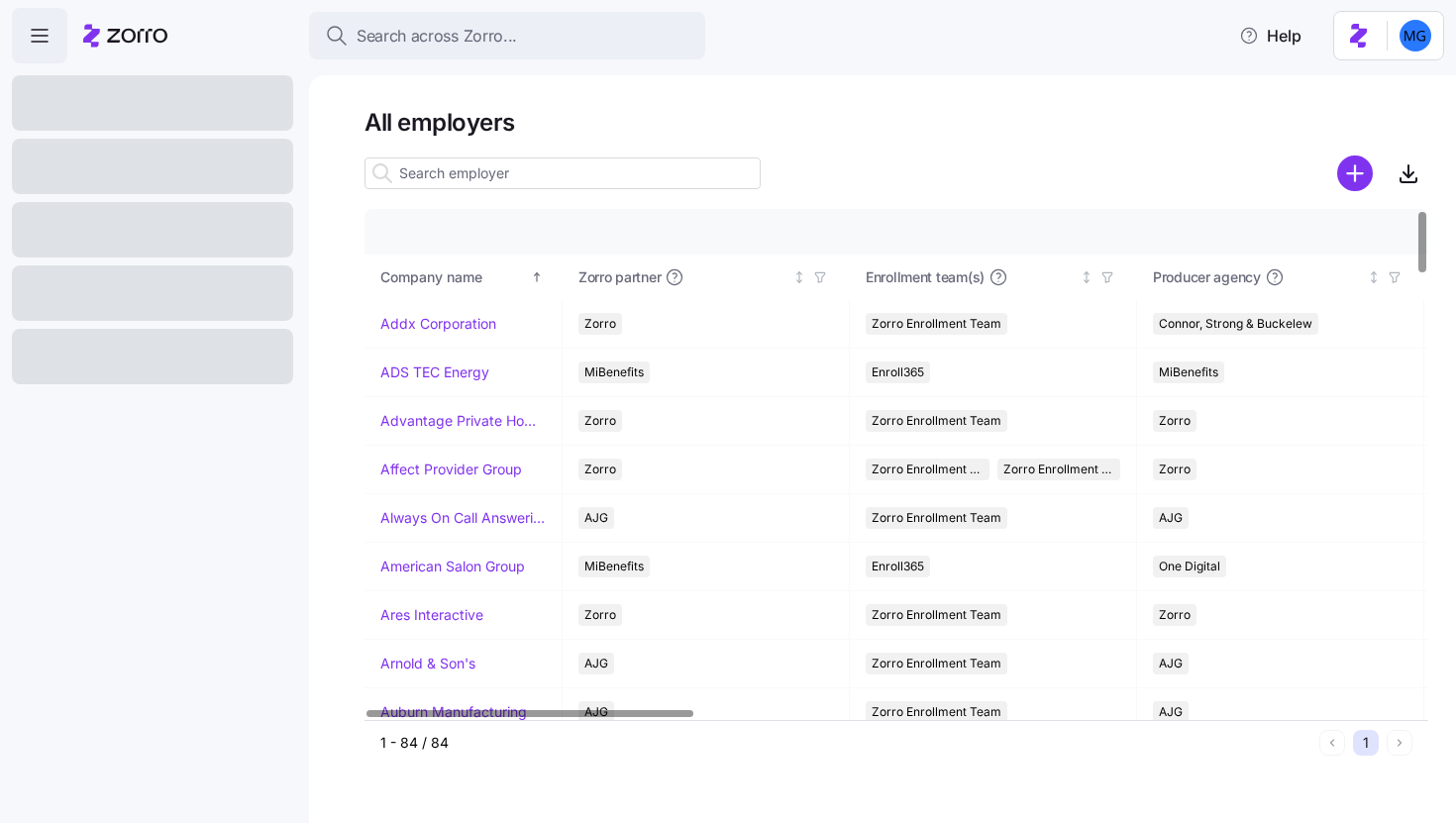 scroll, scrollTop: 0, scrollLeft: 0, axis: both 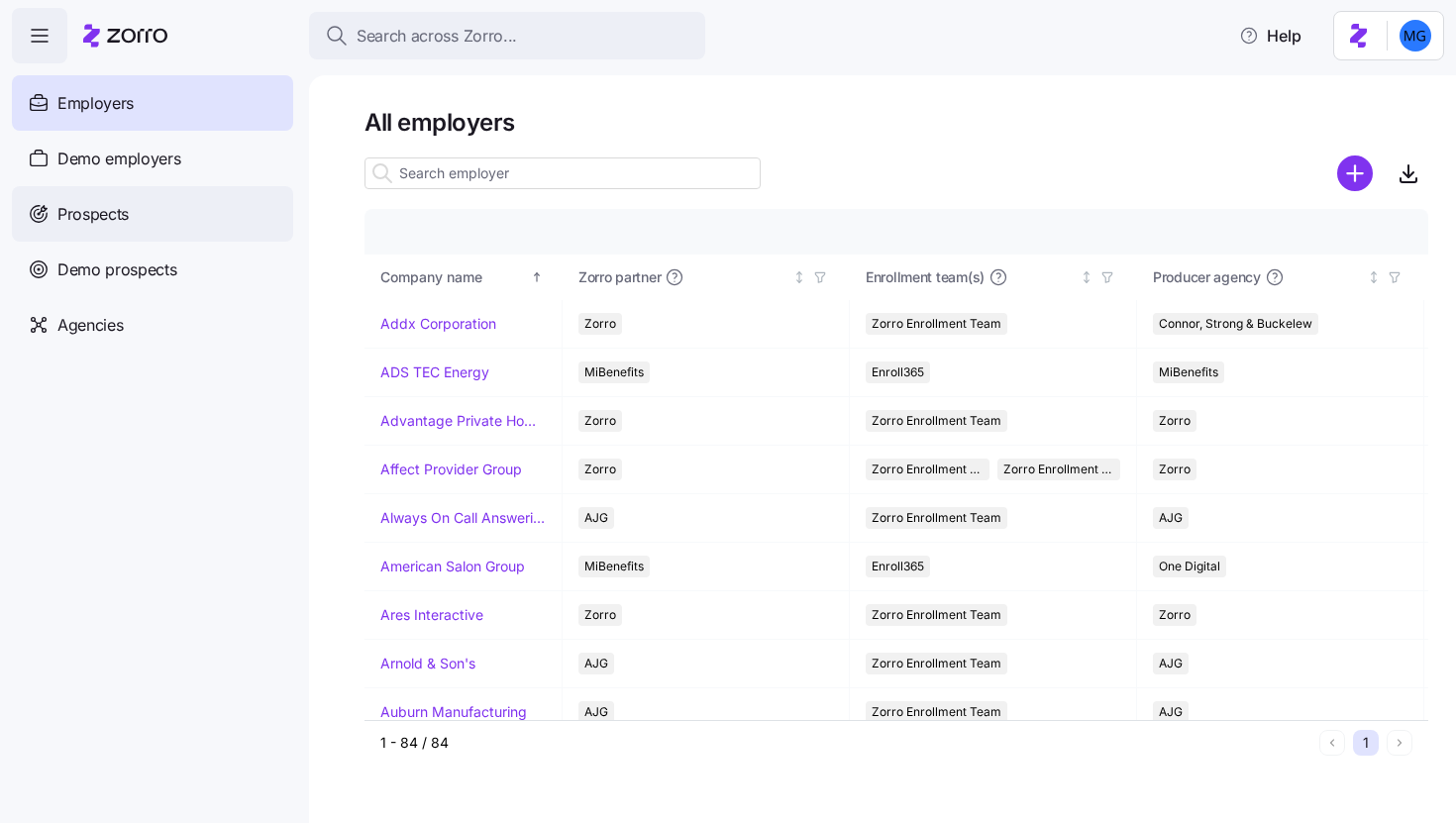 click on "Prospects" at bounding box center (153, 214) 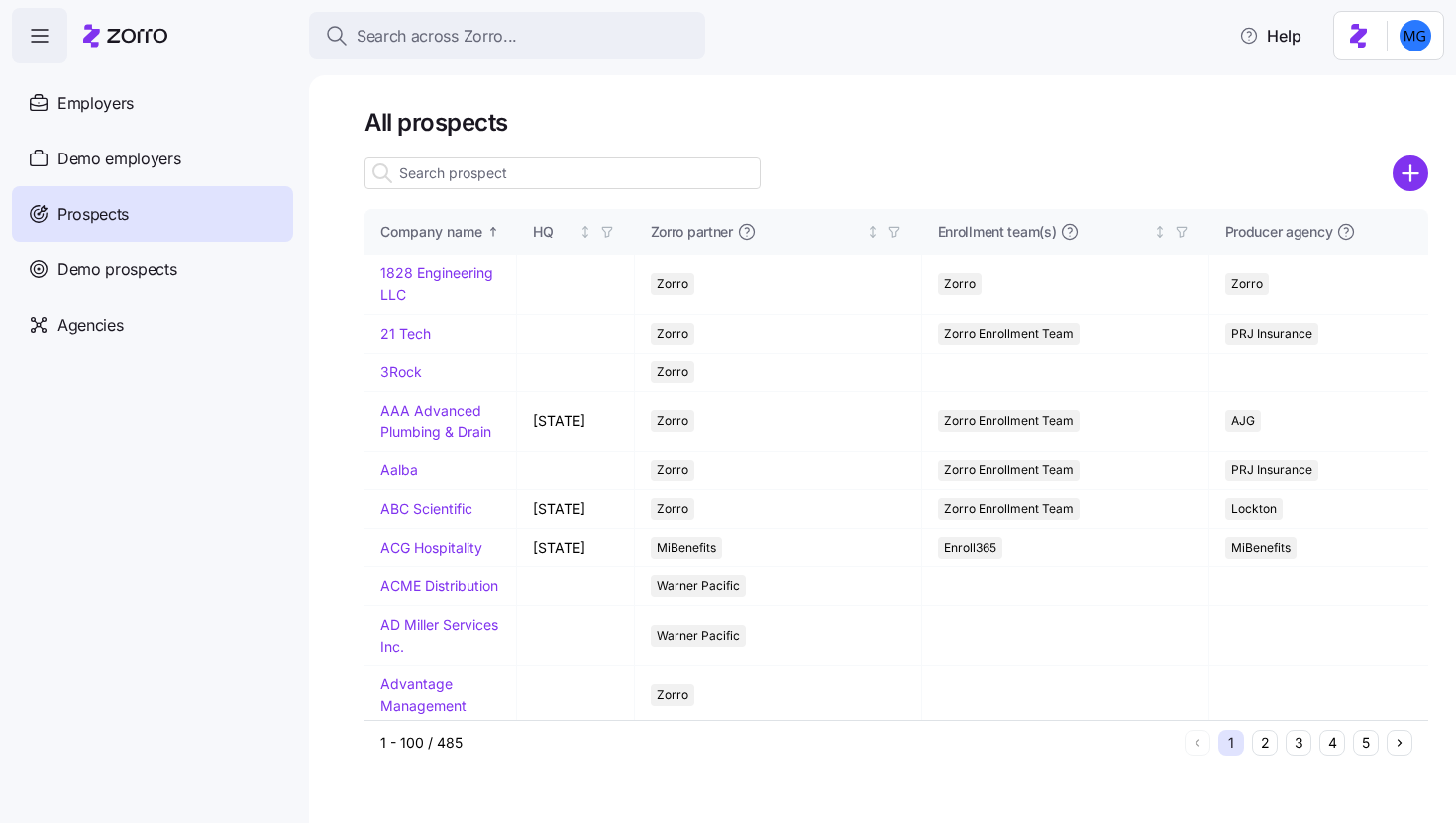 click at bounding box center [563, 173] 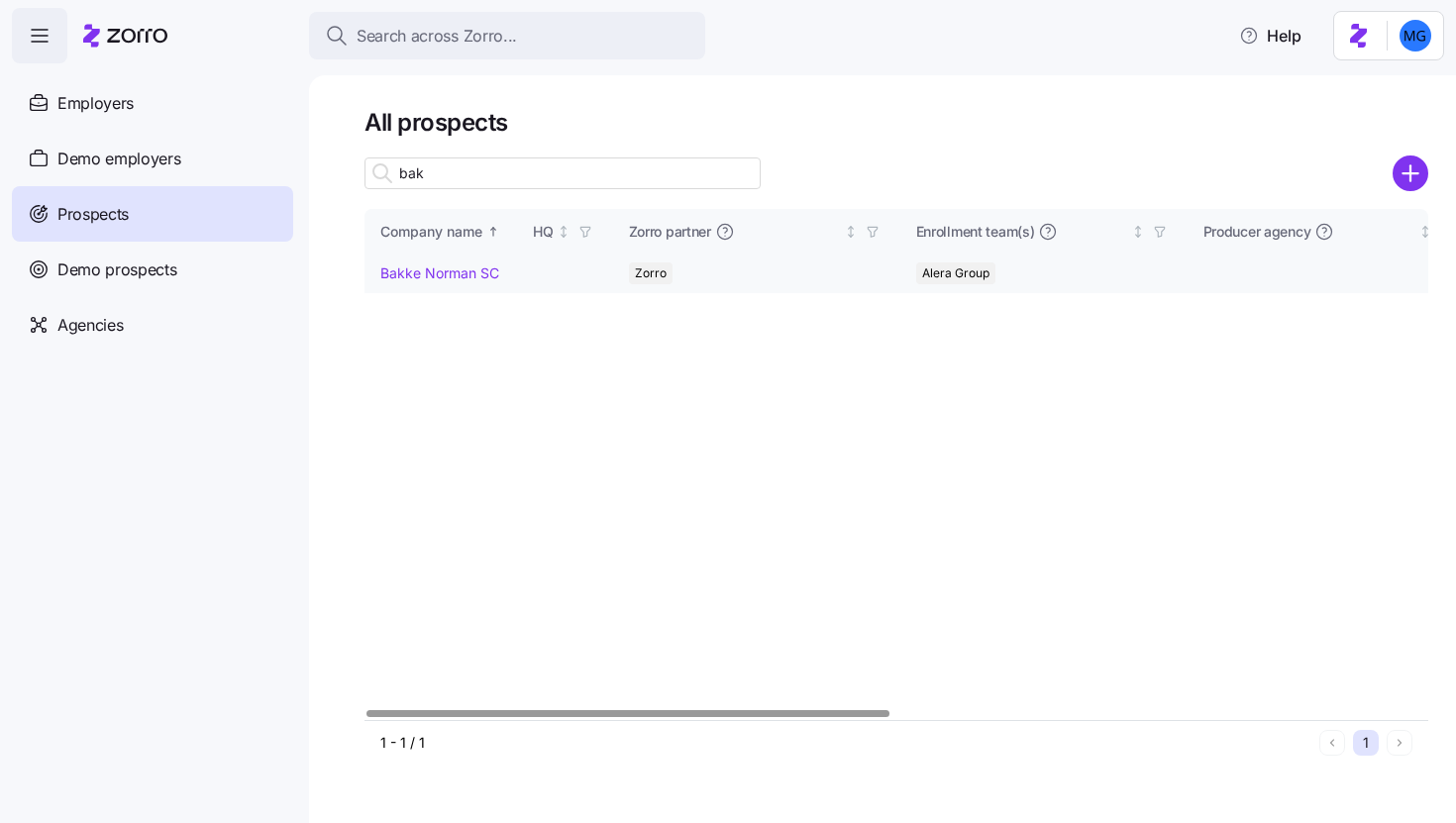 type on "bak" 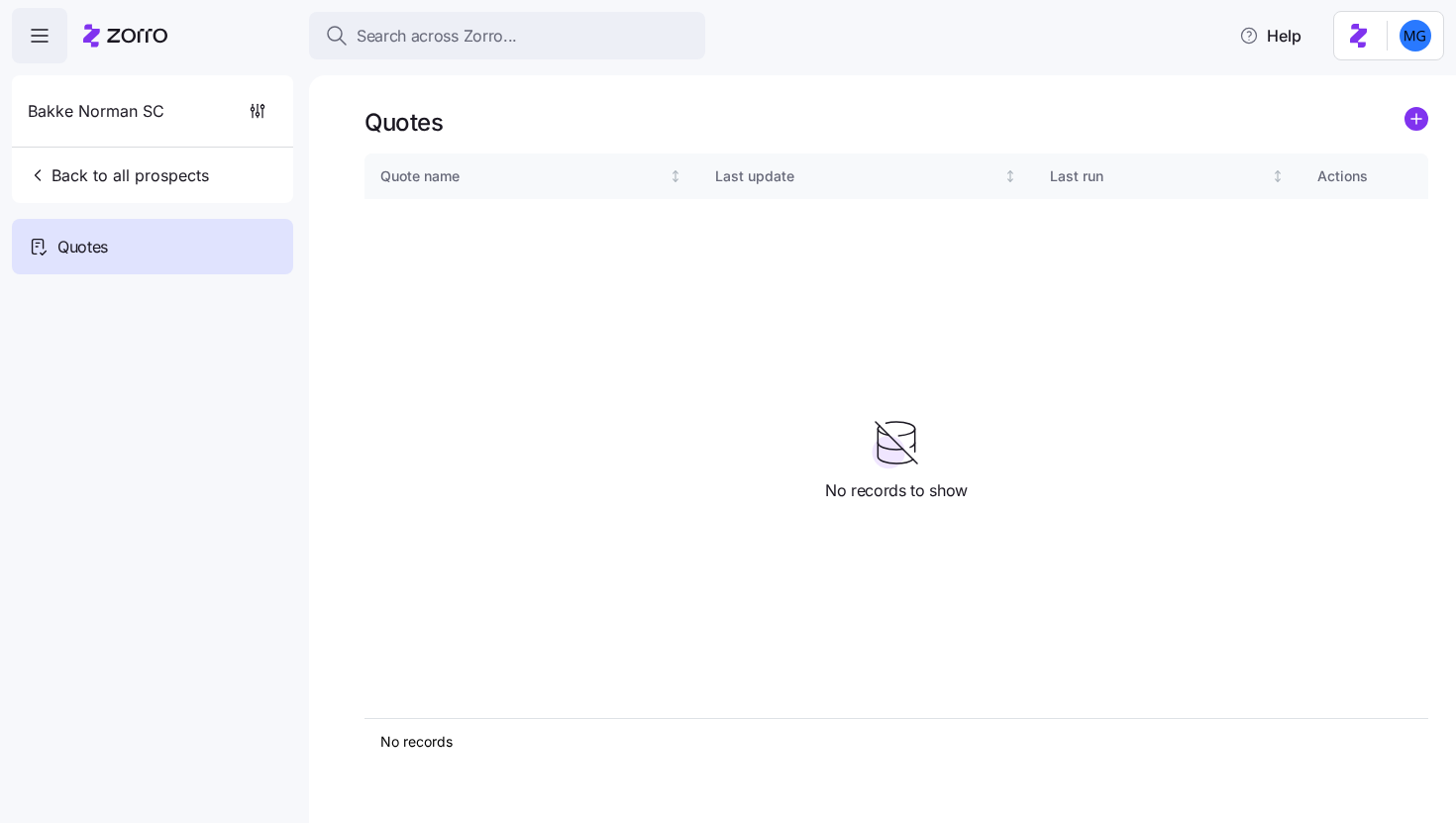 click 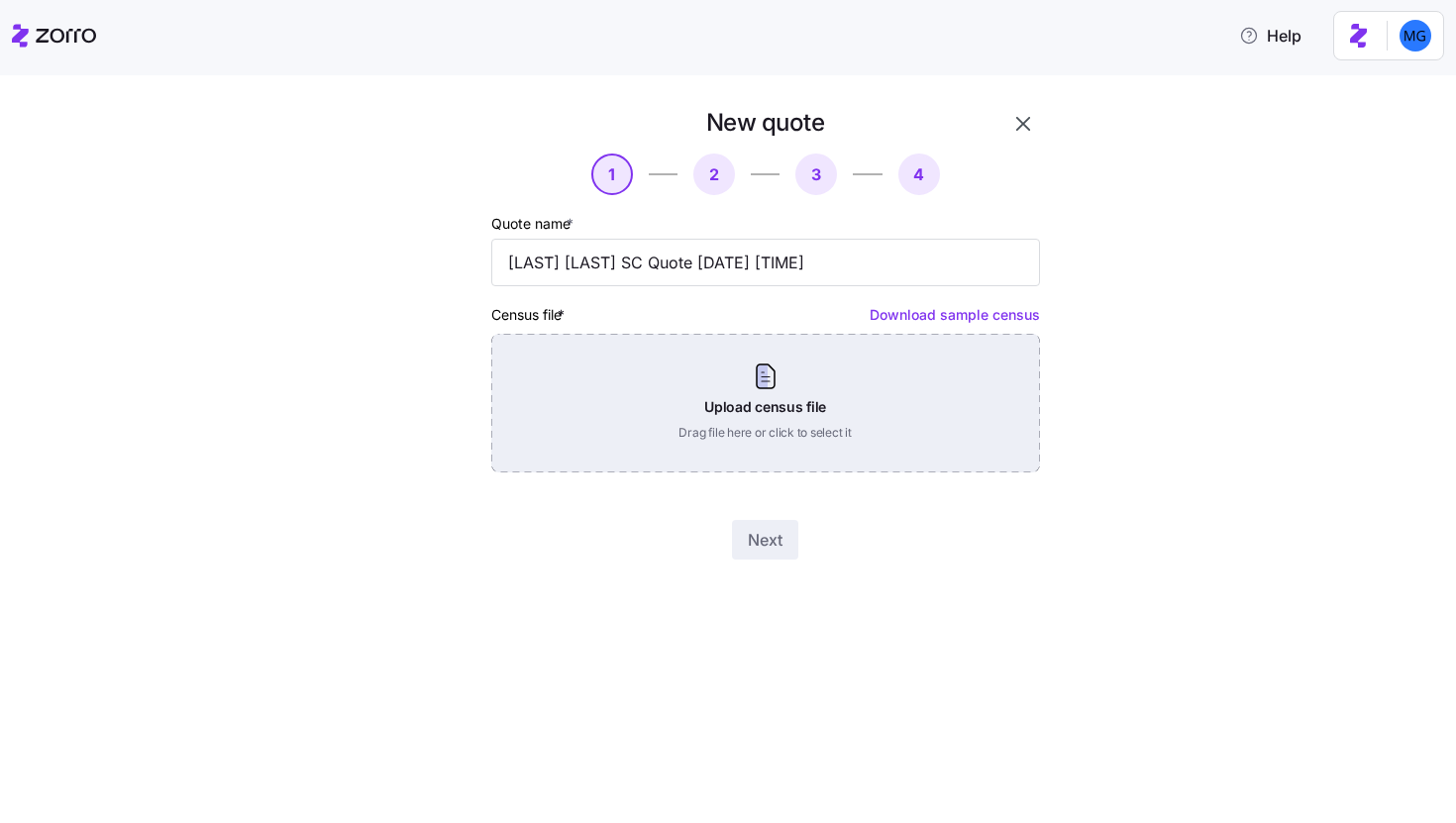 click on "Upload census file Drag file here or click to select it" at bounding box center [766, 403] 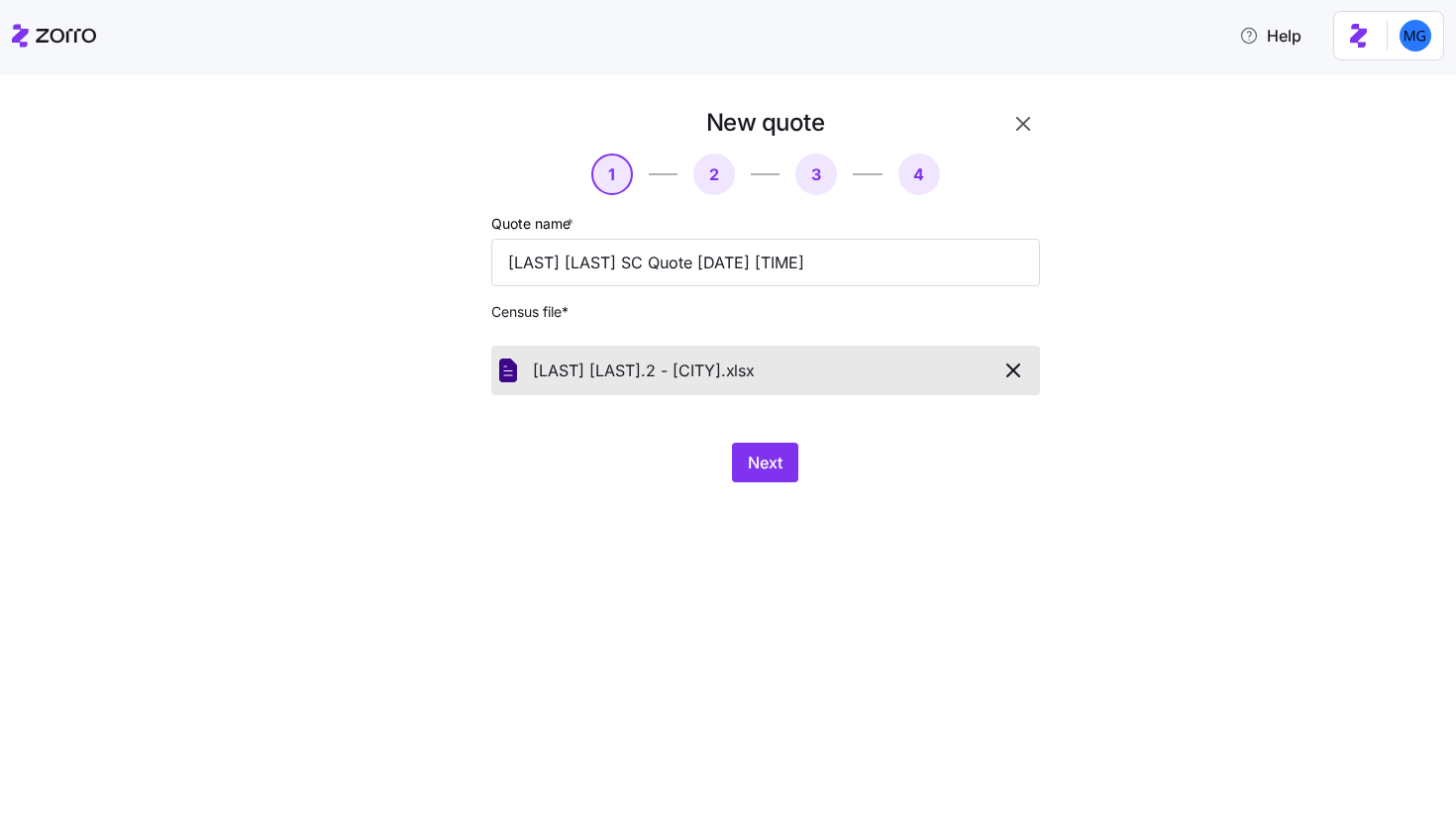 click on "New quote 1 2 3 4 Quote name  * Bakke Norman SC Quote 08/07/2025 10:11 PM Census file * Bakke Norman SC.2 - Murietta. xlsx Next" at bounding box center (742, 306) 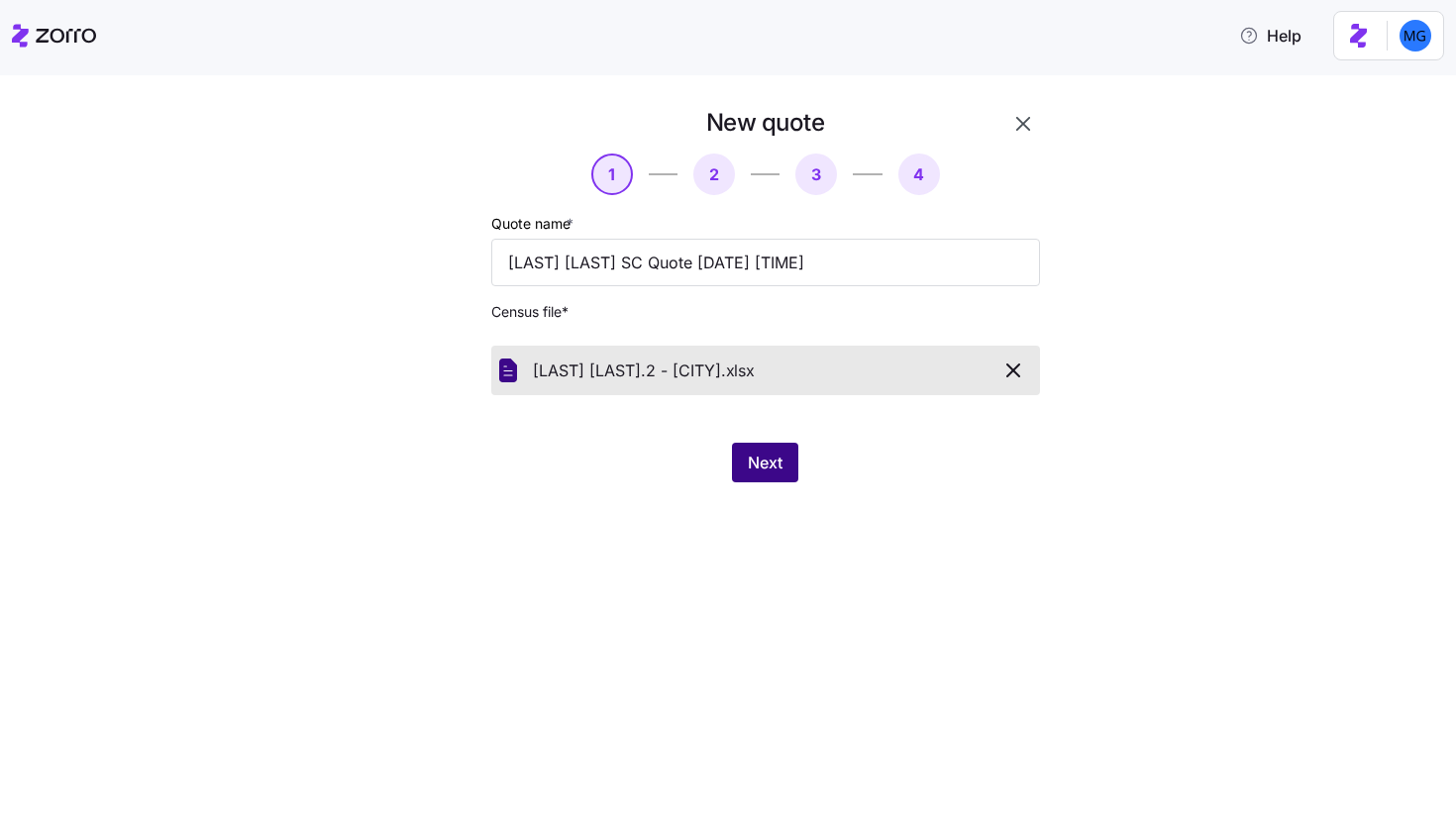 click on "Next" at bounding box center (765, 463) 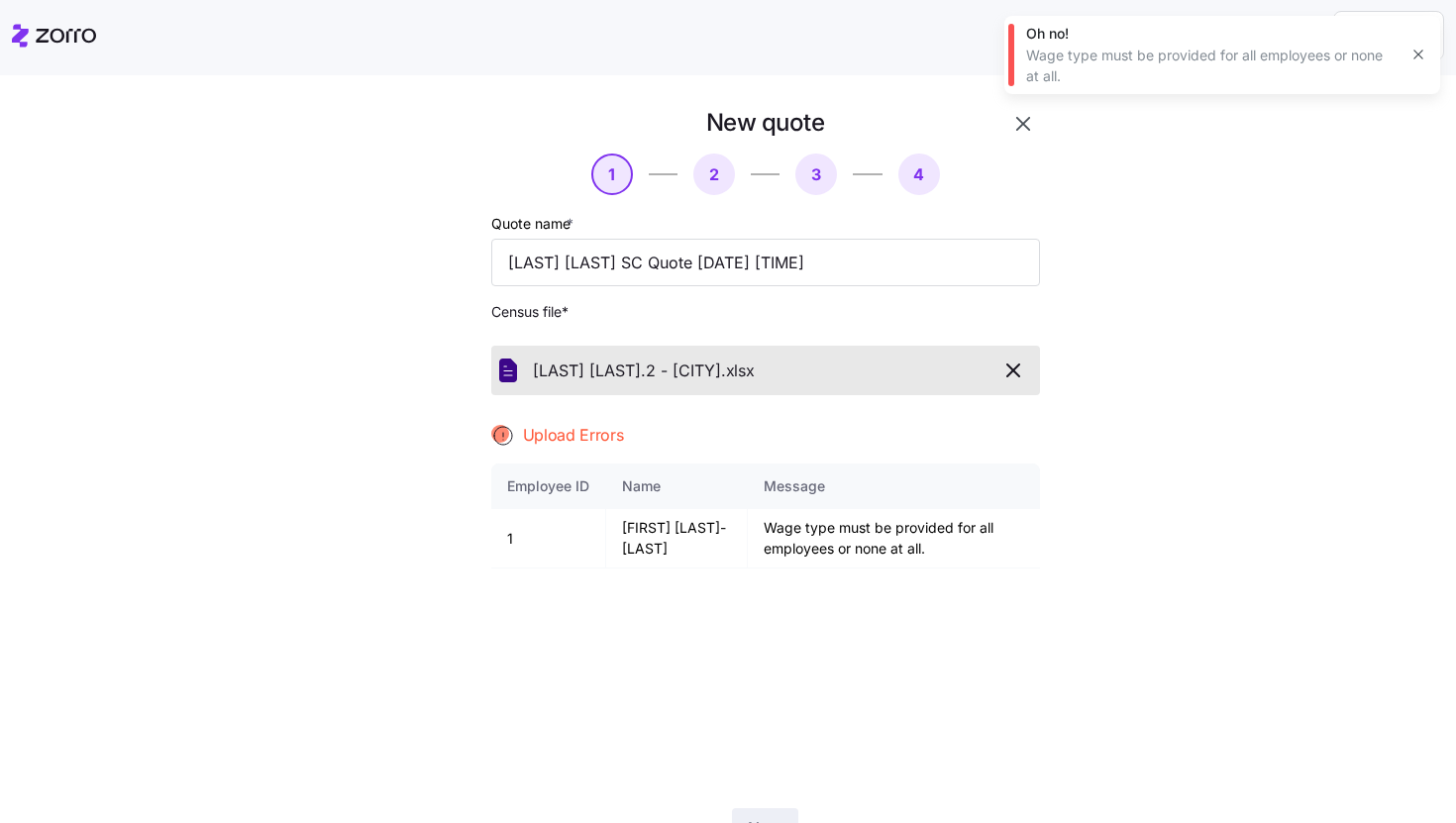 click 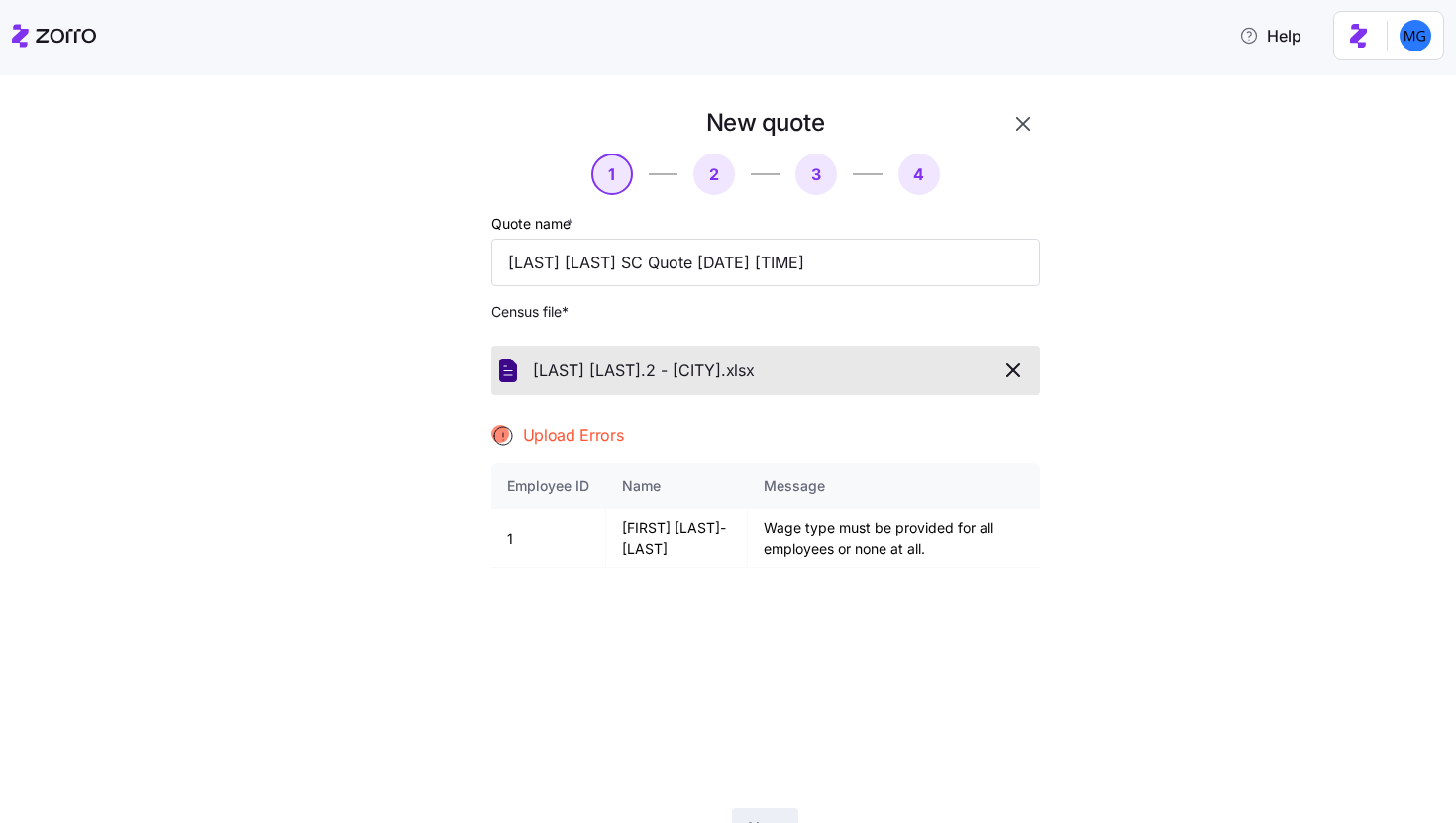 click 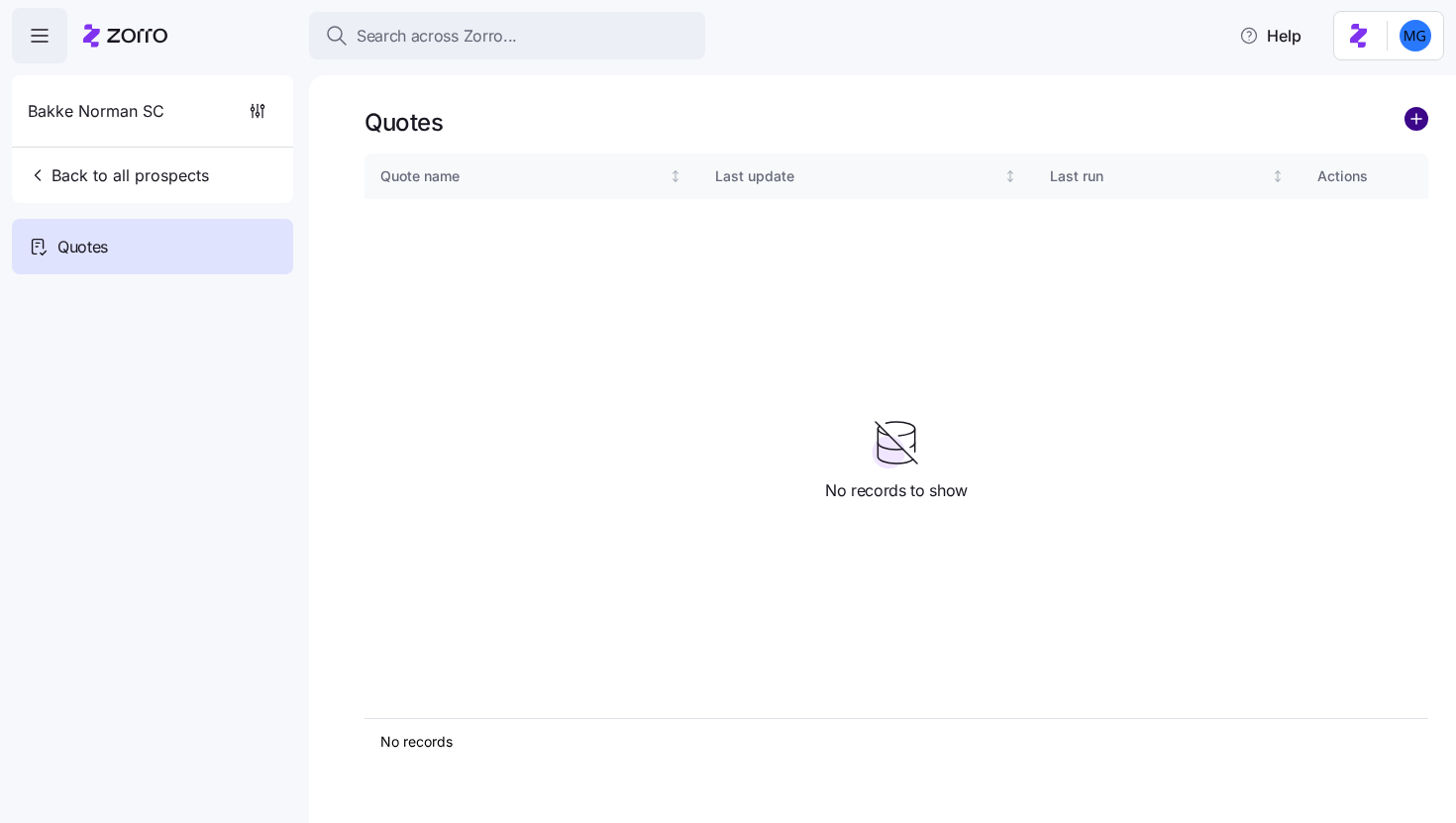 click 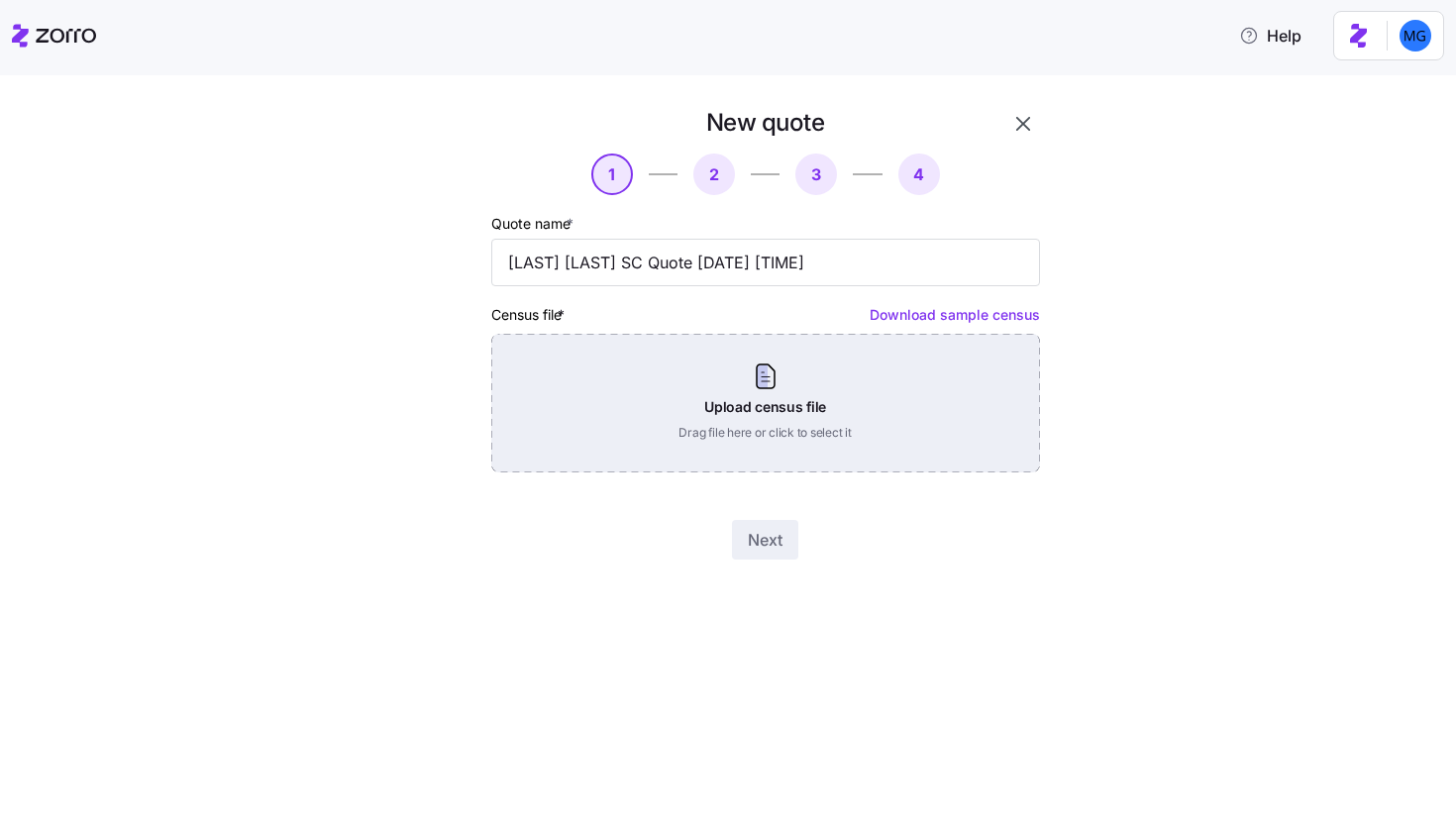 click on "Upload census file Drag file here or click to select it" at bounding box center (766, 403) 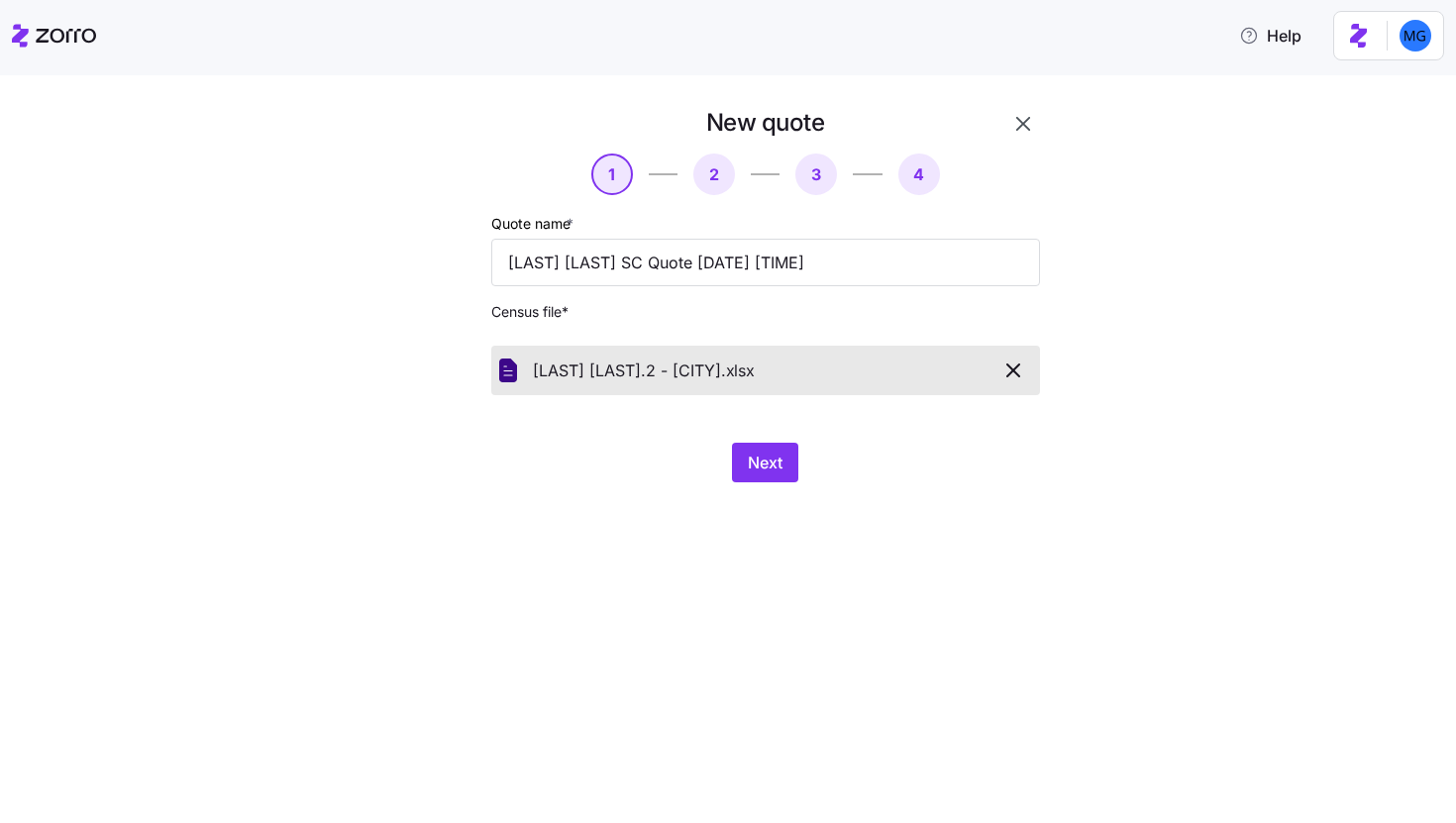 click on "New quote 1 2 3 4 Quote name  * Bakke Norman SC Quote 08/07/2025 10:12 PM Census file * Bakke Norman SC.2 - Murietta. xlsx Next" at bounding box center [742, 306] 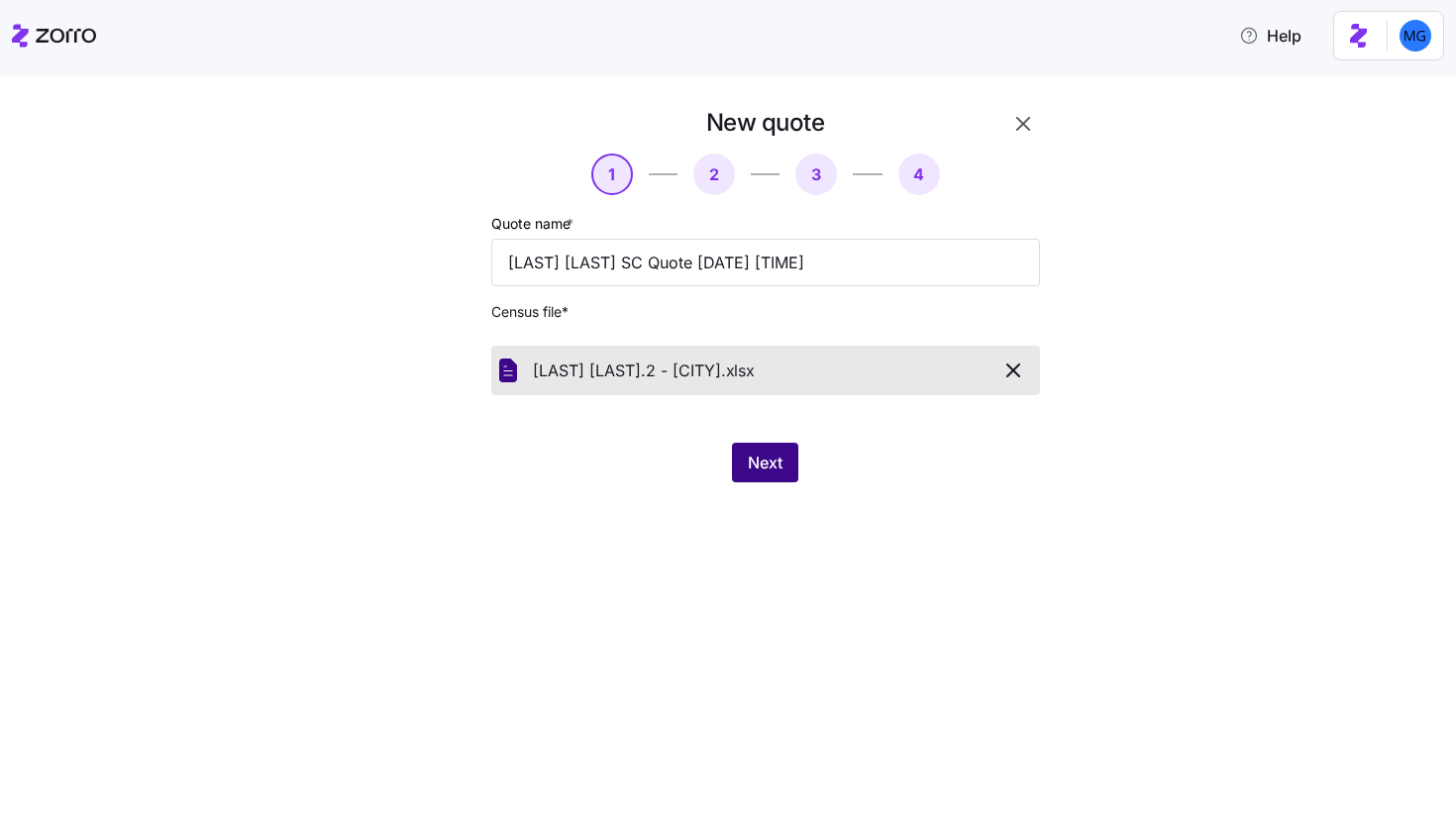 click on "Next" at bounding box center (765, 463) 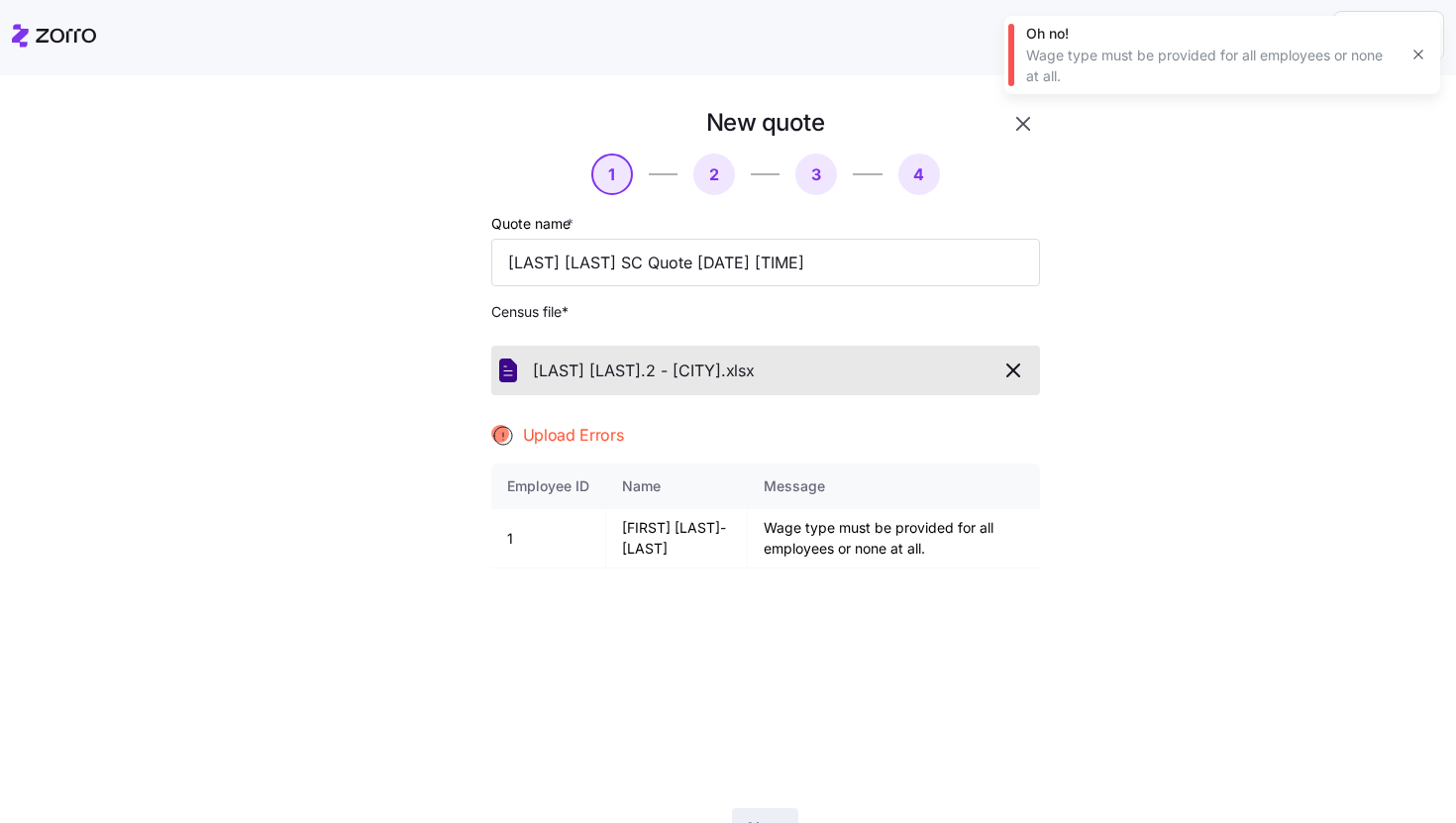 click 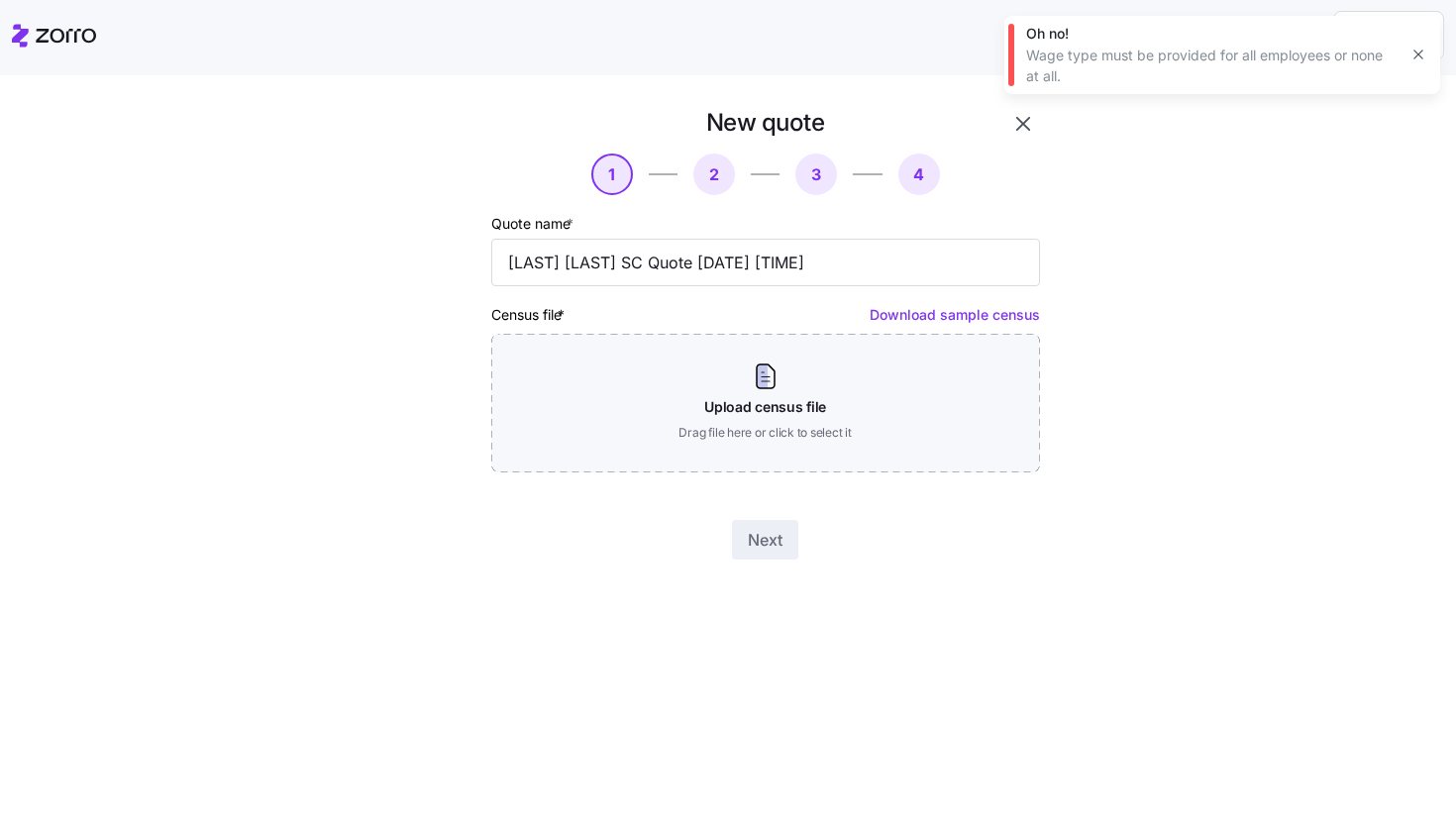 click 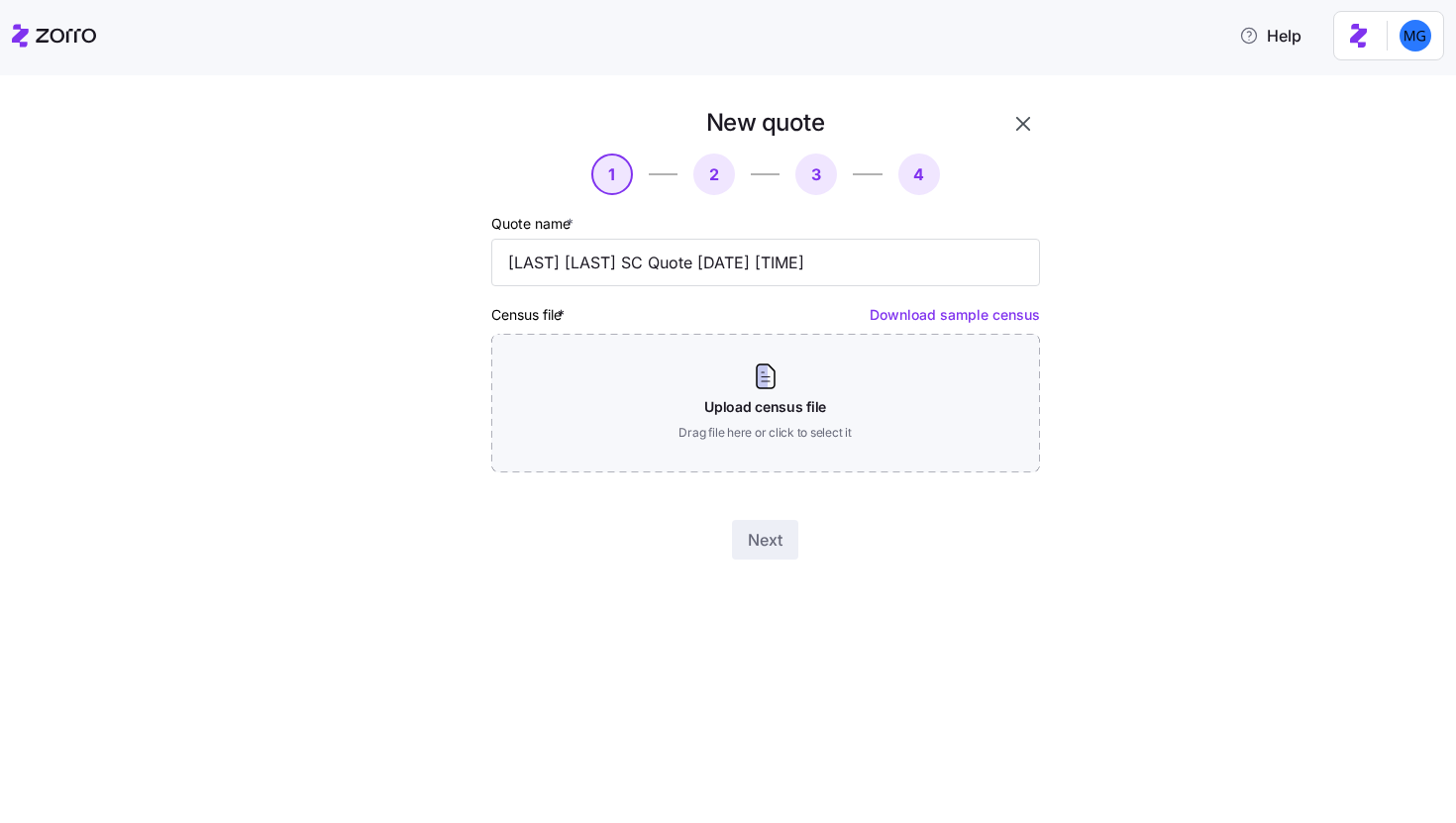 click on "New quote 1 2 3 4 Quote name  * Bakke Norman SC Quote 08/07/2025 10:12 PM Census file  * Download sample census Upload census file Drag file here or click to select it Next" at bounding box center [742, 345] 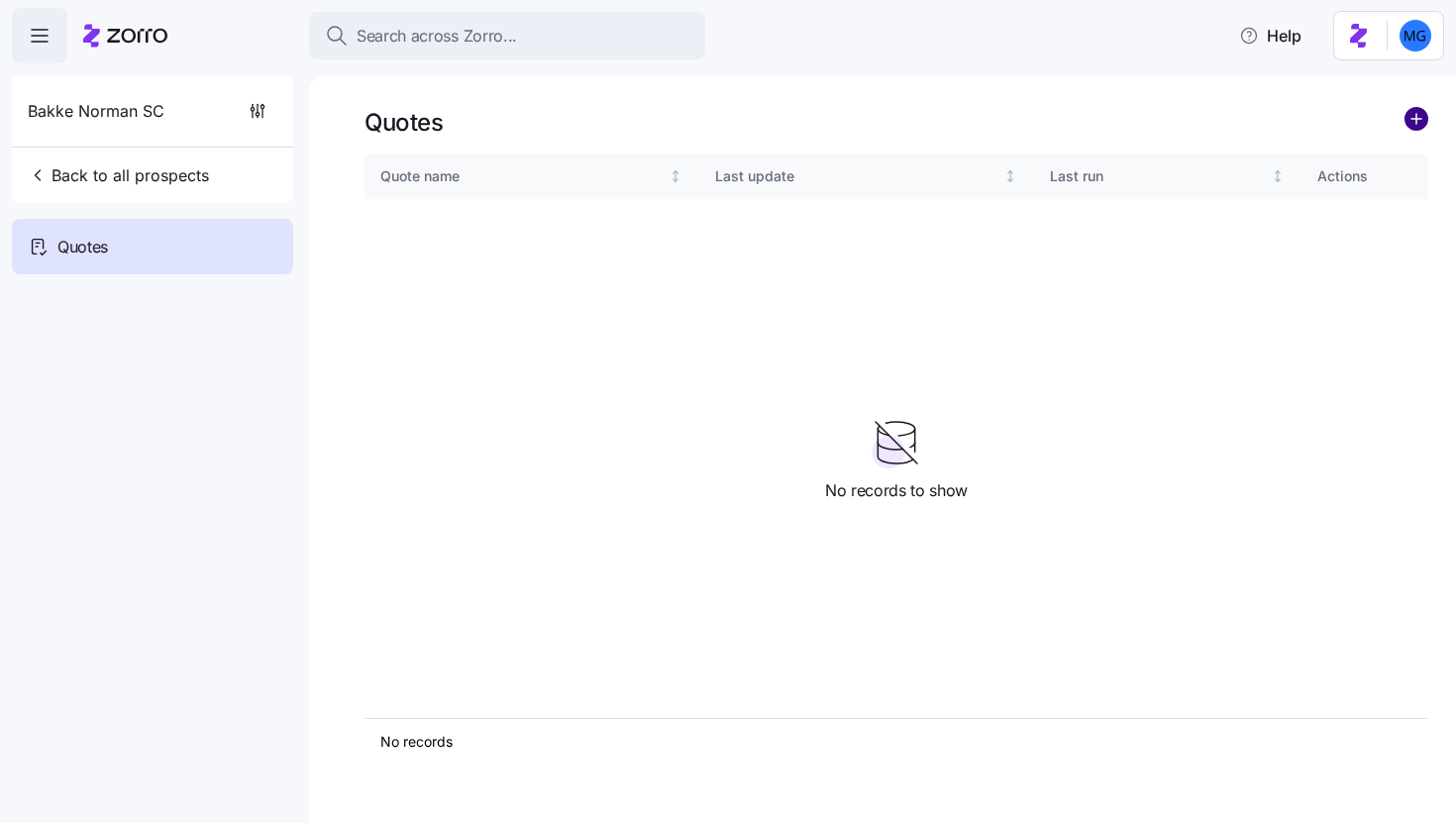click 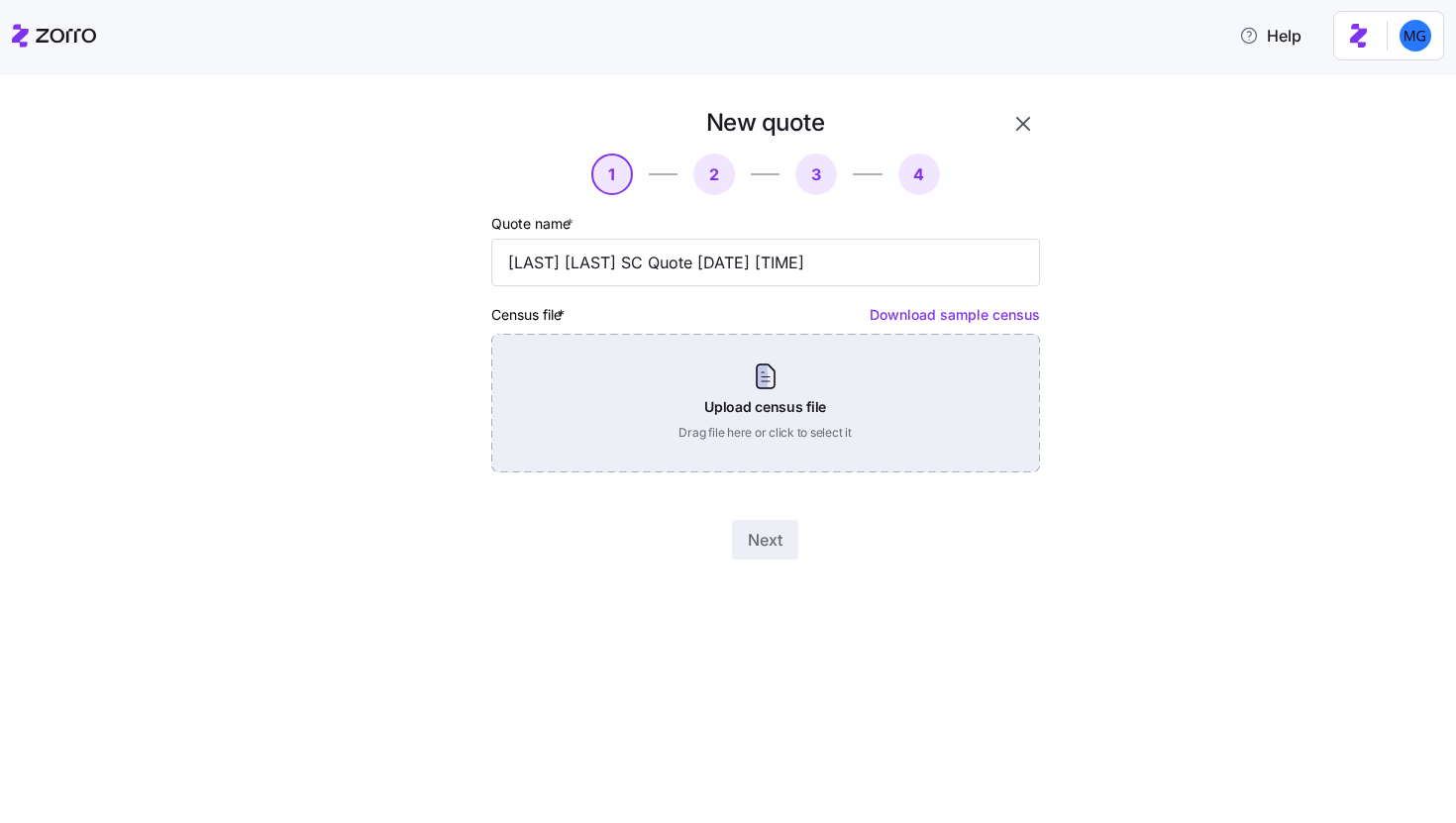 click on "Upload census file Drag file here or click to select it" at bounding box center [766, 403] 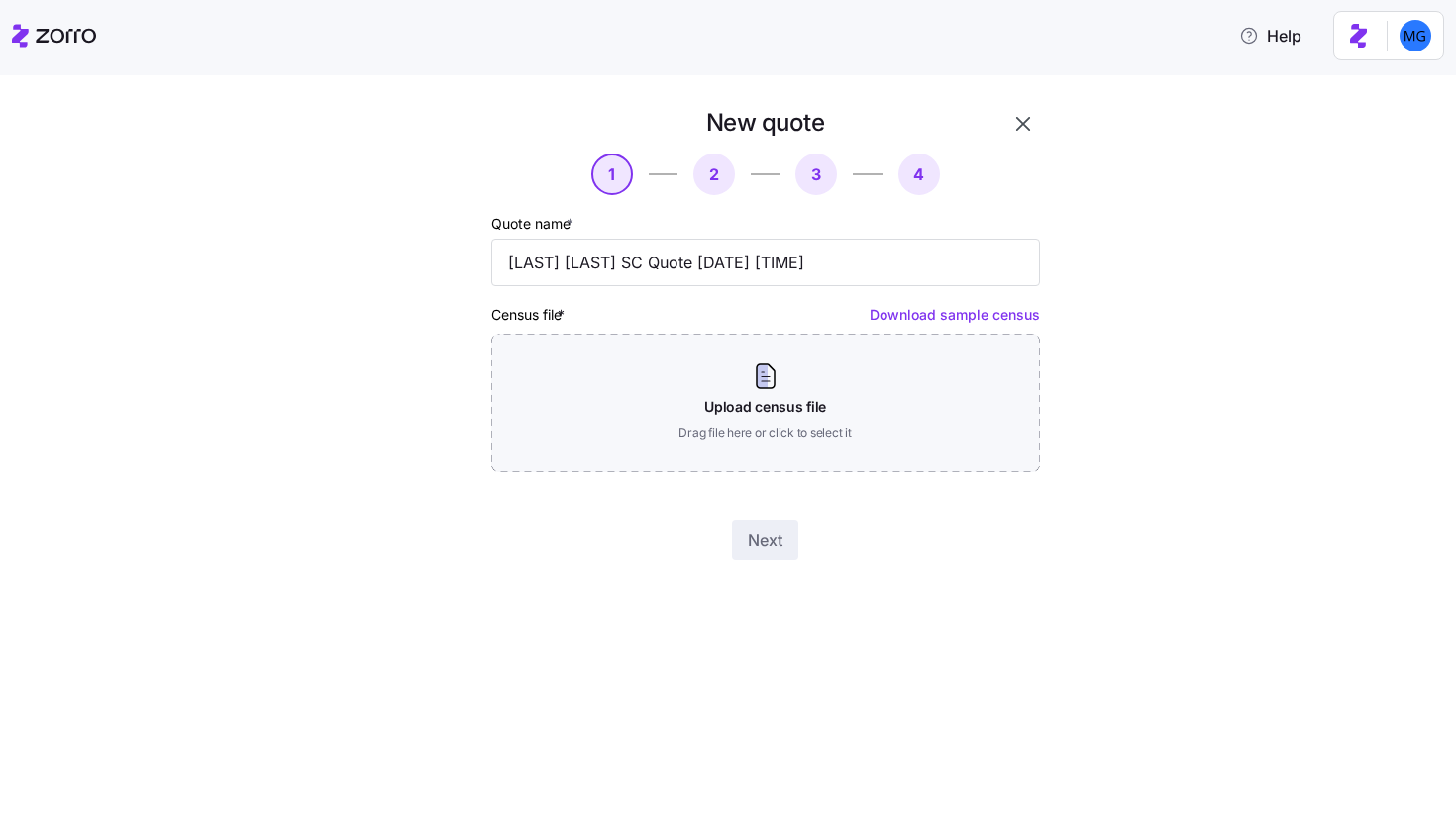 click 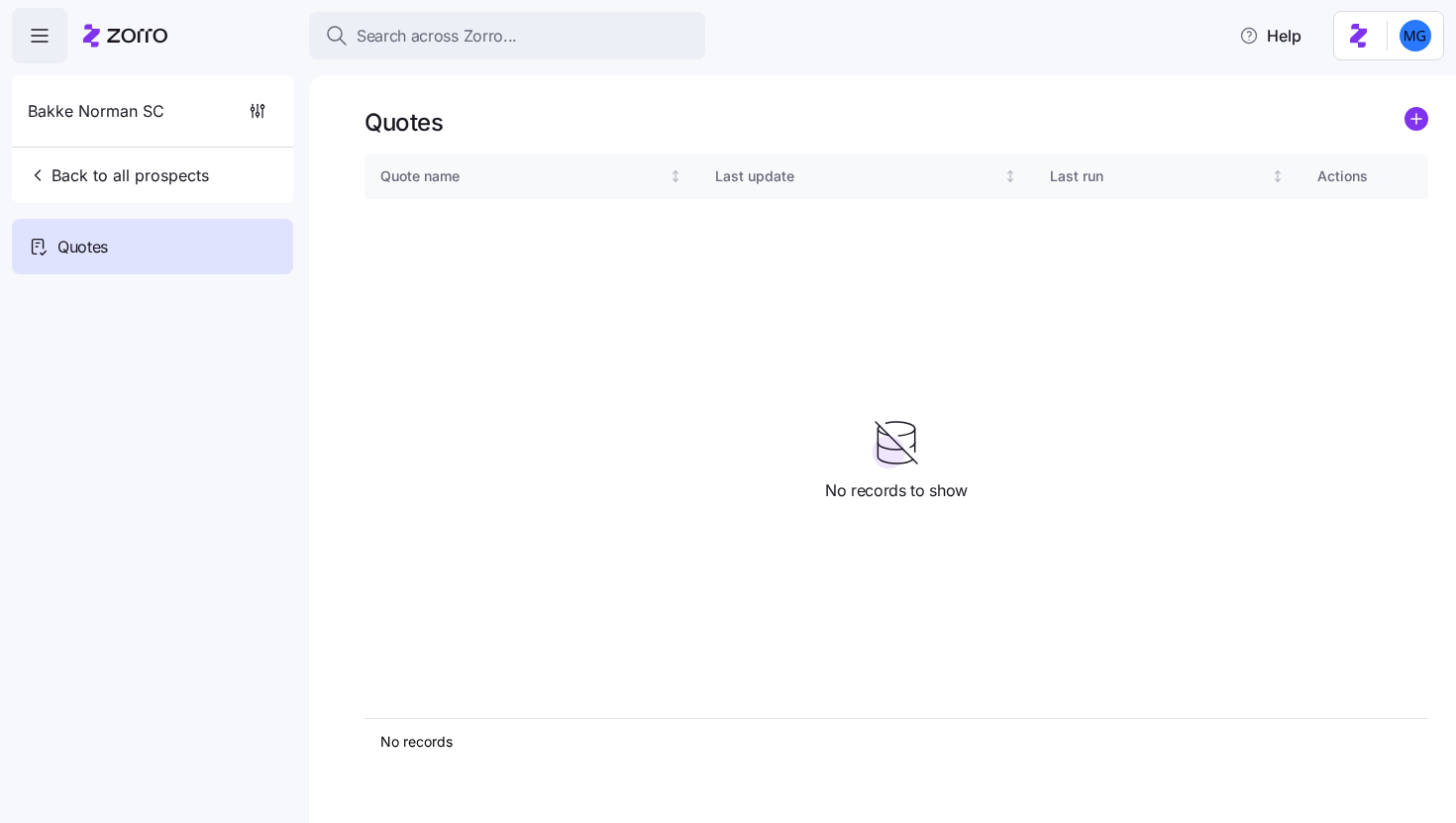 click 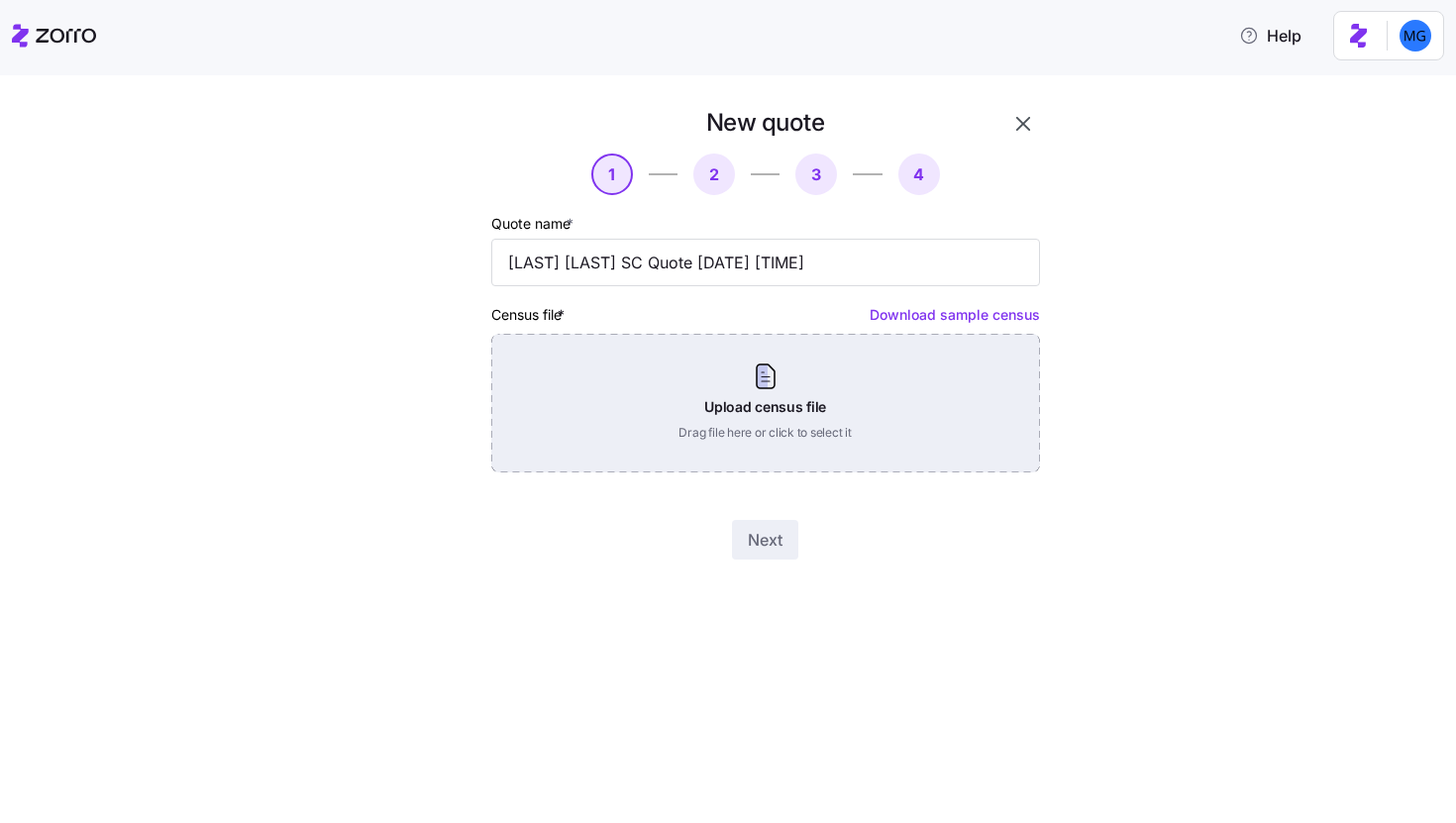 click on "Upload census file Drag file here or click to select it" at bounding box center (766, 403) 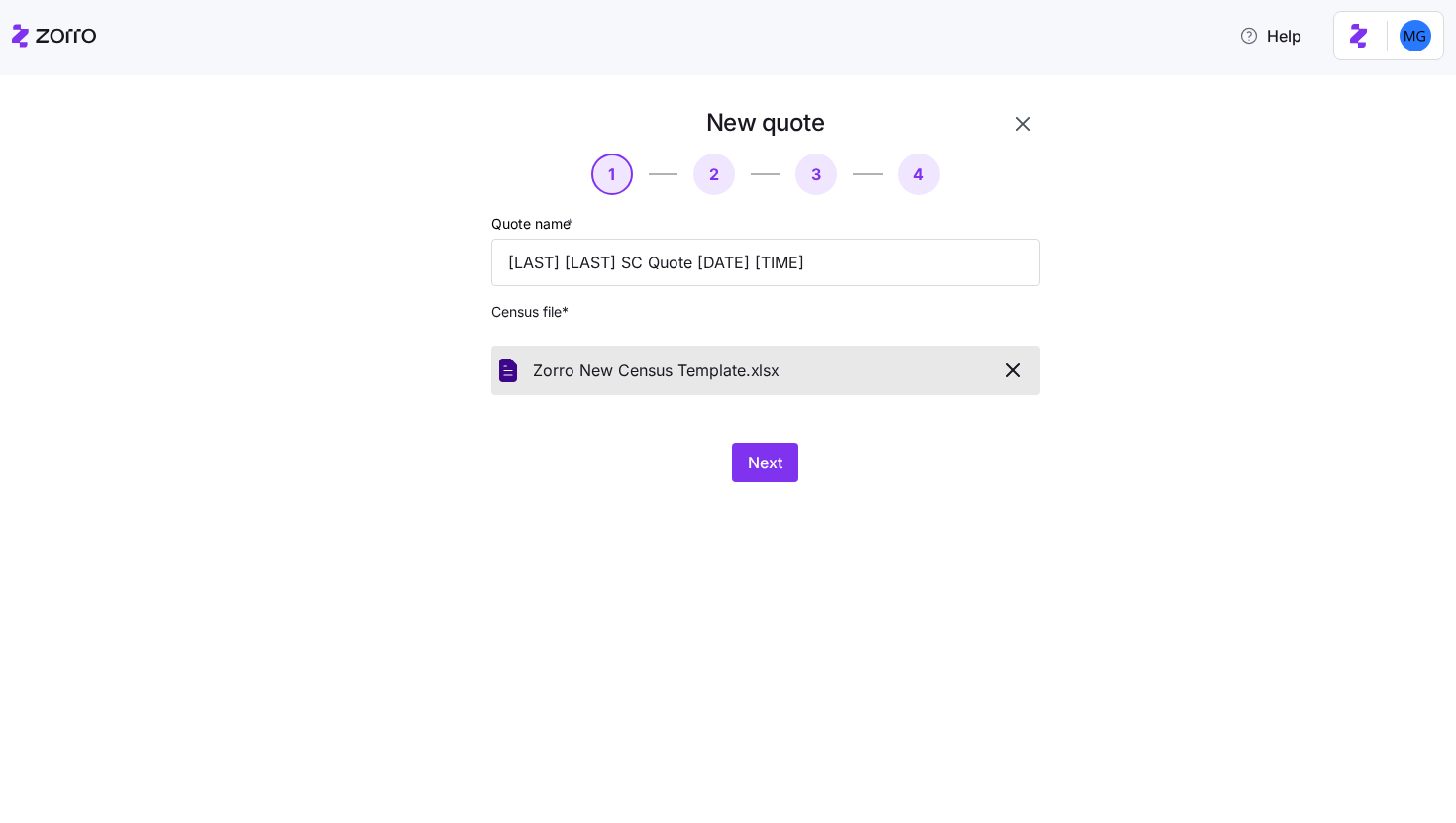 click 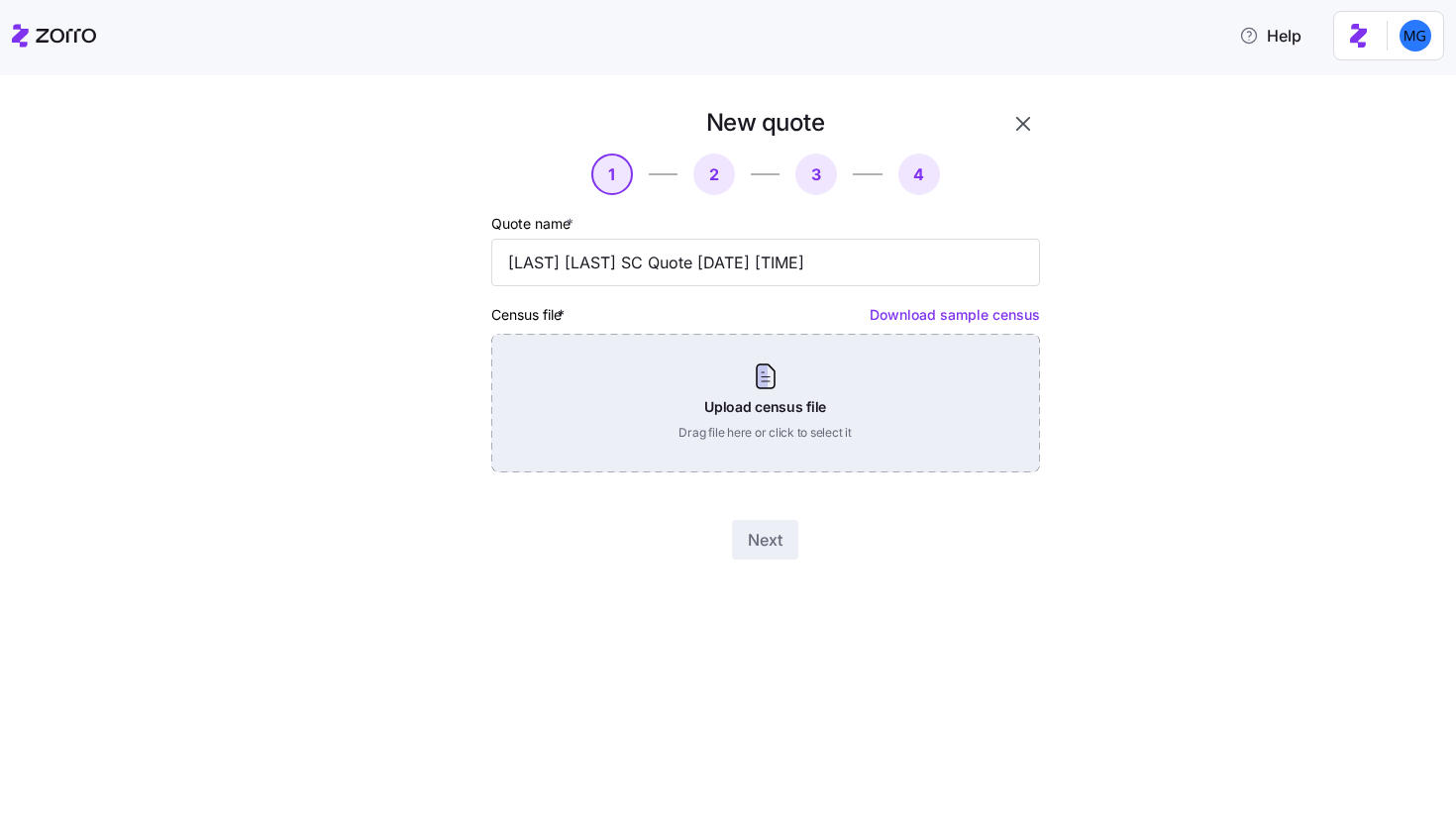 click on "Upload census file Drag file here or click to select it" at bounding box center (766, 403) 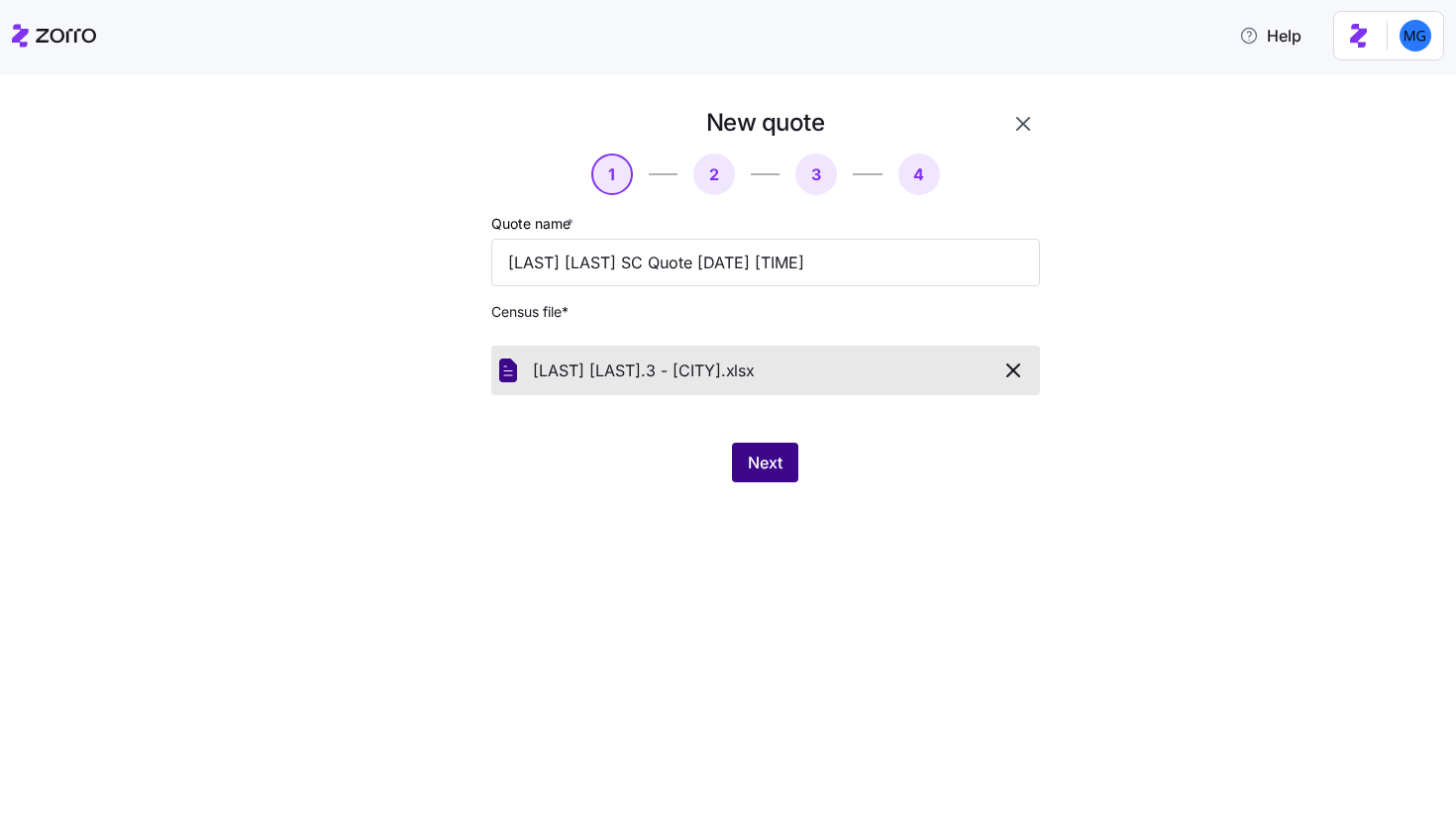 click on "Next" at bounding box center (765, 463) 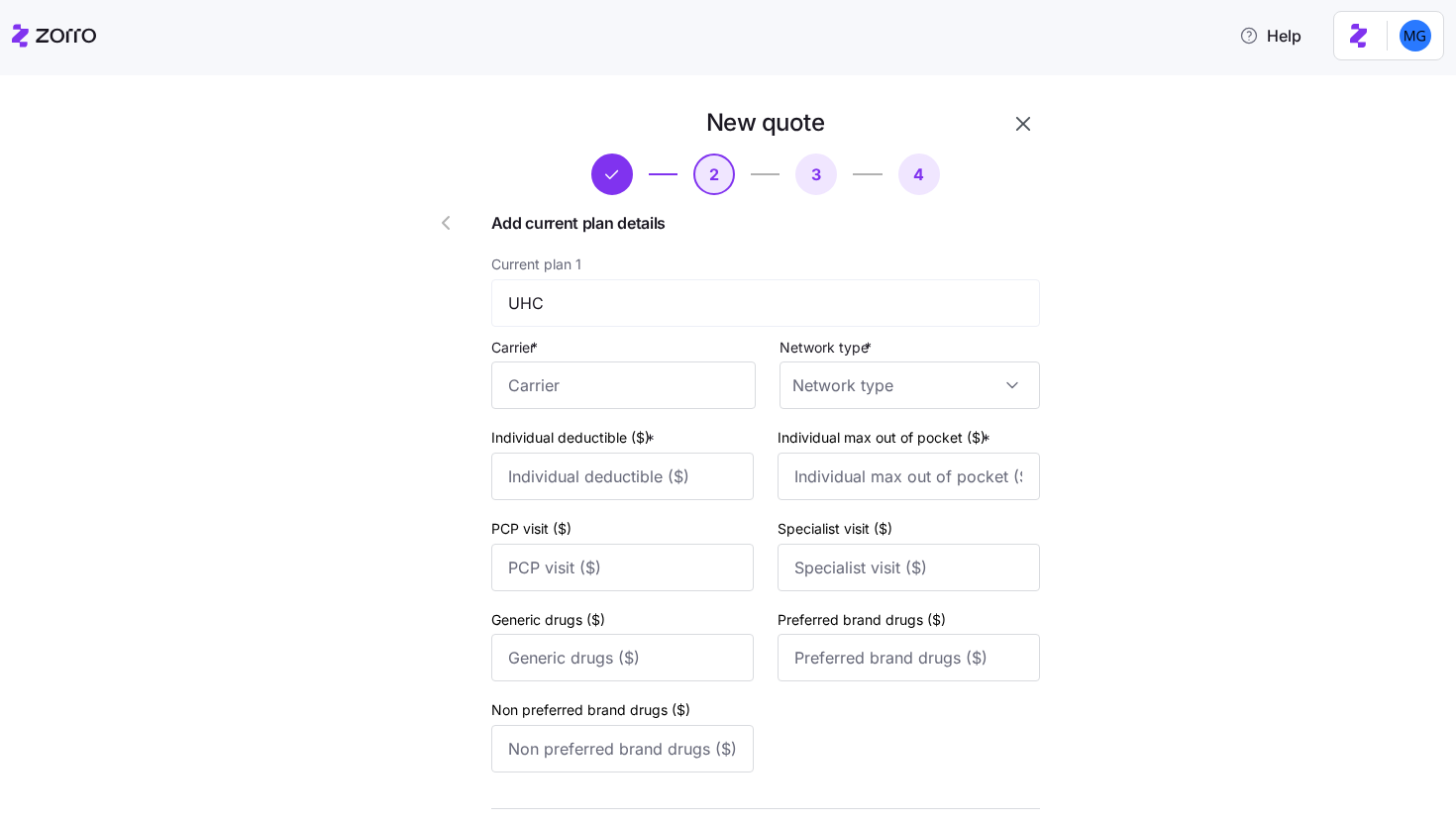 scroll, scrollTop: 207, scrollLeft: 0, axis: vertical 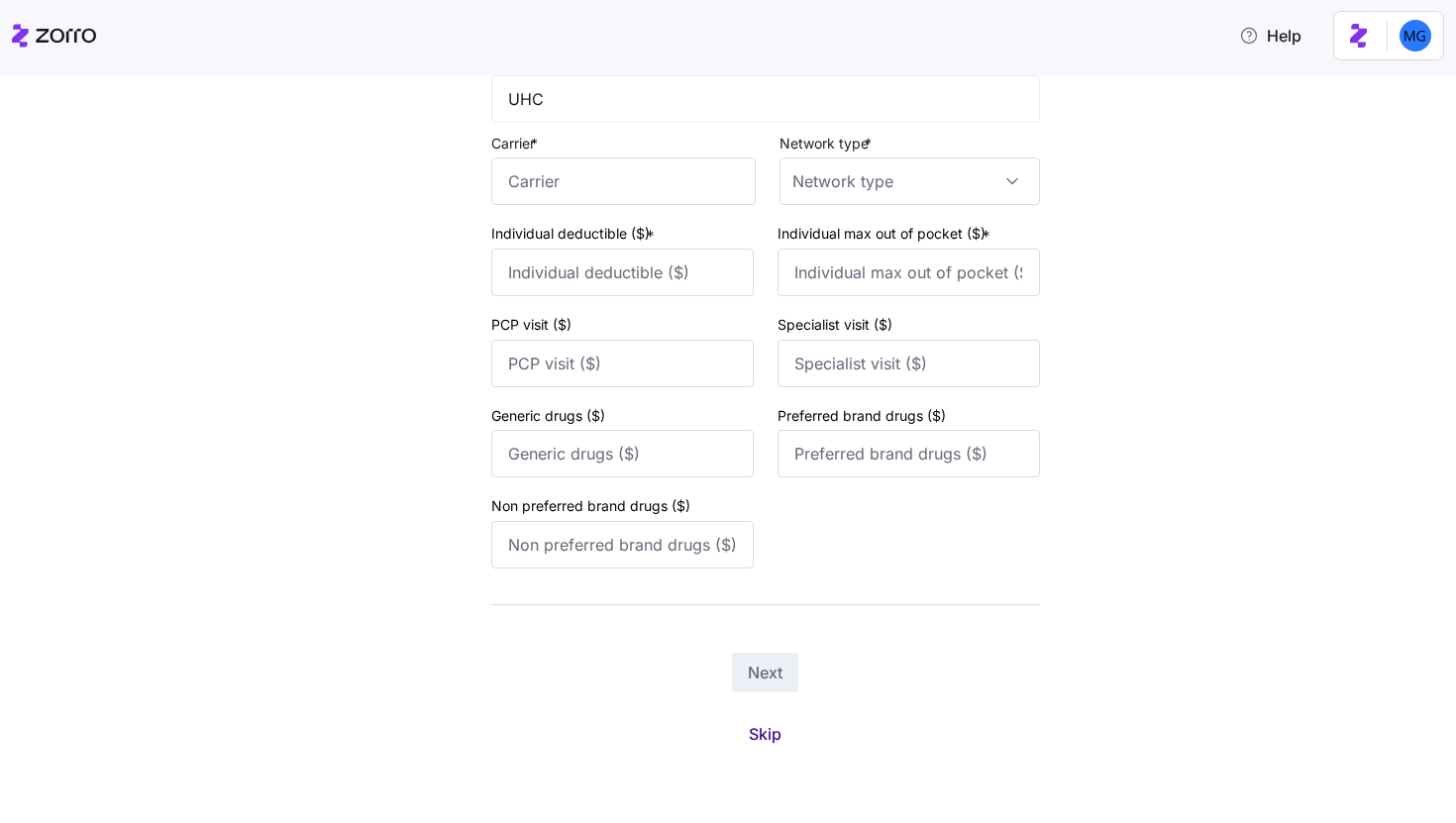 click on "Skip" at bounding box center (765, 734) 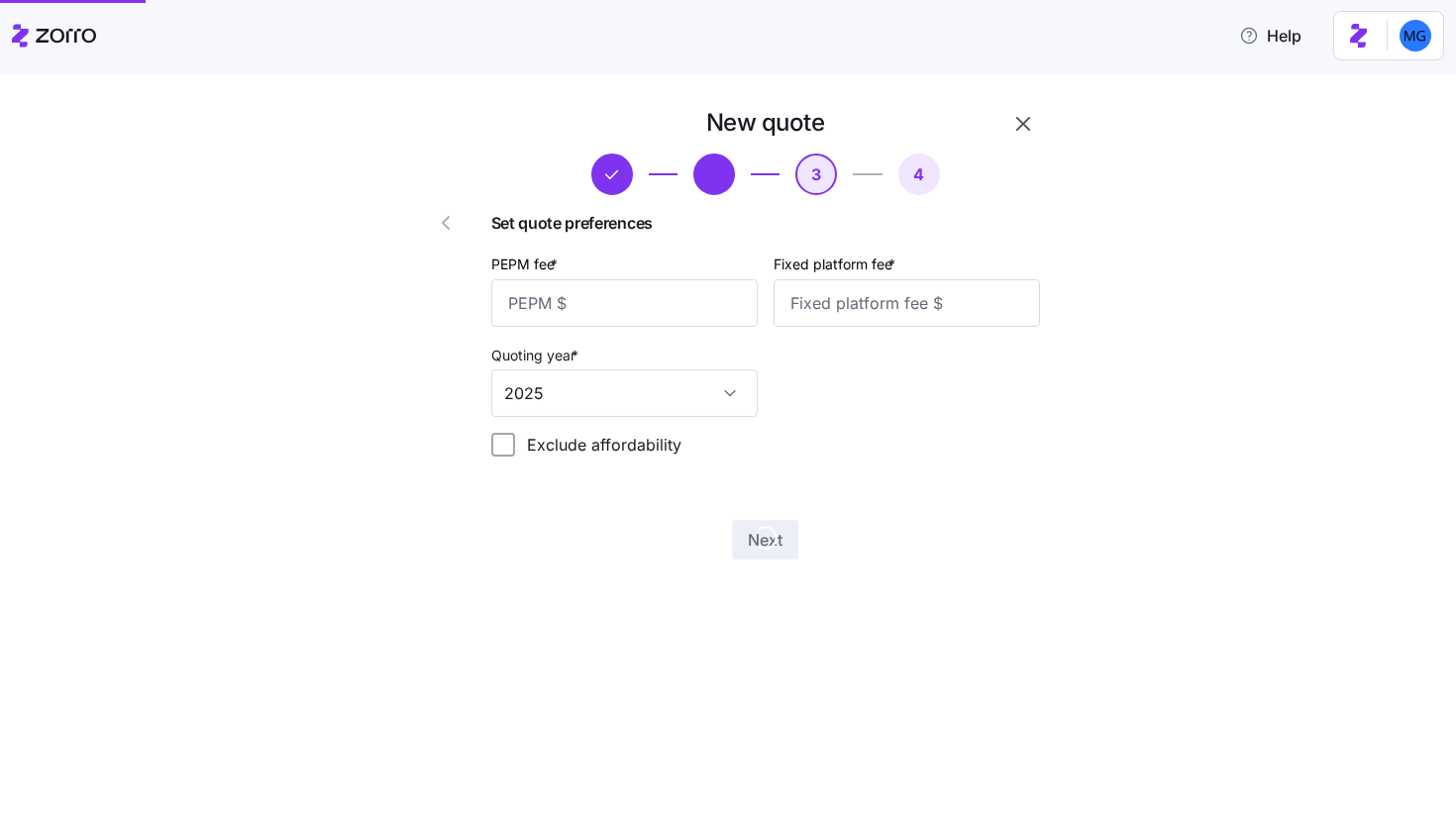 scroll, scrollTop: 0, scrollLeft: 0, axis: both 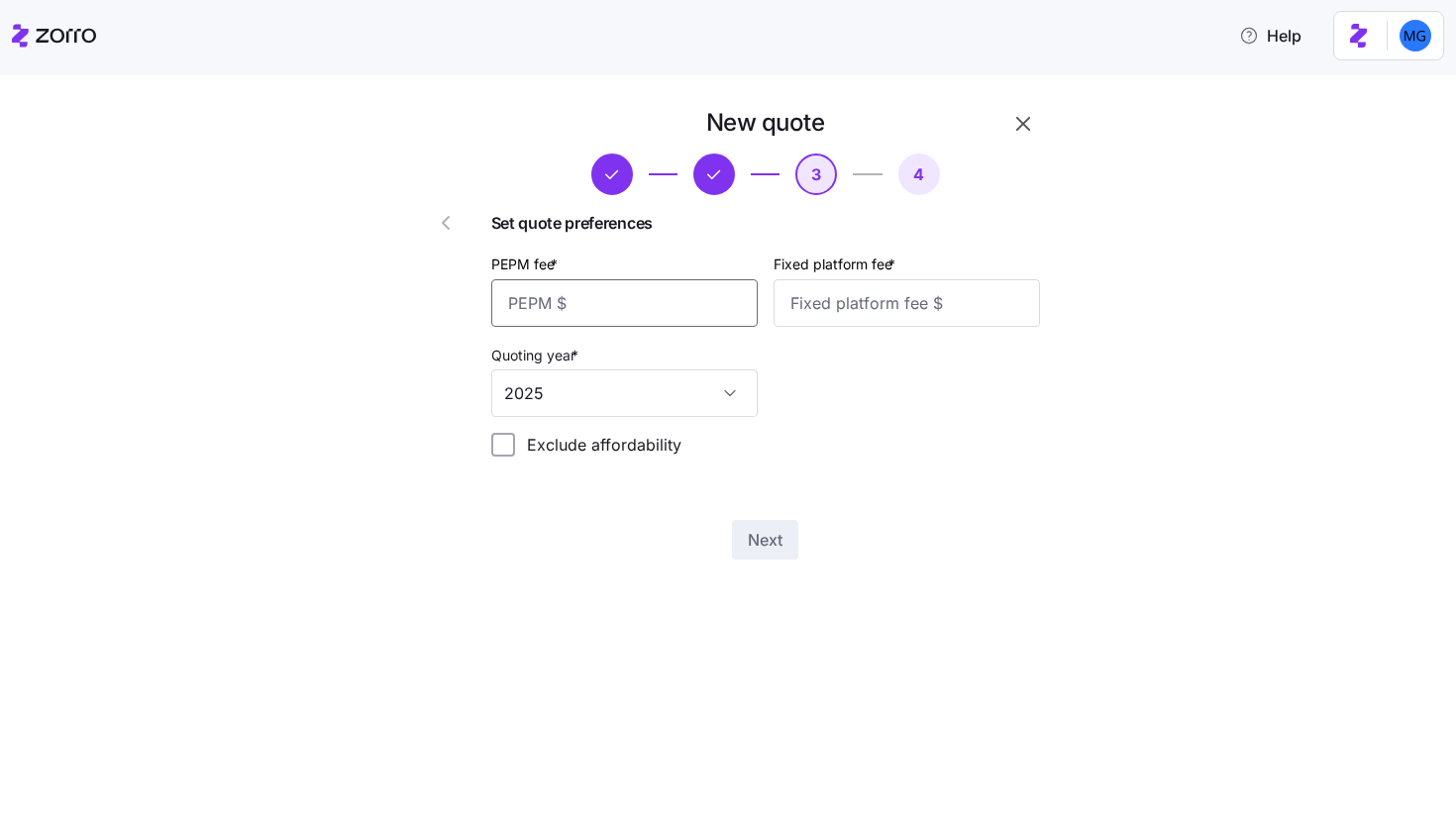 click on "PEPM fee  *" at bounding box center [624, 303] 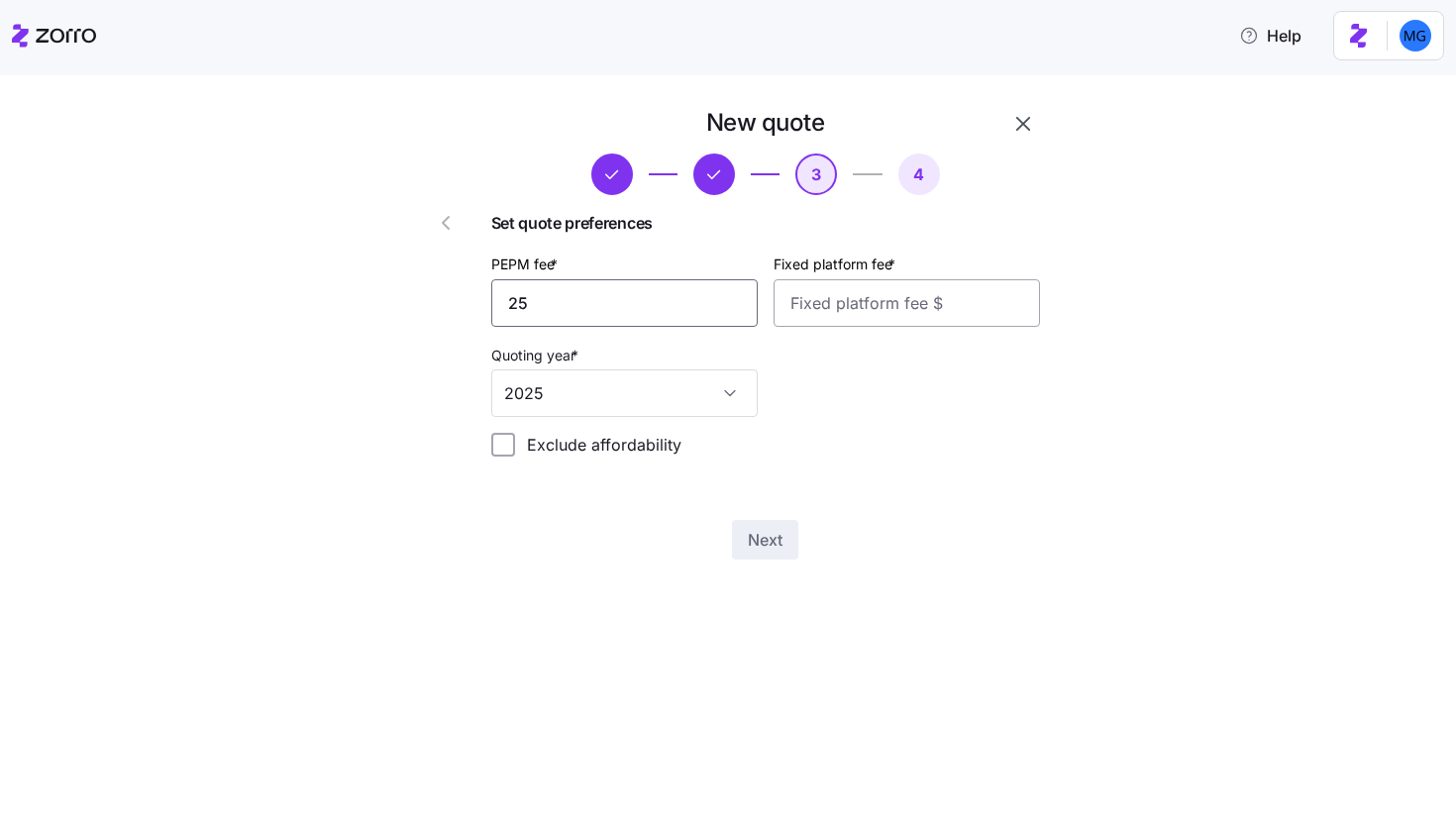 type on "25" 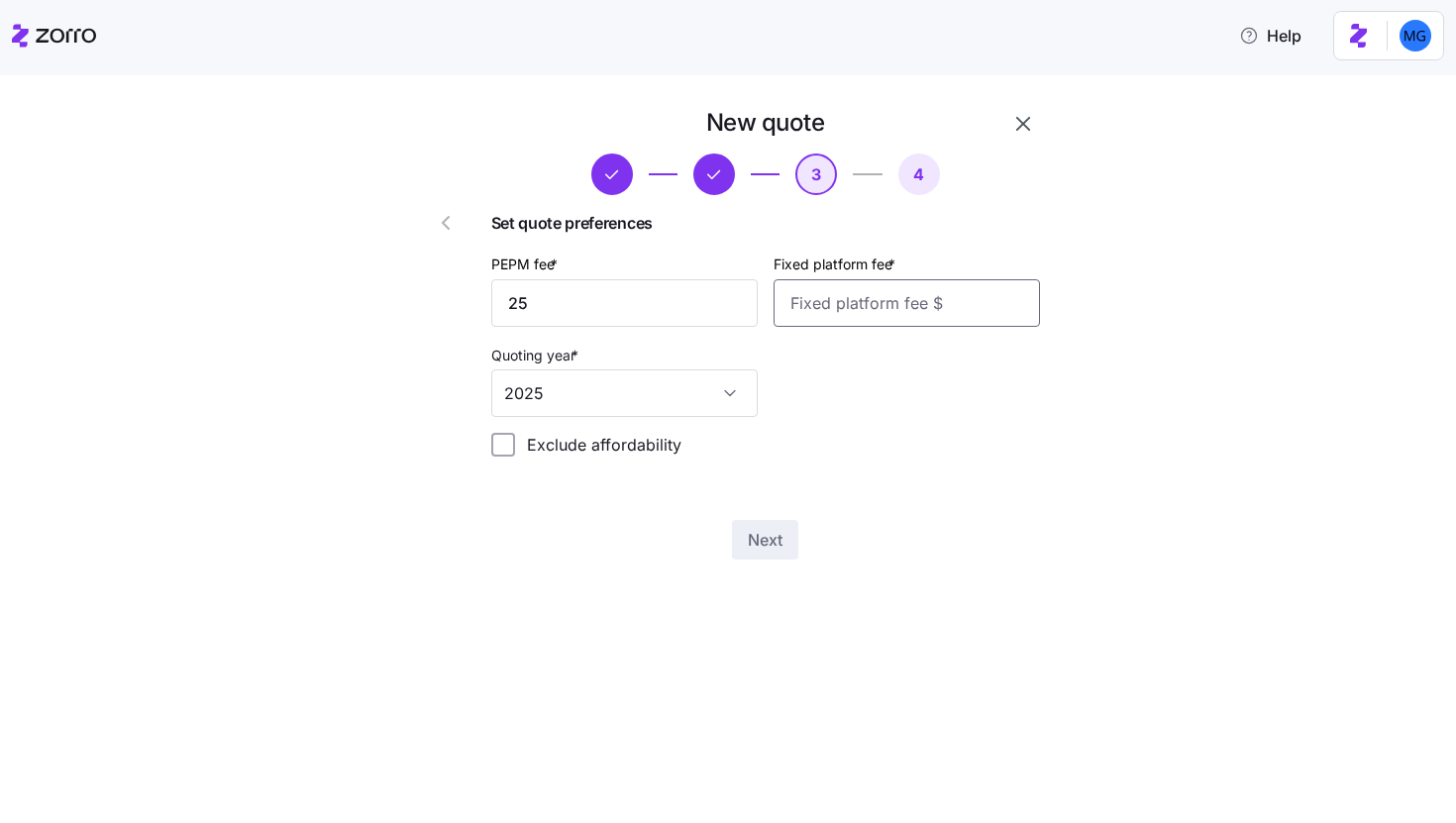 click on "Fixed platform fee  *" at bounding box center (906, 303) 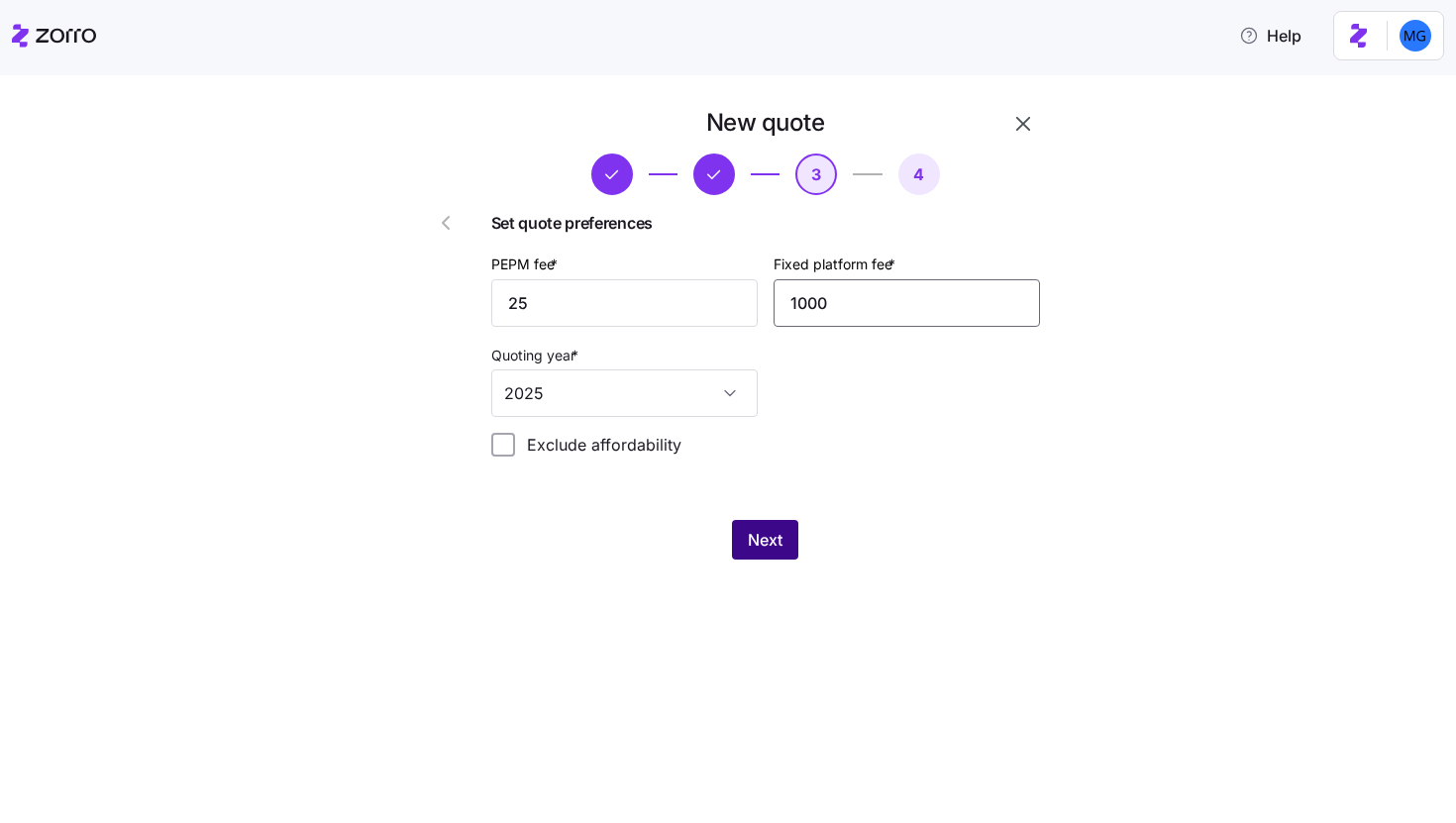 type on "1000" 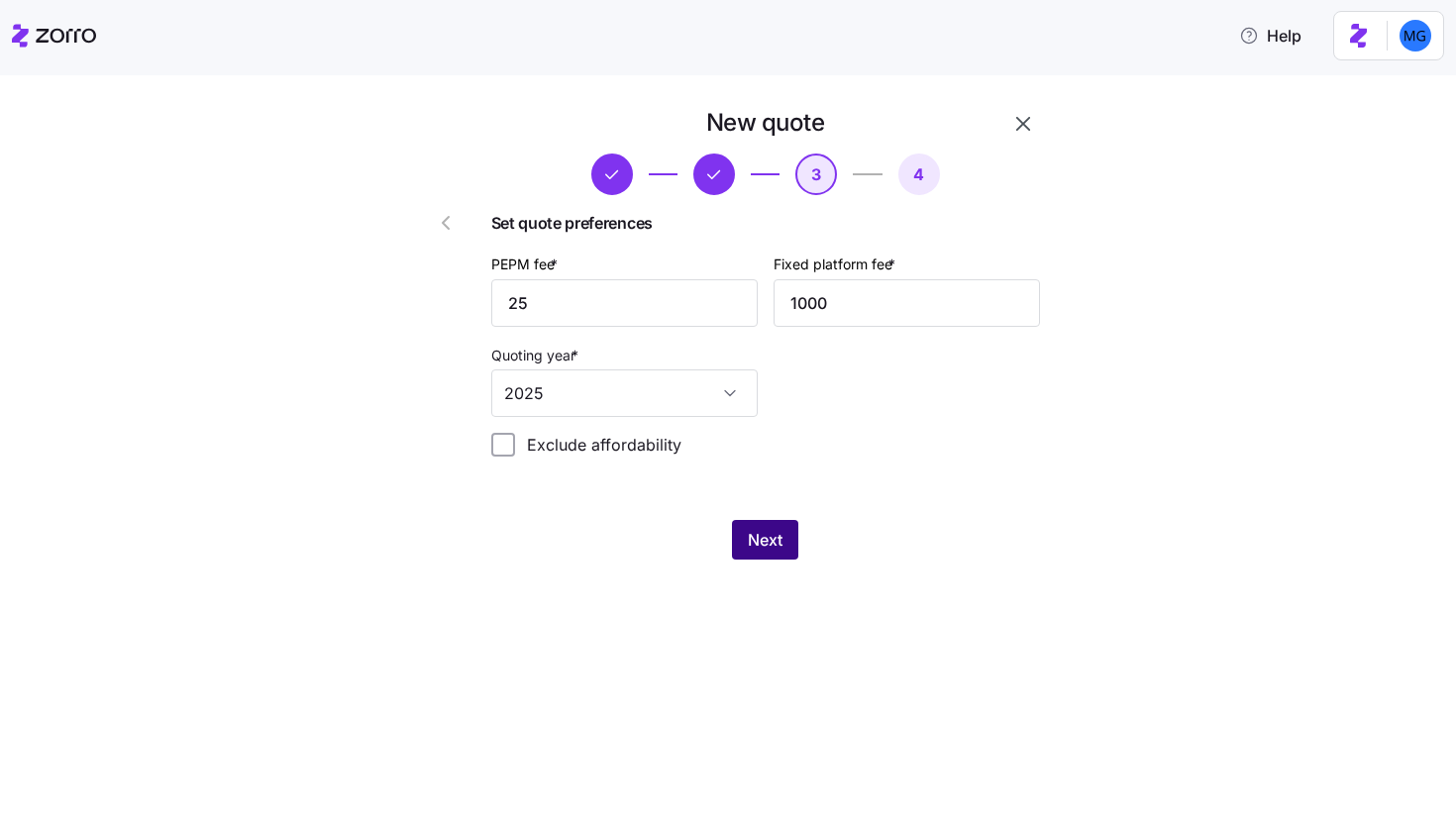 click on "Next" at bounding box center [765, 540] 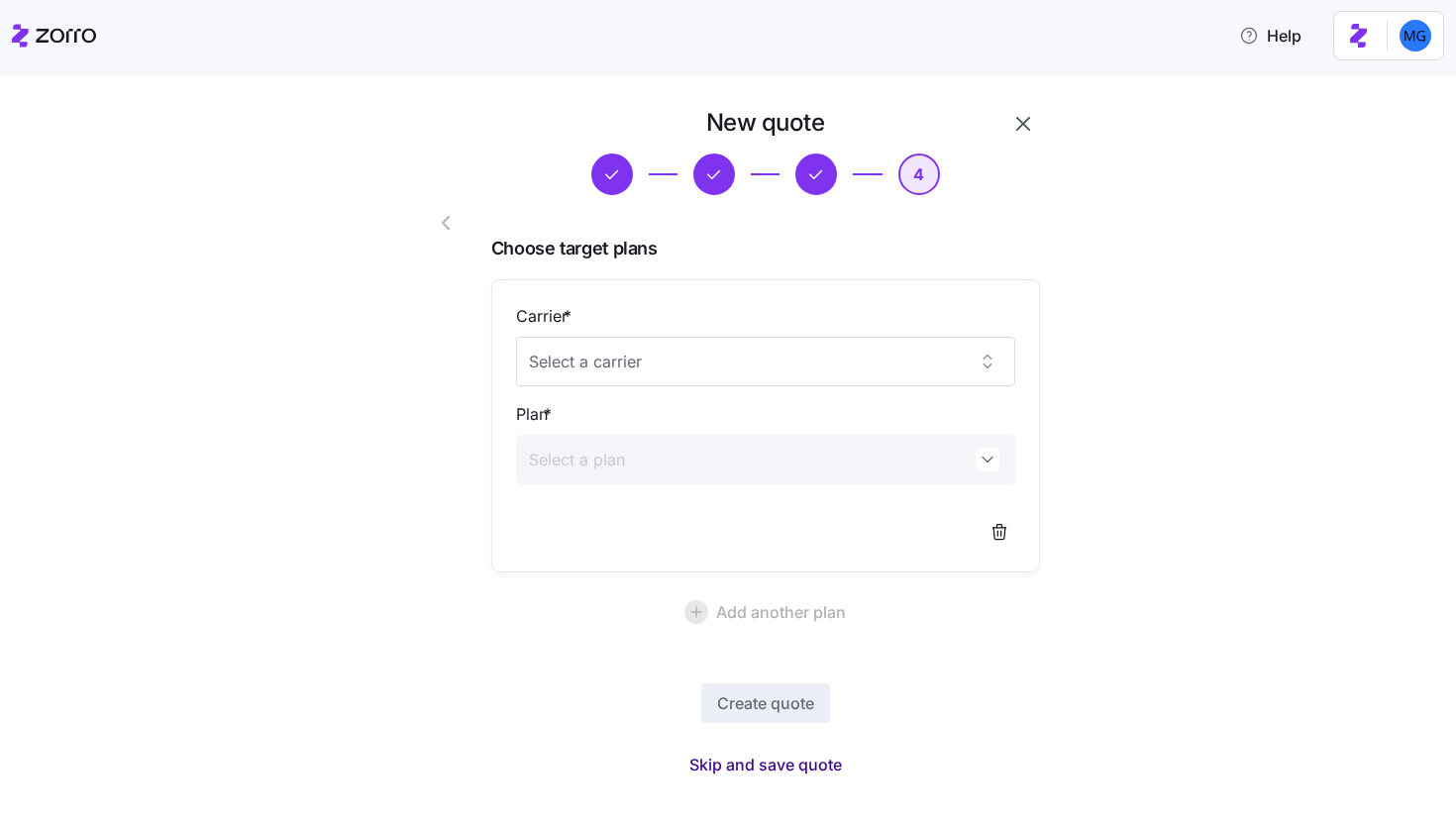 click on "Skip and save quote" at bounding box center (766, 765) 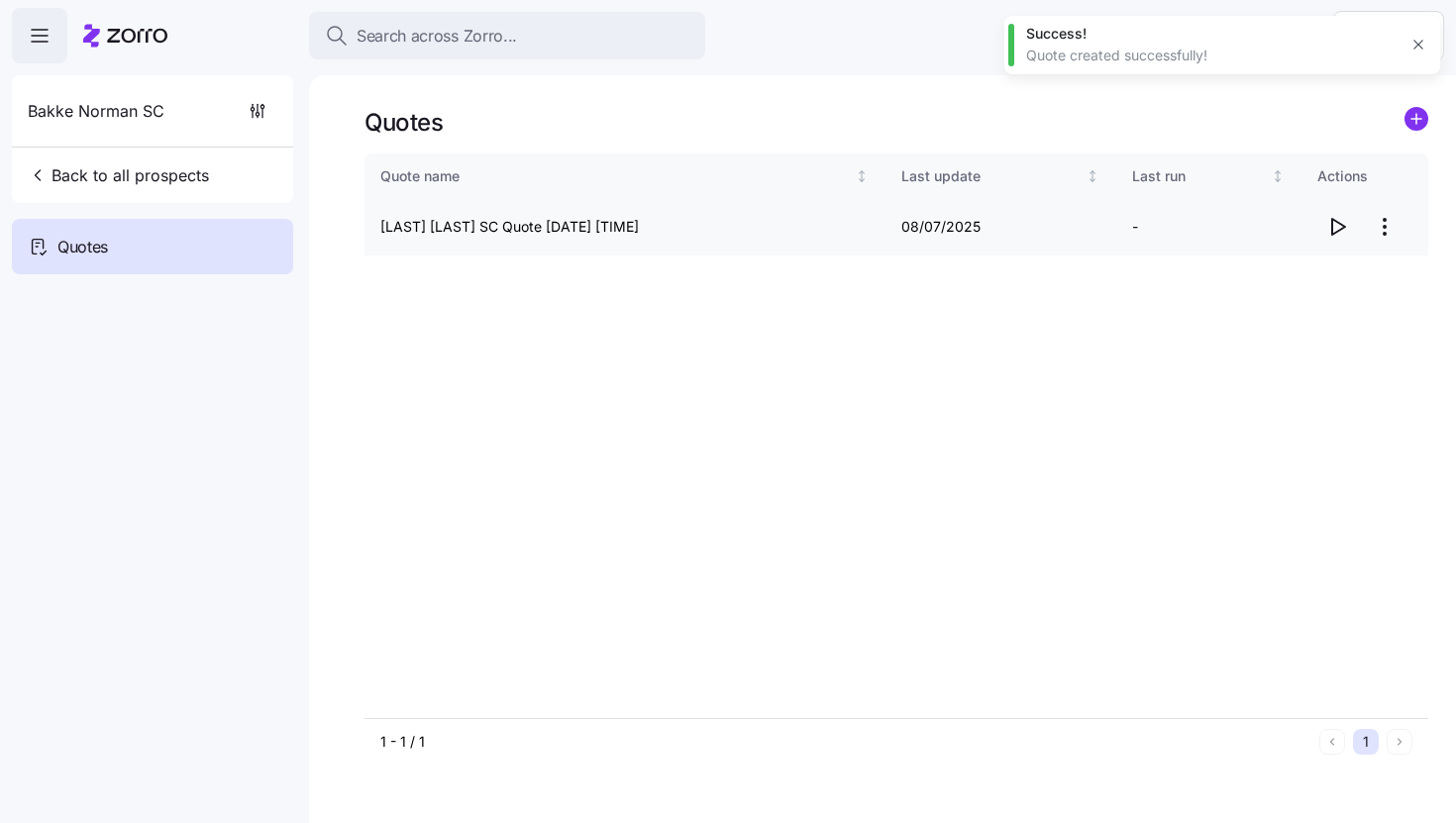 click 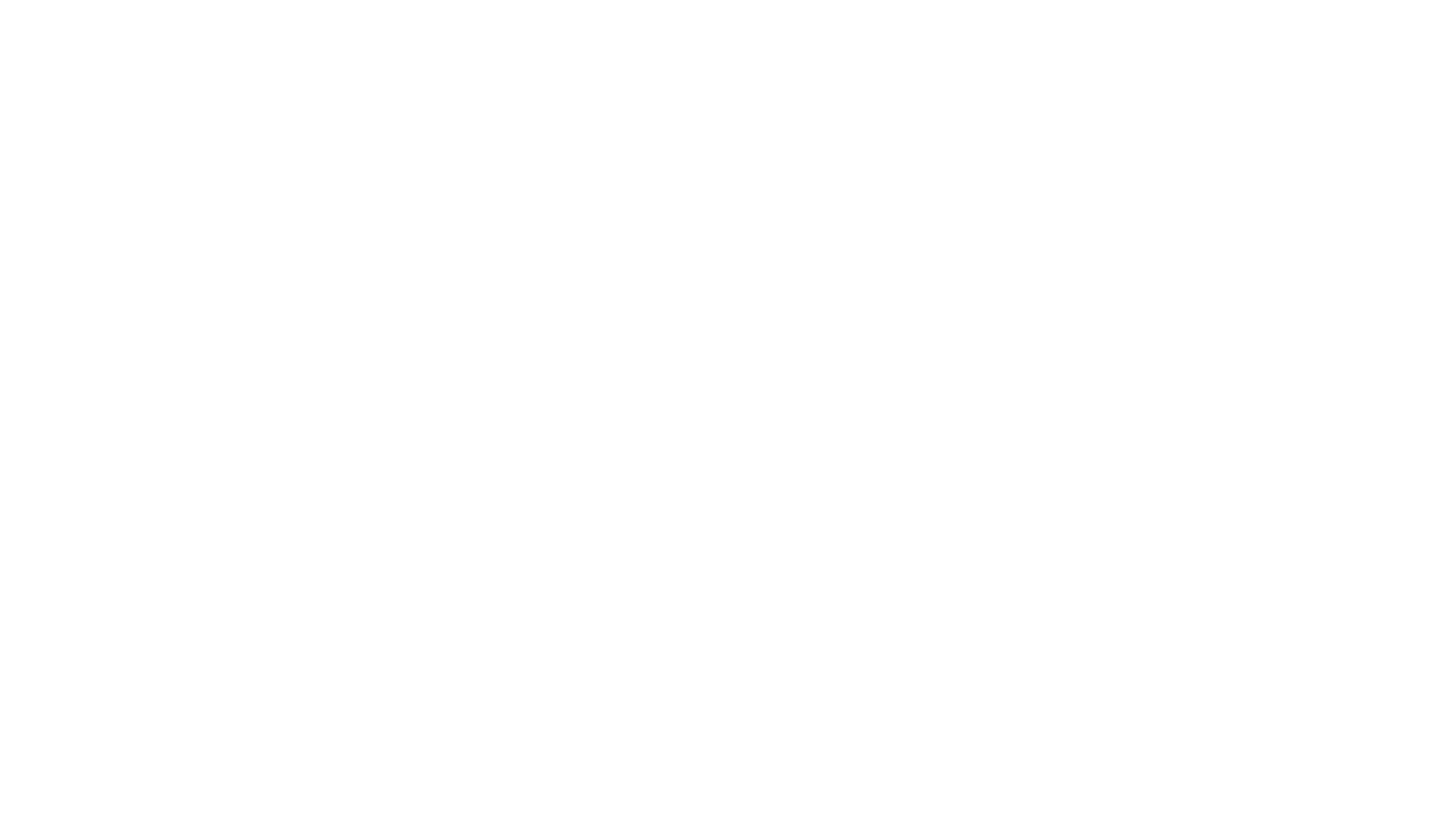scroll, scrollTop: 0, scrollLeft: 0, axis: both 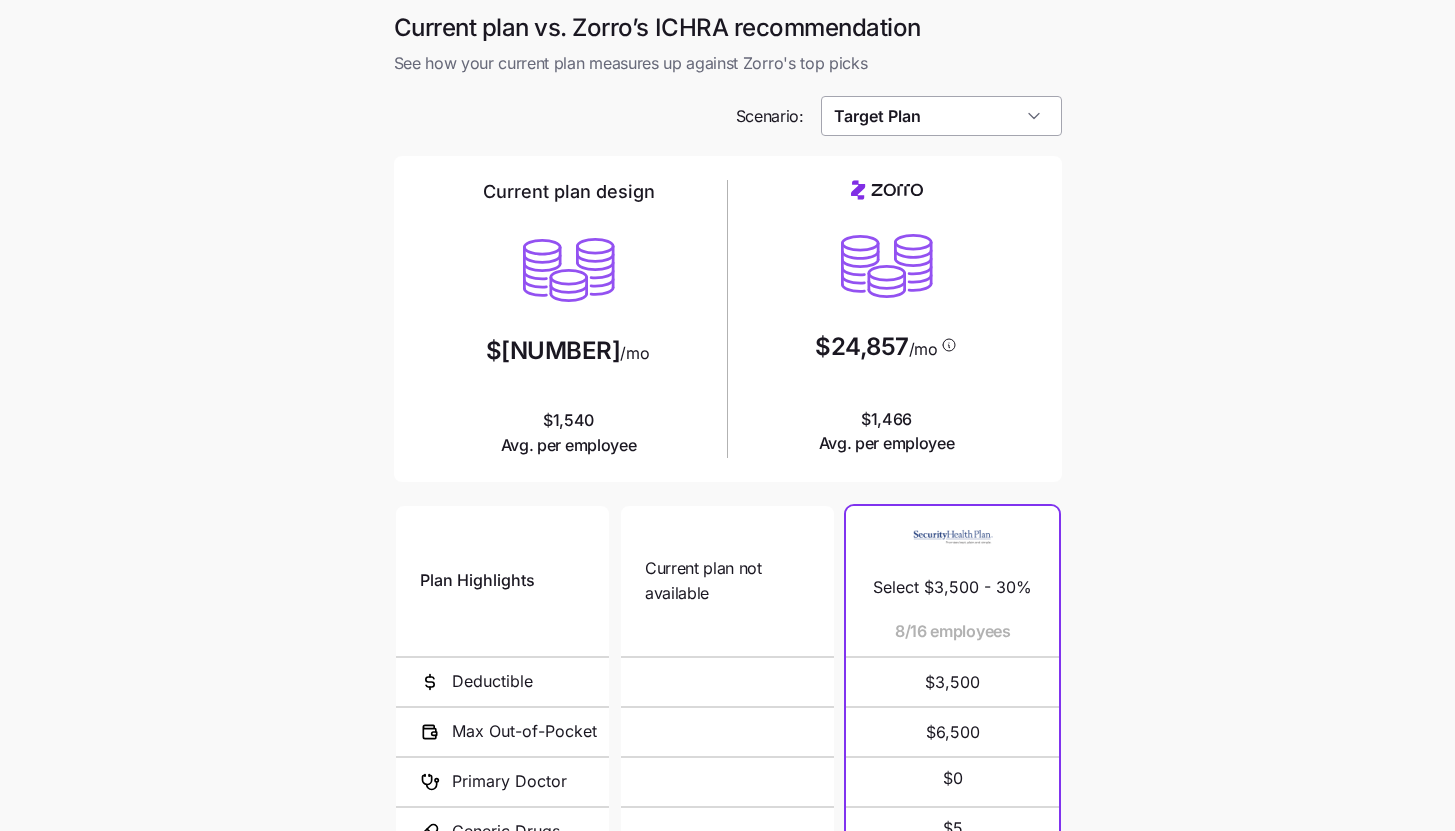 click on "Target Plan" at bounding box center [941, 116] 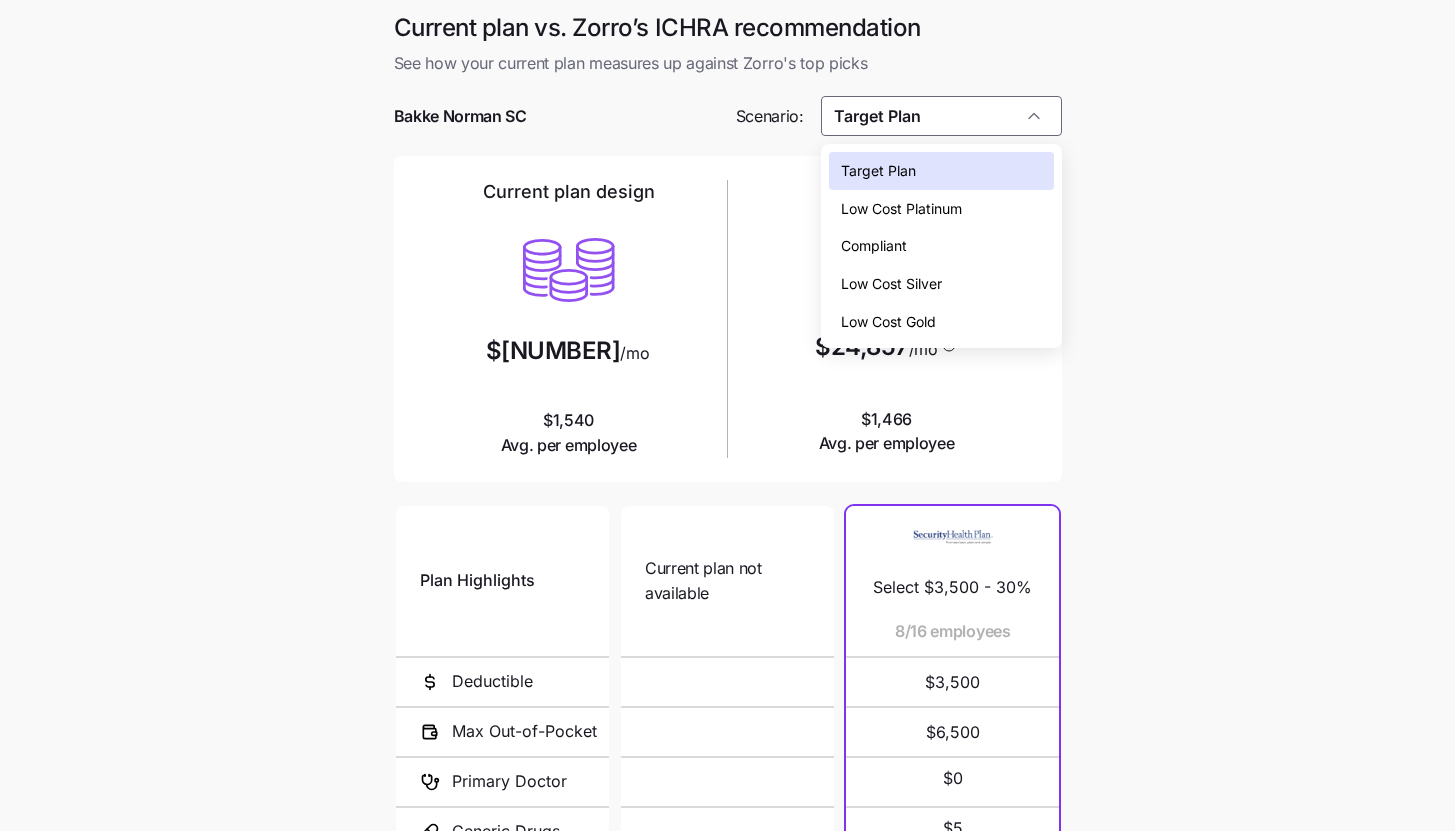 click on "Low Cost Silver" at bounding box center [941, 284] 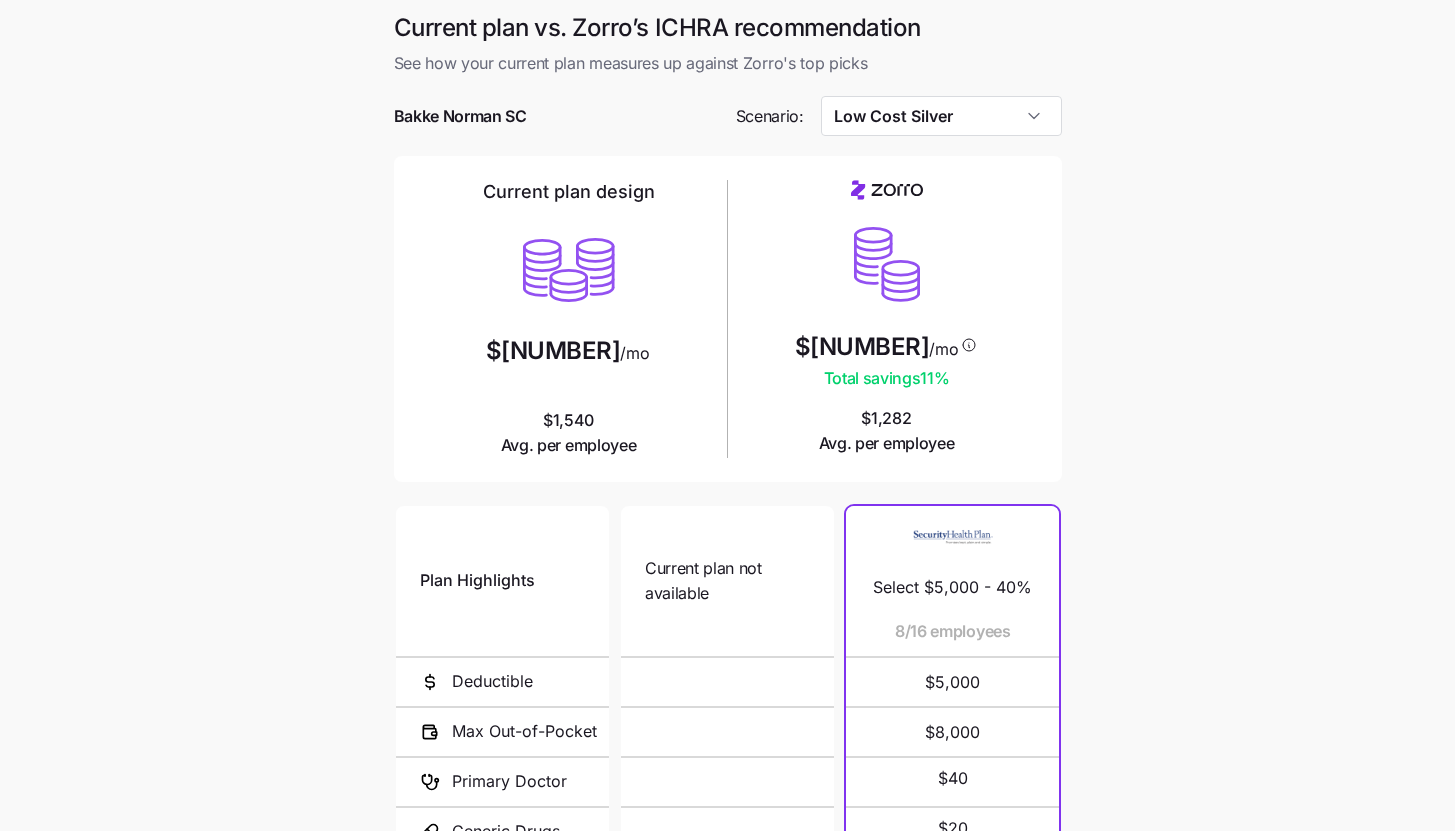 type on "Low Cost Silver" 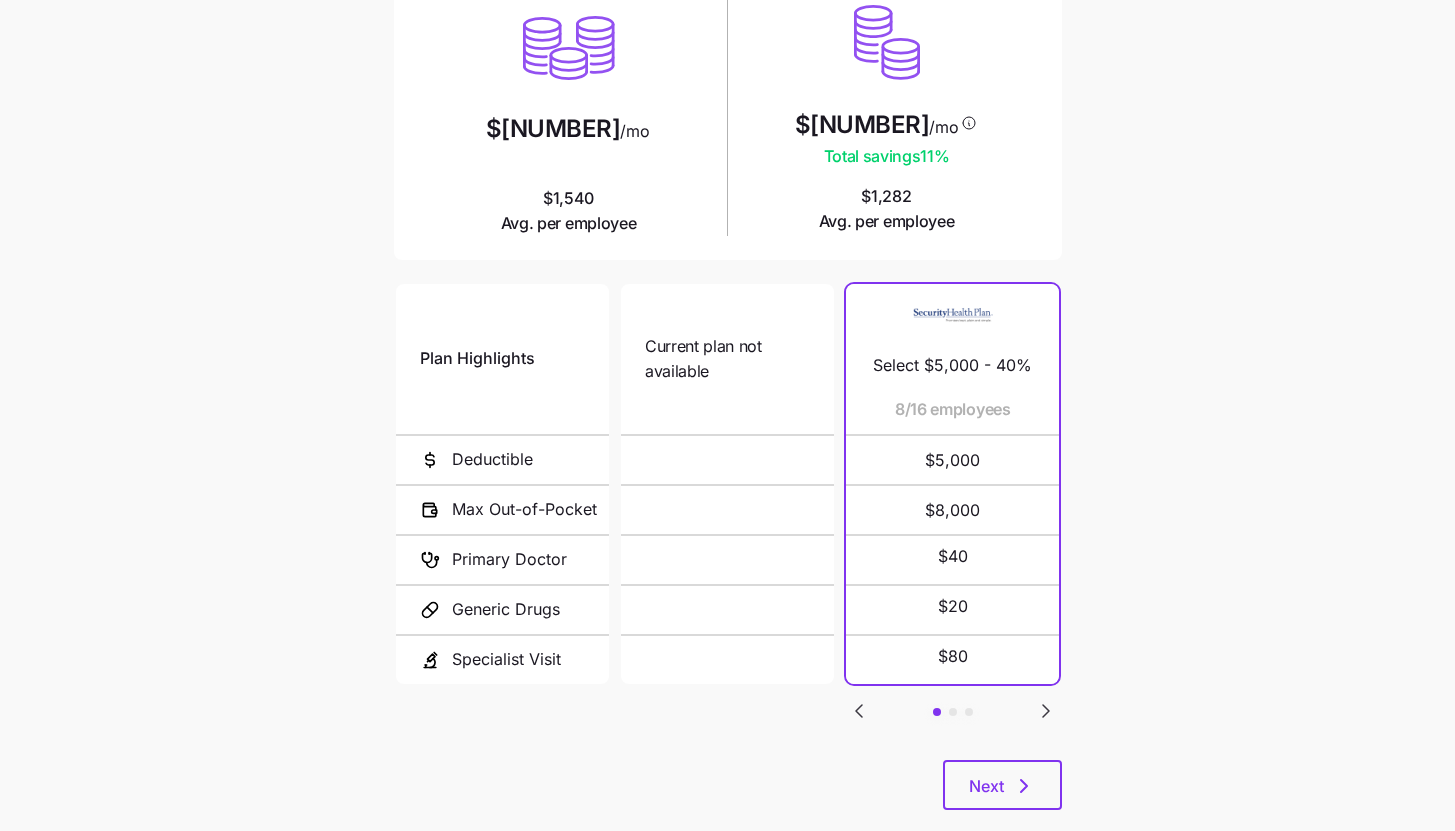 scroll, scrollTop: 260, scrollLeft: 0, axis: vertical 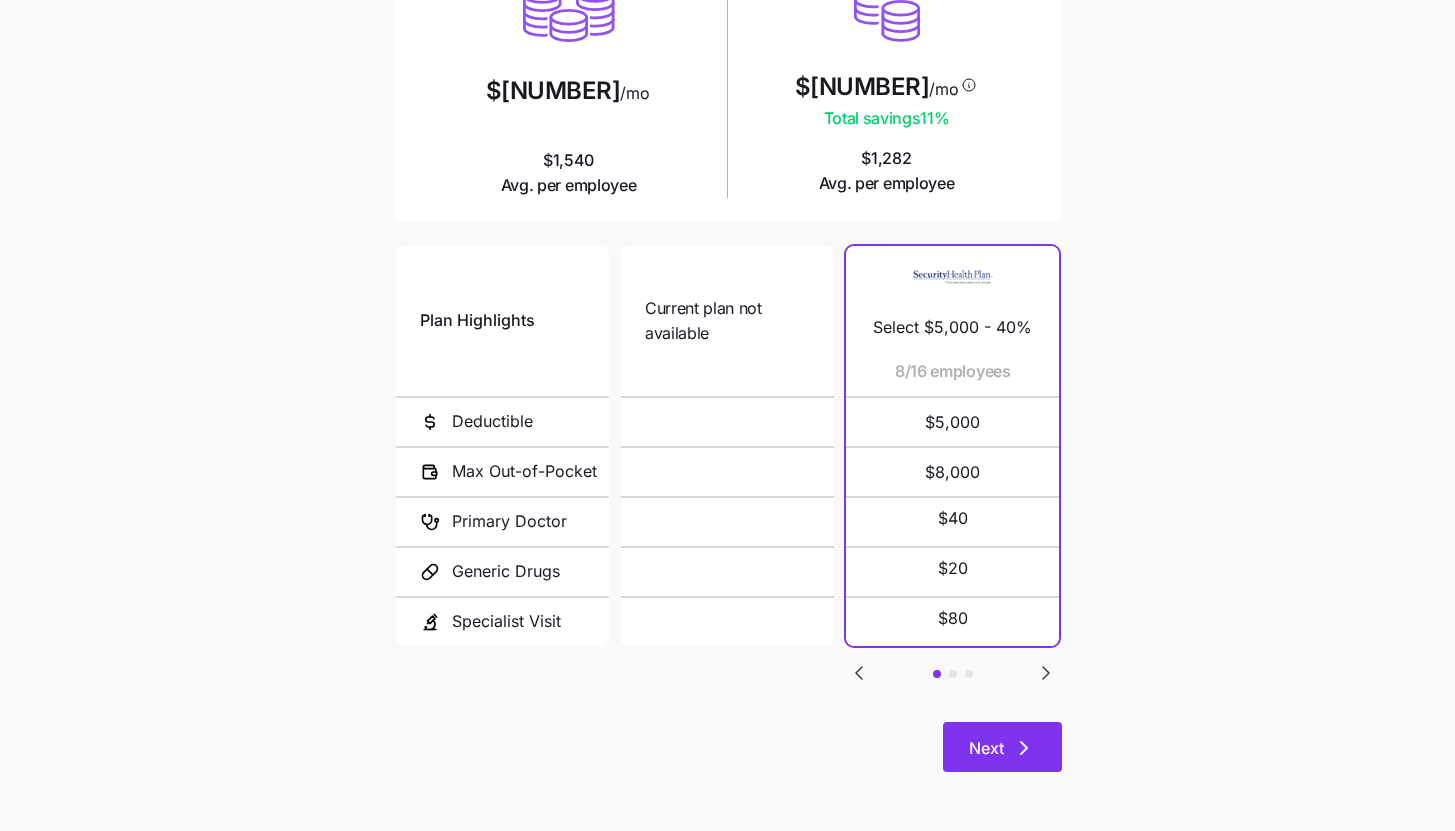 click on "Next" at bounding box center (1002, 747) 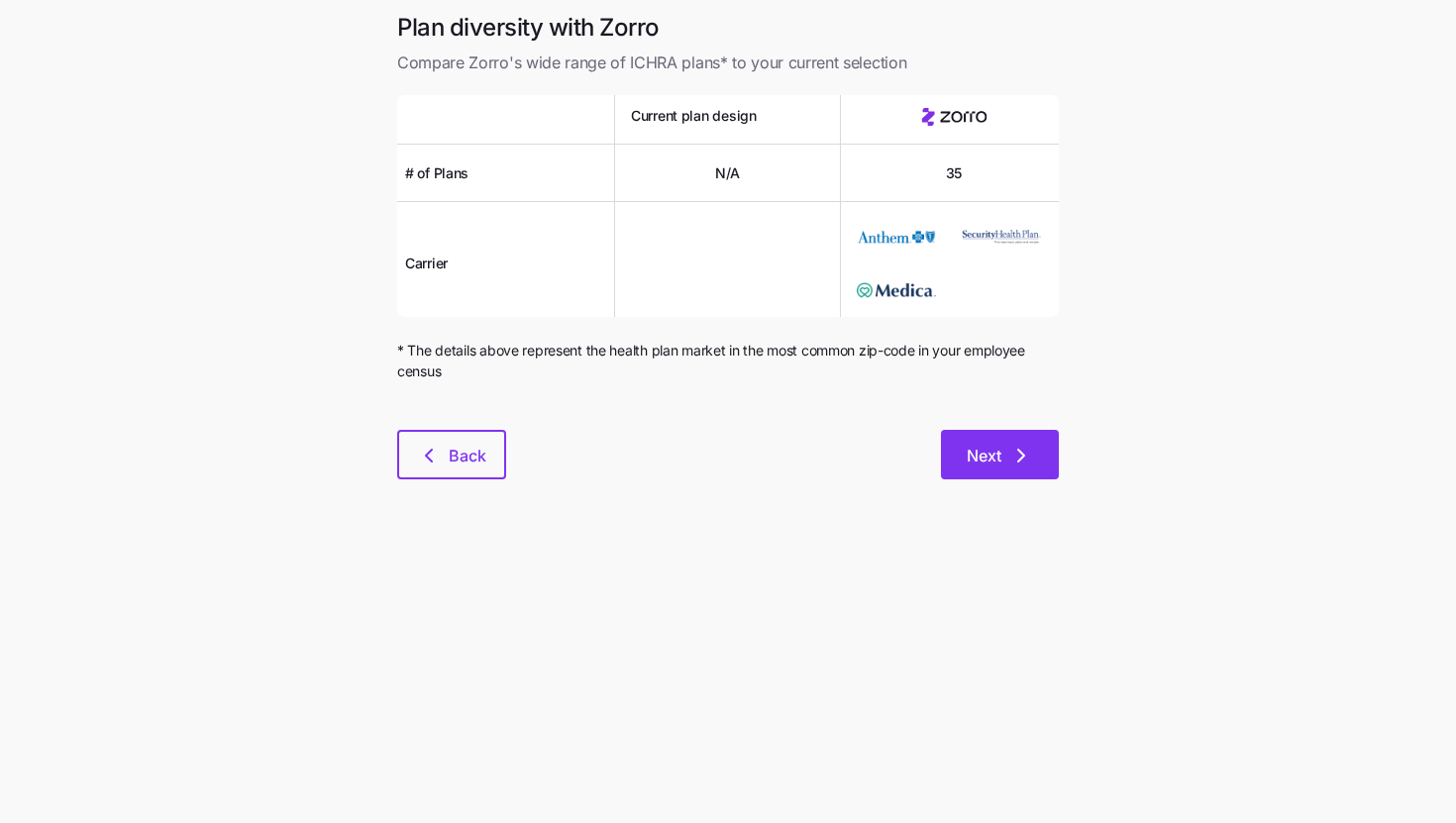 click 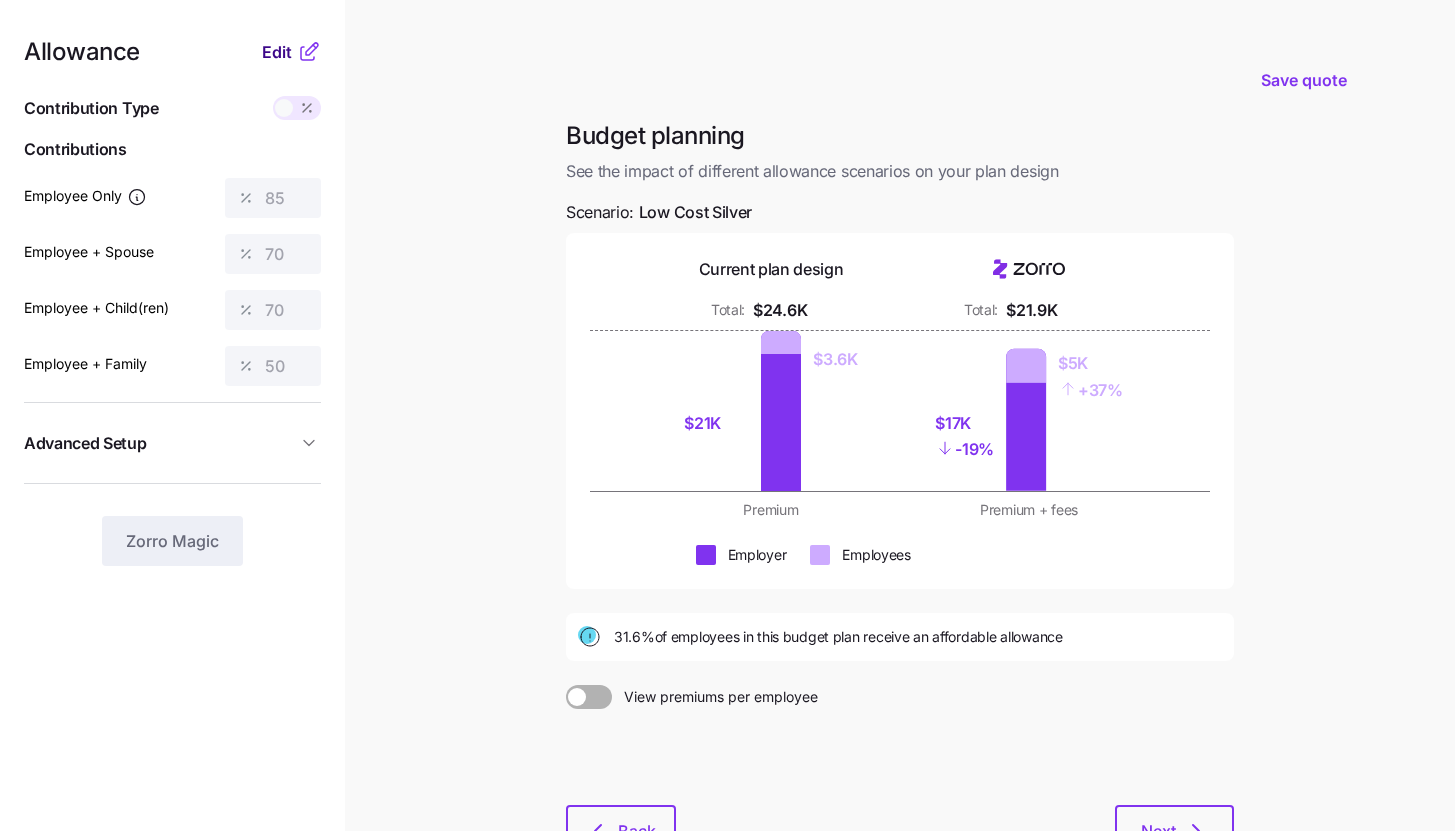 click on "Edit" at bounding box center (277, 52) 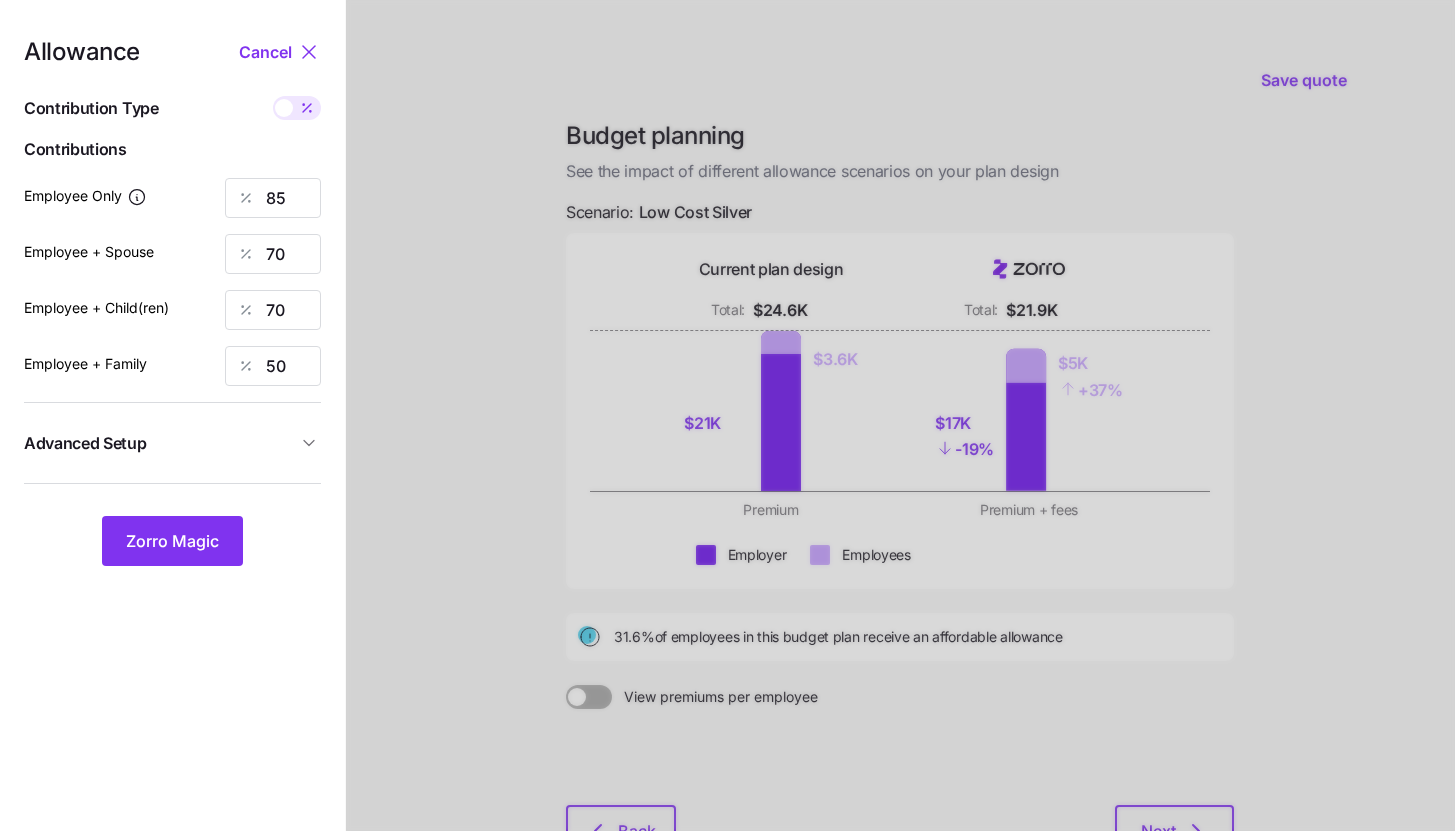 click on "Advanced Setup" at bounding box center (160, 443) 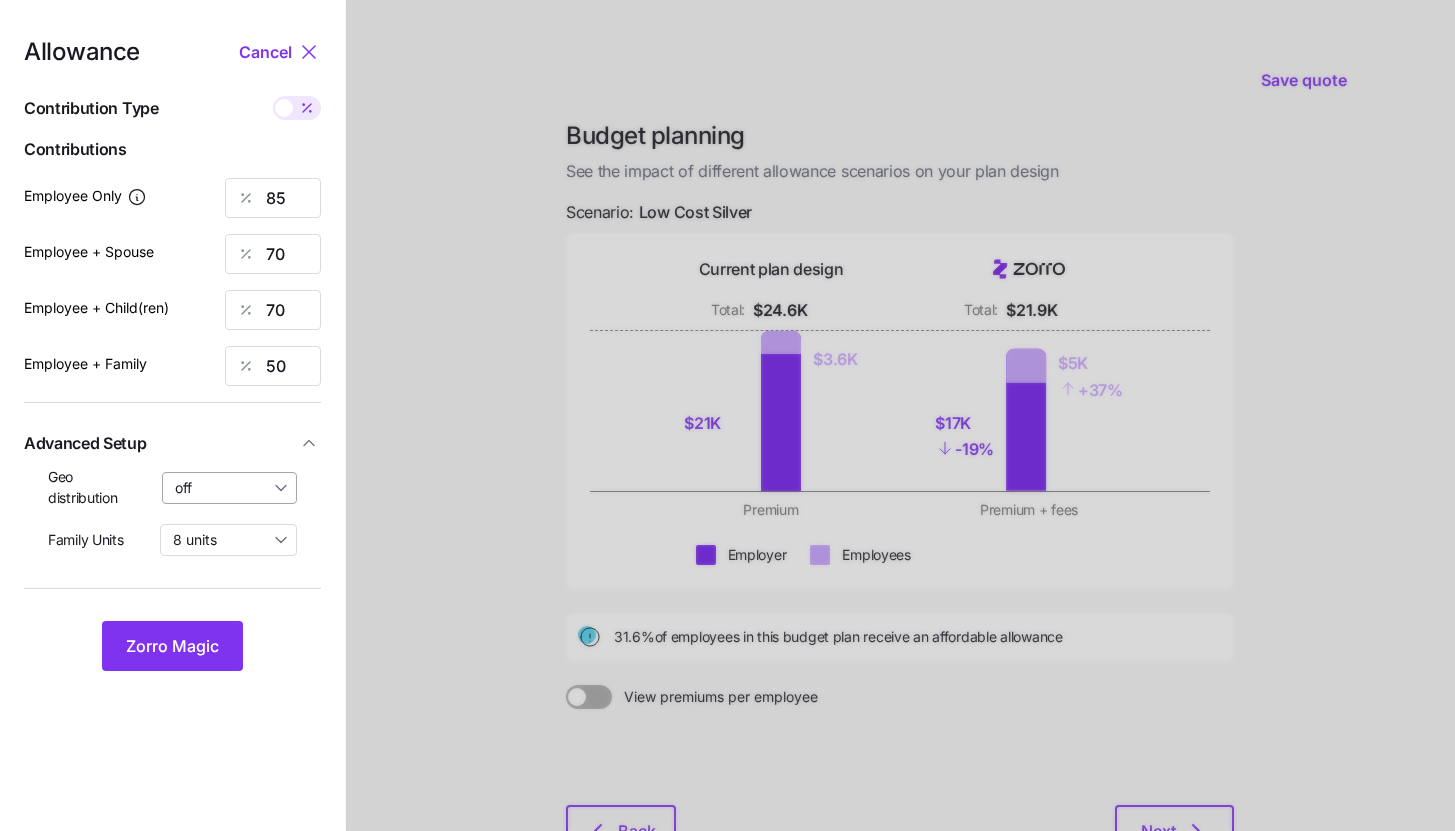click on "off" at bounding box center [230, 488] 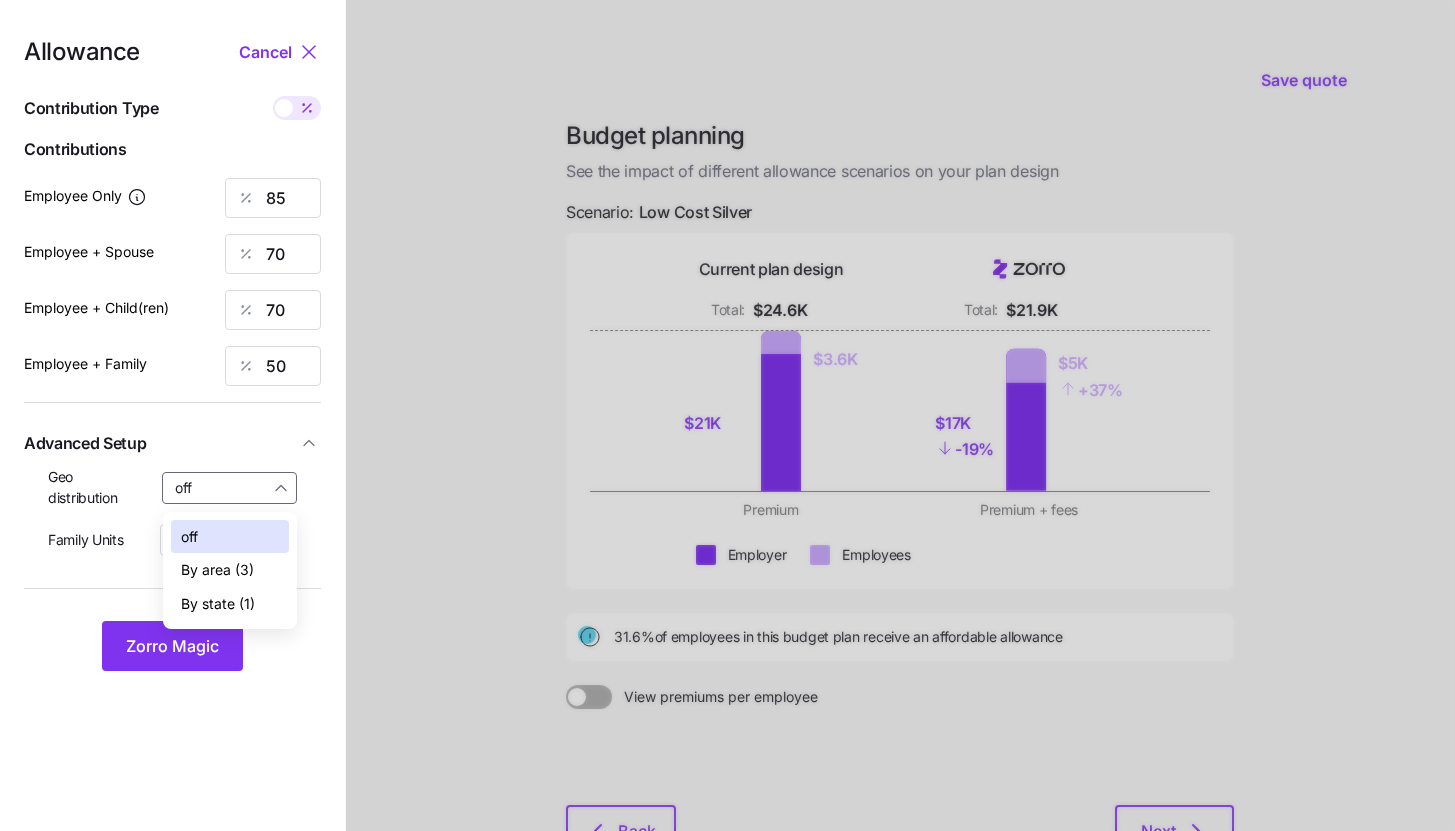 click on "By state (1)" at bounding box center [218, 604] 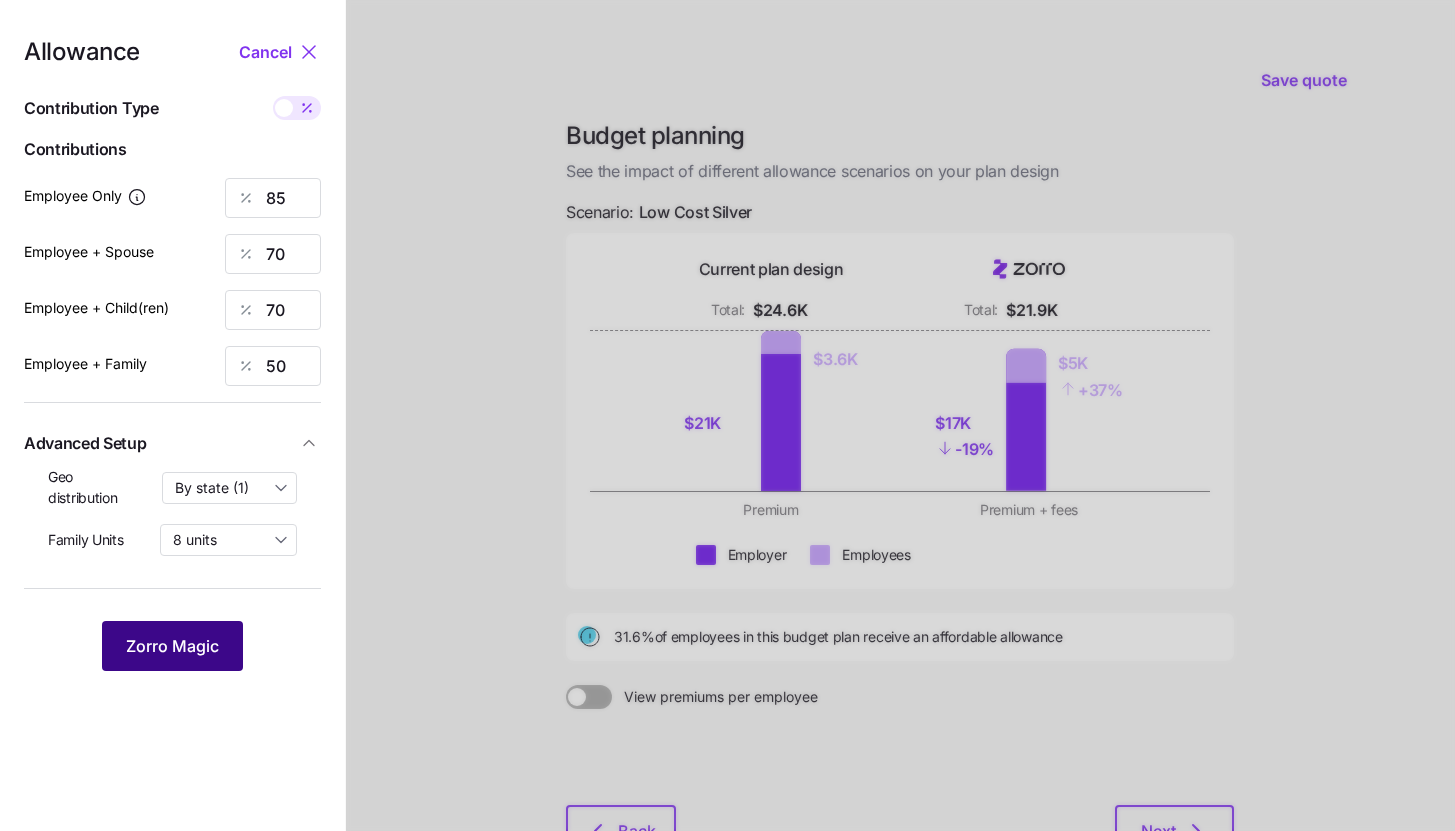 click on "Zorro Magic" at bounding box center (172, 646) 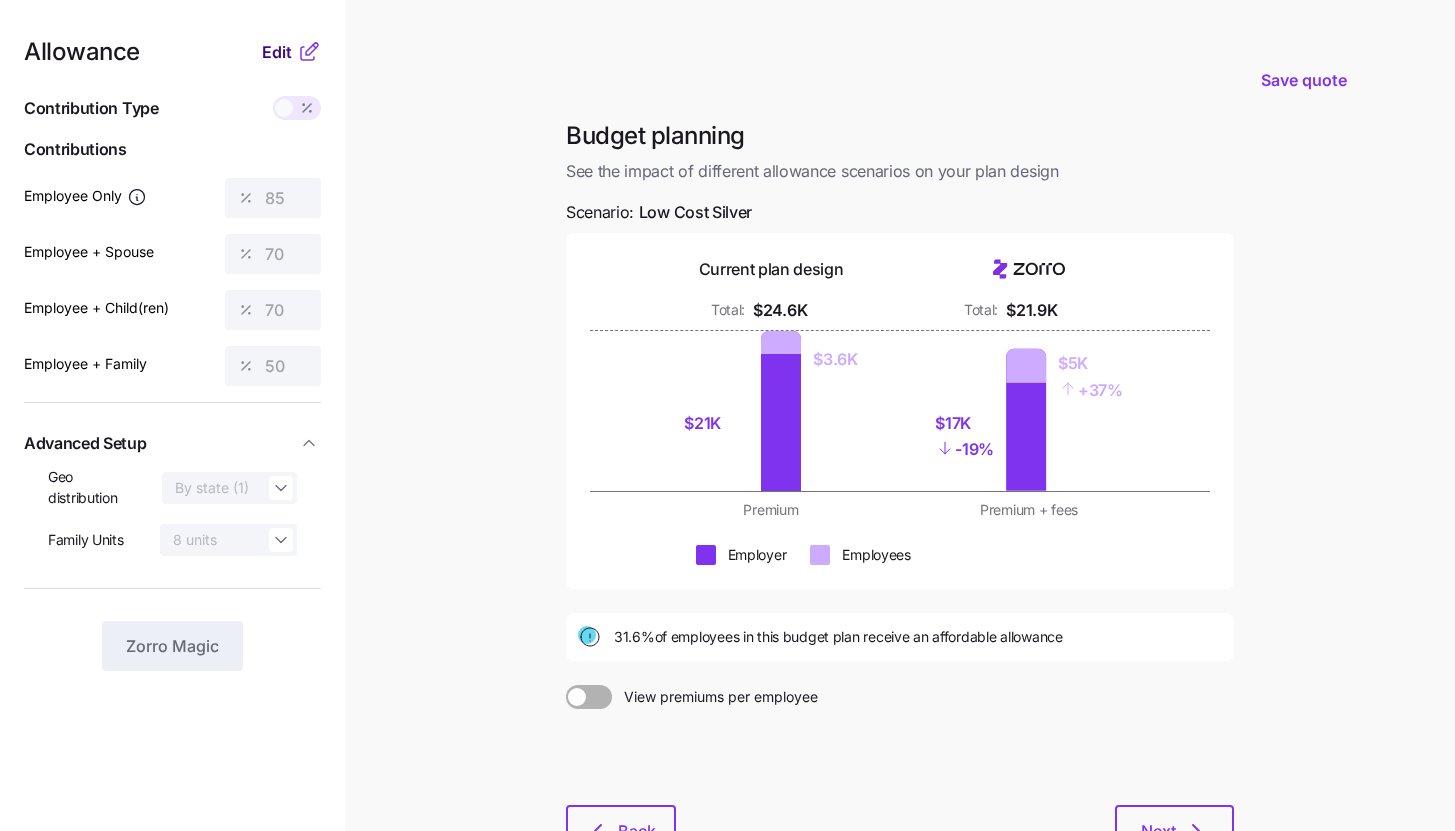 click on "Edit" at bounding box center [277, 52] 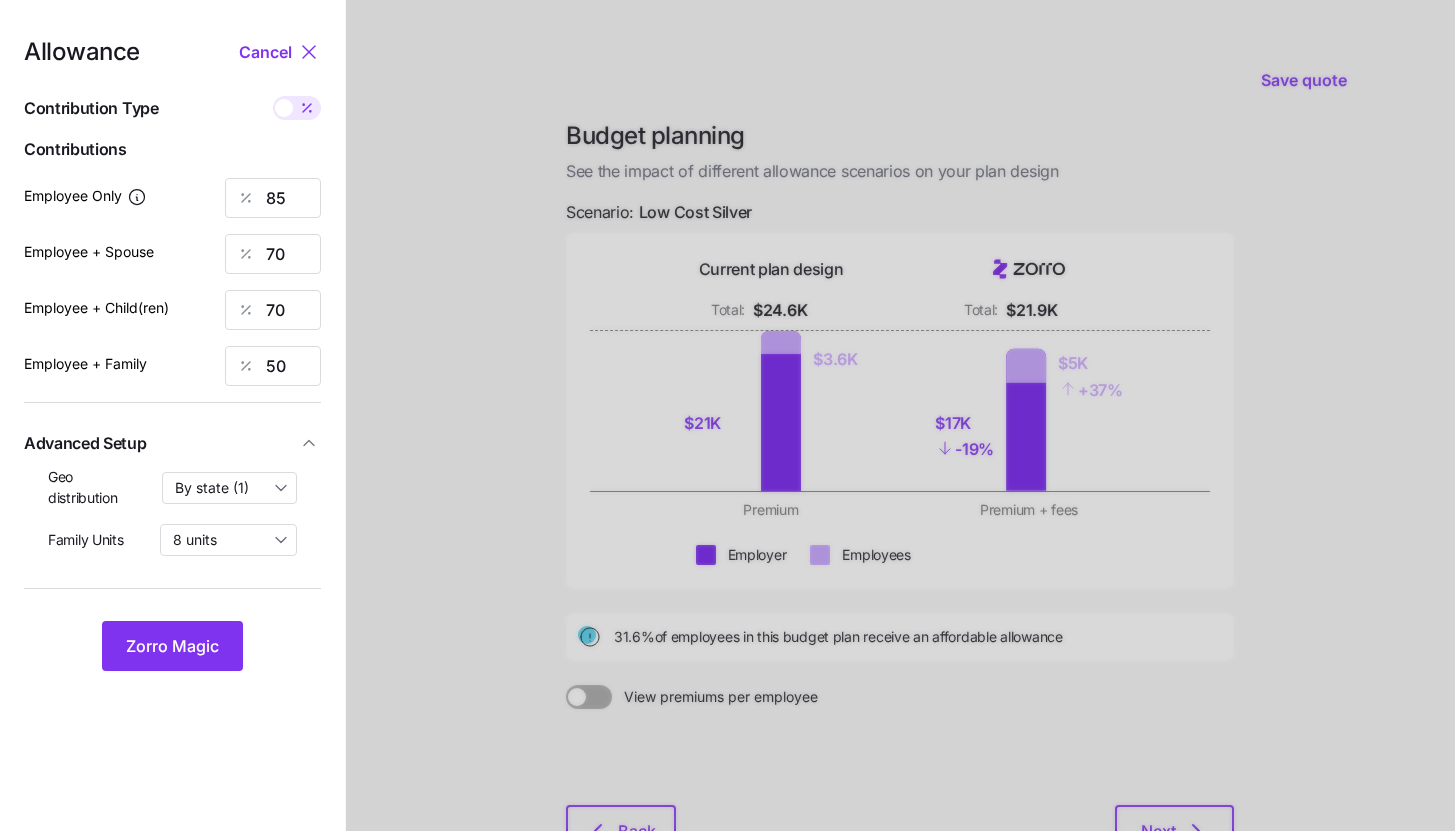 click at bounding box center (307, 108) 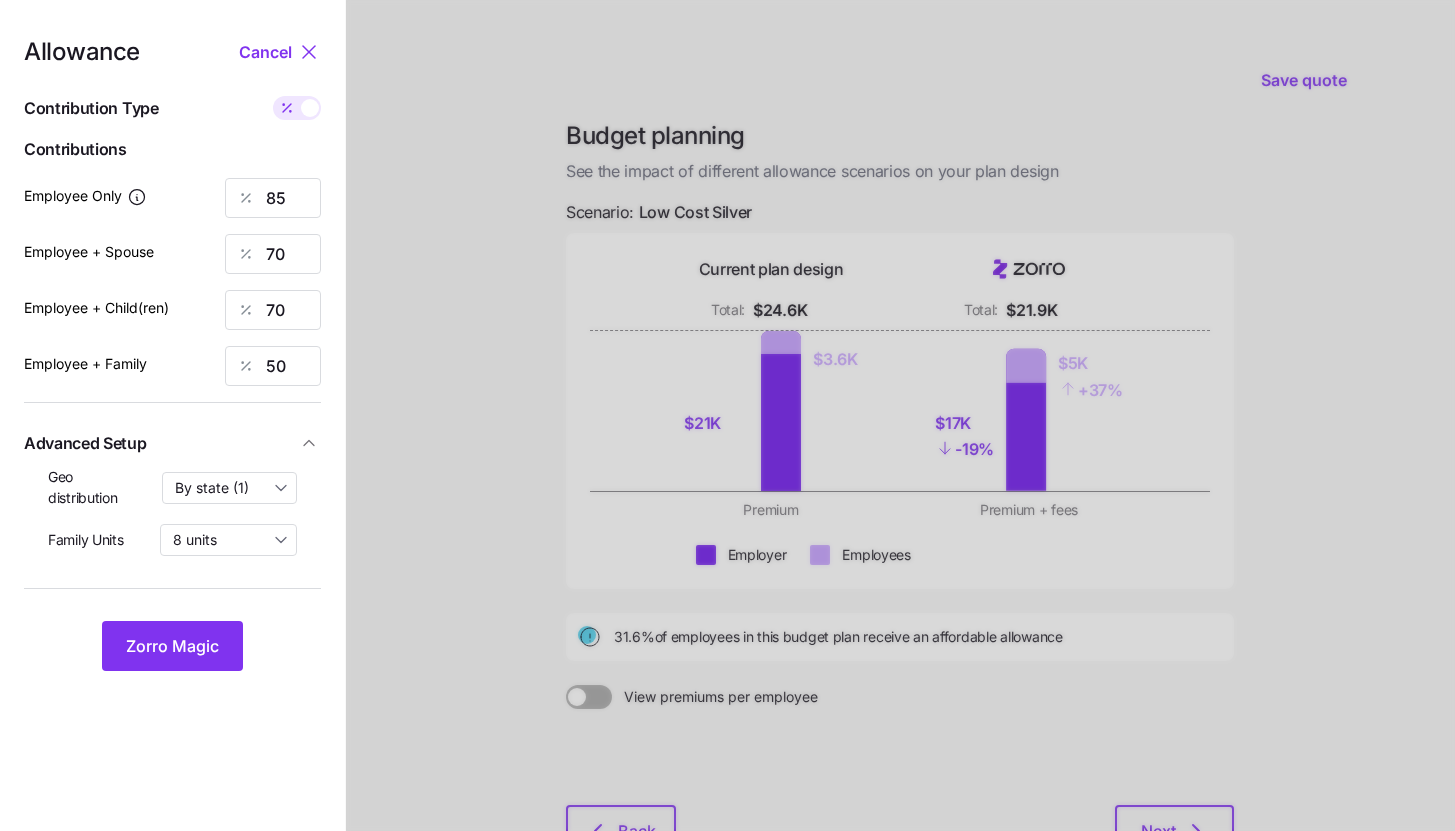 type on "676" 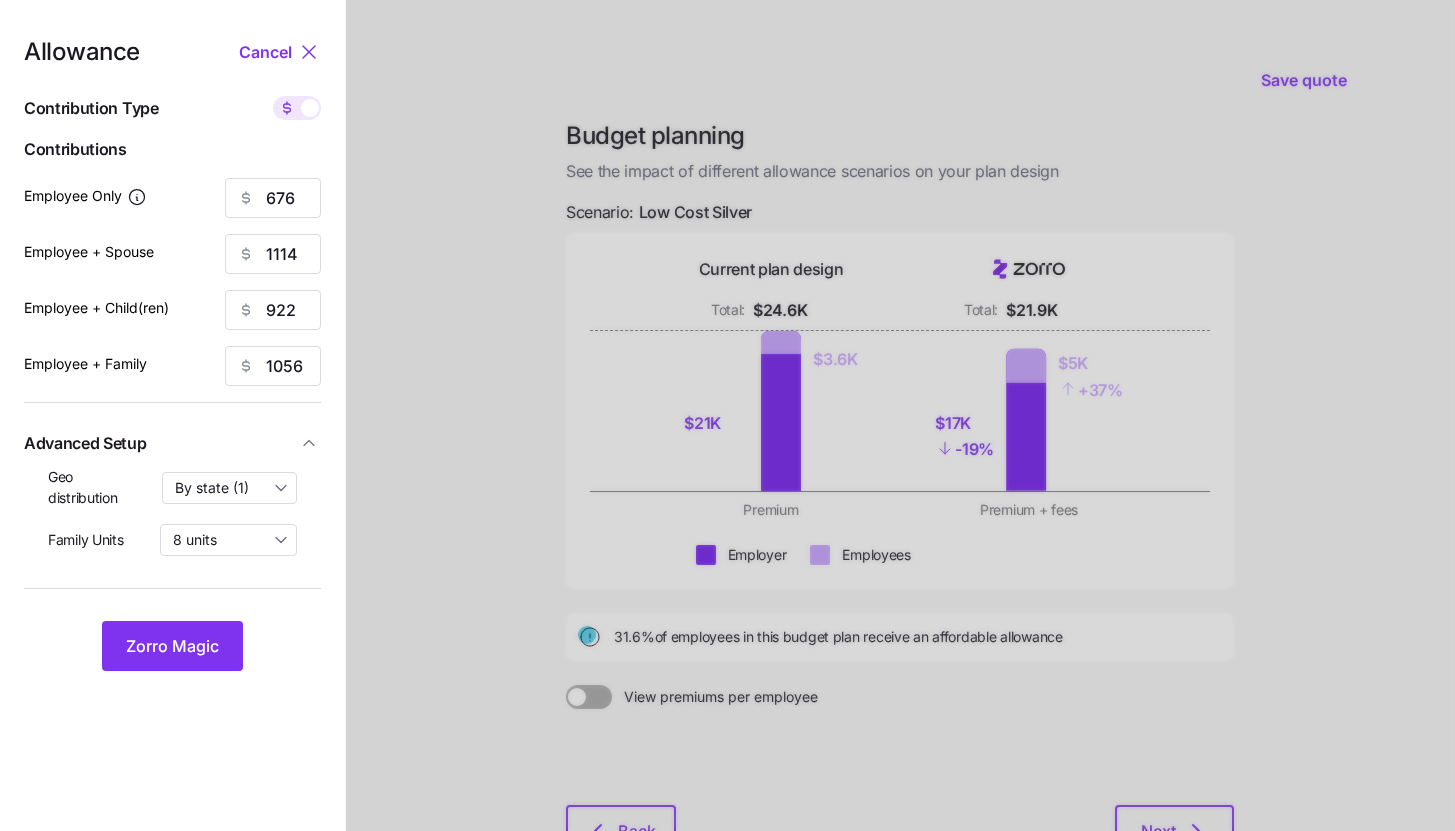 click at bounding box center [310, 108] 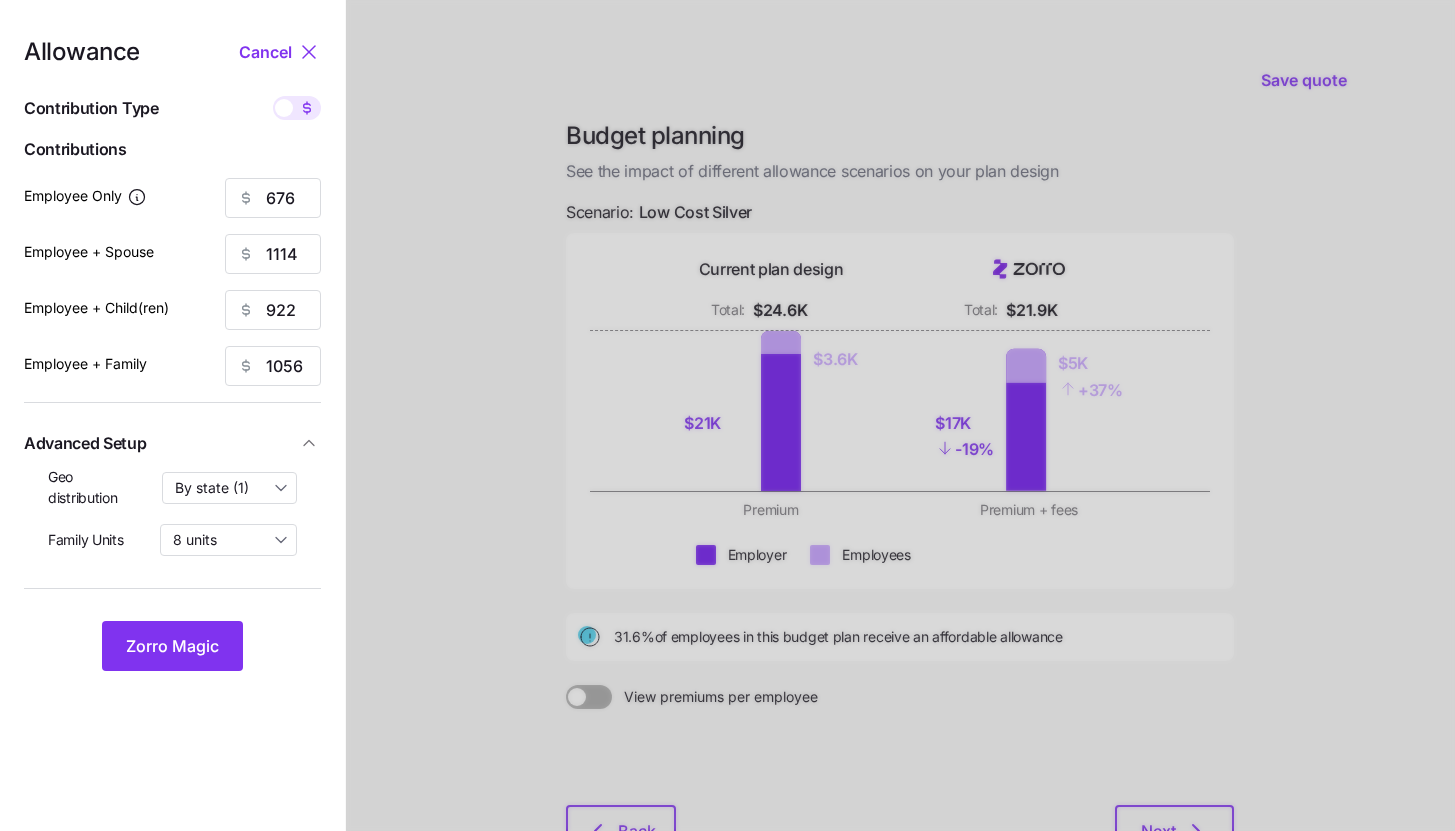 type on "85" 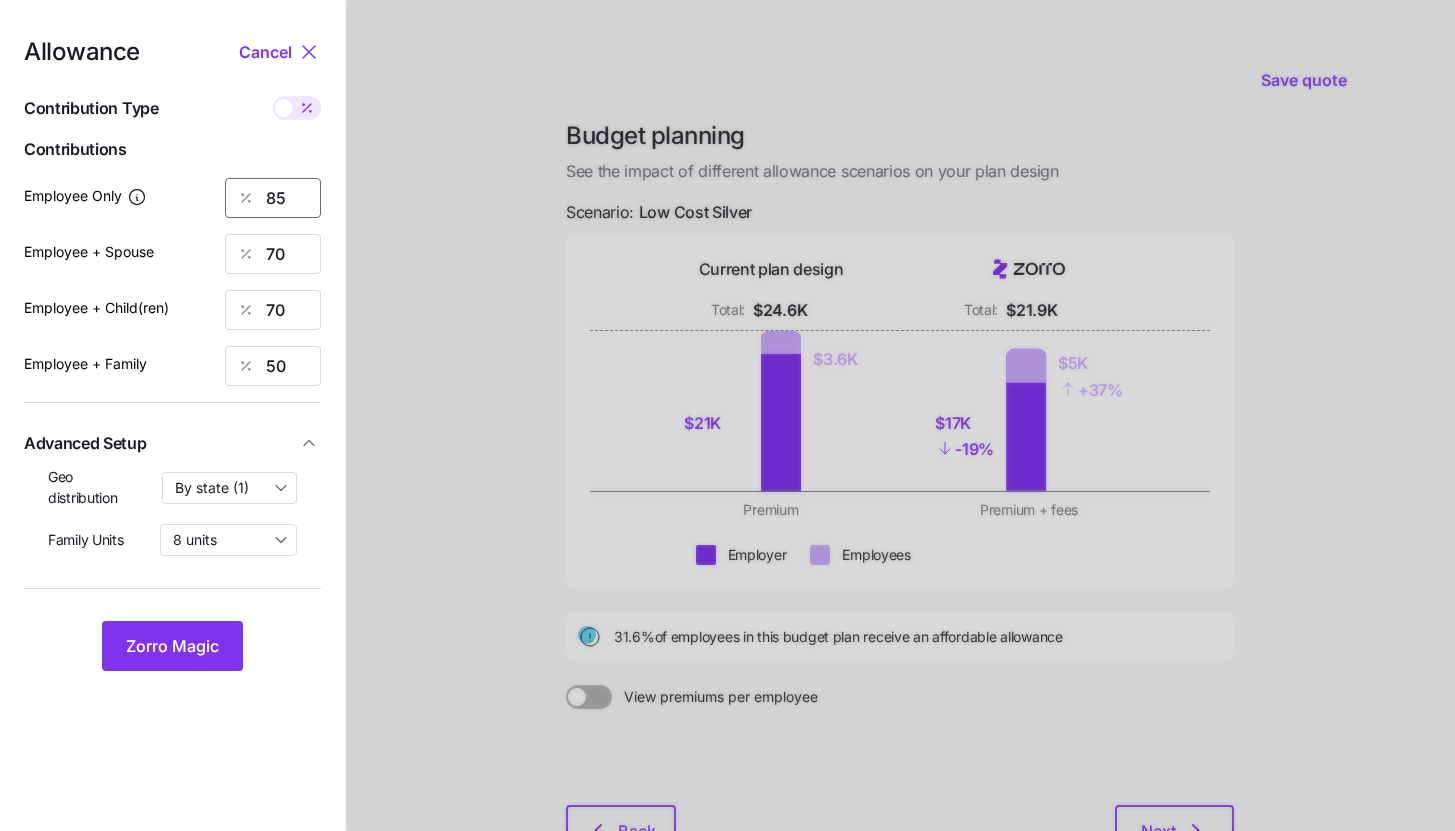drag, startPoint x: 294, startPoint y: 193, endPoint x: 218, endPoint y: 193, distance: 76 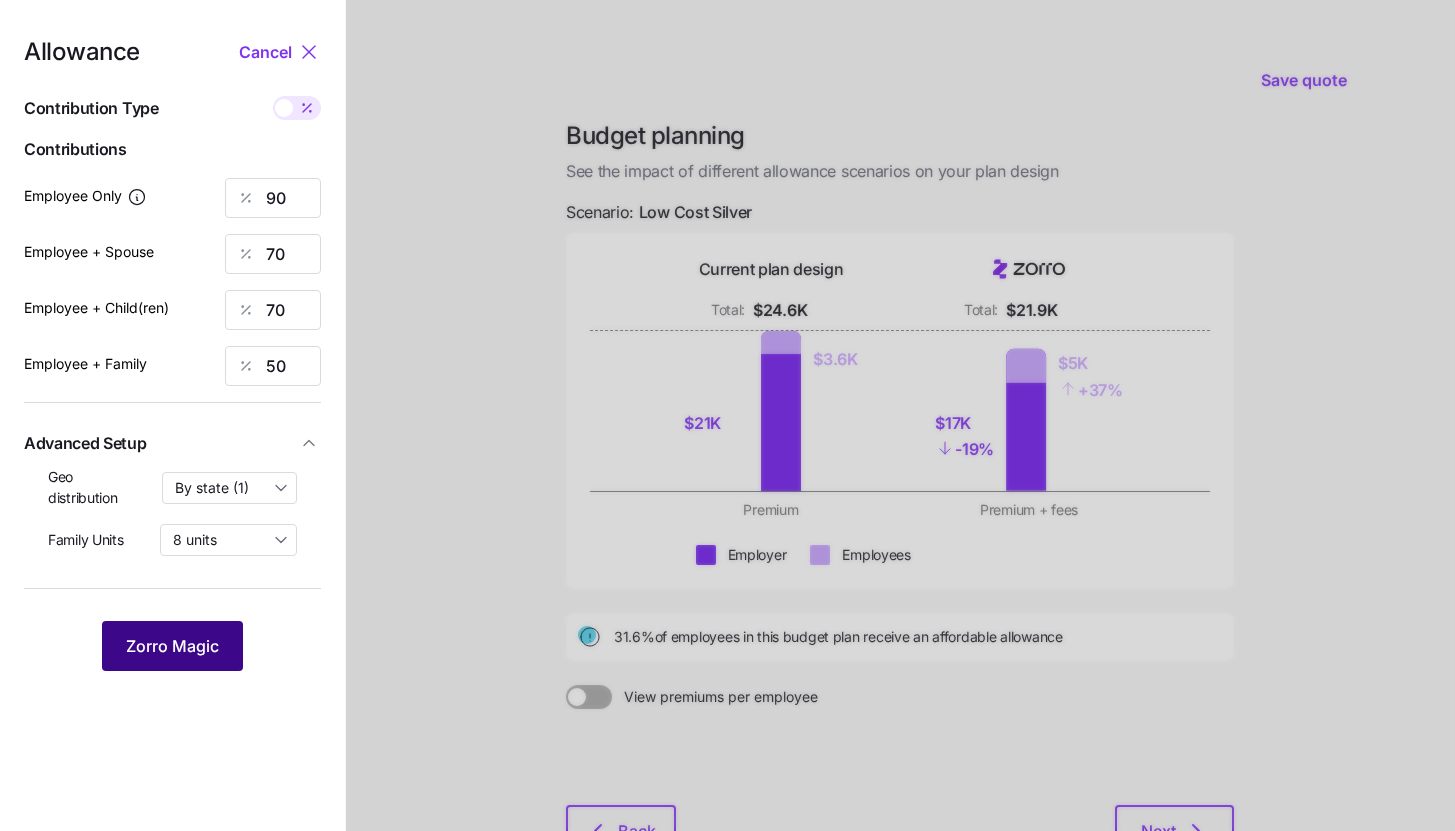 click on "Zorro Magic" at bounding box center [172, 646] 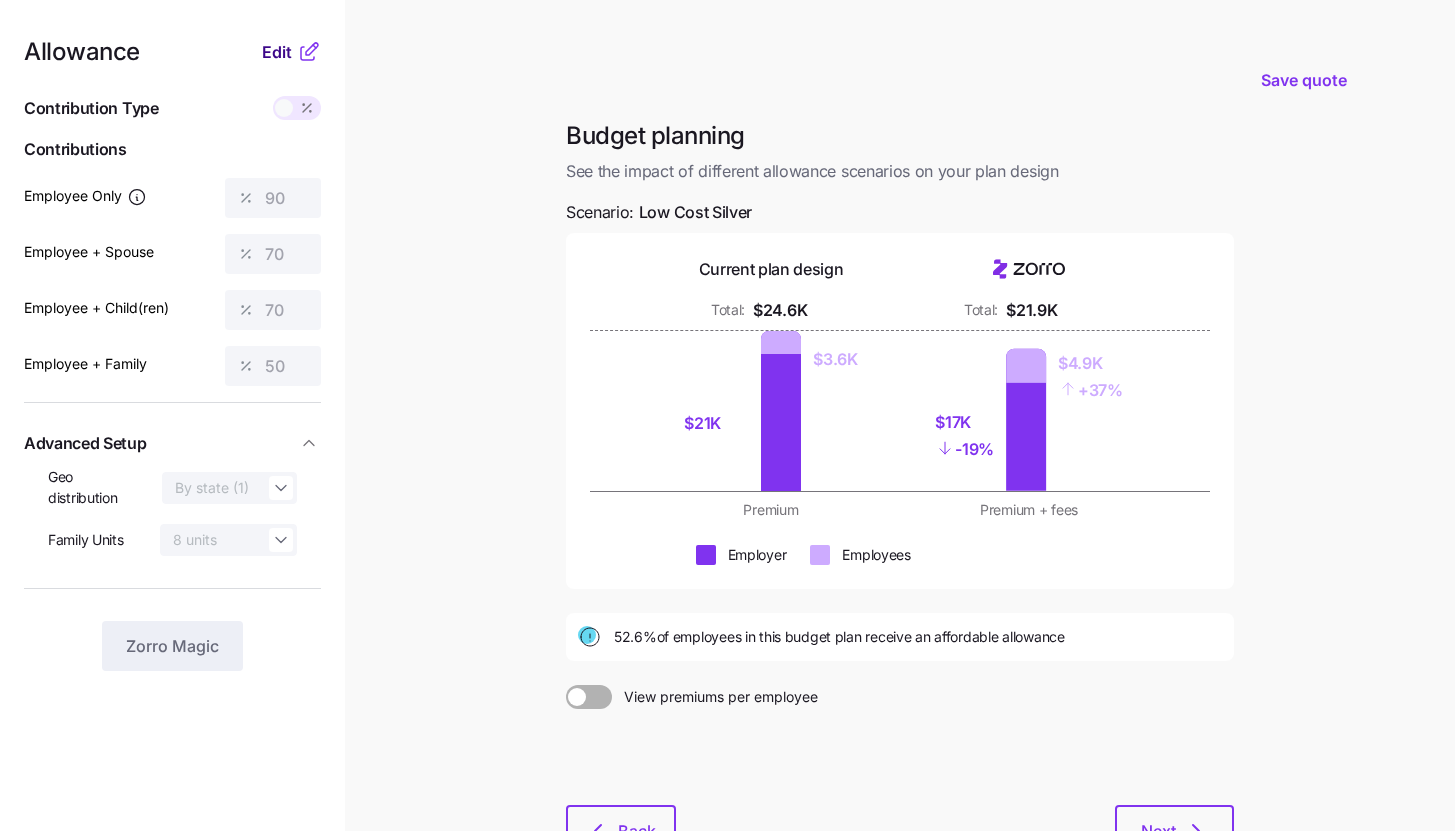 click on "Edit" at bounding box center [277, 52] 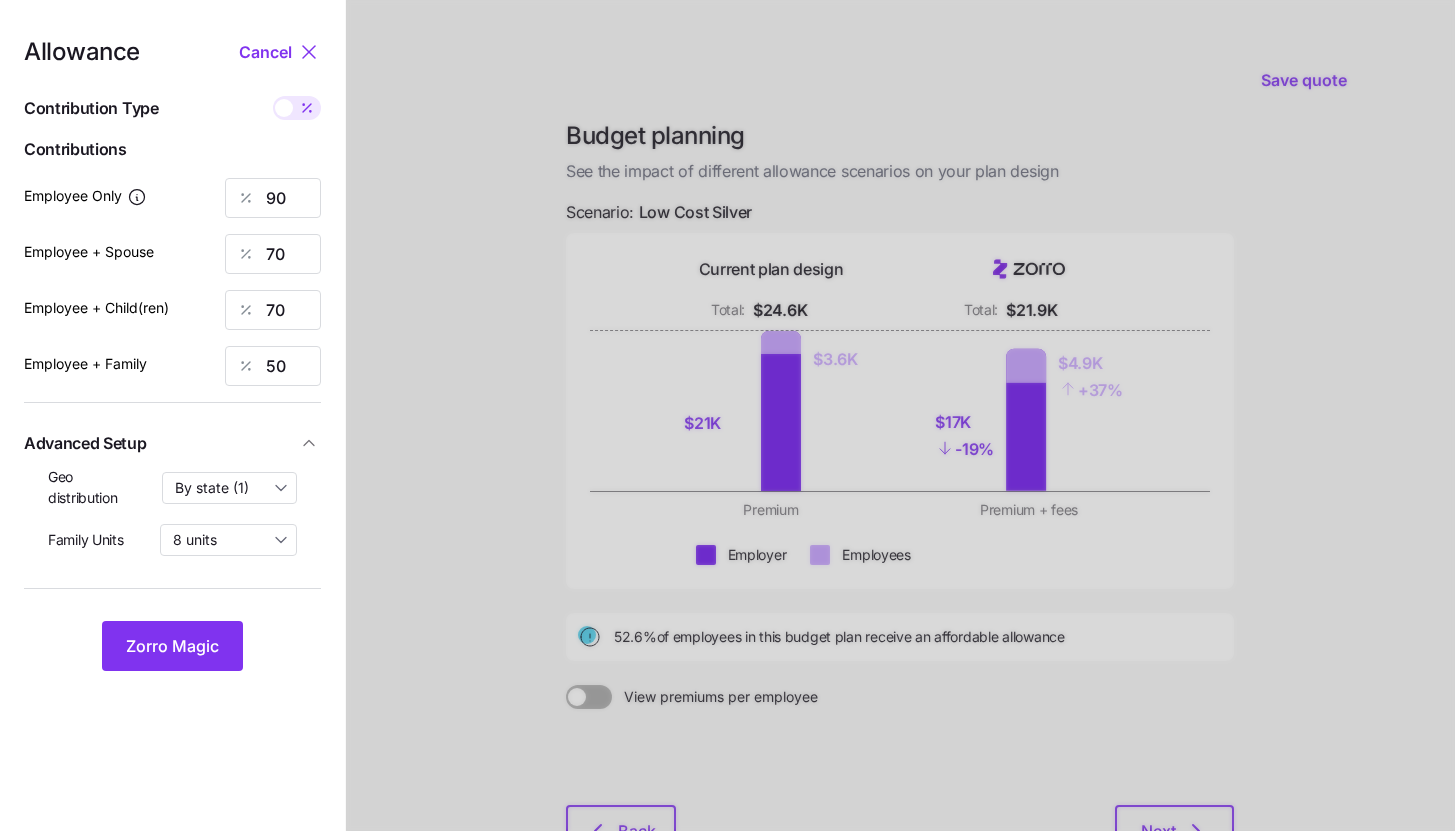 click 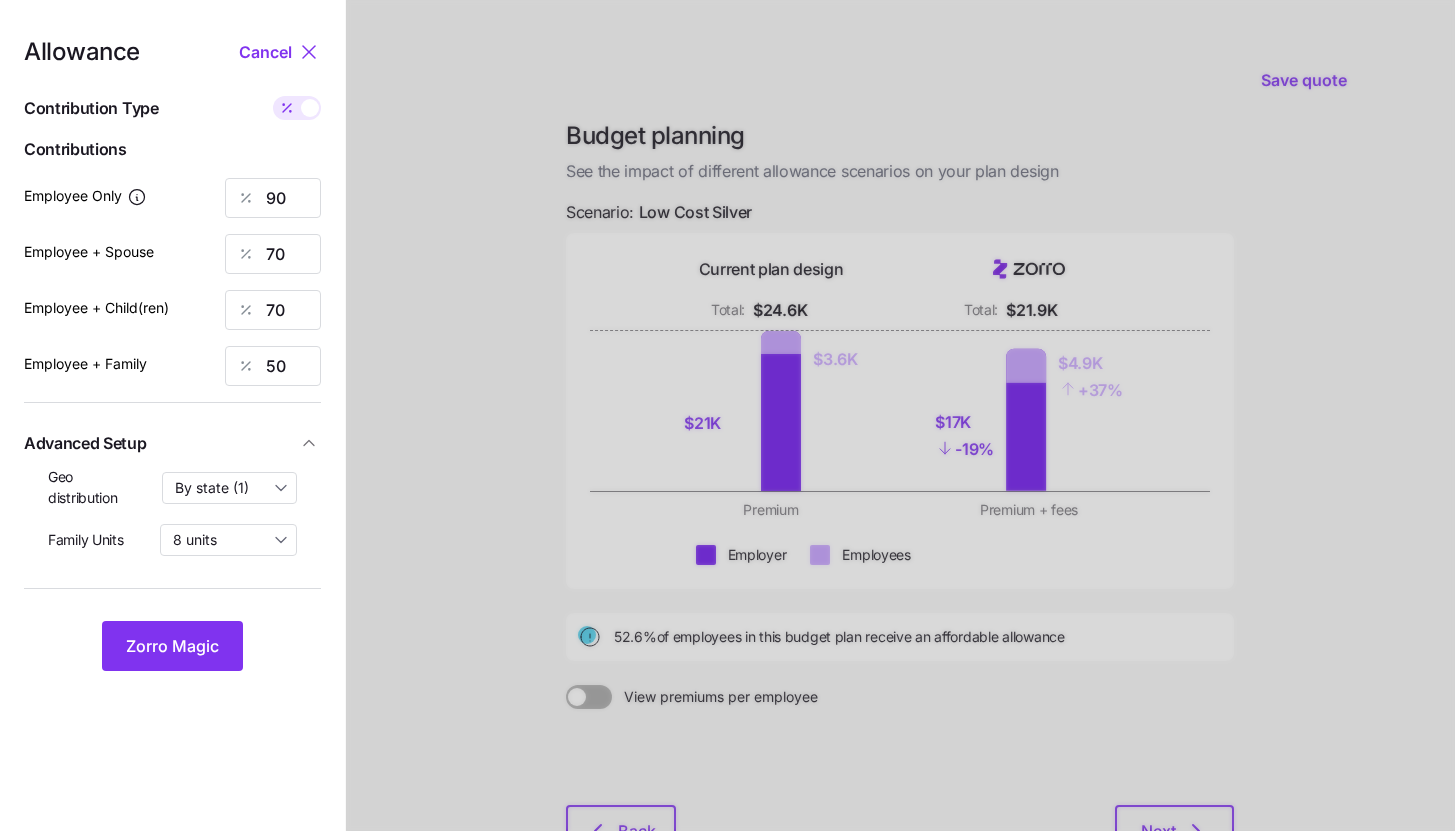 type on "716" 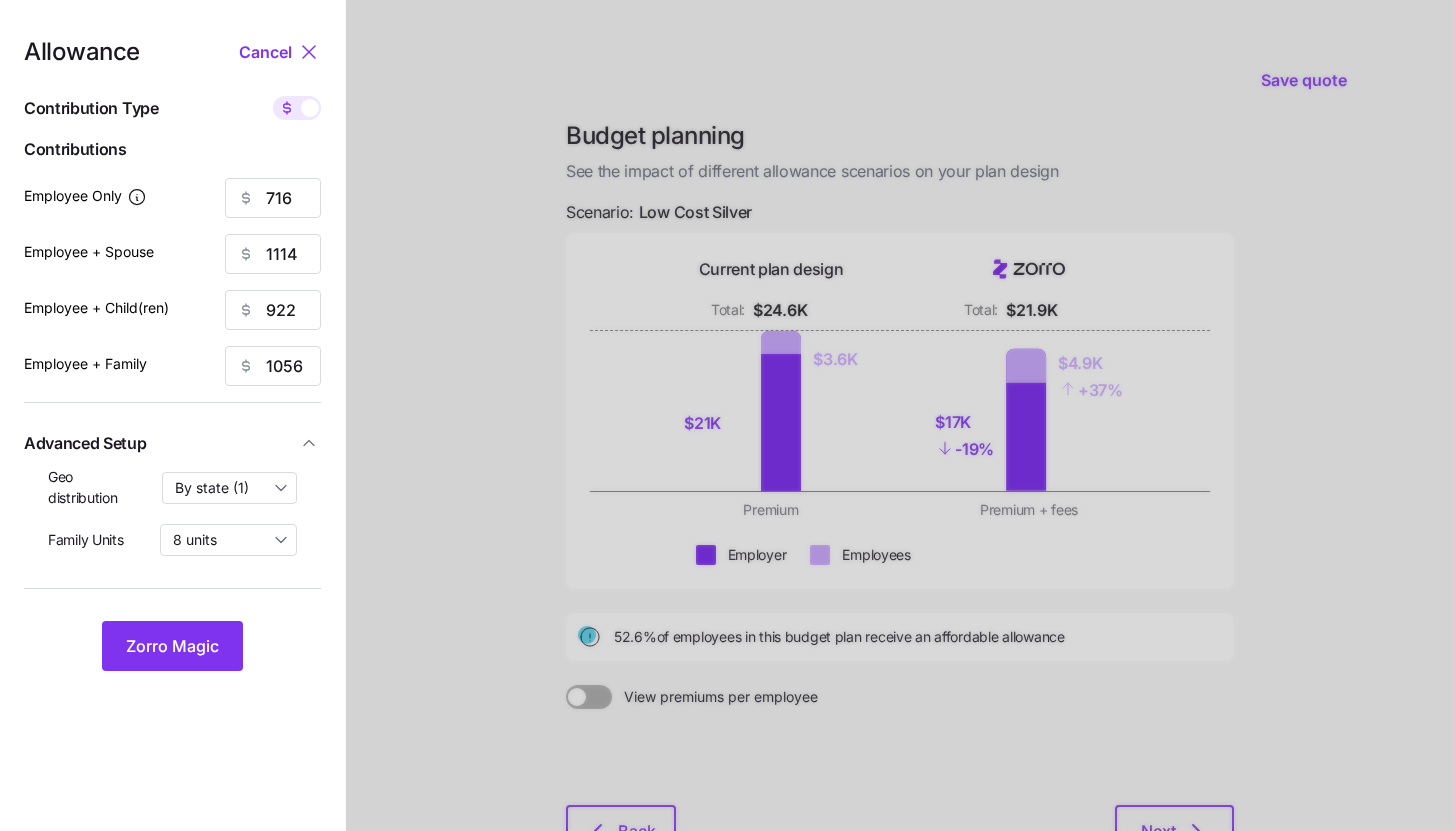 click at bounding box center [297, 108] 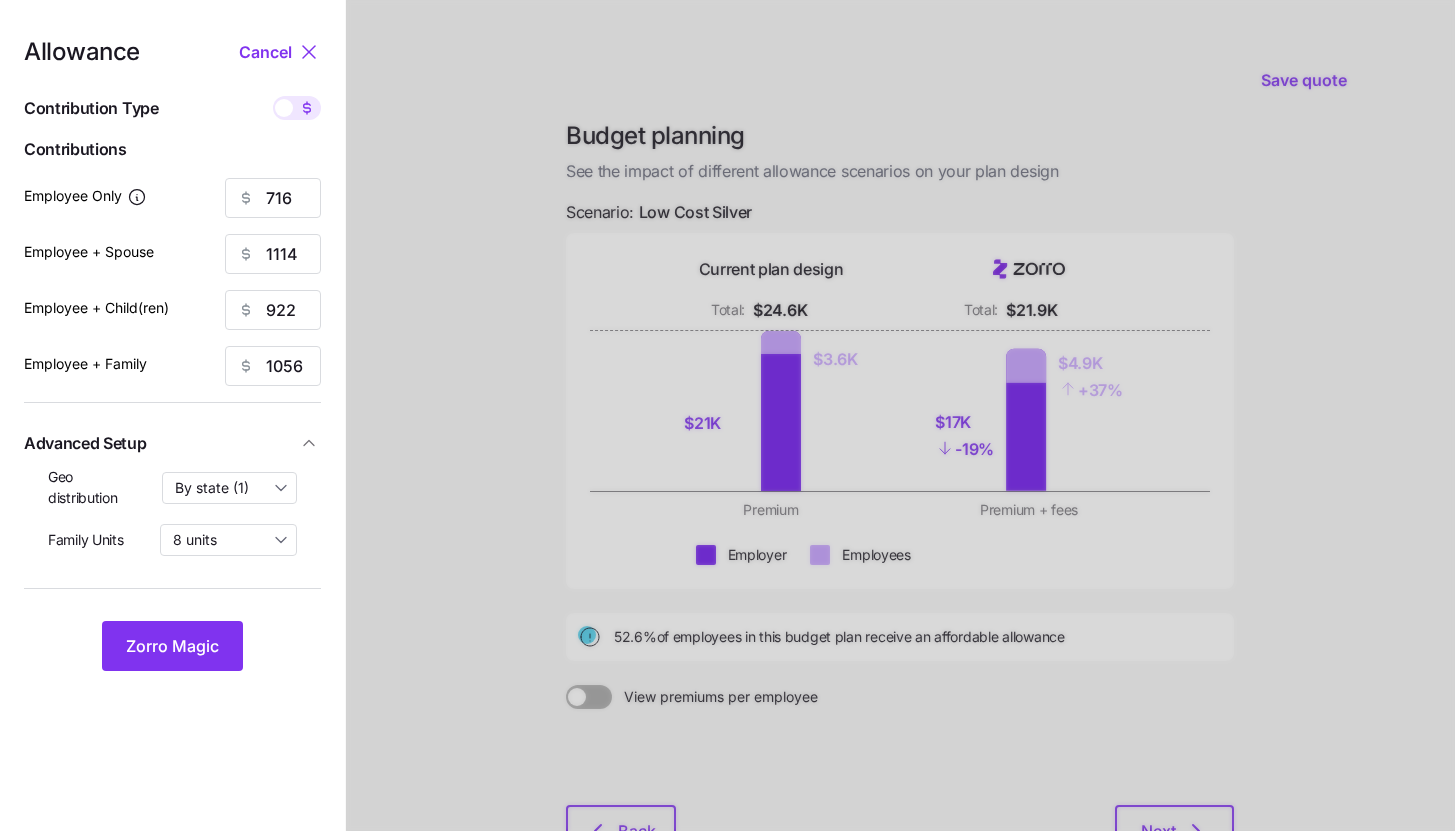 type on "90" 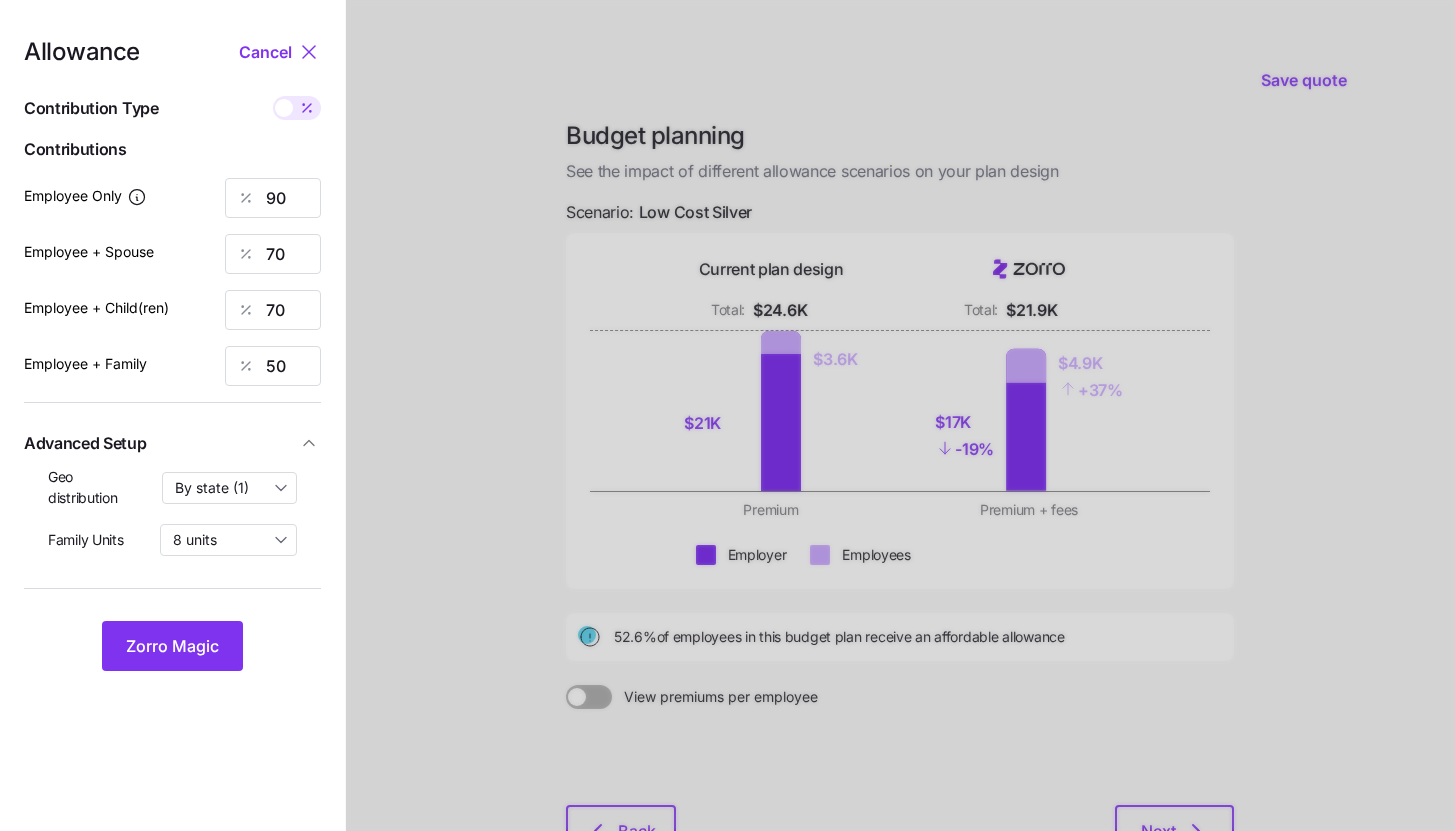 click 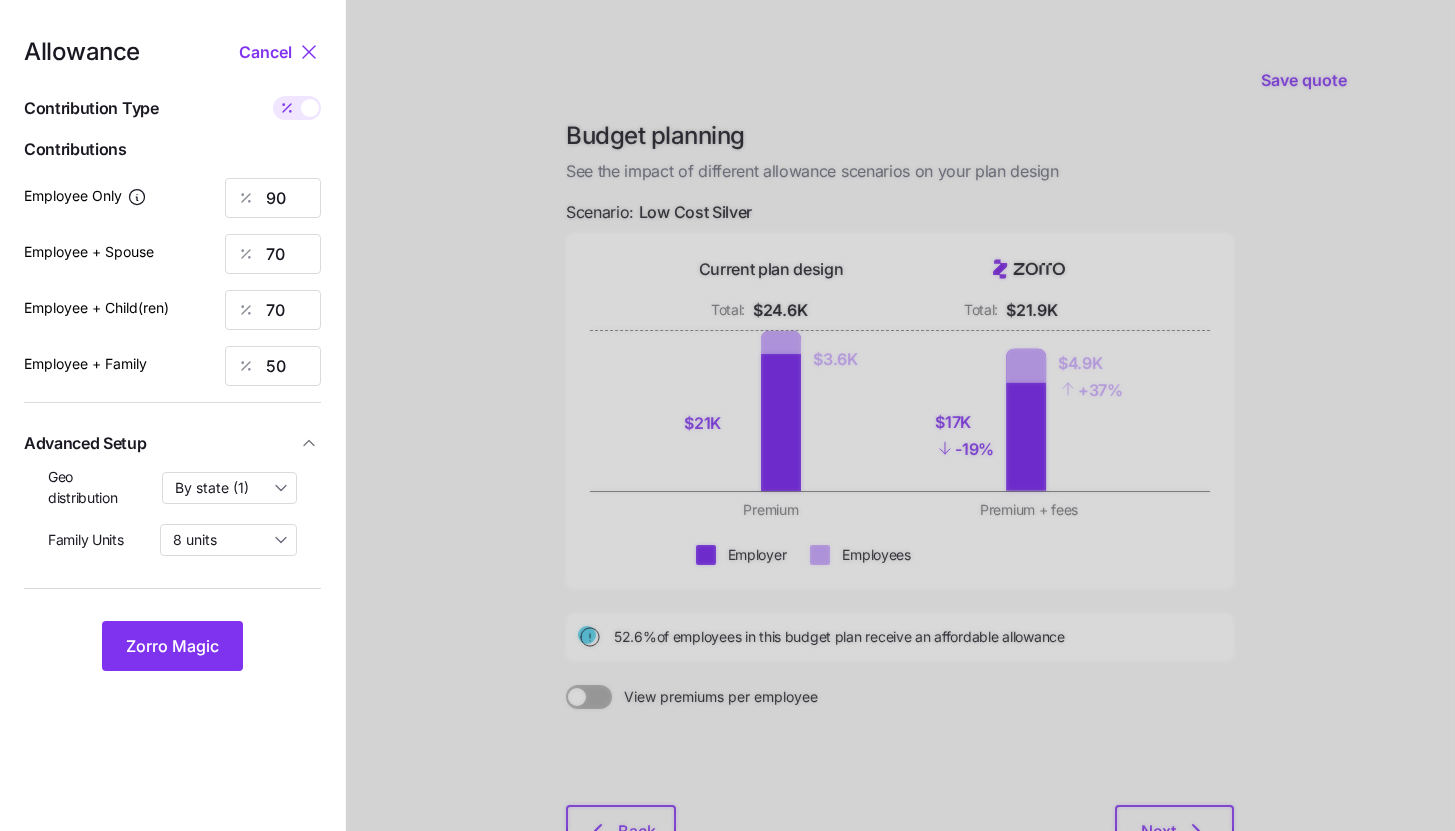 type on "716" 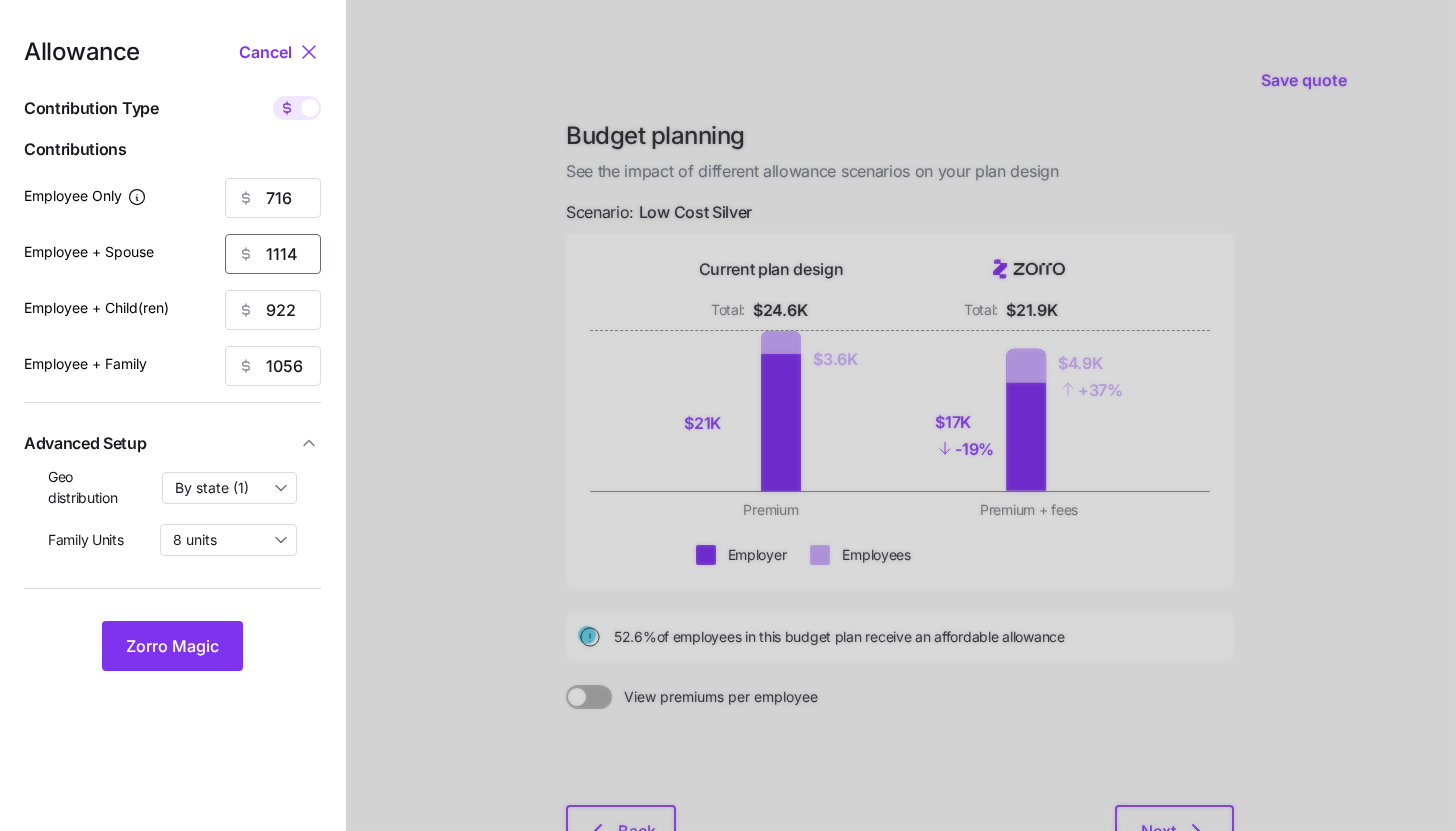 drag, startPoint x: 302, startPoint y: 250, endPoint x: 212, endPoint y: 245, distance: 90.13878 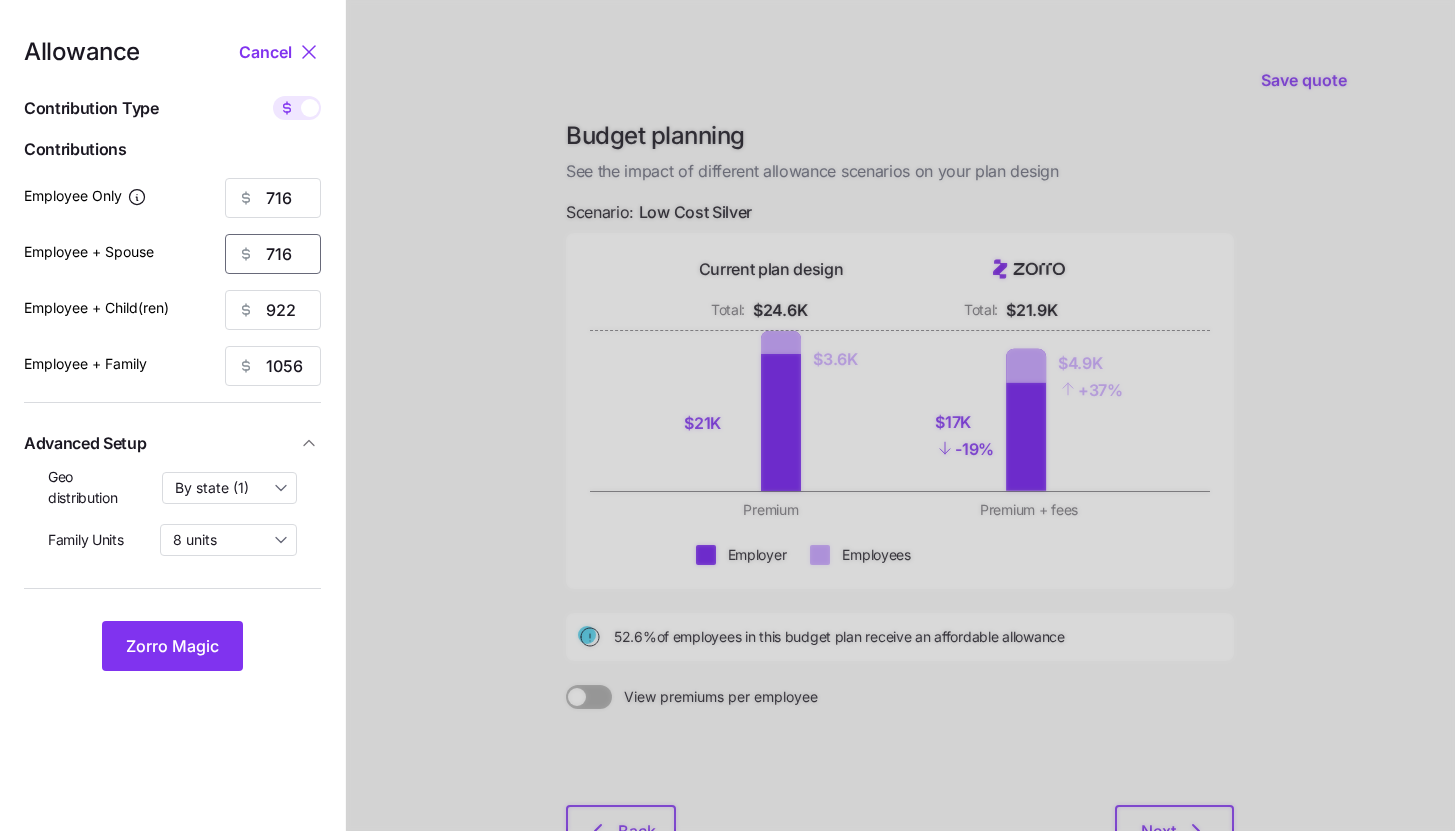 type on "716" 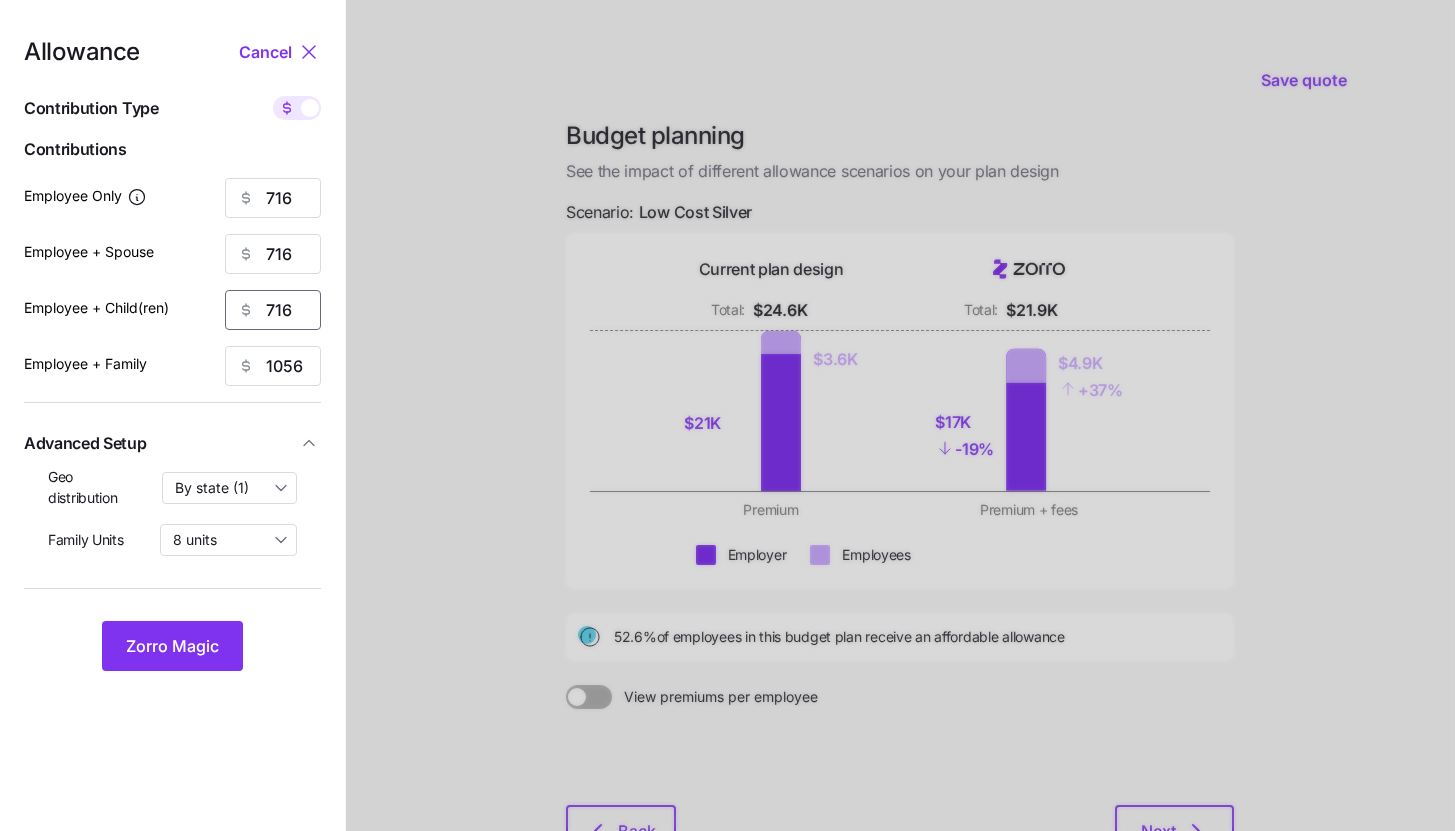 type on "716" 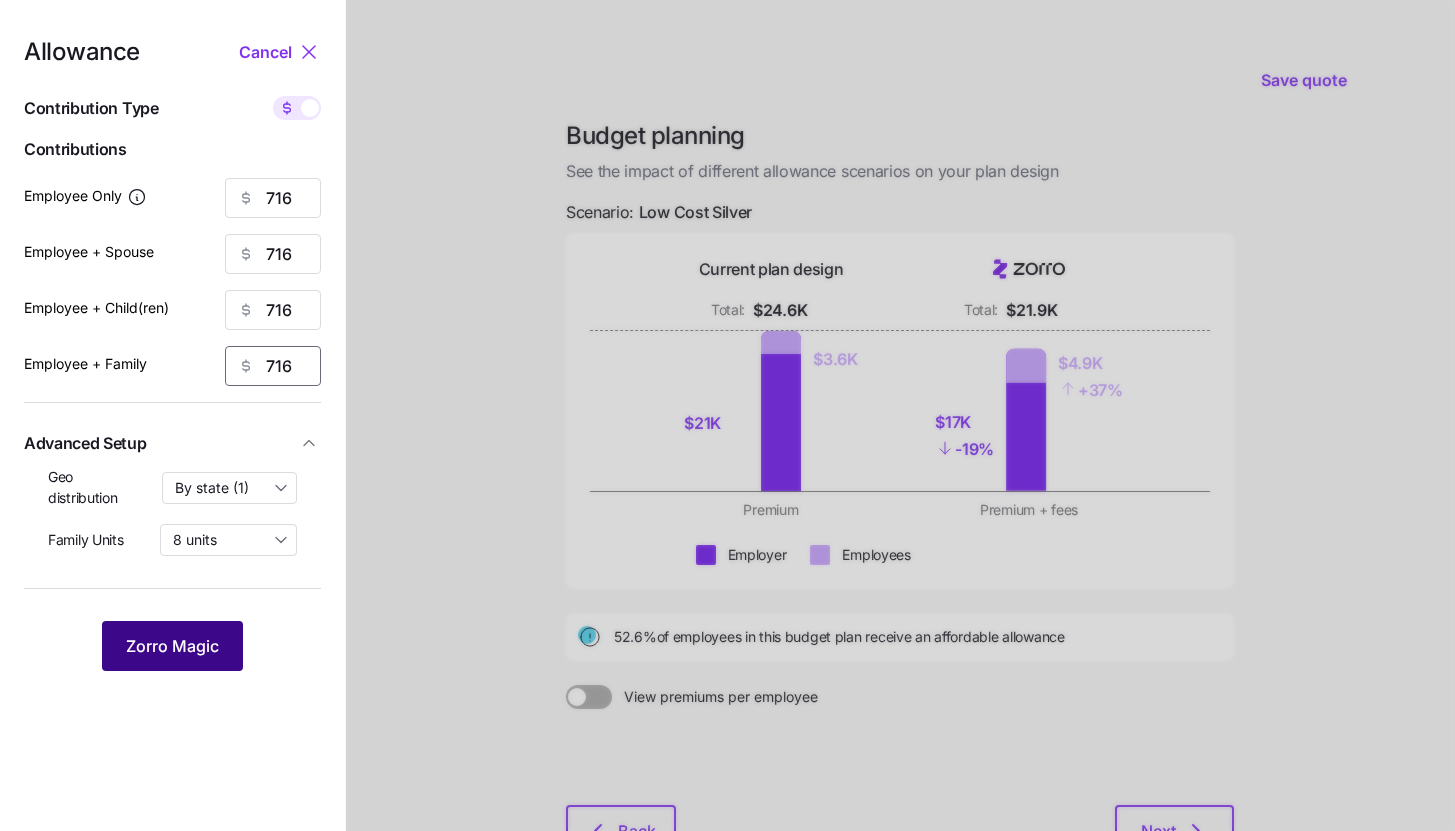 type on "716" 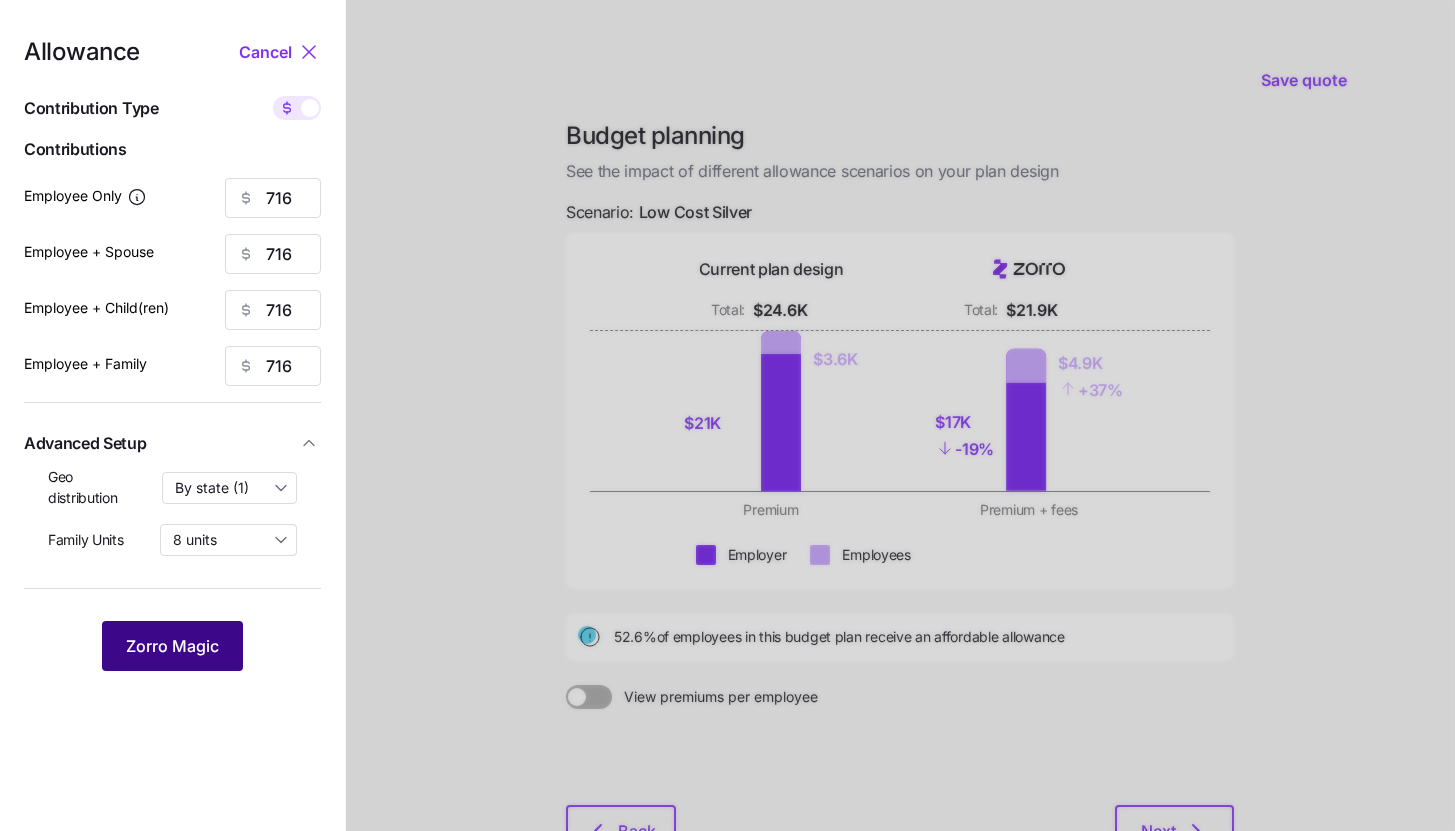 click on "Zorro Magic" at bounding box center [172, 646] 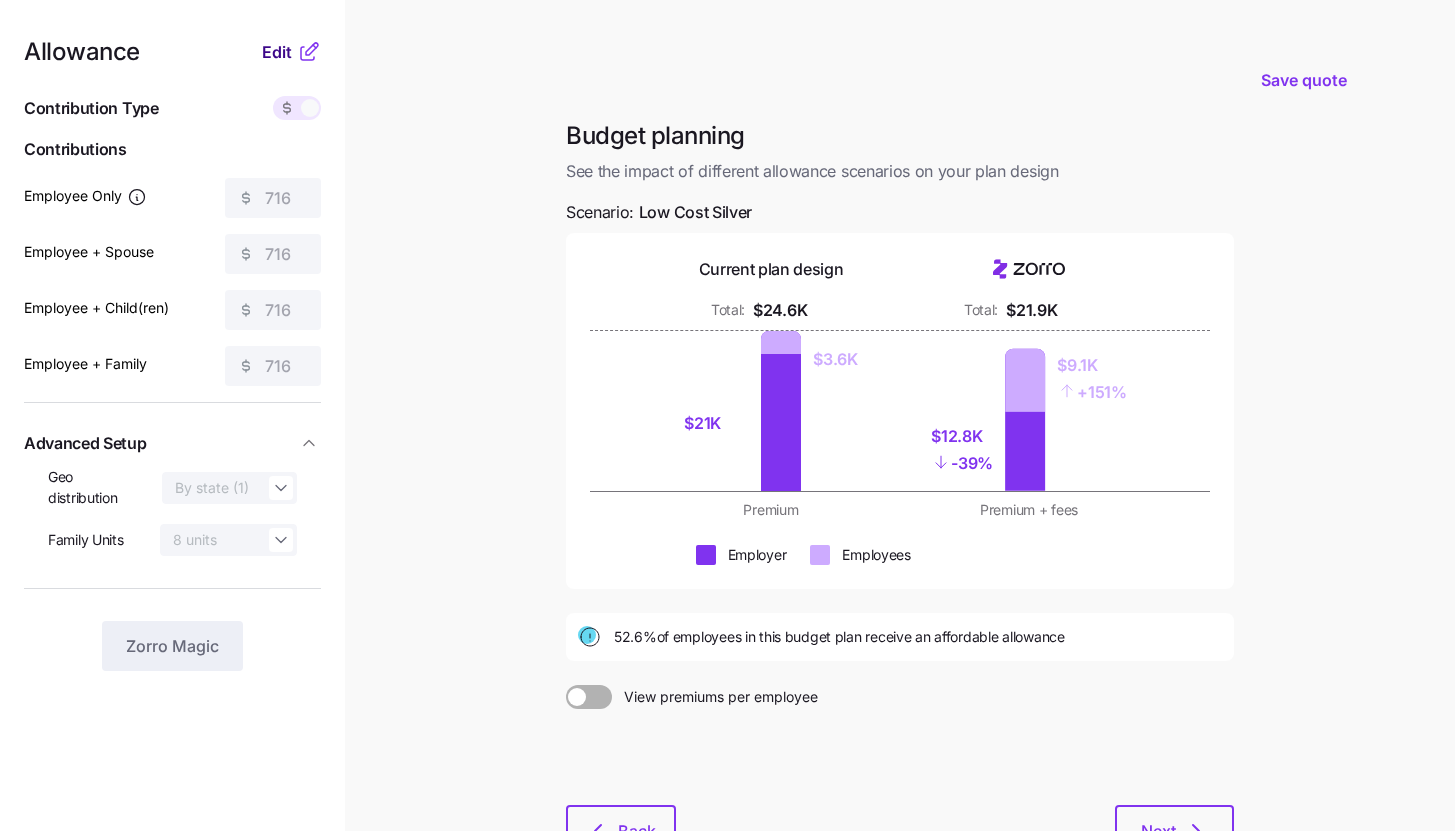 click on "Edit" at bounding box center [279, 52] 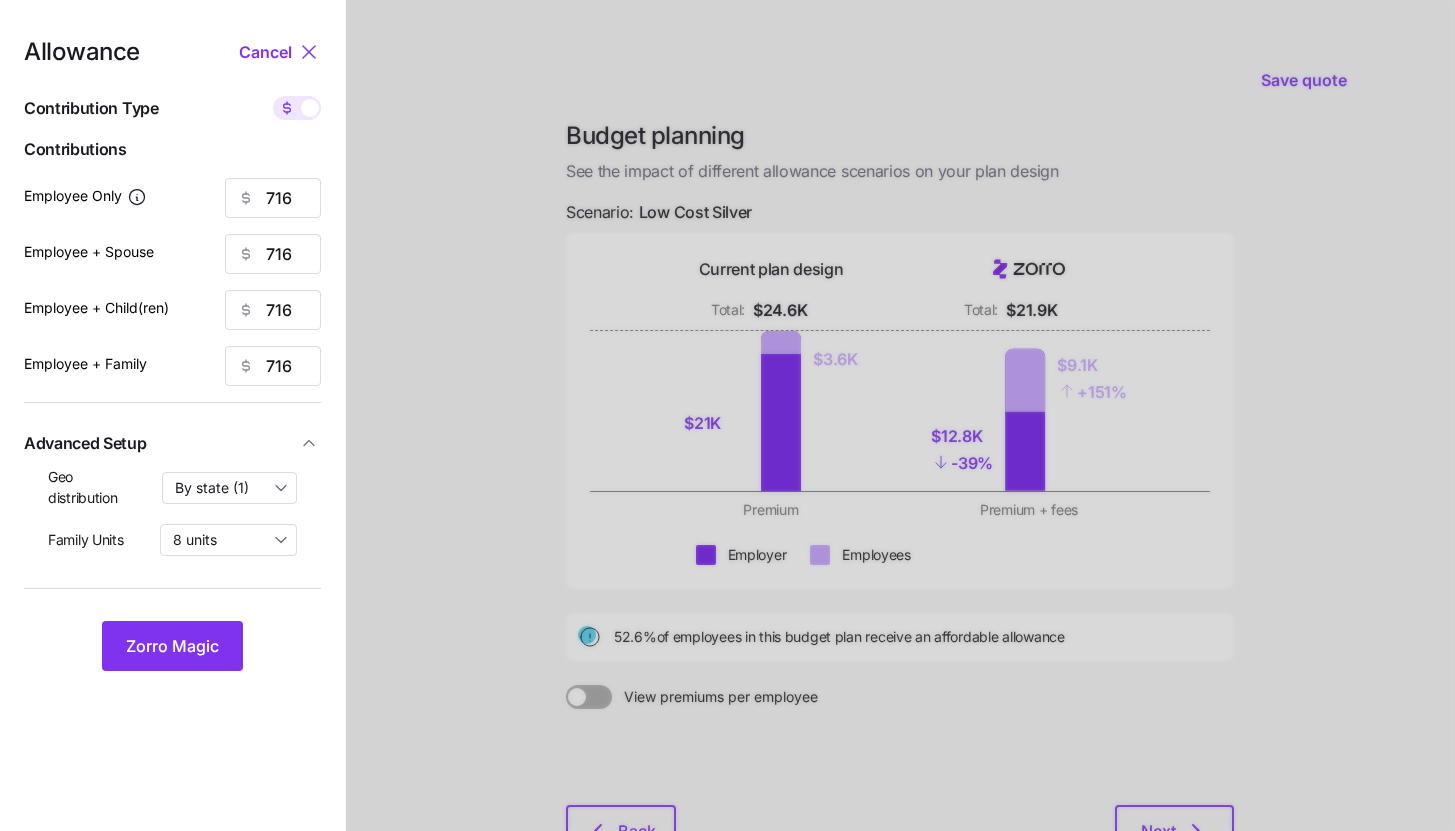click at bounding box center (310, 108) 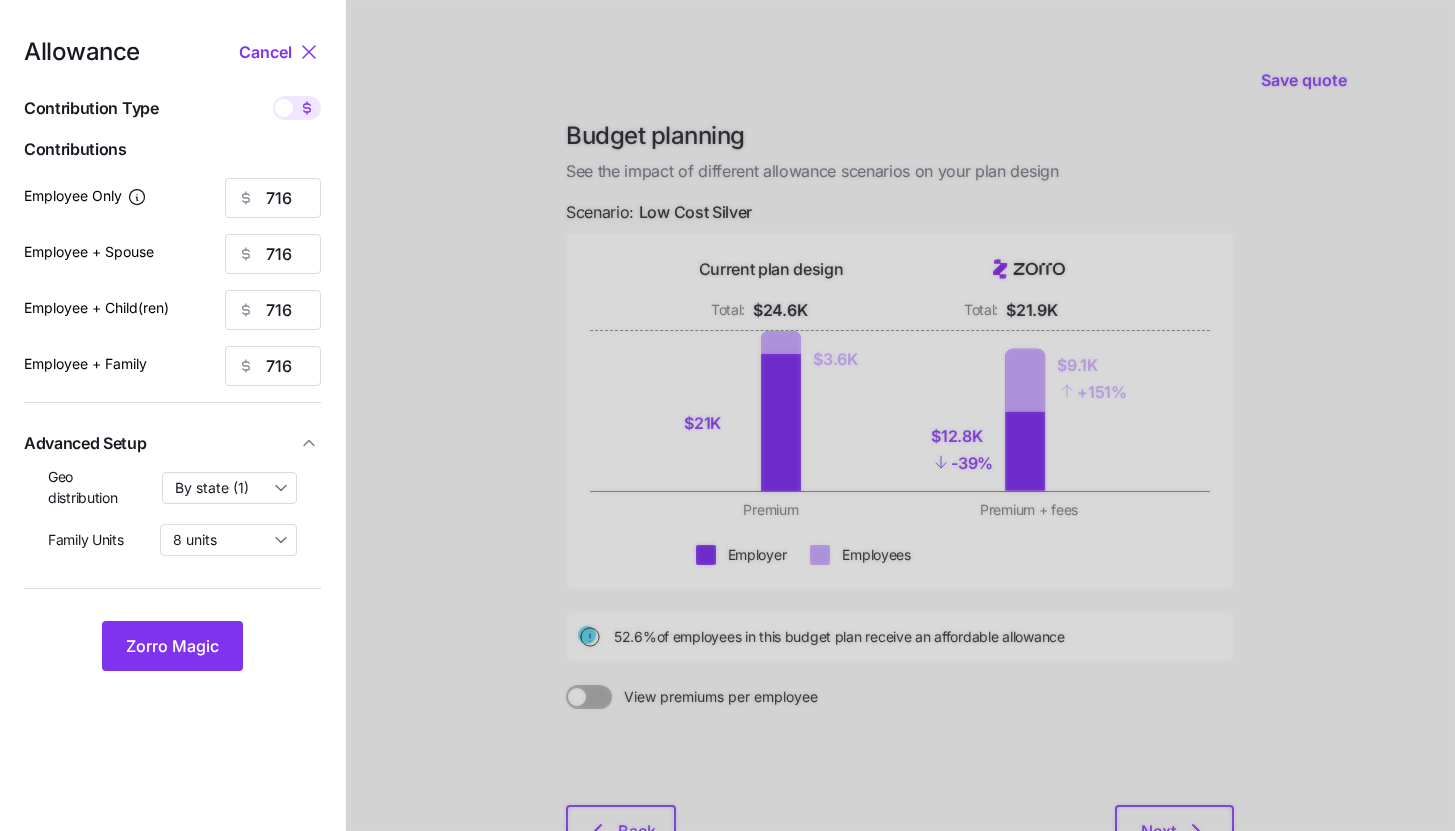 type on "90" 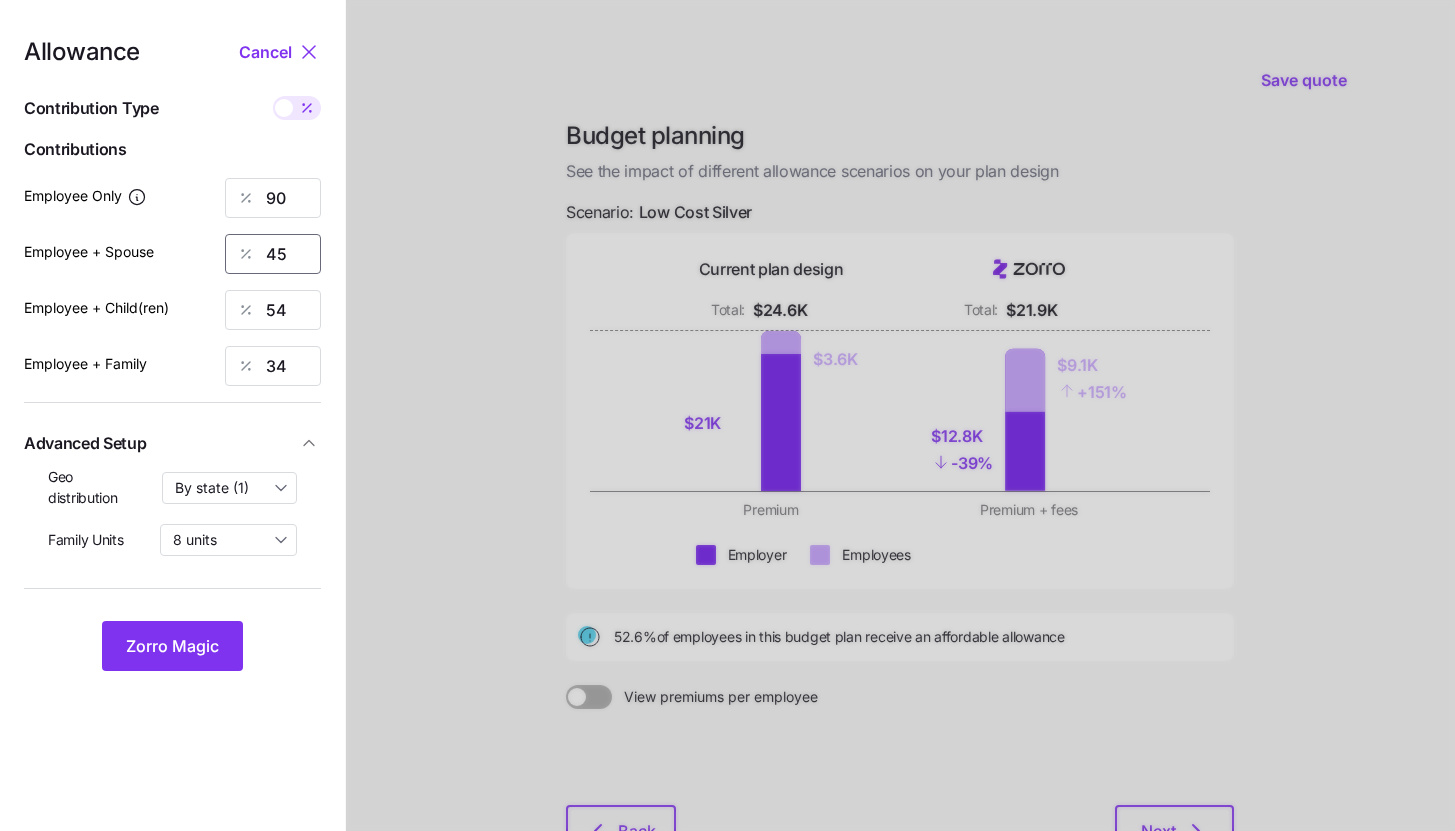 drag, startPoint x: 298, startPoint y: 253, endPoint x: 218, endPoint y: 253, distance: 80 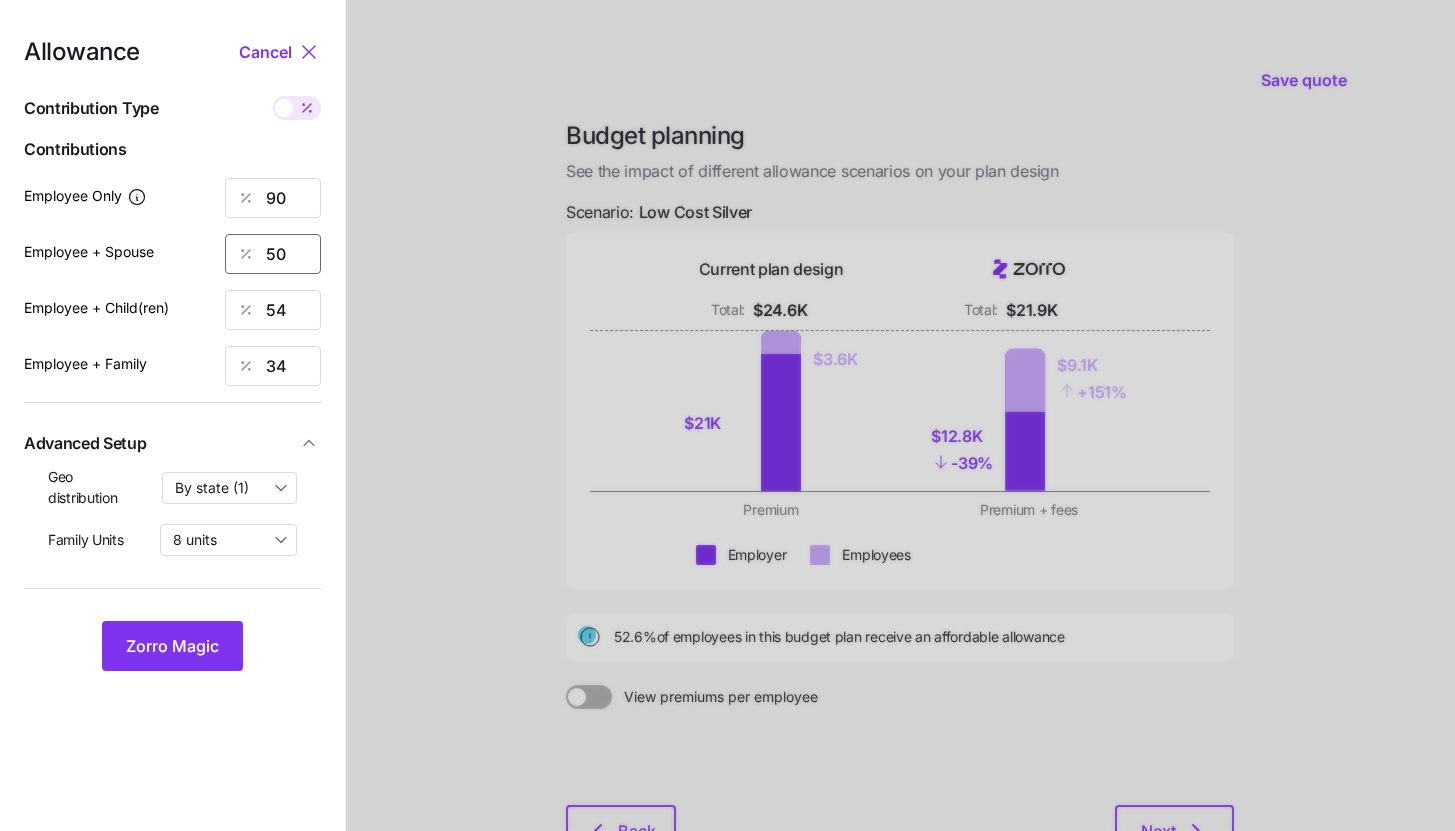 type on "50" 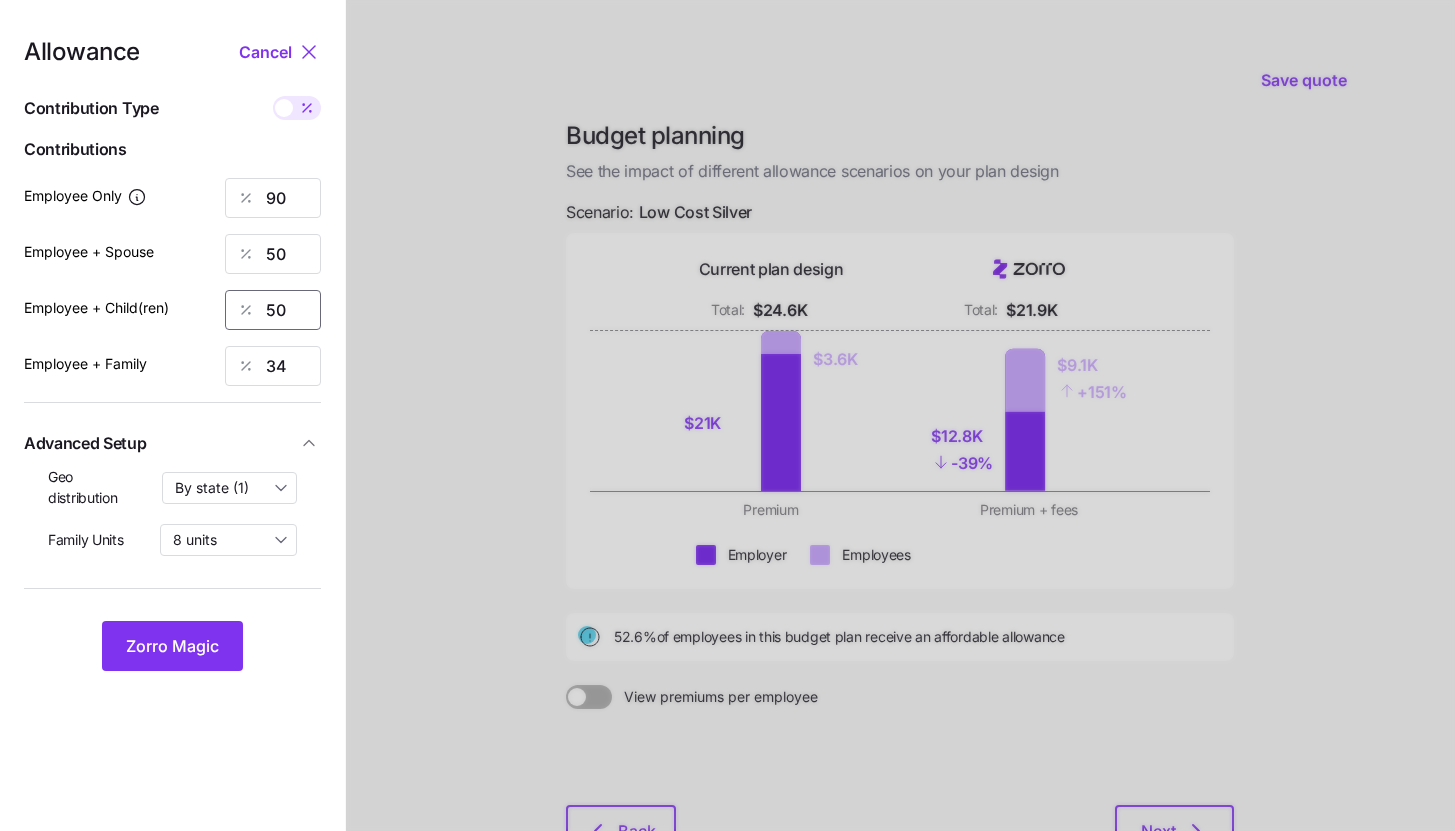 type on "50" 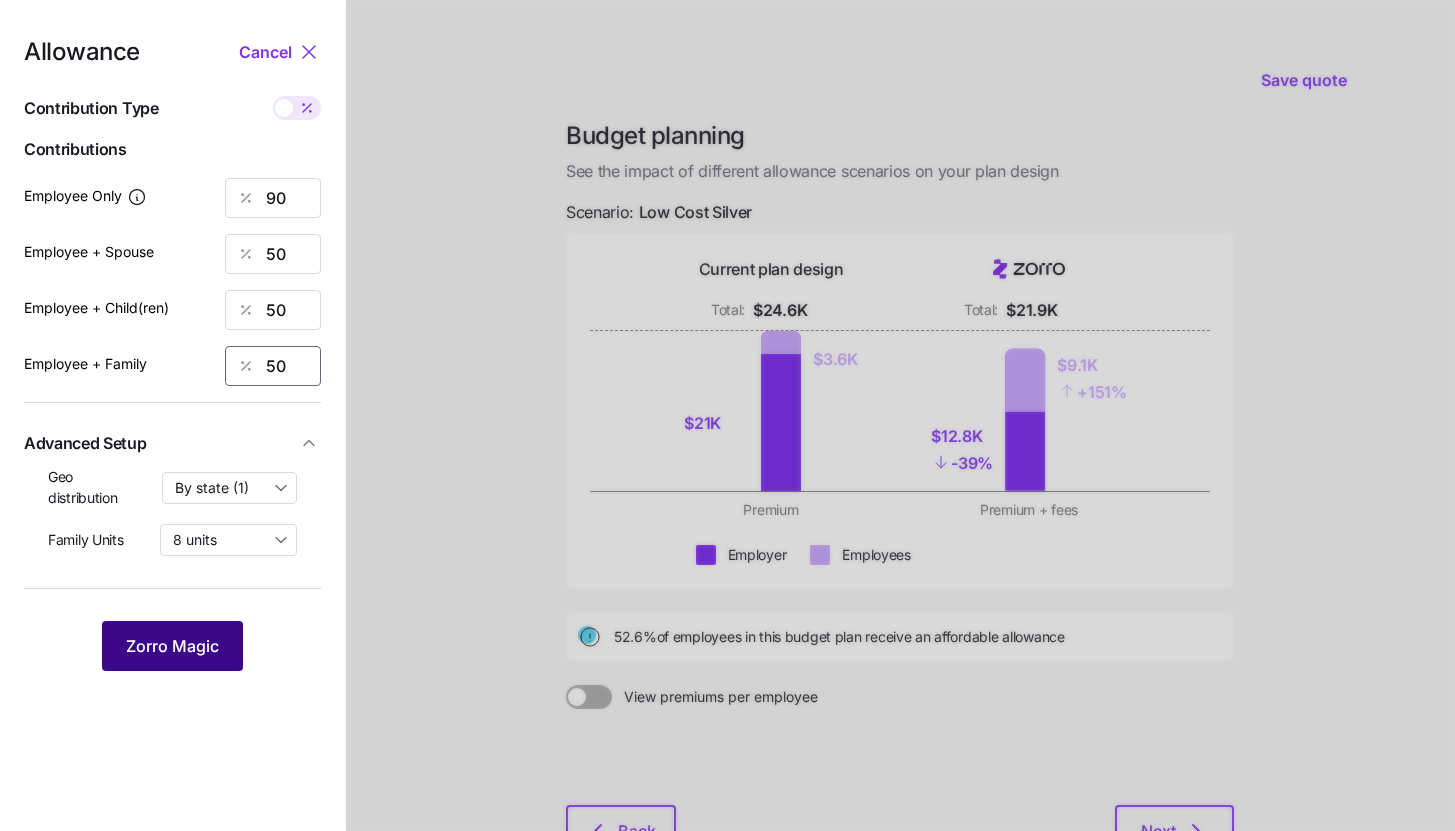 type on "50" 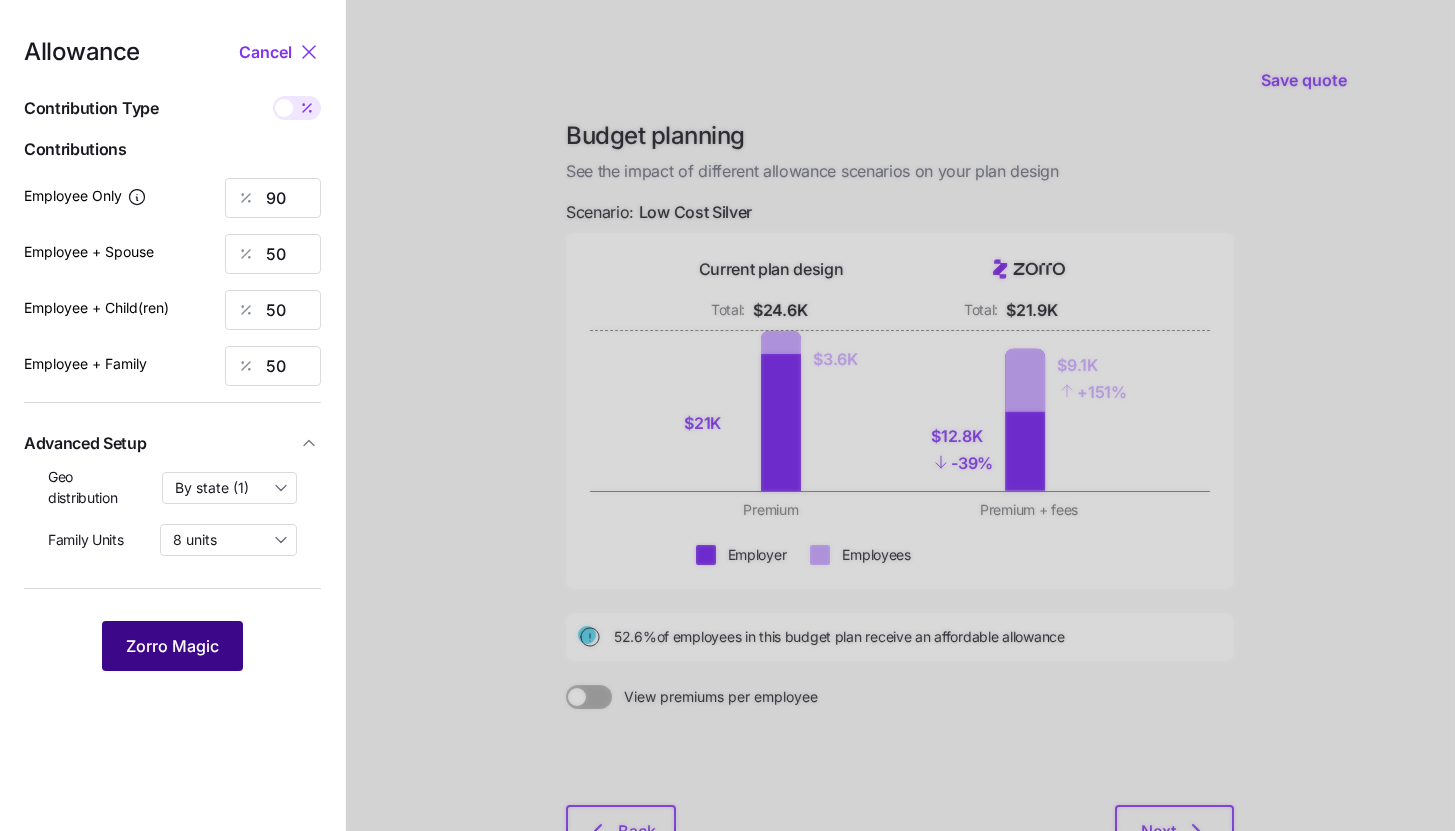 click on "Zorro Magic" at bounding box center (172, 646) 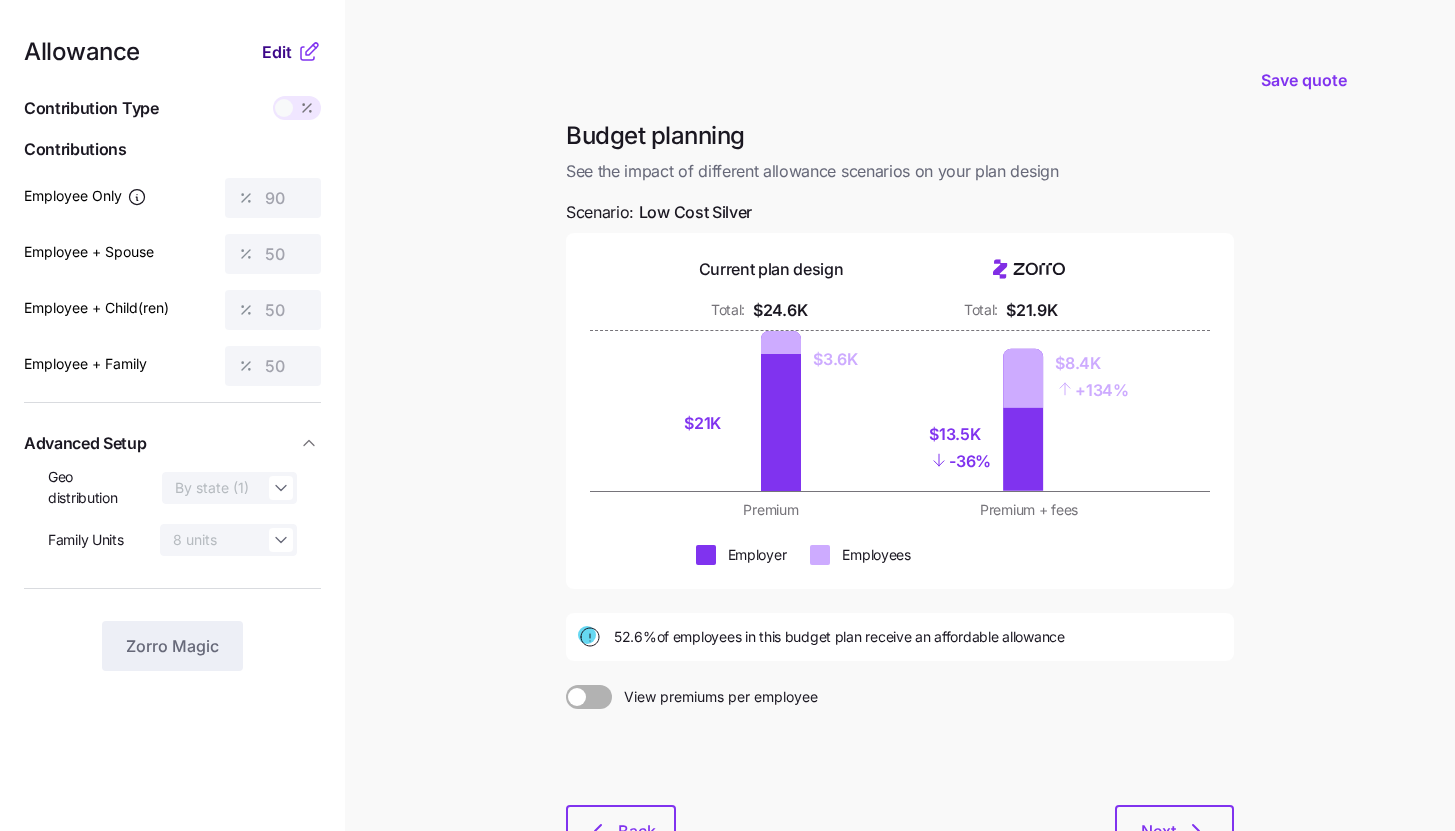 click on "Allowance Edit Contribution Type Use classes Contributions Employee Only 90 Employee + Spouse 50 Employee + Child(ren) 50 Employee + Family 50 Advanced Setup Geo distribution By state (1) Family Units 8 units Zorro Magic" at bounding box center [172, 491] 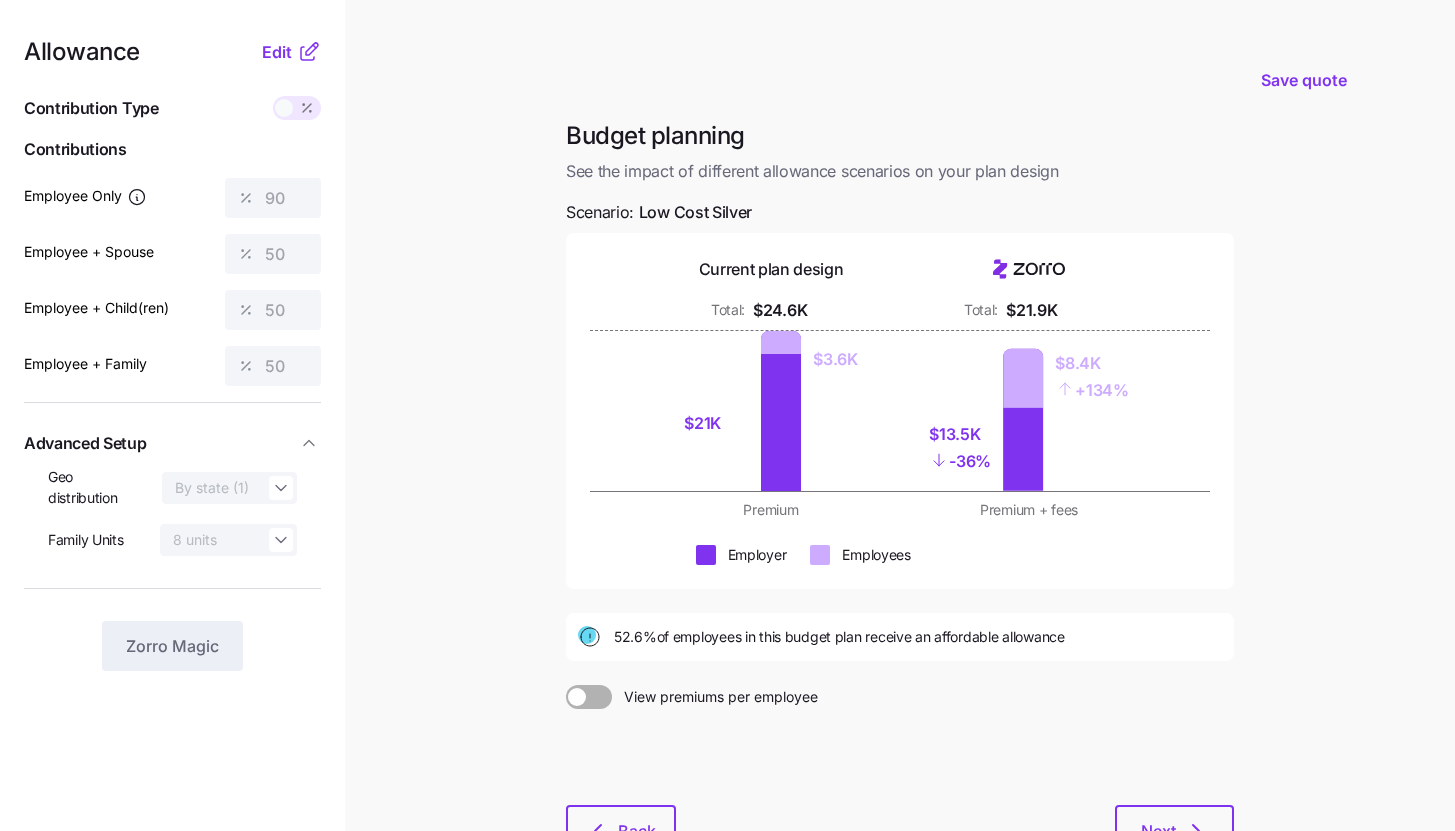 click 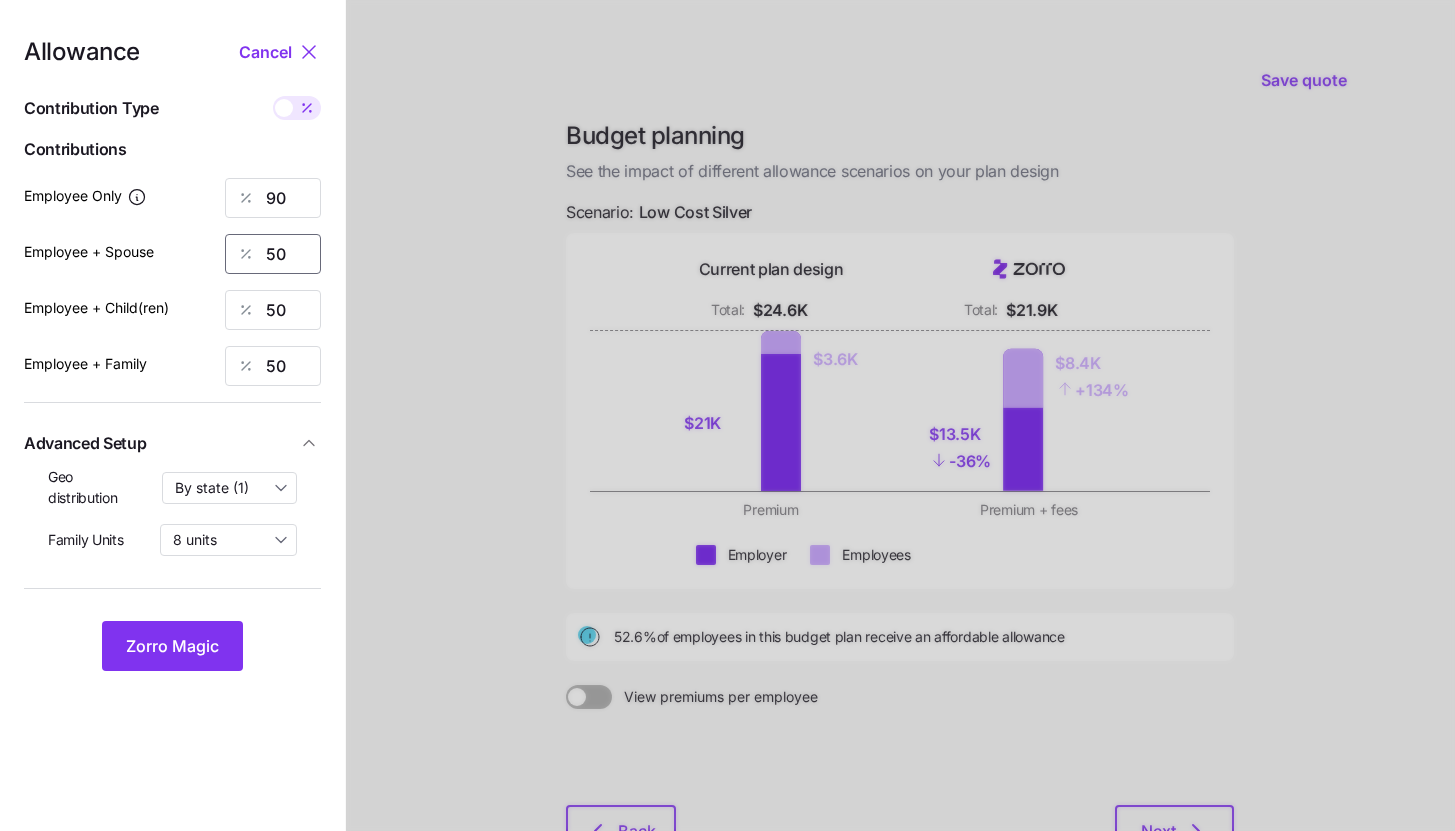 drag, startPoint x: 265, startPoint y: 260, endPoint x: 225, endPoint y: 262, distance: 40.04997 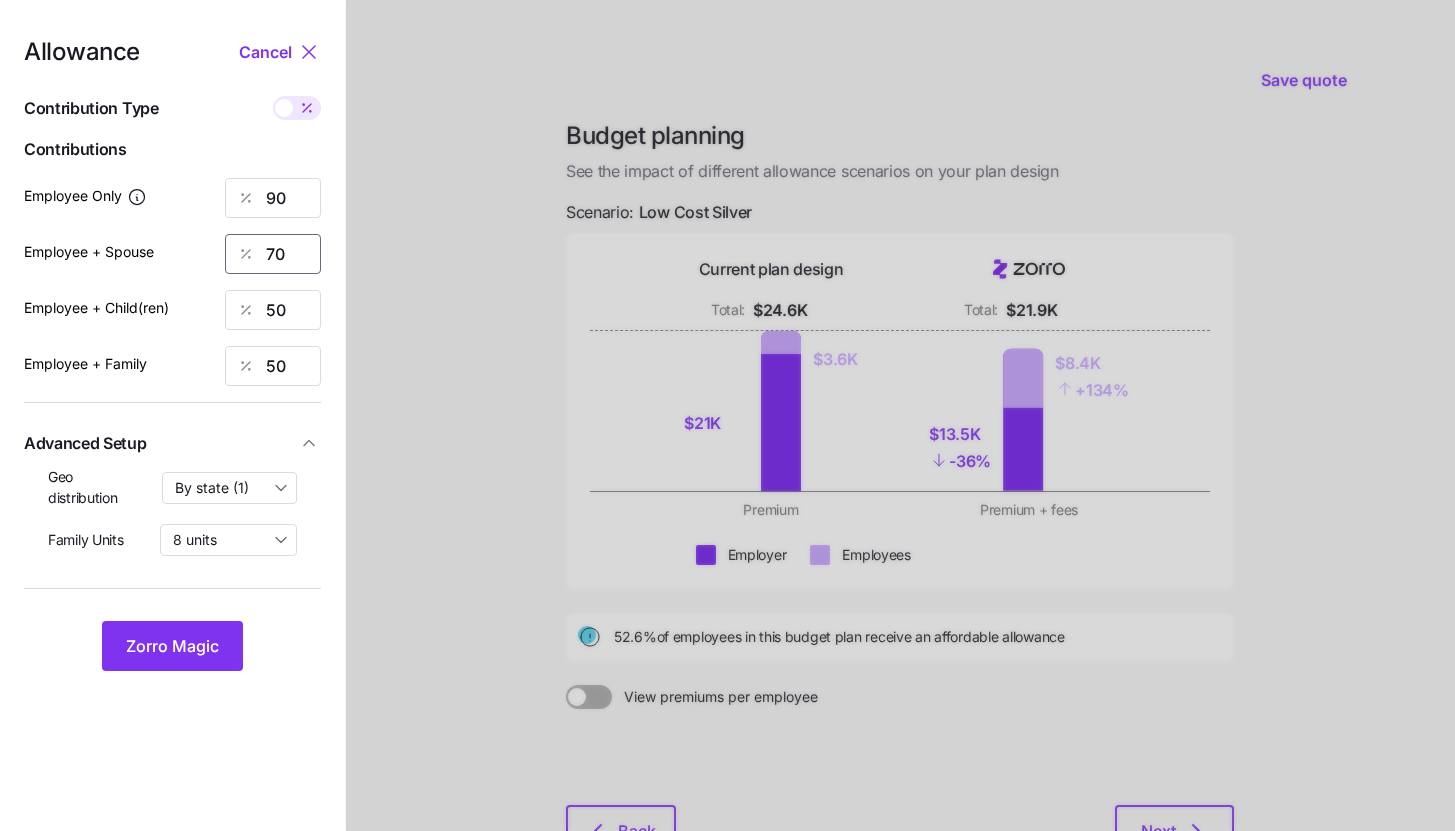 type on "70" 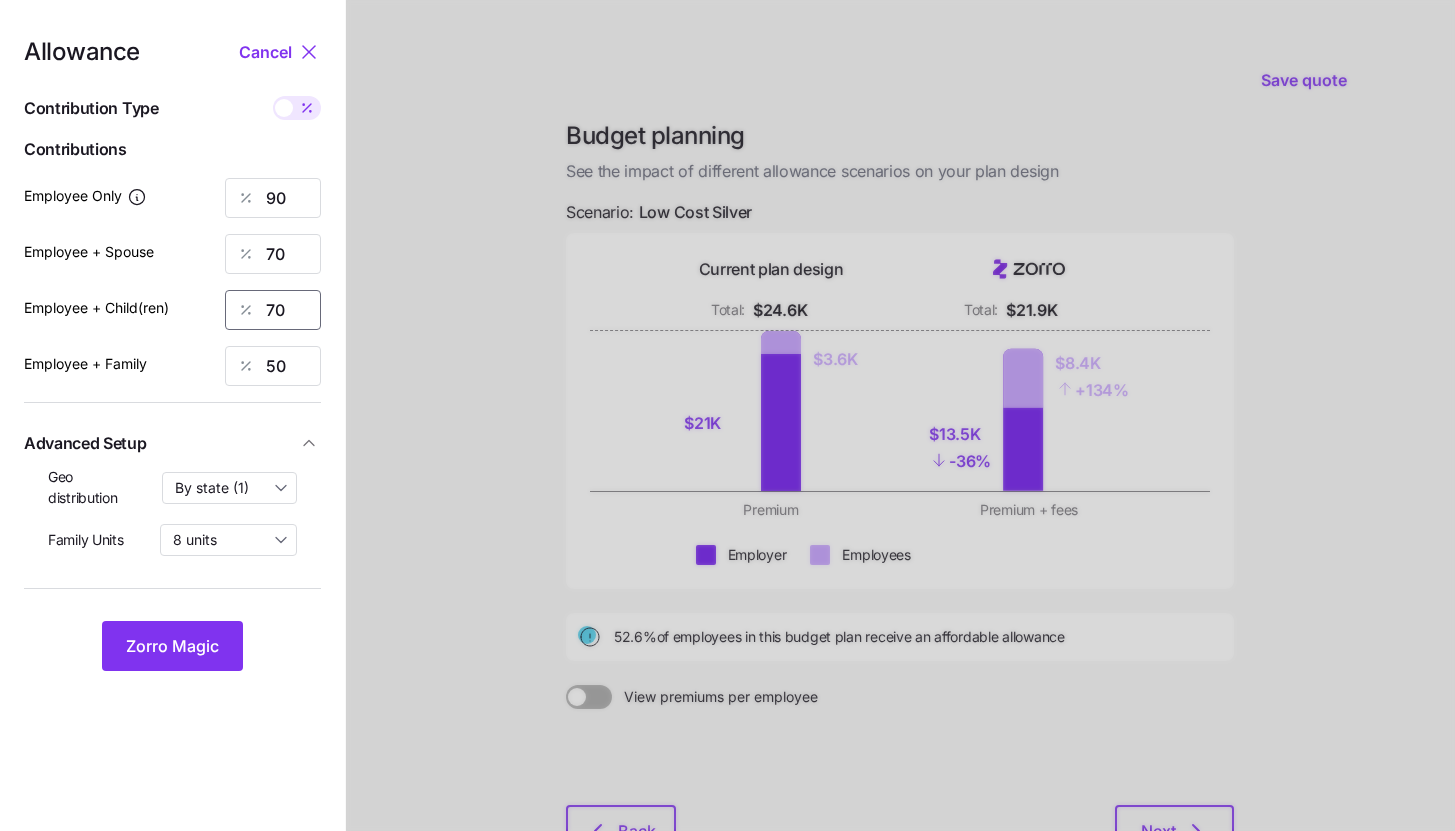 type on "70" 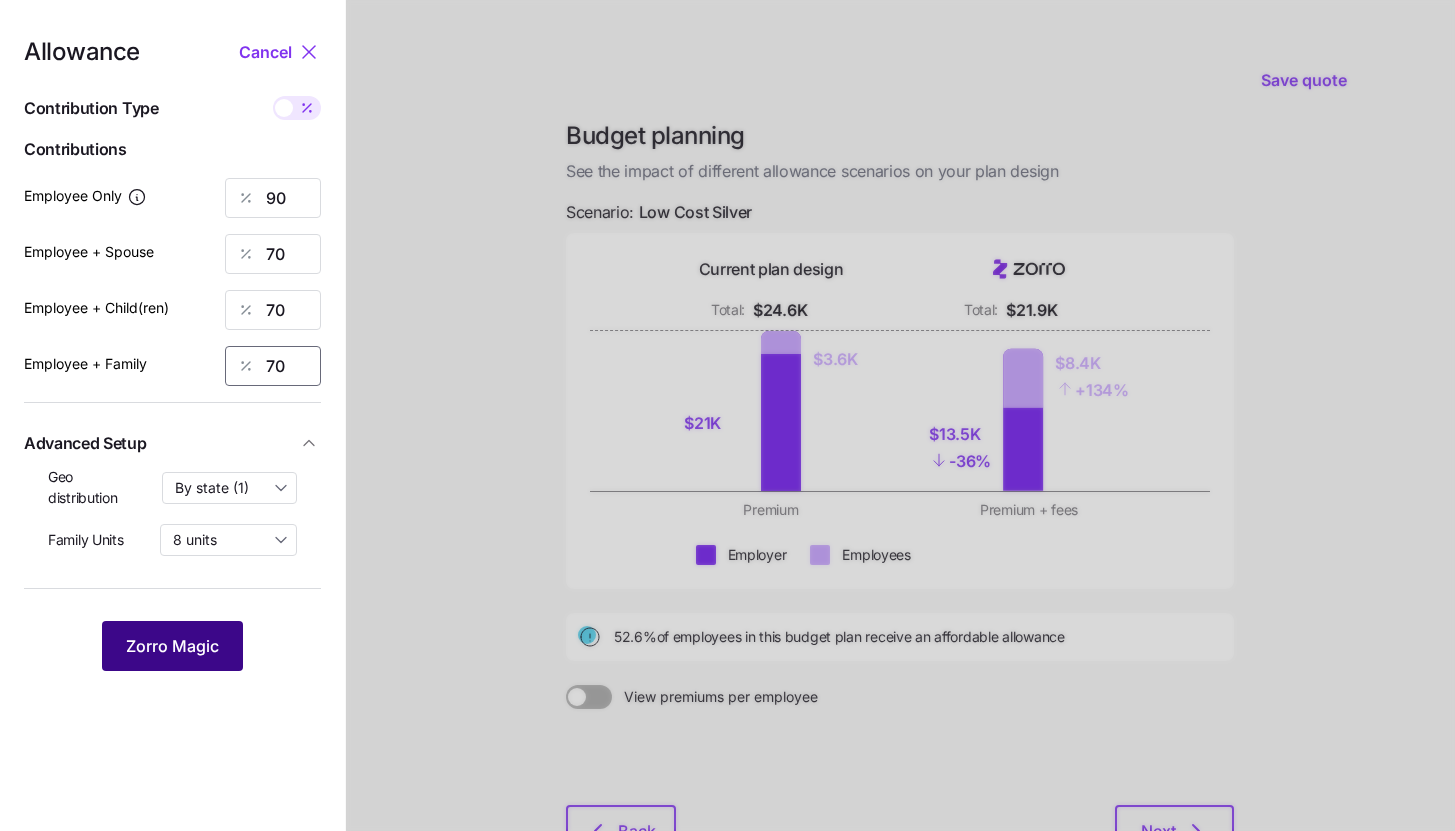 type on "70" 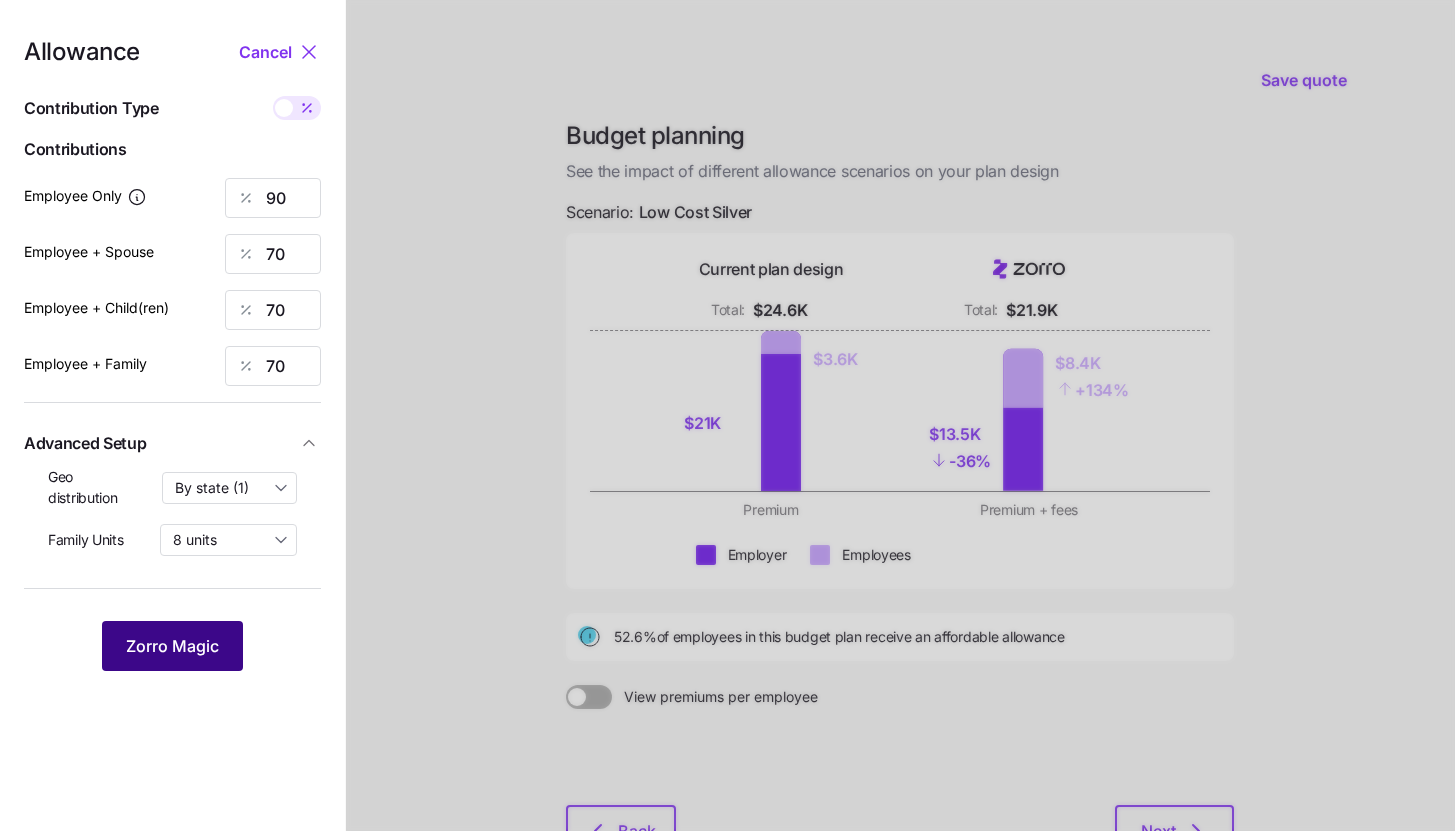 click on "Zorro Magic" at bounding box center (172, 646) 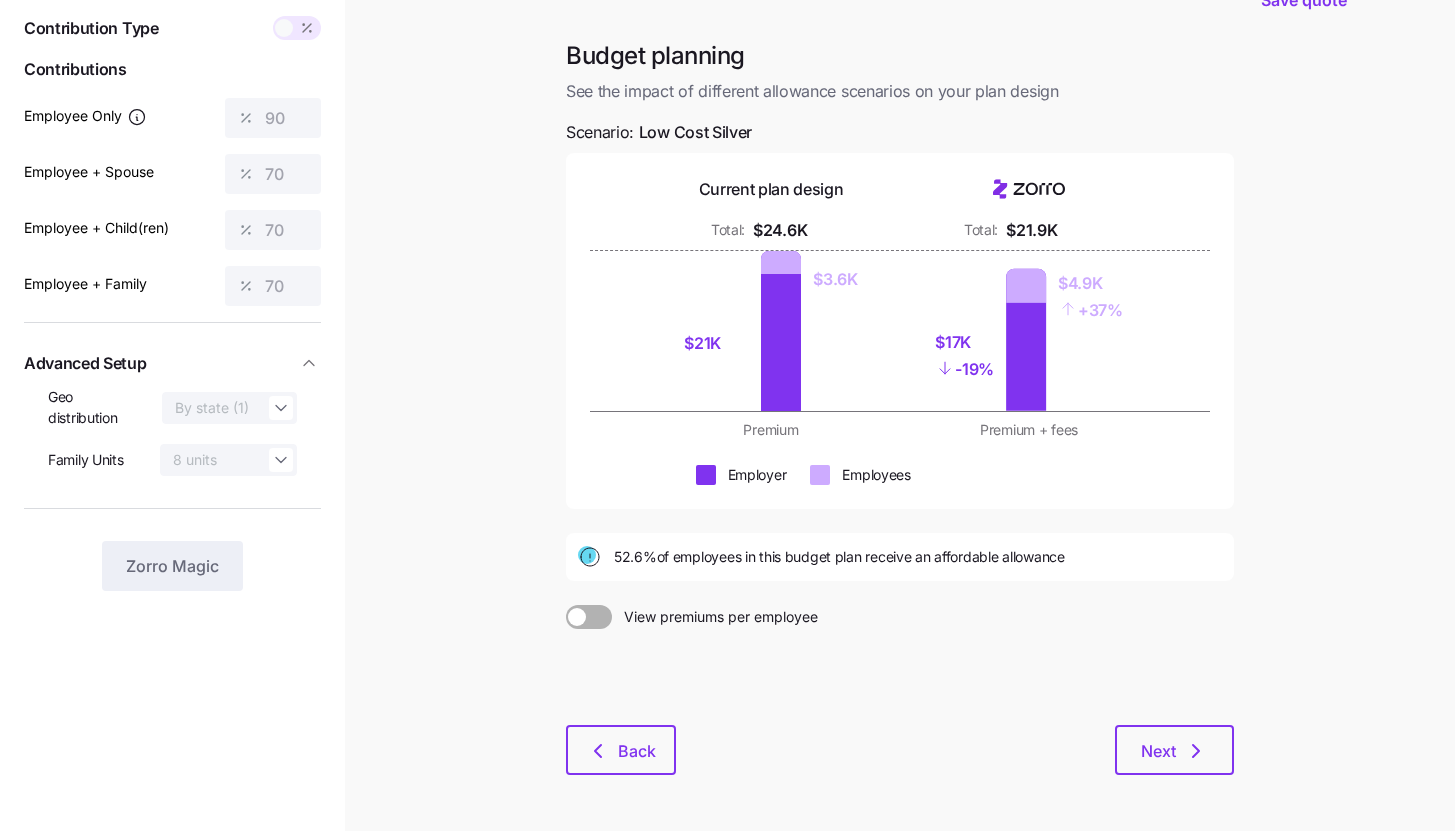 scroll, scrollTop: 0, scrollLeft: 0, axis: both 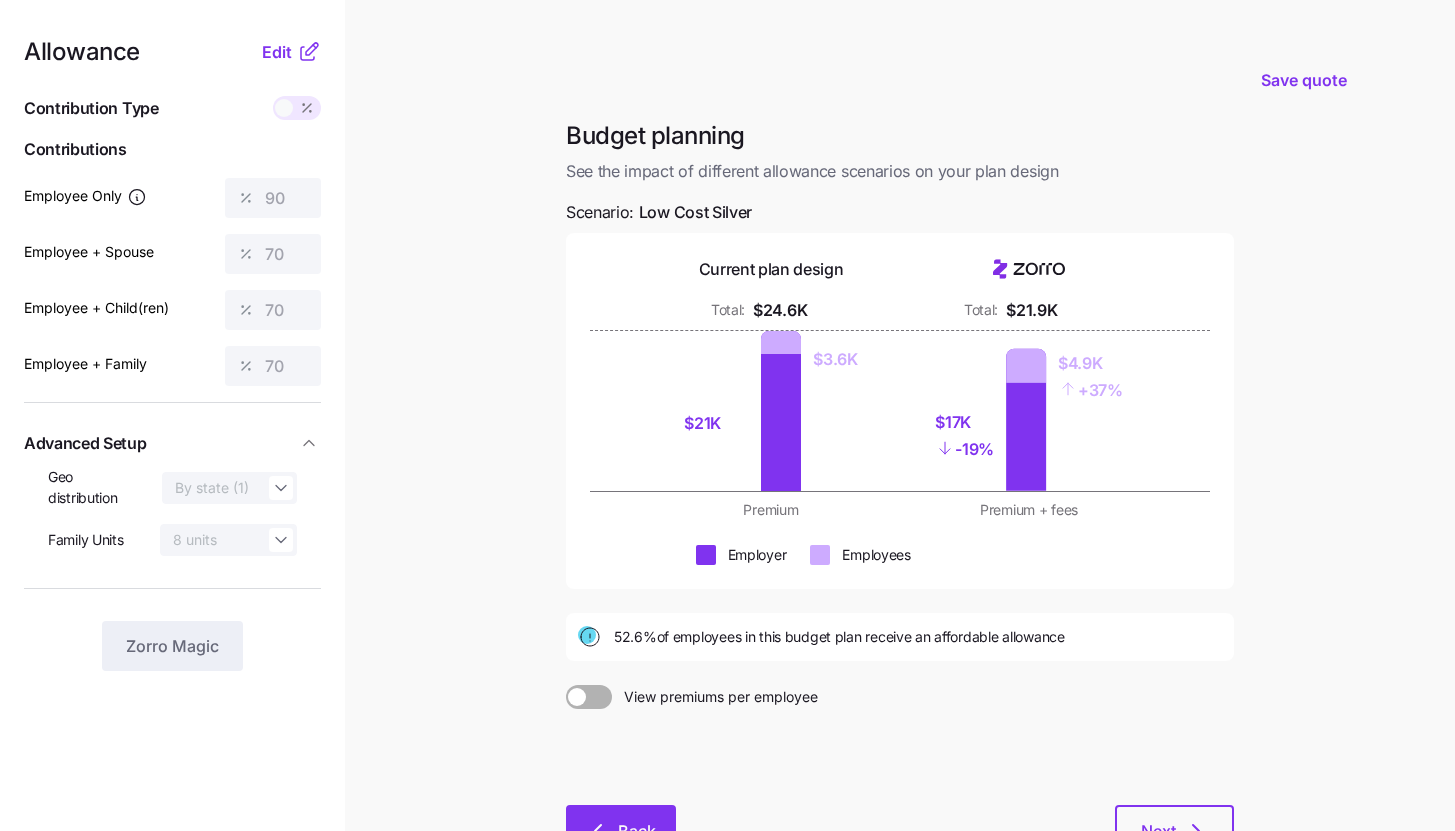 click on "Back" at bounding box center [621, 830] 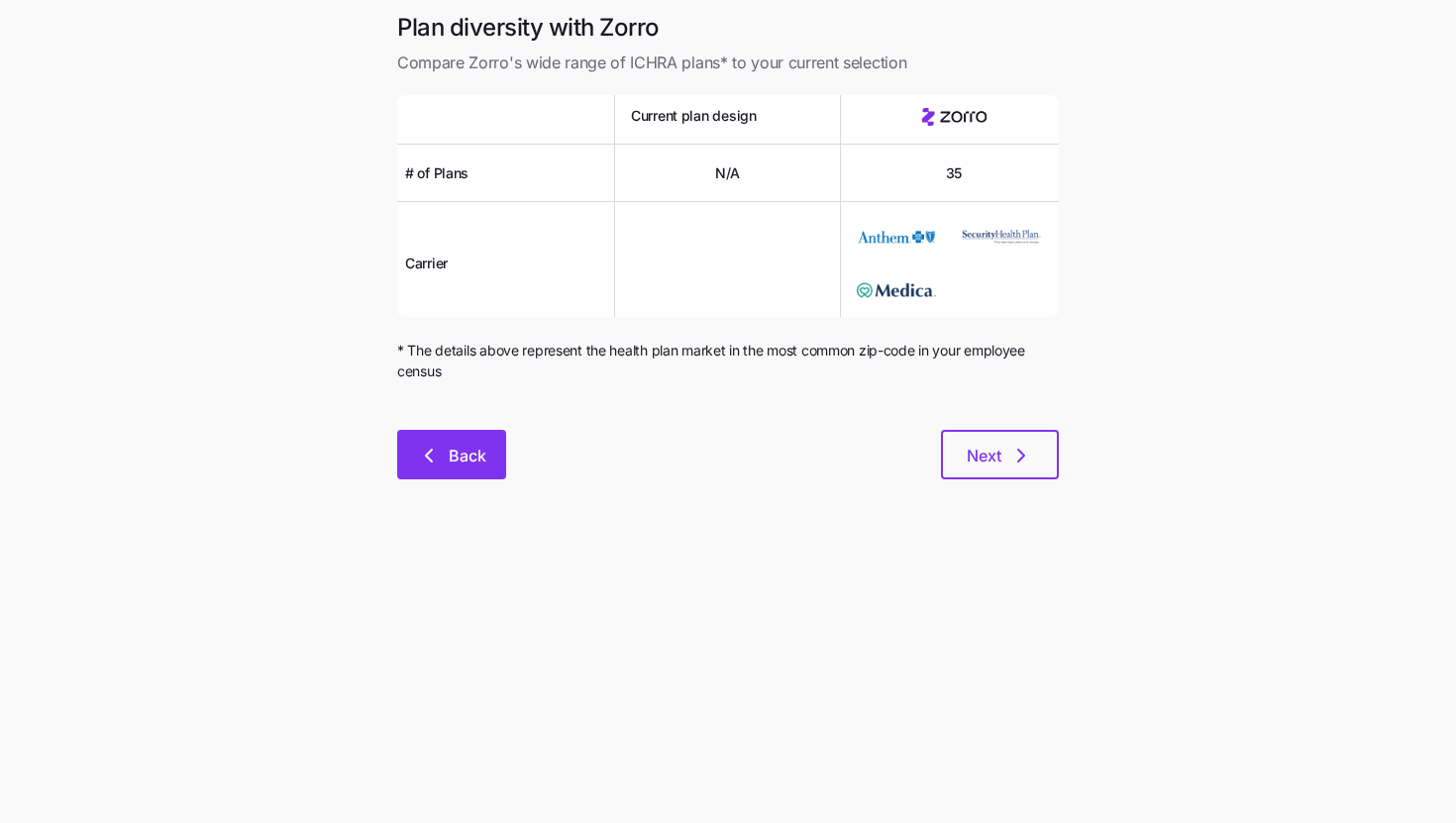 click on "Back" at bounding box center [468, 456] 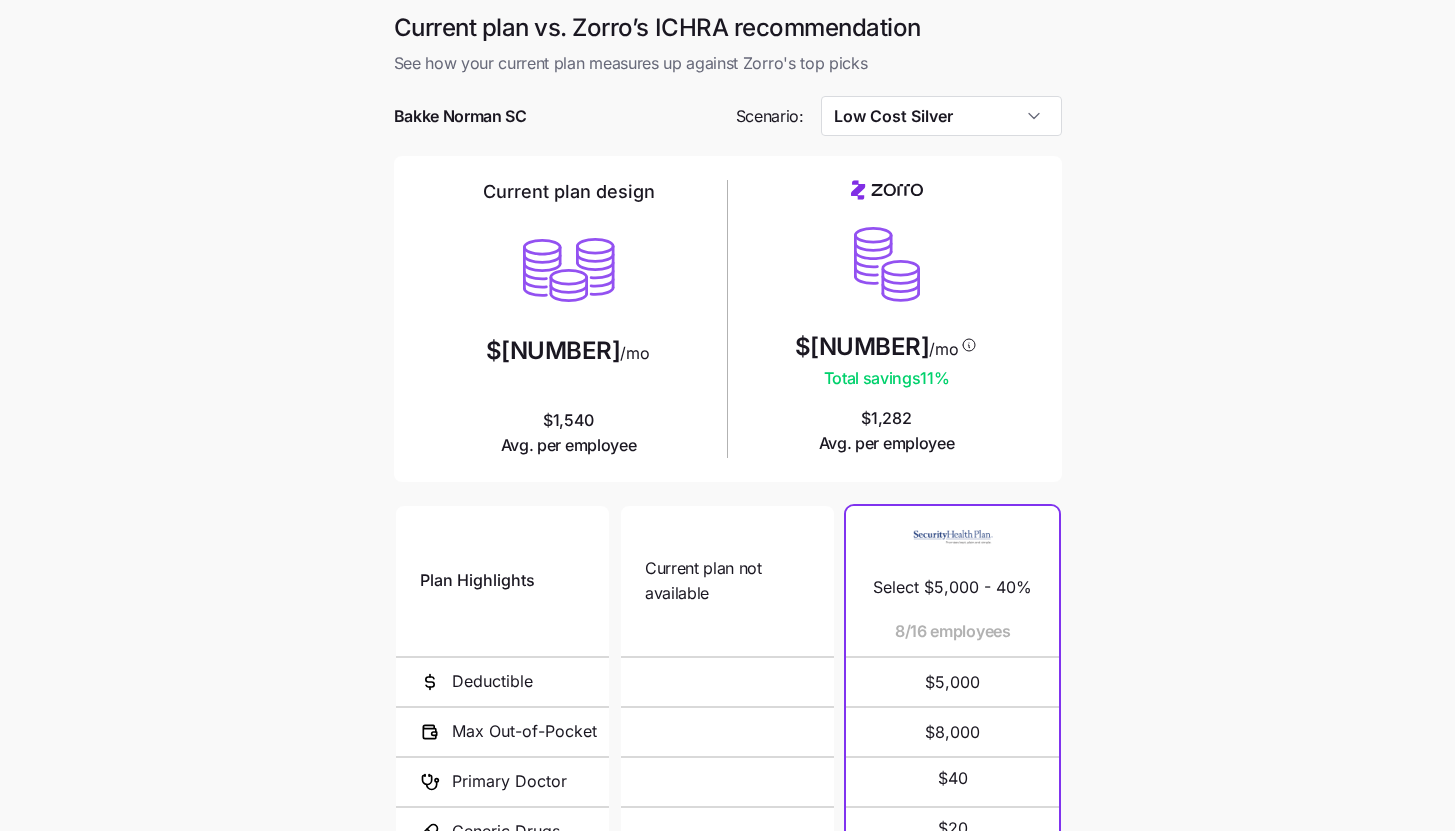 scroll, scrollTop: 260, scrollLeft: 0, axis: vertical 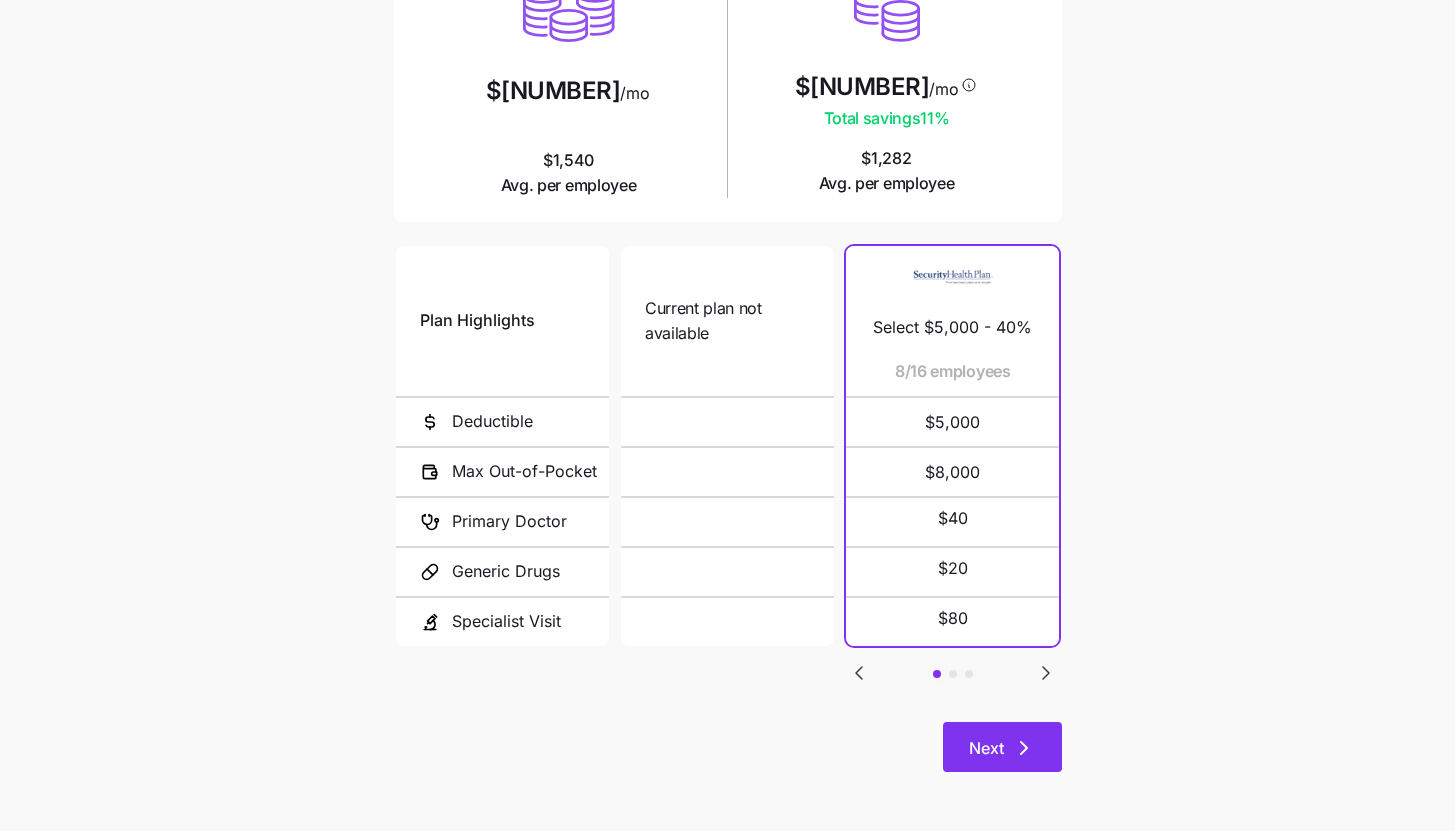 click 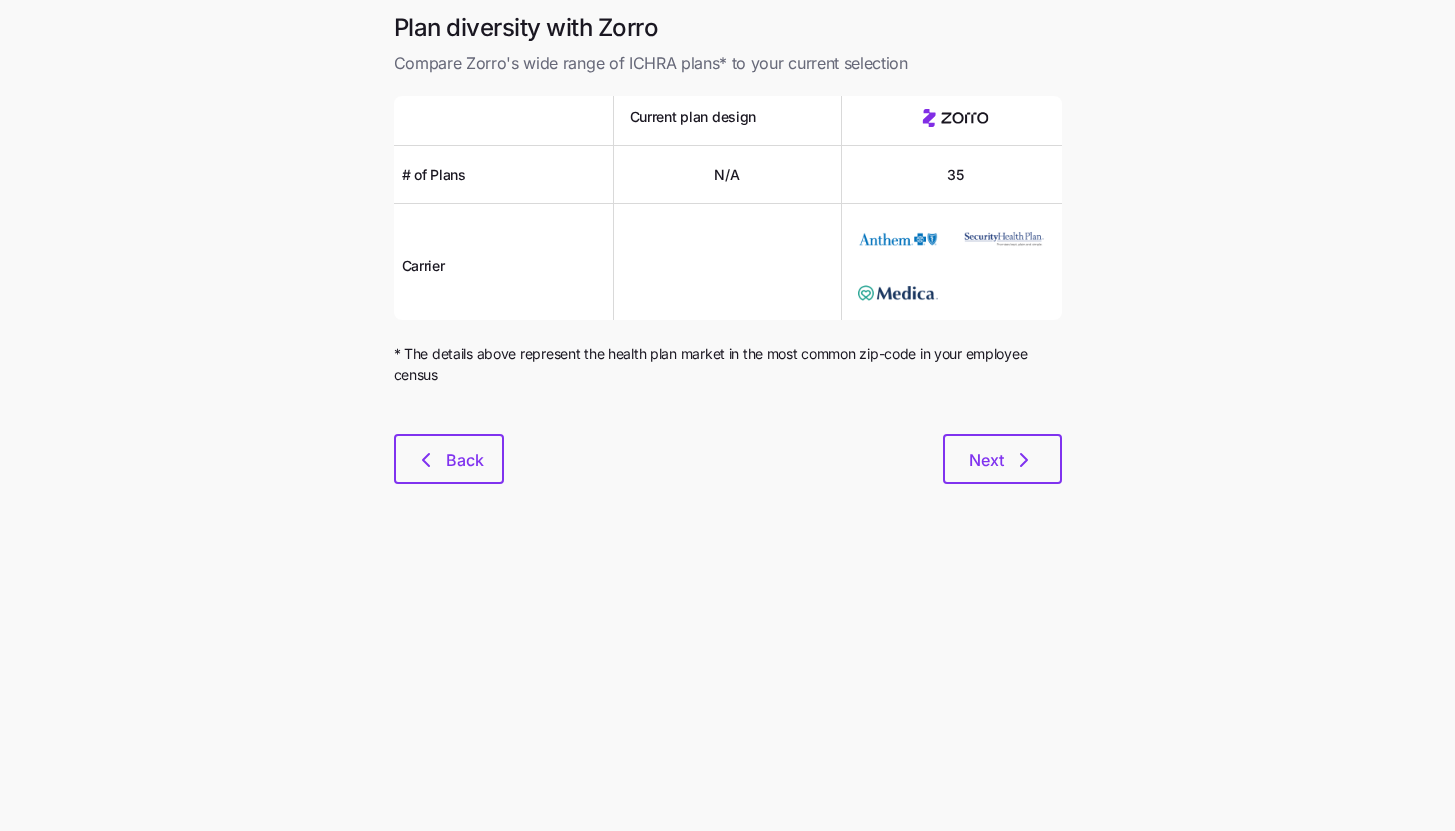 scroll, scrollTop: 0, scrollLeft: 0, axis: both 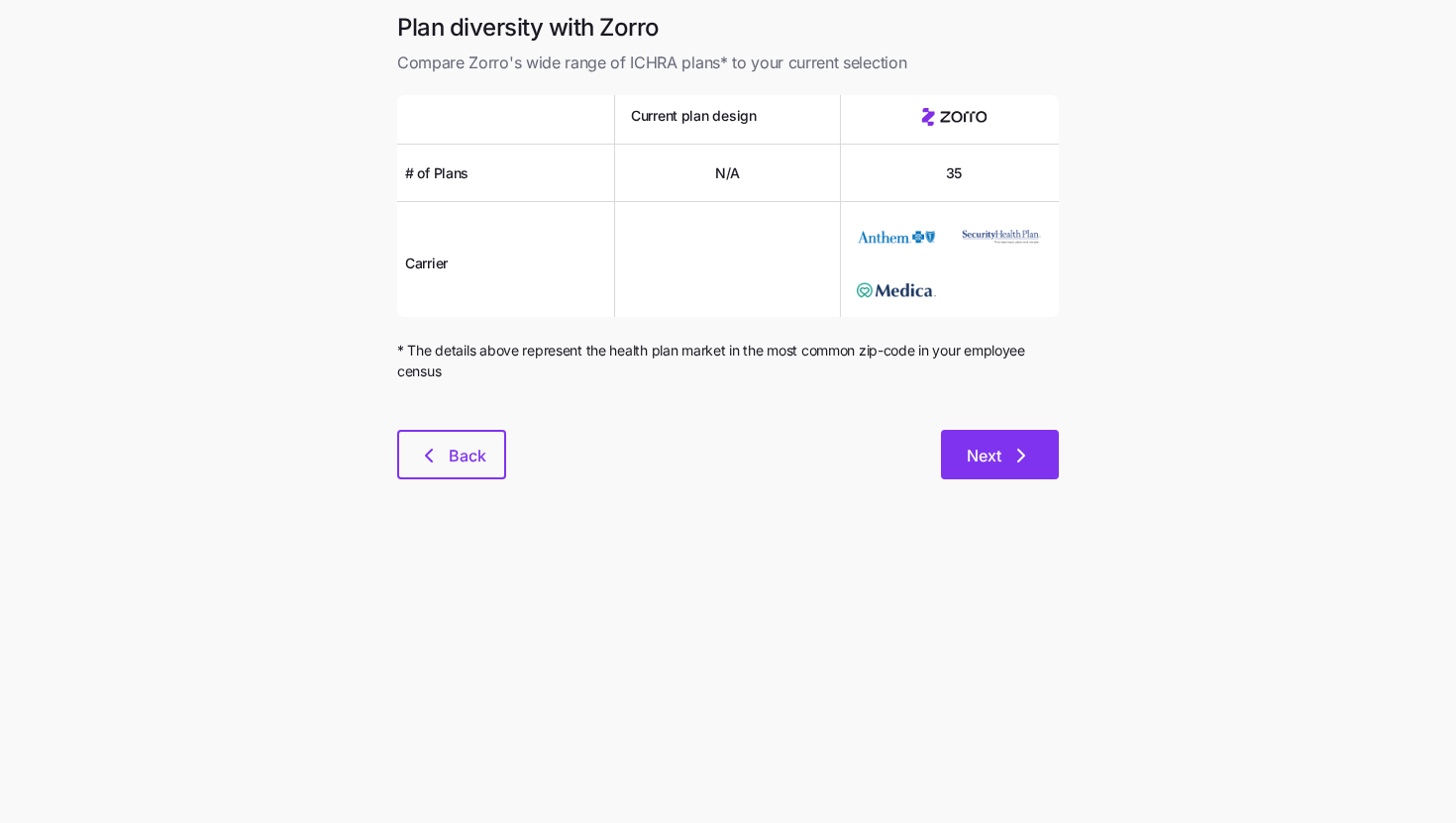 click on "Next" at bounding box center [999, 455] 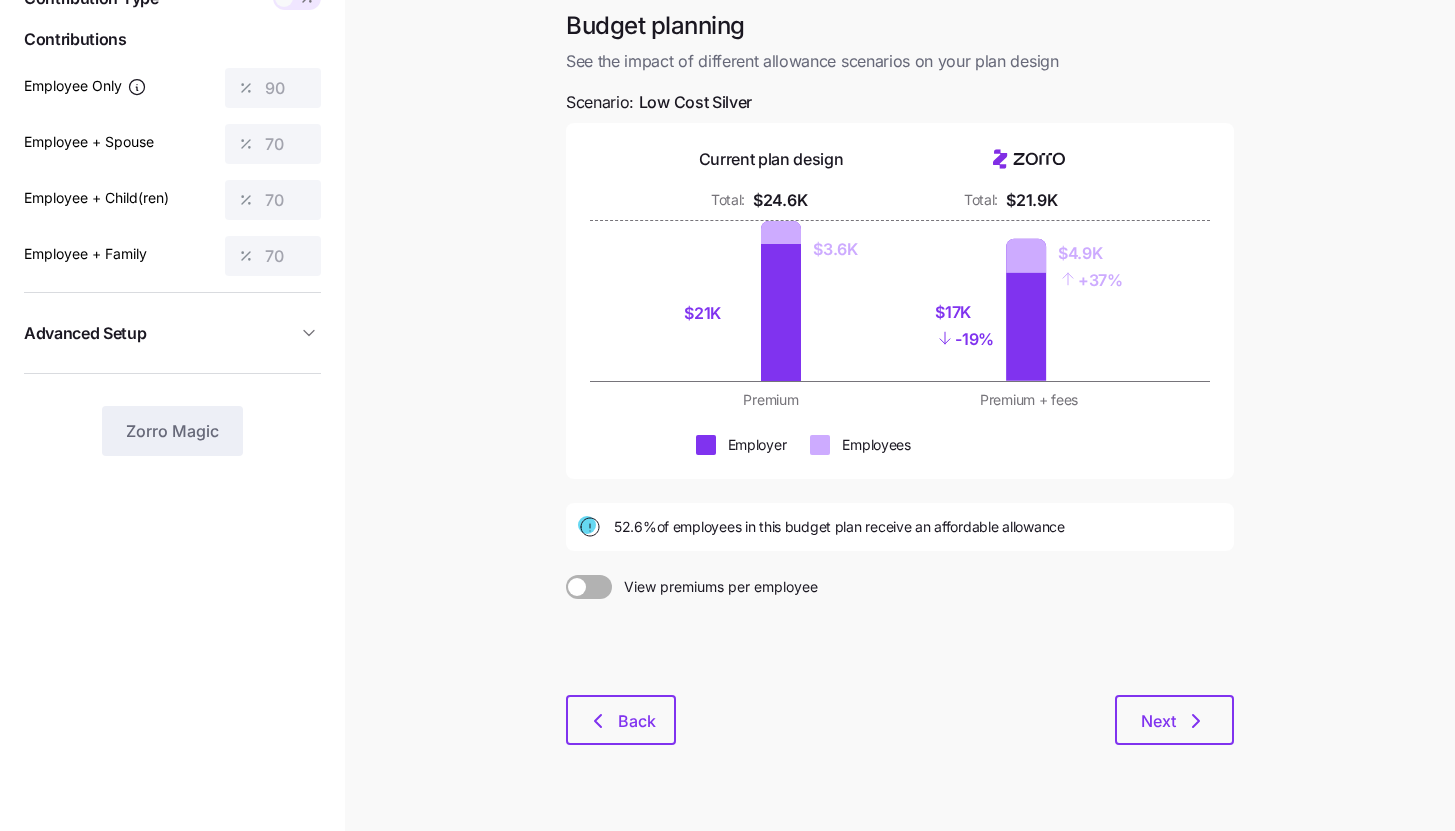 scroll, scrollTop: 152, scrollLeft: 0, axis: vertical 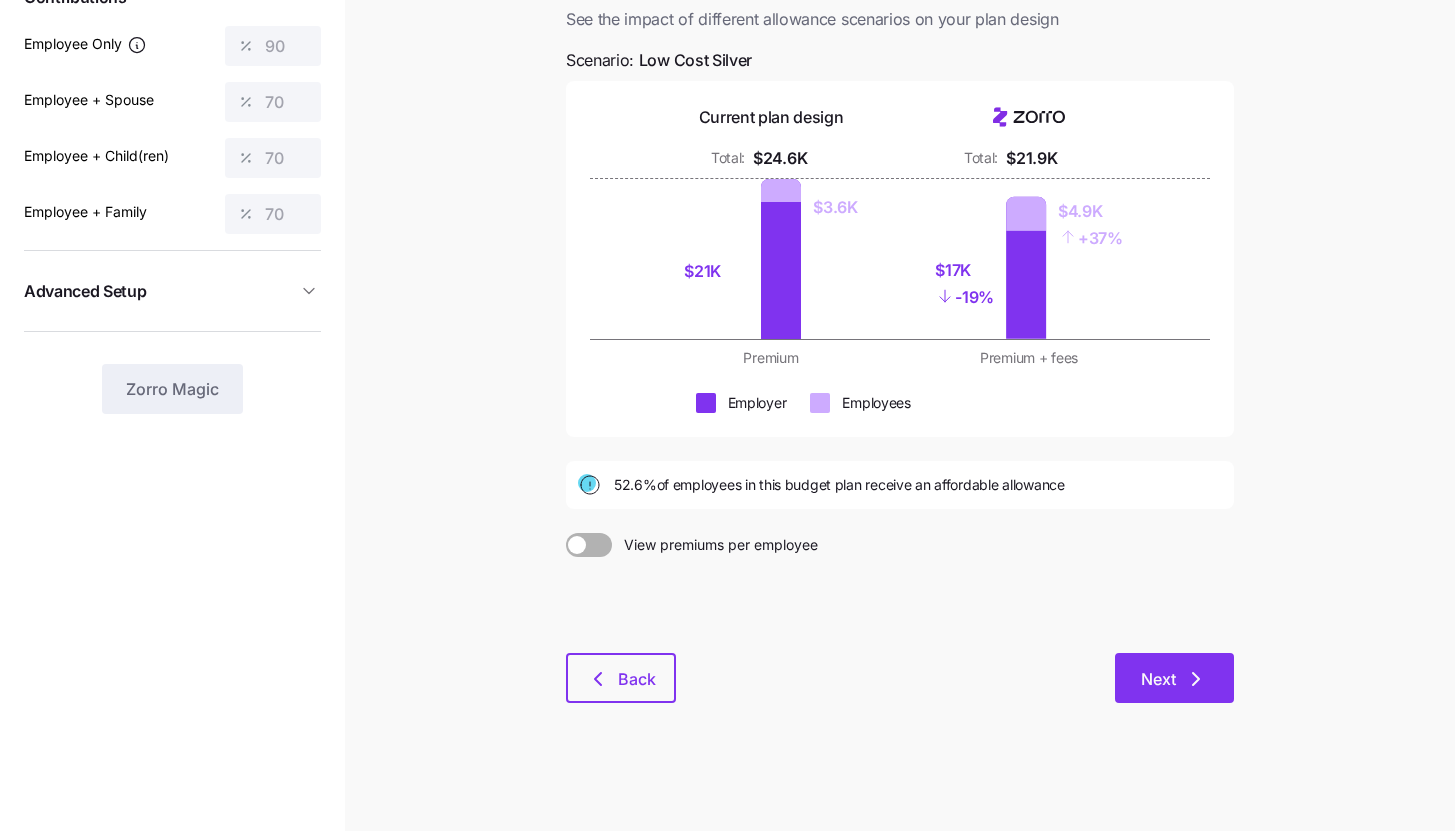 click on "Next" at bounding box center [1174, 678] 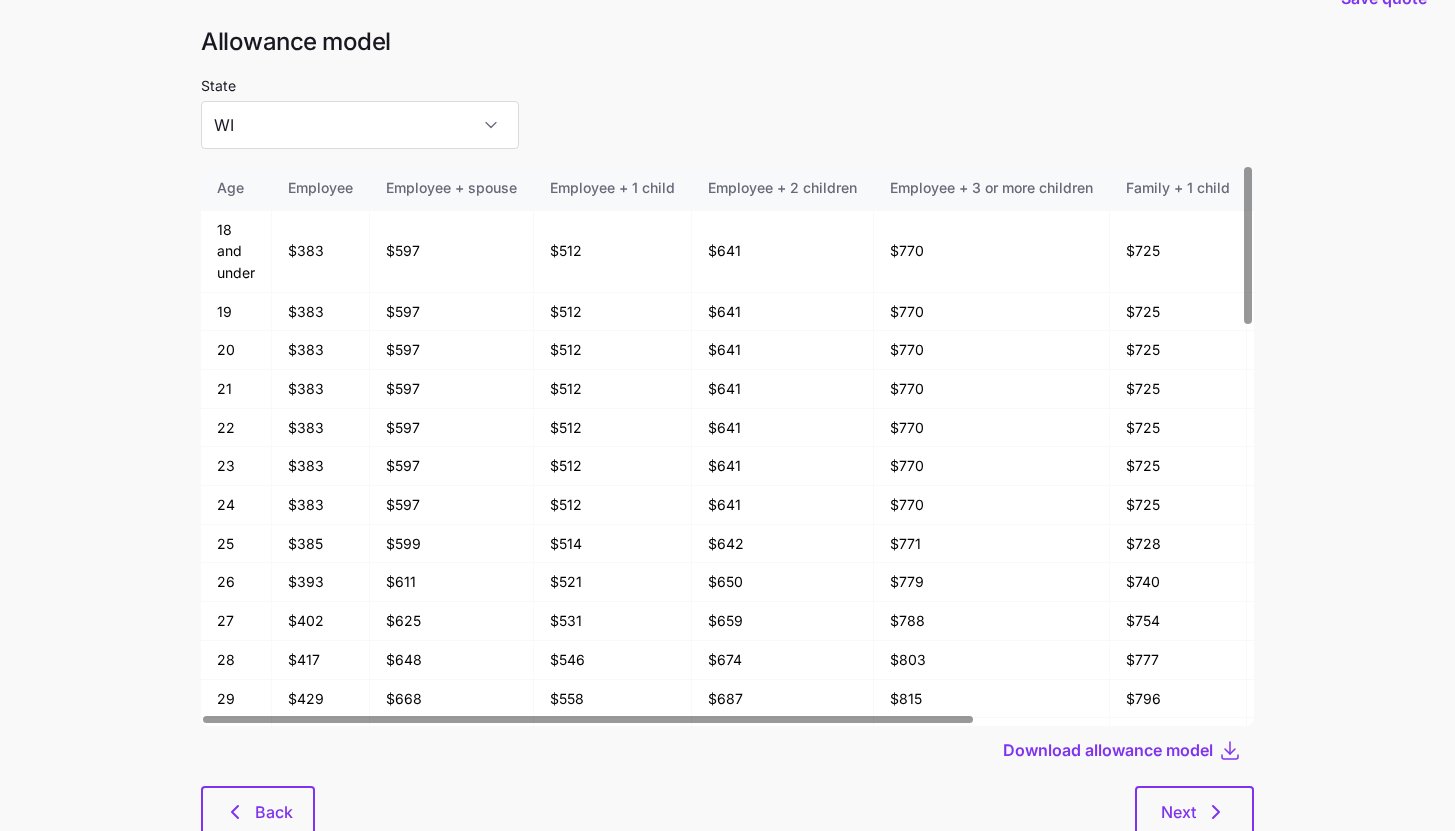 scroll, scrollTop: 107, scrollLeft: 0, axis: vertical 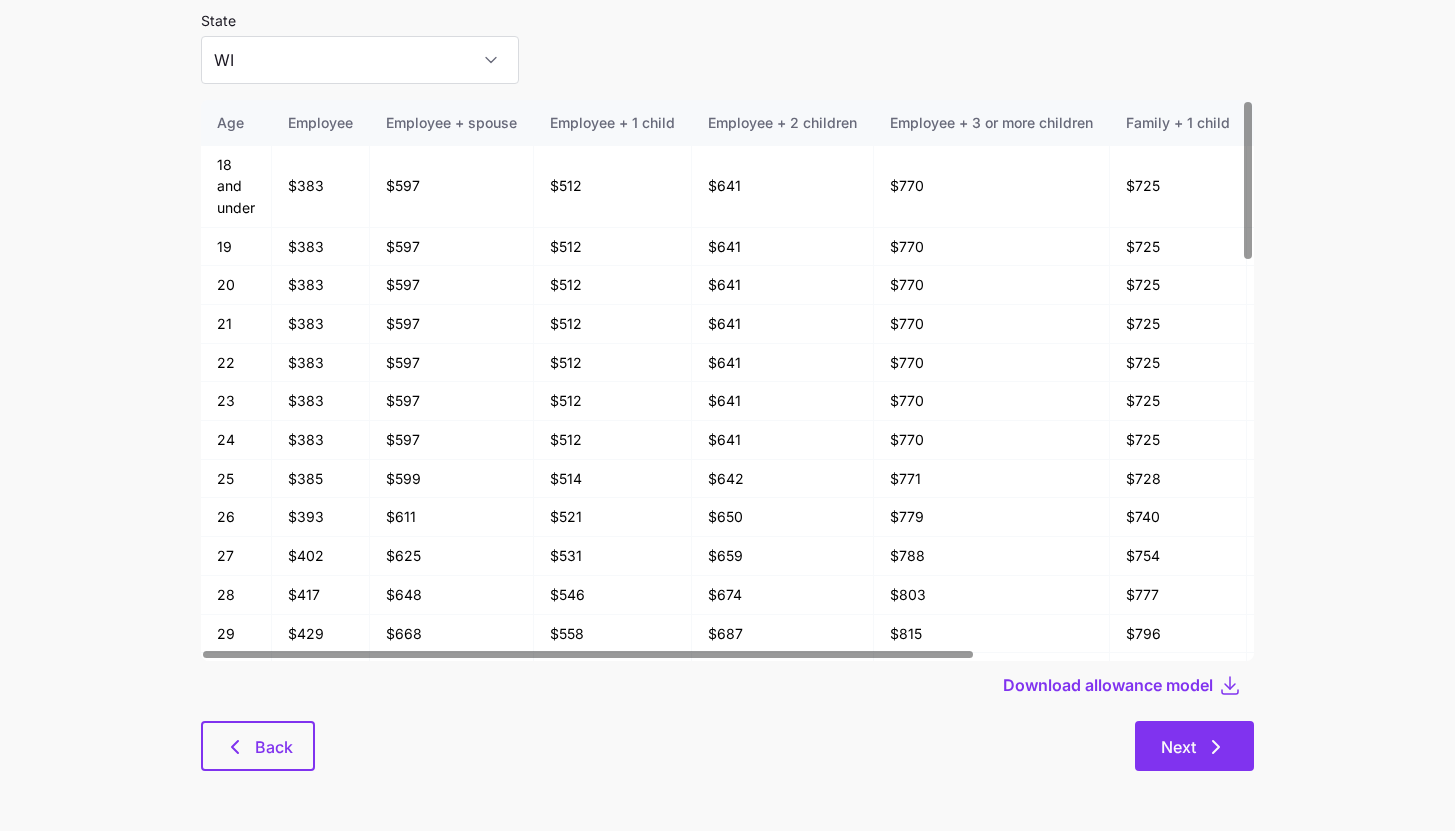 click 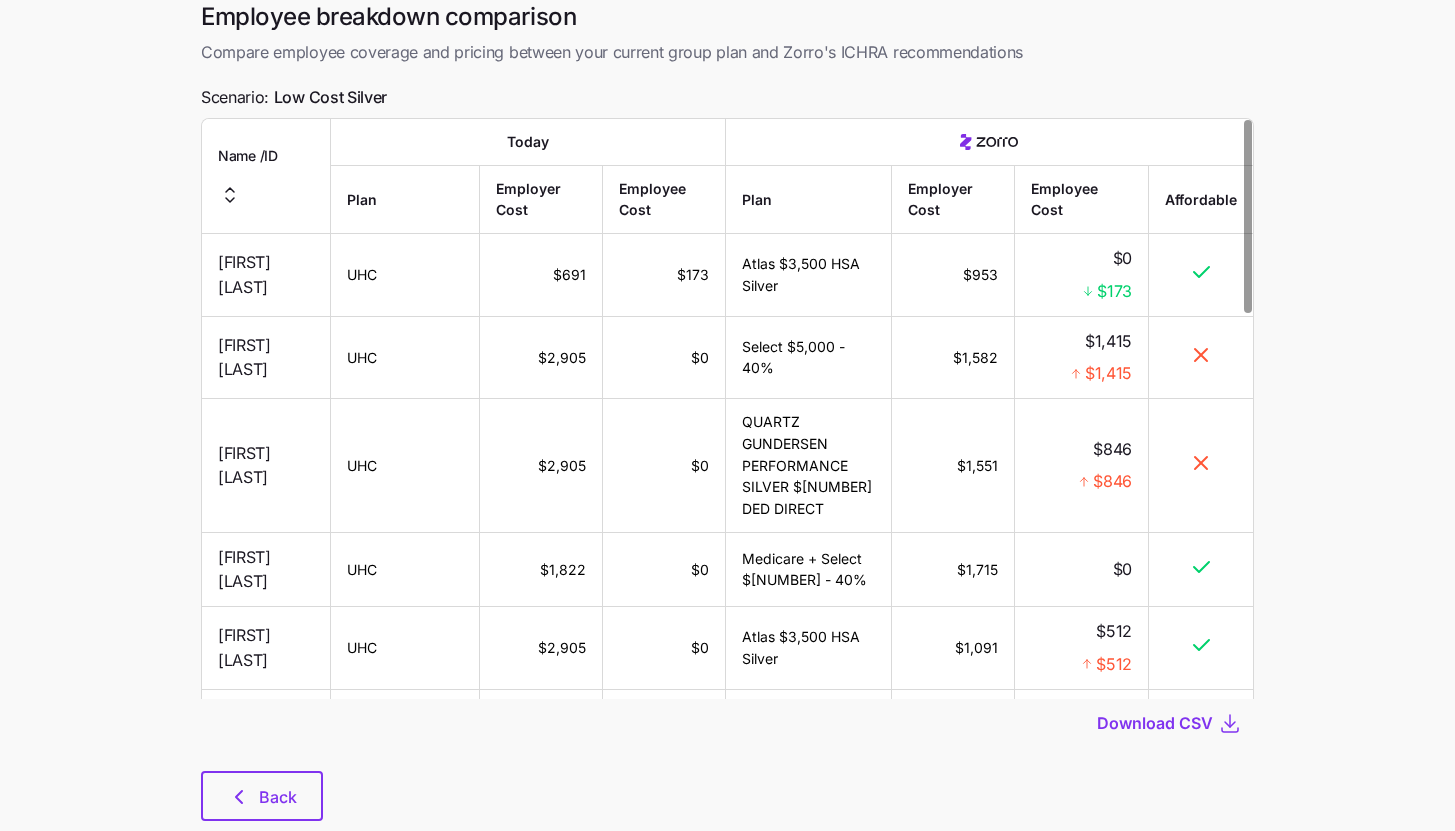 scroll, scrollTop: 141, scrollLeft: 0, axis: vertical 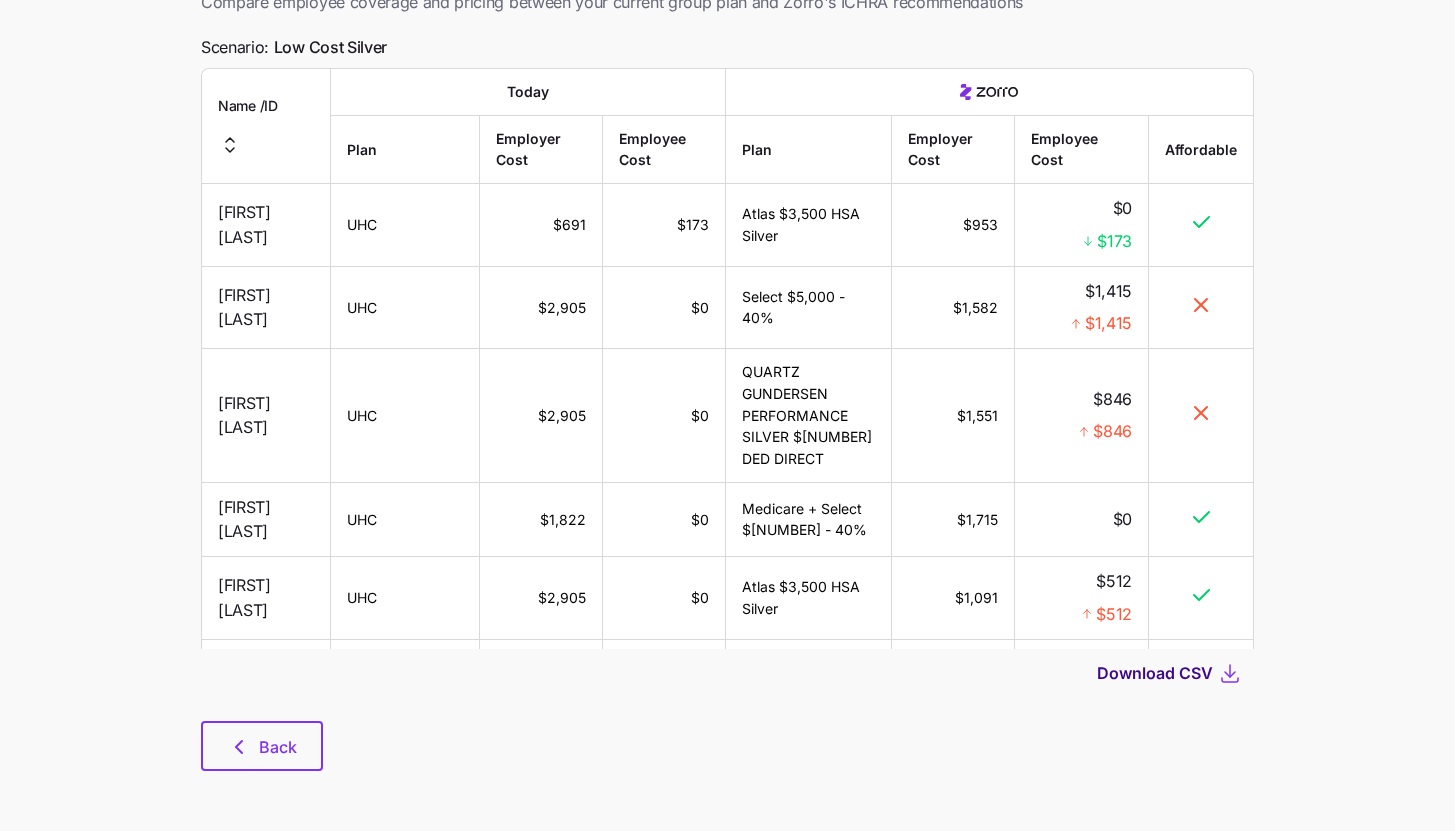 click on "Download CSV" at bounding box center [1155, 673] 